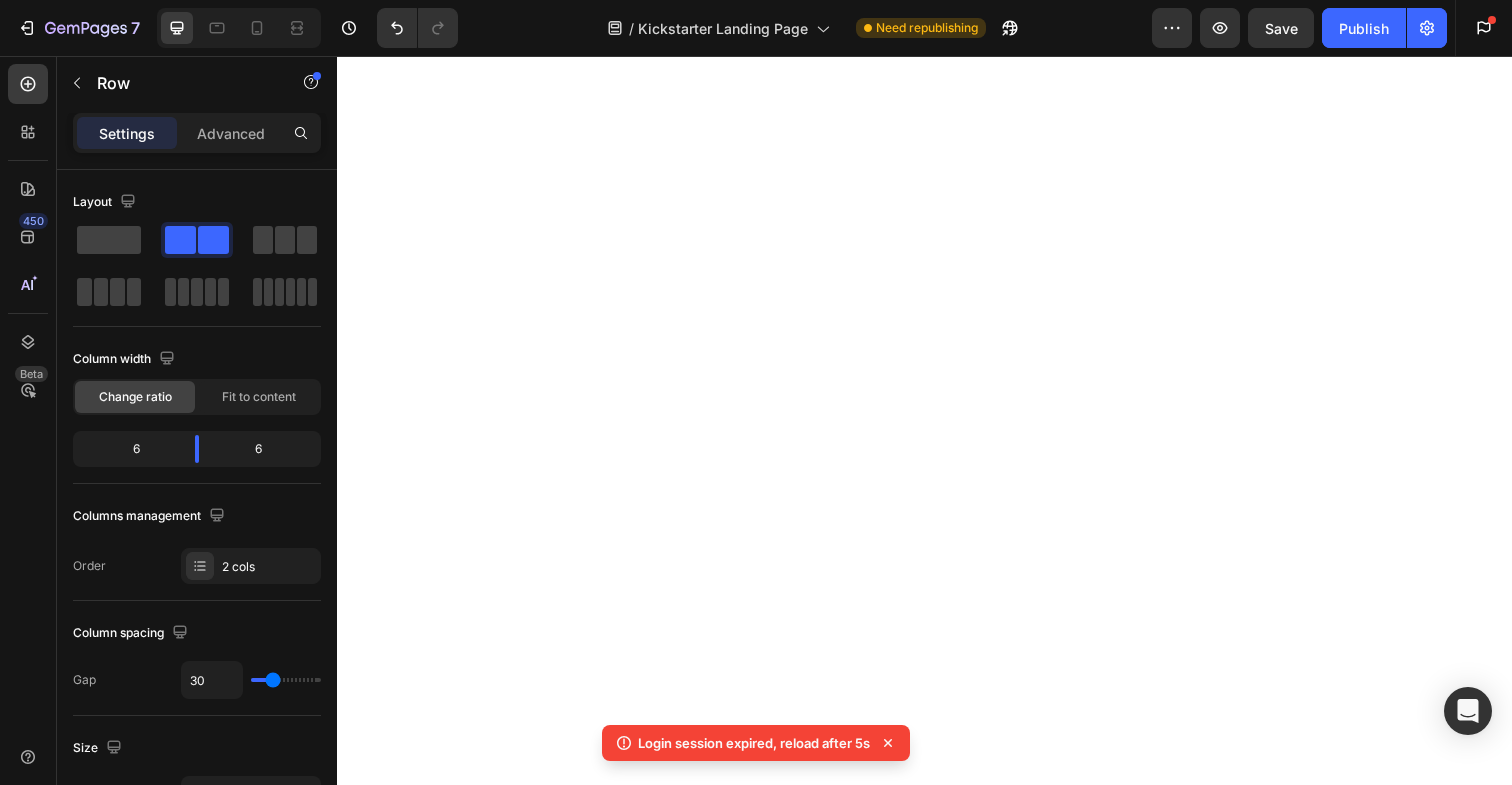 scroll, scrollTop: 0, scrollLeft: 0, axis: both 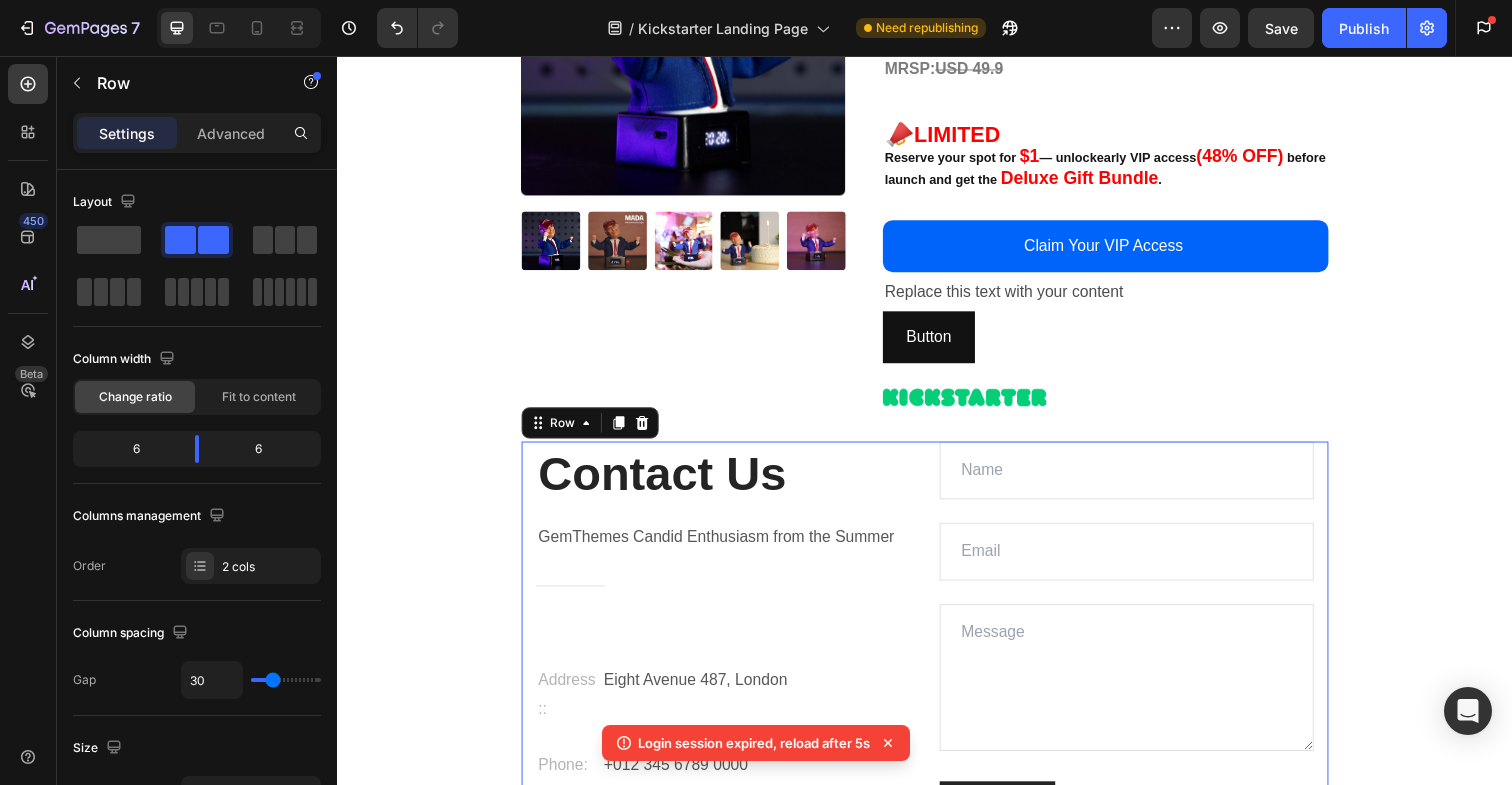 click 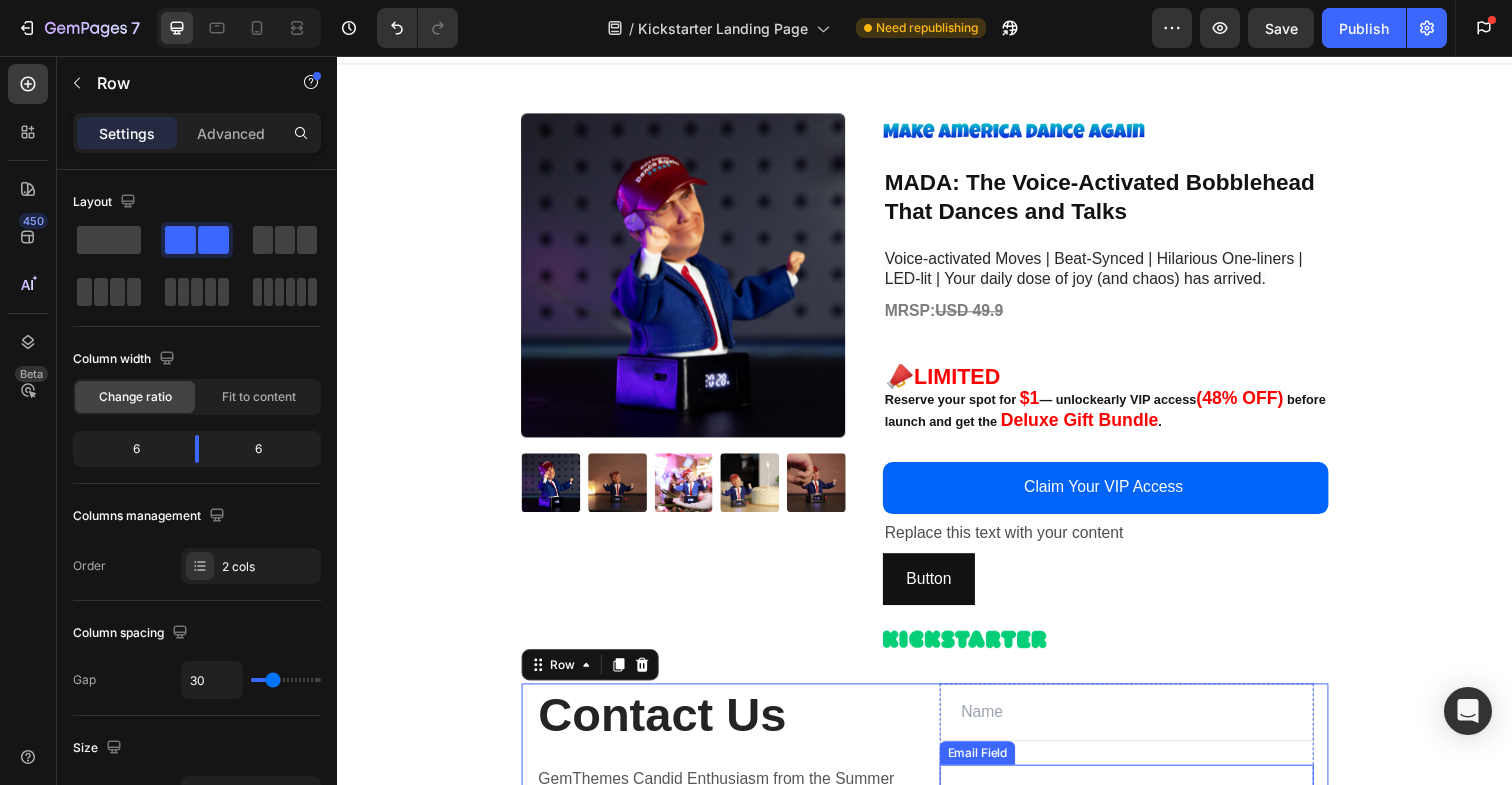 scroll, scrollTop: 0, scrollLeft: 0, axis: both 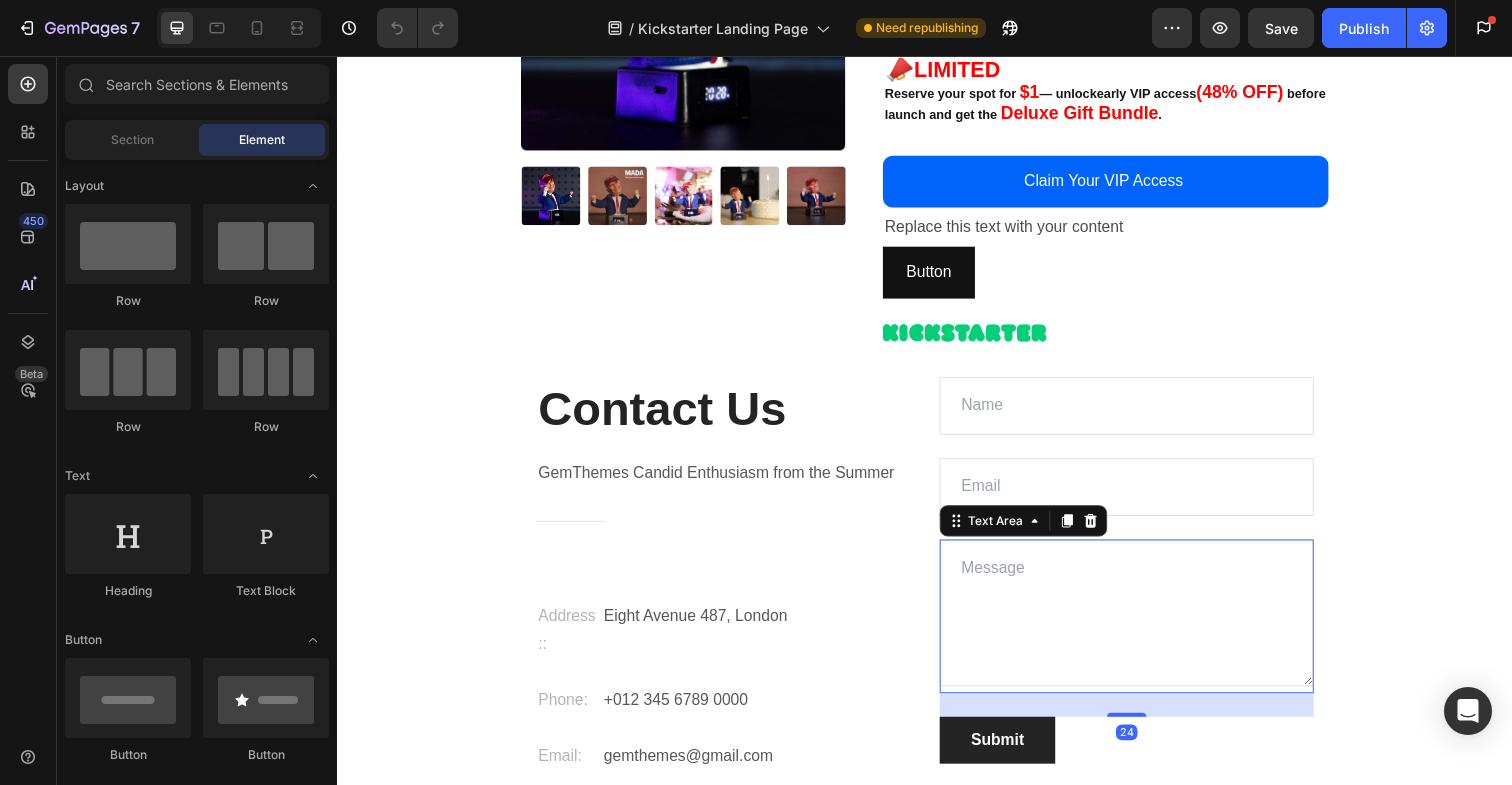 click at bounding box center [1143, 625] 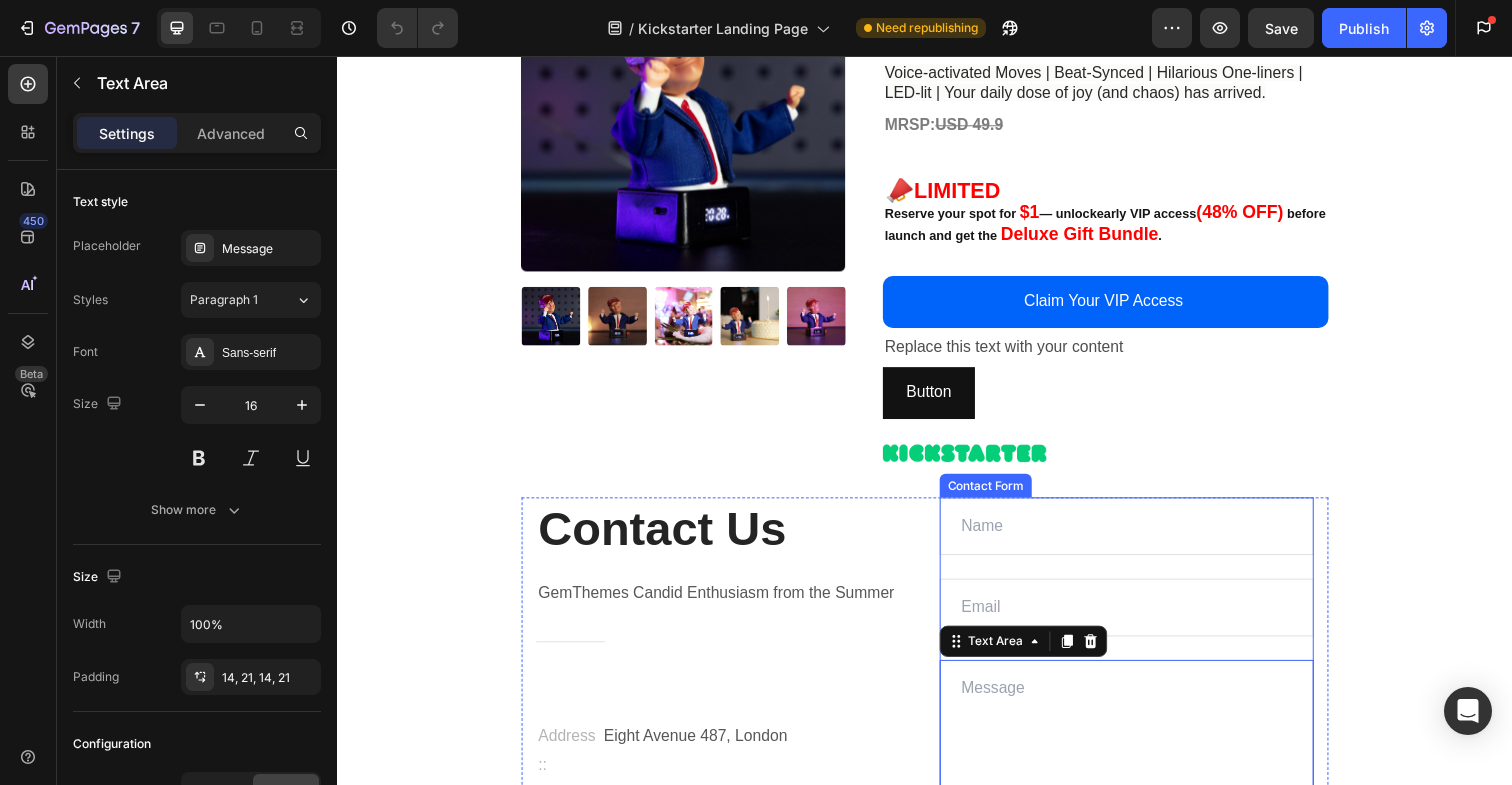 scroll, scrollTop: 0, scrollLeft: 0, axis: both 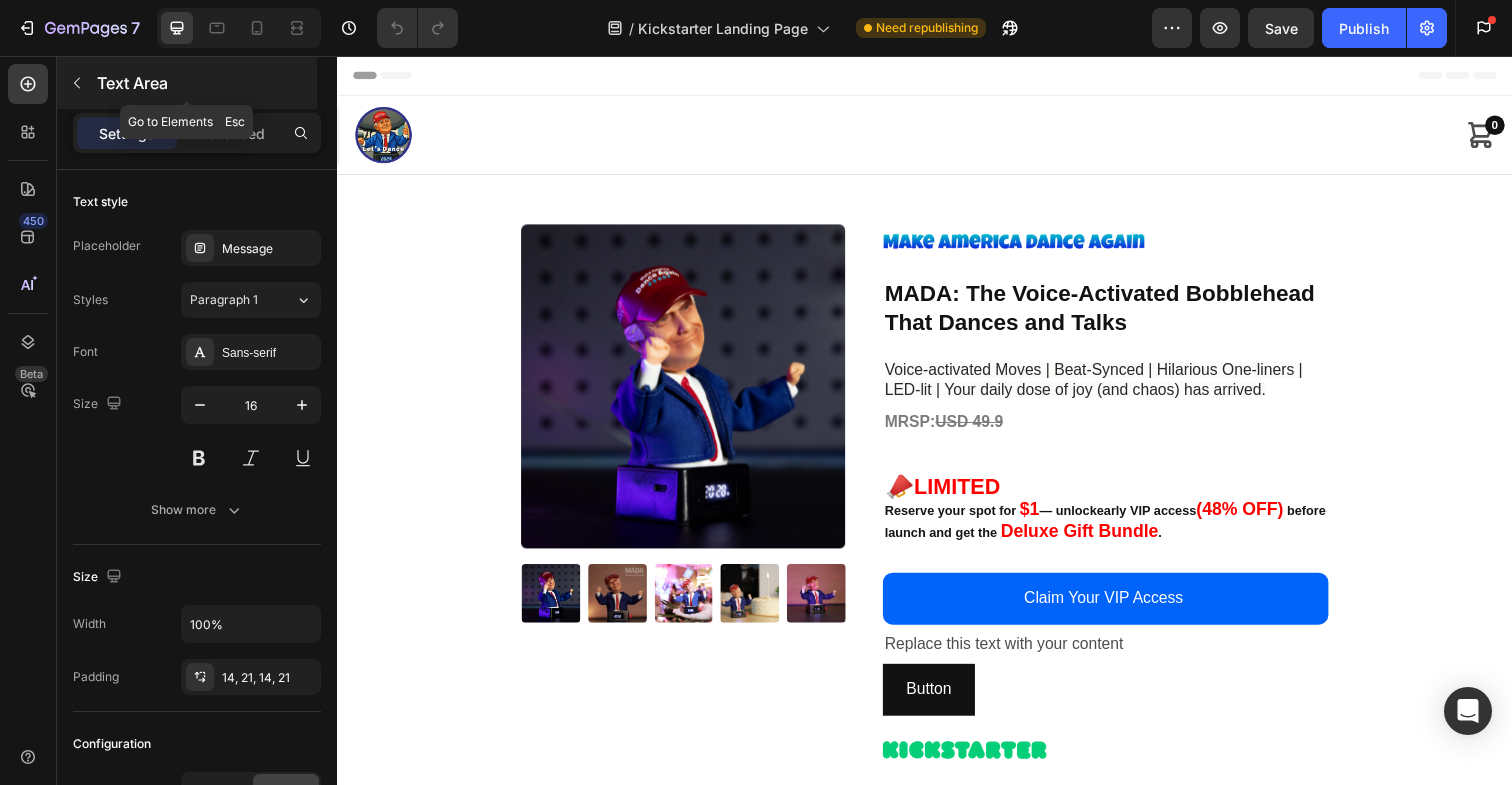 click 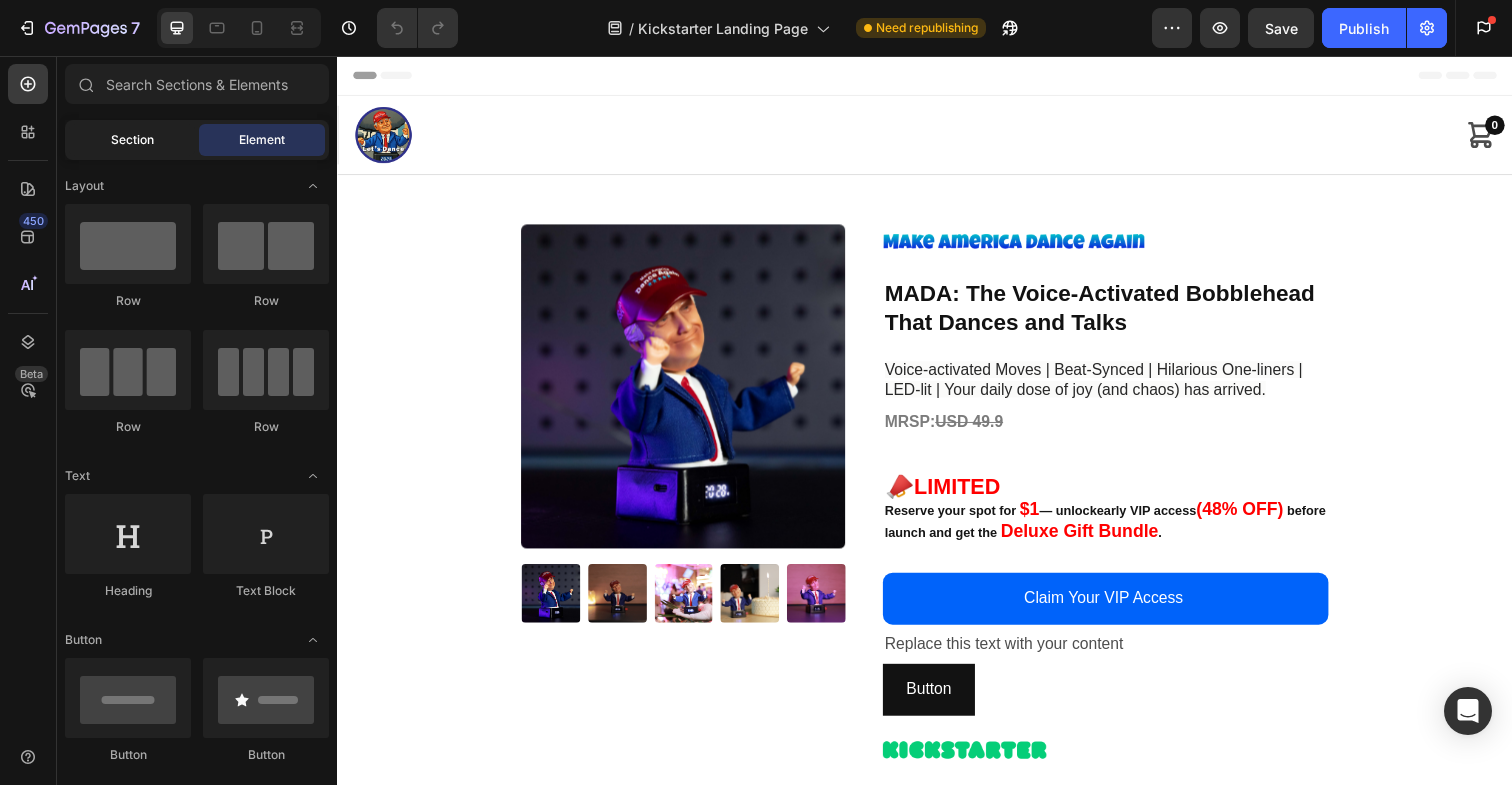 click on "Section" at bounding box center (132, 140) 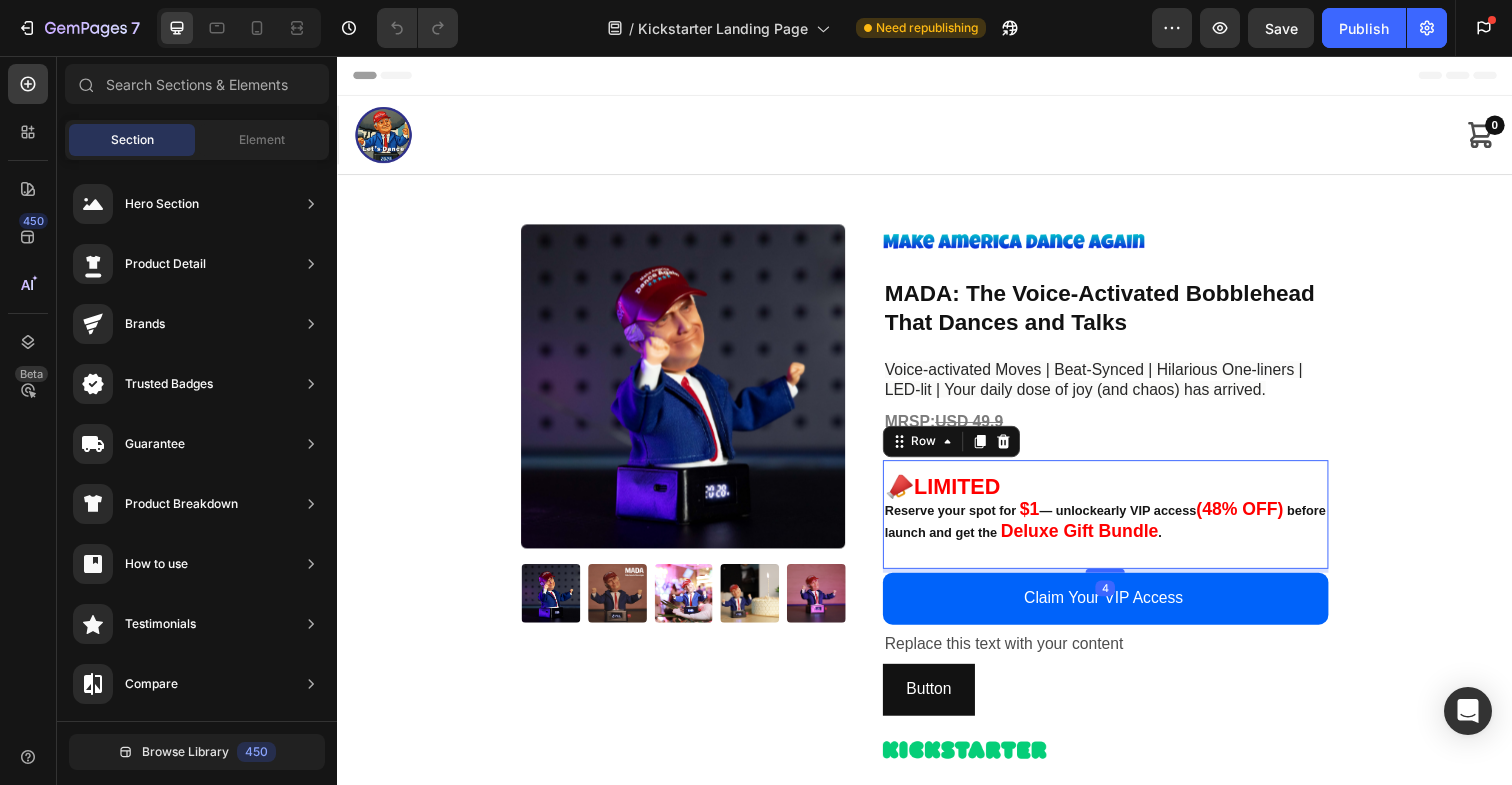 click on "📣  LIMITED Reserve your spot for   $1 — unlock  early VIP access  (48% OFF)   before launch and get the   Deluxe Gift Bundle .   Text Block" at bounding box center [1121, 524] 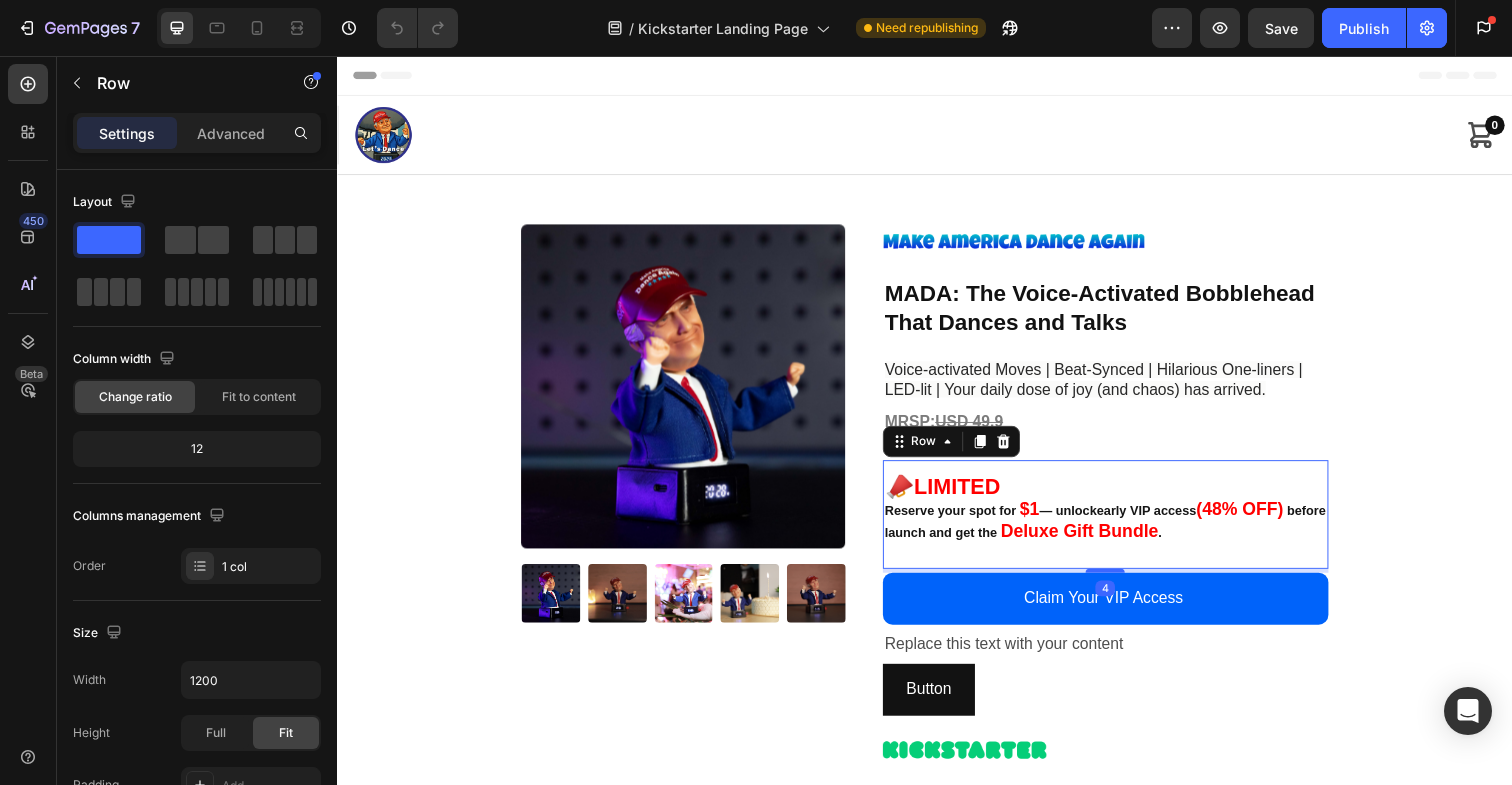 scroll, scrollTop: 77, scrollLeft: 0, axis: vertical 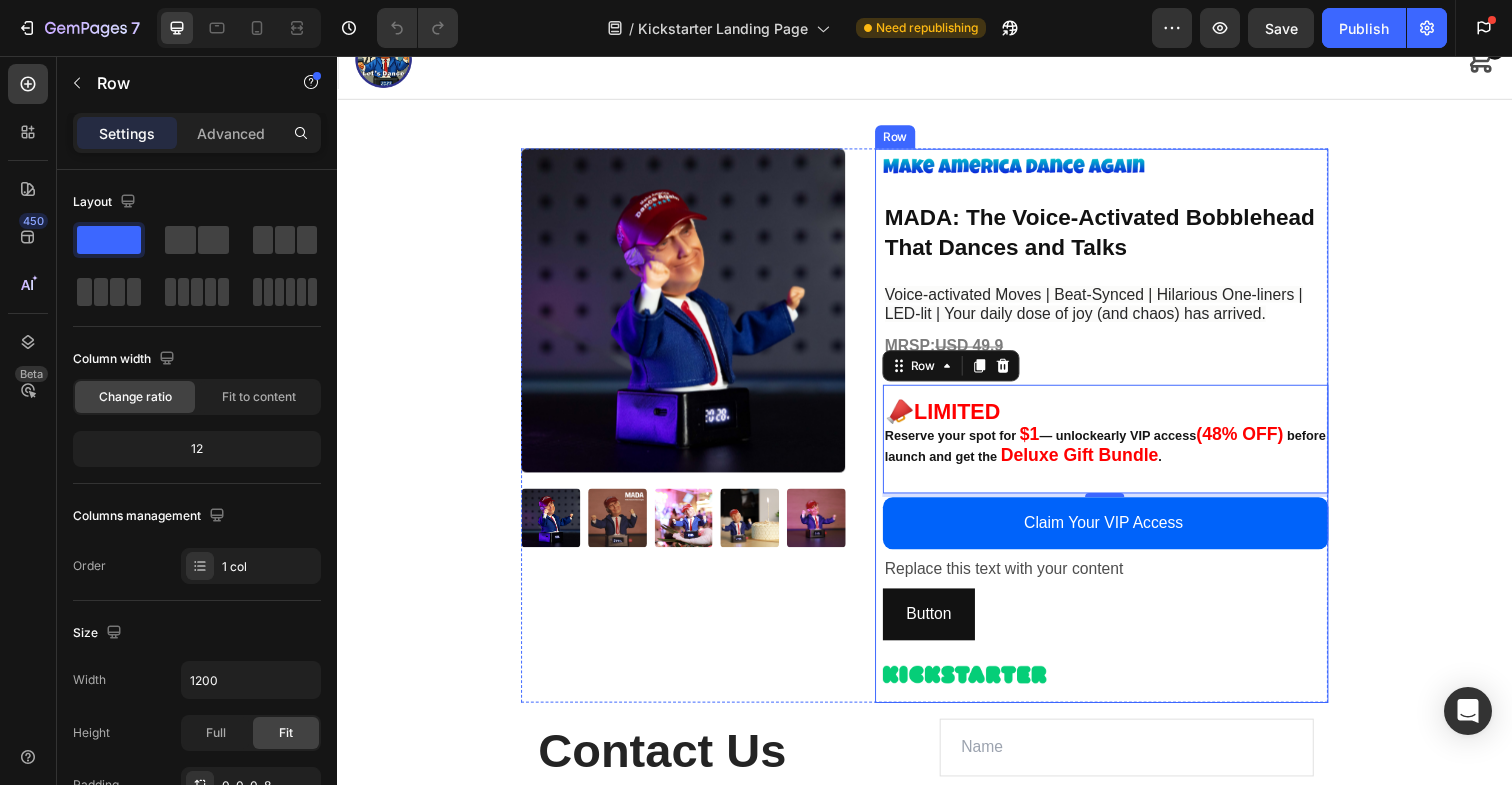 click on "Image Row MADA: The Voice-Activated Bobblehead That Dances and Talks Product Title Voice-activated Moves | Beat-Synced | Hilarious One-liners | LED-lit | Your daily dose of joy (and chaos) has arrived. Text Block Row MRSP:  USD 49.9 Text Block 📣  LIMITED Reserve your spot for   $1 — unlock  early VIP access  (48% OFF)   before launch and get the   Deluxe Gift Bundle .   Text Block Row   4 Claim Your VIP Access Add to Cart Replace this text with your content Text Block Button Button Row Image Row Row" at bounding box center [1117, 434] 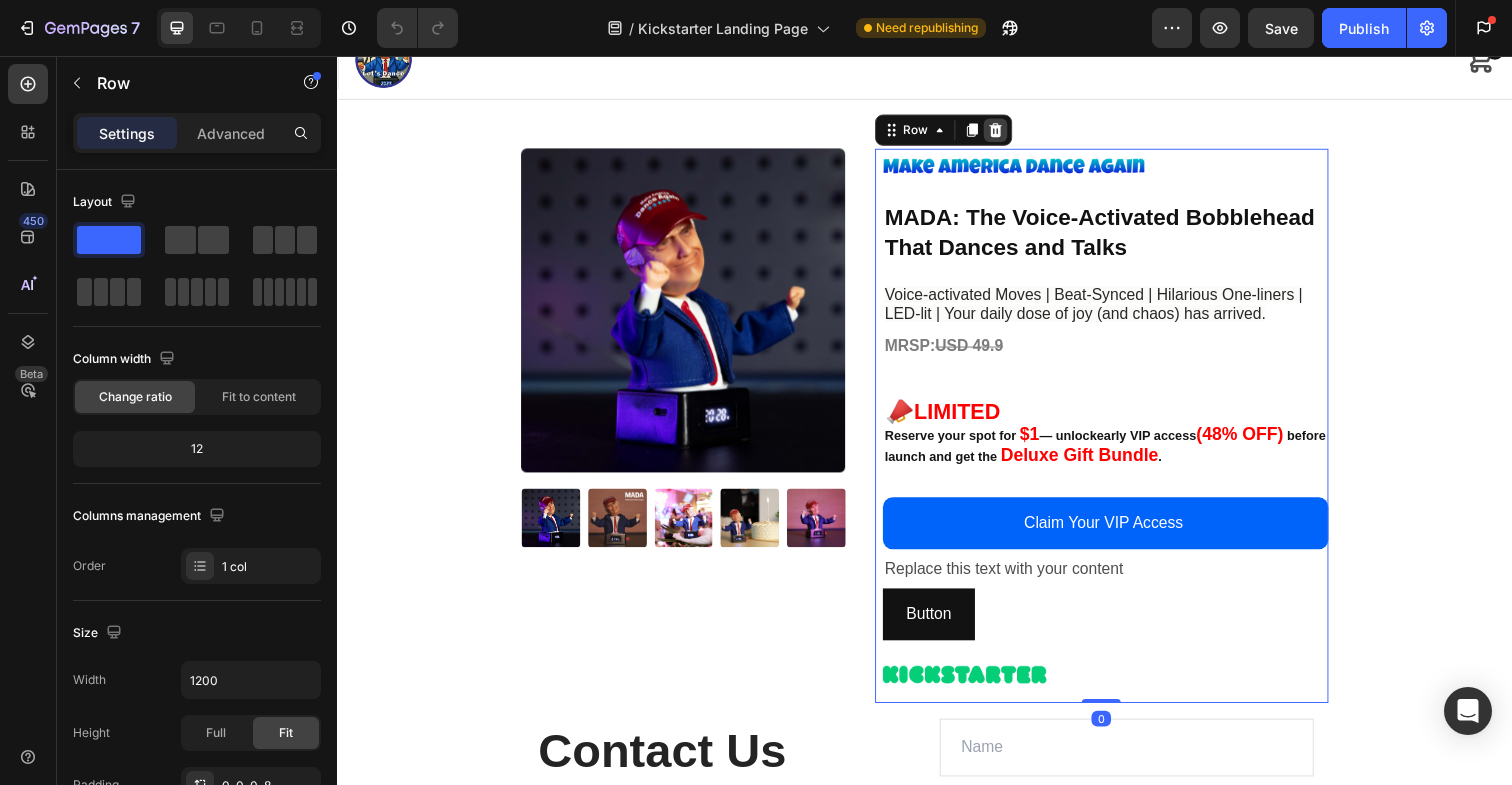 click 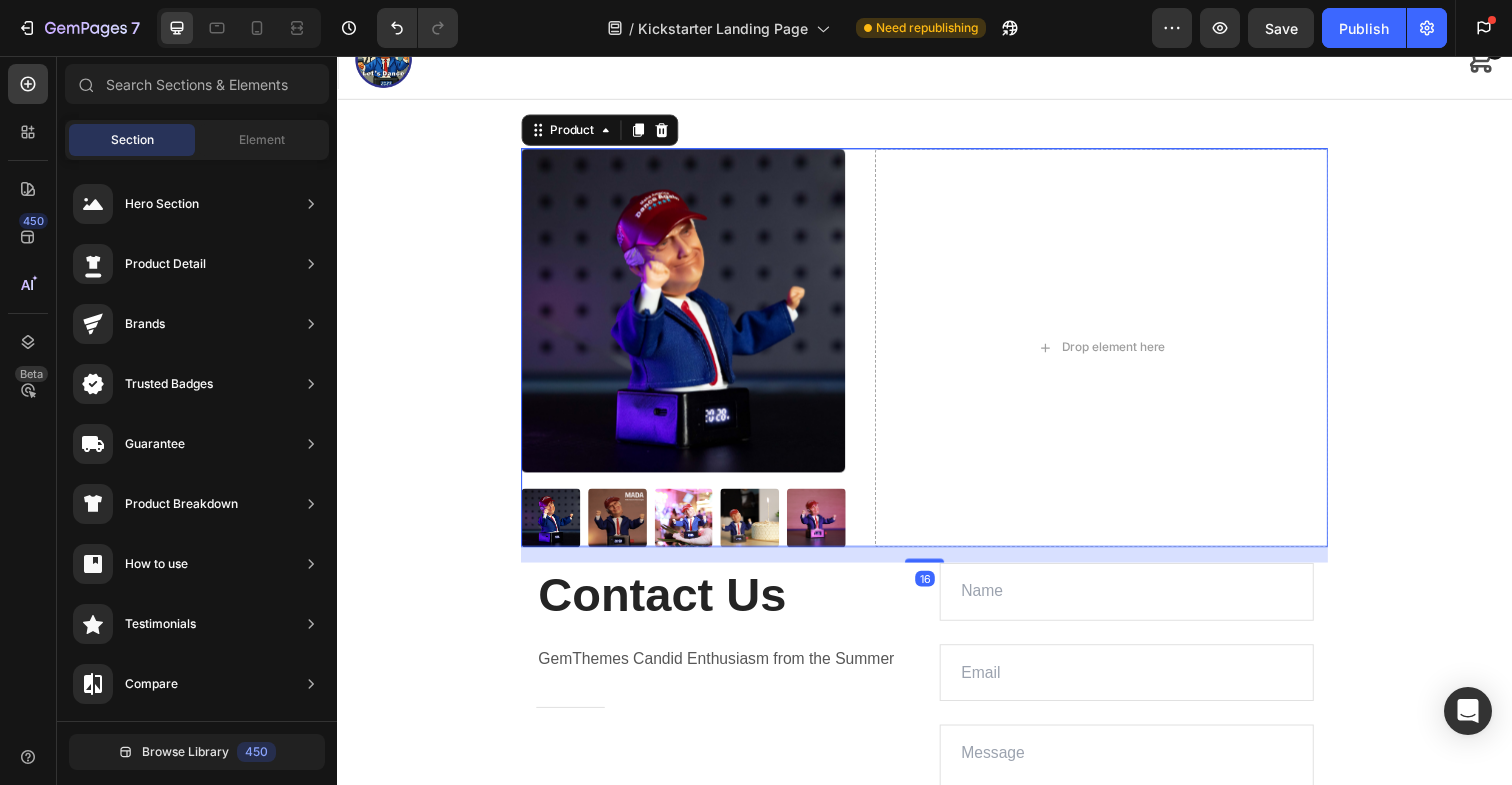 click on "Product Images
Drop element here Product   16" at bounding box center [937, 354] 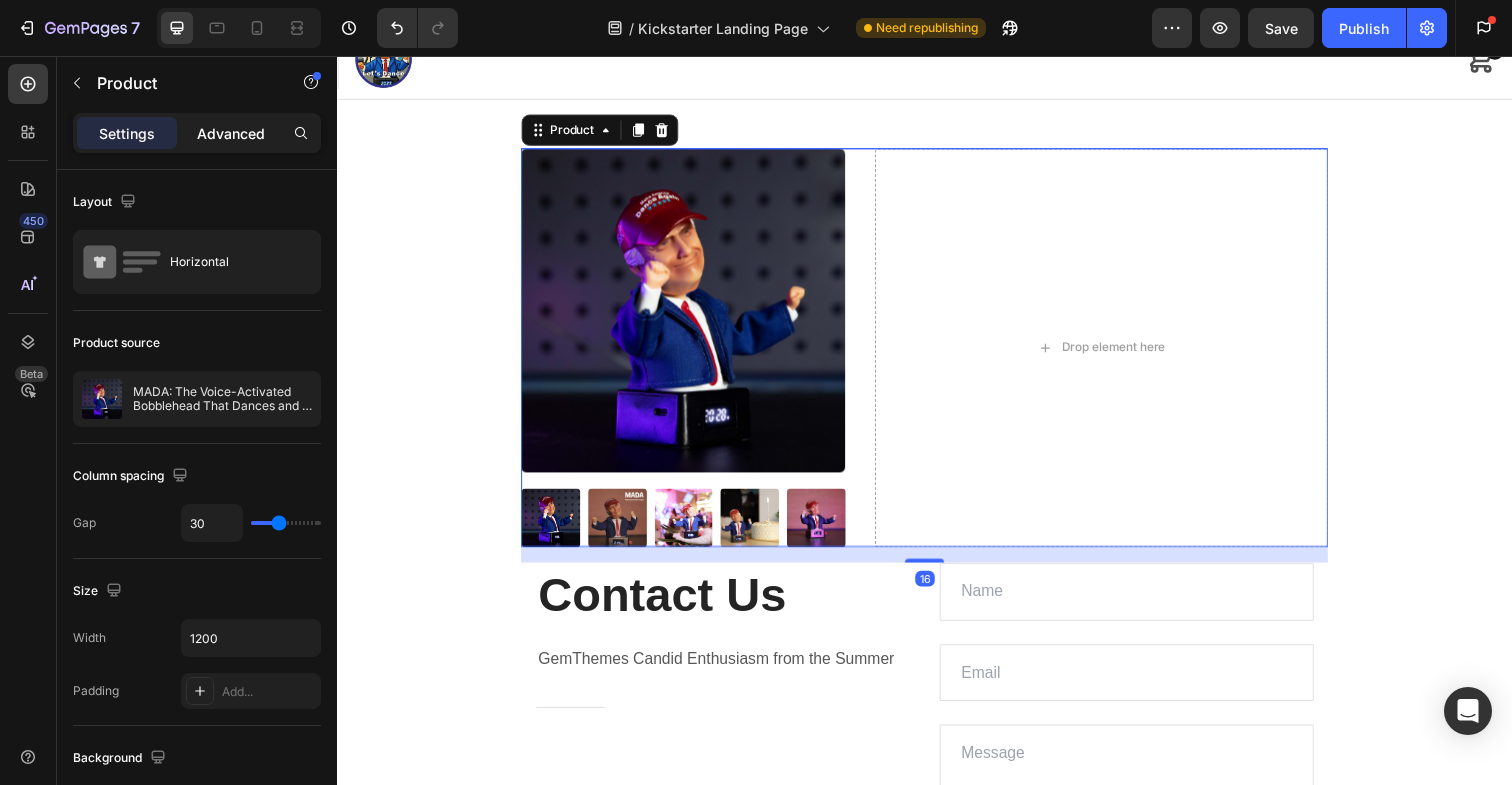 click on "Advanced" at bounding box center (231, 133) 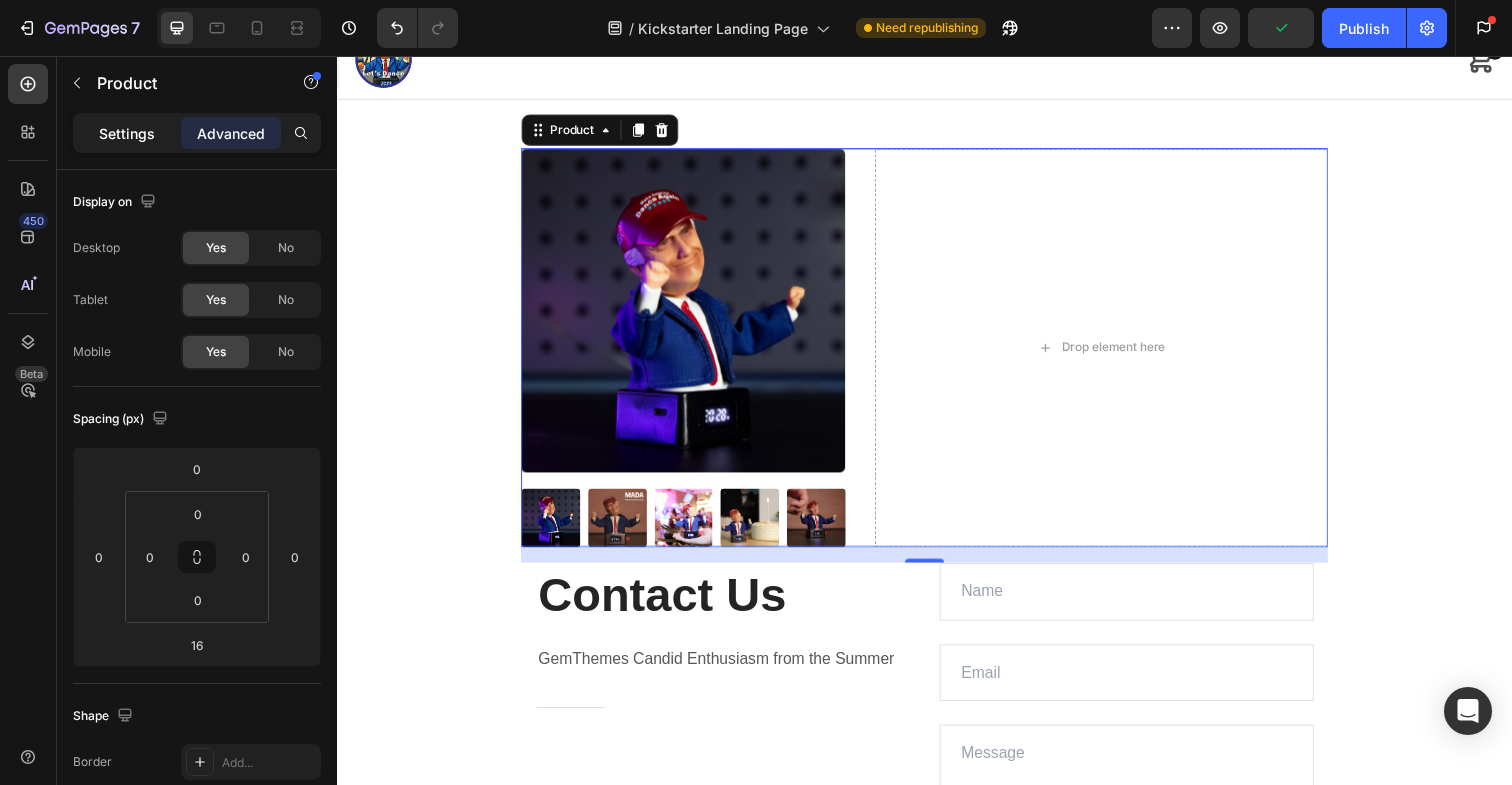 click on "Settings" at bounding box center (127, 133) 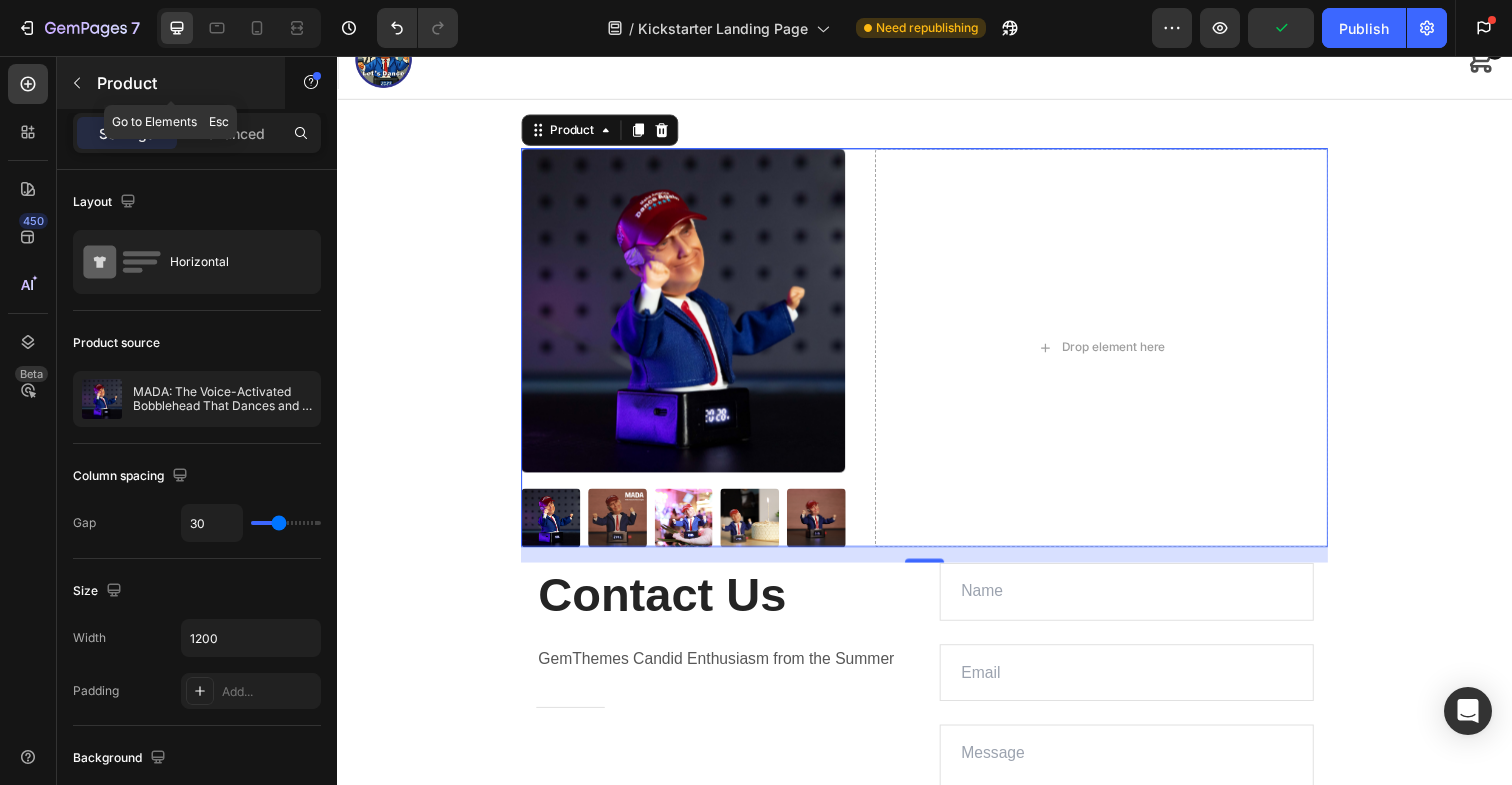 click at bounding box center [77, 83] 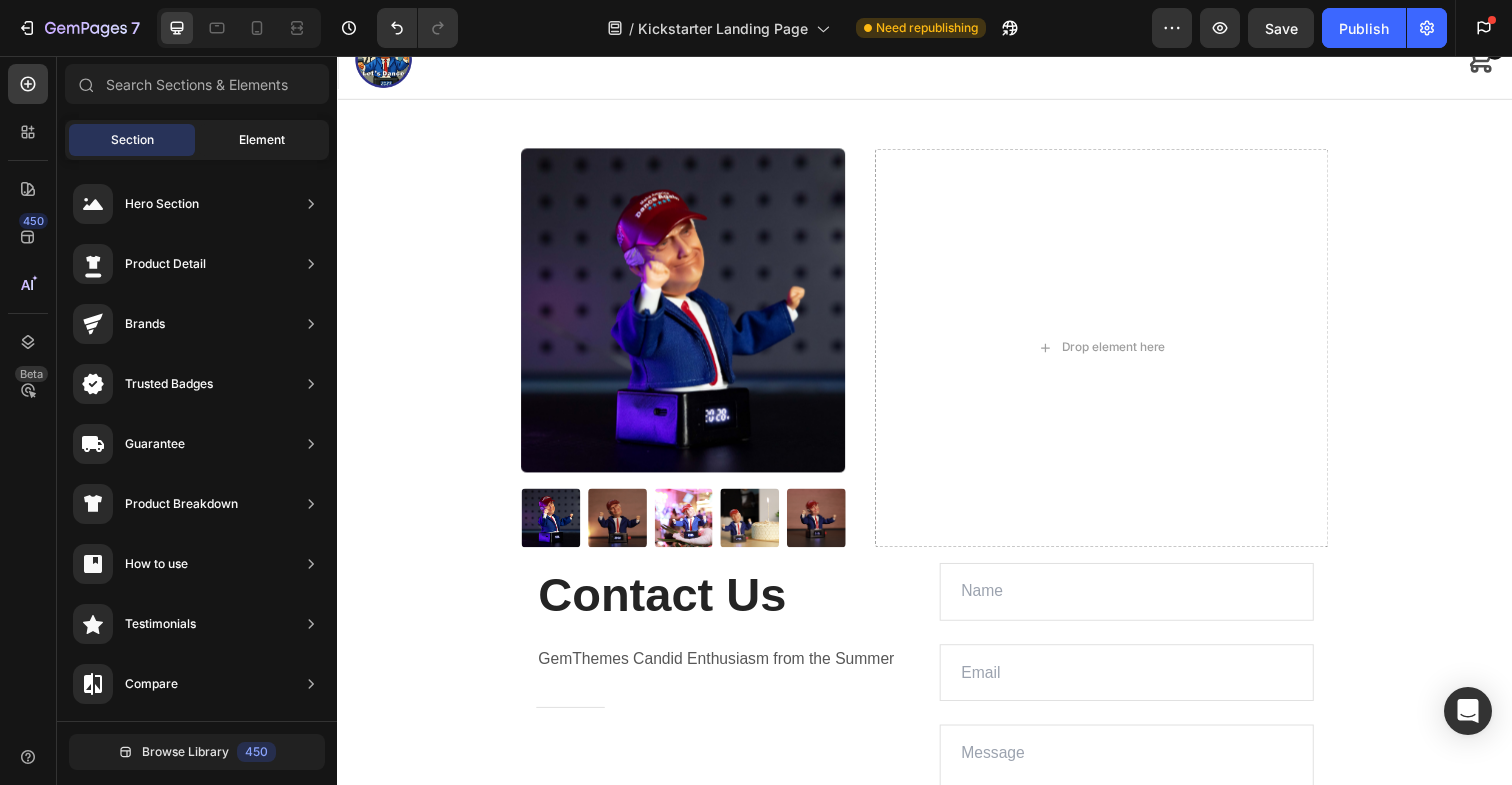 click on "Element" at bounding box center [262, 140] 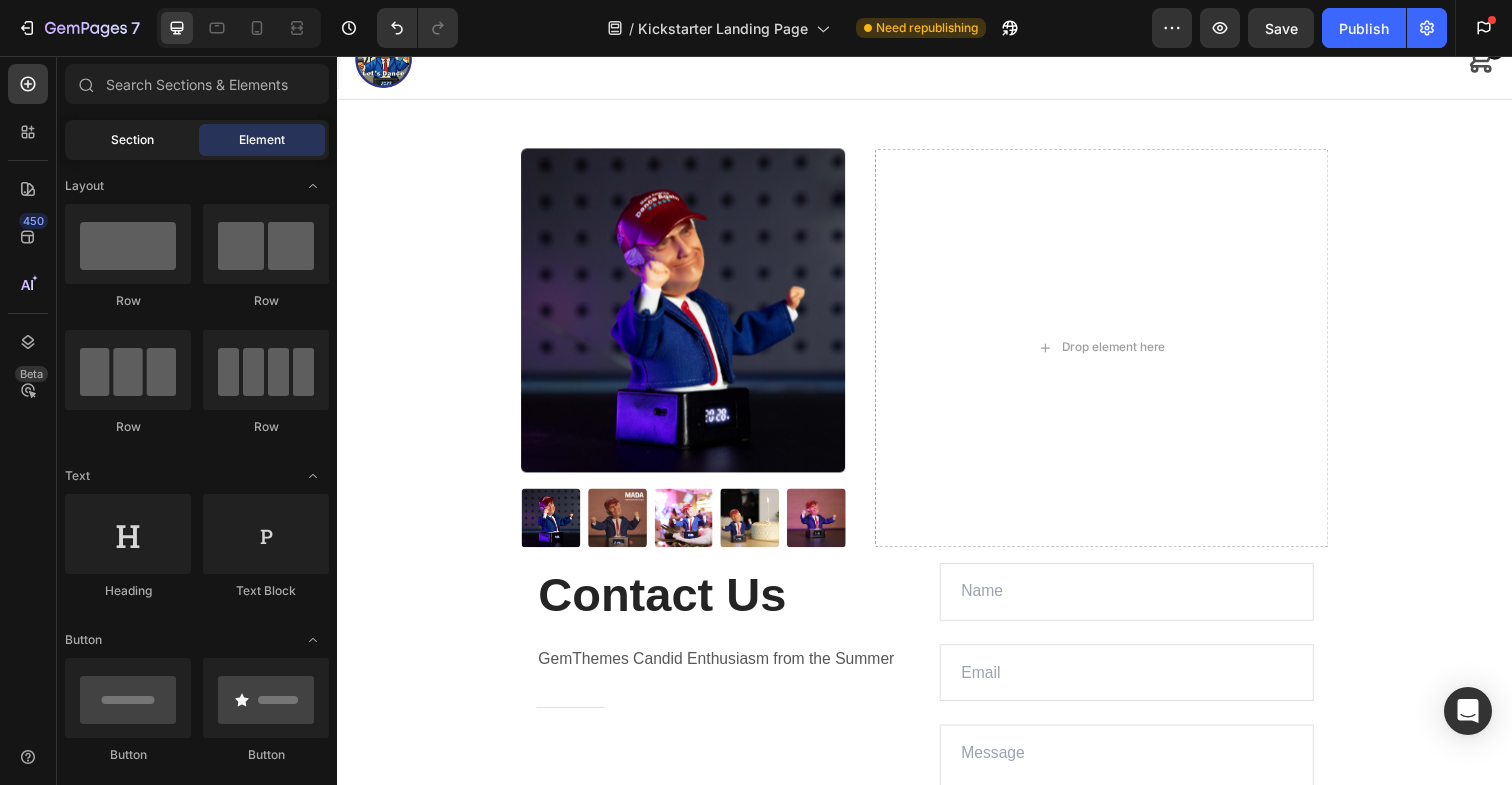 click on "Section" at bounding box center (132, 140) 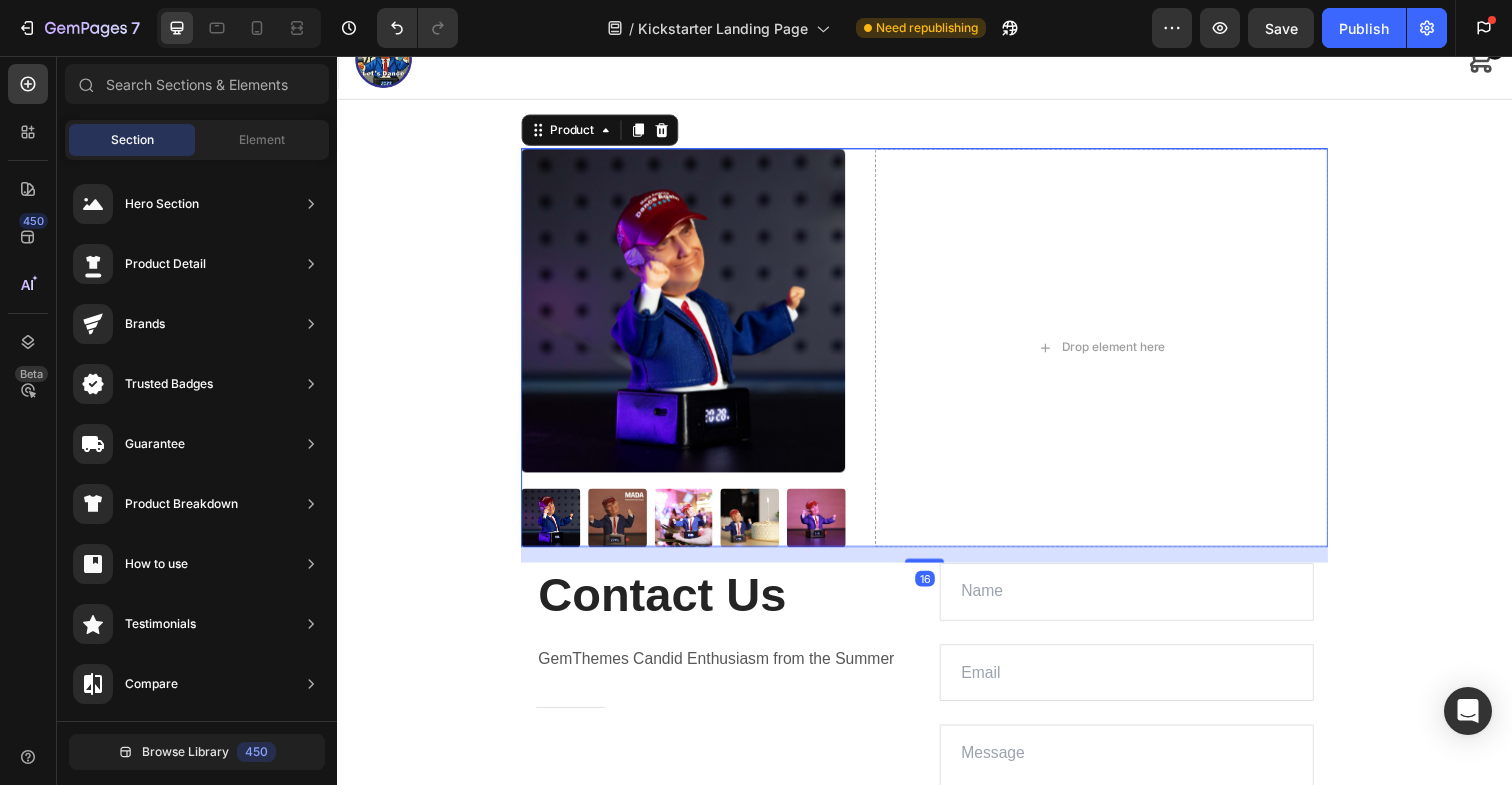 click on "Product Images
Drop element here Product   16" at bounding box center [937, 354] 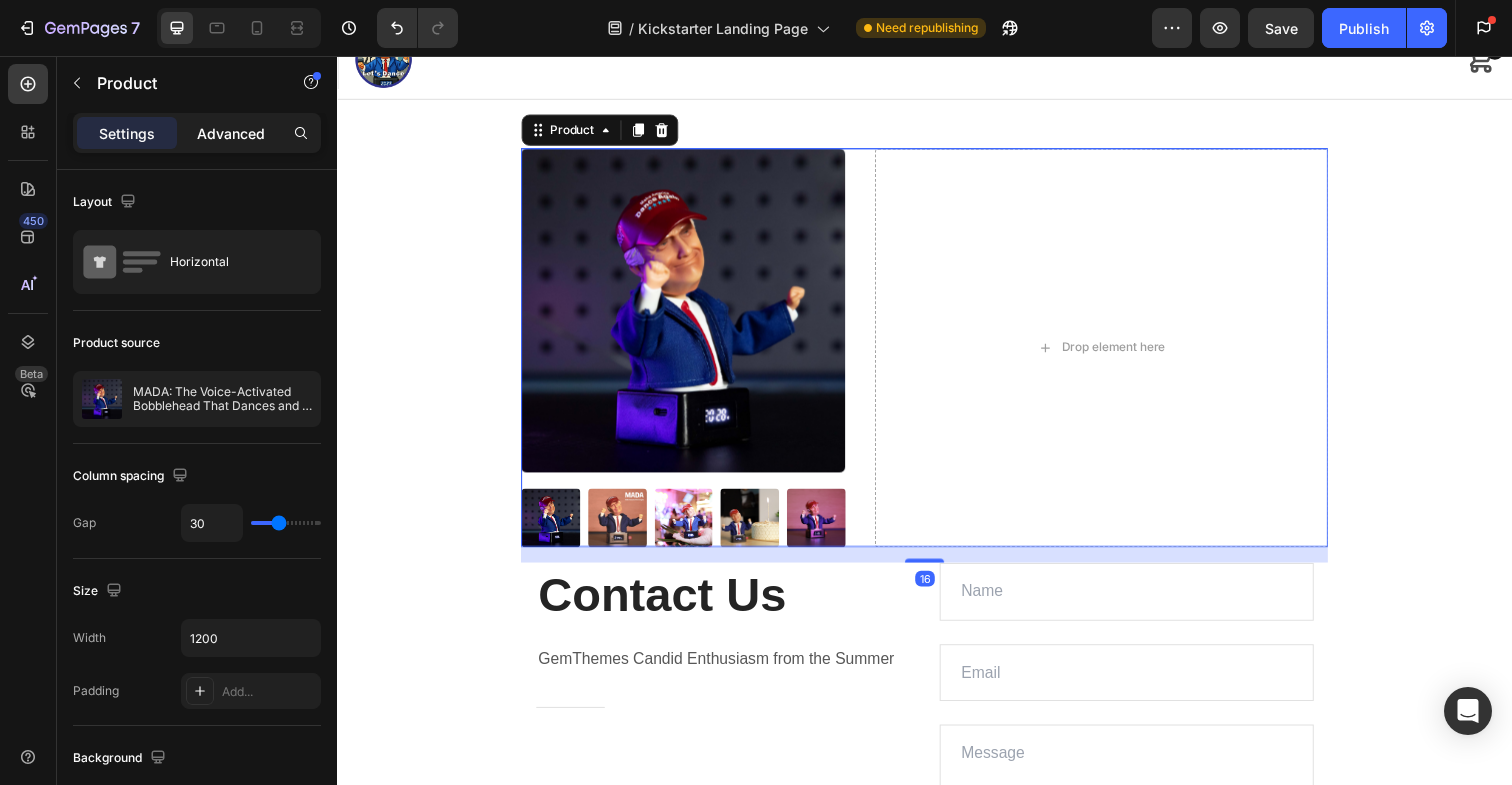 click on "Advanced" at bounding box center (231, 133) 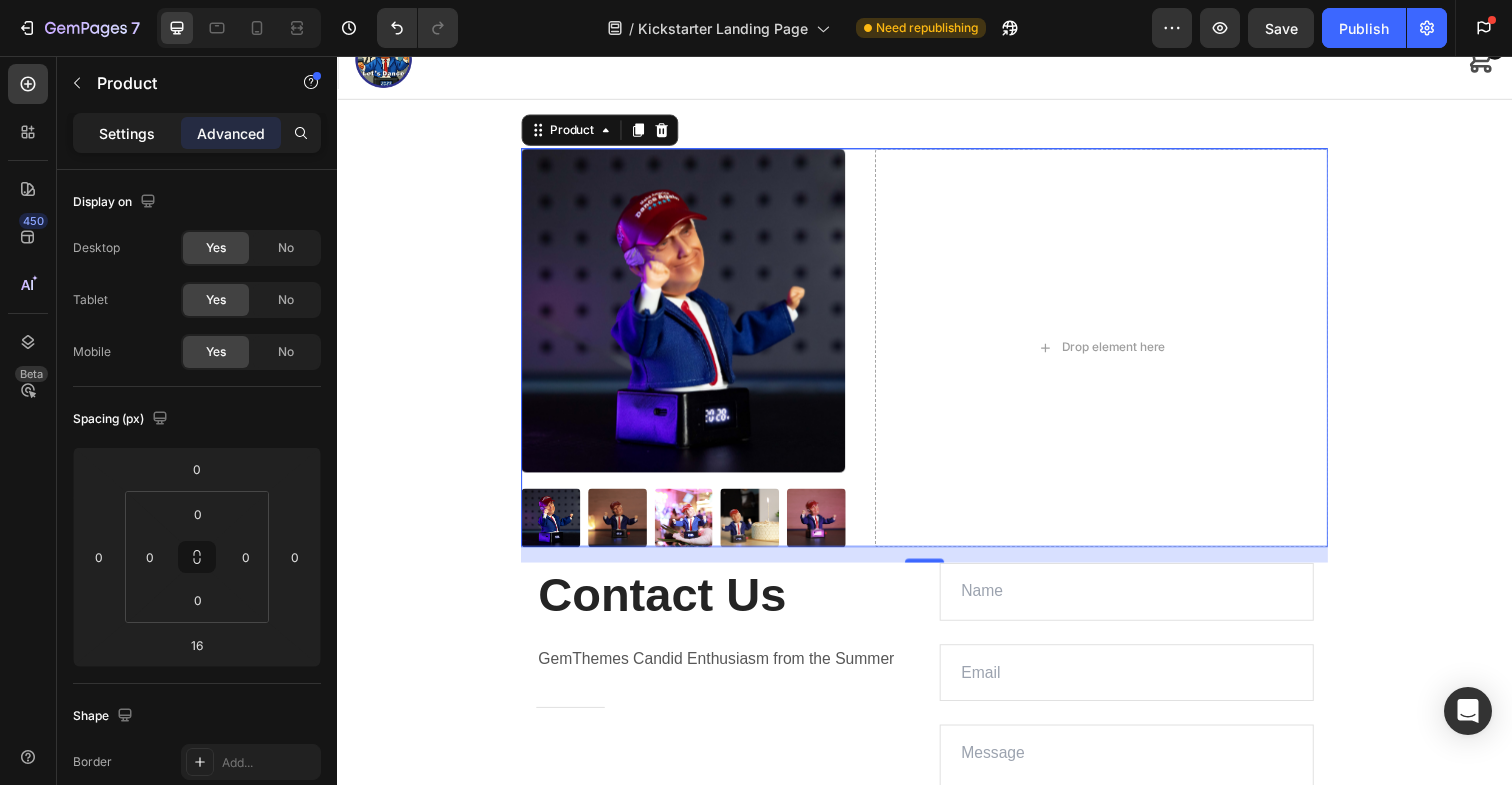 click on "Settings" at bounding box center [127, 133] 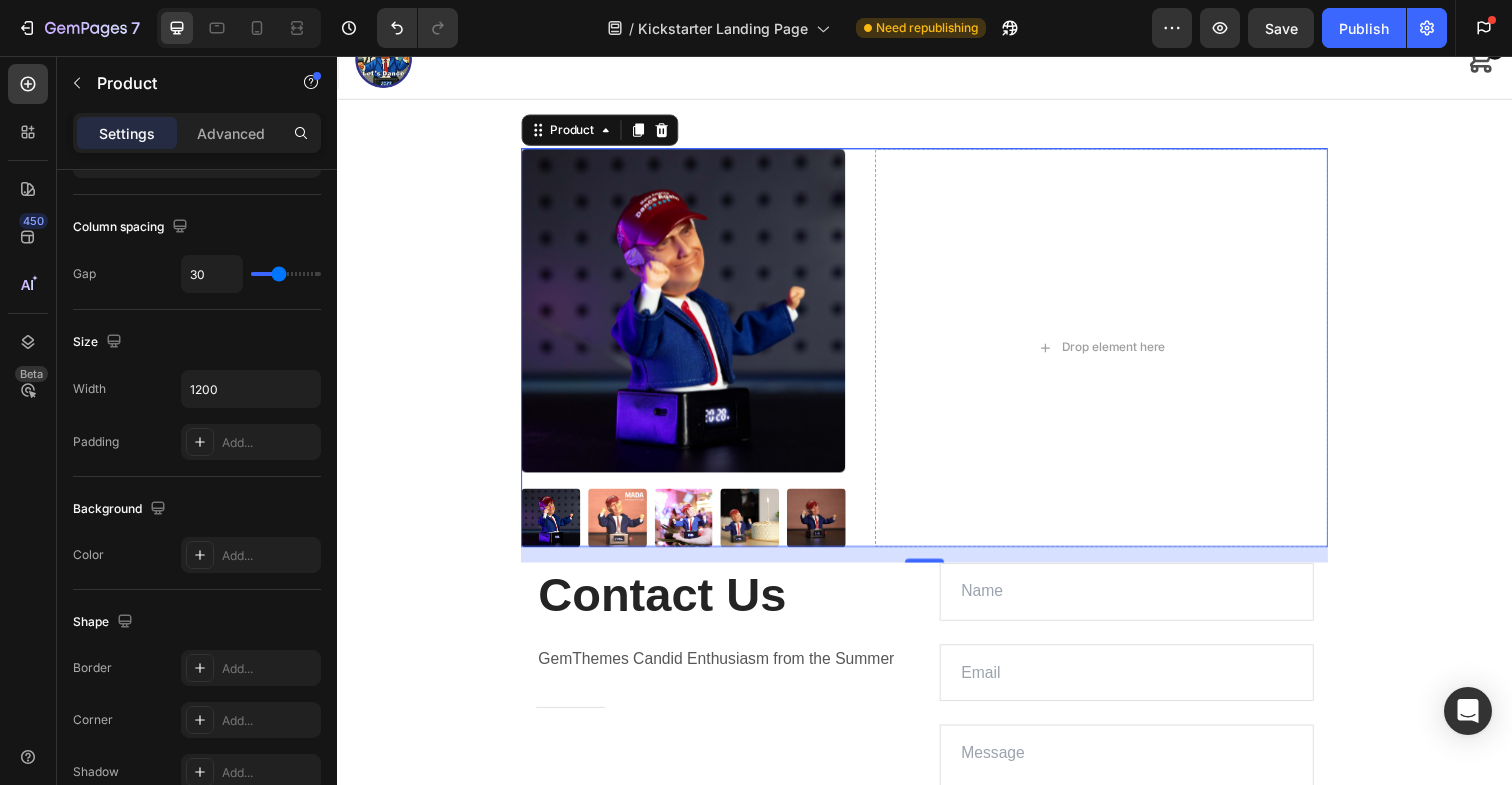 scroll, scrollTop: 0, scrollLeft: 0, axis: both 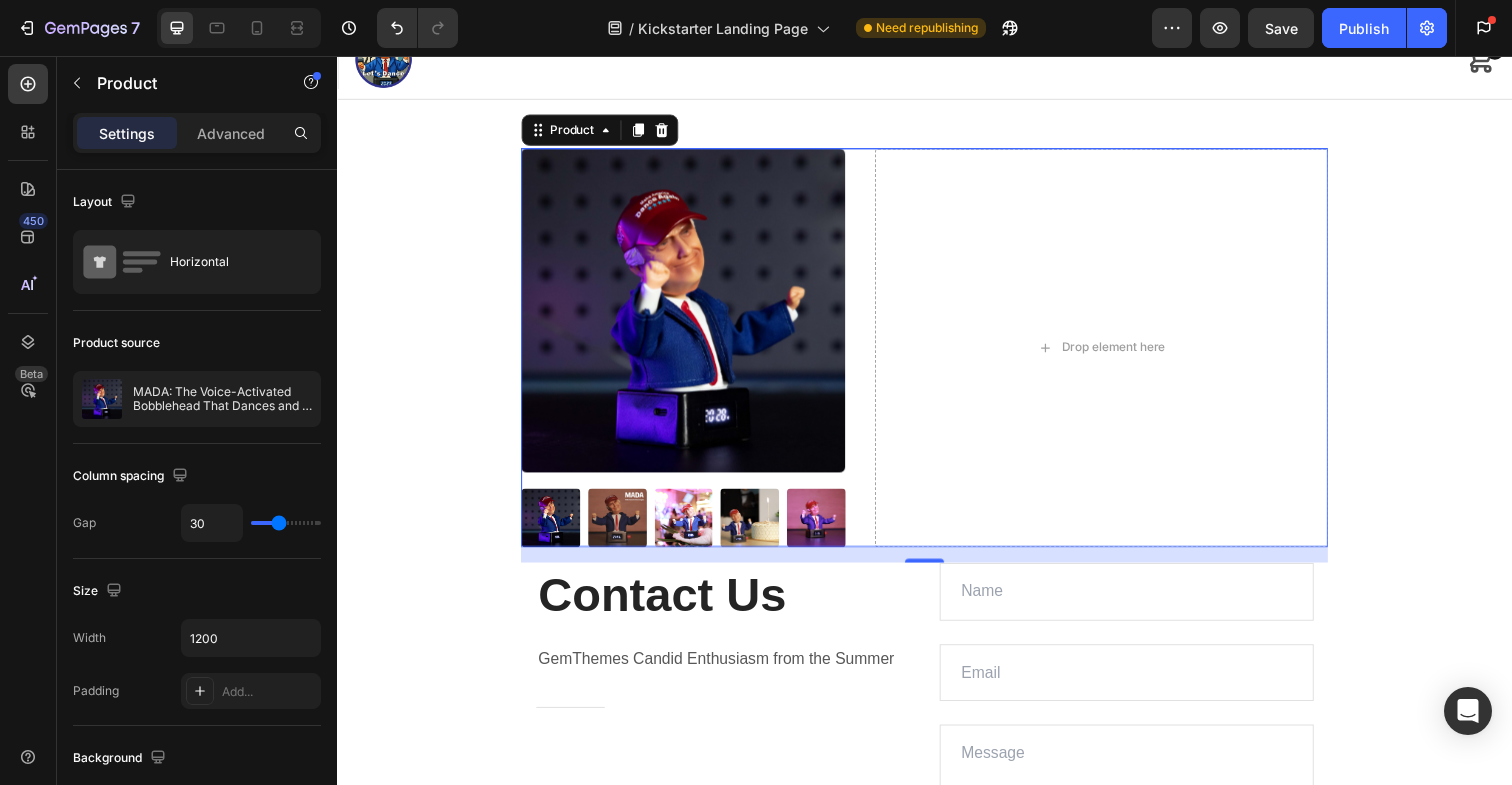 click on "Product Images
Drop element here Product   16" at bounding box center [937, 354] 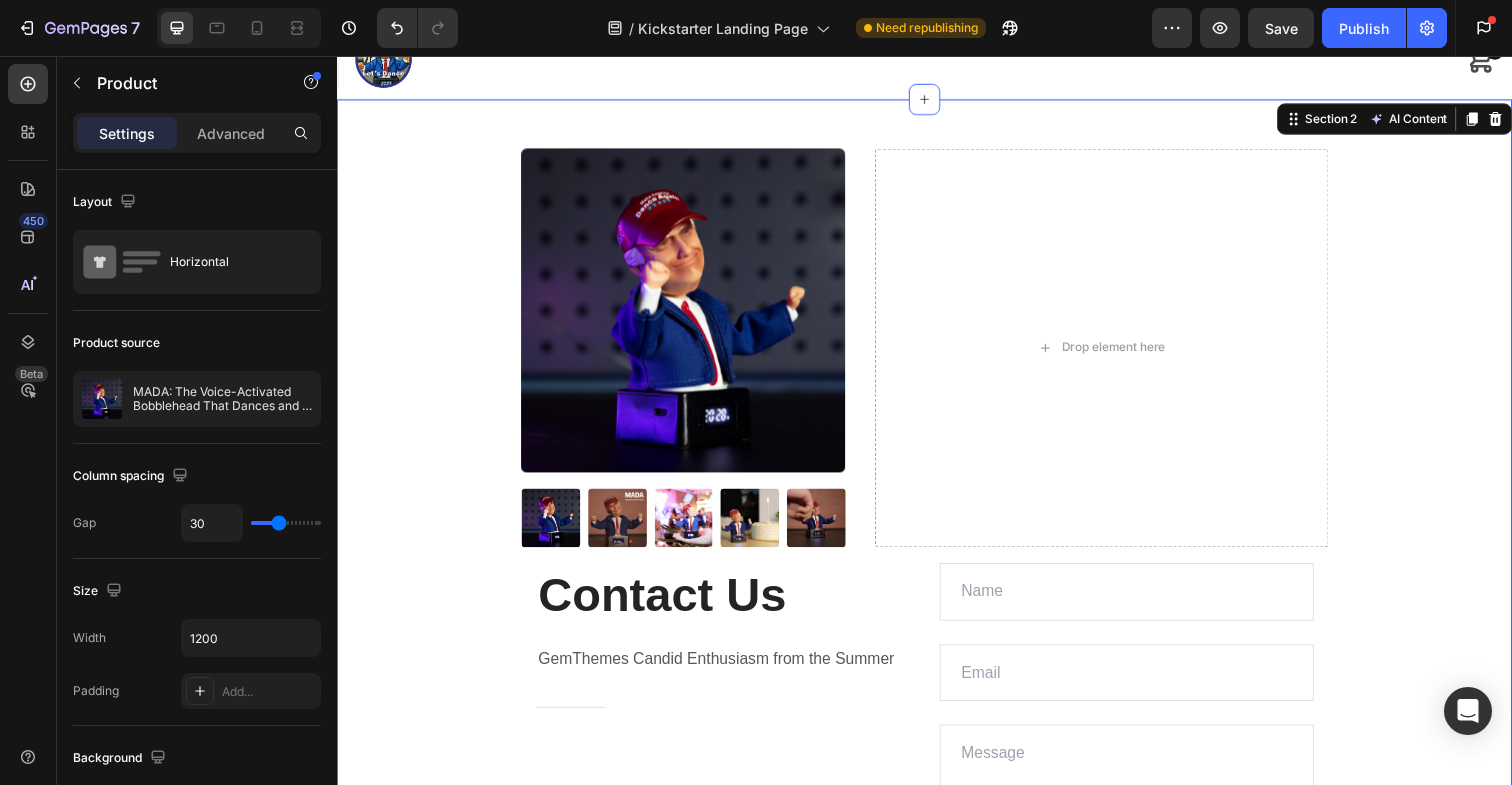 click on "Product Images
Drop element here Product Contact Us Heading GemThemes Candid Enthusiasm from the Summer Text block                Title Line Address:: Text block Eight Avenue 487, [CITY] Text block Row Phone: Text block +012 345 6789 0000 Text block Row Email: Text block gemthemes@gmail.com Text block Row Web: Text block gemthemes.com Text block Row
Drop element here Row Email Field Subscribe Submit Button Row Newsletter Section 2   AI Content Write with GemAI What would you like to describe here? Tone and Voice Persuasive Product Getting products... Show more Generate" at bounding box center (937, 682) 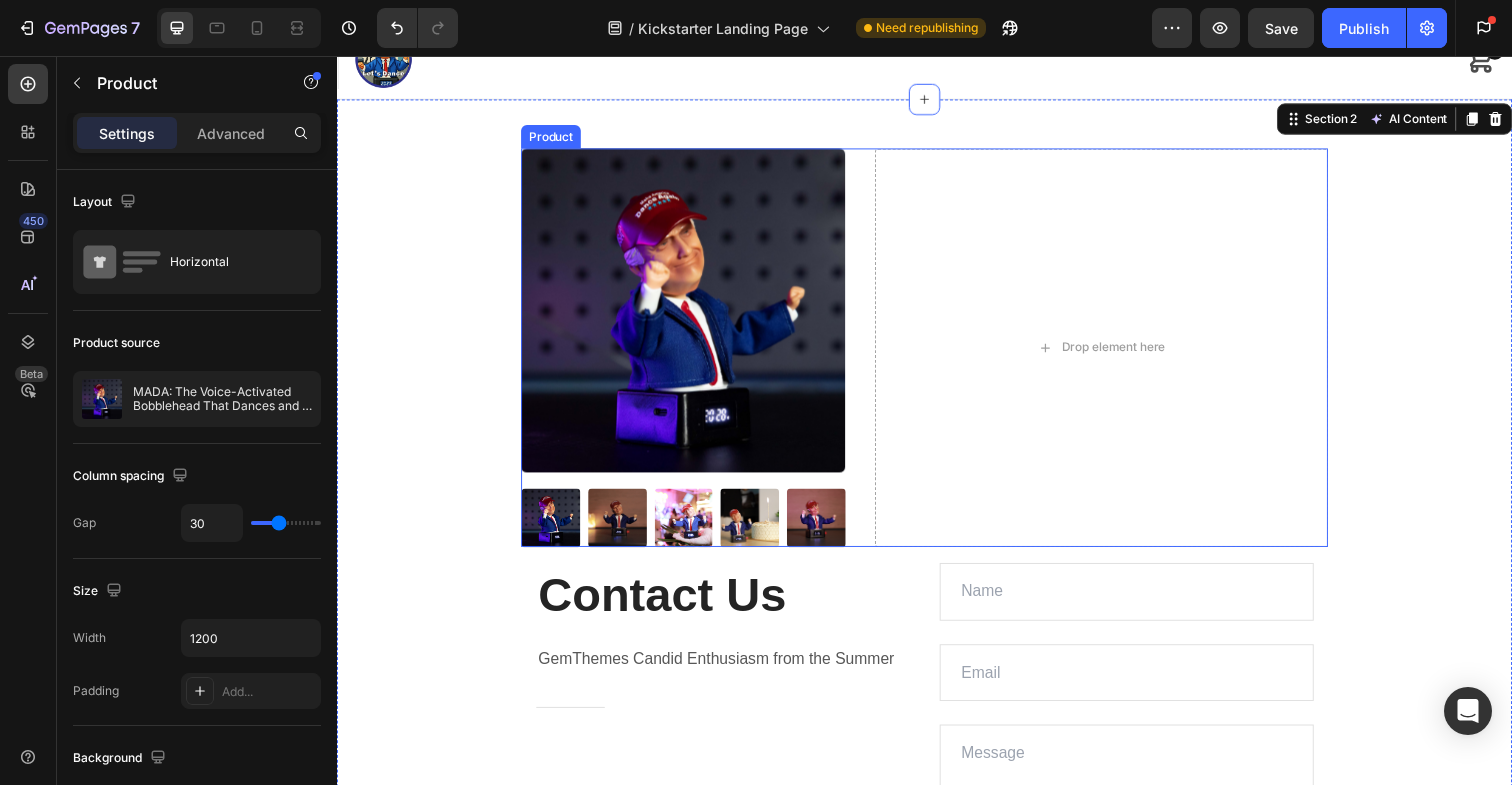 click on "Product Images
Drop element here Product" at bounding box center (937, 354) 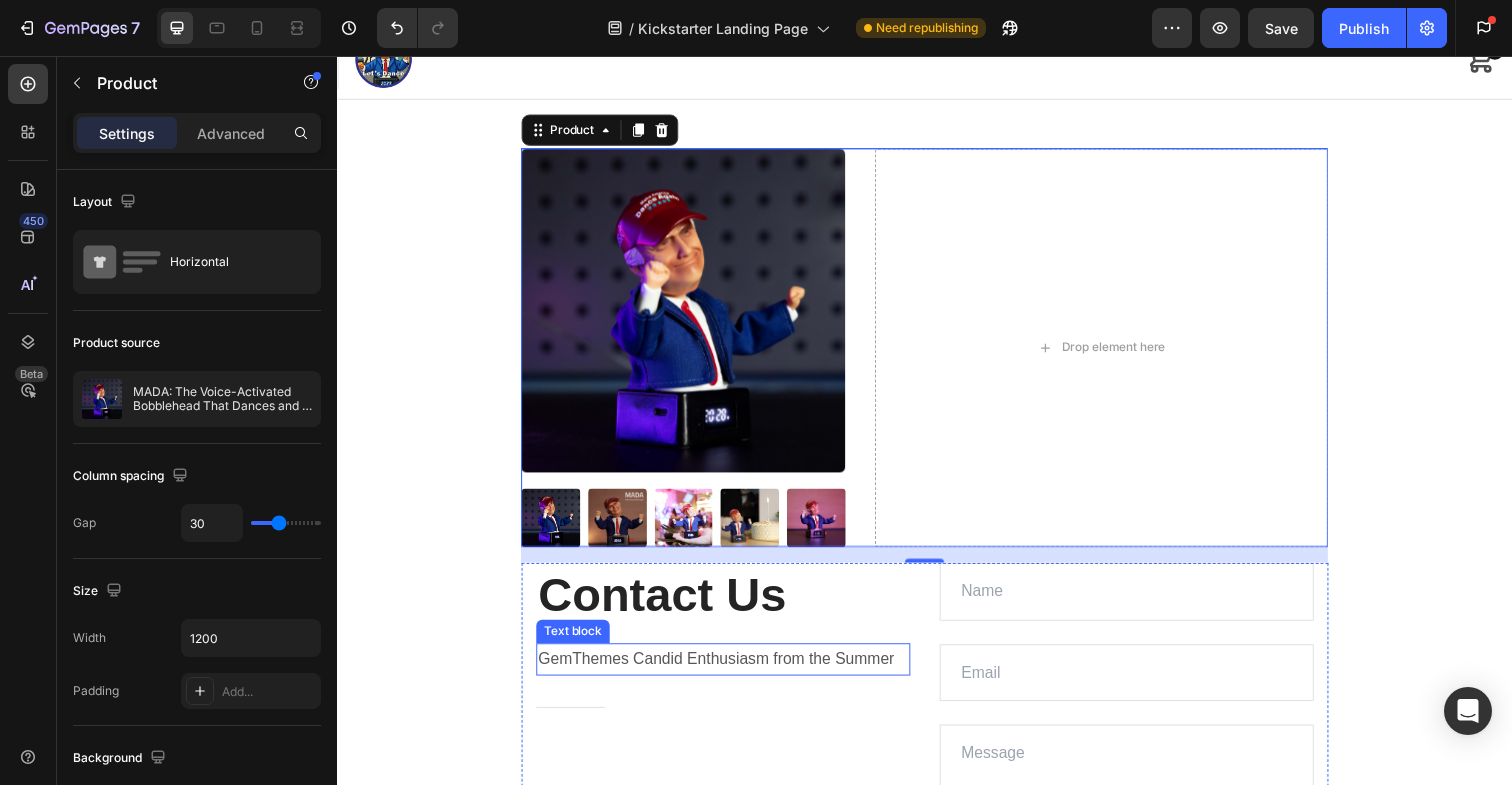 scroll, scrollTop: 98, scrollLeft: 0, axis: vertical 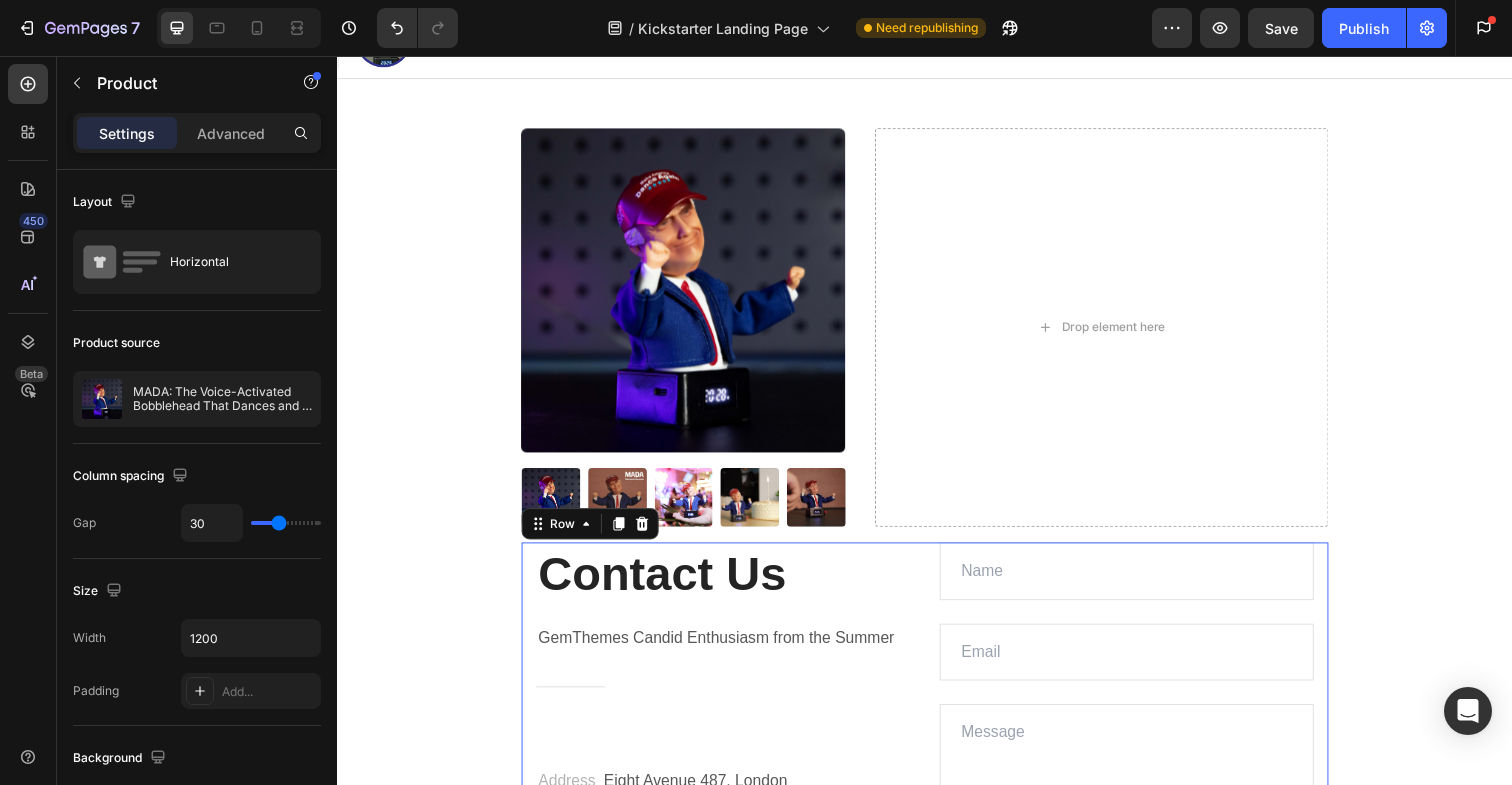 click on "Contact Us Heading GemThemes Candid Enthusiasm from the Summer Text block                Title Line Address:: Text block Eight Avenue 487, [CITY] Text block Row Phone: Text block +012 345 6789 0000 Text block Row Email: Text block gemthemes@gmail.com Text block Row Web: Text block gemthemes.com Text block Row
Drop element here Row Email Field Subscribe Submit Button Row Newsletter Section 2   0 Text Field   0" at bounding box center [937, 835] 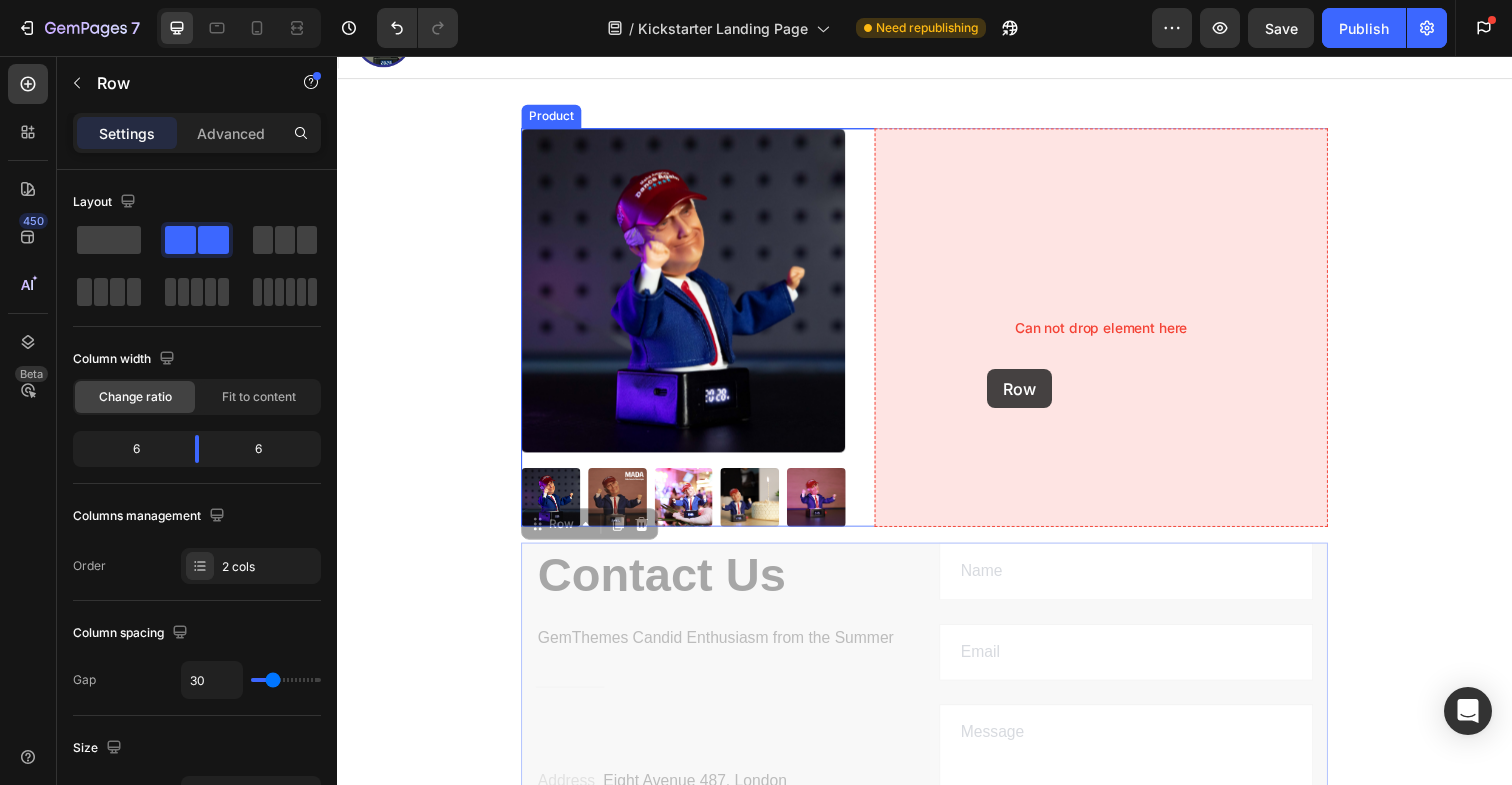 drag, startPoint x: 546, startPoint y: 537, endPoint x: 1033, endPoint y: 362, distance: 517.48816 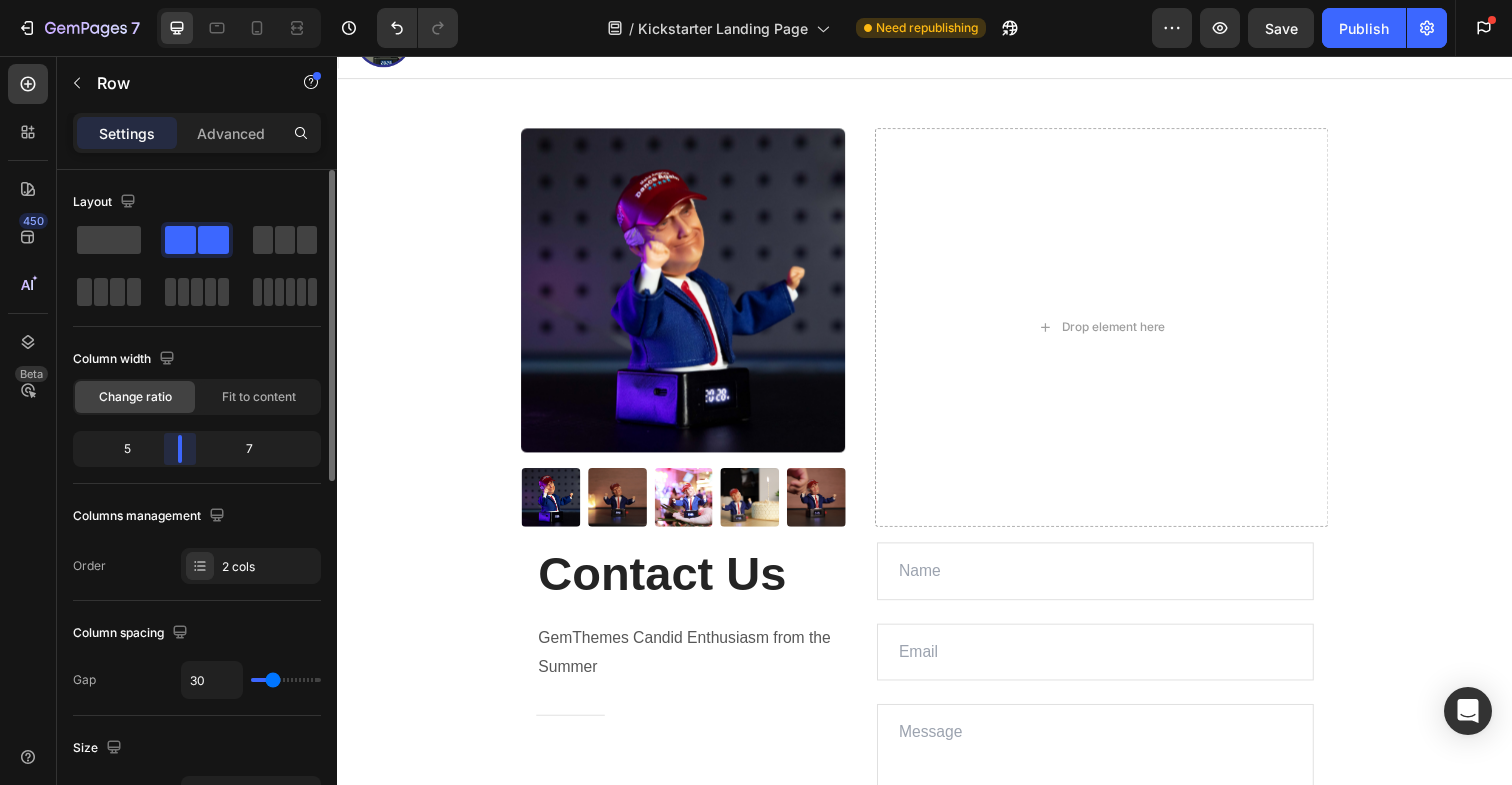 drag, startPoint x: 198, startPoint y: 448, endPoint x: 177, endPoint y: 463, distance: 25.806976 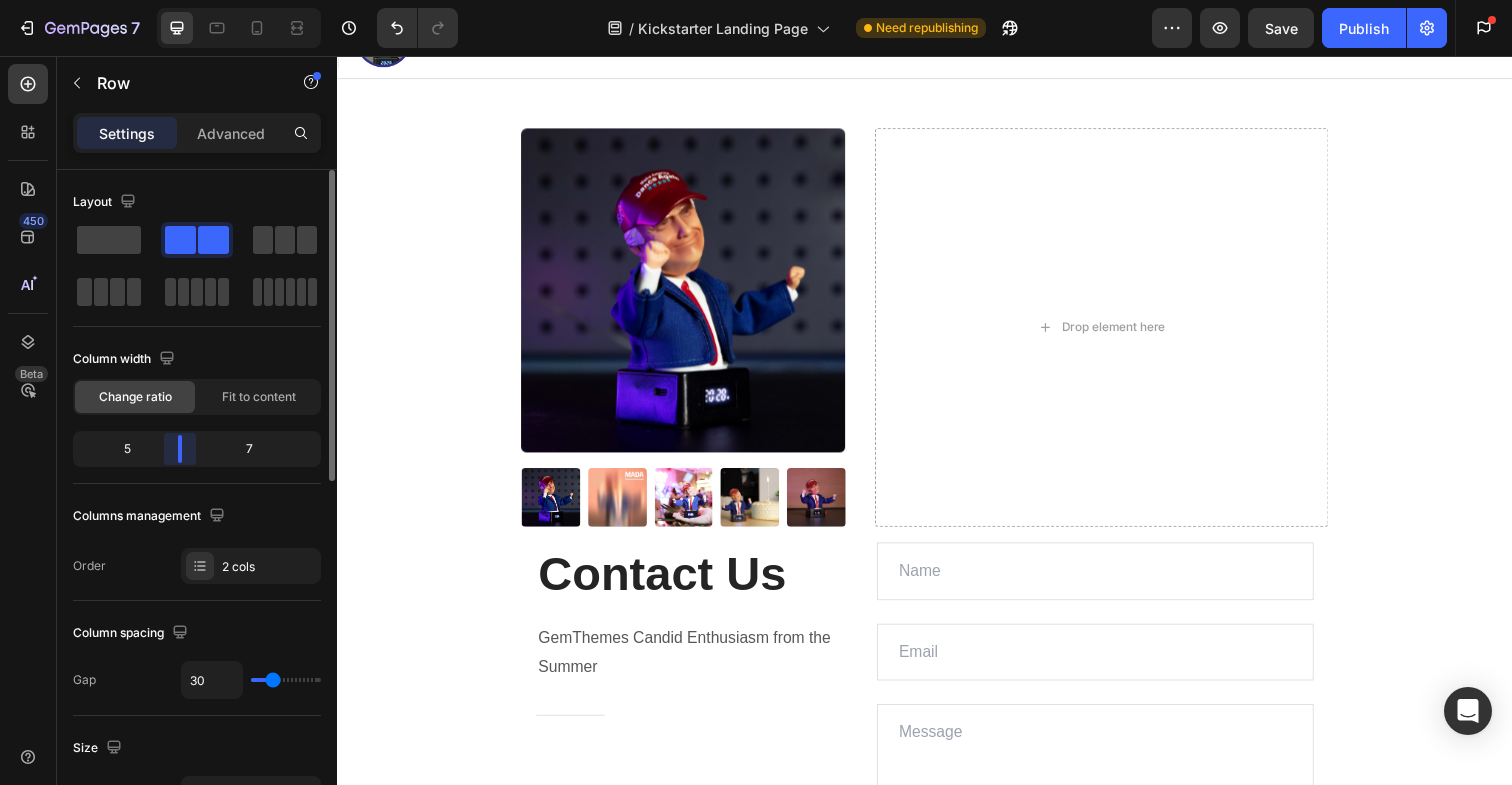 click on "7  Version history  /  Kickstarter Landing Page Need republishing Preview  Save   Publish  Get started 1 of 3 complete Insert template from library Import products from Shopify Design with blank page 450 Beta Sections(18) Elements(70) Section Element Hero Section Product Detail Brands Trusted Badges Guarantee Product Breakdown How to use Testimonials Compare Bundle FAQs Social Proof Brand Story Product List Collection Blog List Contact Sticky Add to Cart Custom Footer Browse Library 450 Layout
Row
Row
Row
Row Text
Heading
Text Block Button
Button
Button Media
Image" at bounding box center [756, 0] 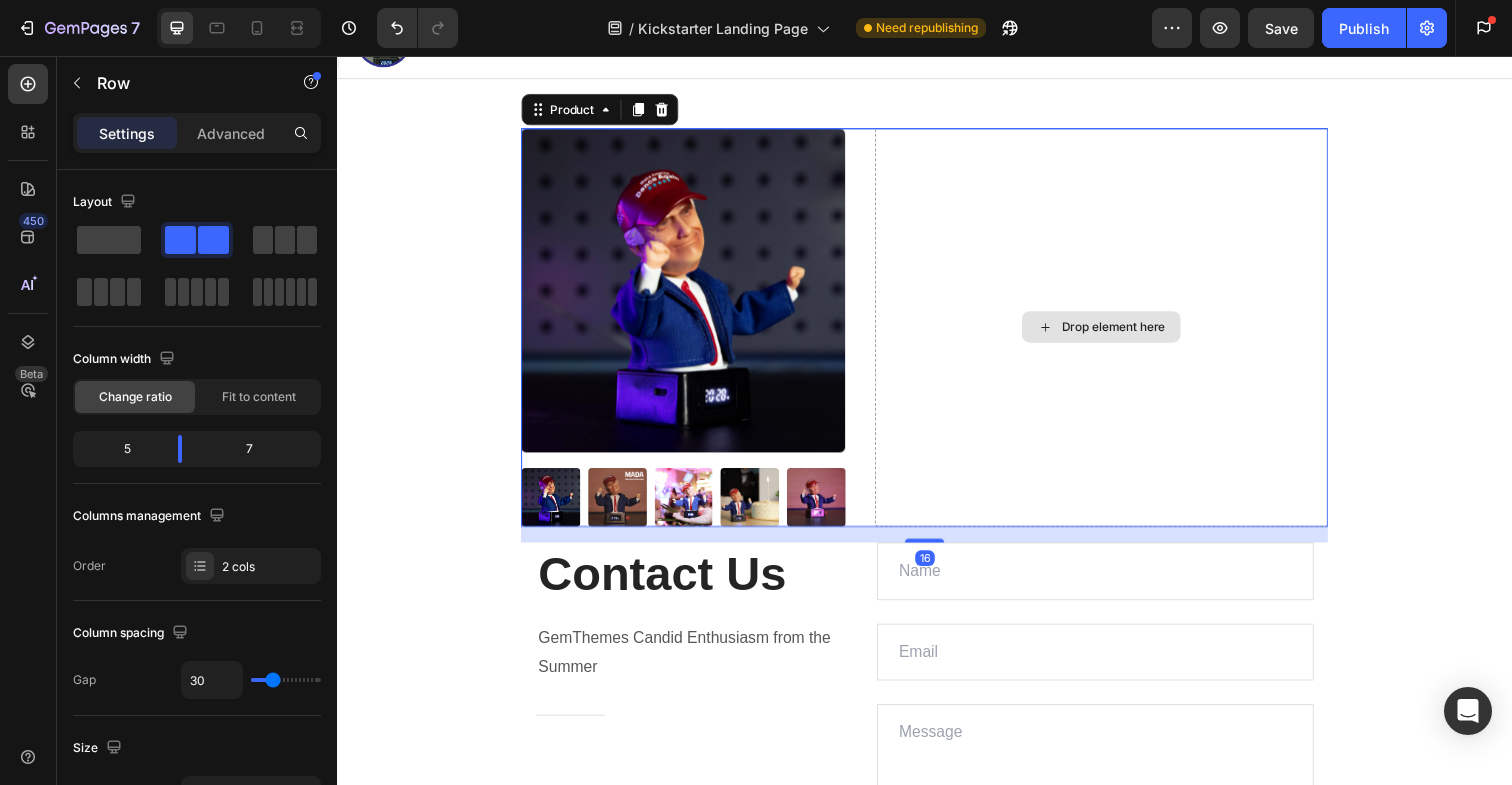 click on "Drop element here" at bounding box center [1117, 333] 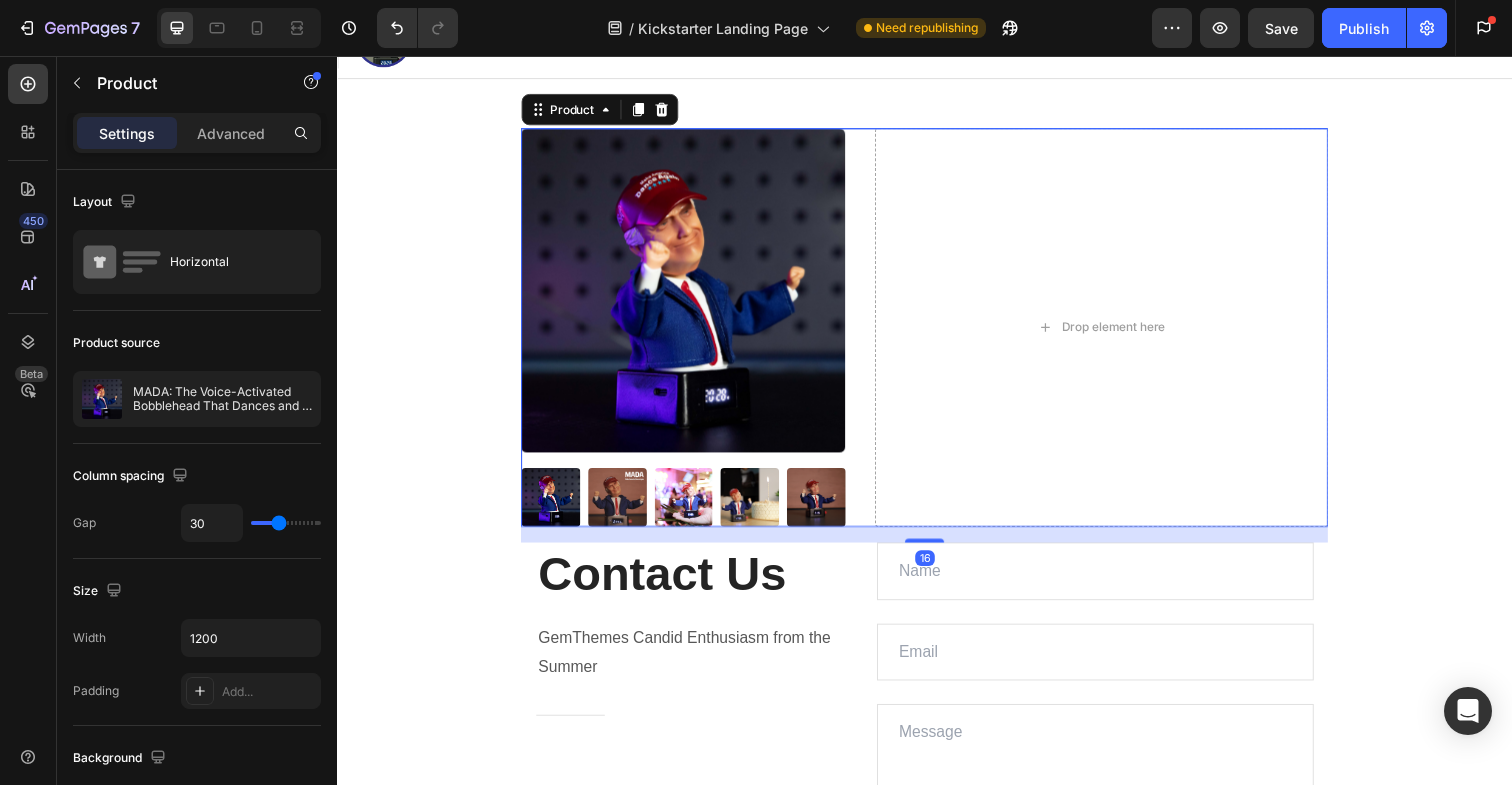 click on "Product Images
Drop element here Product   16" at bounding box center (937, 333) 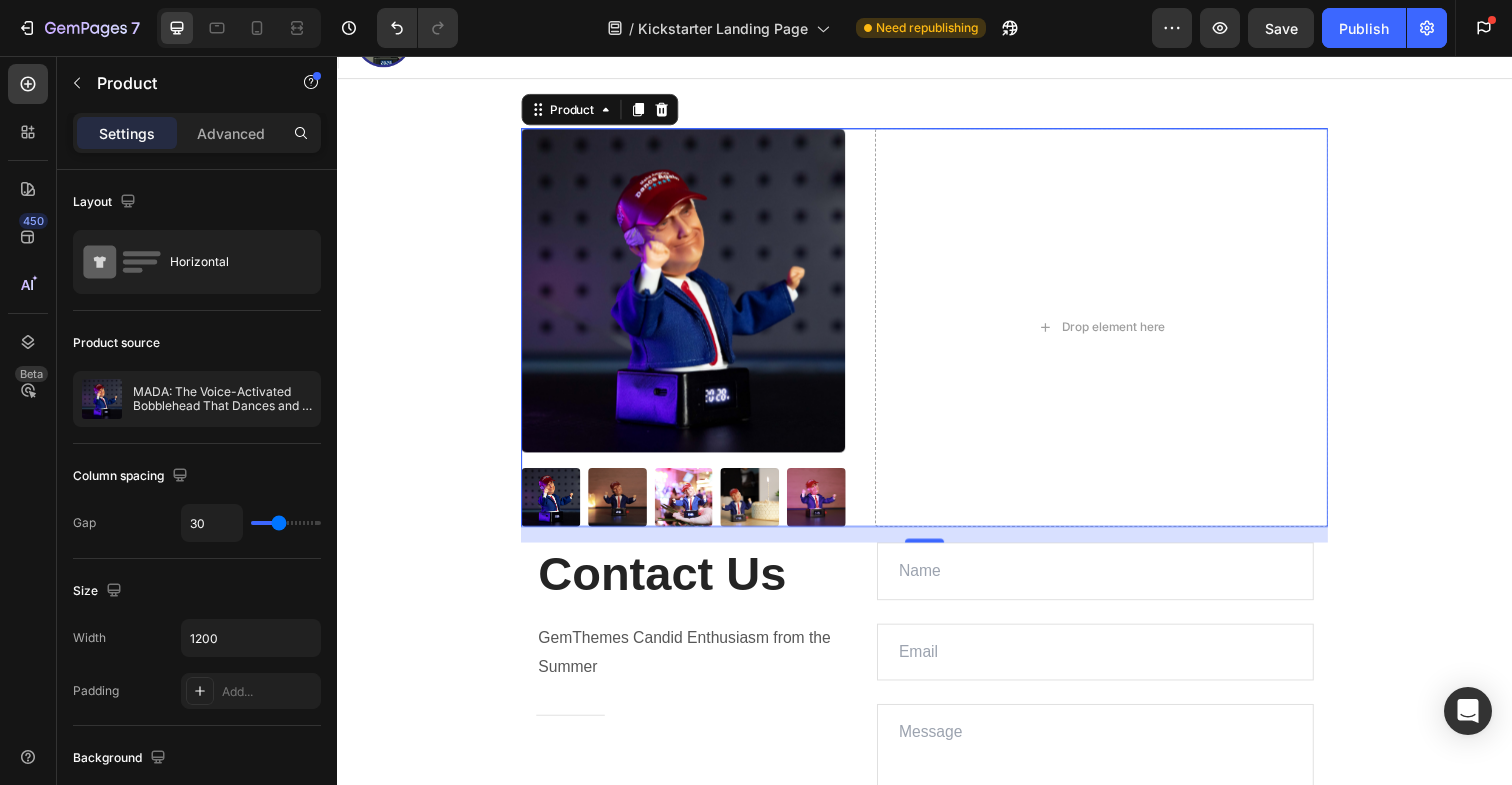 click on "Product Images
Drop element here Product   16" at bounding box center [937, 333] 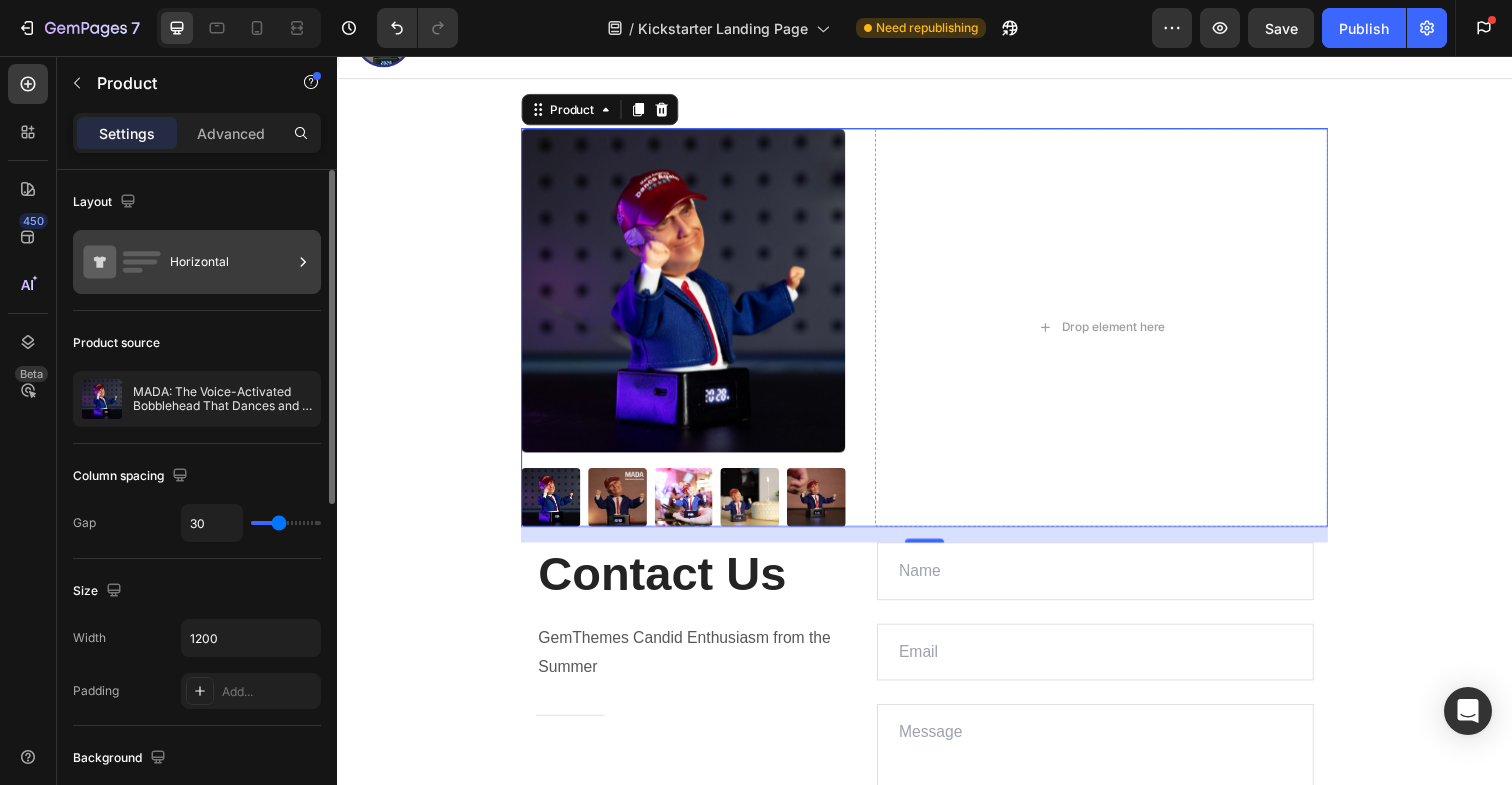 click on "Horizontal" at bounding box center (231, 262) 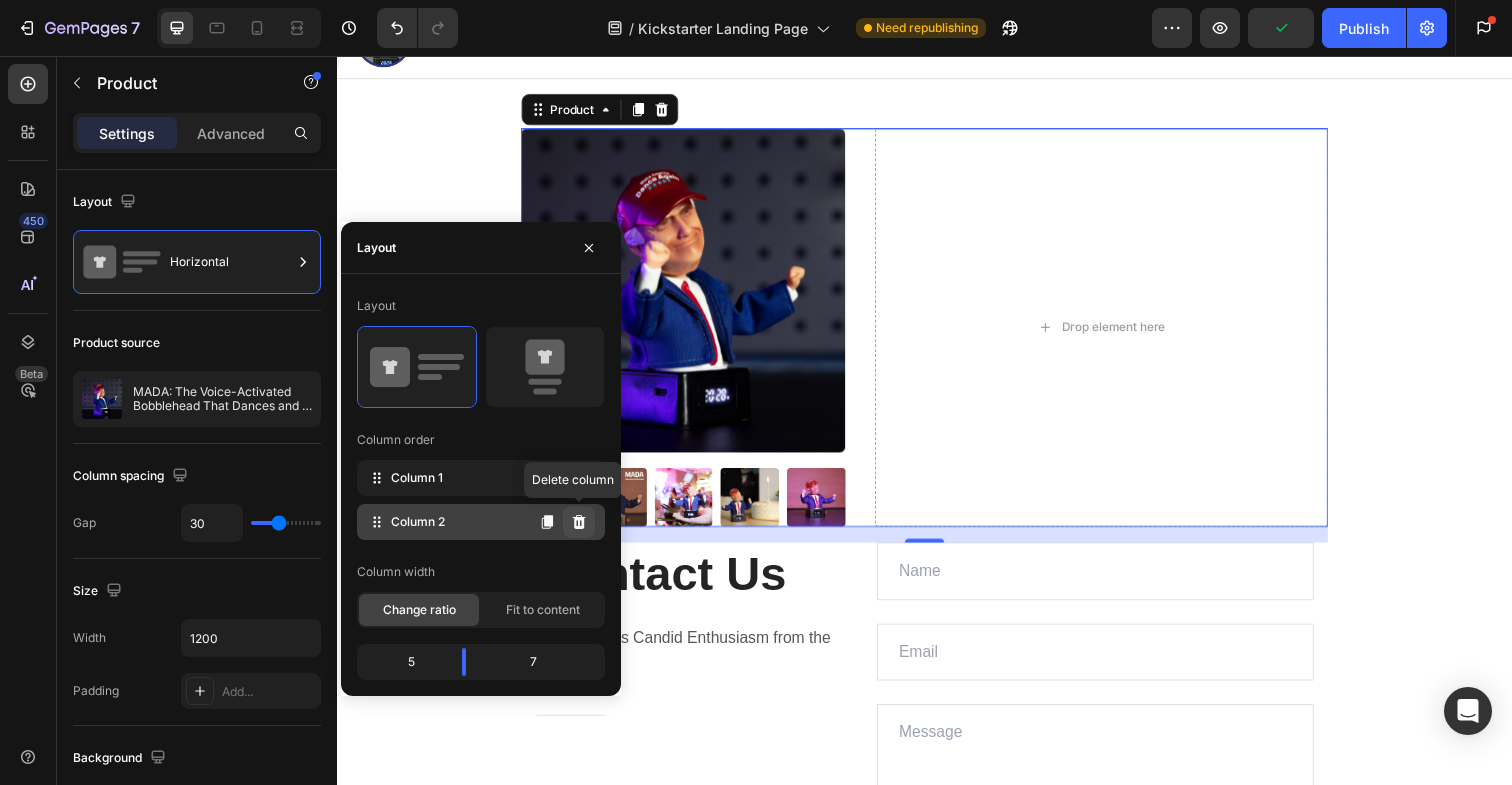 click 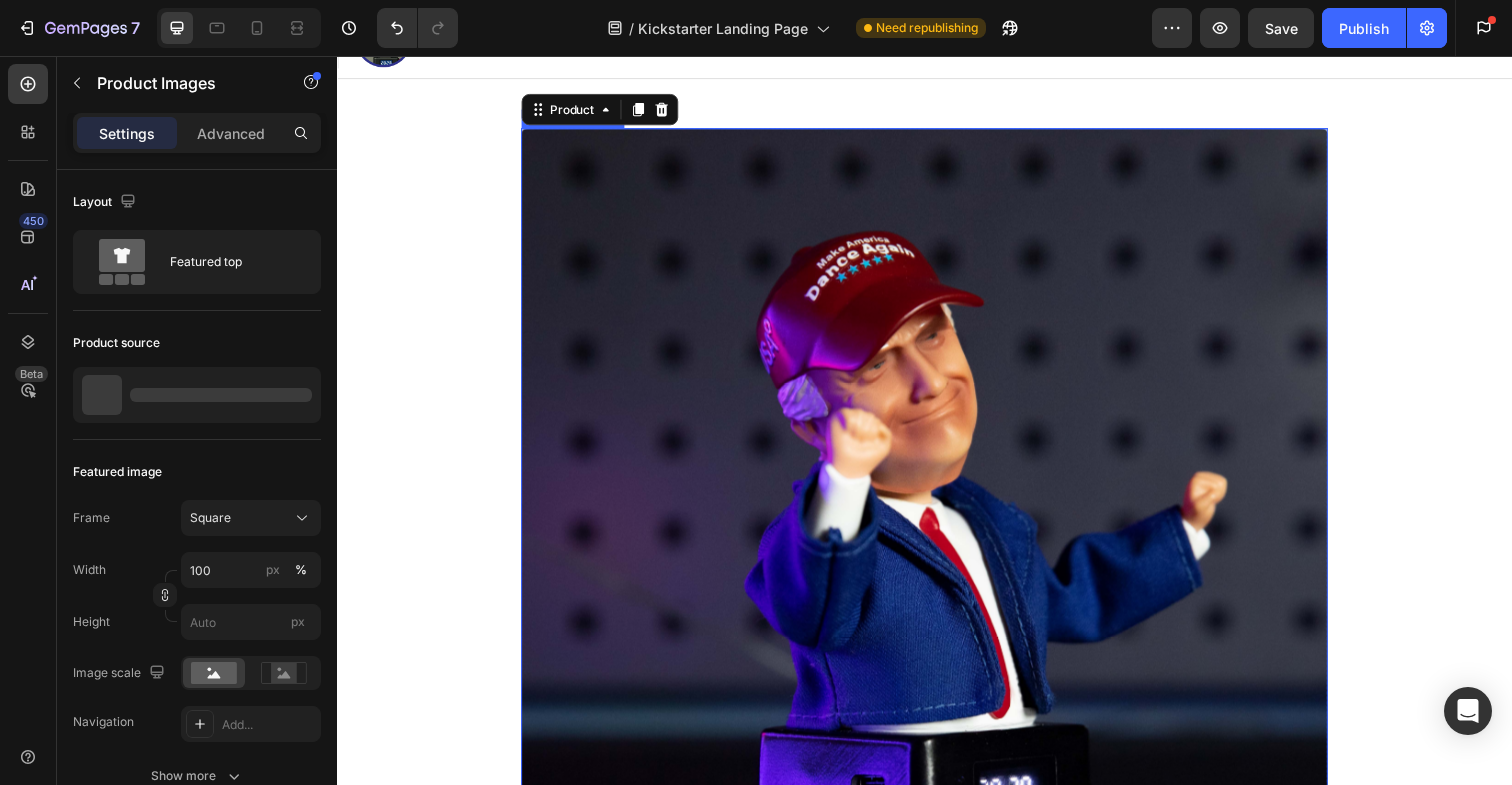 click at bounding box center (937, 542) 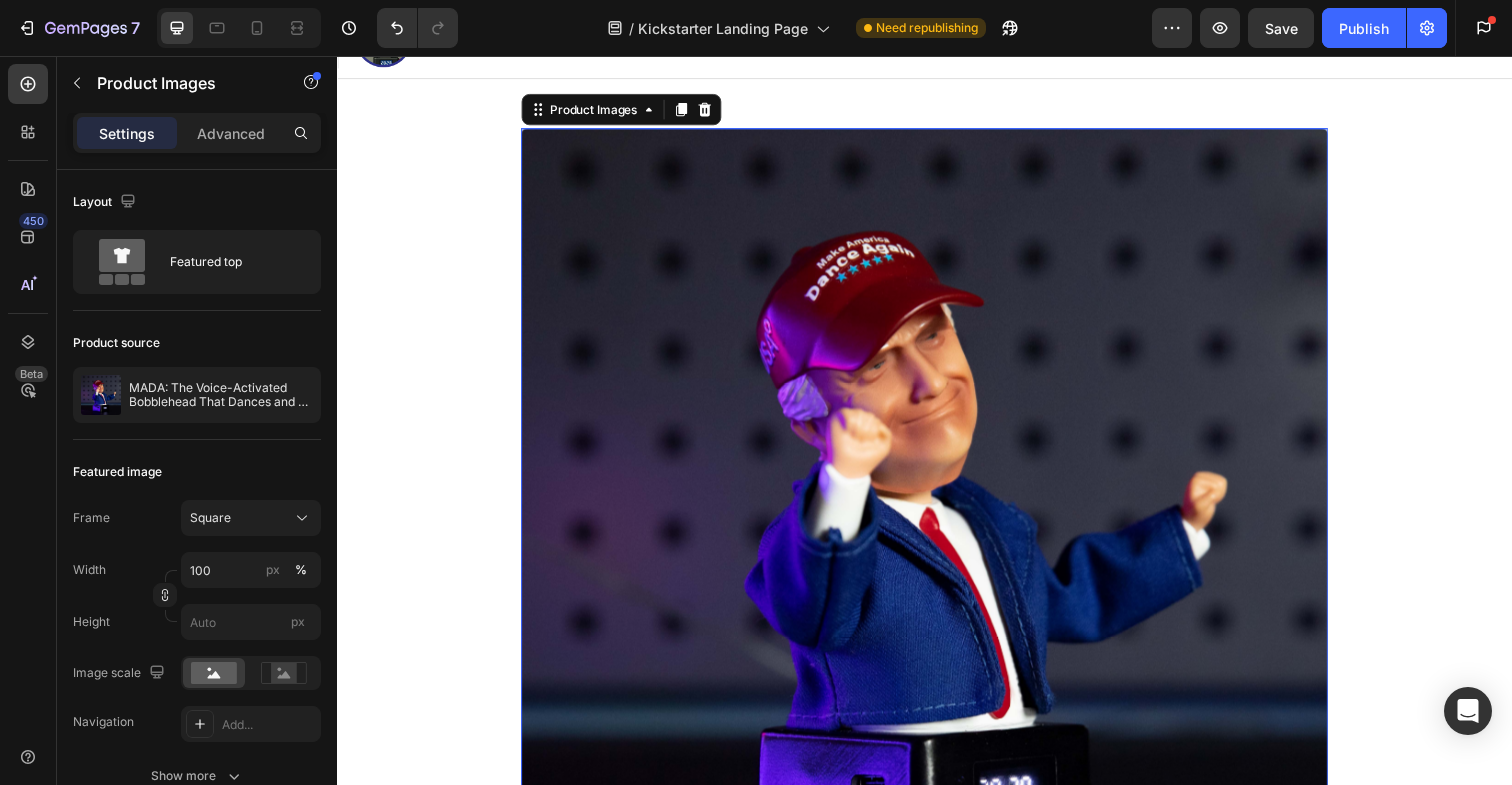 scroll, scrollTop: 0, scrollLeft: 0, axis: both 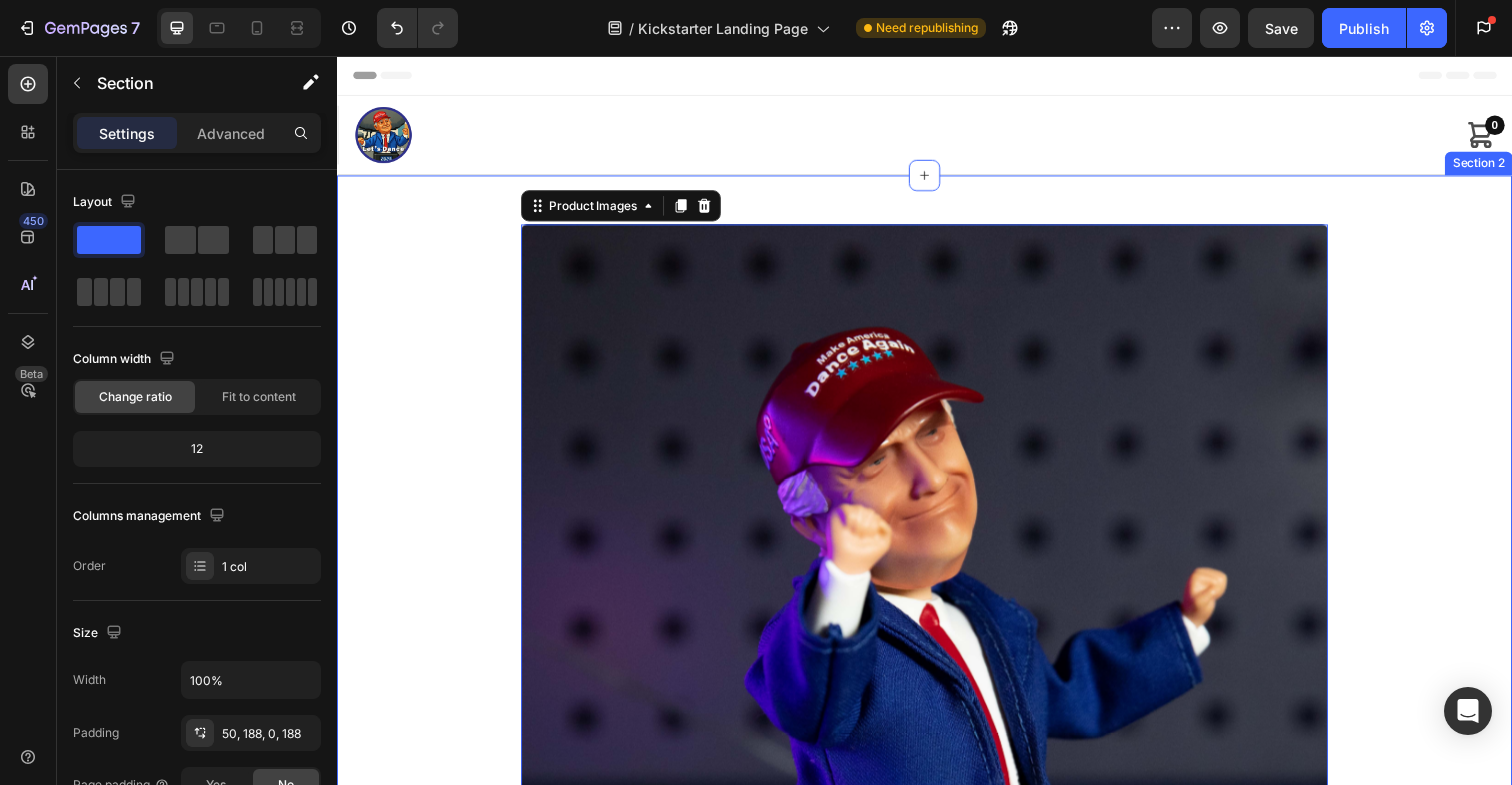 click on "Product Images   0 Product Contact Us Heading GemThemes Candid Enthusiasm from the Summer Text block                Title Line Address:: Text block Eight Avenue 487, [CITY] Text block Row Phone: Text block +012 345 6789 0000 Text block Row Email: Text block gemthemes@gmail.com Text block Row Web: Text block gemthemes.com Text block Row
Drop element here Row Email Field Subscribe Submit Button Row Newsletter Section 2" at bounding box center [937, 1083] 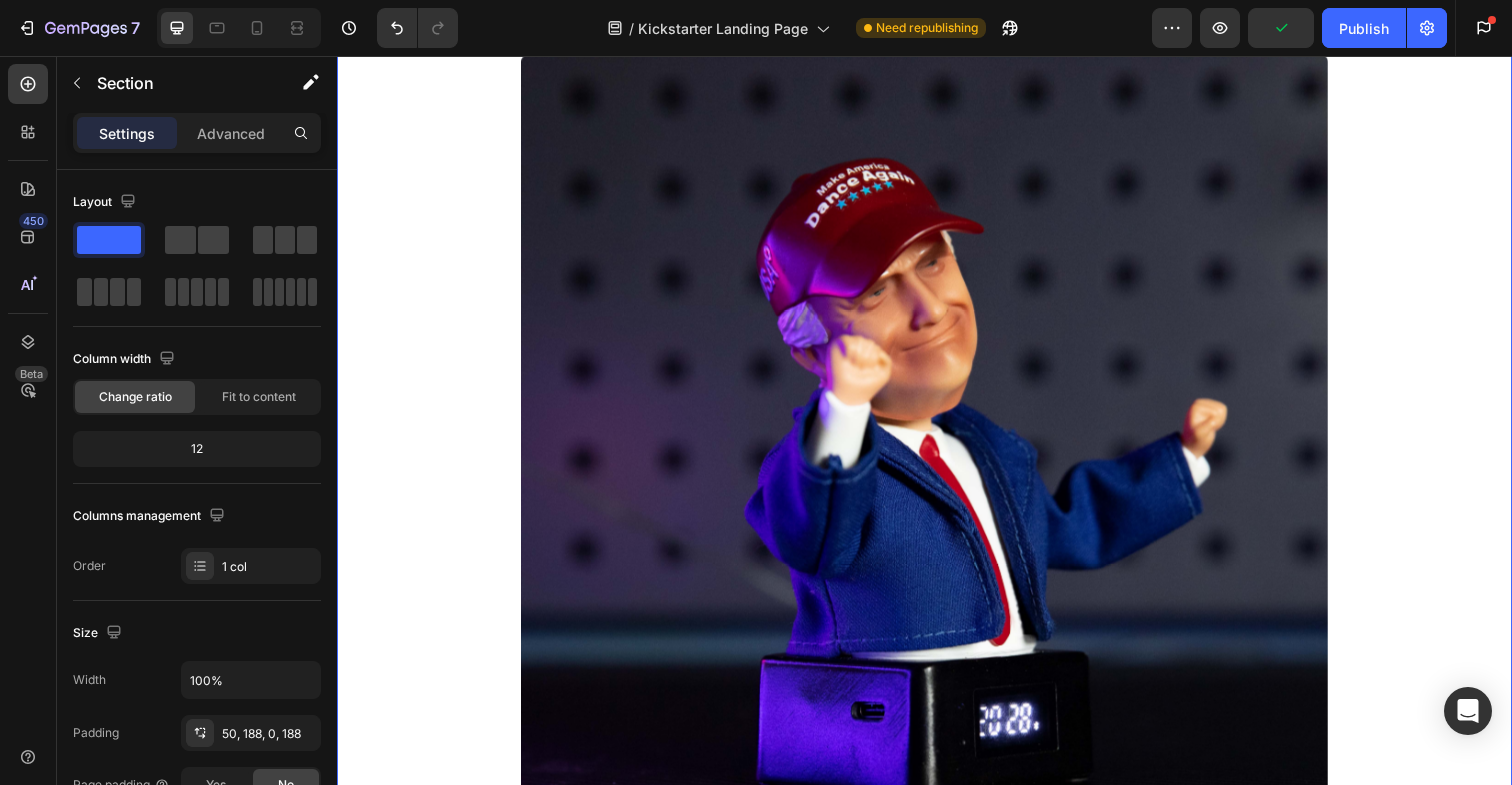 scroll, scrollTop: 167, scrollLeft: 0, axis: vertical 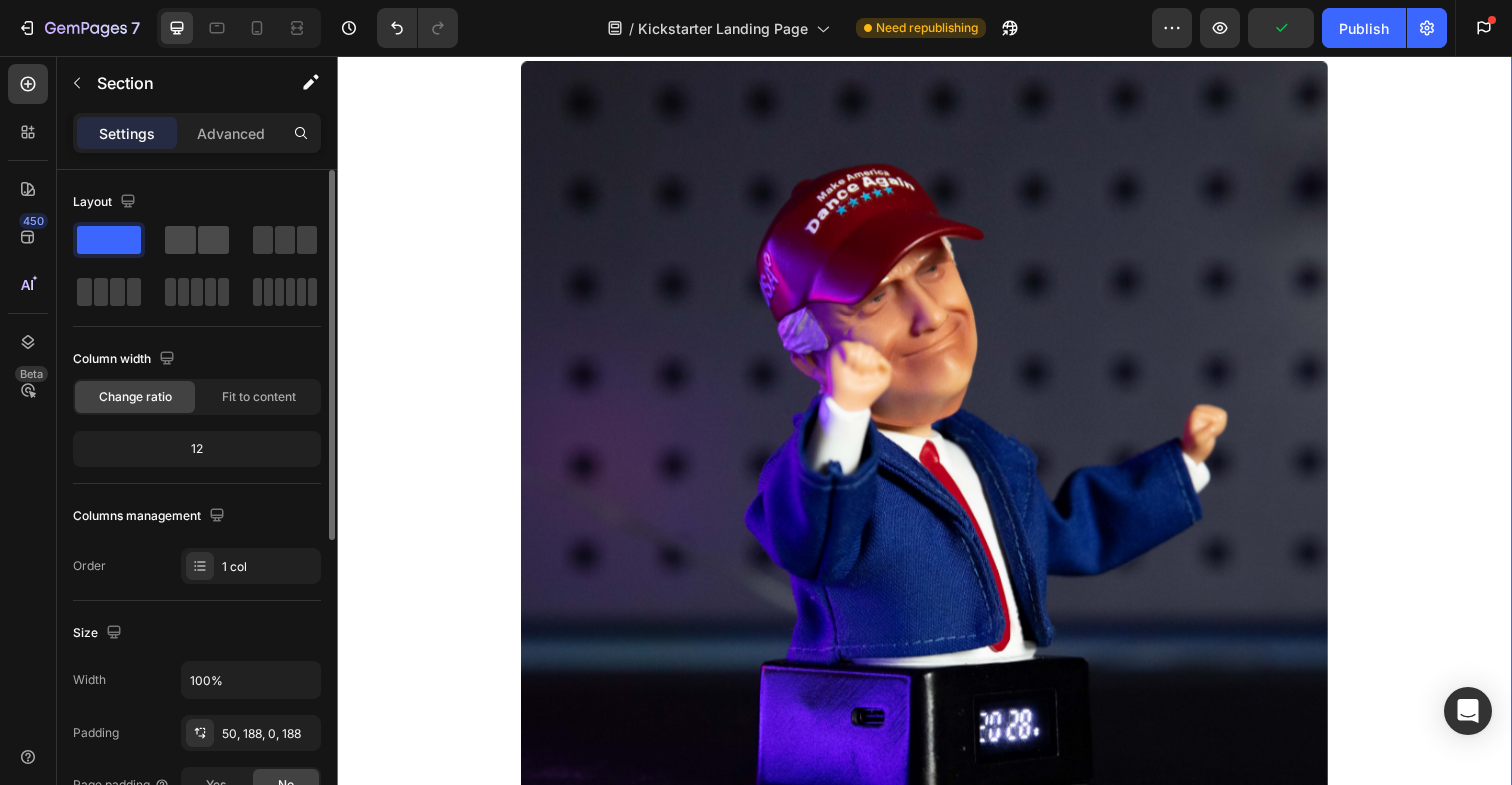 click 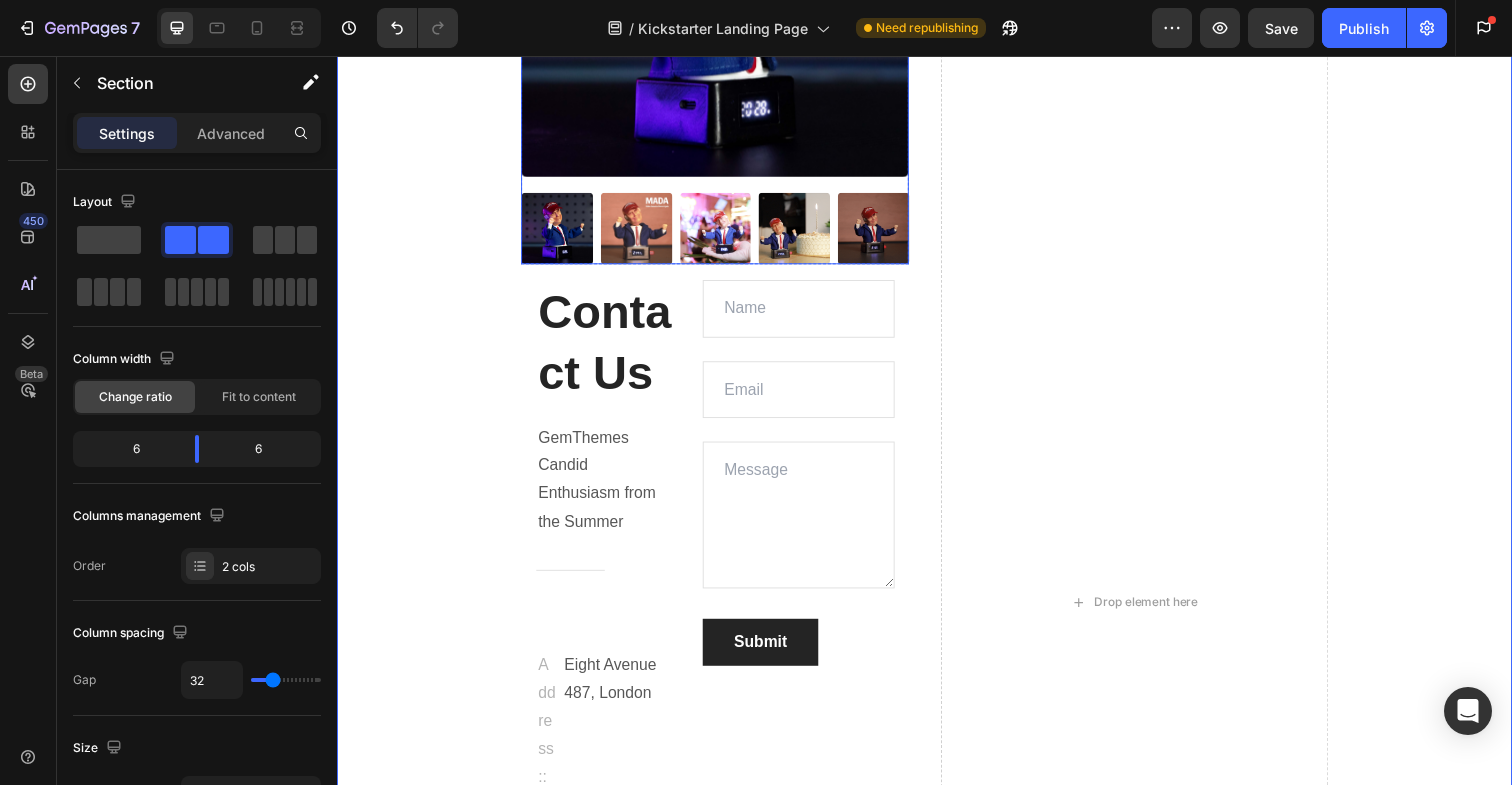 scroll, scrollTop: 426, scrollLeft: 0, axis: vertical 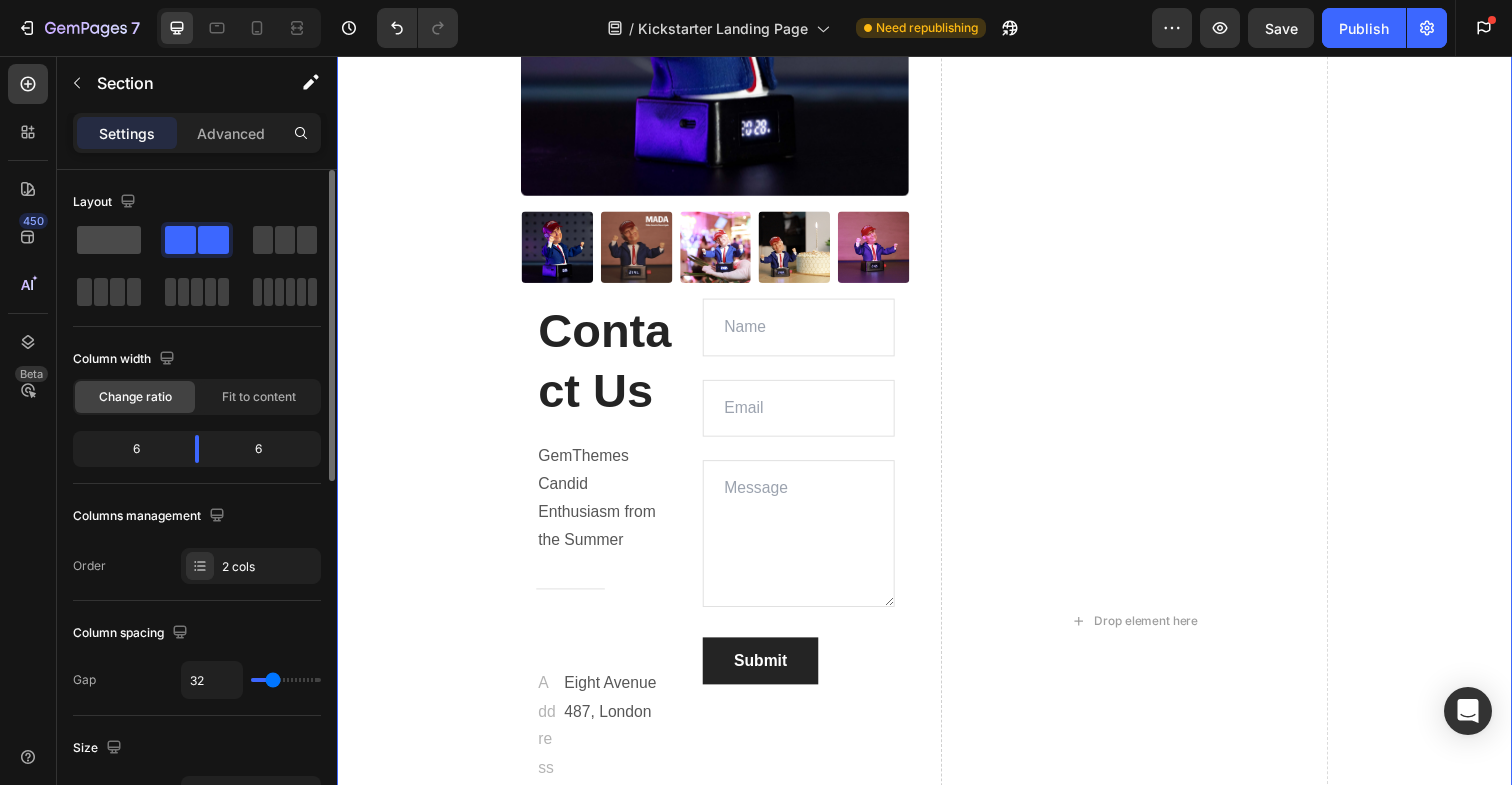 click 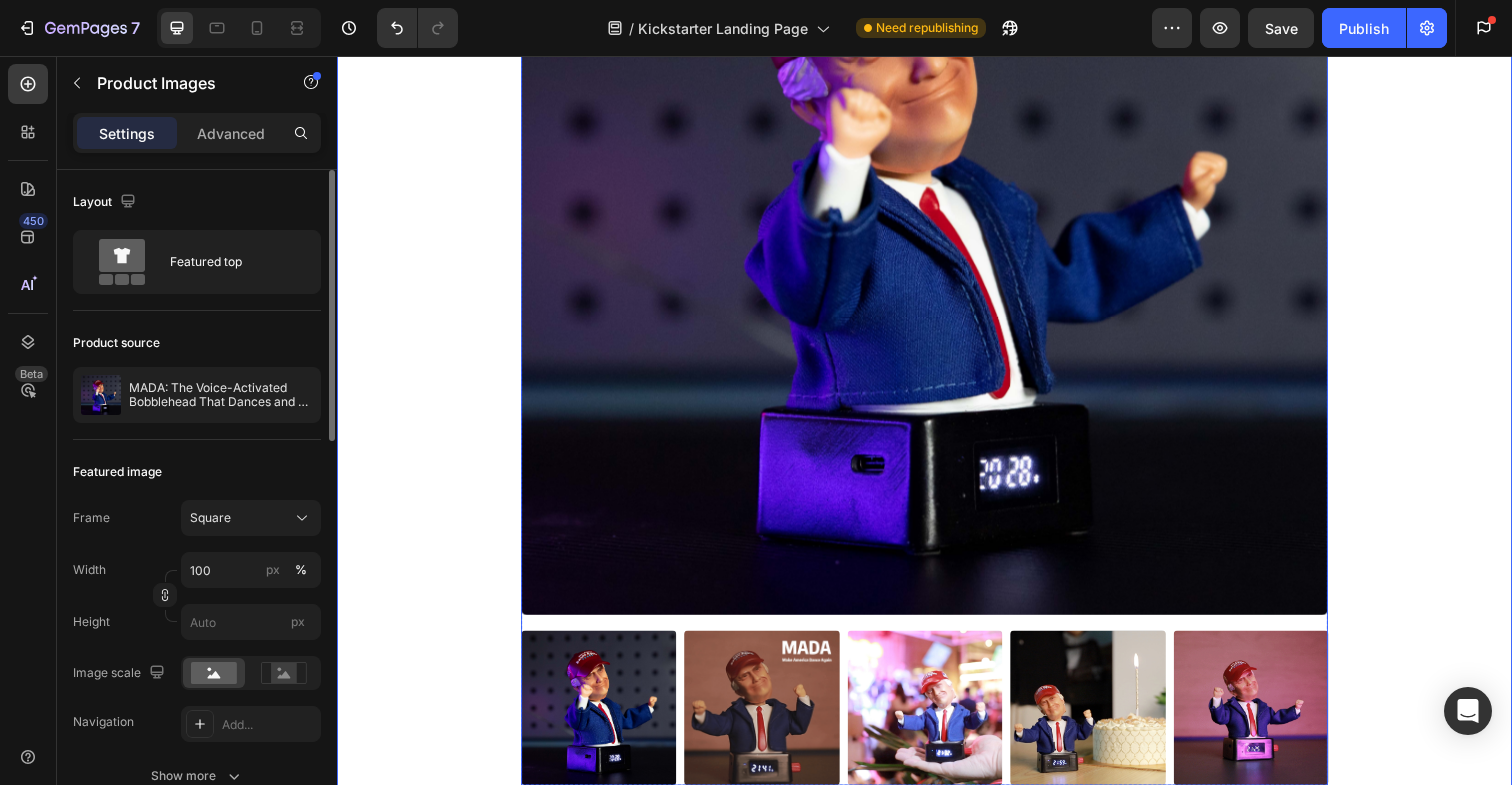 click at bounding box center [937, 215] 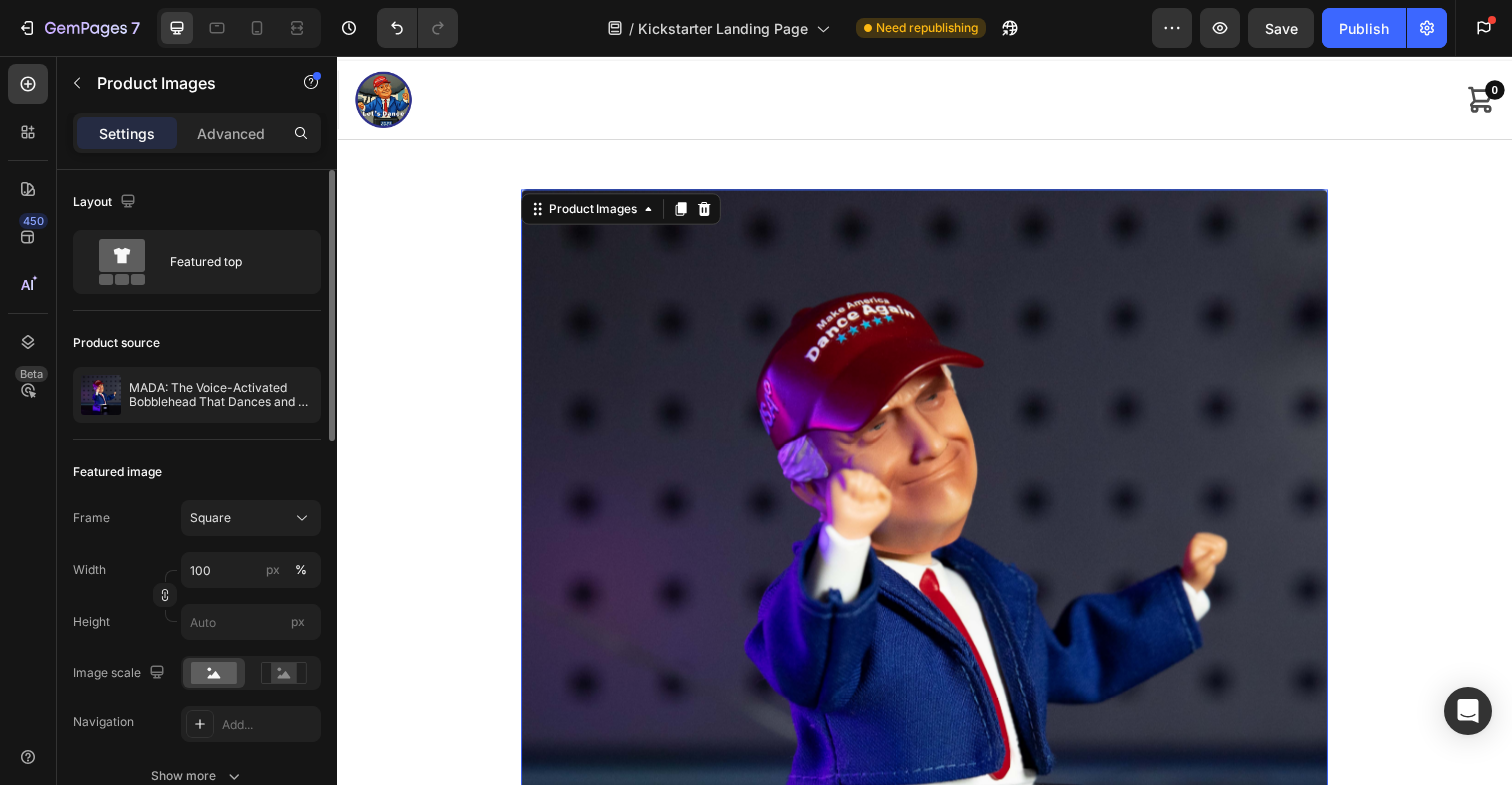 scroll, scrollTop: 24, scrollLeft: 0, axis: vertical 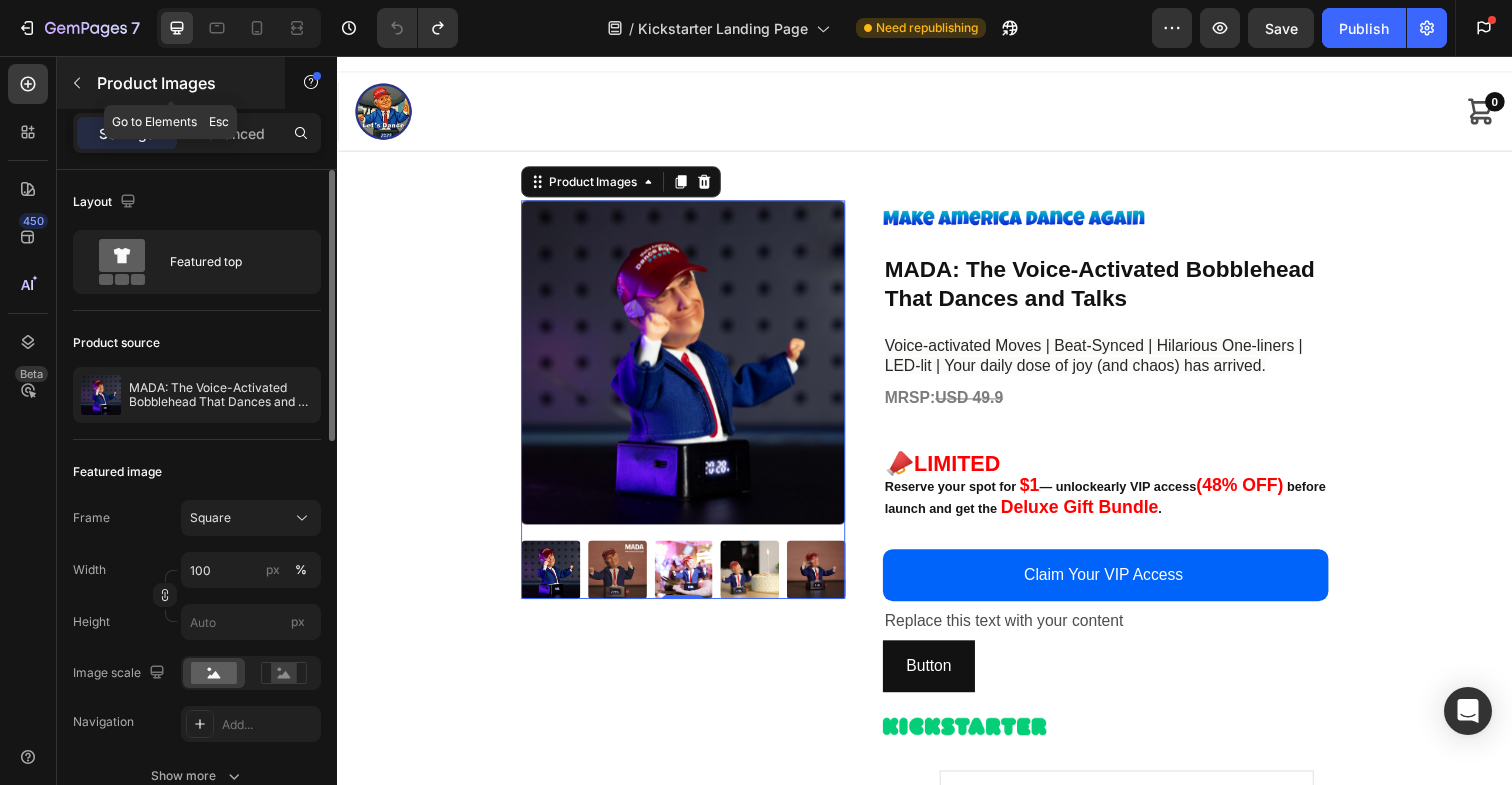click 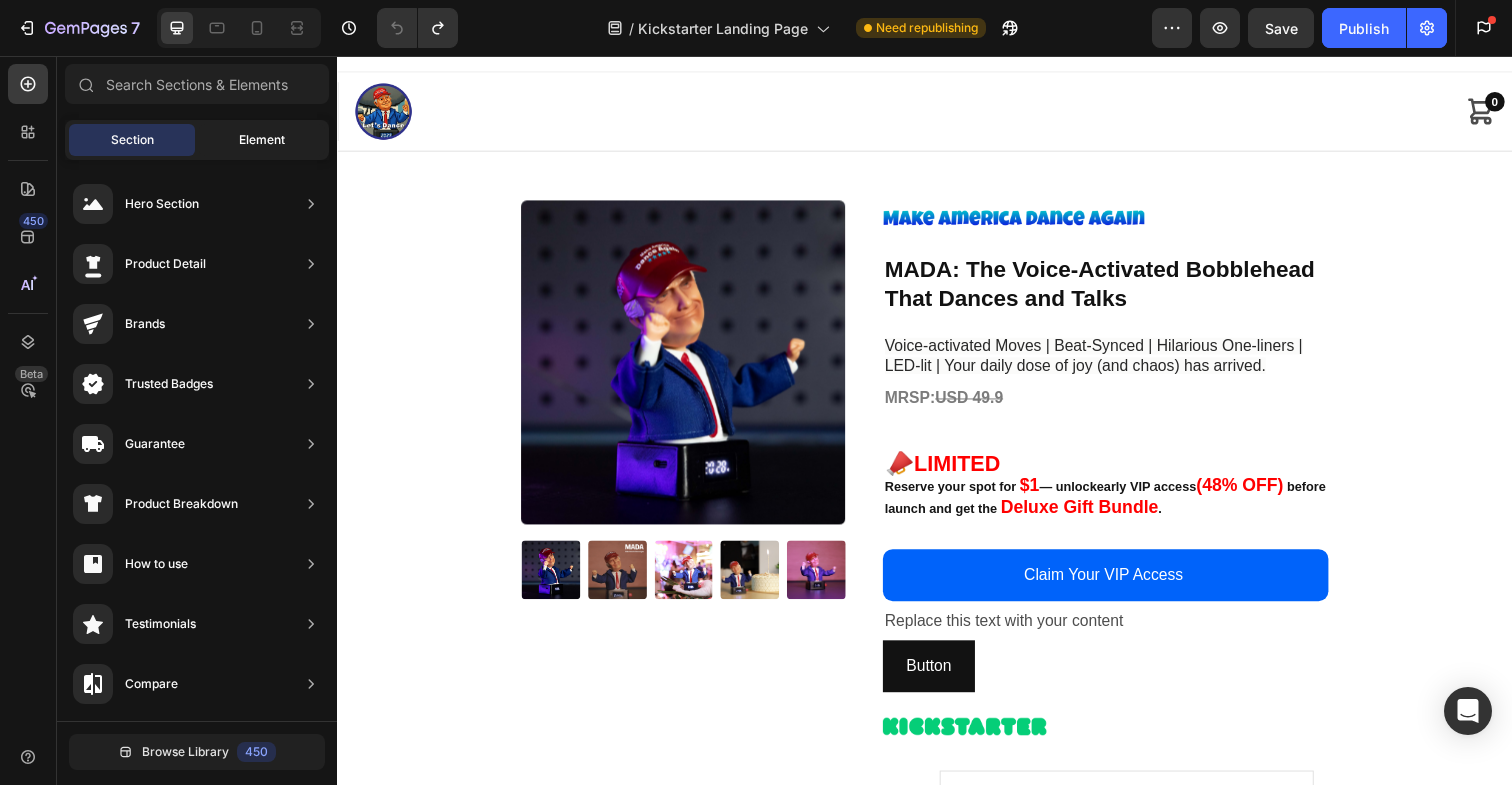 click on "Element" 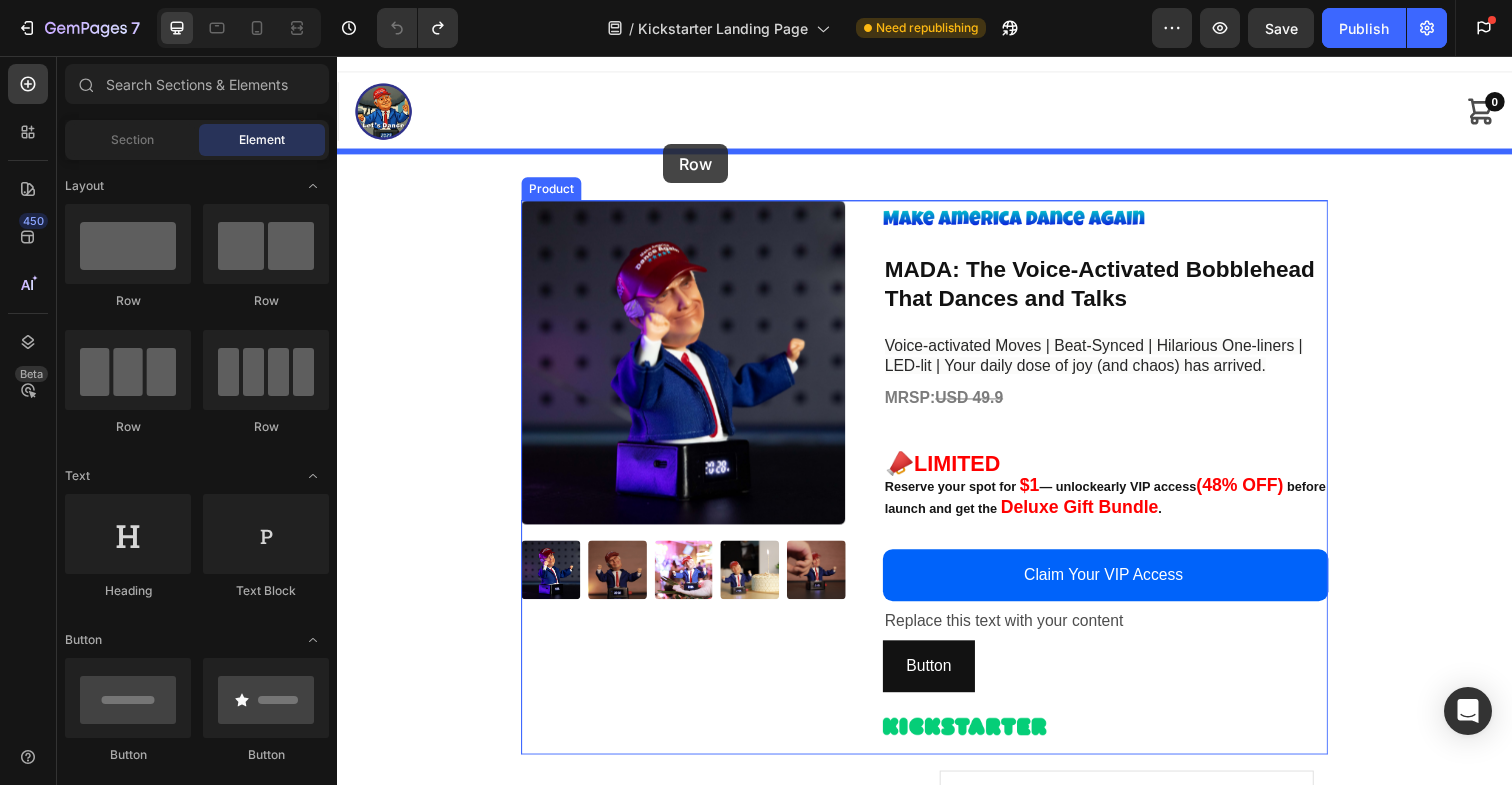 drag, startPoint x: 579, startPoint y: 304, endPoint x: 669, endPoint y: 146, distance: 181.83508 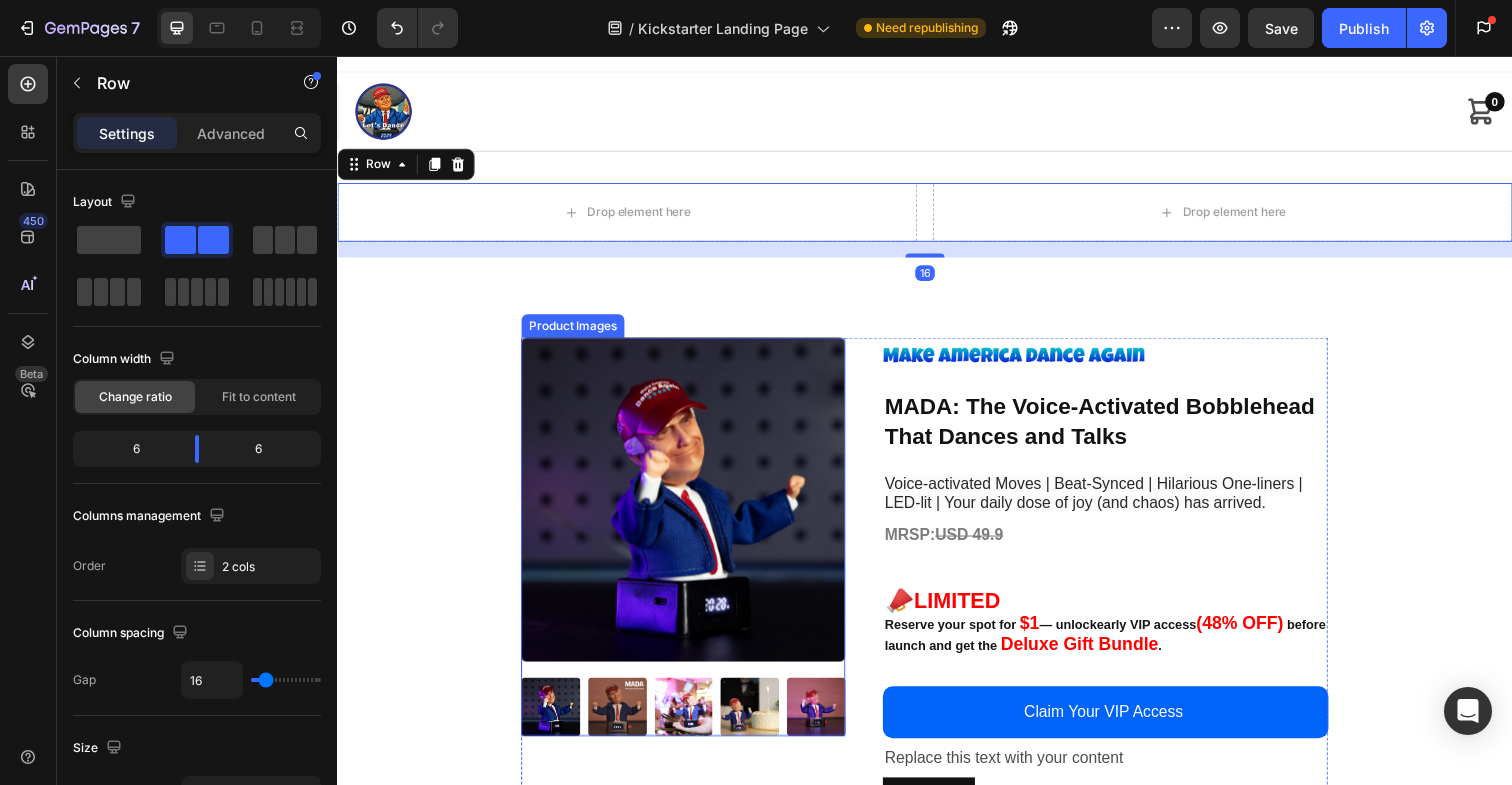 click at bounding box center [690, 509] 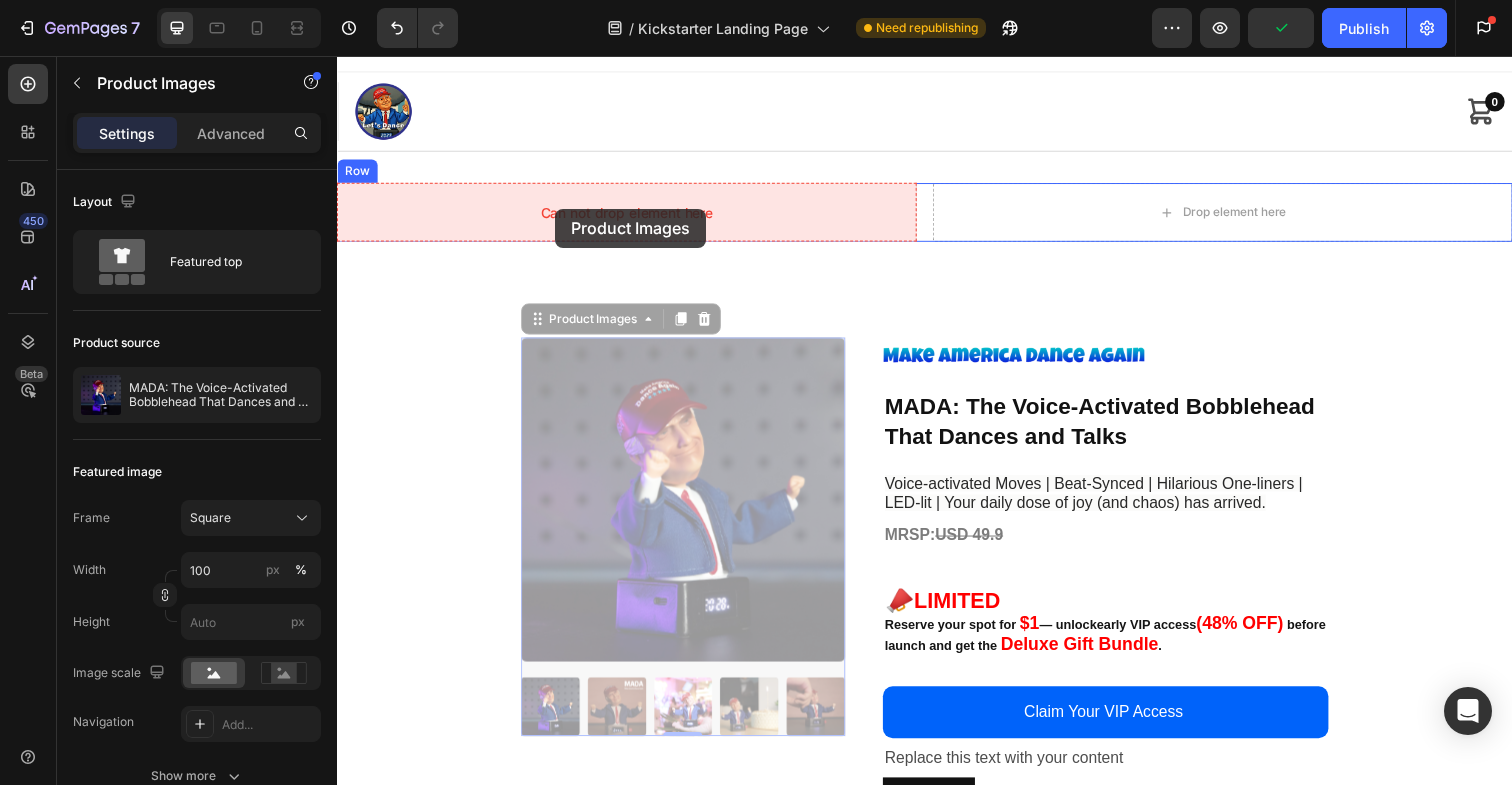 drag, startPoint x: 540, startPoint y: 328, endPoint x: 560, endPoint y: 213, distance: 116.72617 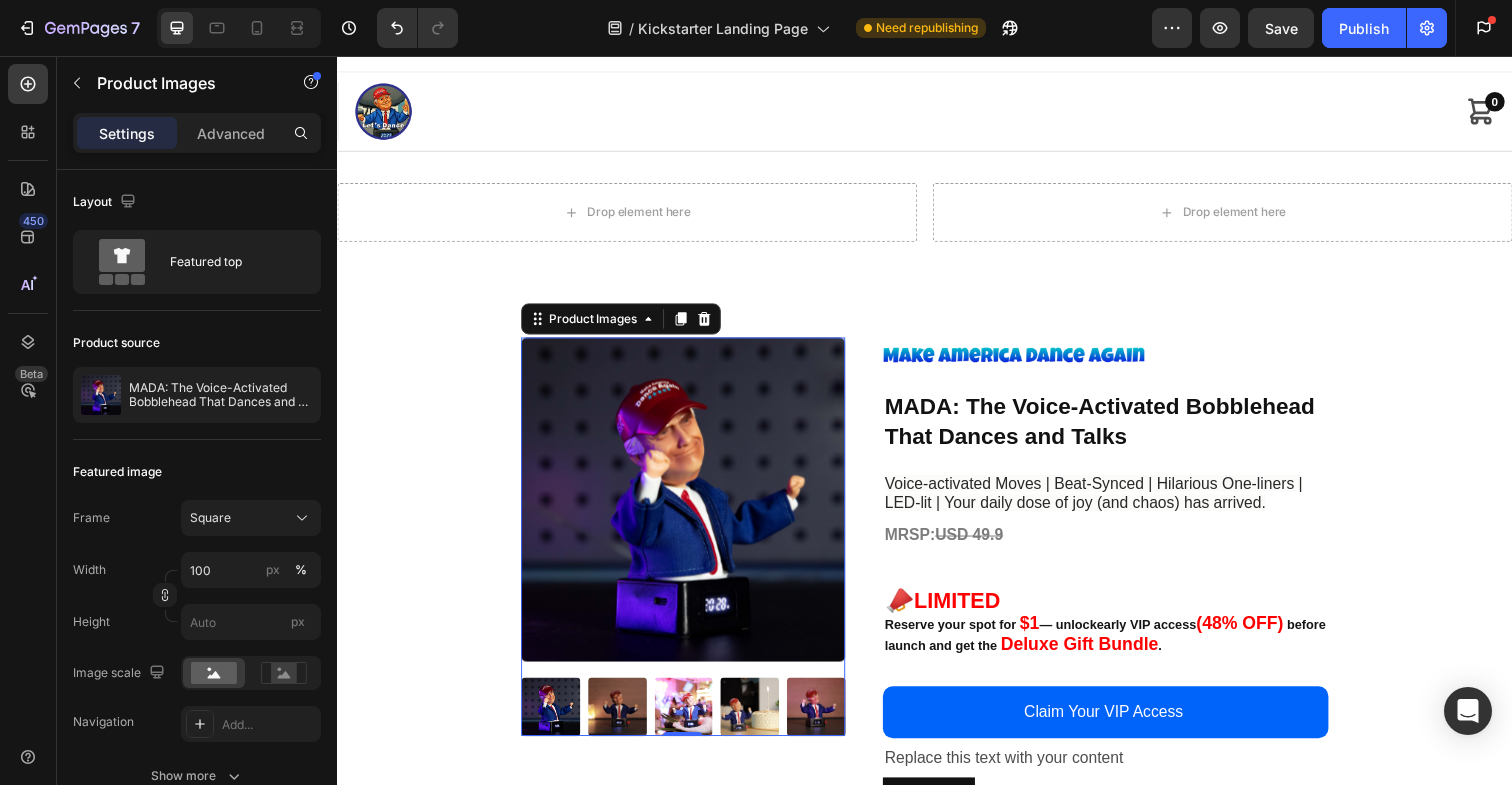 click at bounding box center [690, 509] 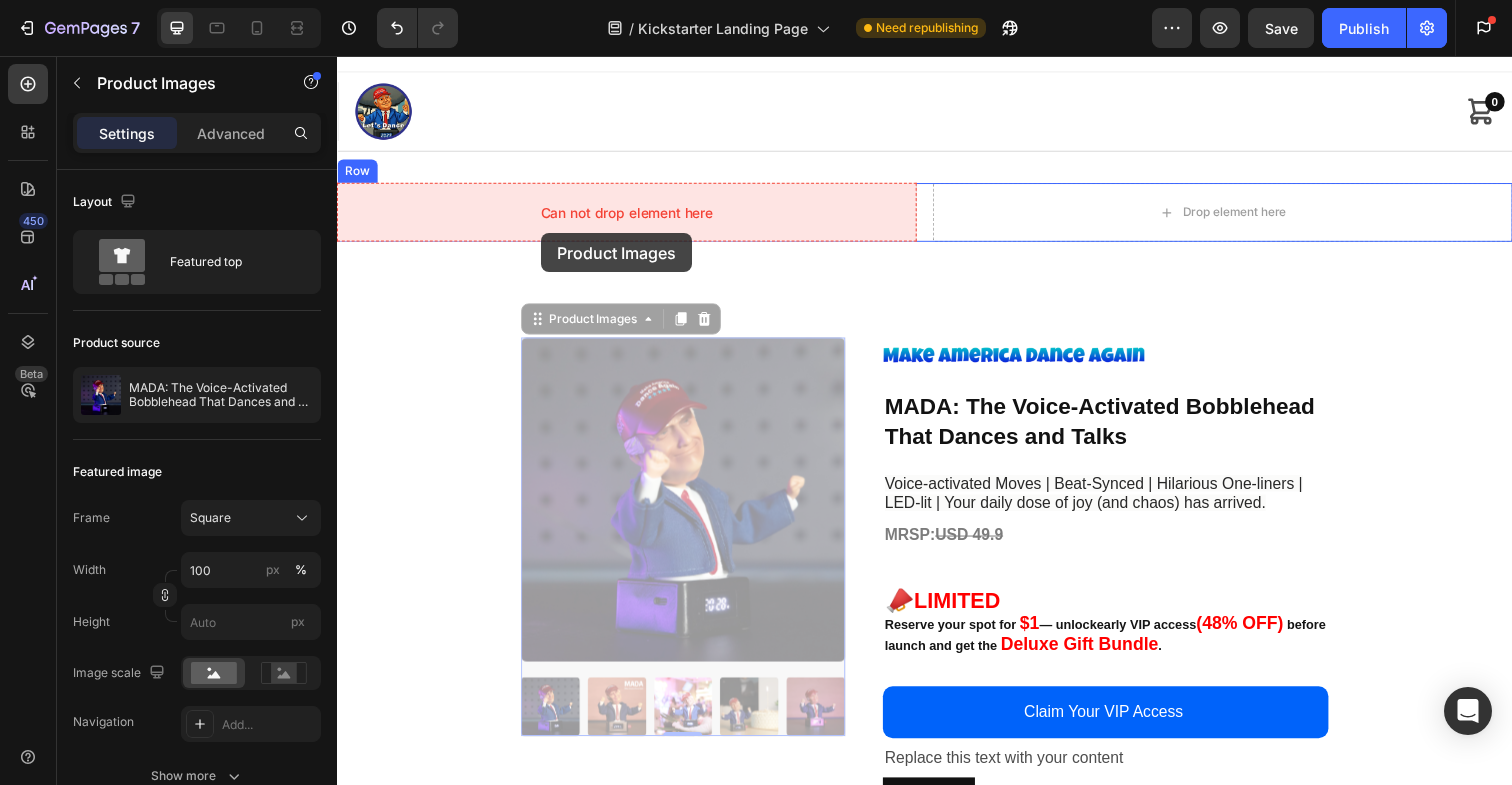 drag, startPoint x: 539, startPoint y: 328, endPoint x: 545, endPoint y: 240, distance: 88.20431 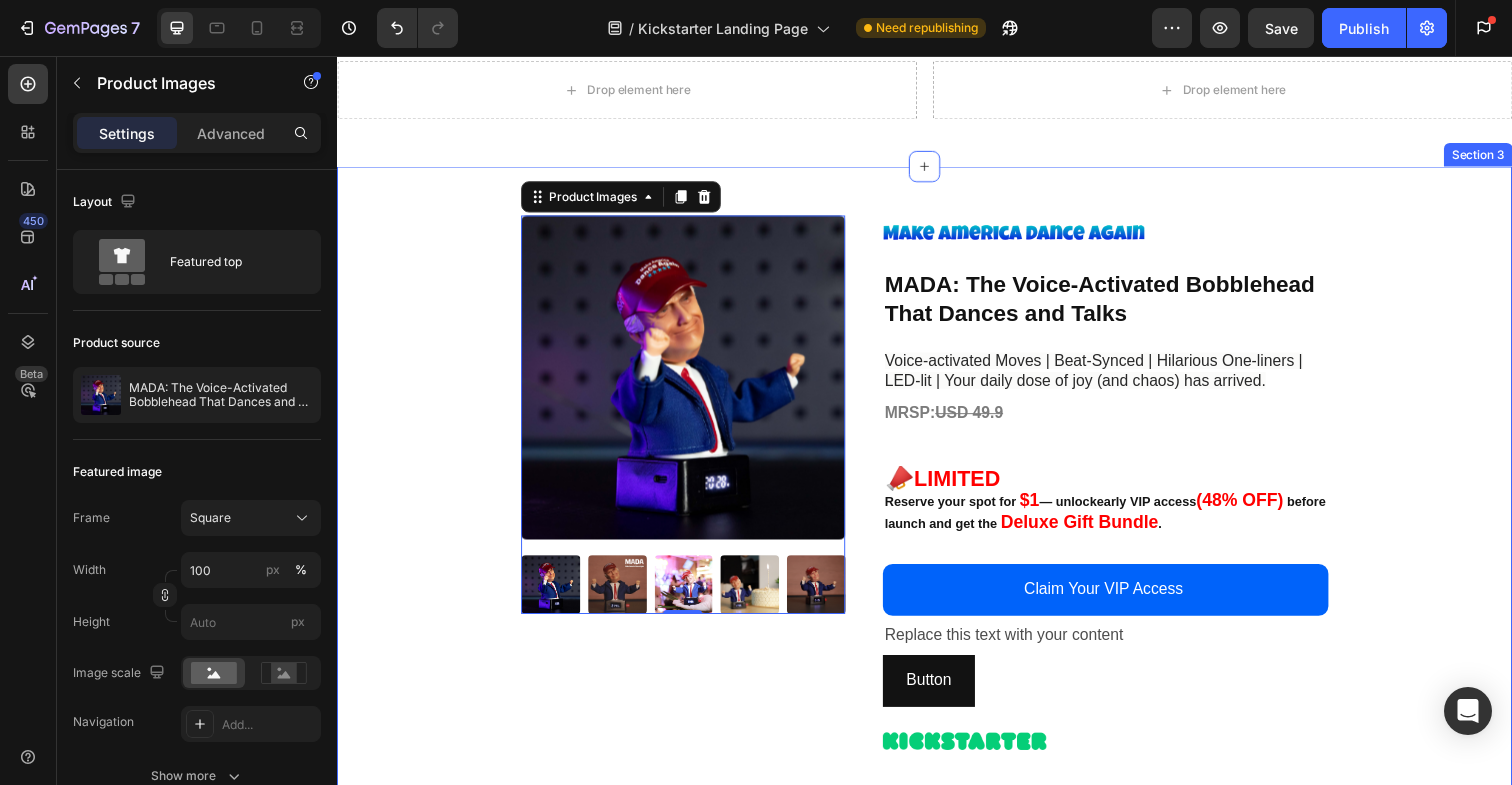 scroll, scrollTop: 11, scrollLeft: 0, axis: vertical 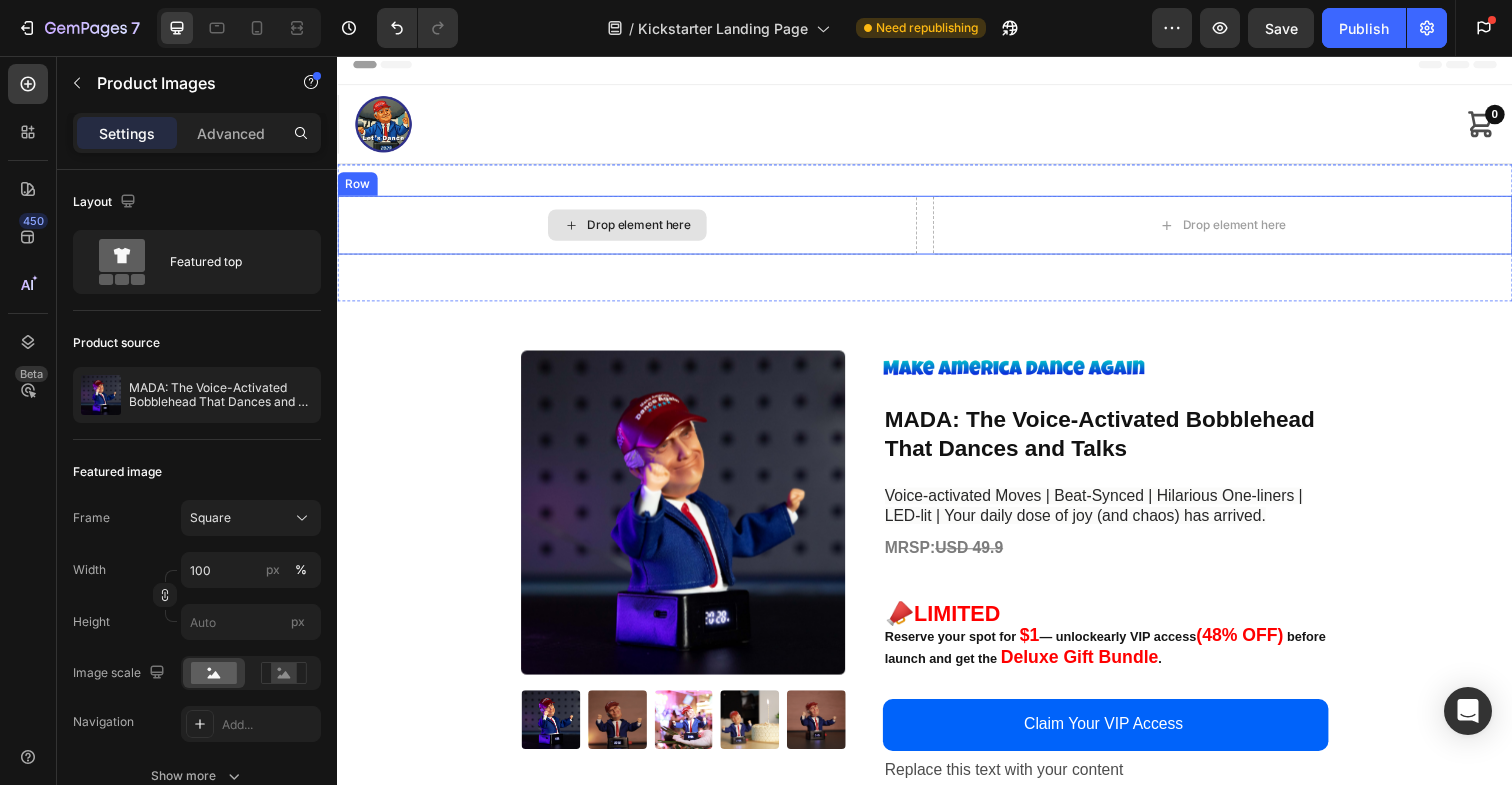 click on "Drop element here" at bounding box center [645, 229] 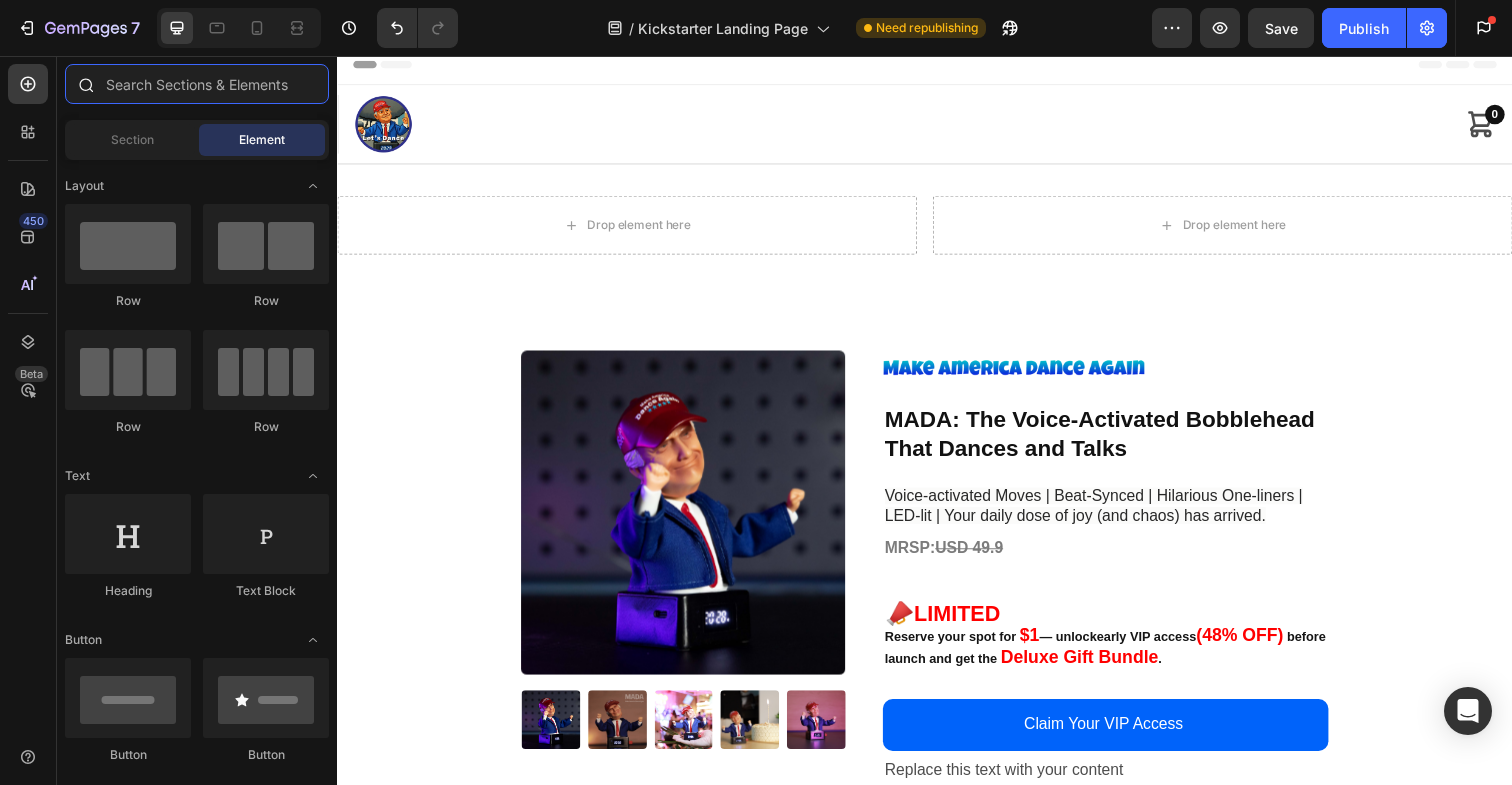 click at bounding box center [197, 84] 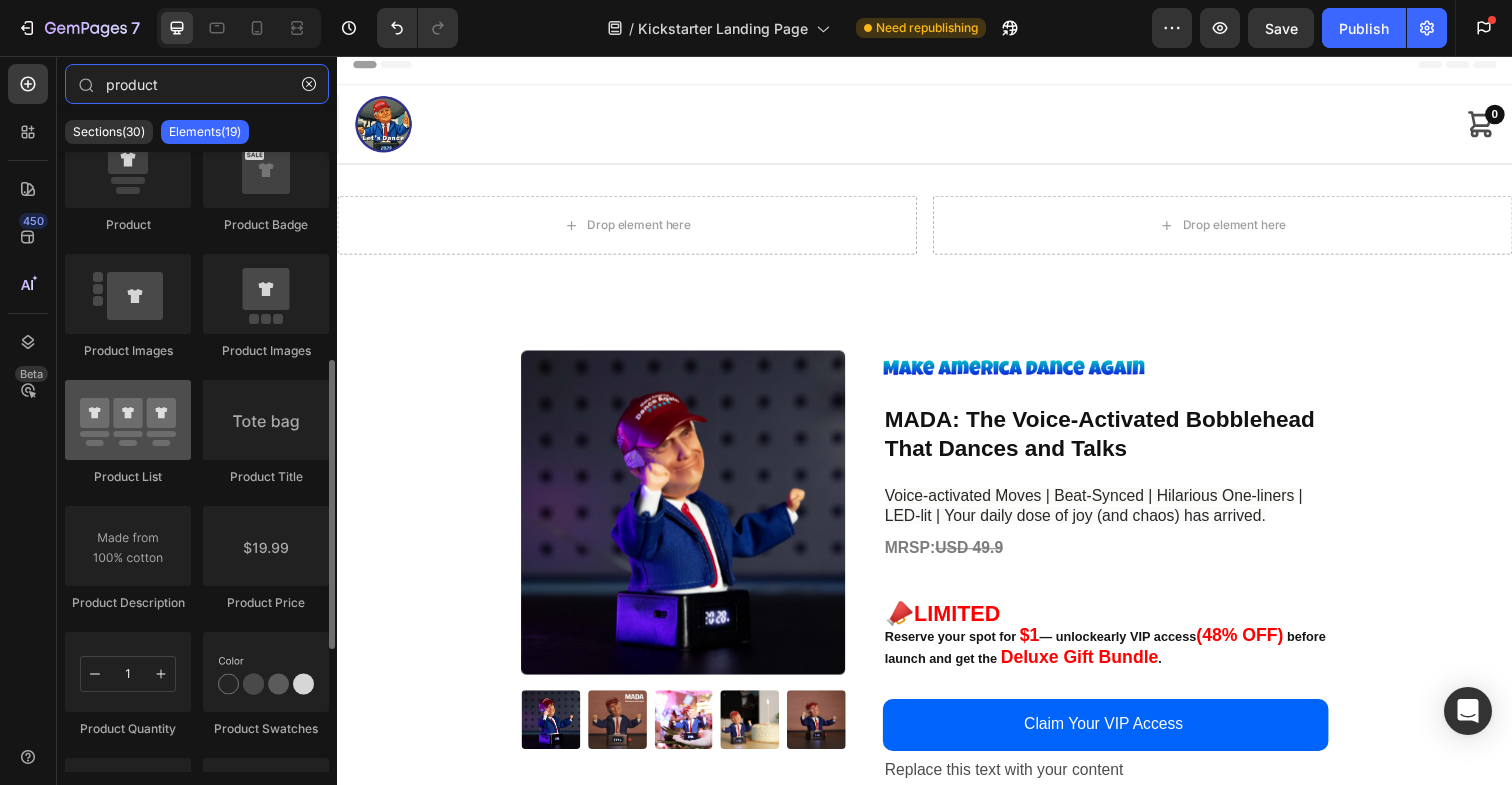 scroll, scrollTop: 0, scrollLeft: 0, axis: both 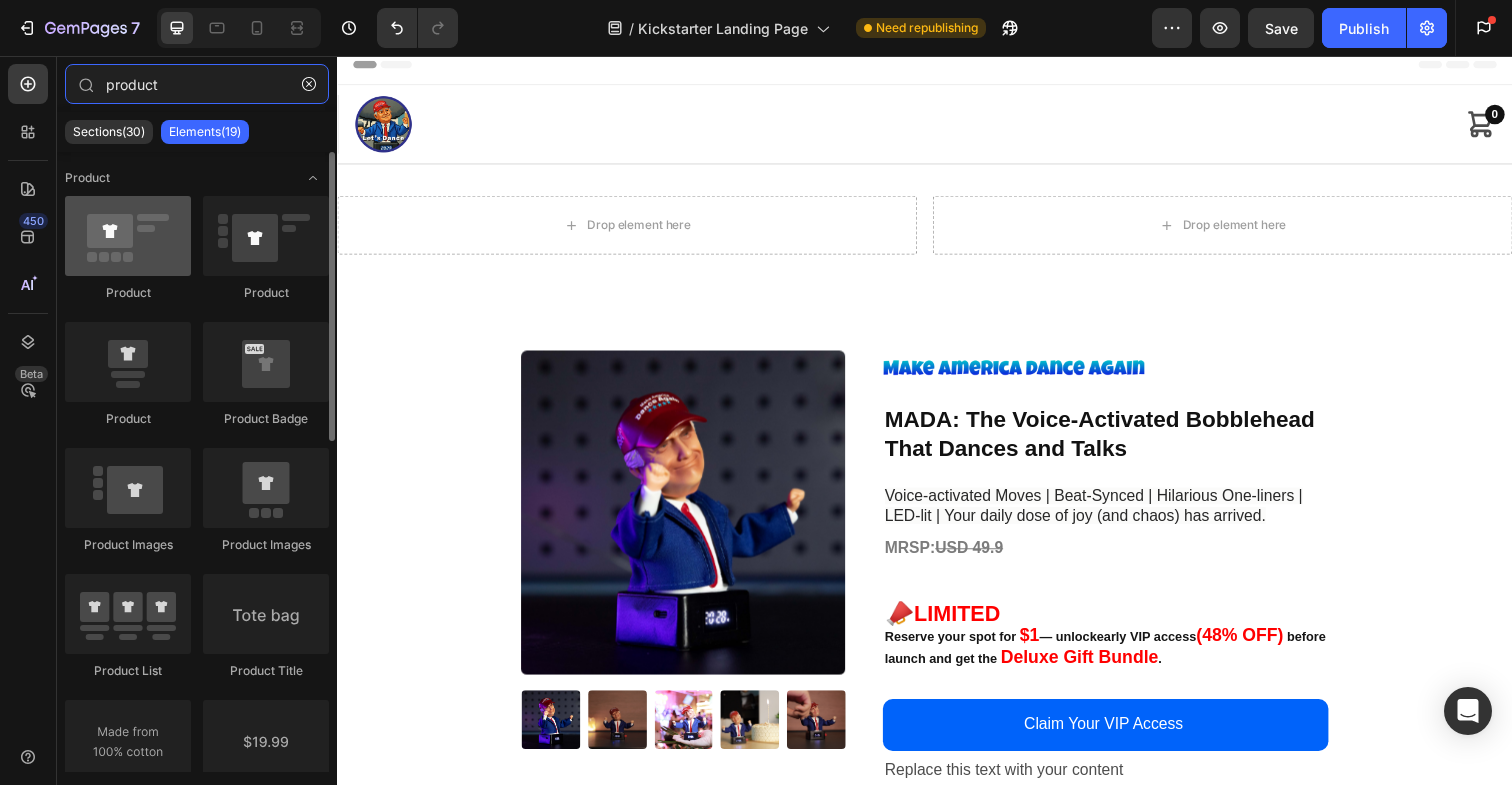 type on "product" 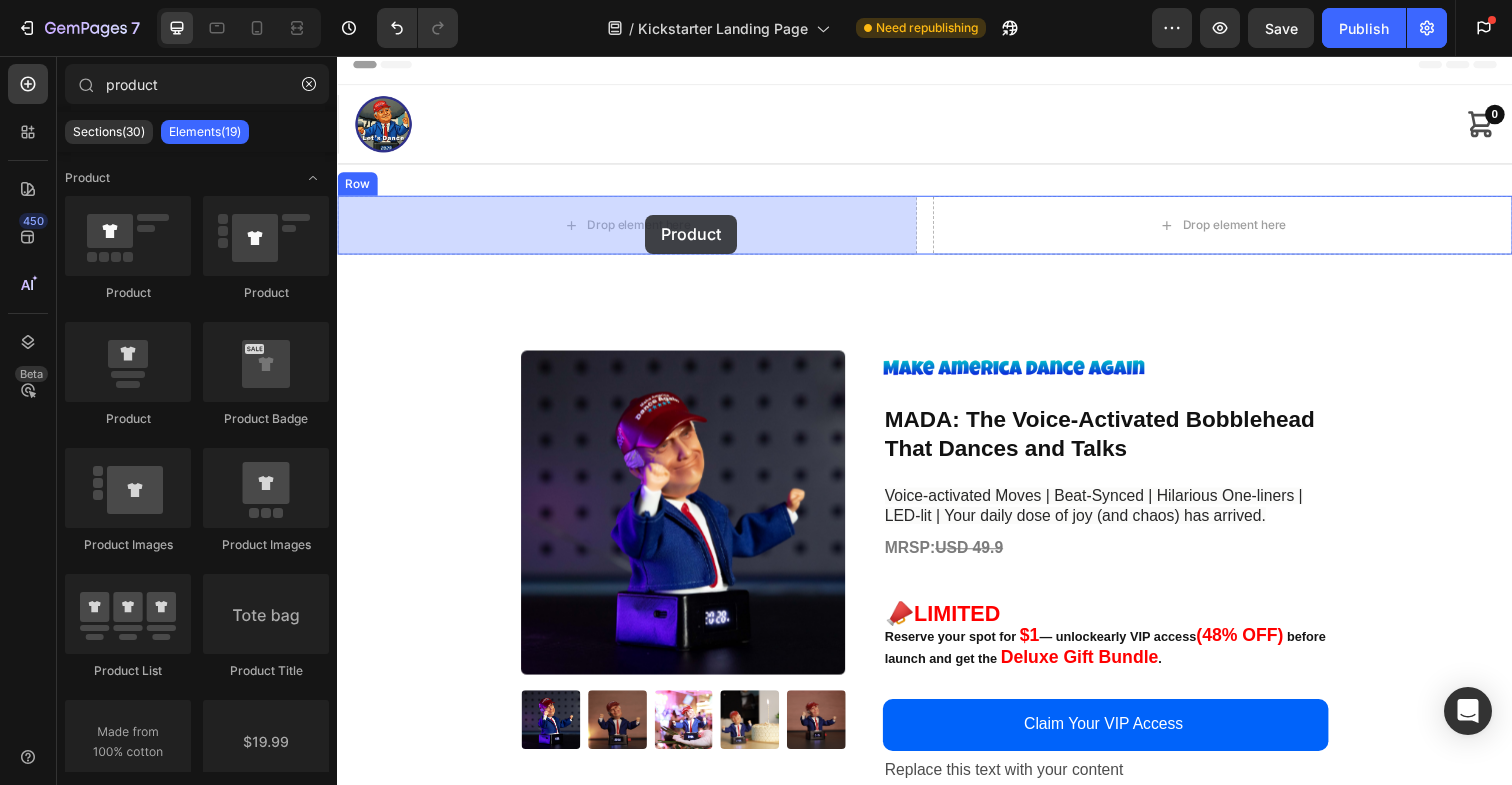 drag, startPoint x: 469, startPoint y: 293, endPoint x: 652, endPoint y: 218, distance: 197.7726 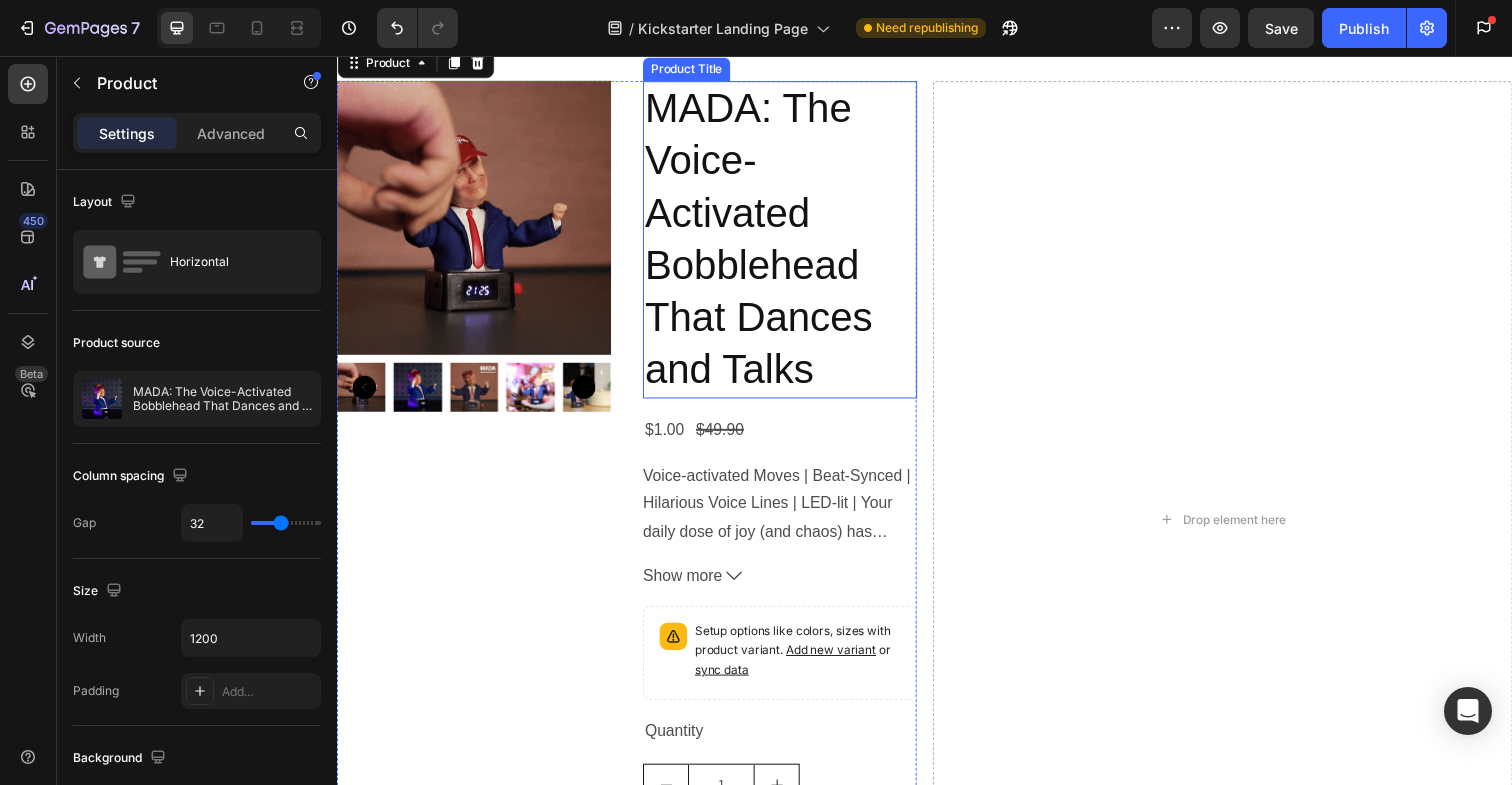 scroll, scrollTop: 156, scrollLeft: 0, axis: vertical 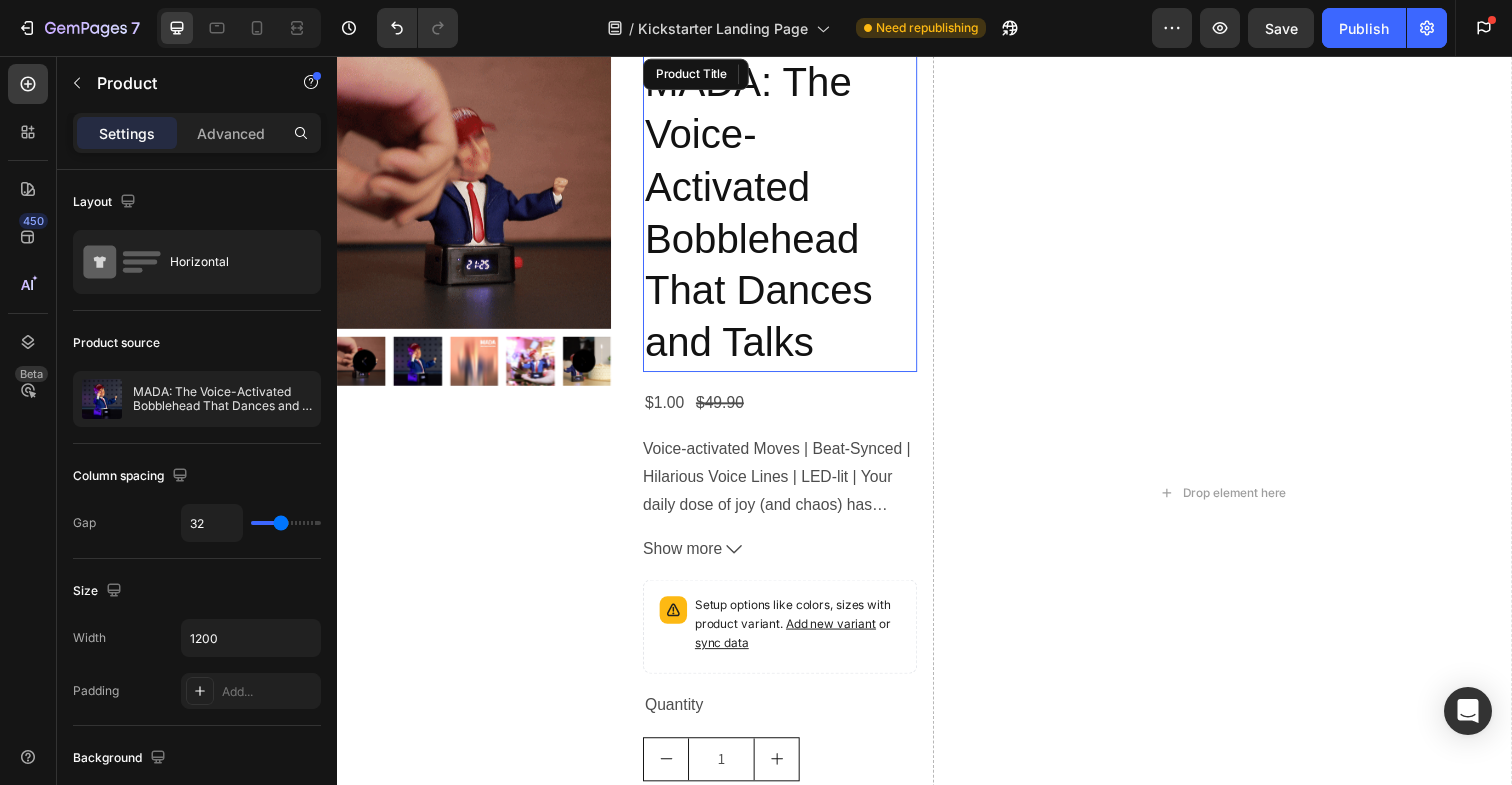 click on "MADA: The Voice-Activated Bobblehead That Dances and Talks" at bounding box center (789, 217) 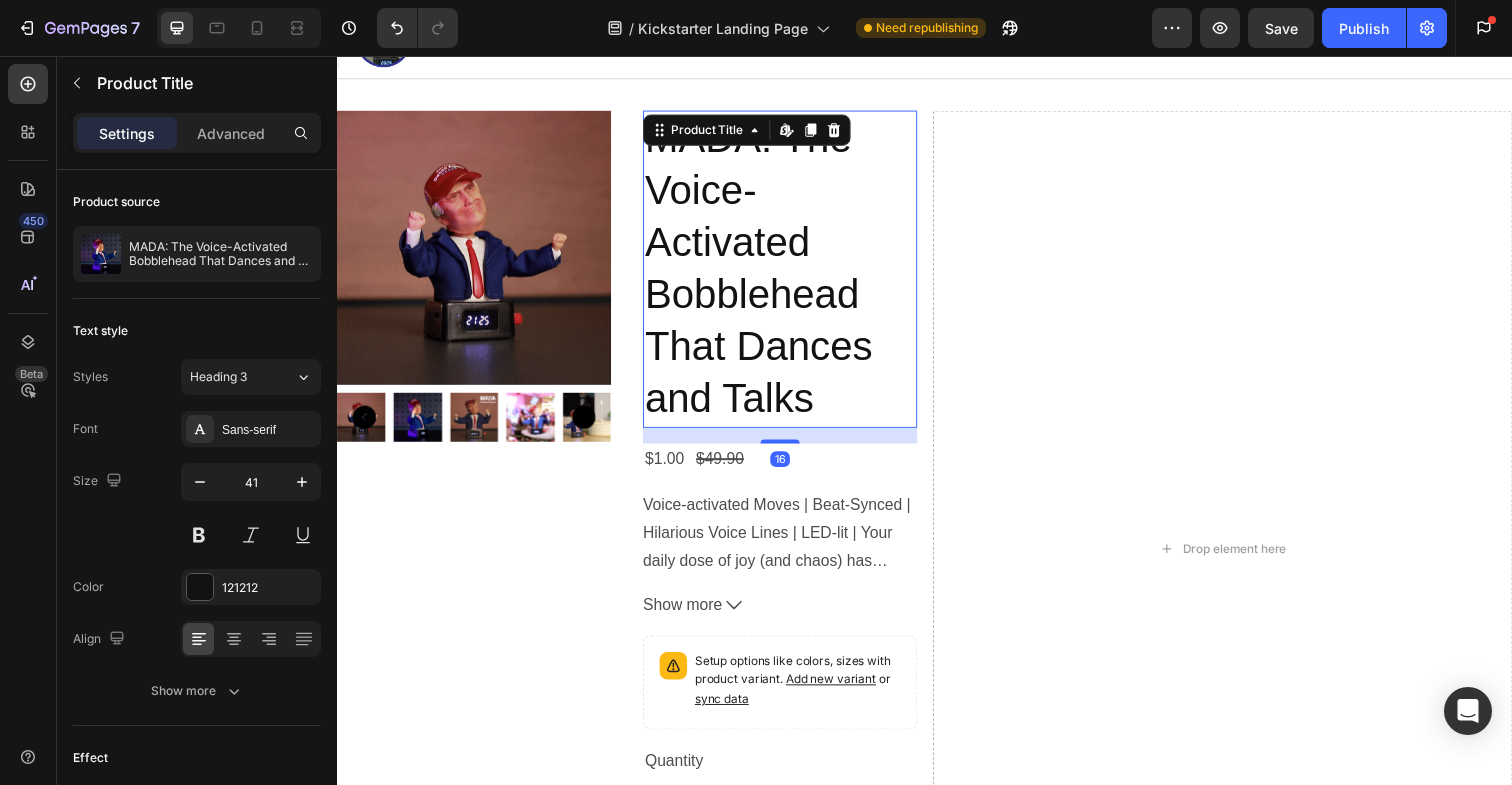 scroll, scrollTop: 83, scrollLeft: 0, axis: vertical 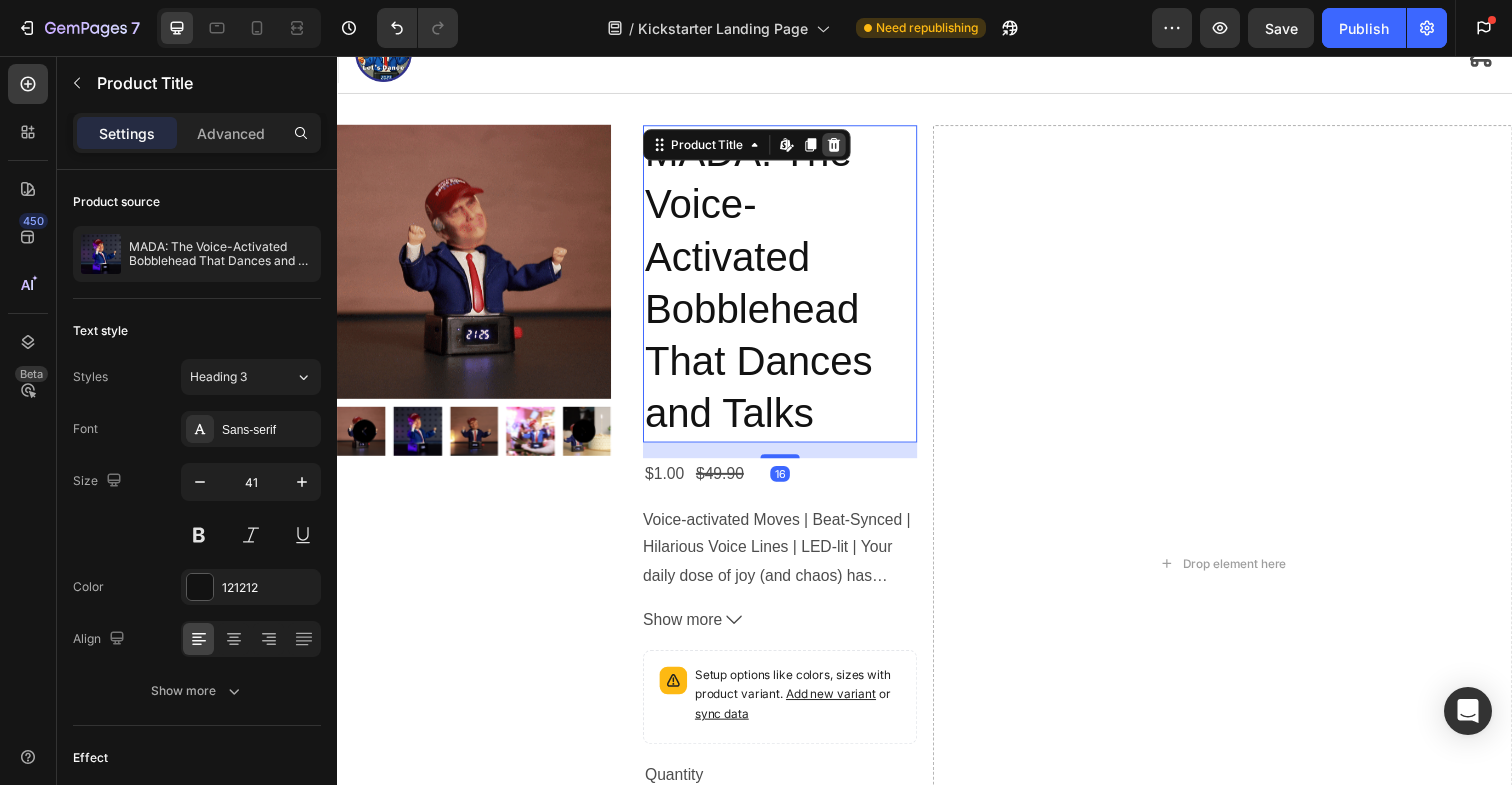 click 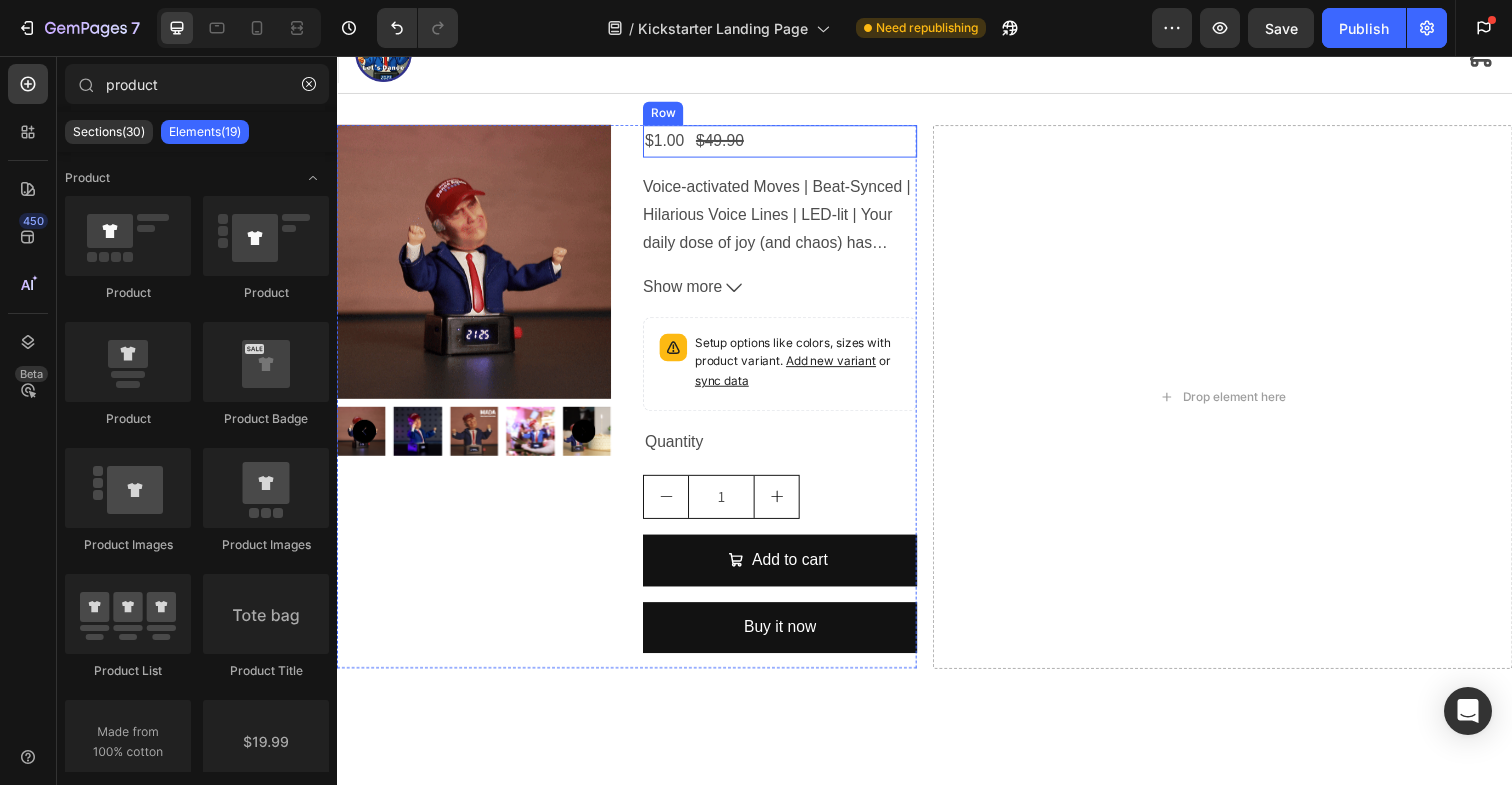click on "$1.00 Product Price Product Price $49.90 Product Price Product Price Row" at bounding box center [789, 143] 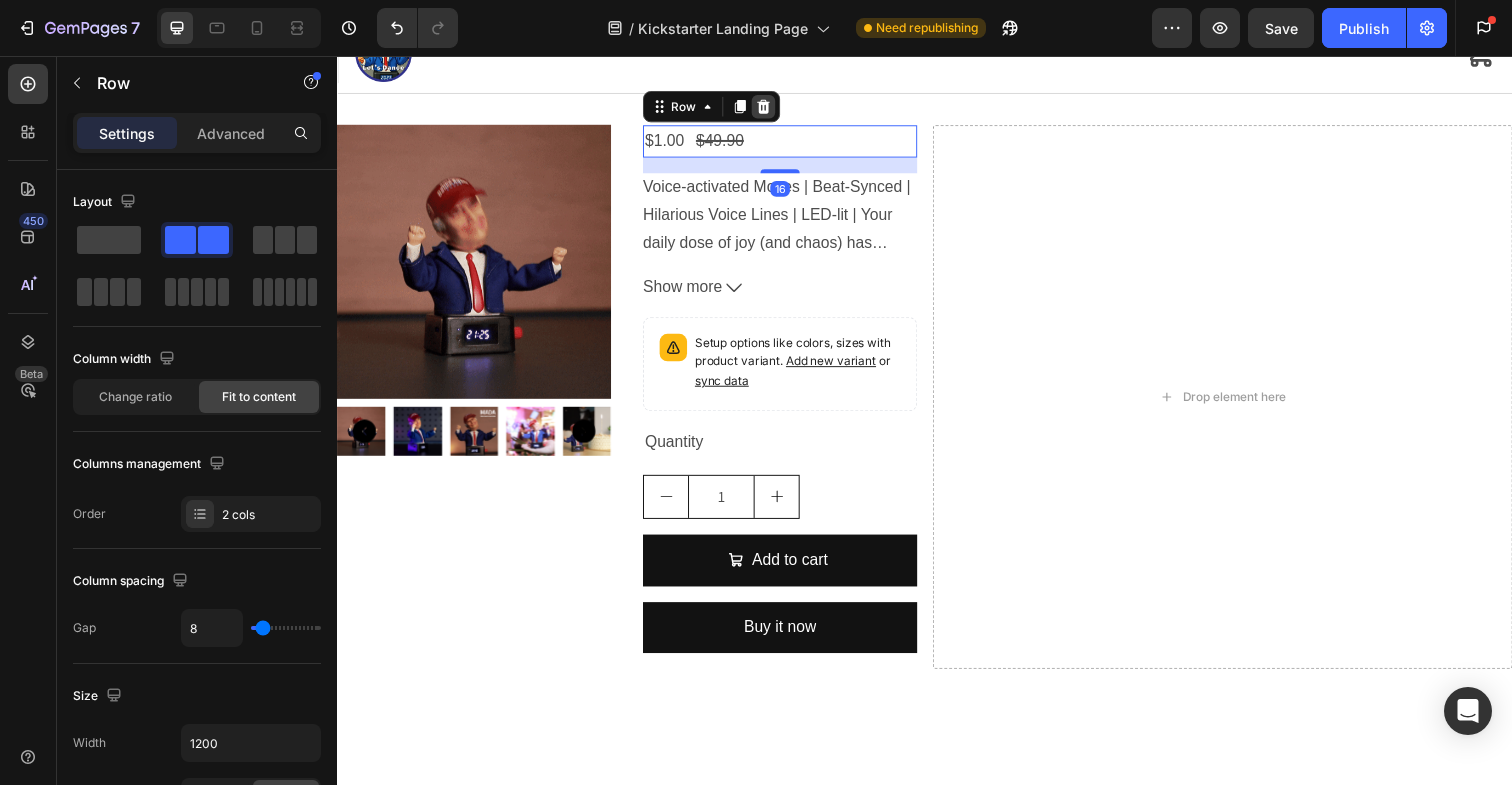 click 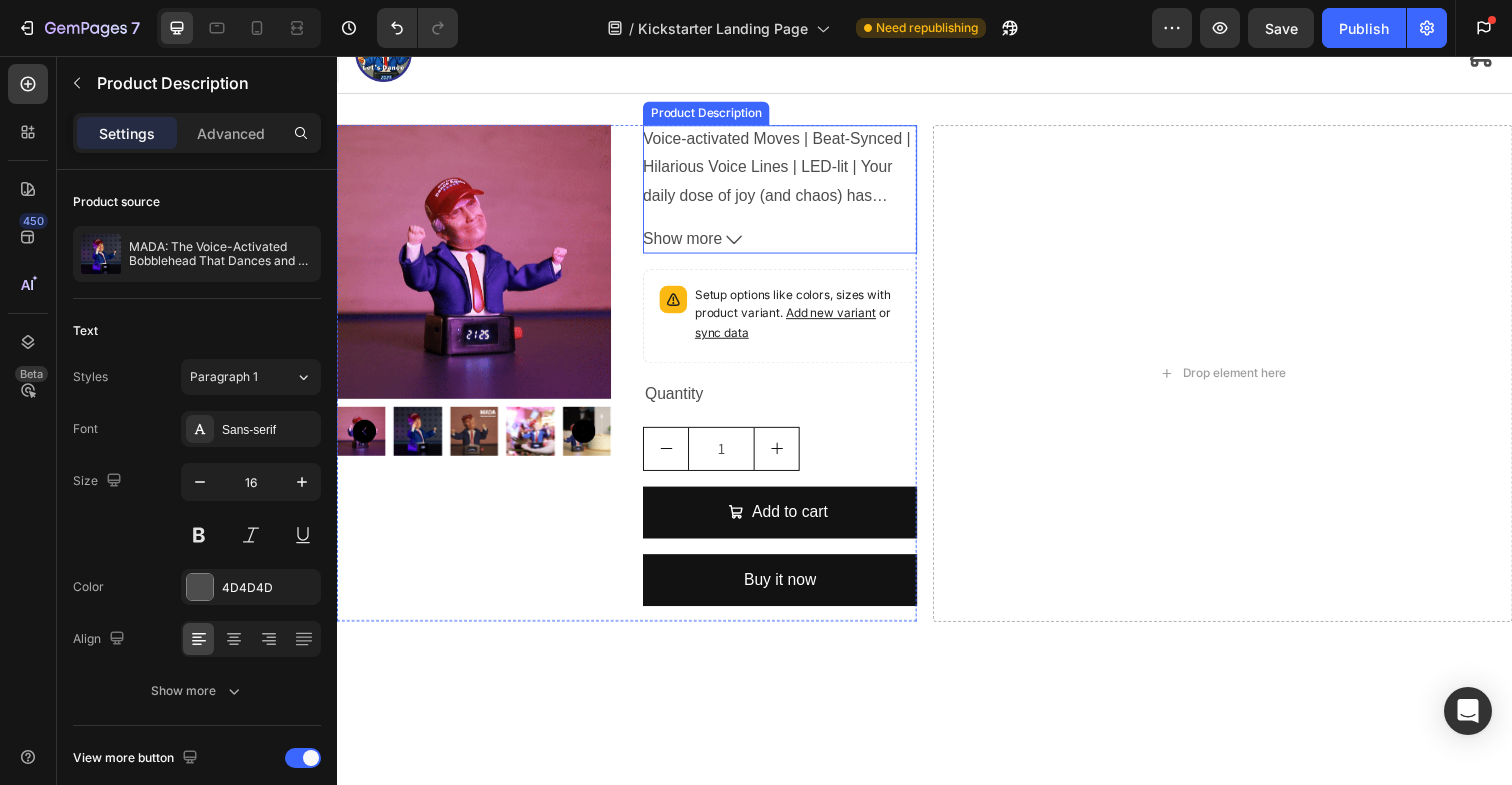 click on "Voice-activated Moves | Beat-Synced | Hilarious Voice Lines | LED-lit | Your daily dose of joy (and chaos) has arrived." at bounding box center [785, 183] 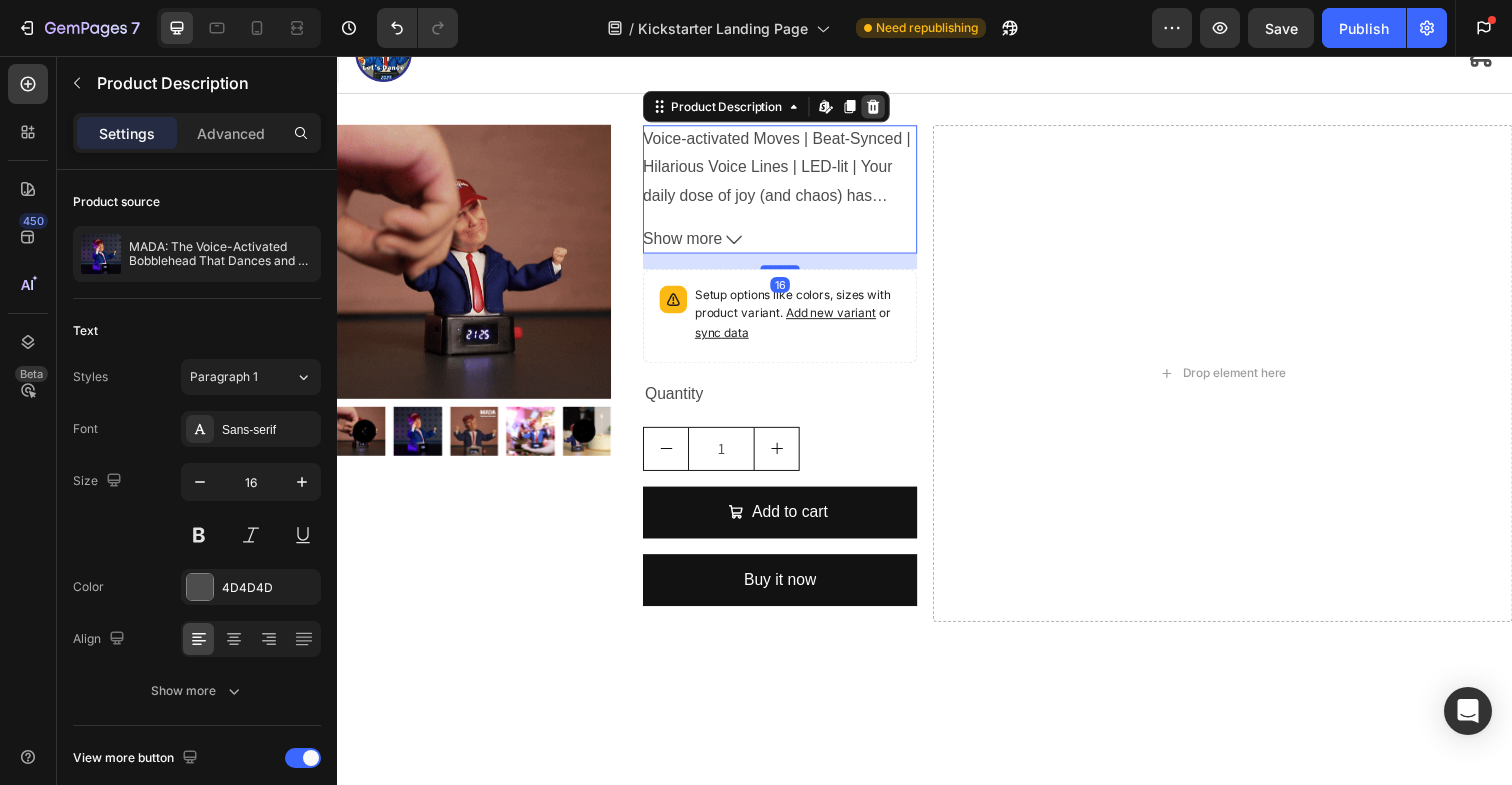 click at bounding box center [884, 108] 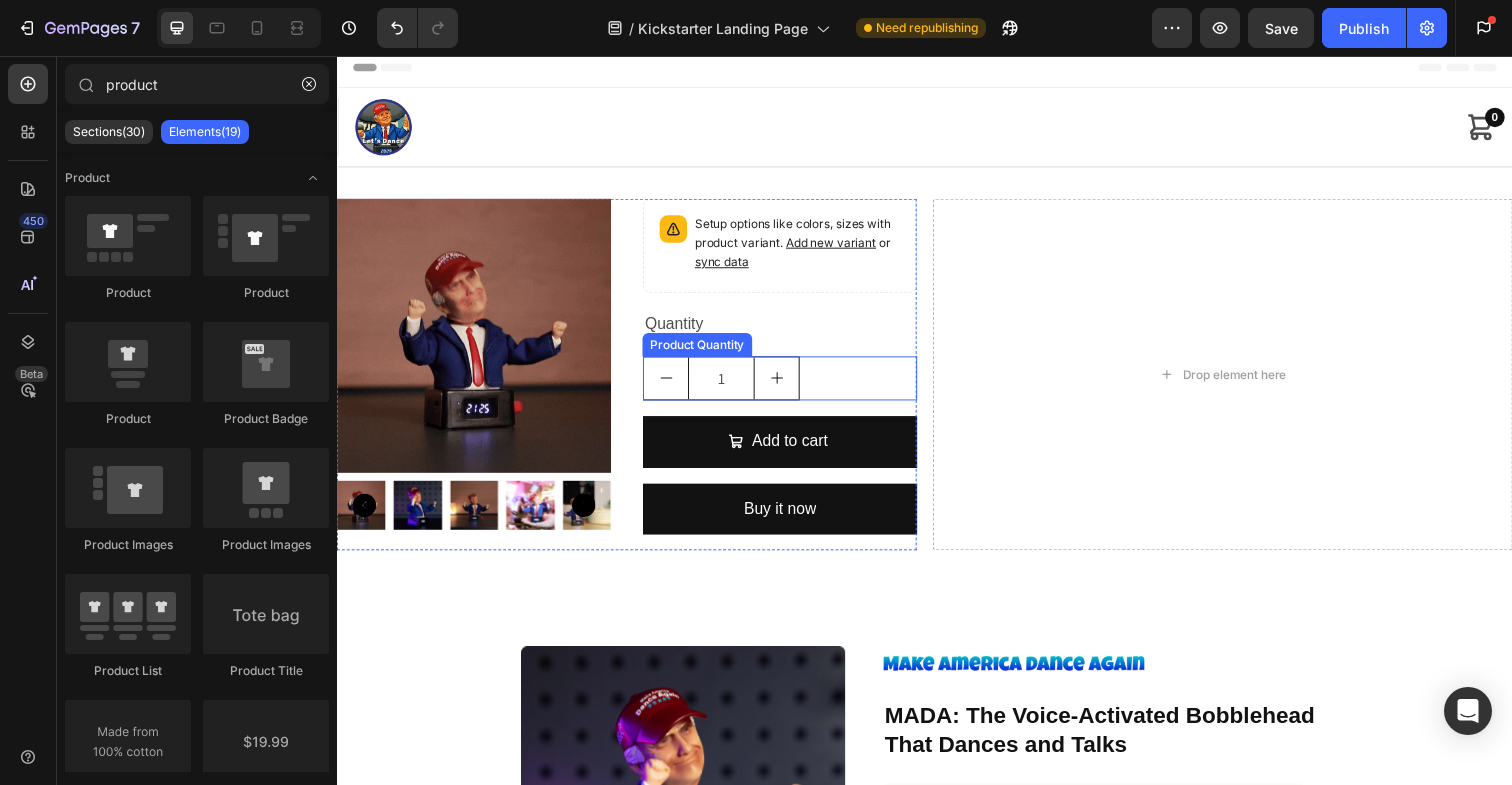 scroll, scrollTop: 0, scrollLeft: 0, axis: both 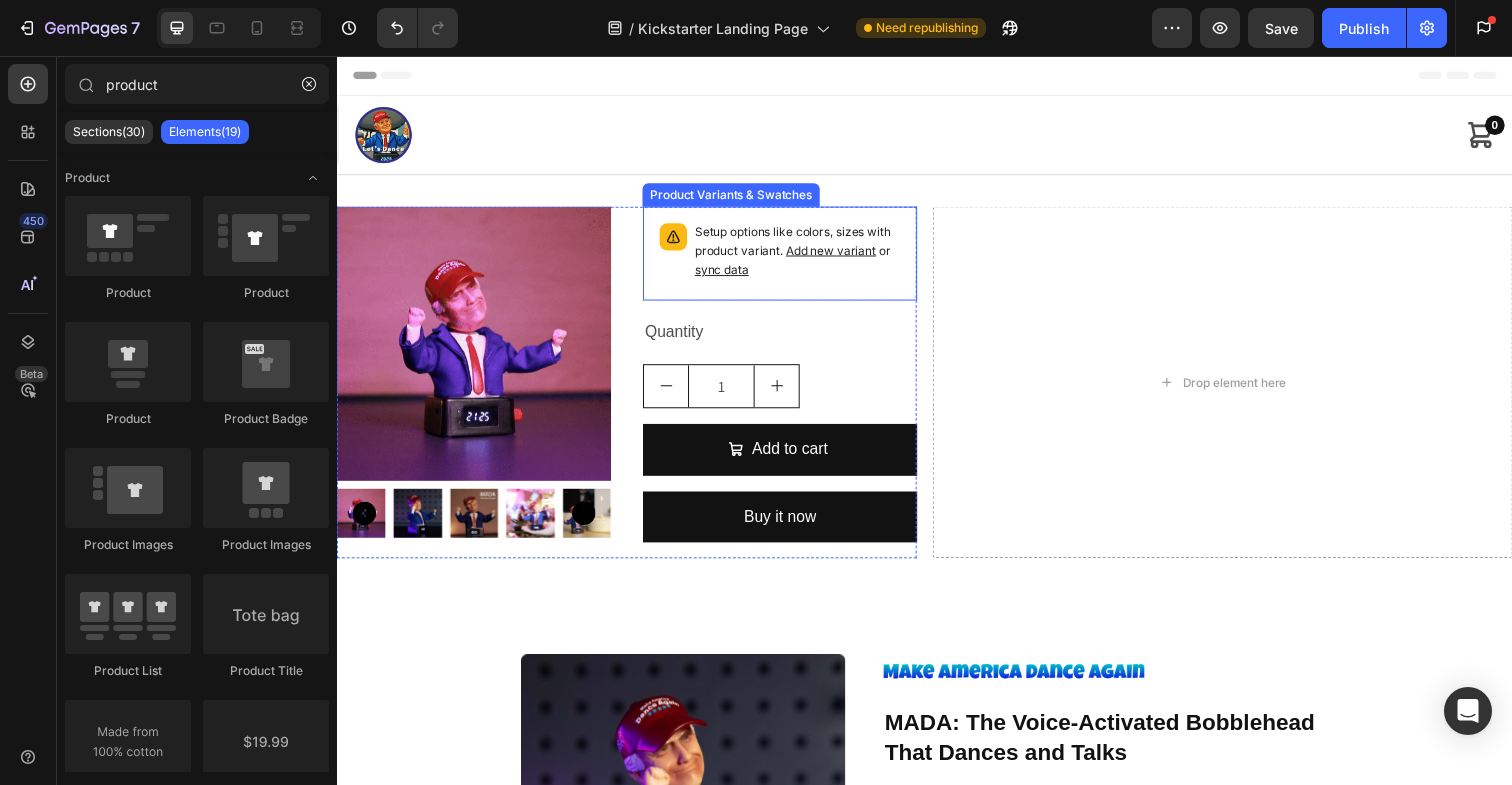 click on "Setup options like colors, sizes with product variant.       Add new variant   or   sync data" at bounding box center (807, 256) 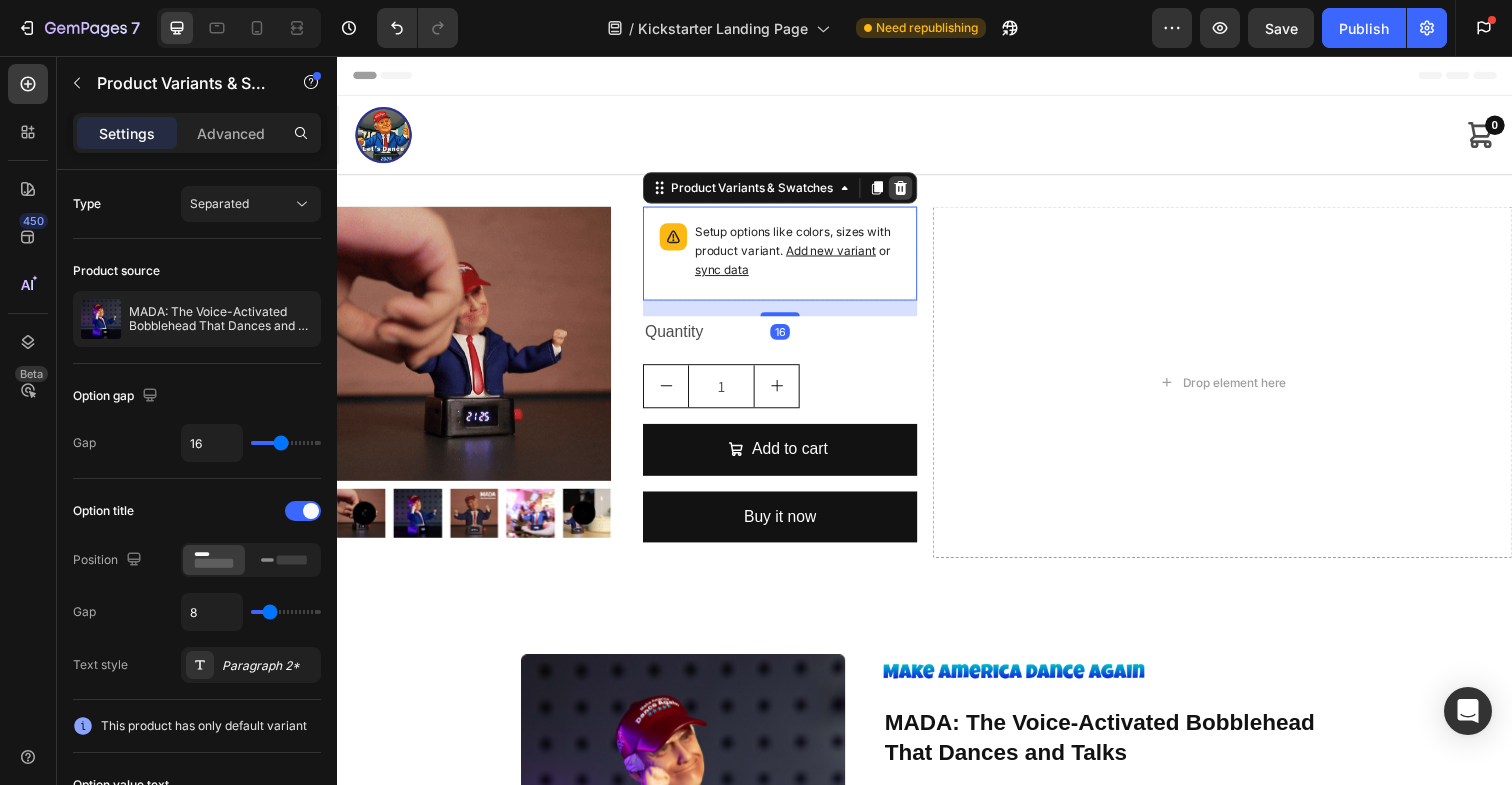 click 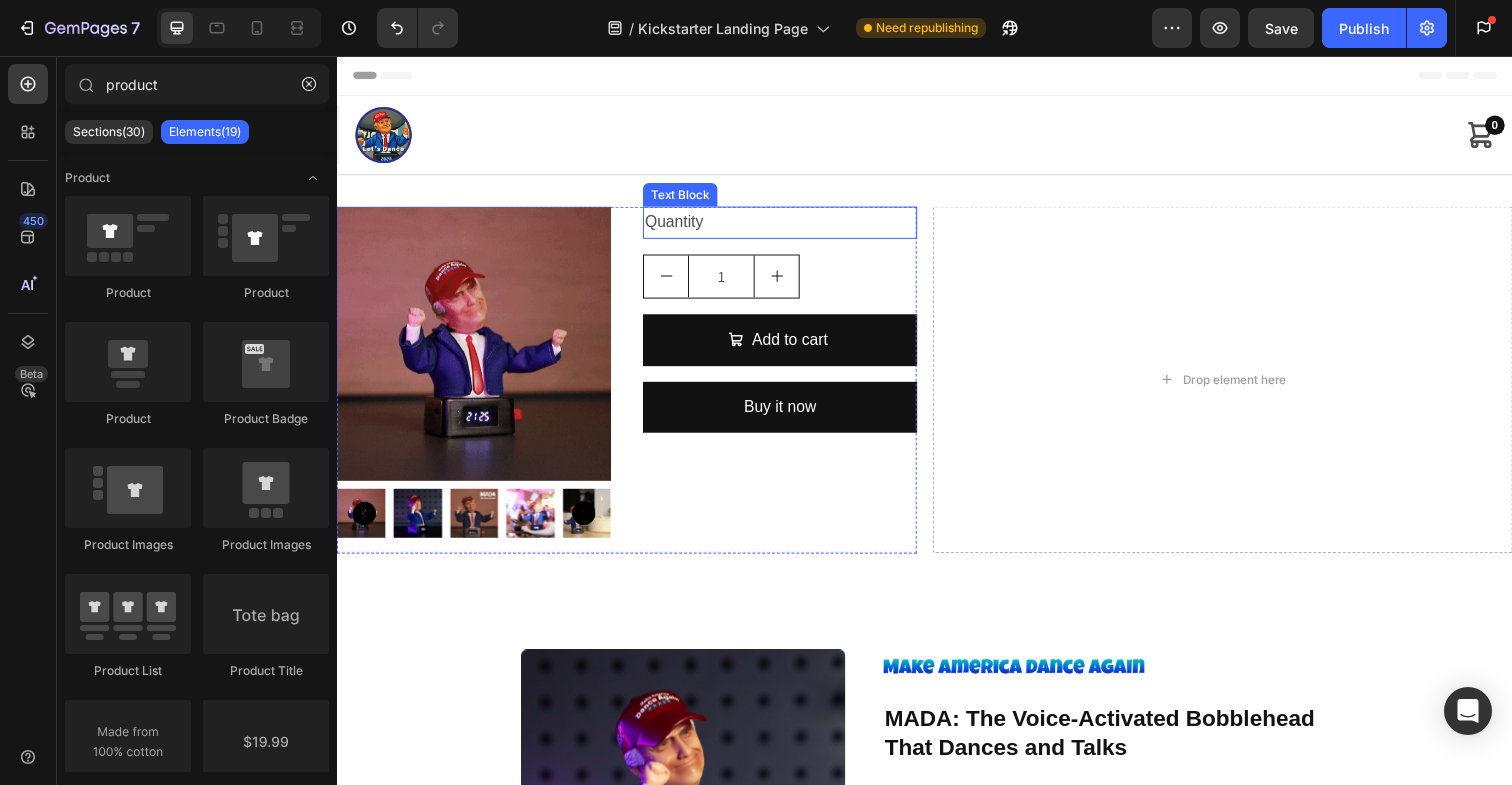 click on "Quantity" at bounding box center (789, 226) 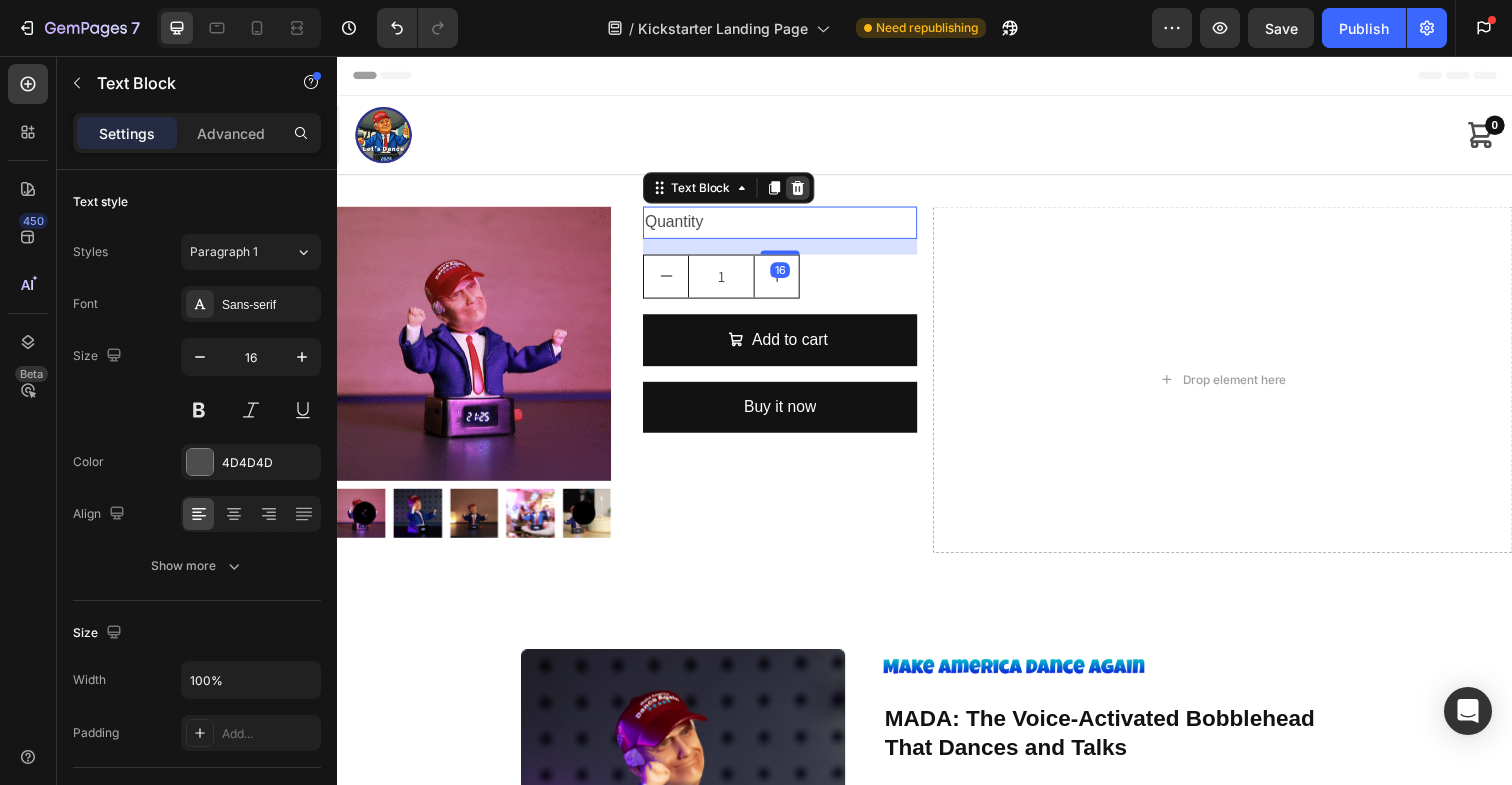 click 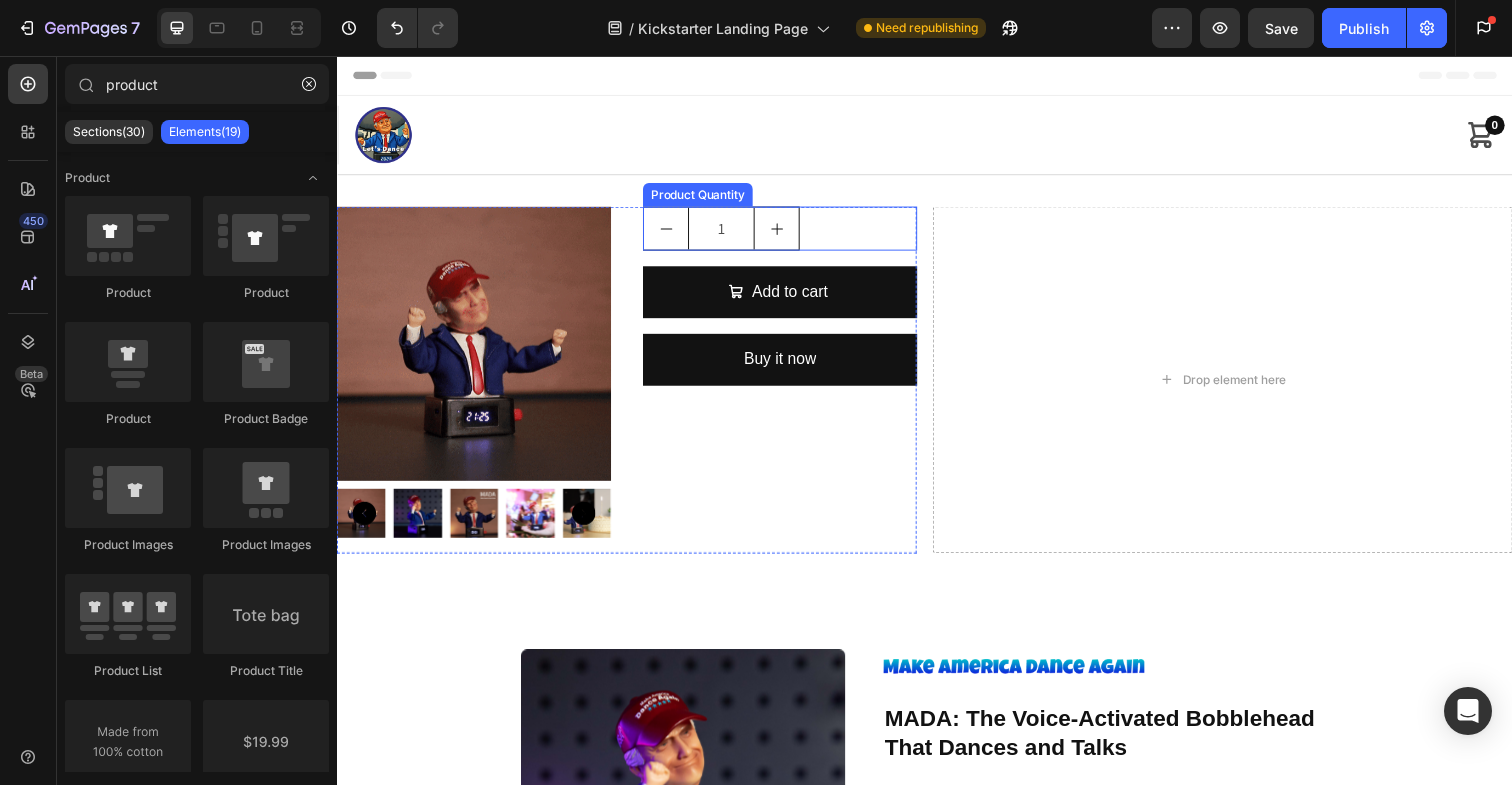 click on "1" at bounding box center [789, 232] 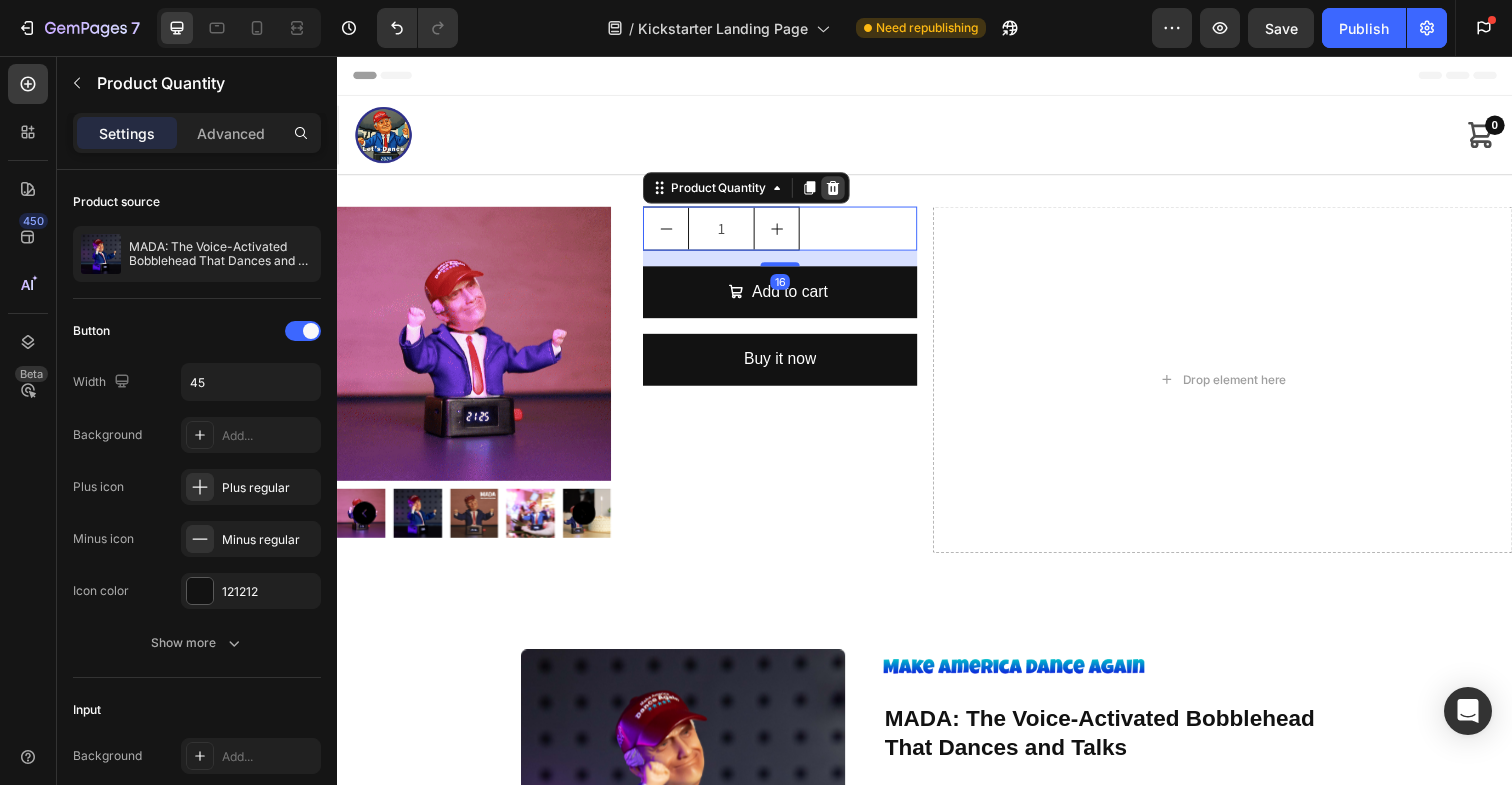 click at bounding box center (843, 191) 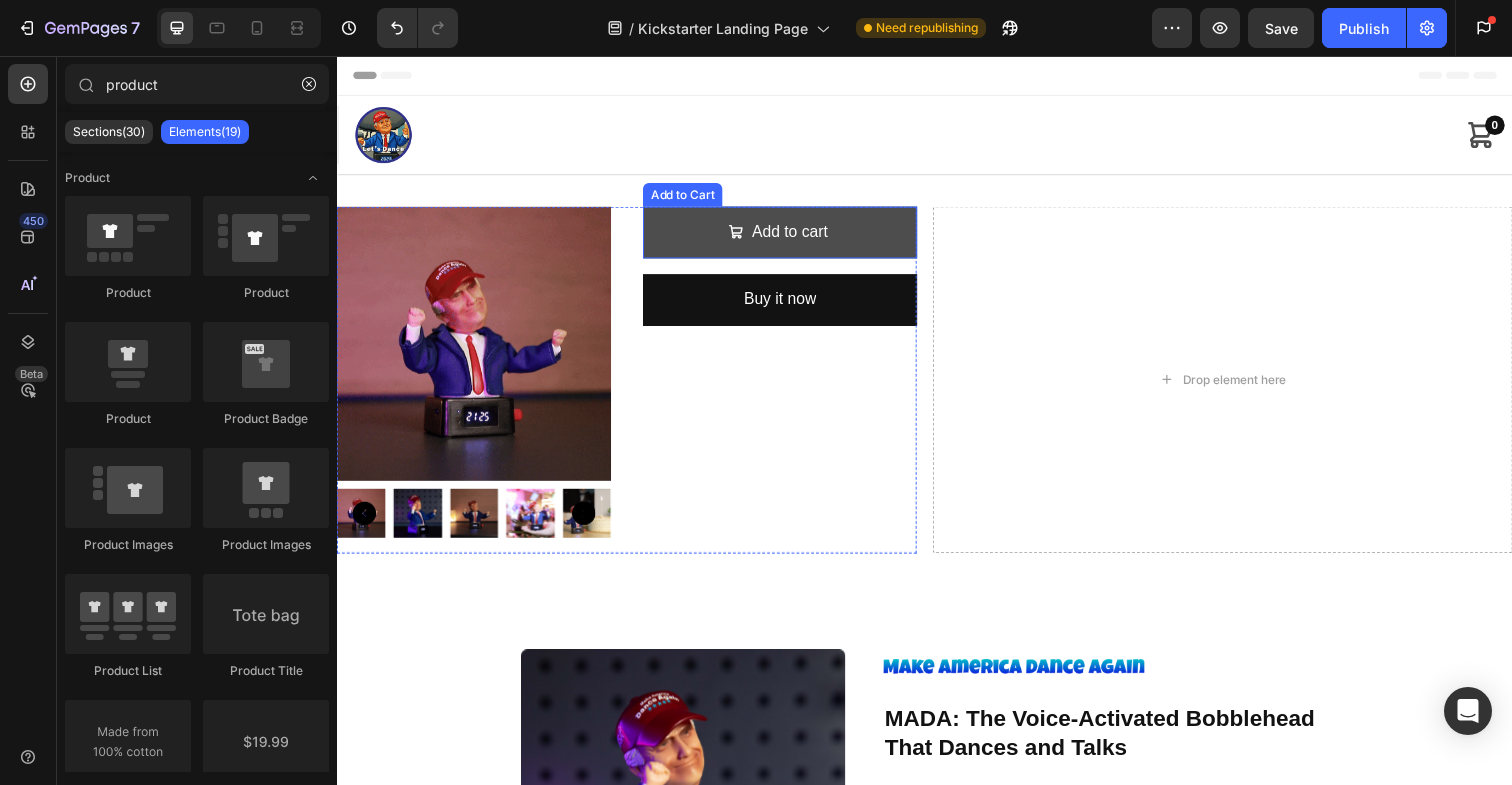 click on "Add to cart" at bounding box center (789, 236) 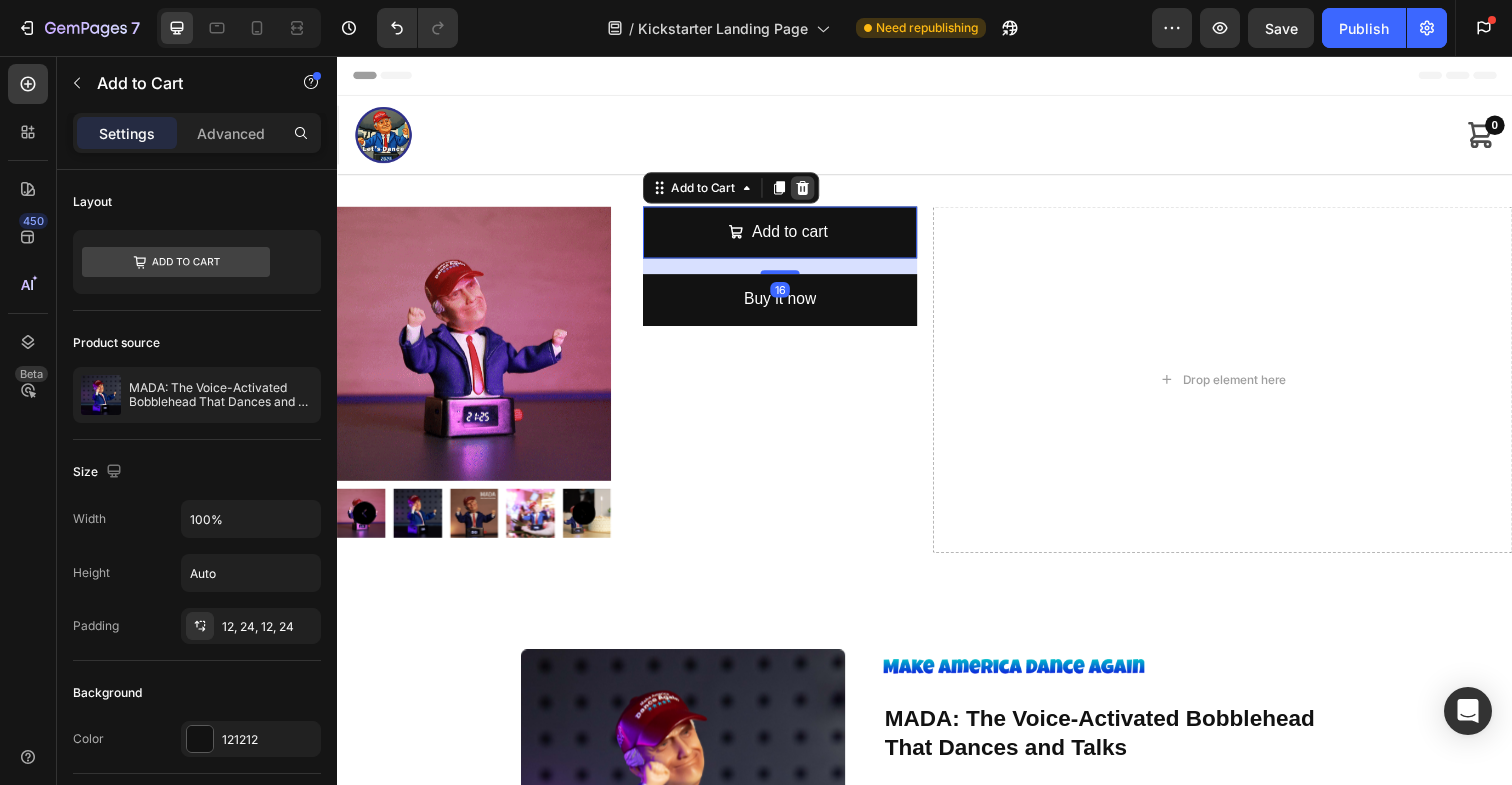 click at bounding box center [812, 191] 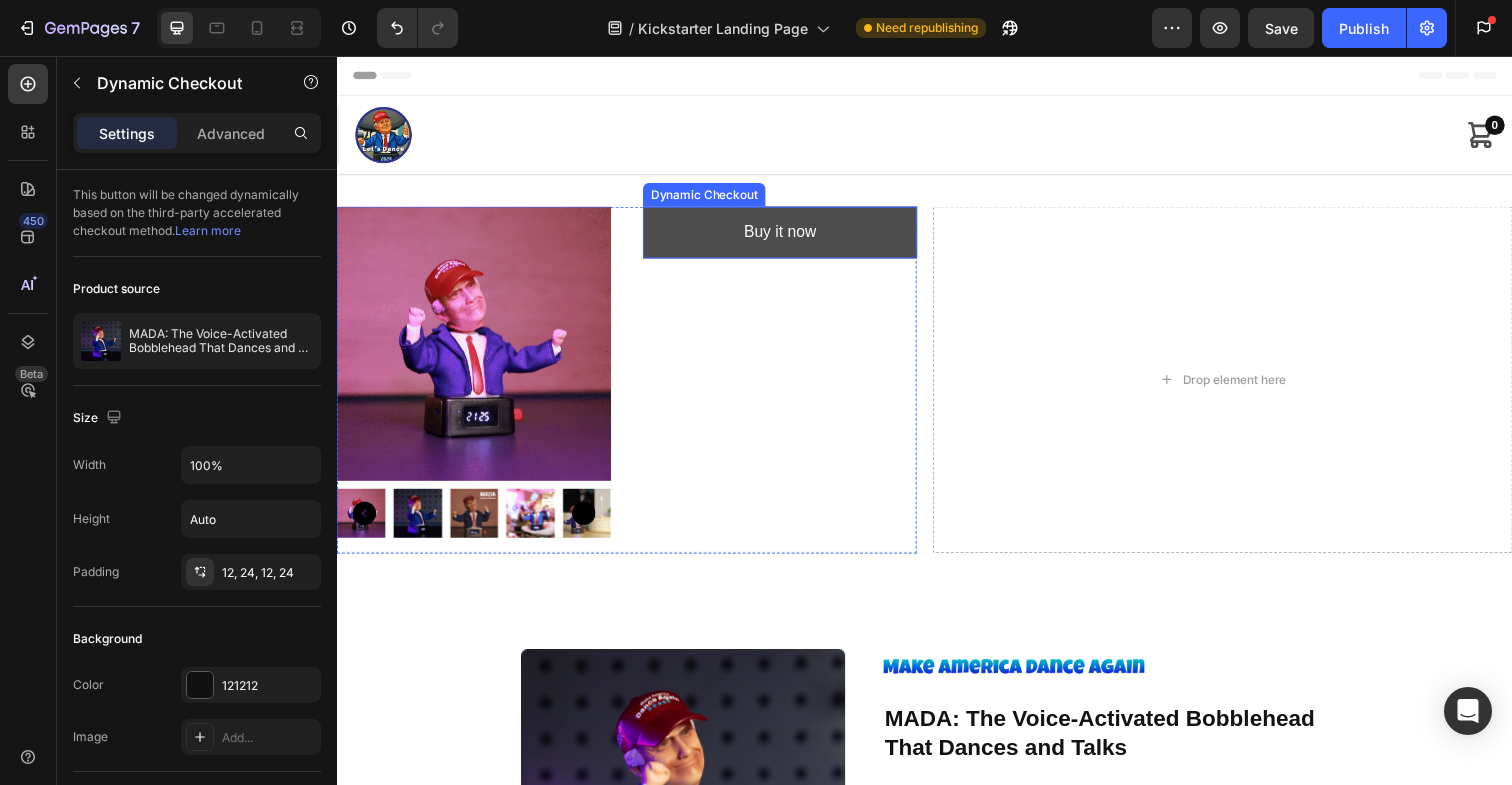 click on "Buy it now" at bounding box center (789, 236) 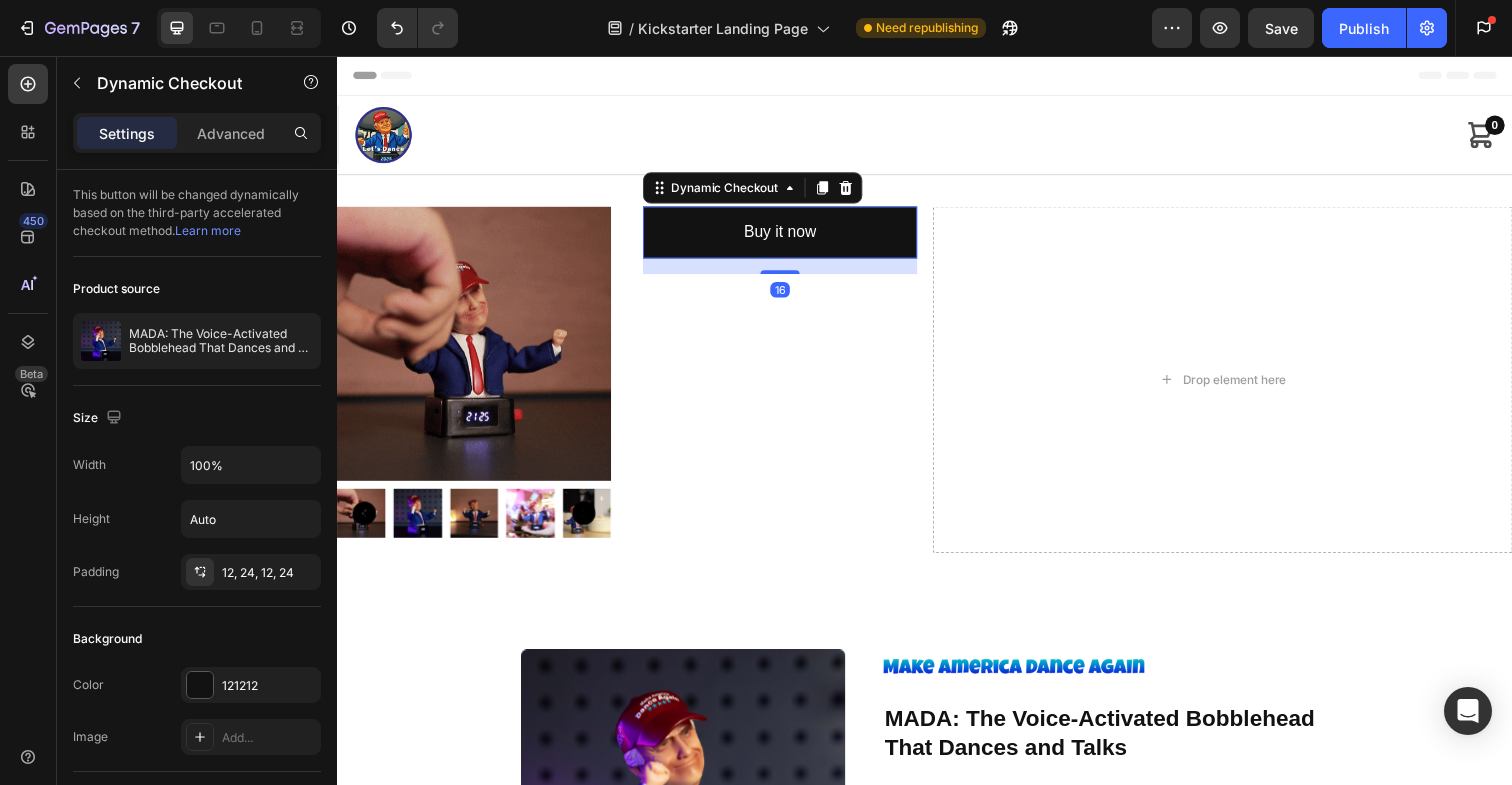click on "Dynamic Checkout" at bounding box center [761, 191] 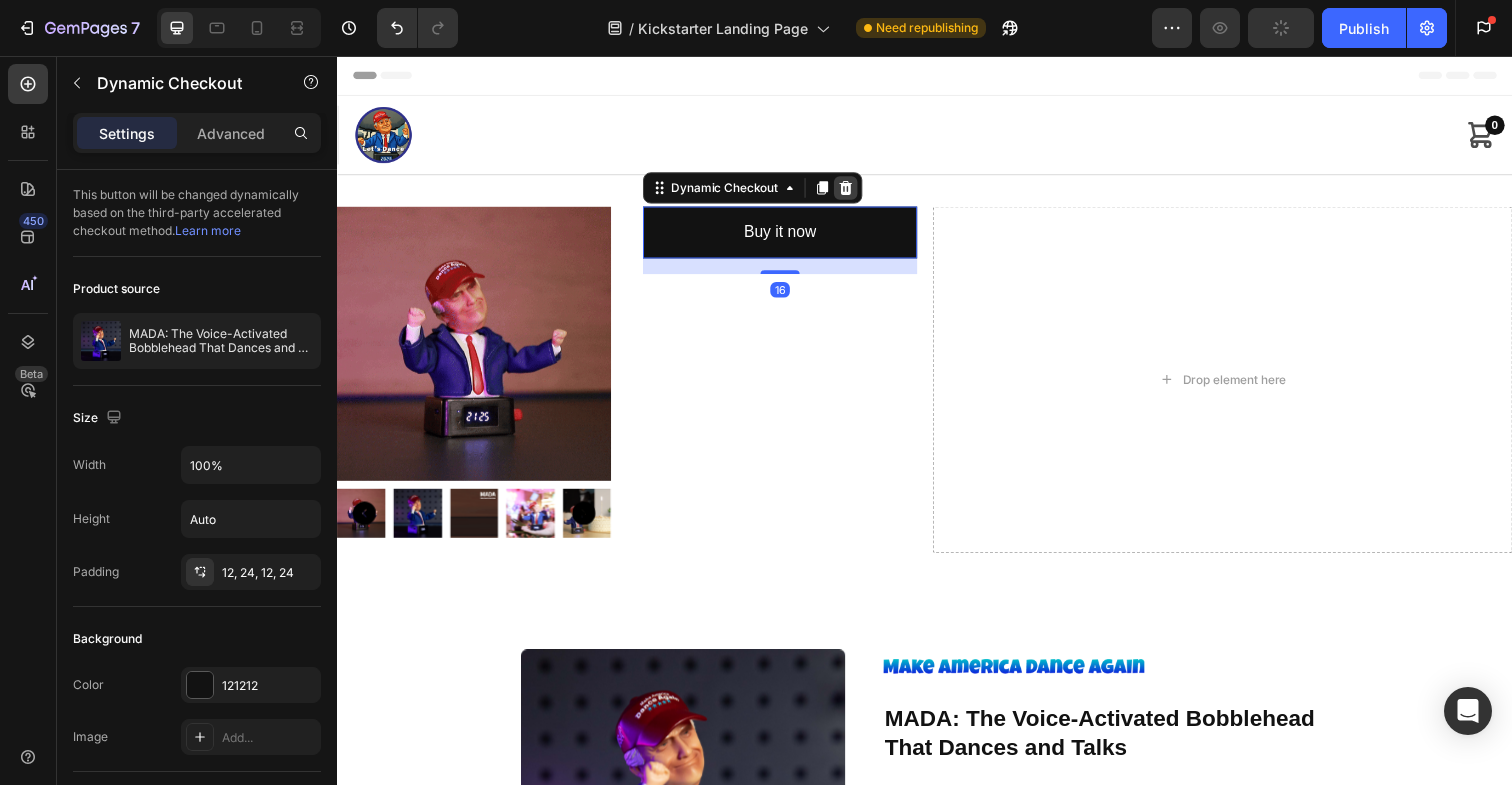 click at bounding box center (856, 191) 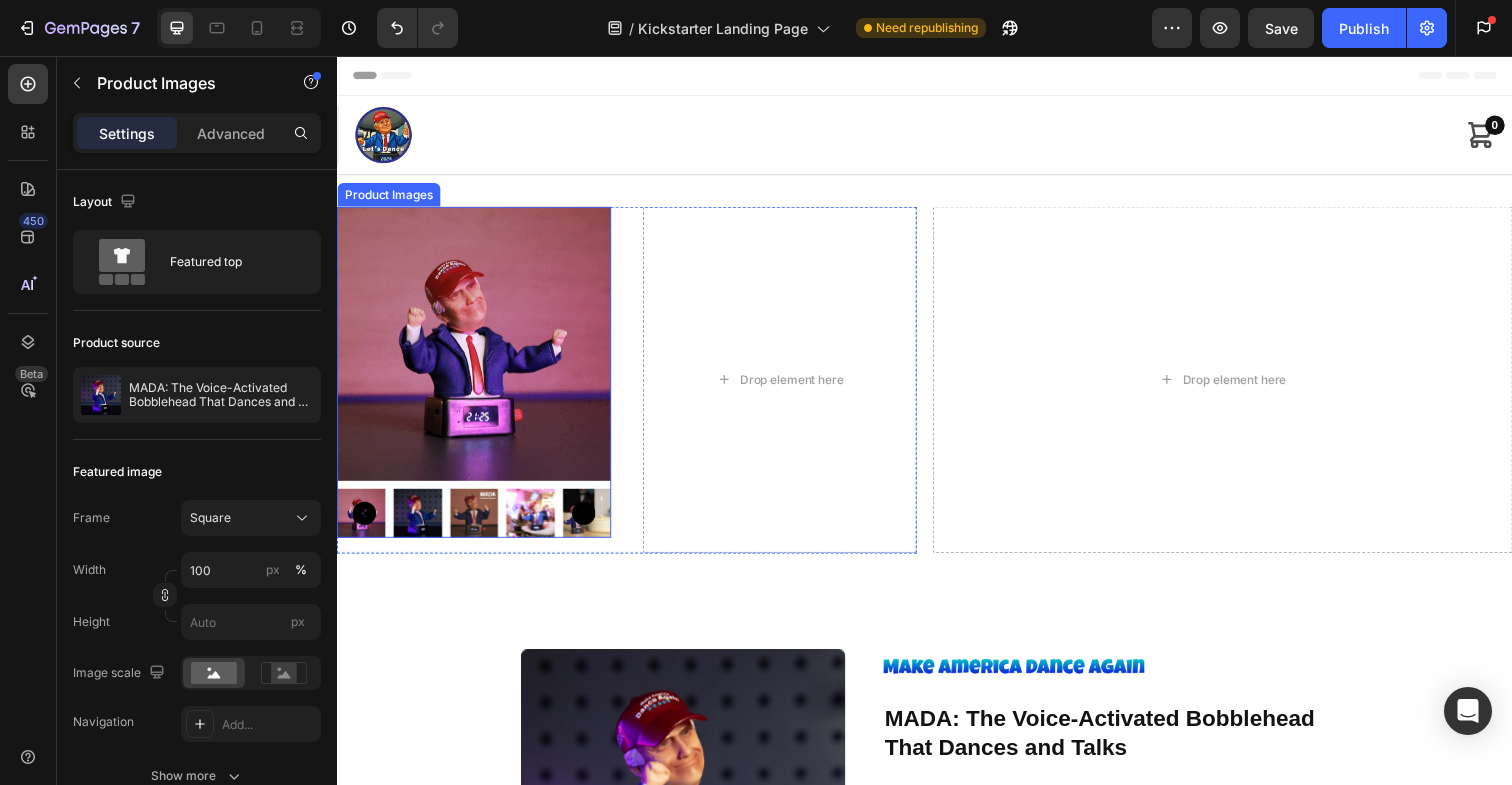 click at bounding box center (477, 350) 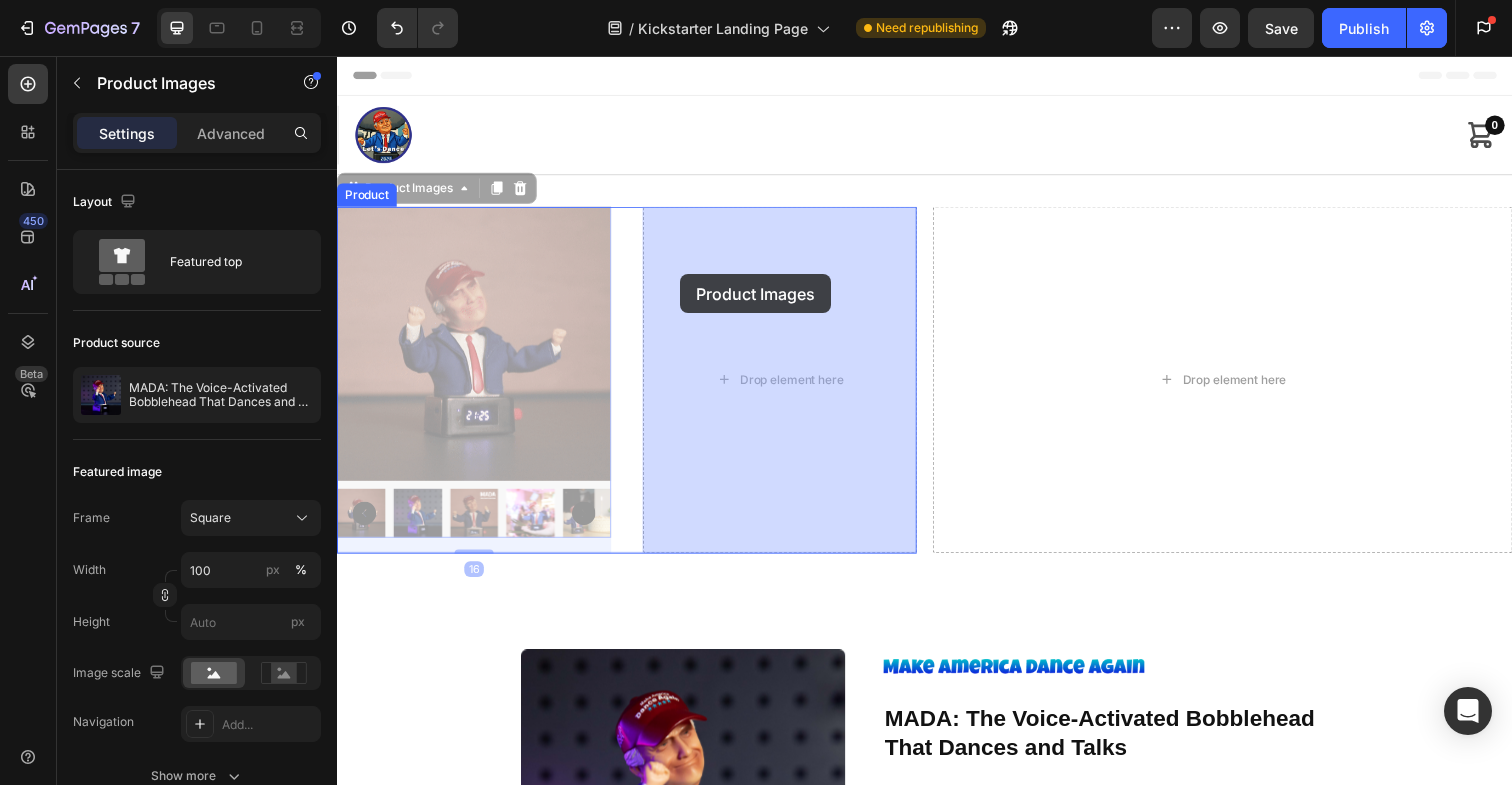 drag, startPoint x: 355, startPoint y: 195, endPoint x: 687, endPoint y: 279, distance: 342.46167 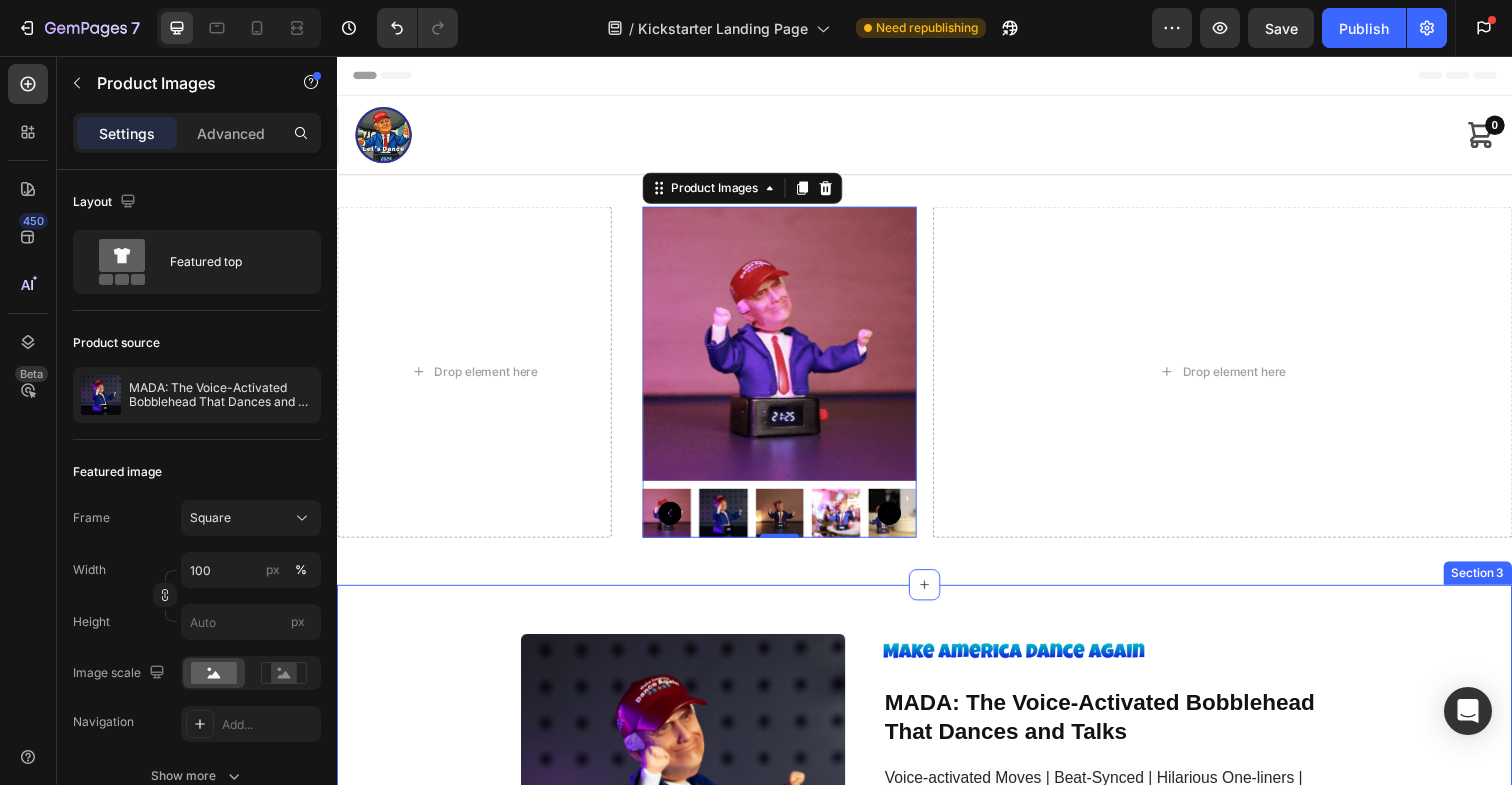 click on "Product Images Image Row MADA: The Voice-Activated Bobblehead That Dances and Talks Product Title Voice-activated Moves | Beat-Synced | Hilarious One-liners | LED-lit | Your daily dose of joy (and chaos) has arrived. Text Block Row MRSP:  USD 49.9 Text Block 📣  LIMITED Reserve your spot for   $1 — unlock  early VIP access  (48% OFF)   before launch and get the   Deluxe Gift Bundle .   Text Block Row Claim Your VIP Access Add to Cart Replace this text with your content Text Block Button Button Row Image Row Row Product Contact Us Heading GemThemes Candid Enthusiasm from the Summer Text block                Title Line Address:: Text block Eight Avenue 487, [CITY] Text block Row Phone: Text block +012 345 6789 0000 Text block Row Email: Text block gemthemes@gmail.com Text block Row Web: Text block gemthemes.com Text block Row
Drop element here Row Email Field Subscribe Submit Button Row Newsletter Section 3" at bounding box center [937, 1256] 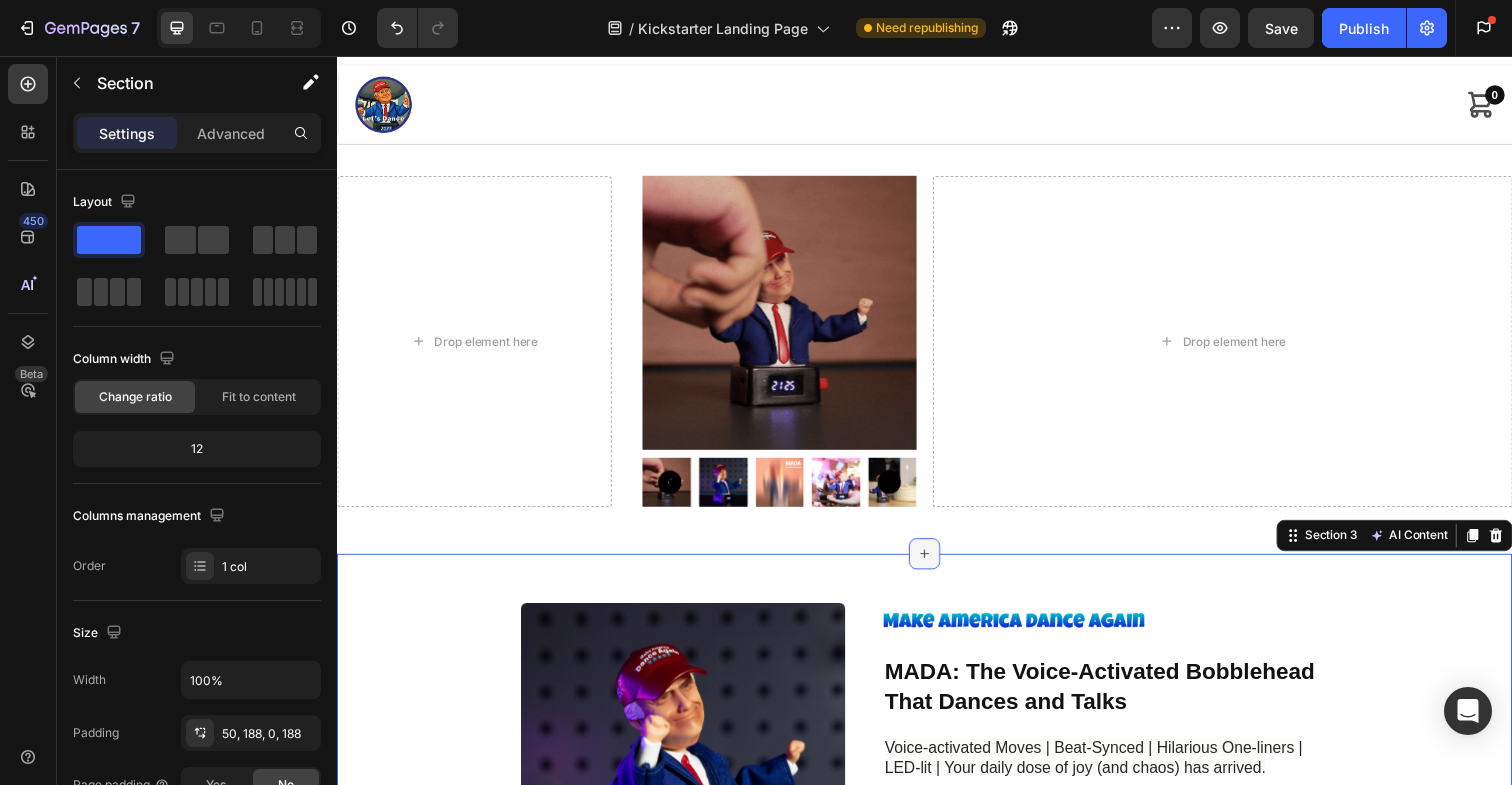 scroll, scrollTop: 10, scrollLeft: 0, axis: vertical 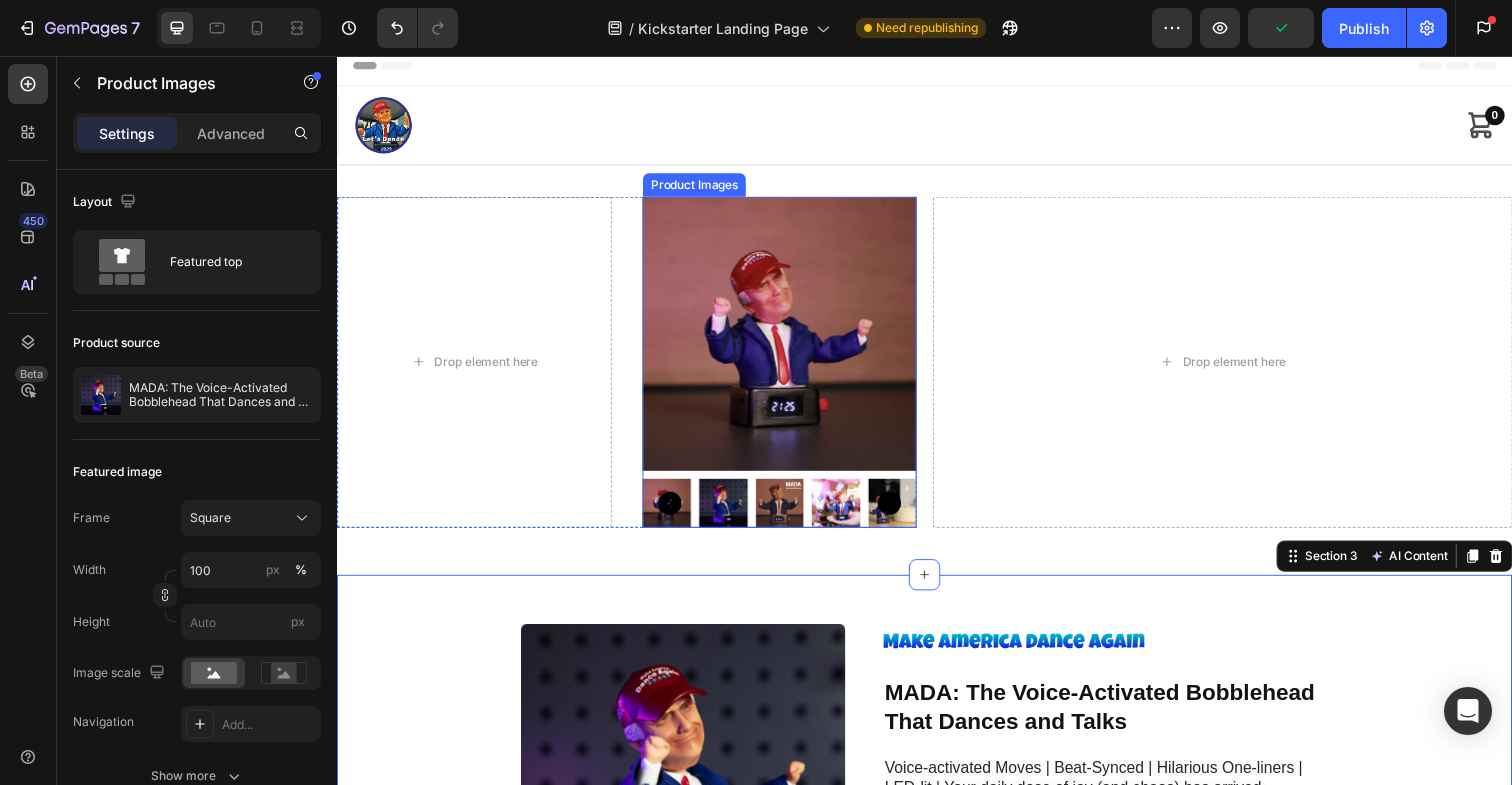 click at bounding box center (789, 340) 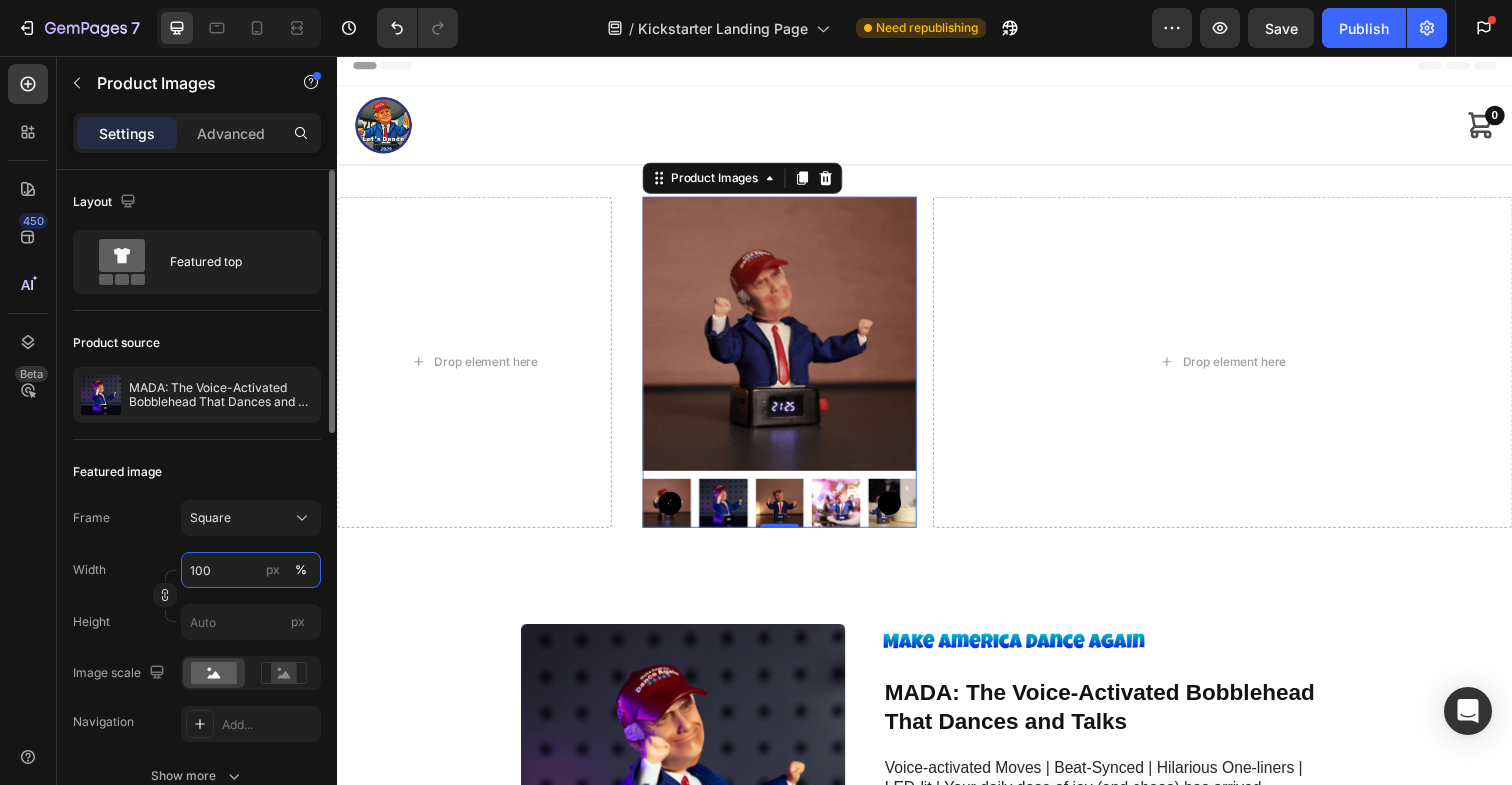 click on "100" at bounding box center [251, 570] 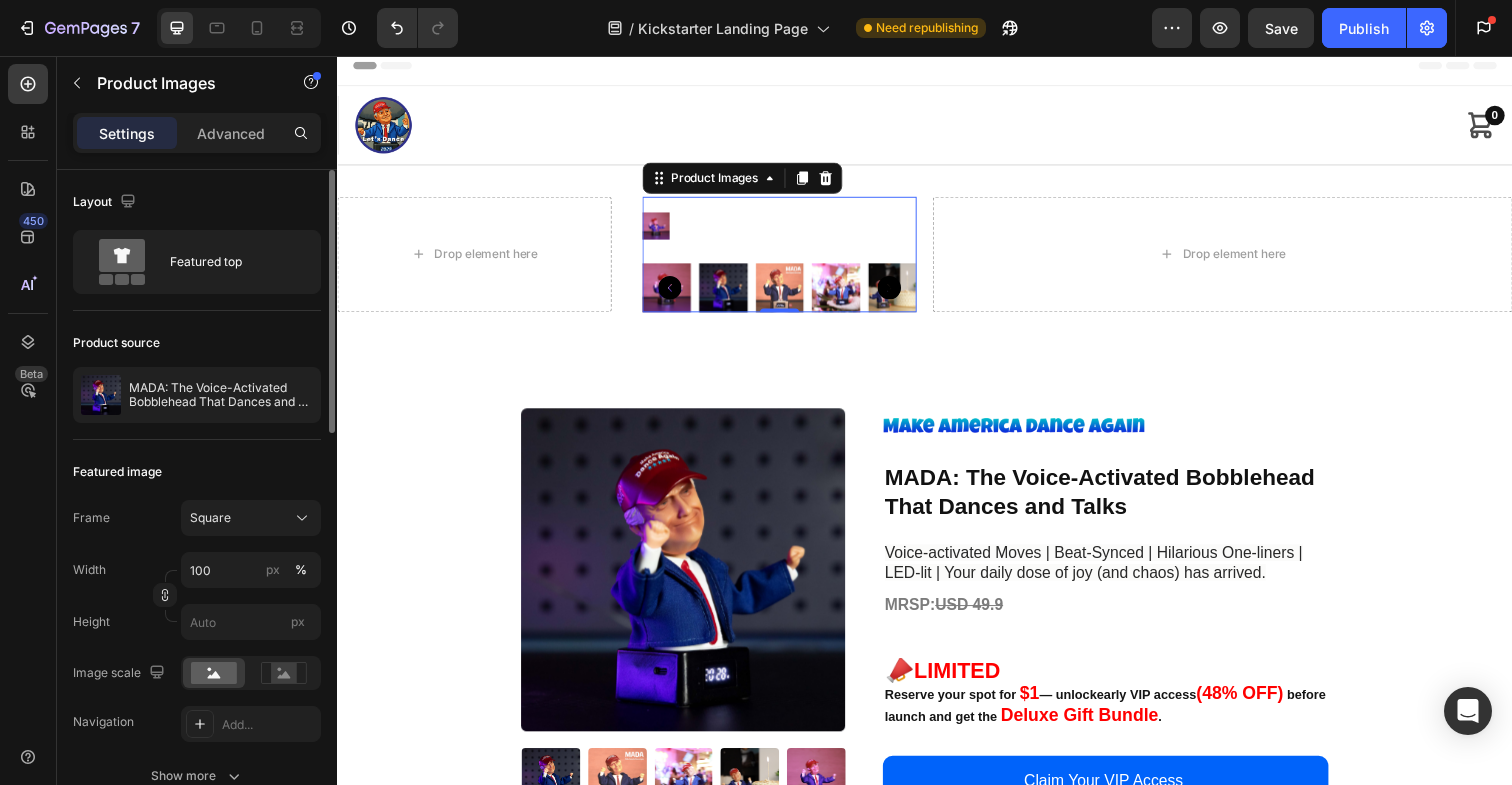 click on "Width 100 px %" at bounding box center [197, 570] 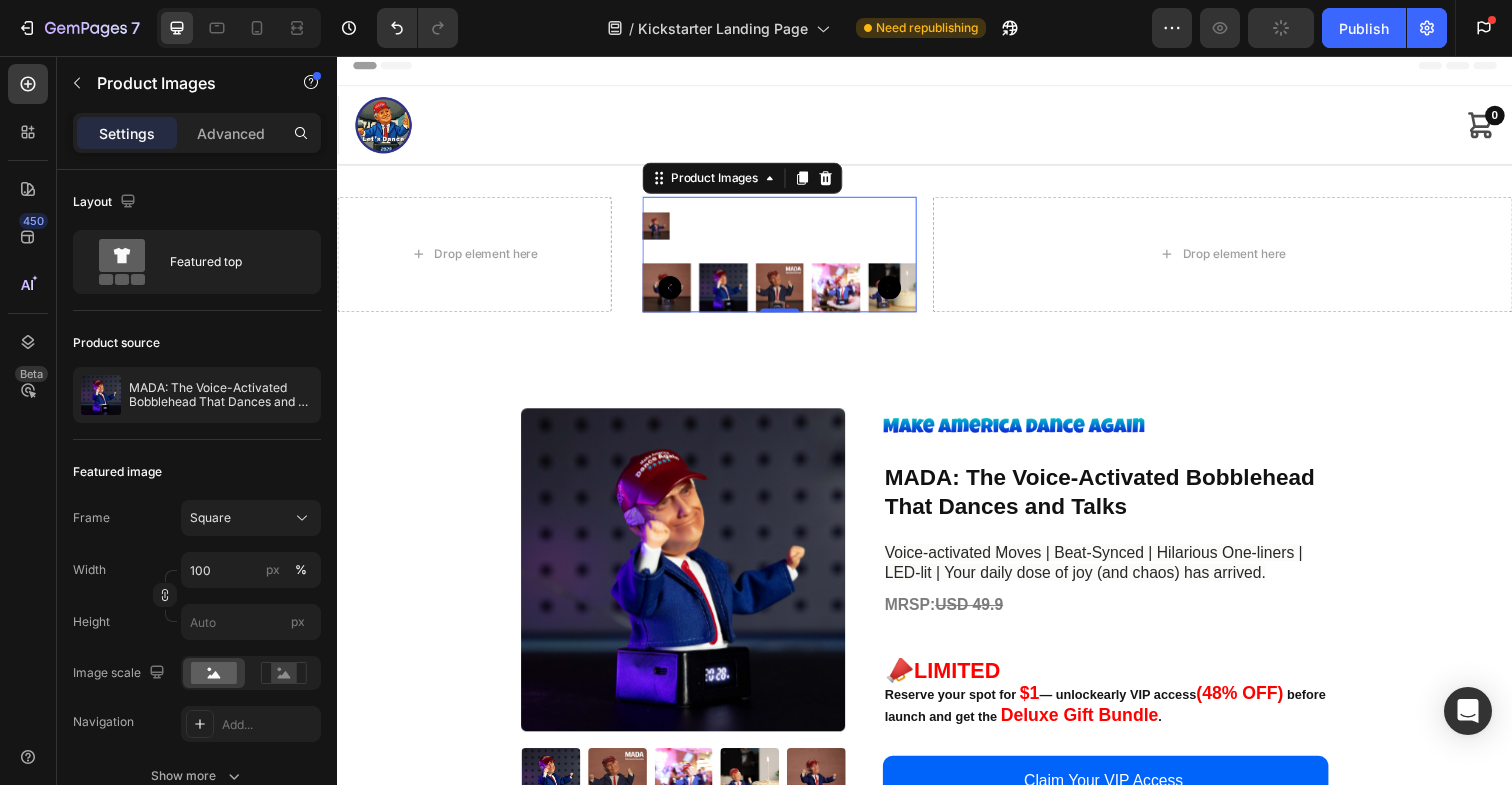 click at bounding box center (663, 230) 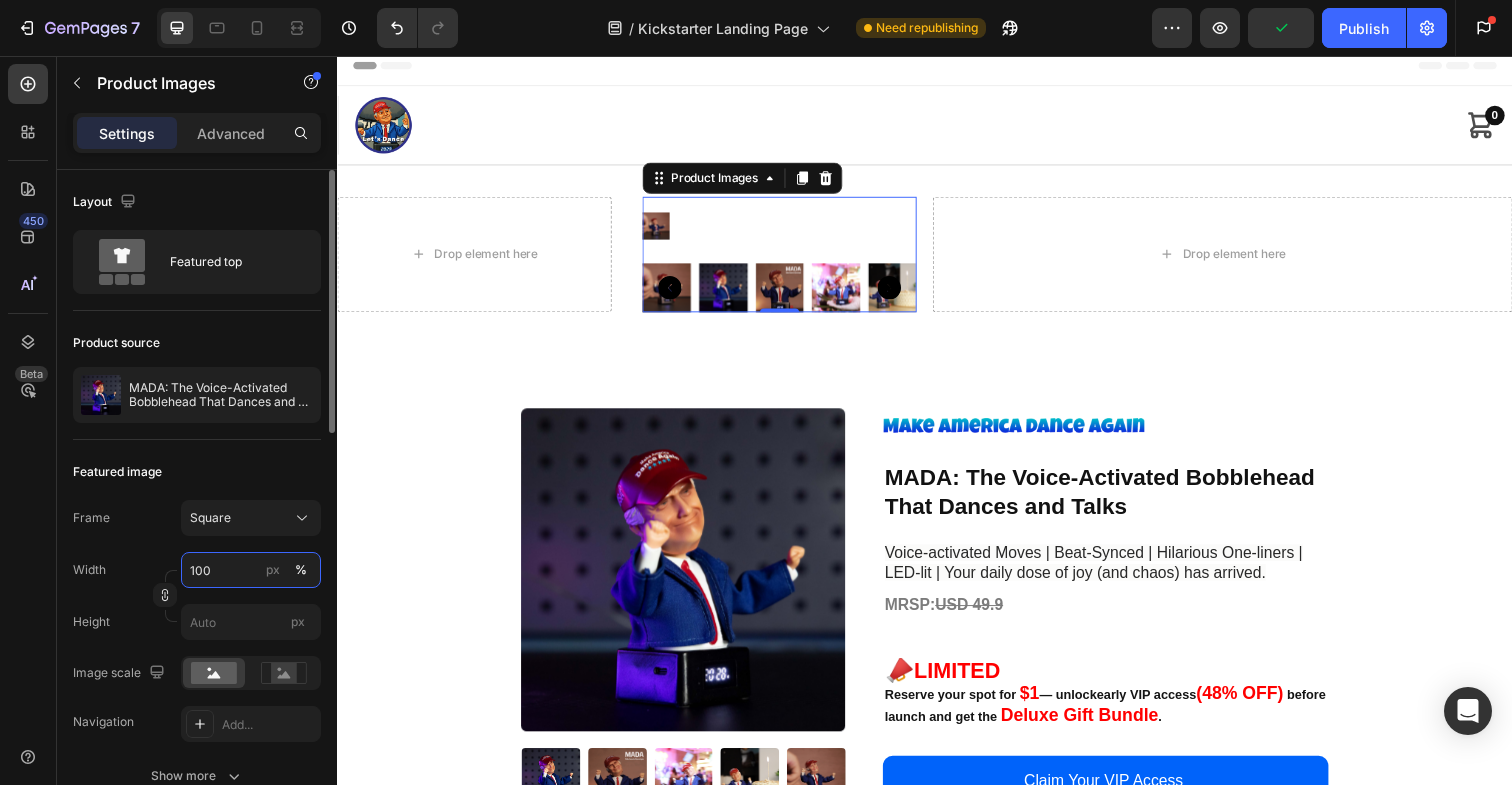click on "100" at bounding box center (251, 570) 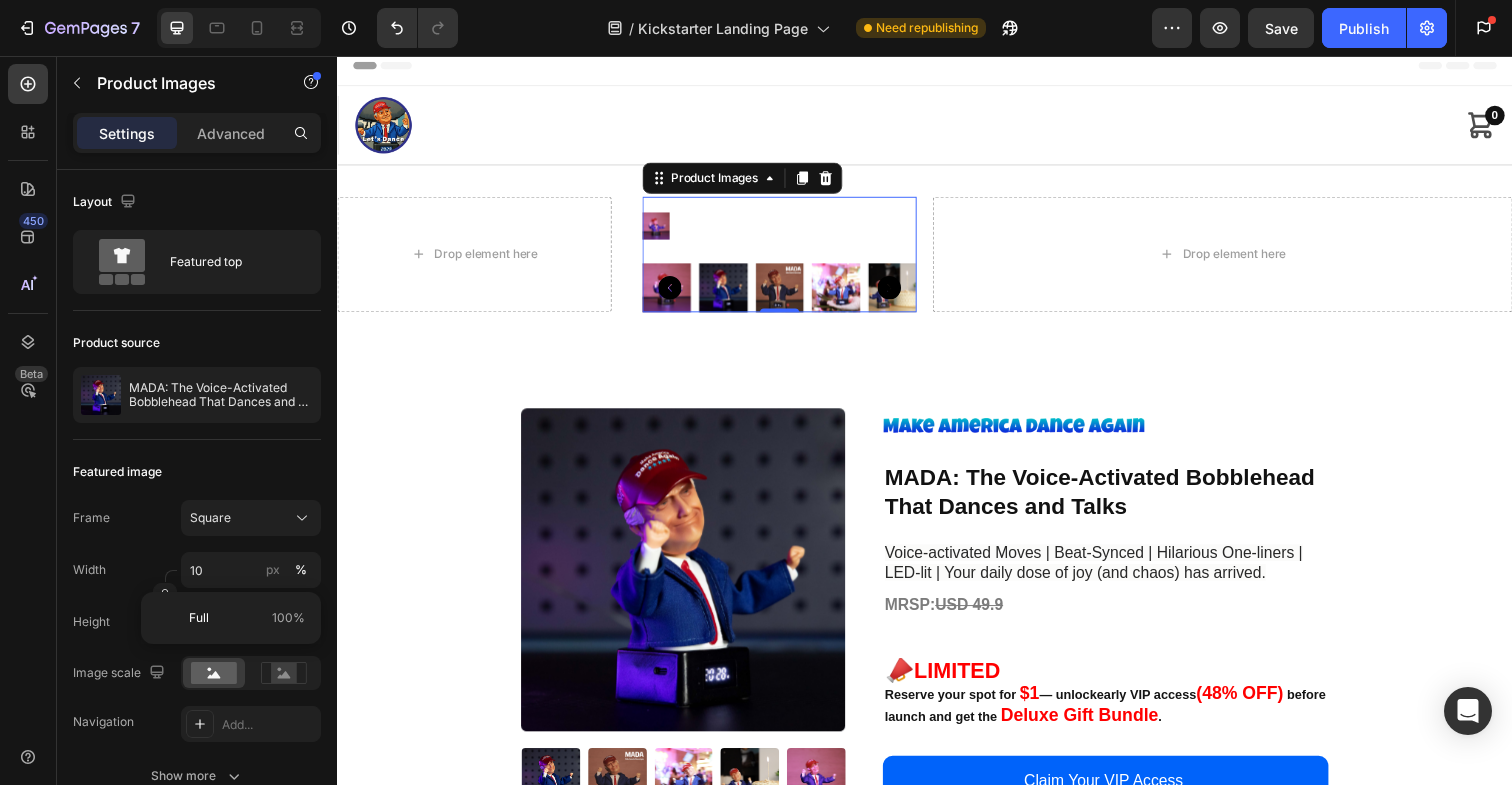 click at bounding box center (789, 230) 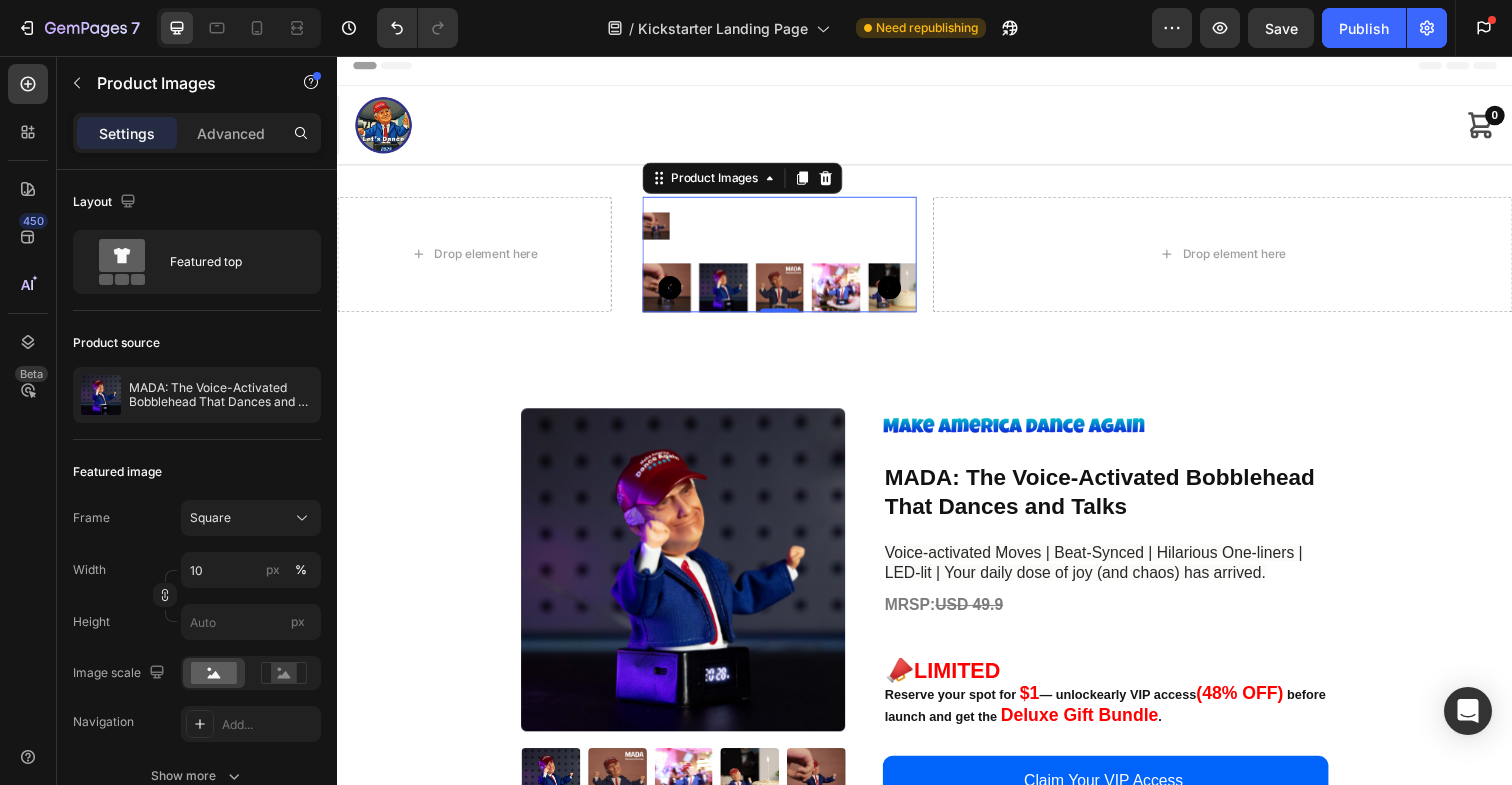 click at bounding box center (663, 230) 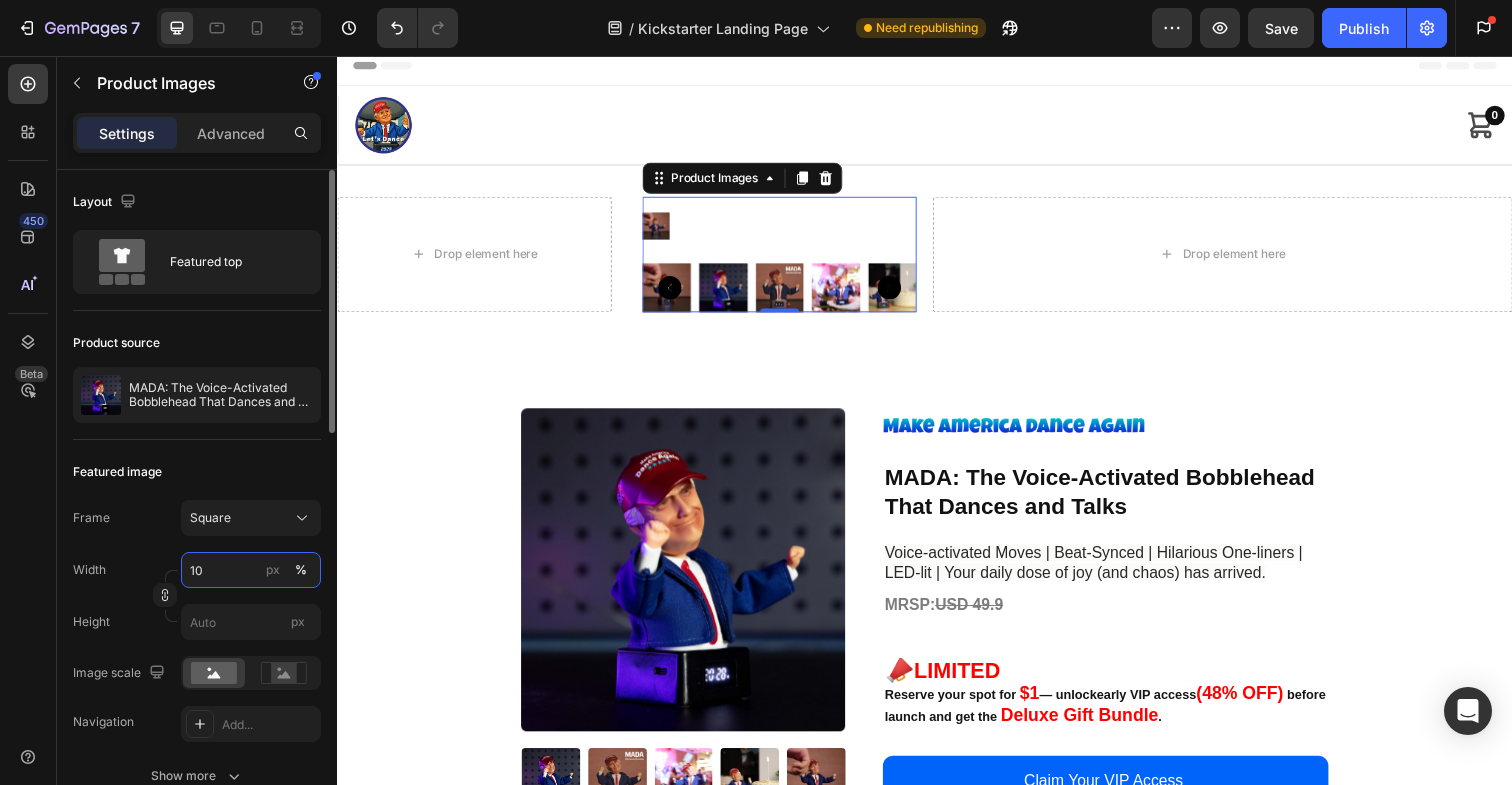 click on "10" at bounding box center (251, 570) 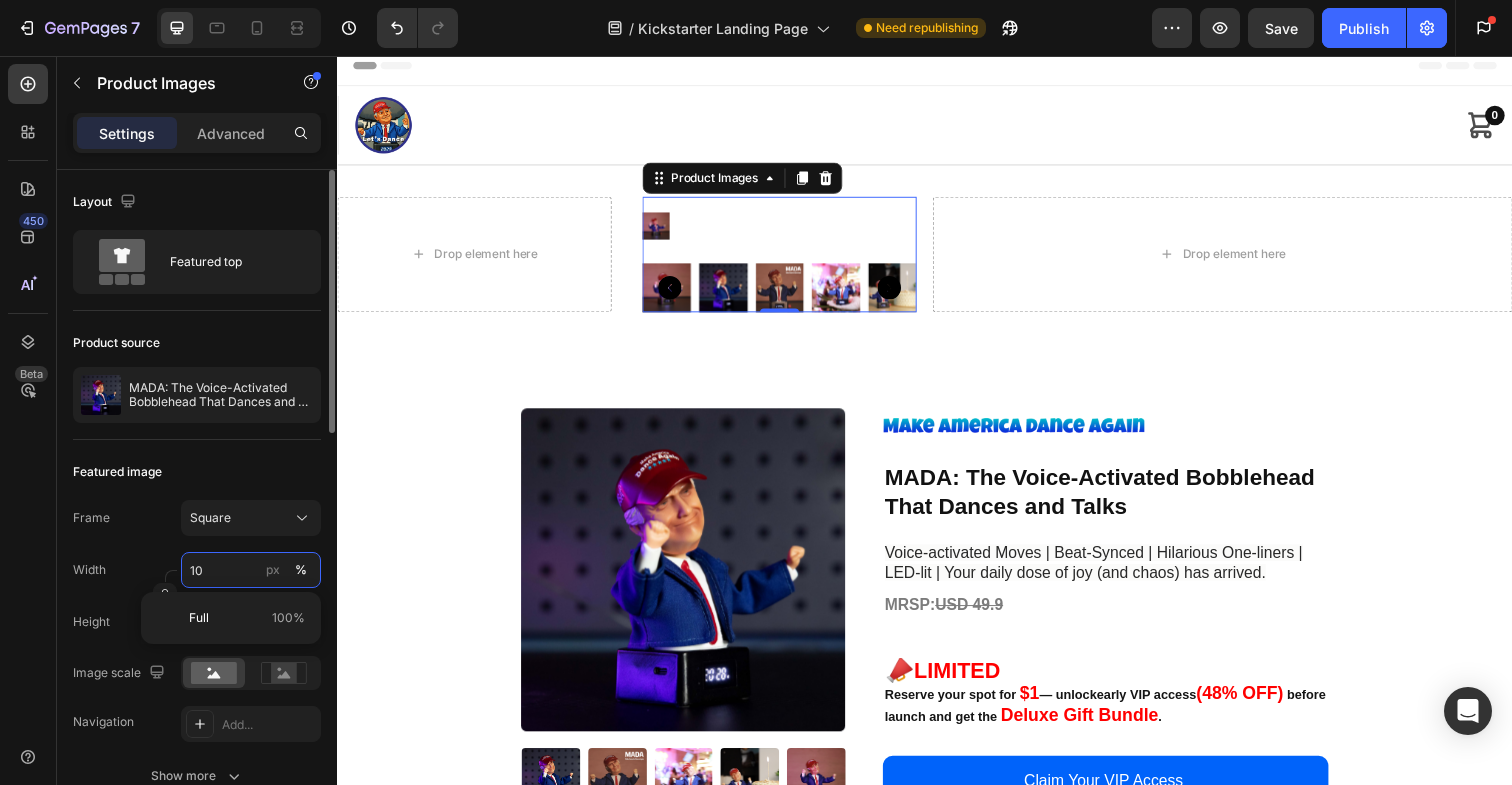 type on "100" 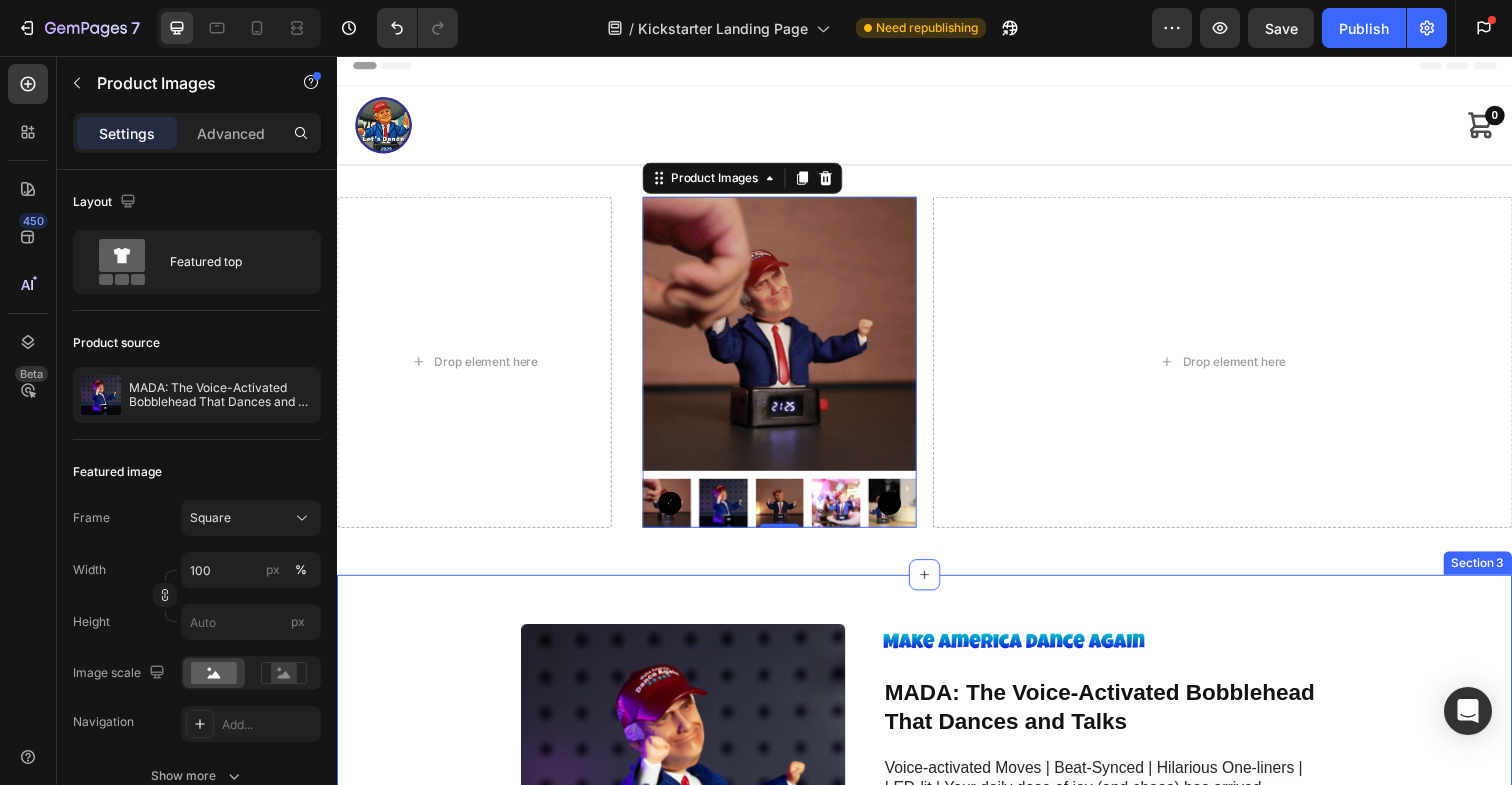 click on "Drop element here
Product Images   0 Product
Drop element here Row Section 2" at bounding box center [937, 377] 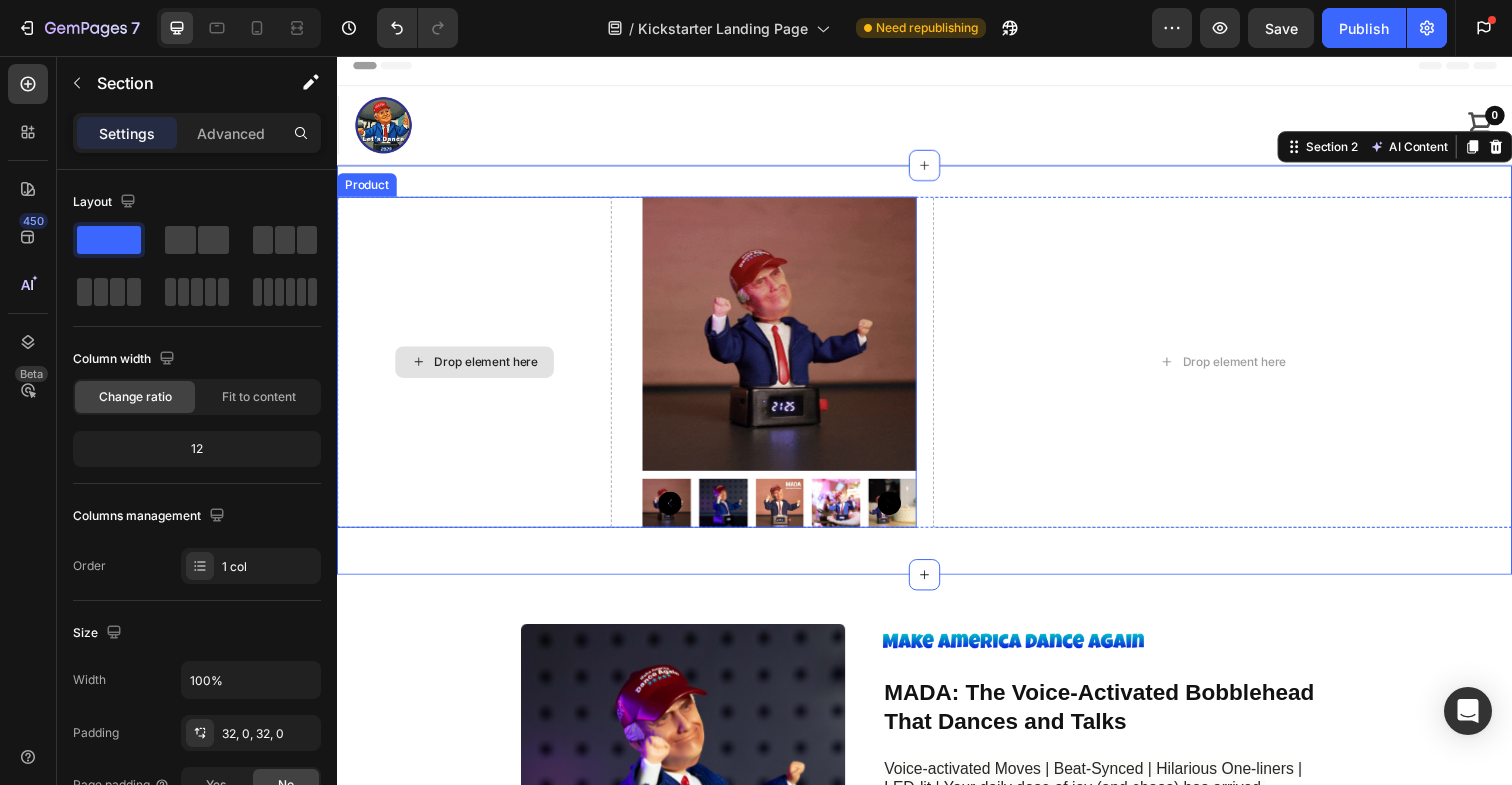 click on "Drop element here" at bounding box center (477, 369) 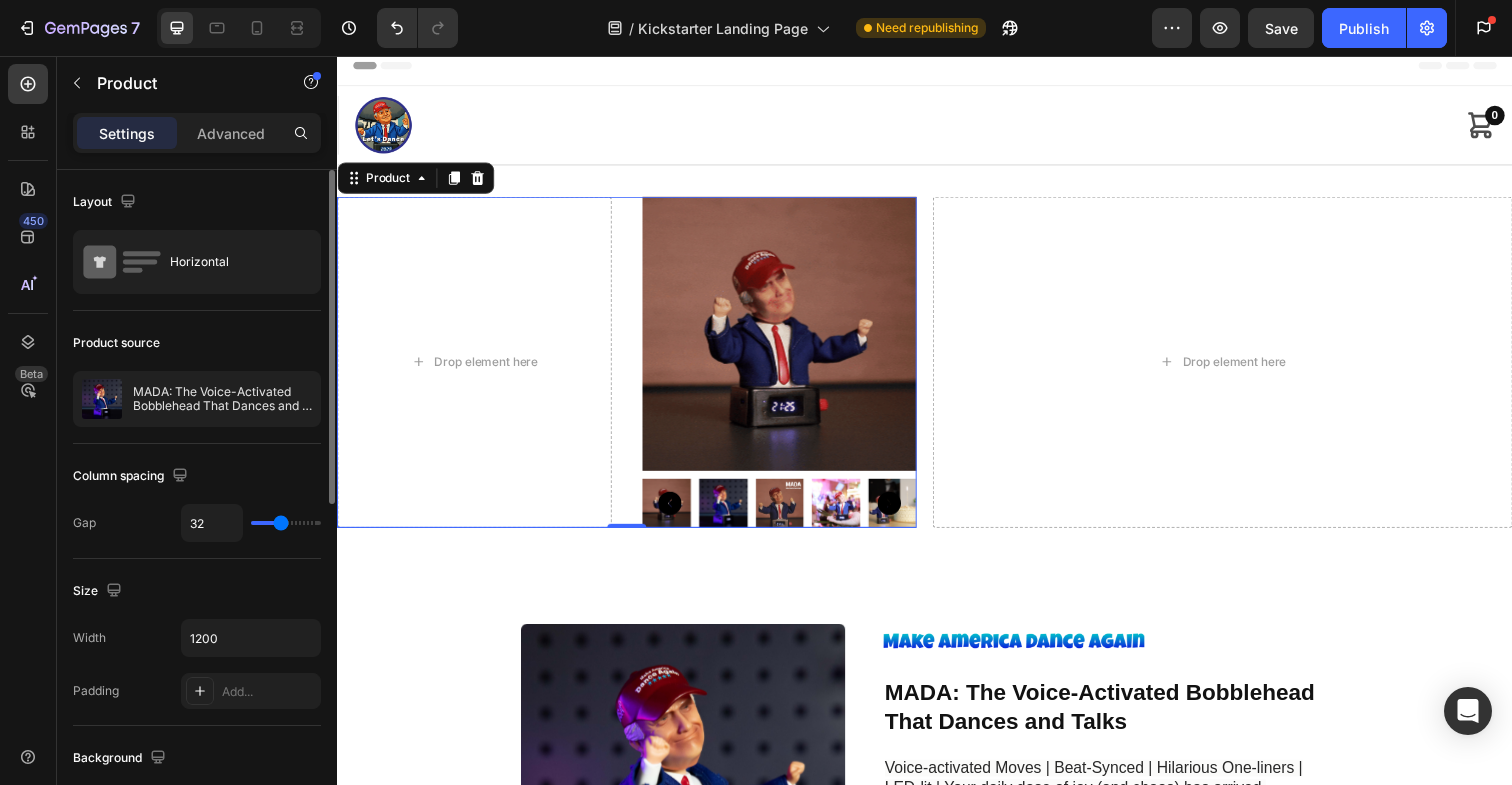 type on "19" 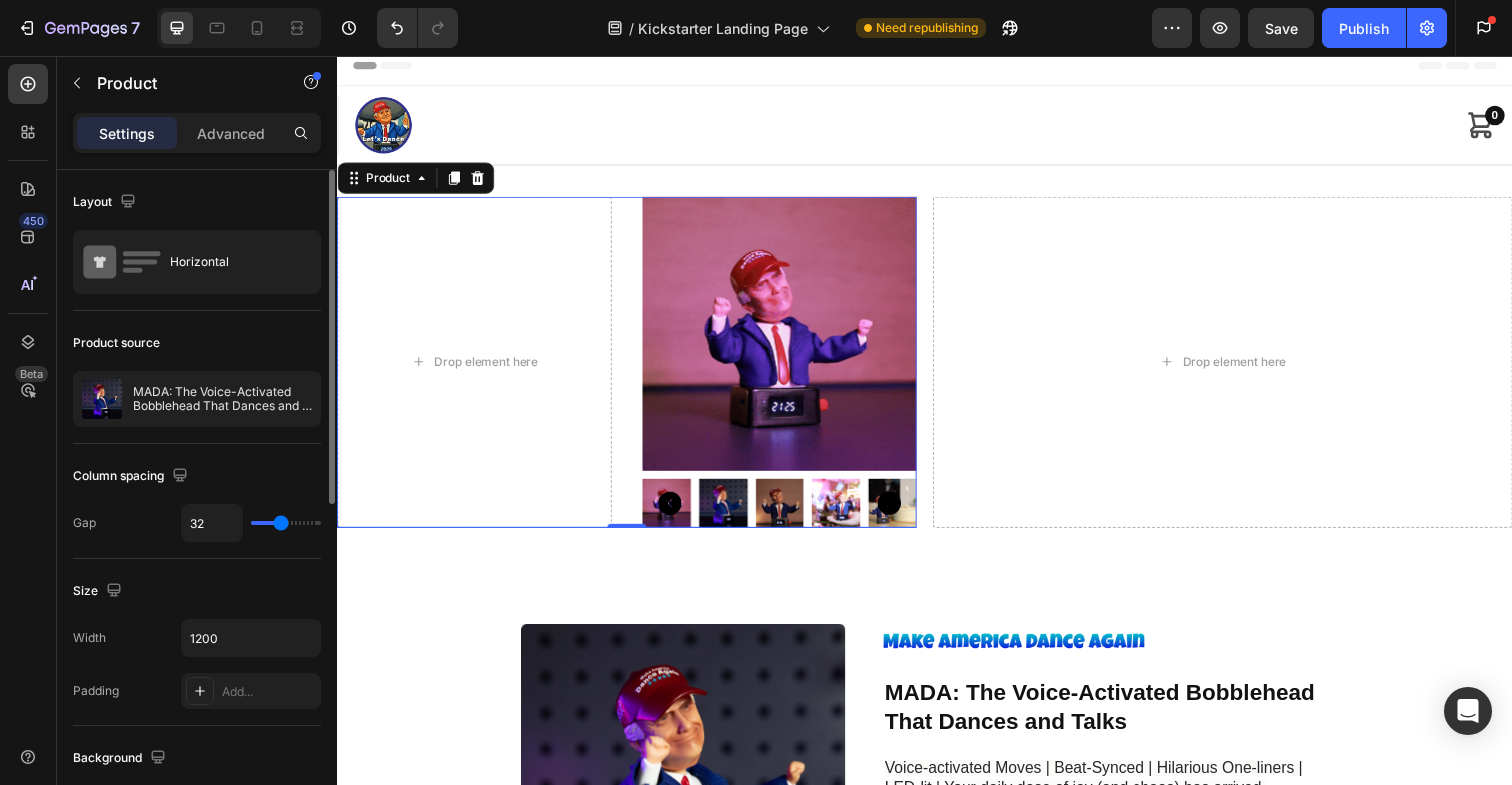 type on "19" 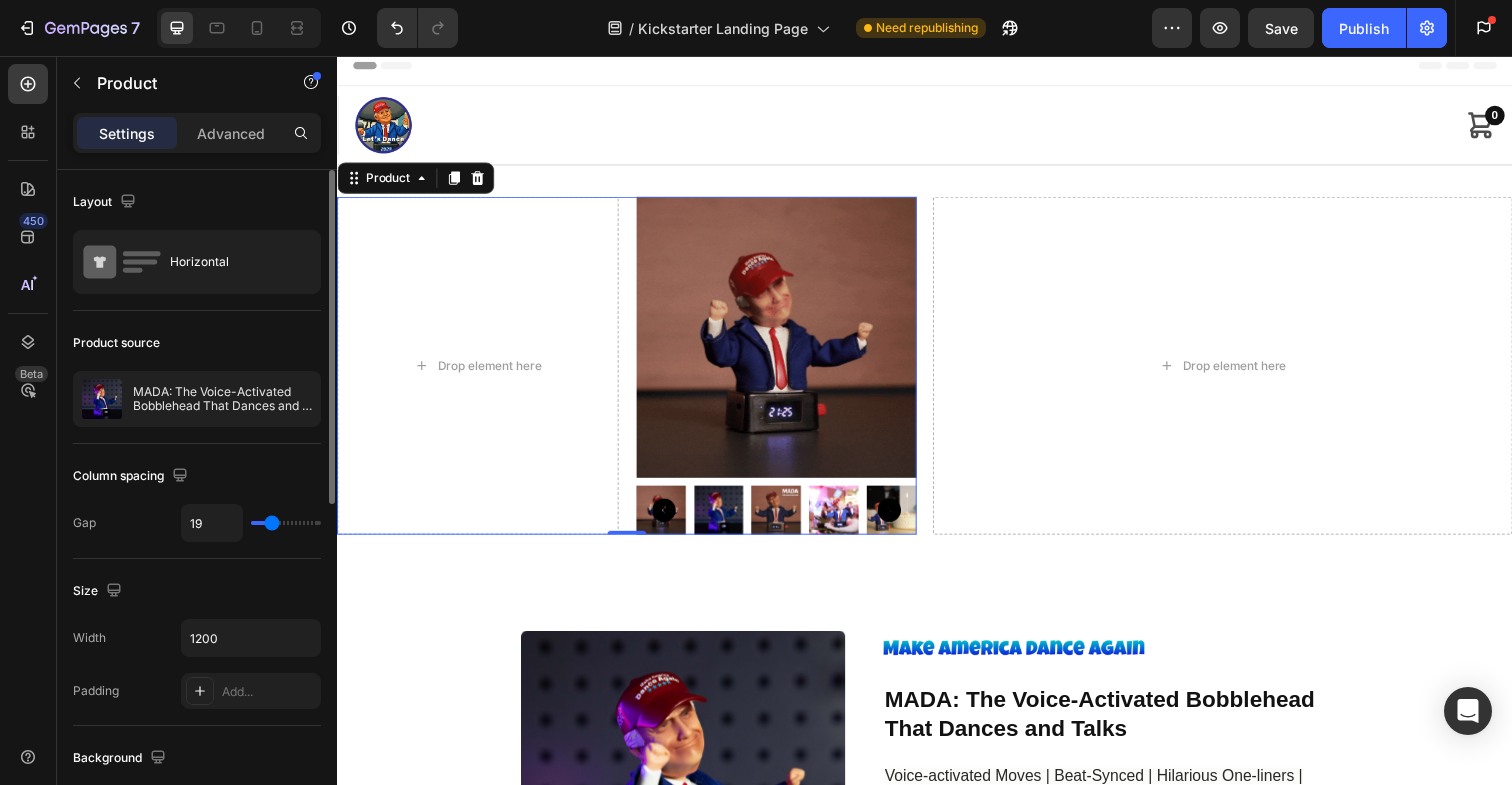 type on "0" 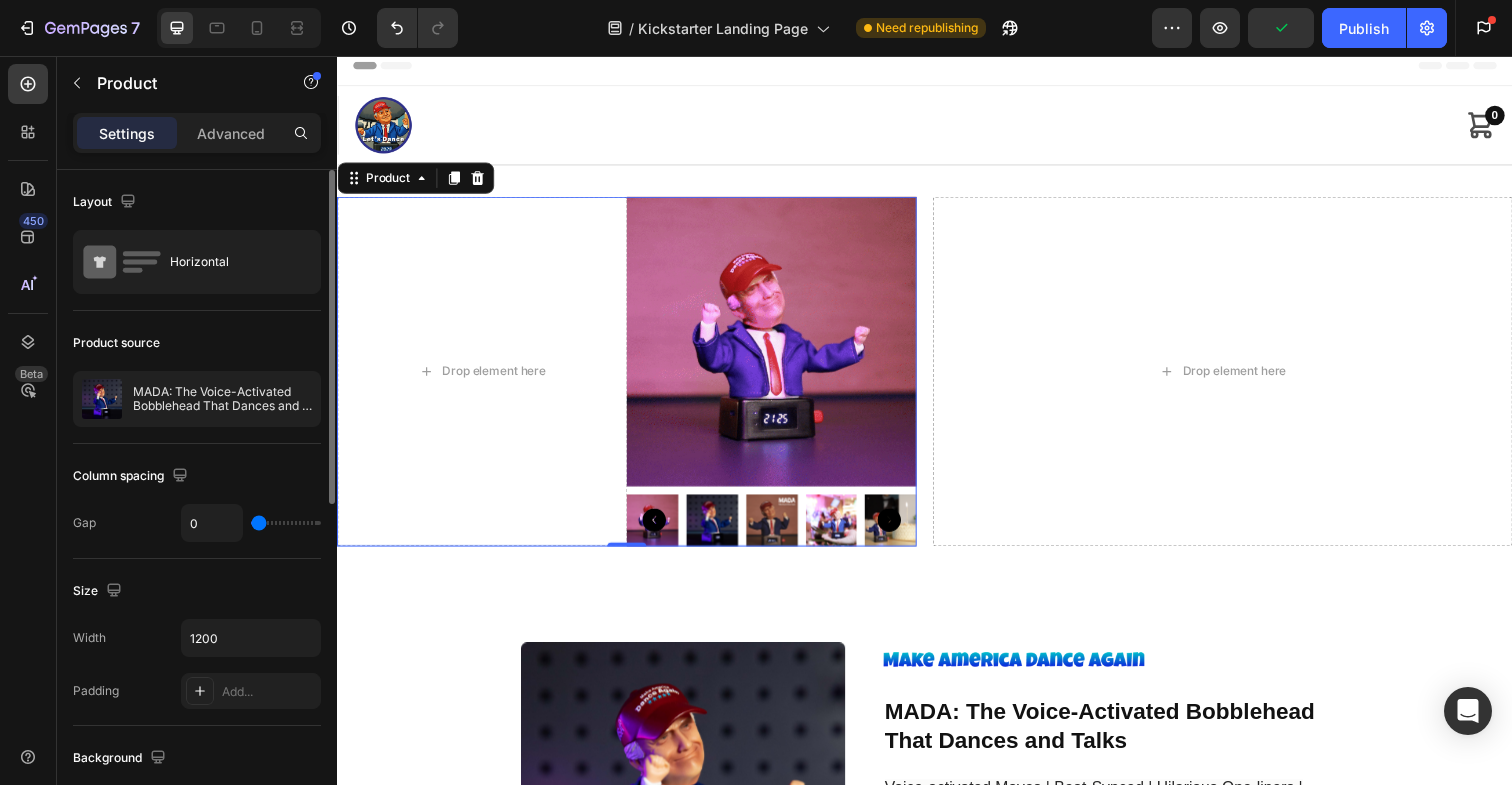 drag, startPoint x: 278, startPoint y: 520, endPoint x: 254, endPoint y: 519, distance: 24.020824 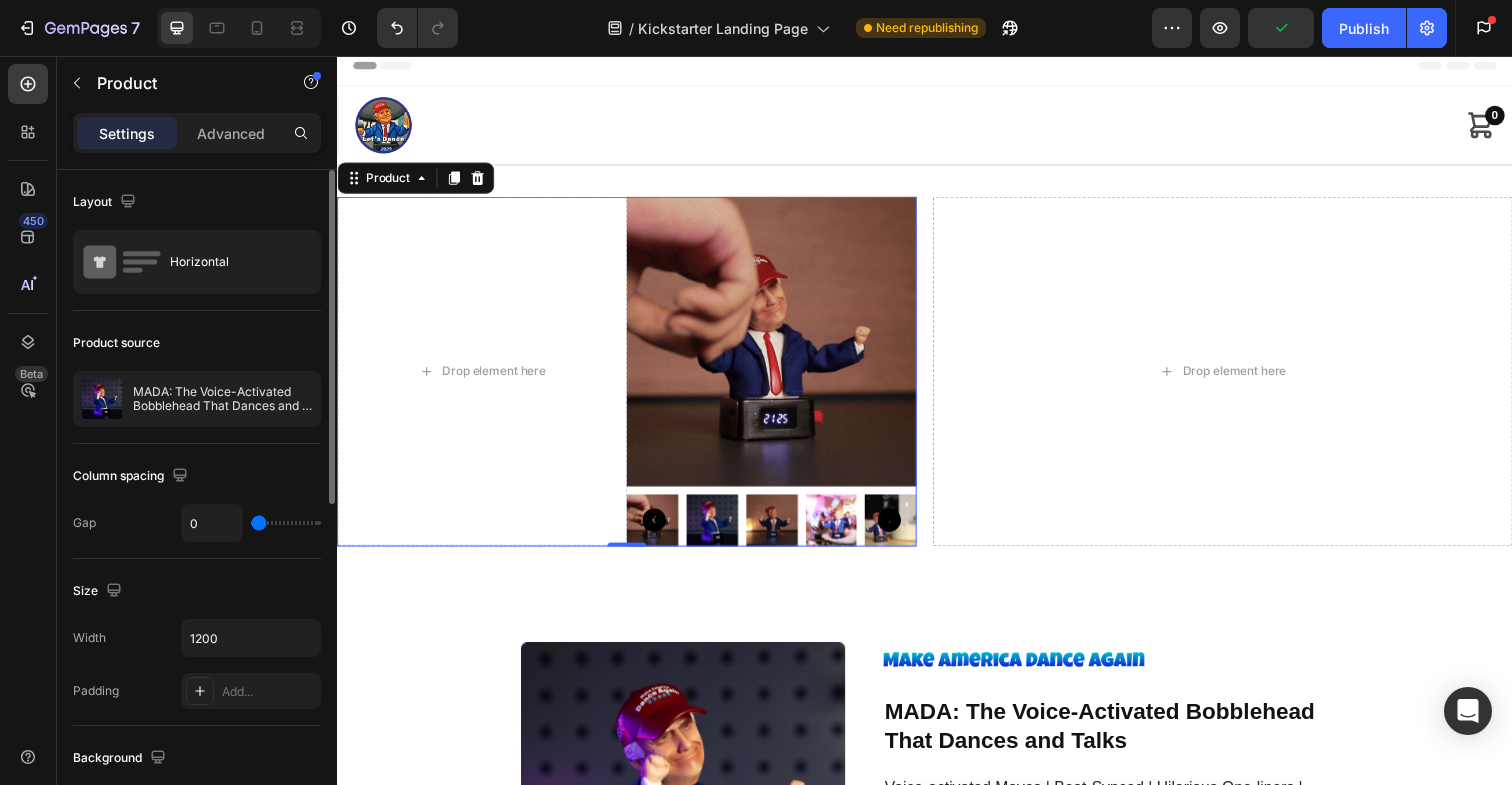 type on "0" 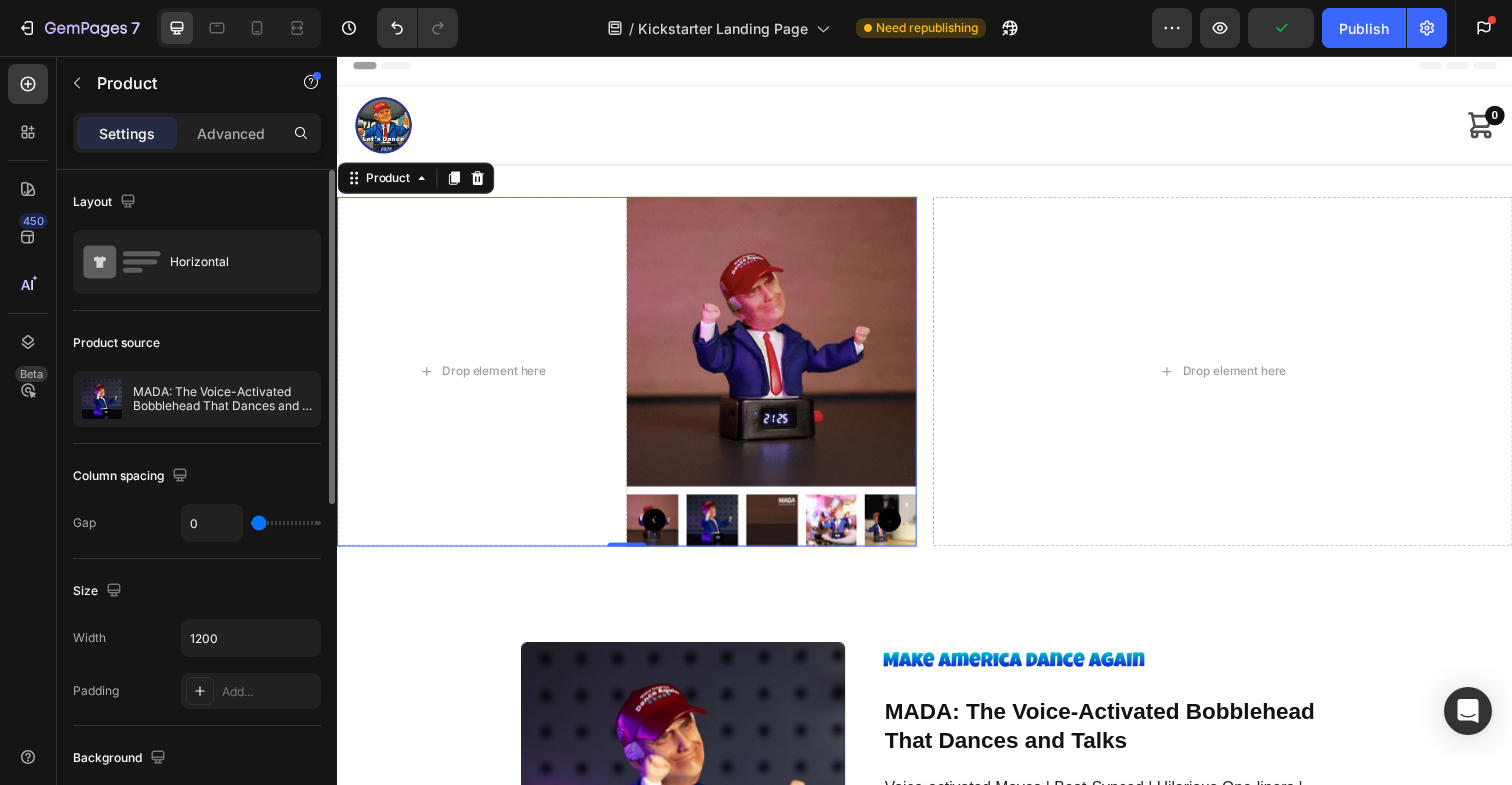 click at bounding box center (286, 523) 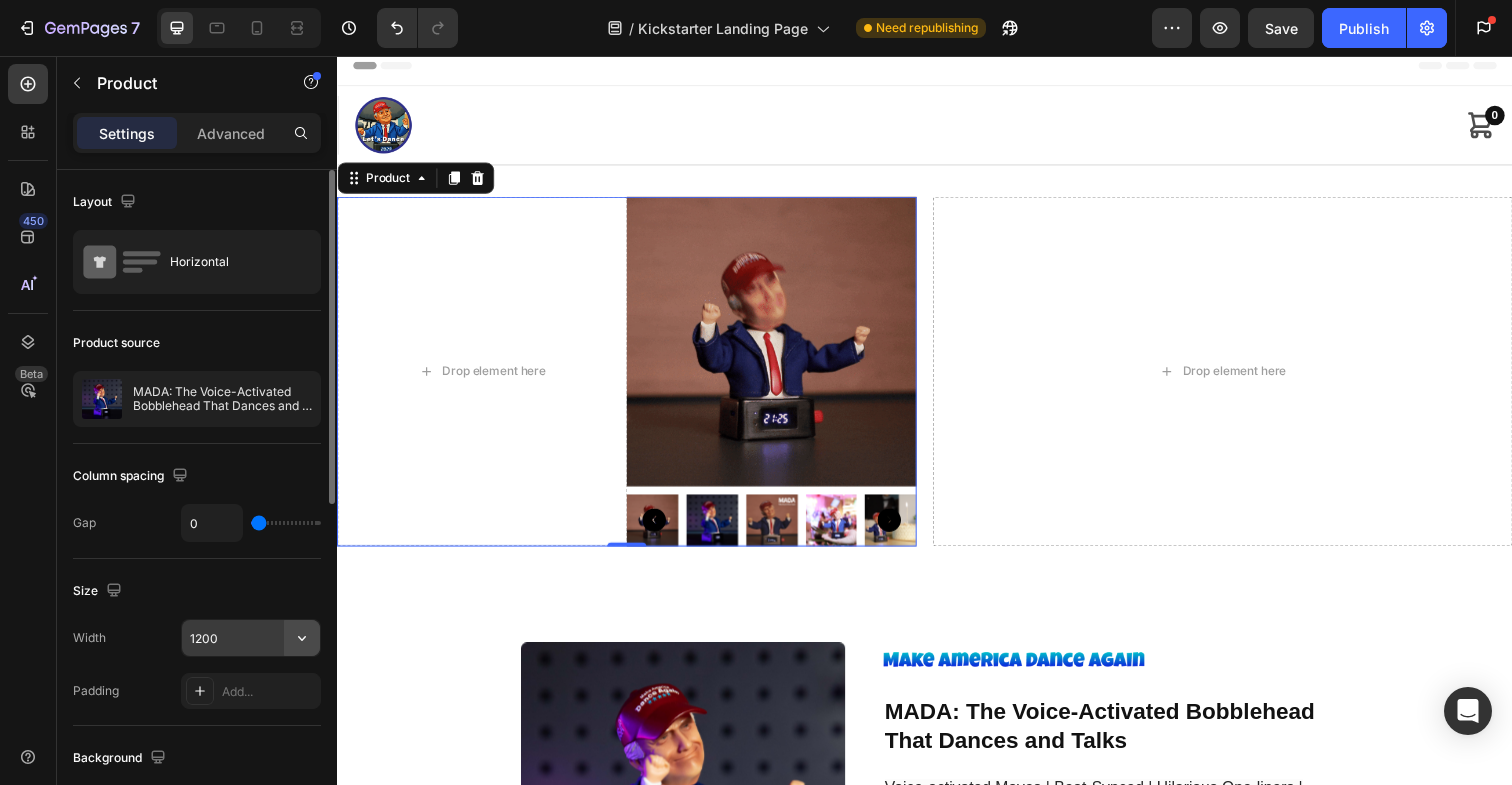 click 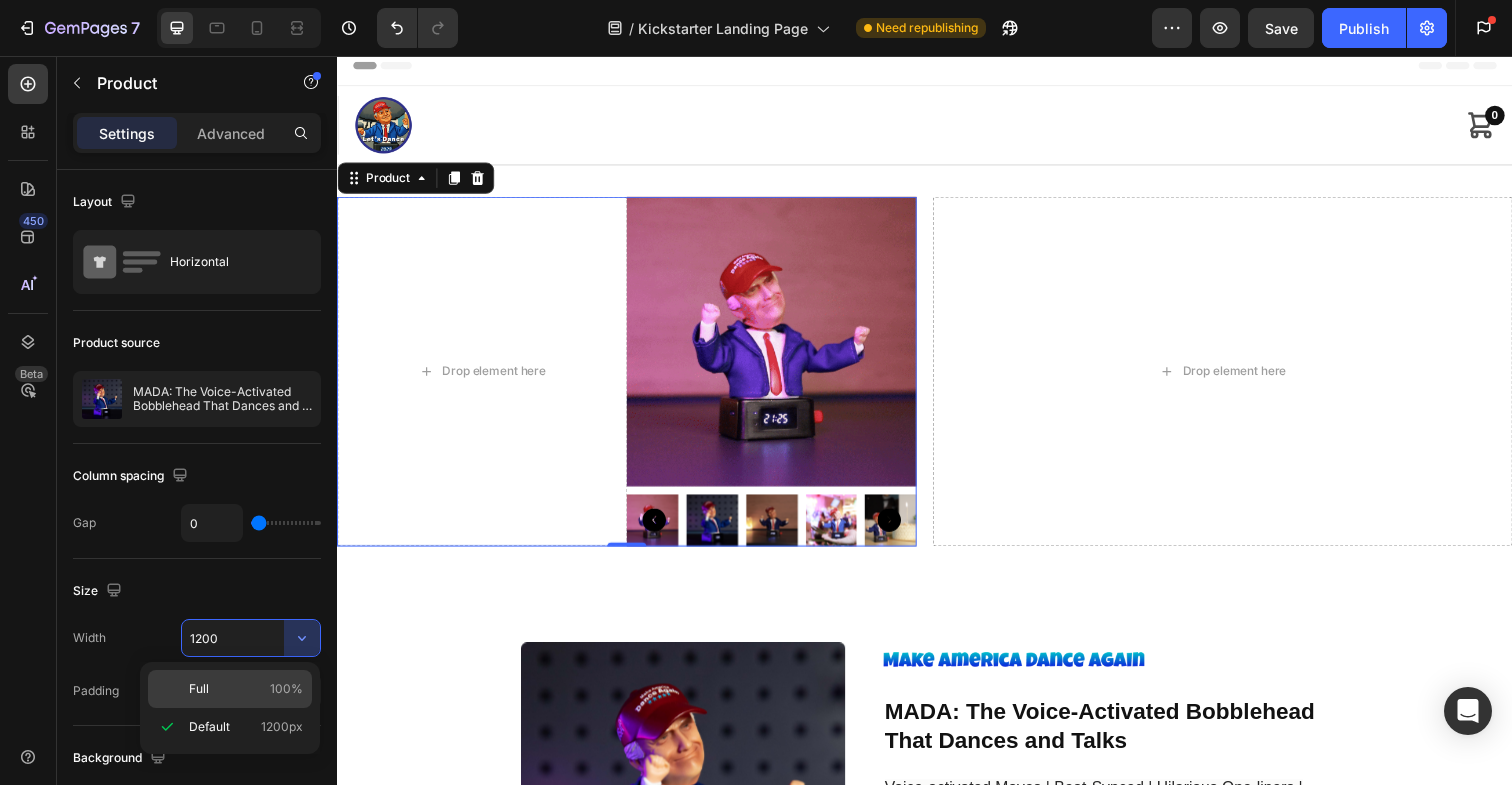 click on "Full 100%" at bounding box center (246, 689) 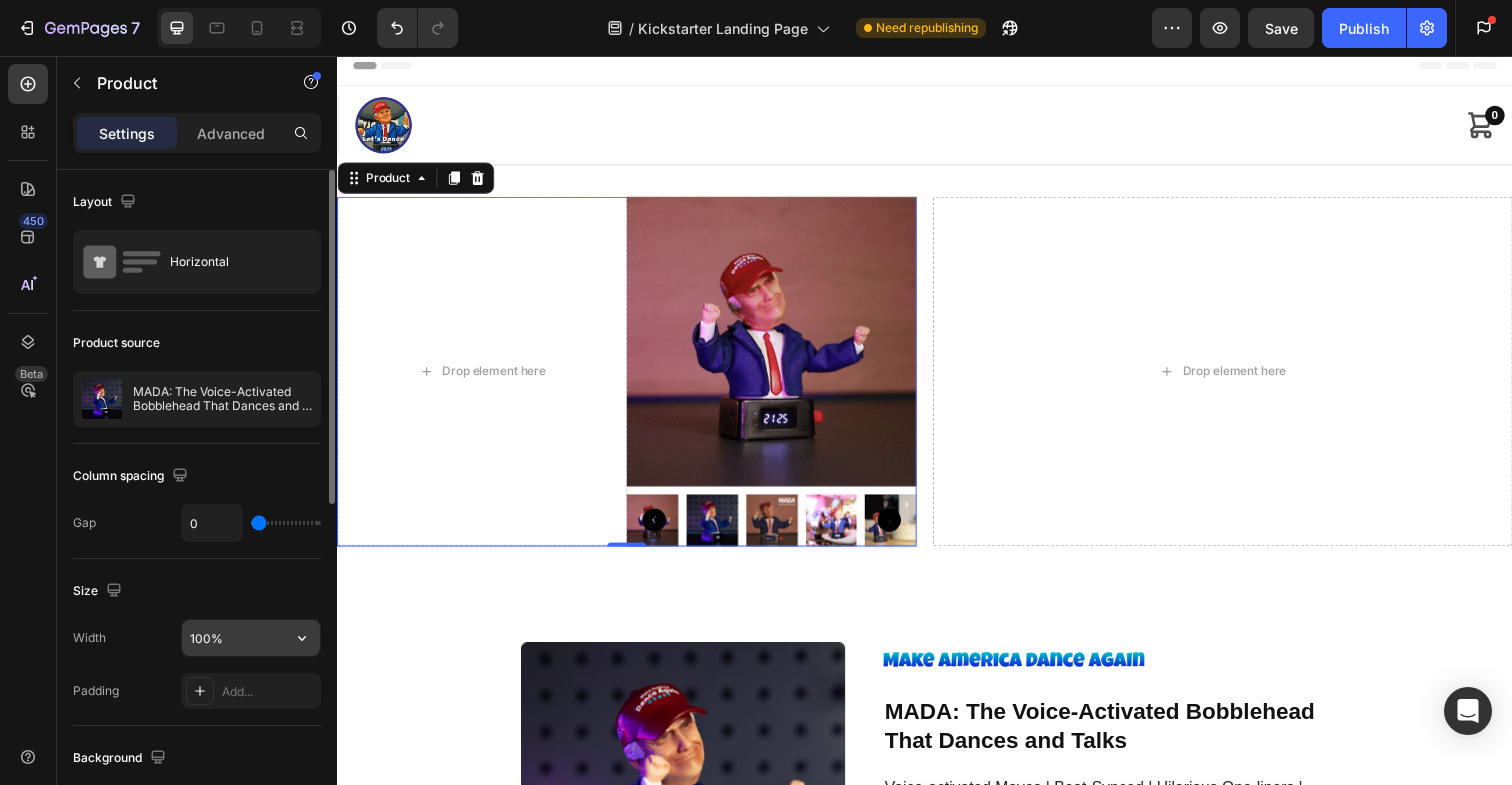 click on "100%" at bounding box center [251, 638] 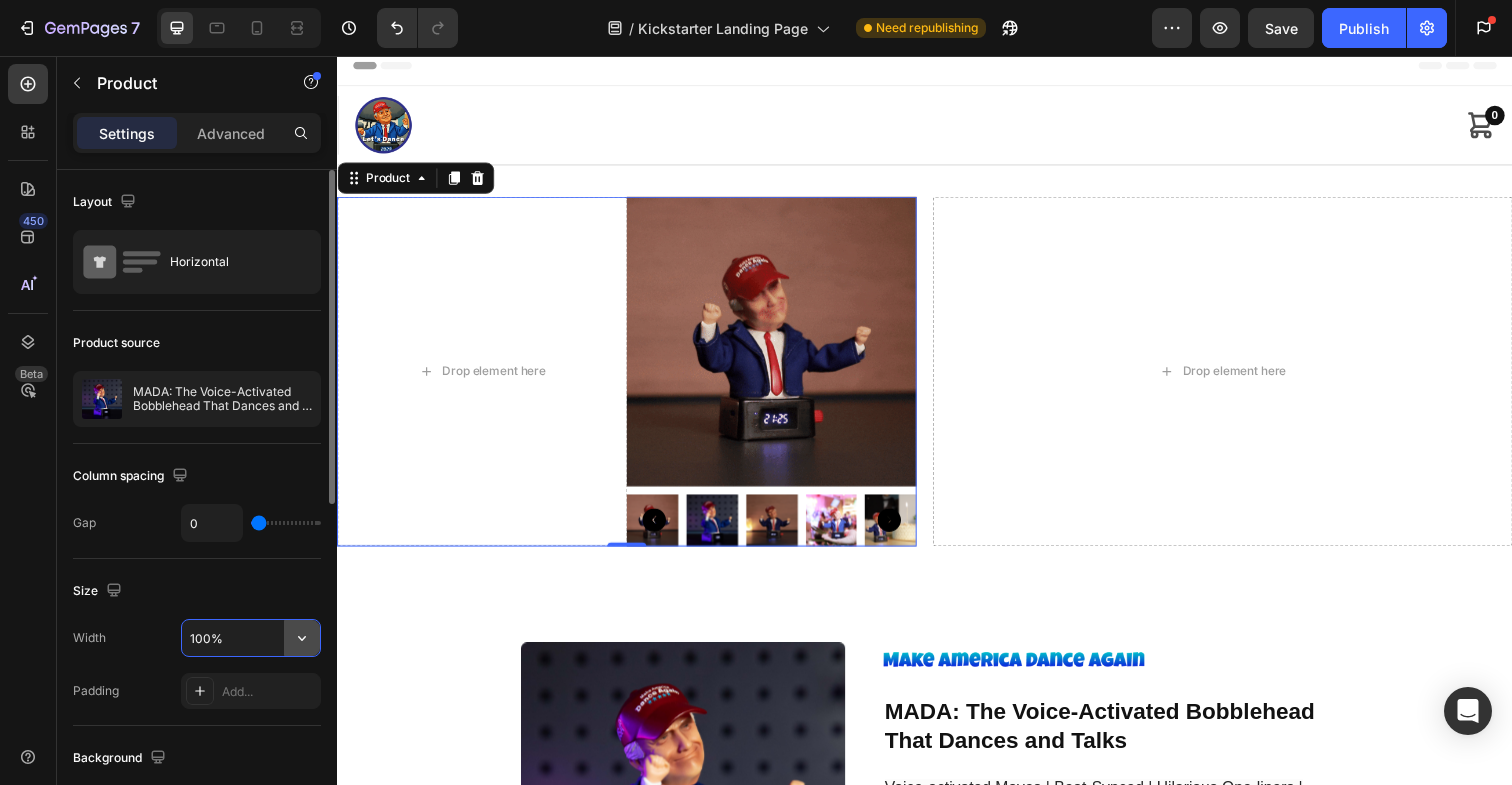 click 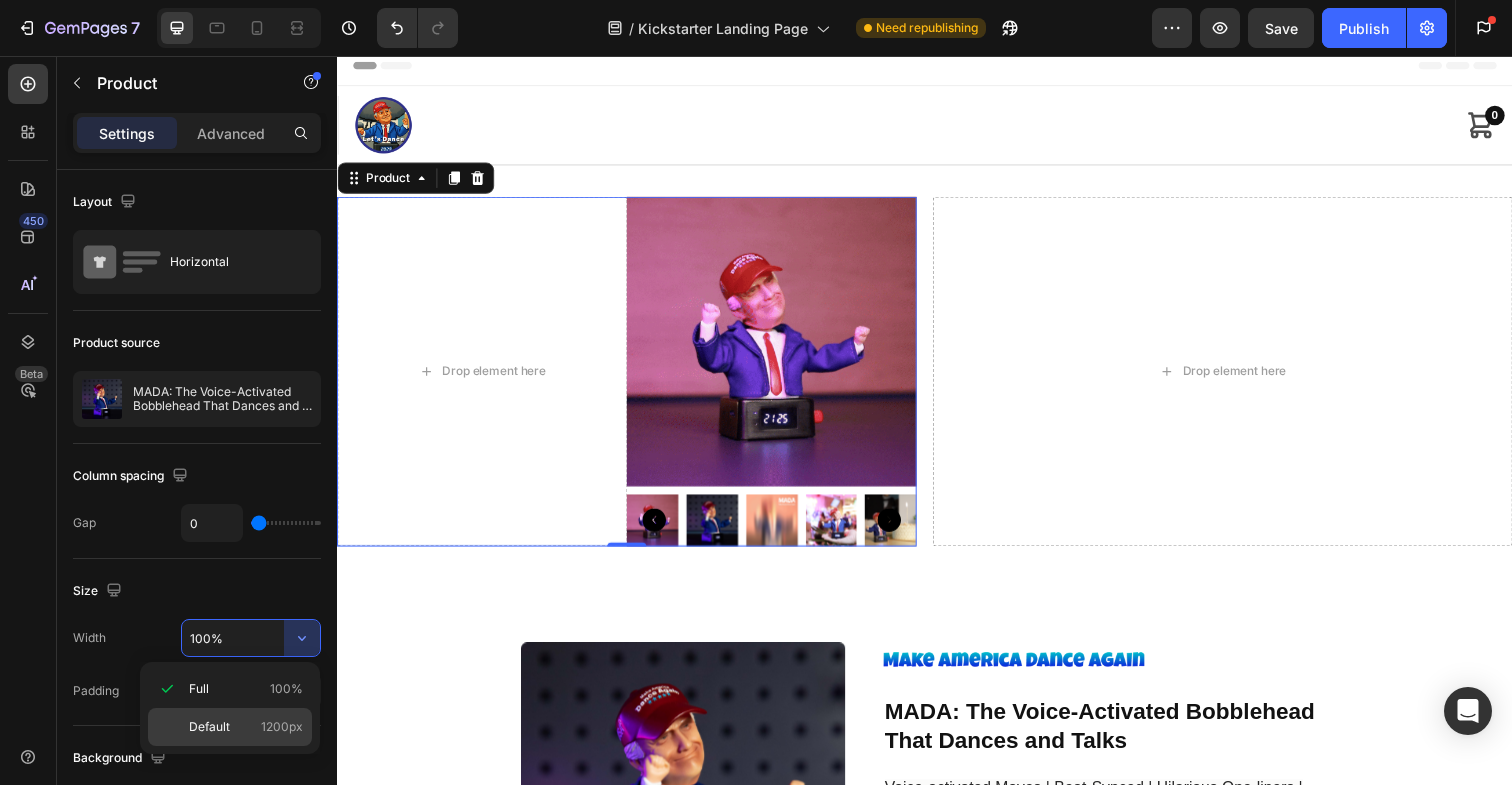 click on "Default 1200px" 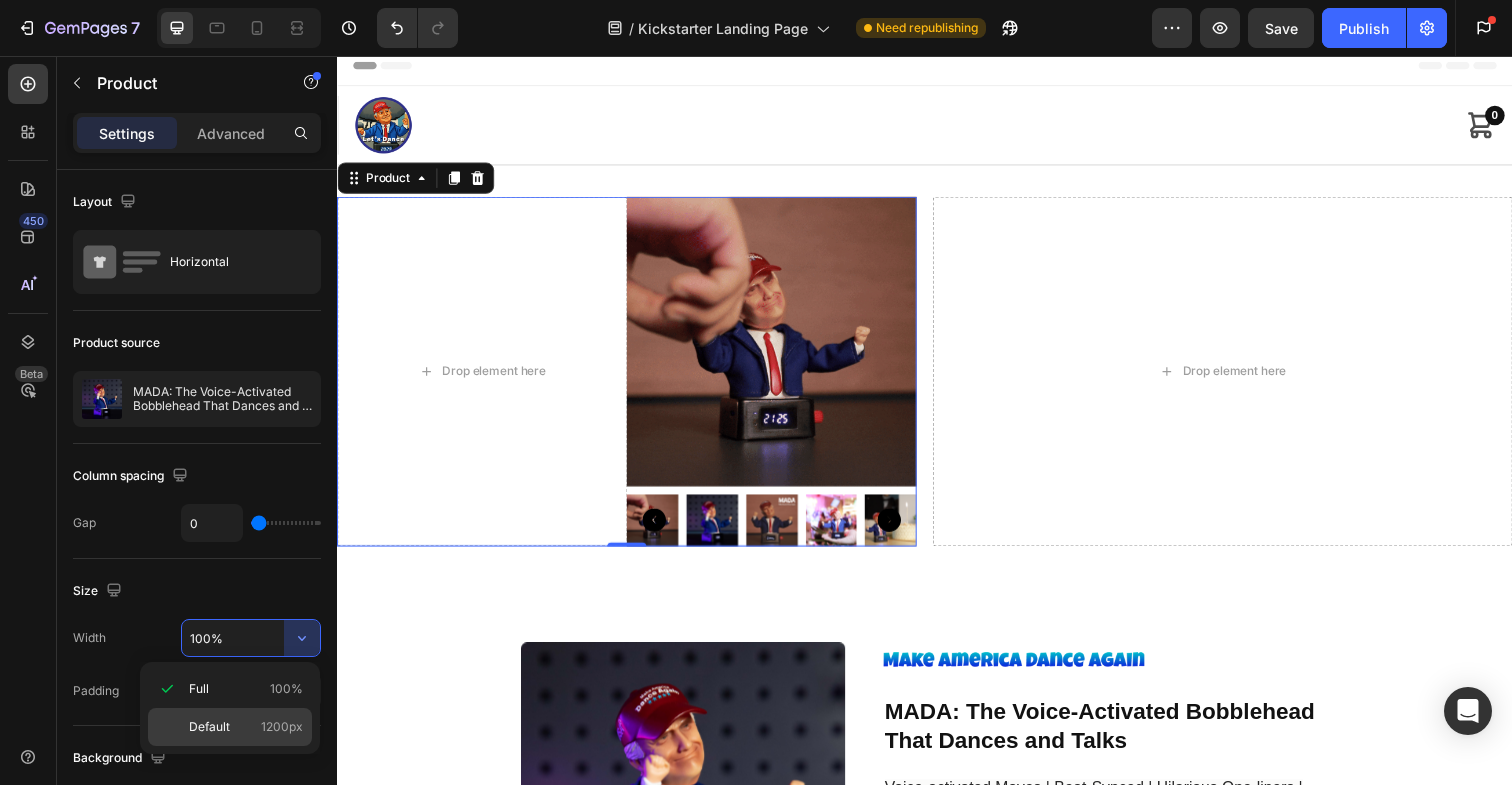 type on "1200" 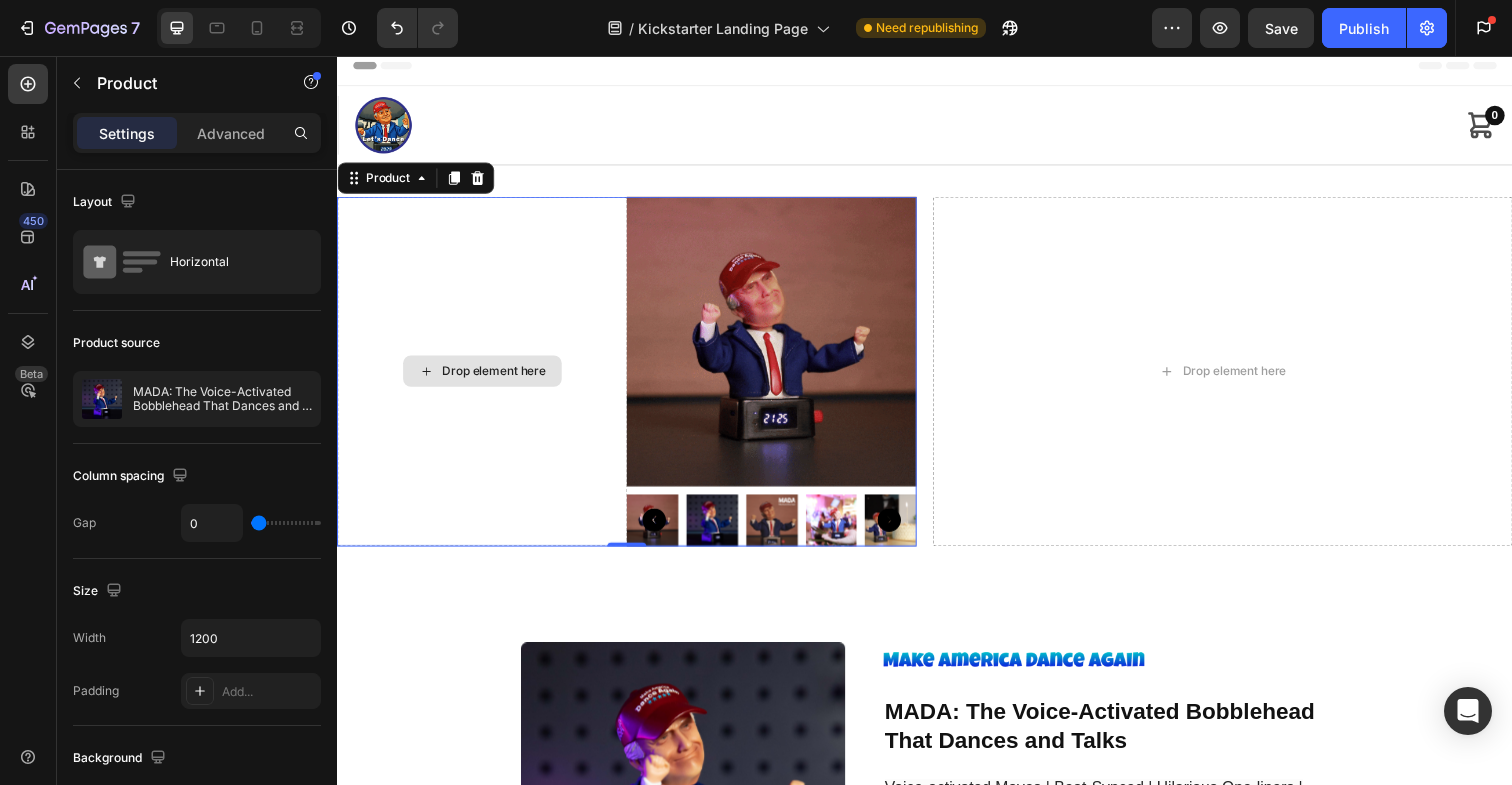 click on "Drop element here" at bounding box center [485, 378] 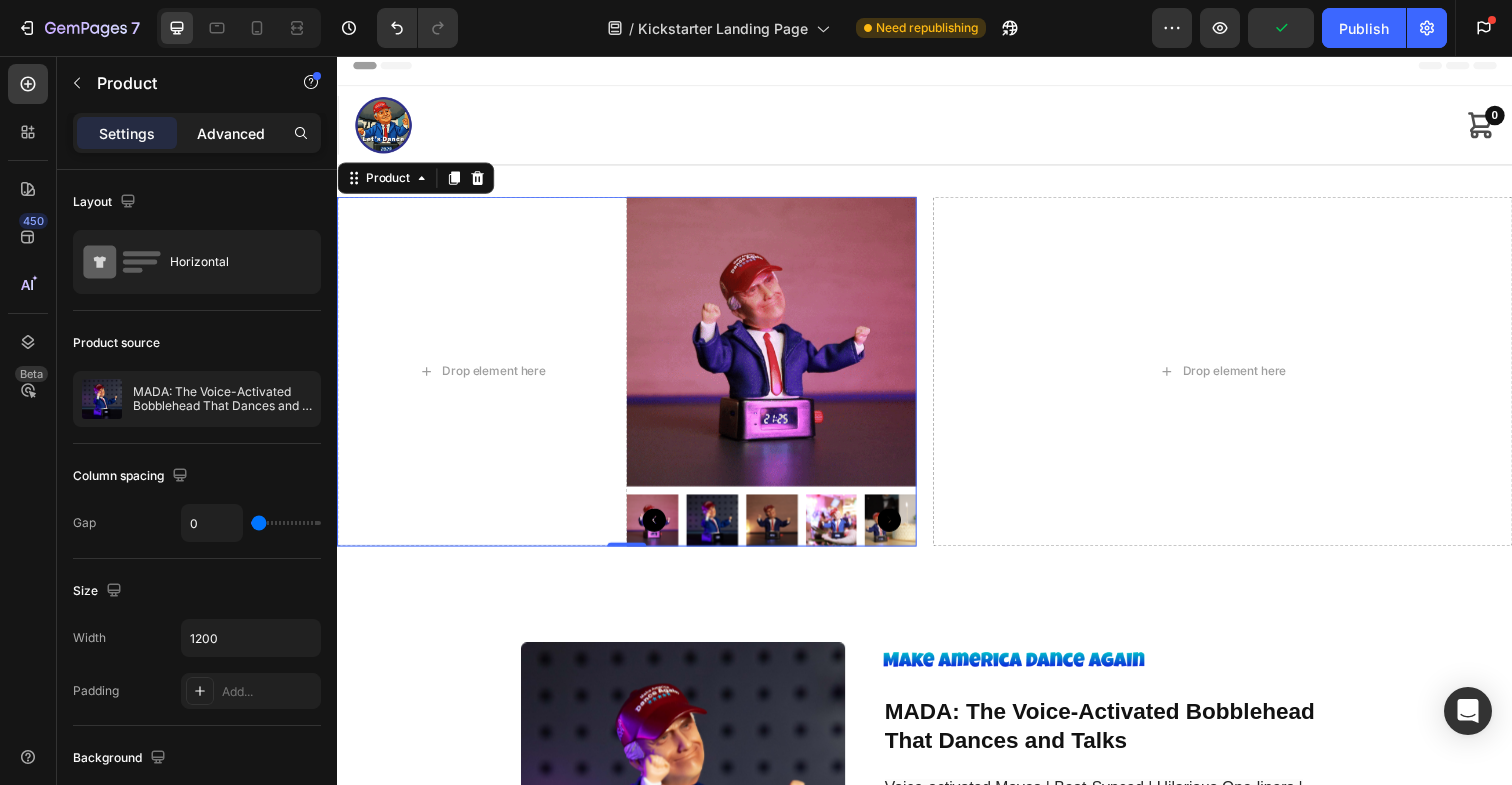 click on "Advanced" at bounding box center (231, 133) 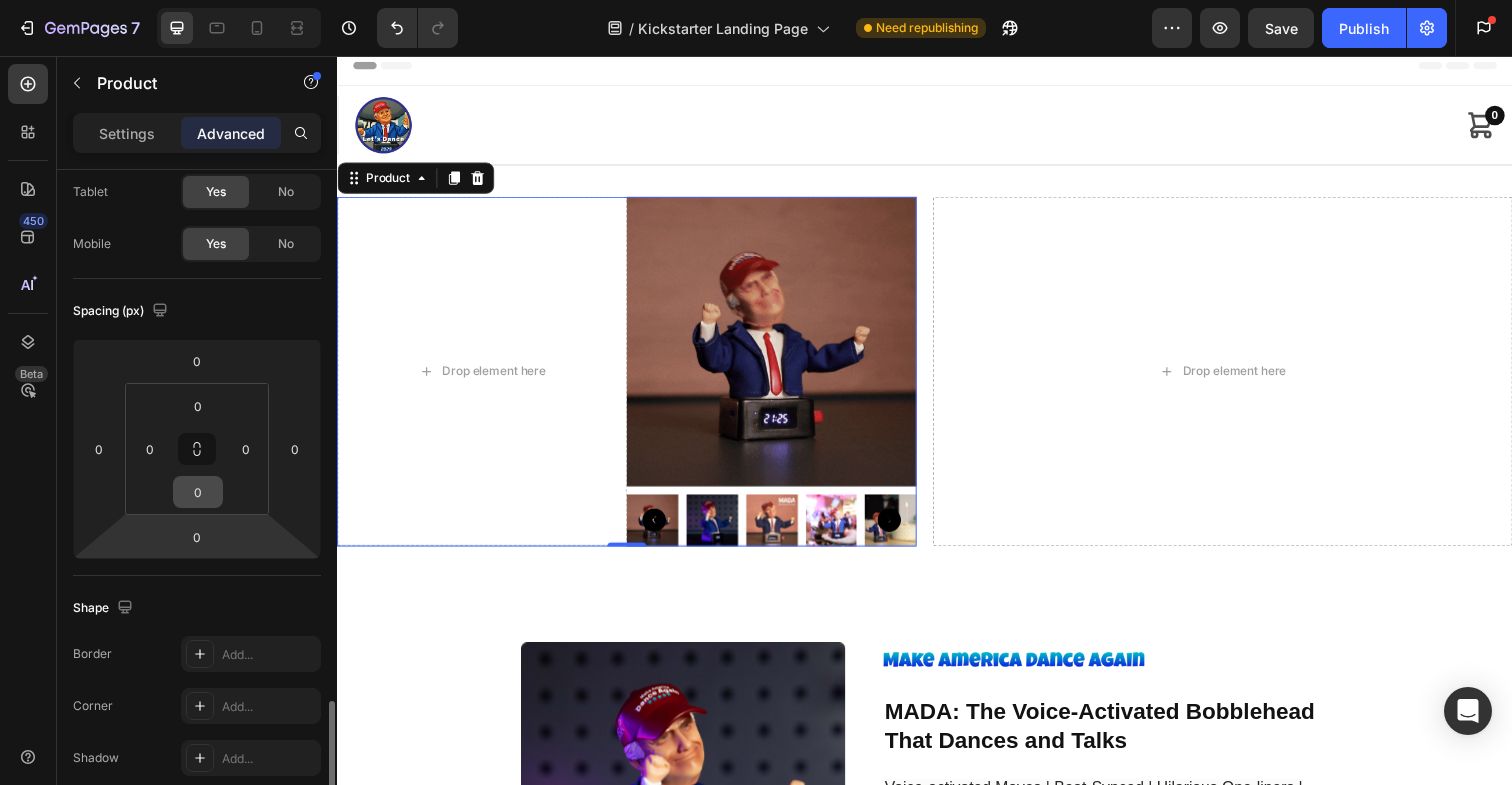scroll, scrollTop: 0, scrollLeft: 0, axis: both 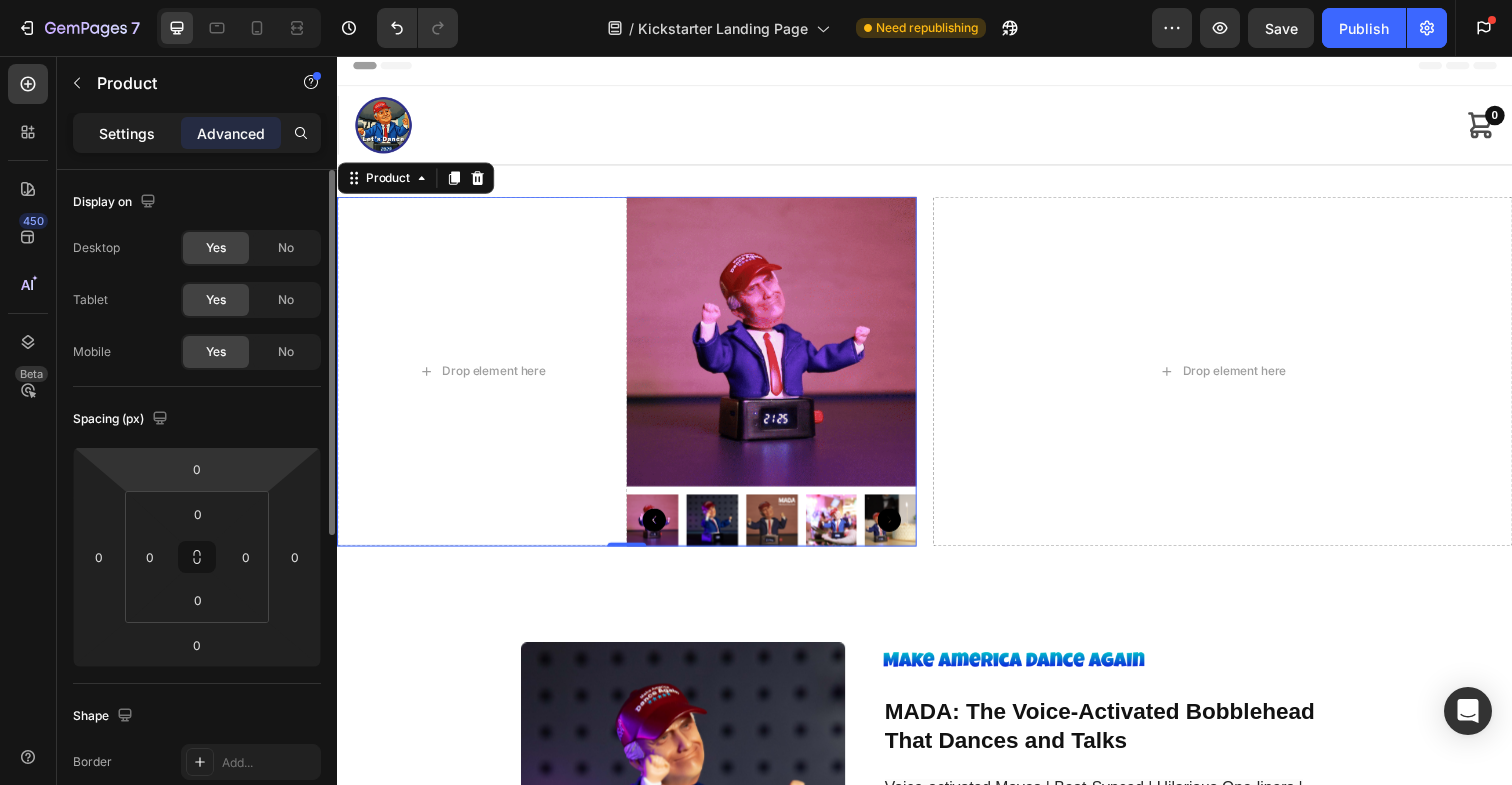 click on "Settings" at bounding box center (127, 133) 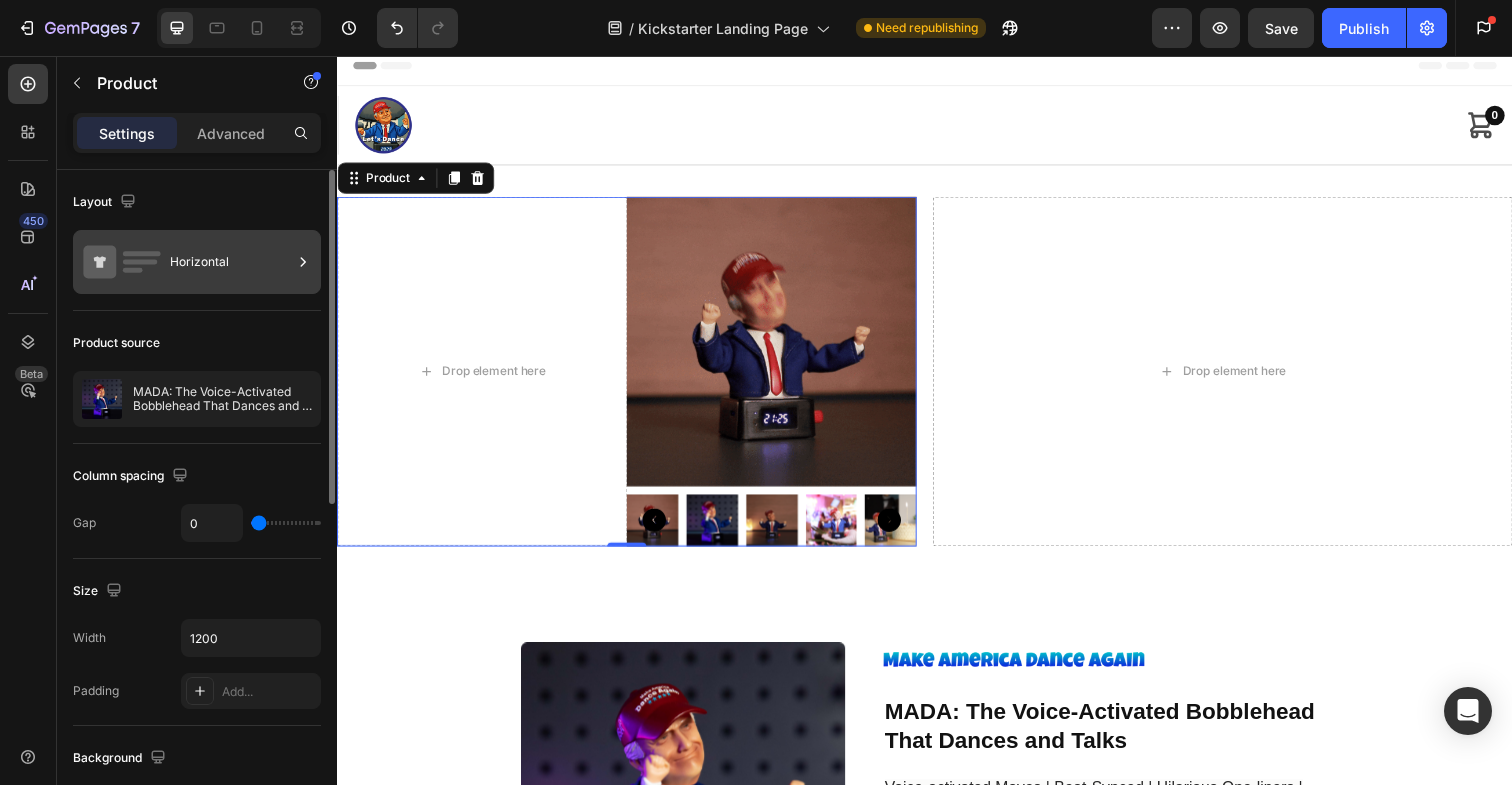 click on "Horizontal" at bounding box center (231, 262) 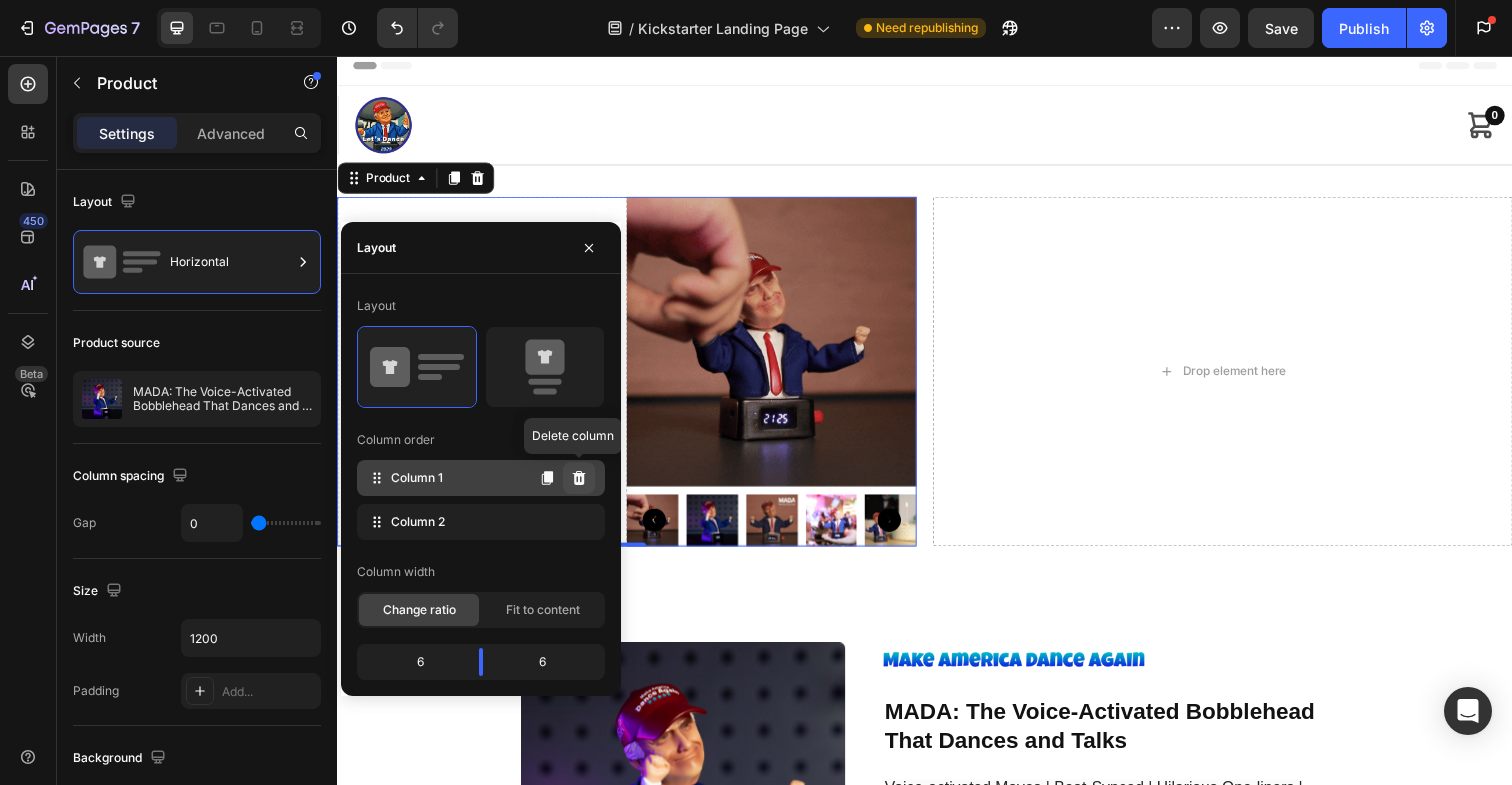 click 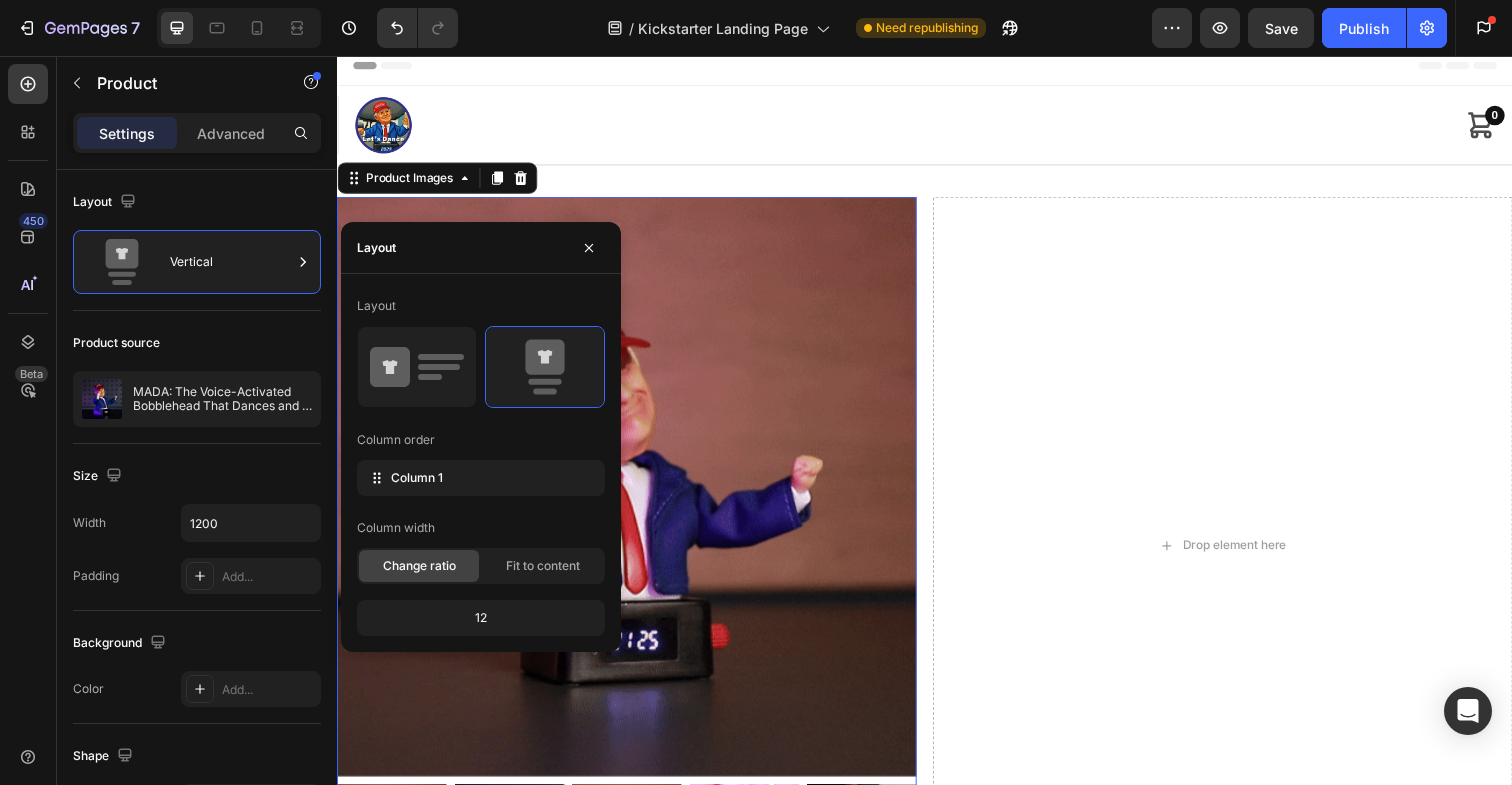 click at bounding box center [633, 496] 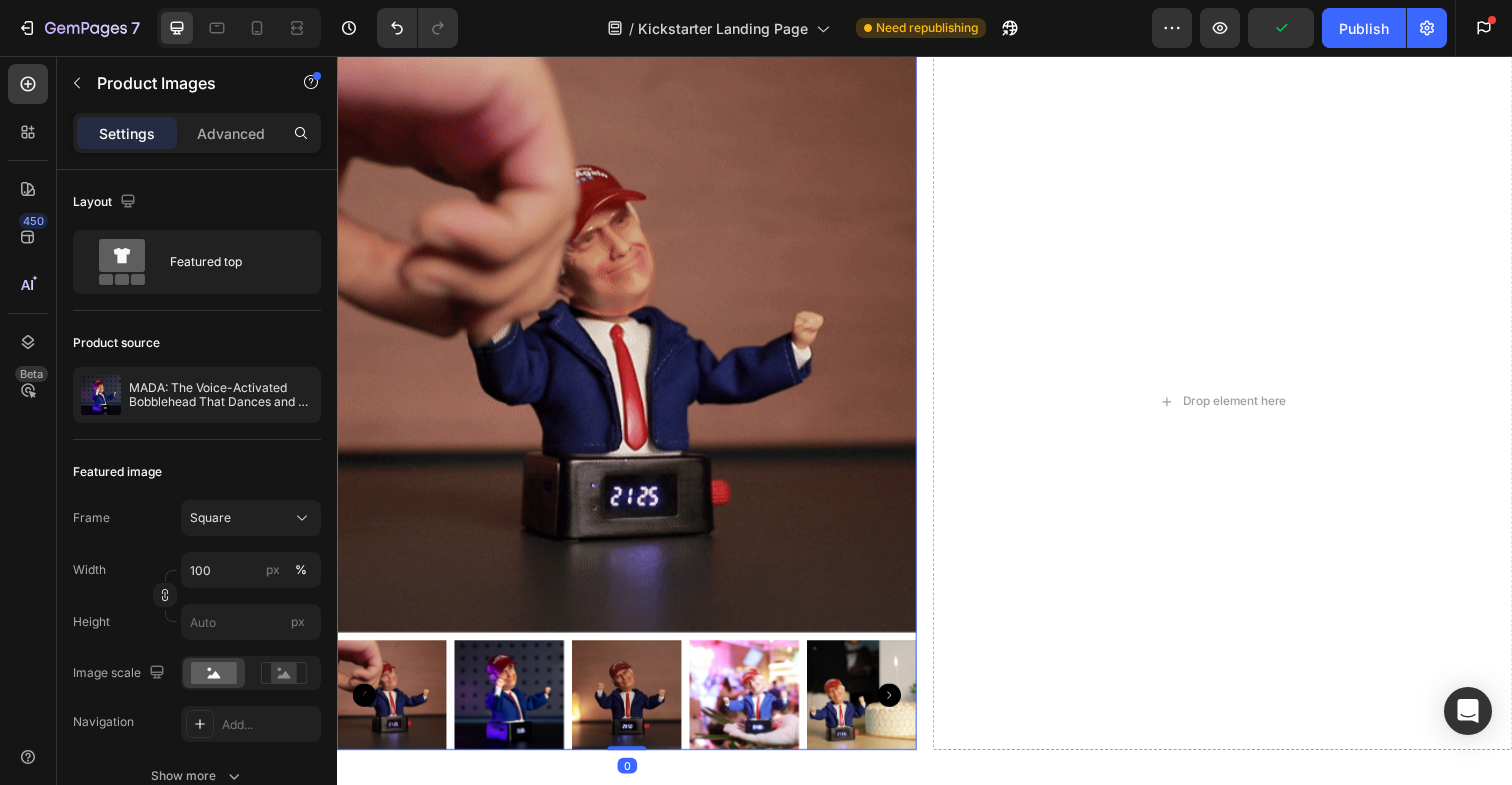 scroll, scrollTop: 113, scrollLeft: 0, axis: vertical 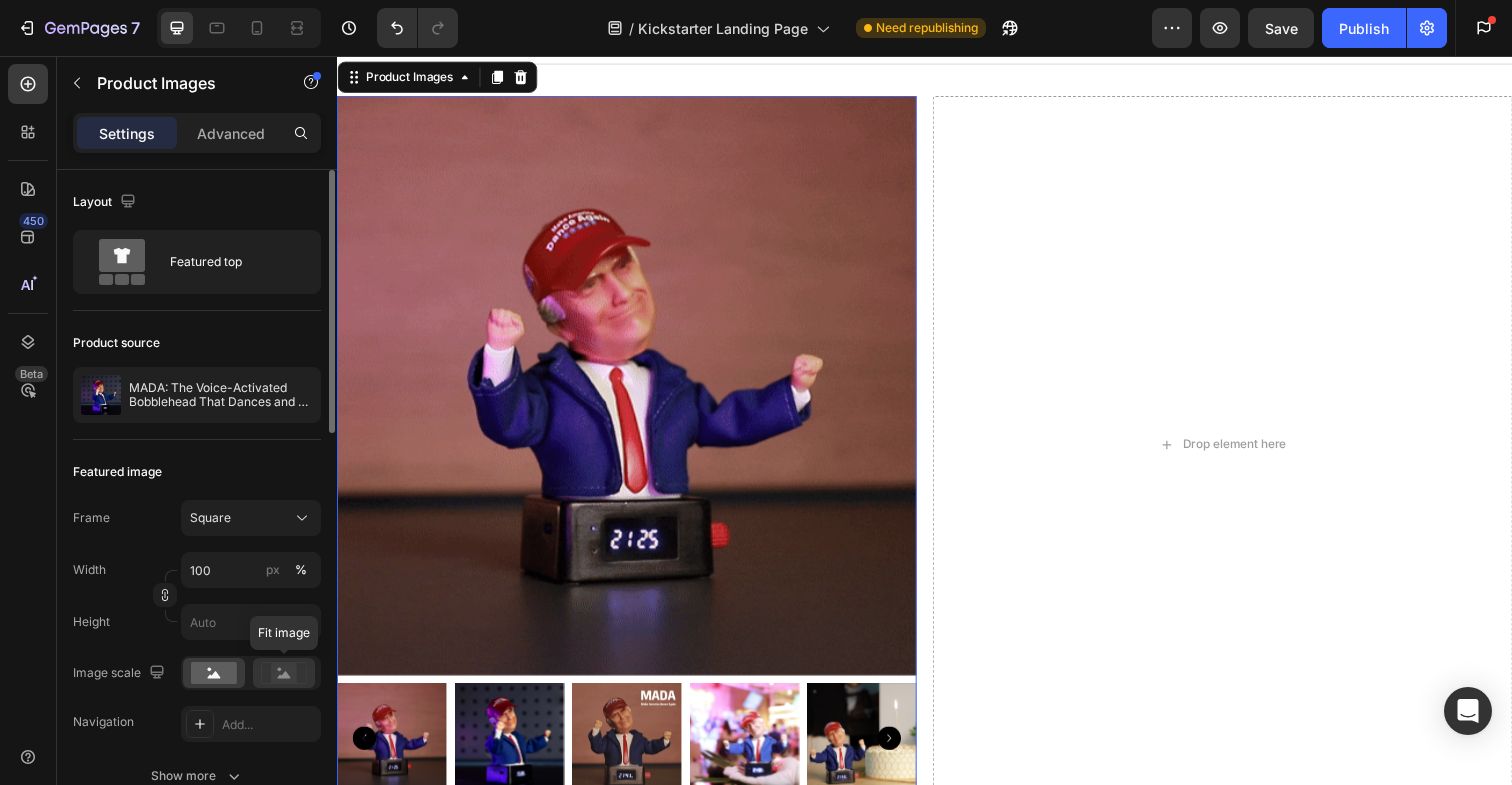 click 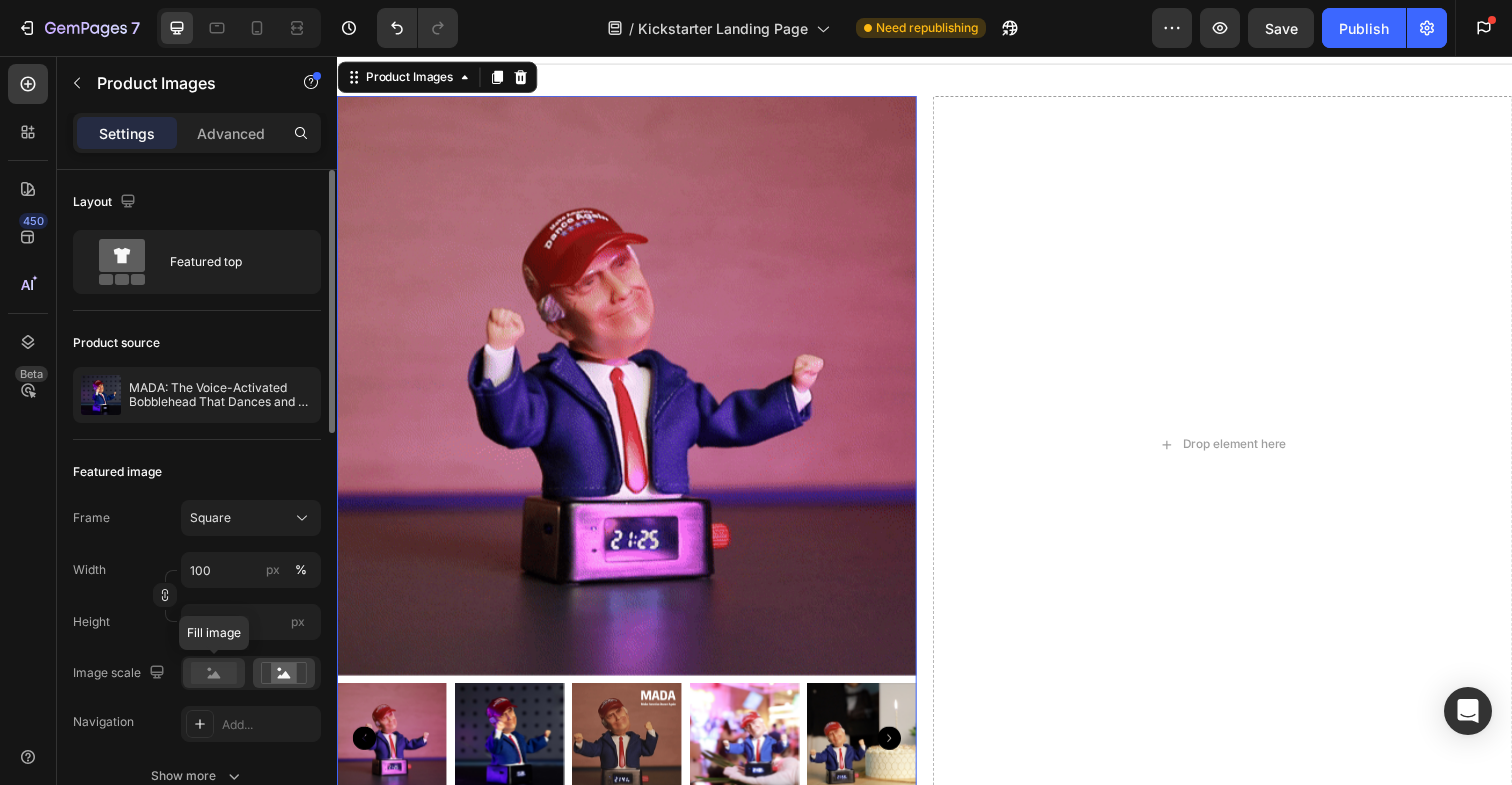 click 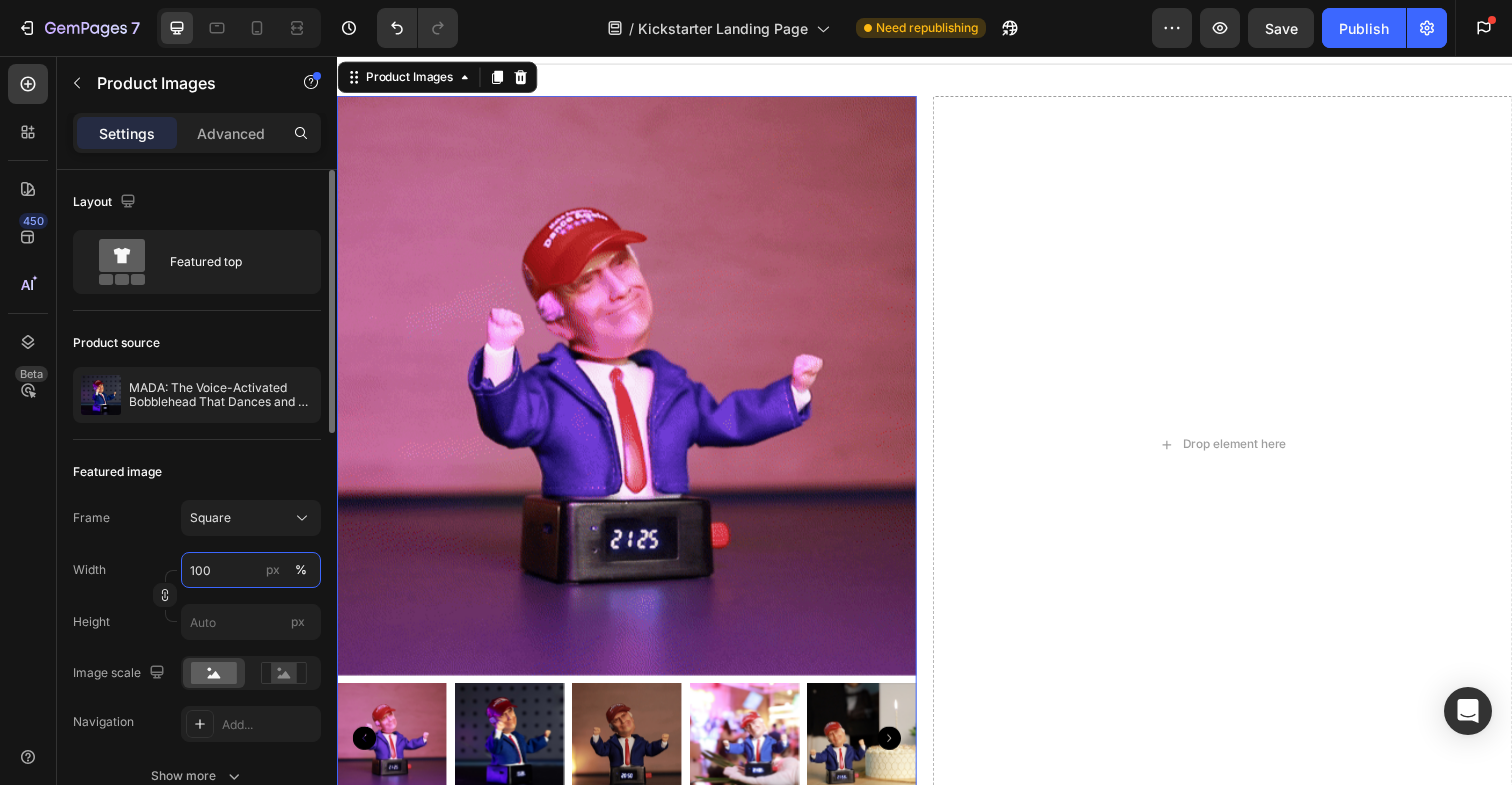 click on "100" at bounding box center [251, 570] 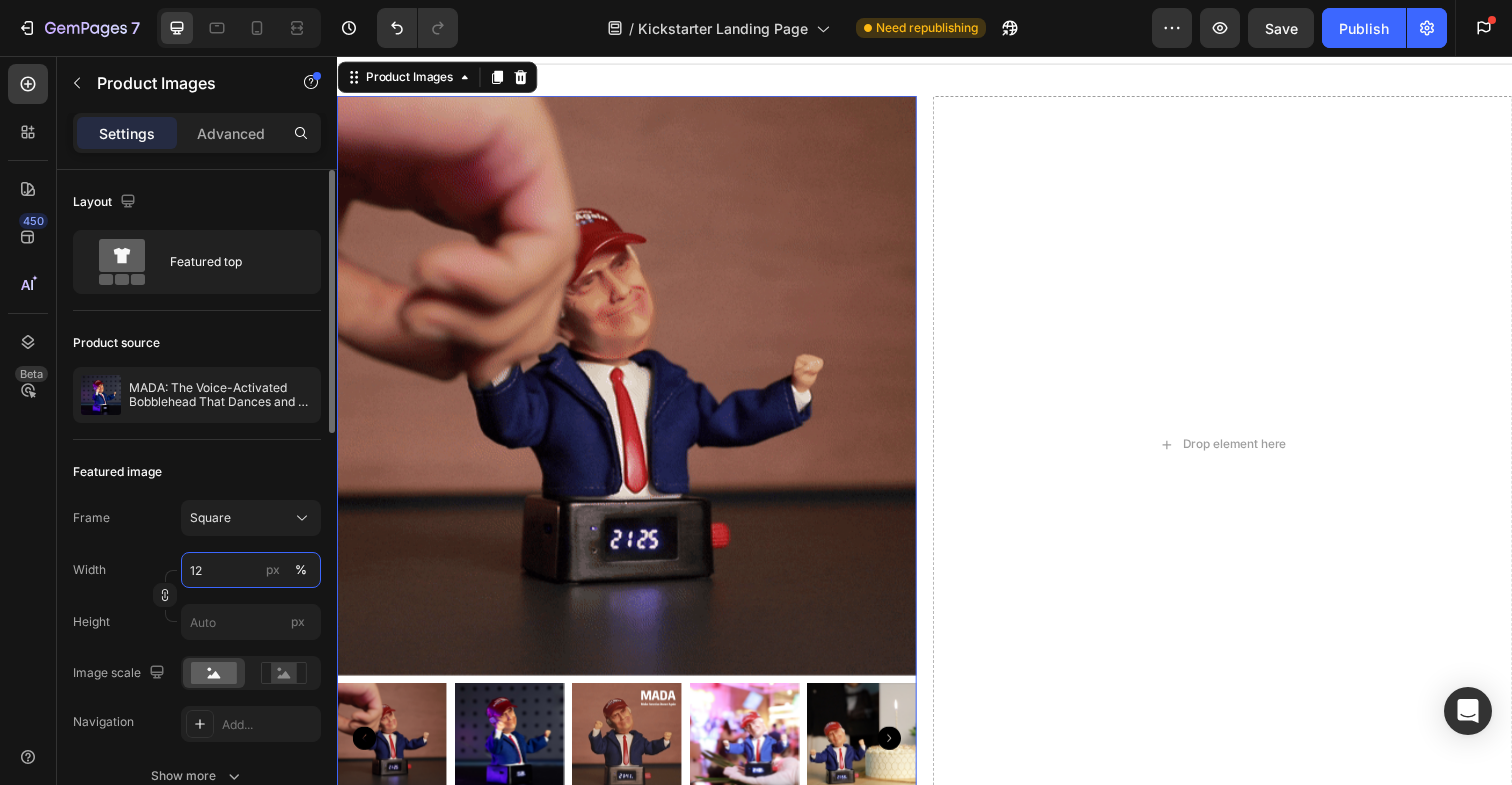 type on "1" 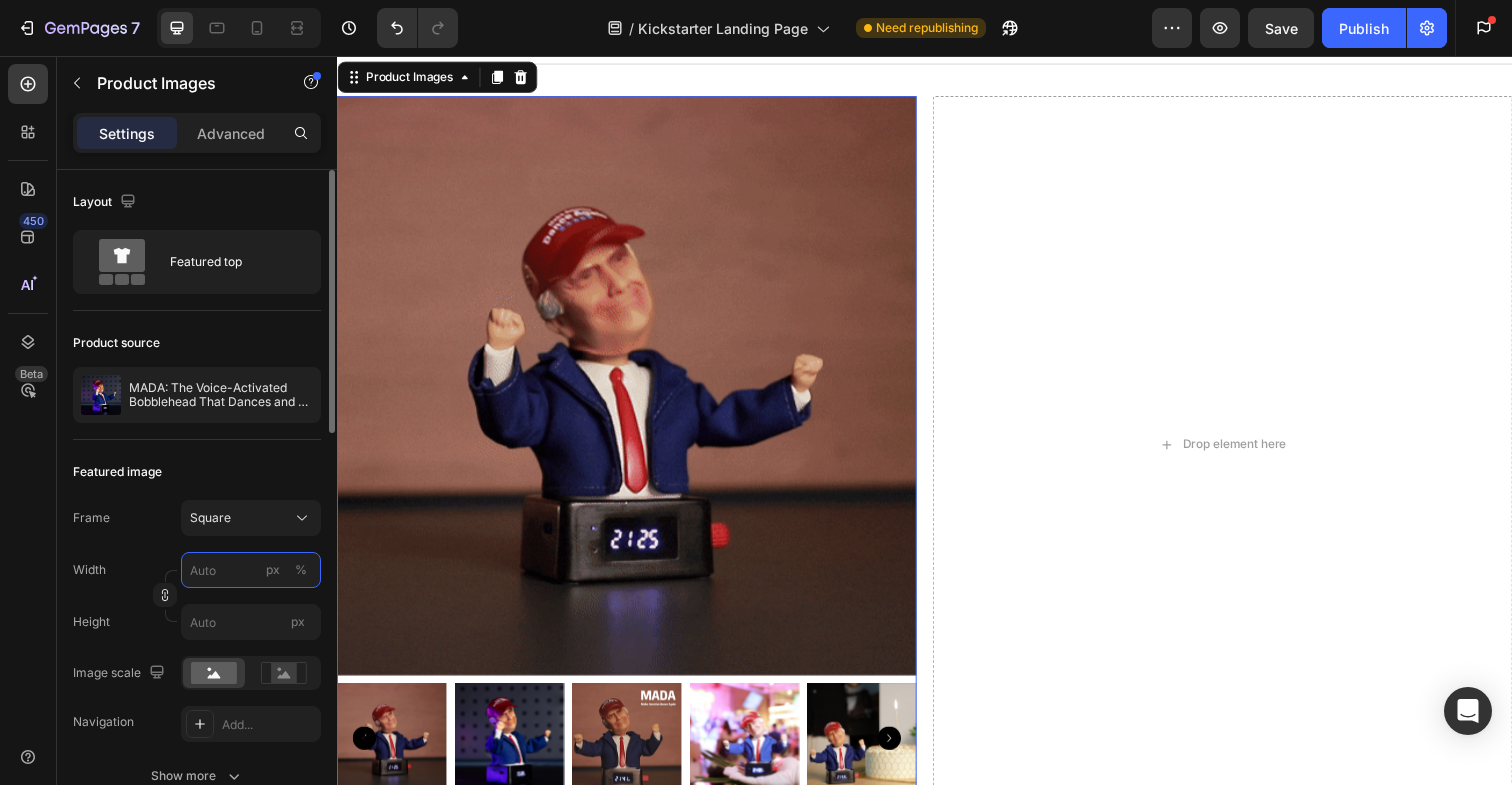 type on "8" 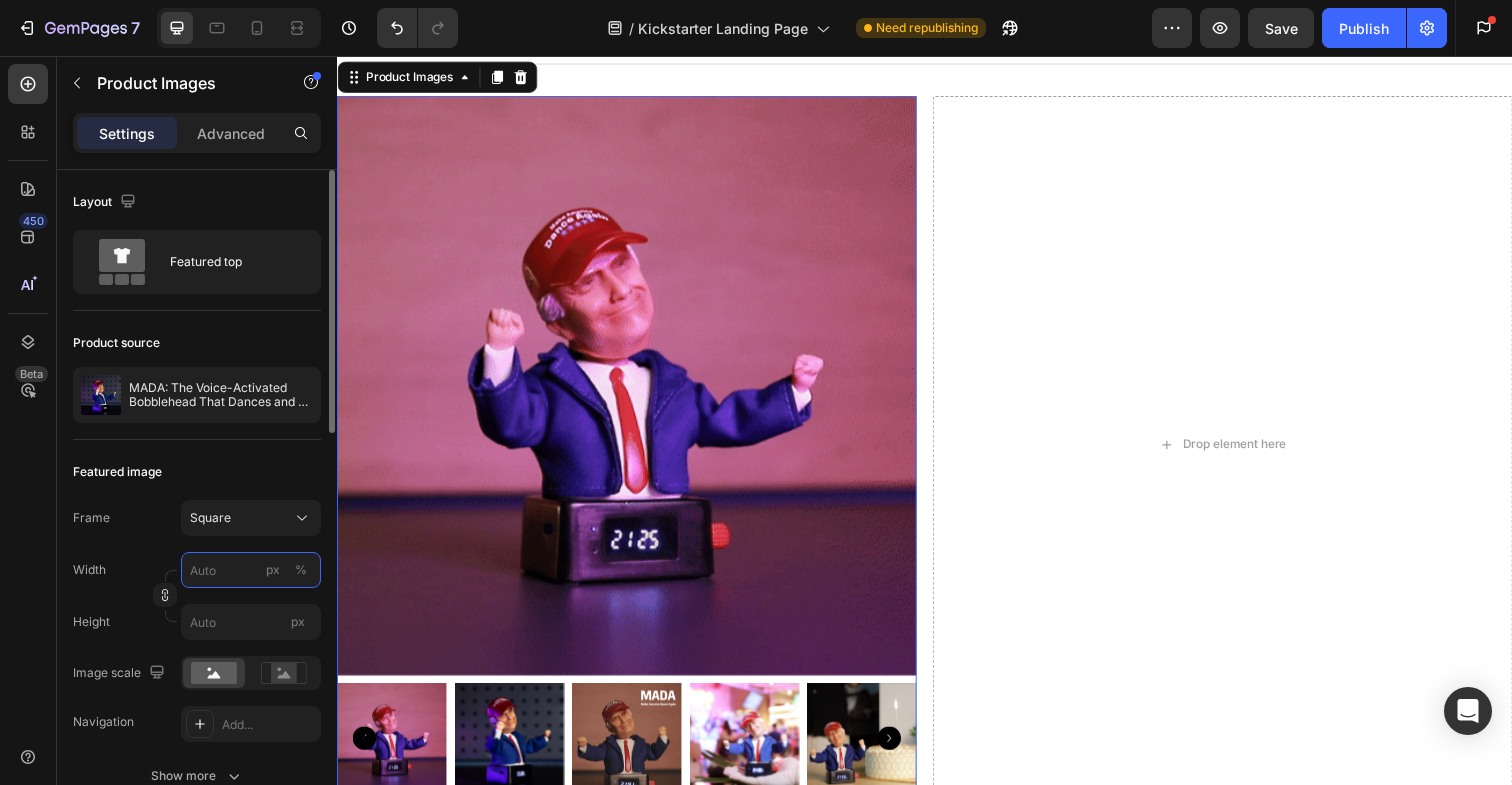 type on "8" 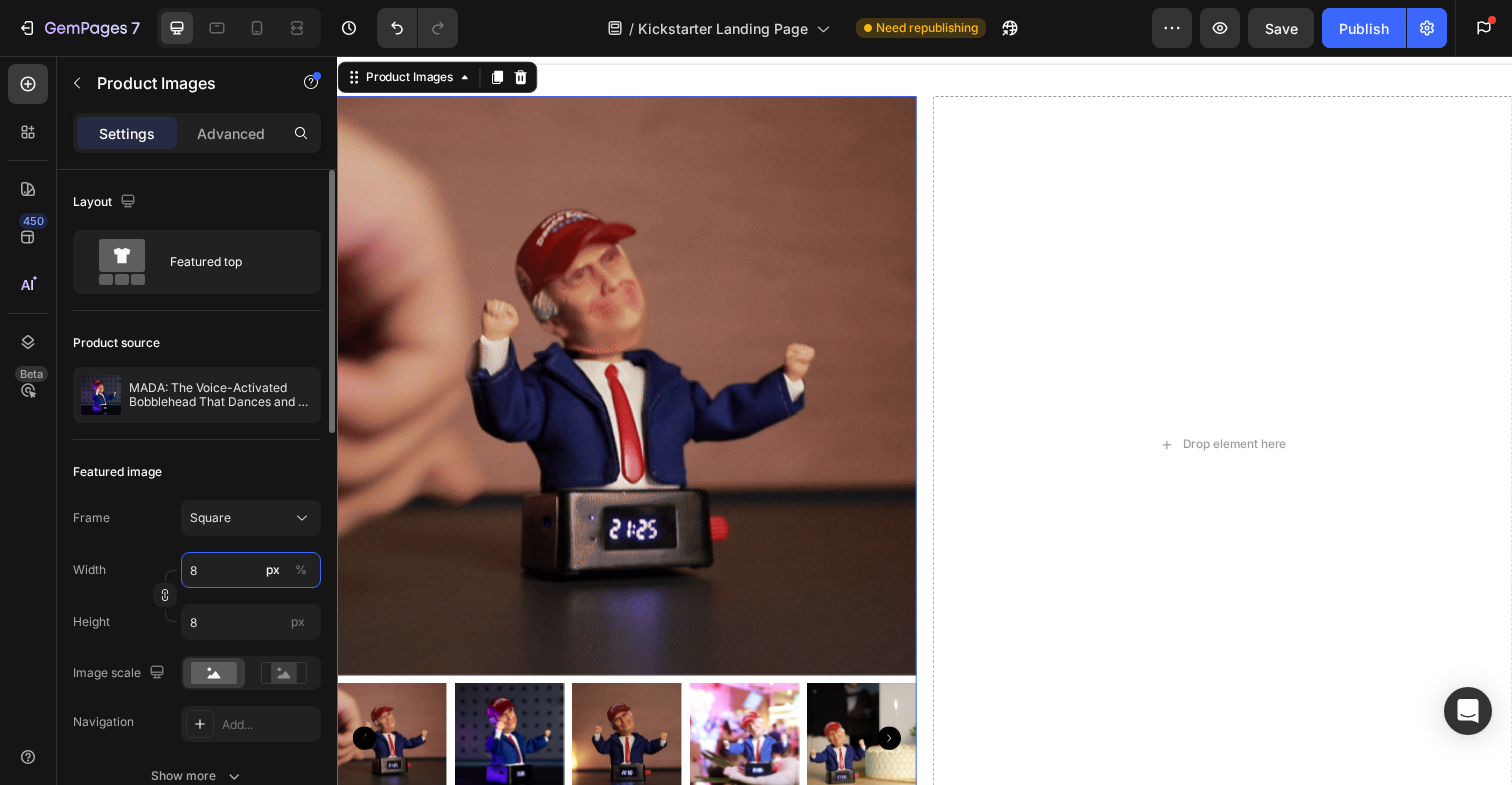 type on "80" 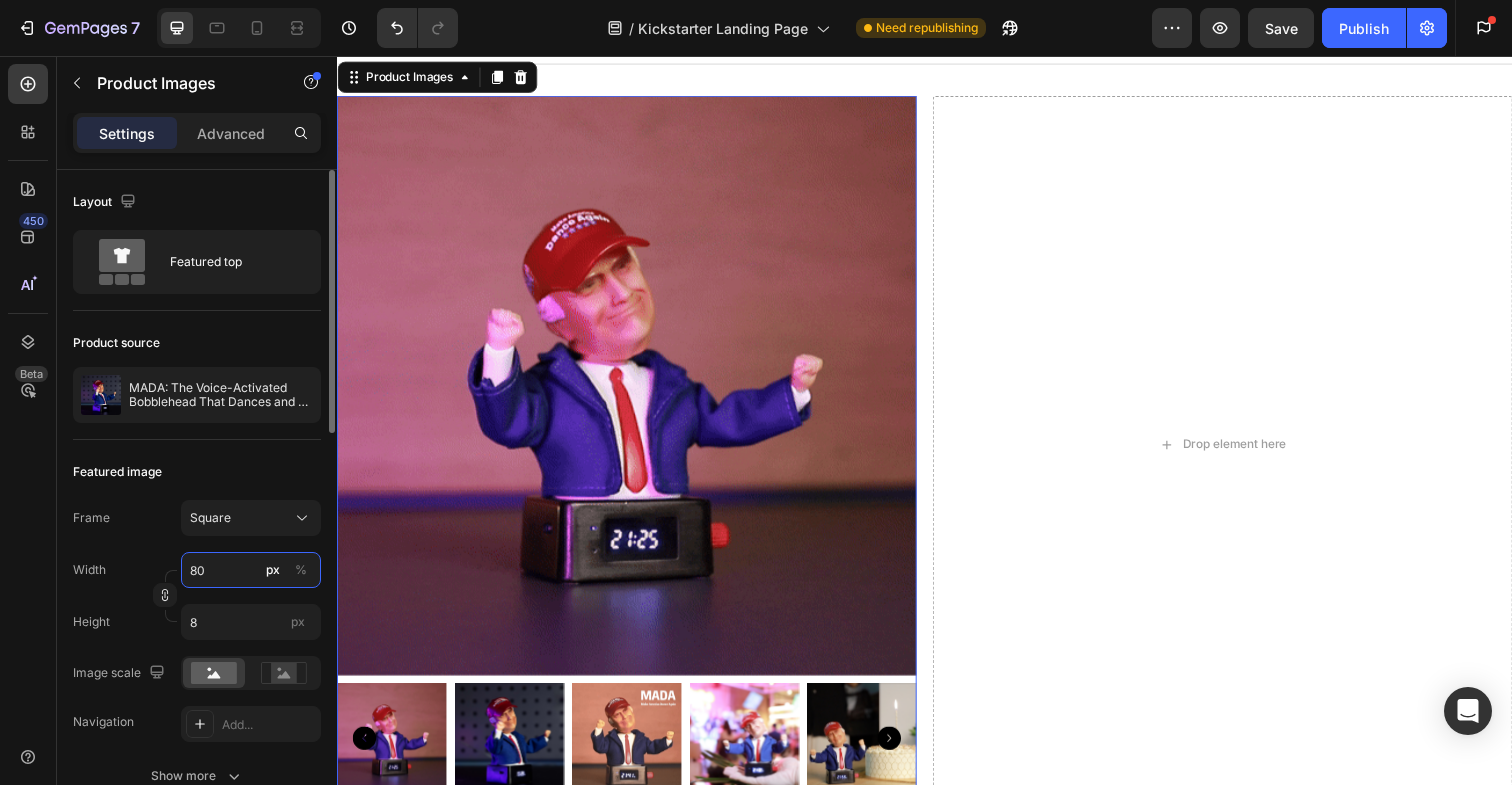 type on "80" 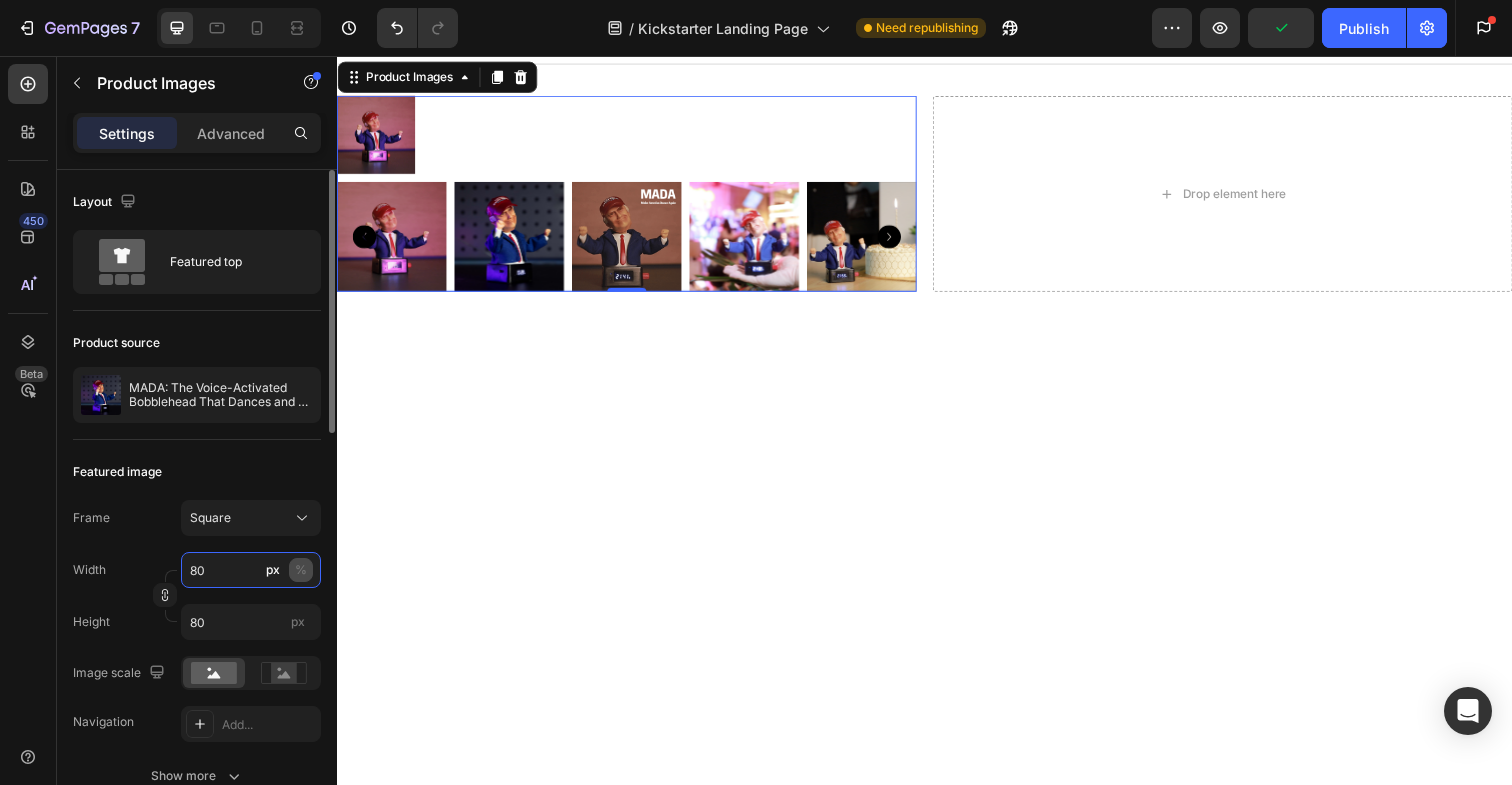 type on "80" 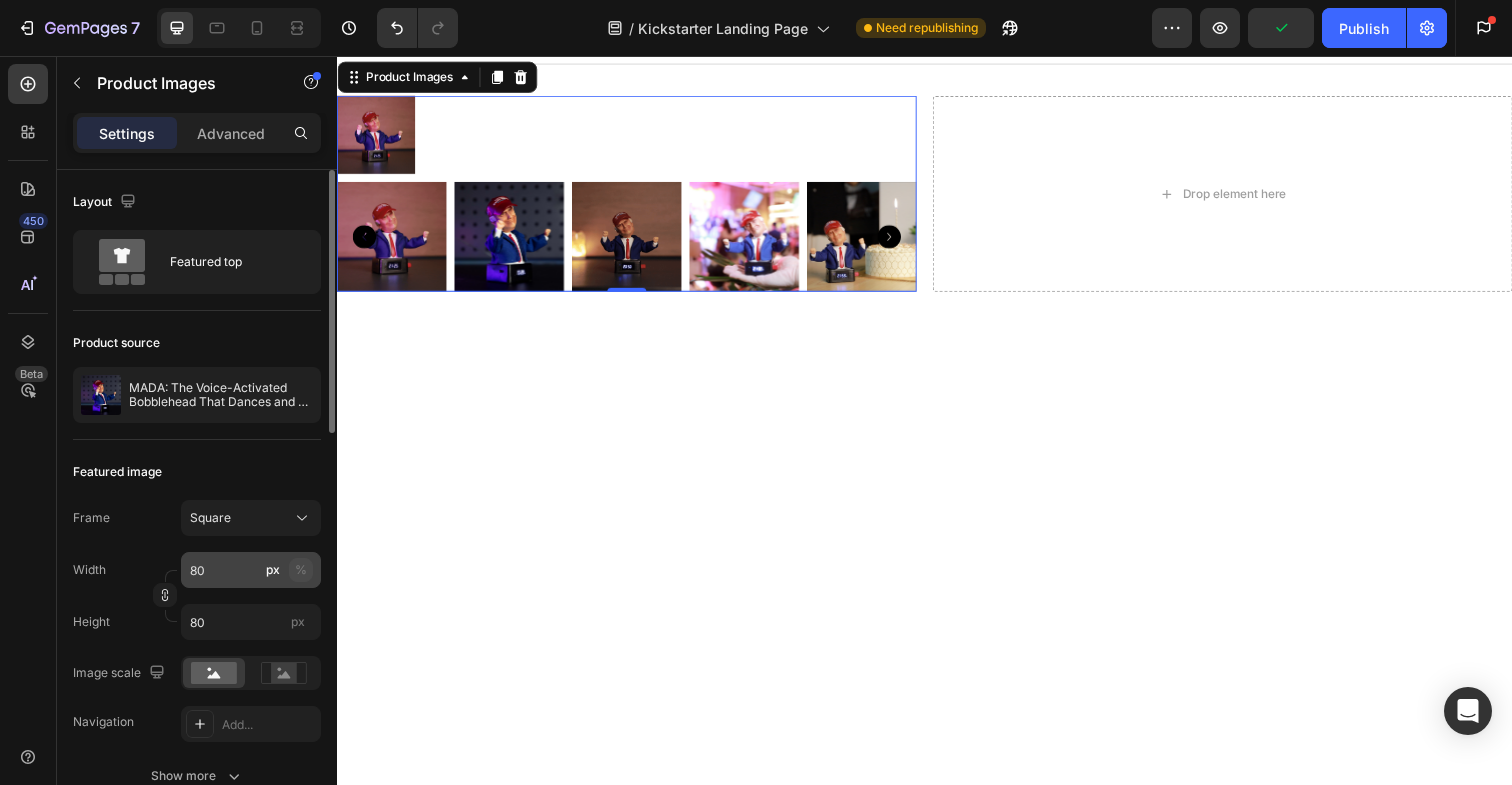 click on "%" at bounding box center [301, 570] 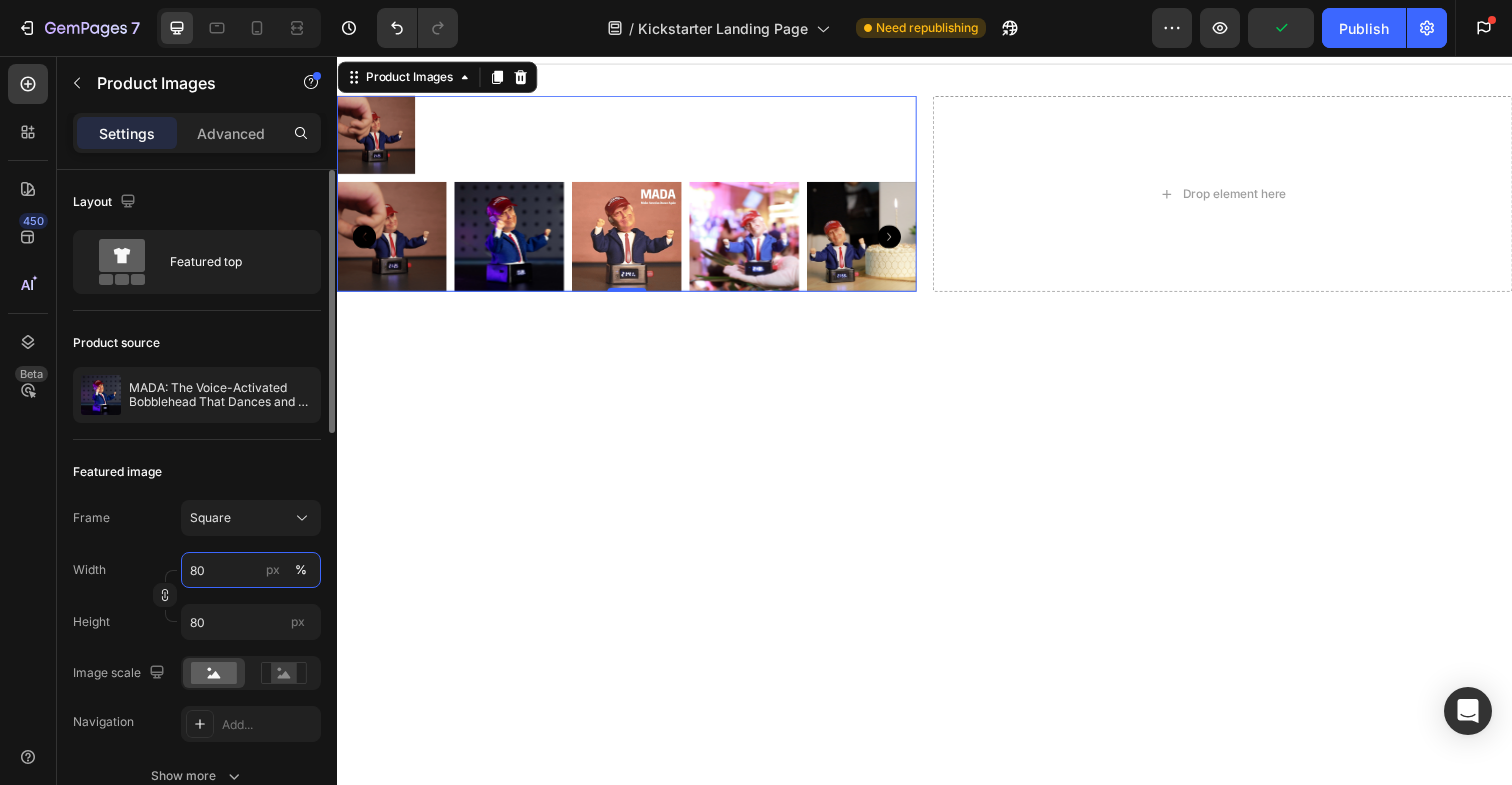 type 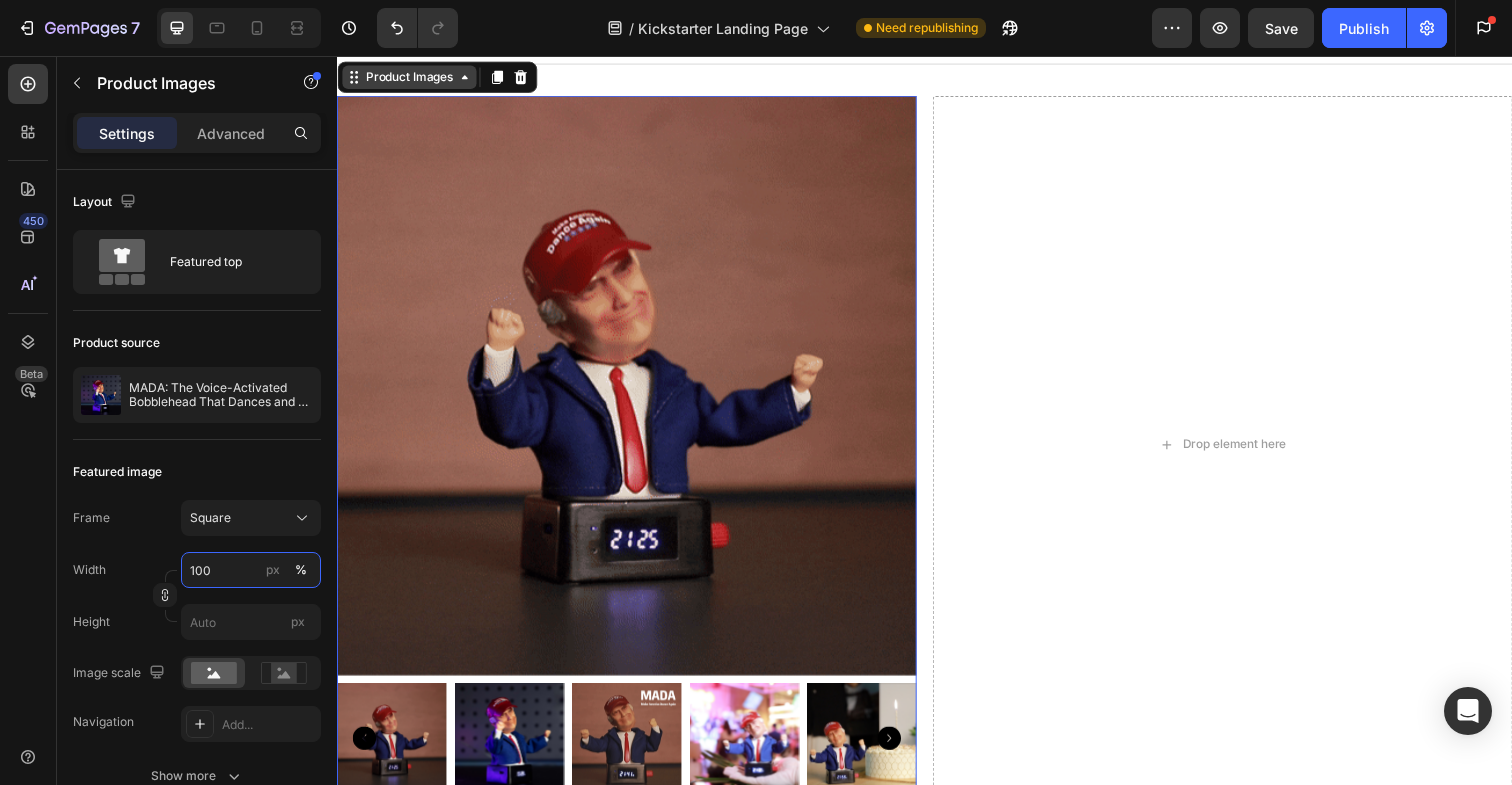type on "100" 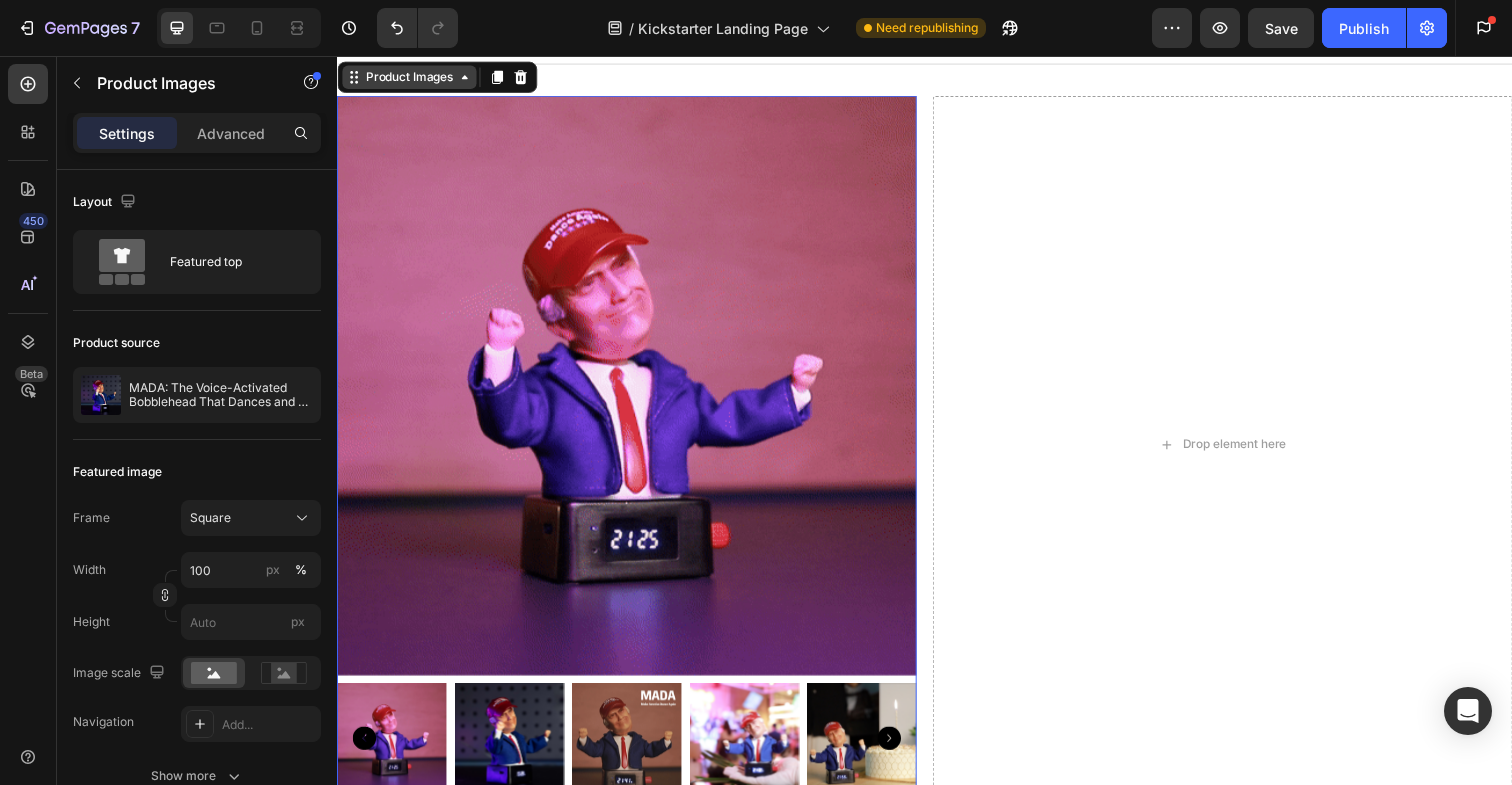 click 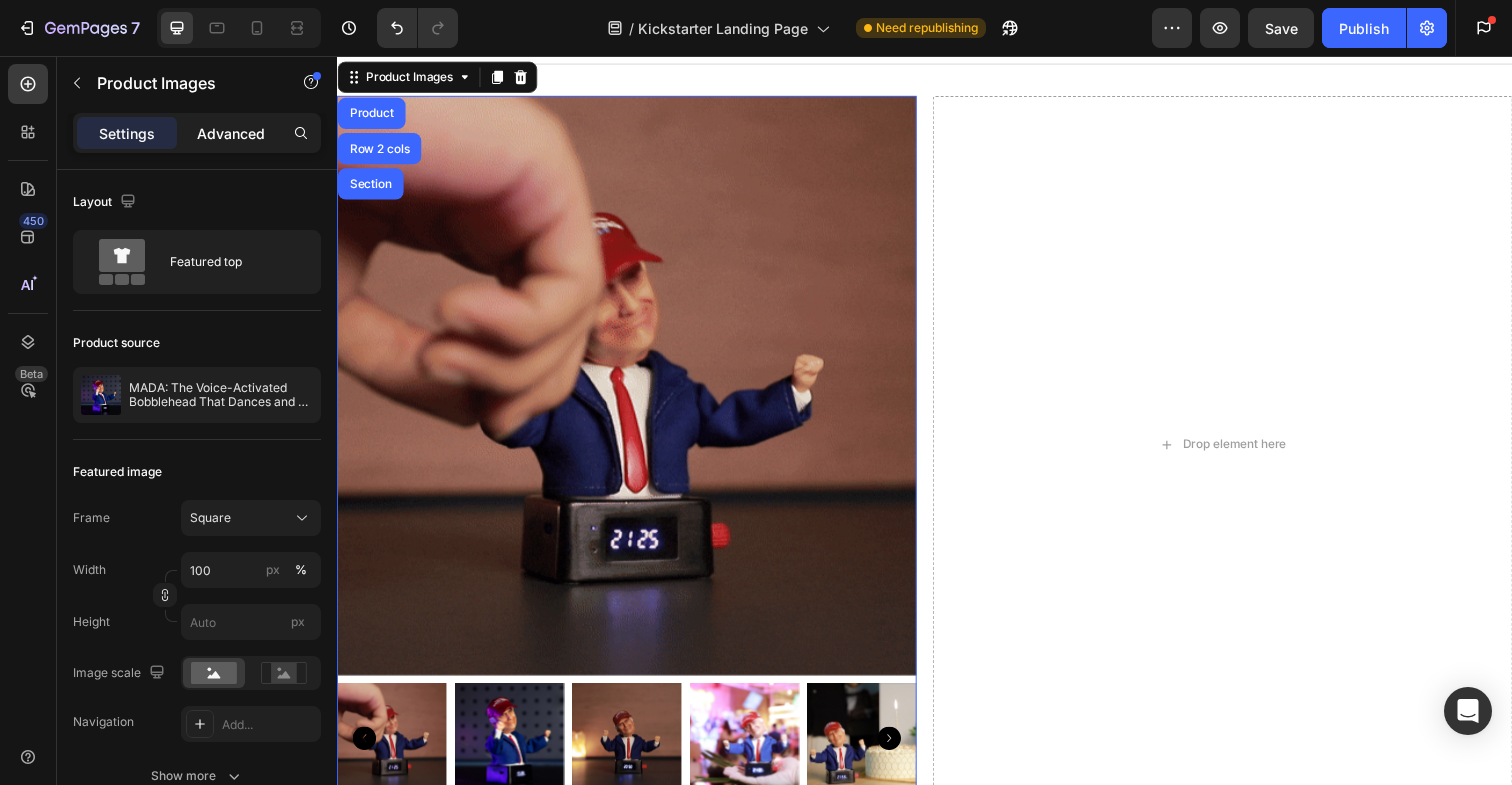 click on "Advanced" at bounding box center (231, 133) 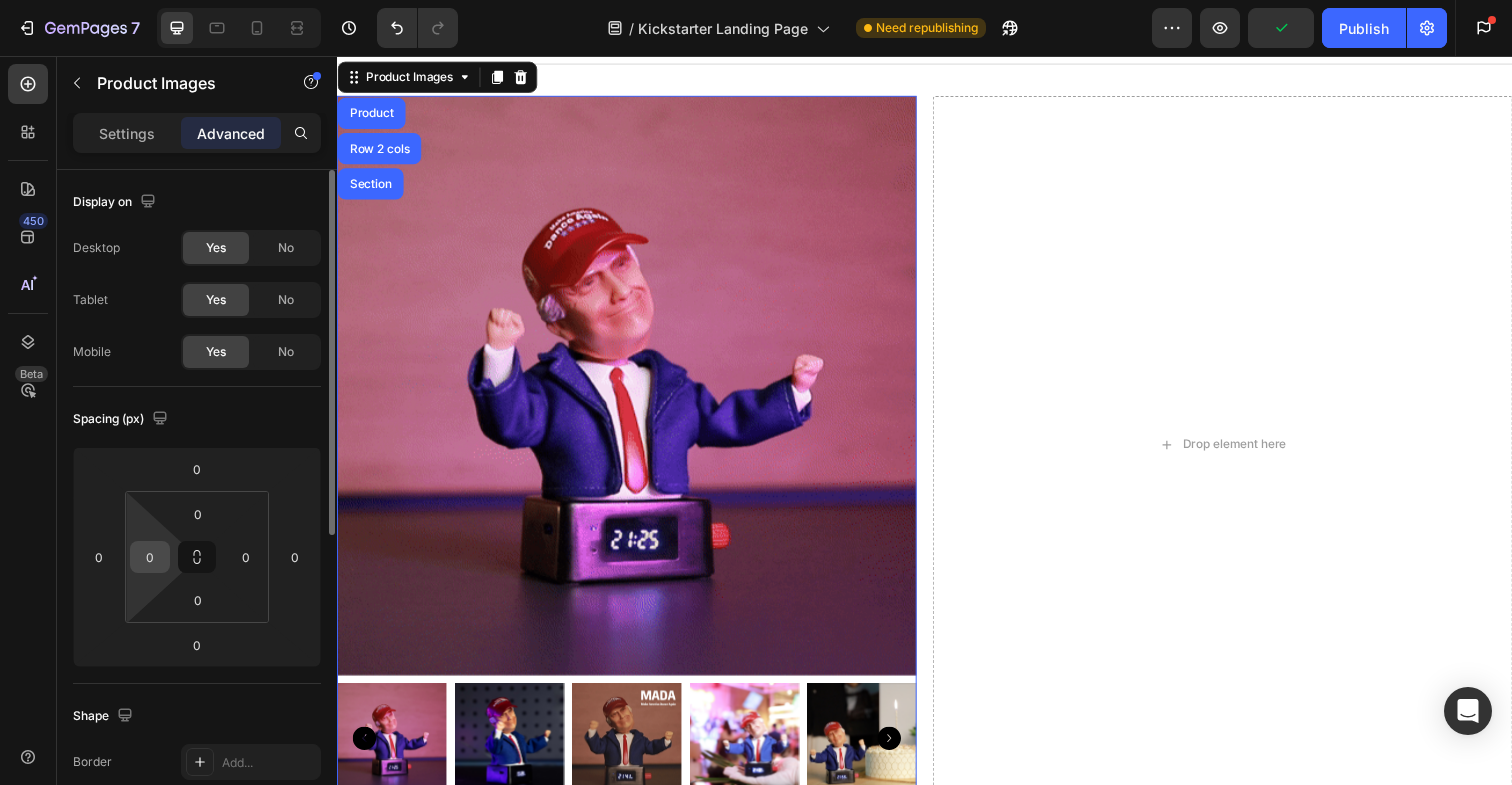 click on "0" at bounding box center (150, 557) 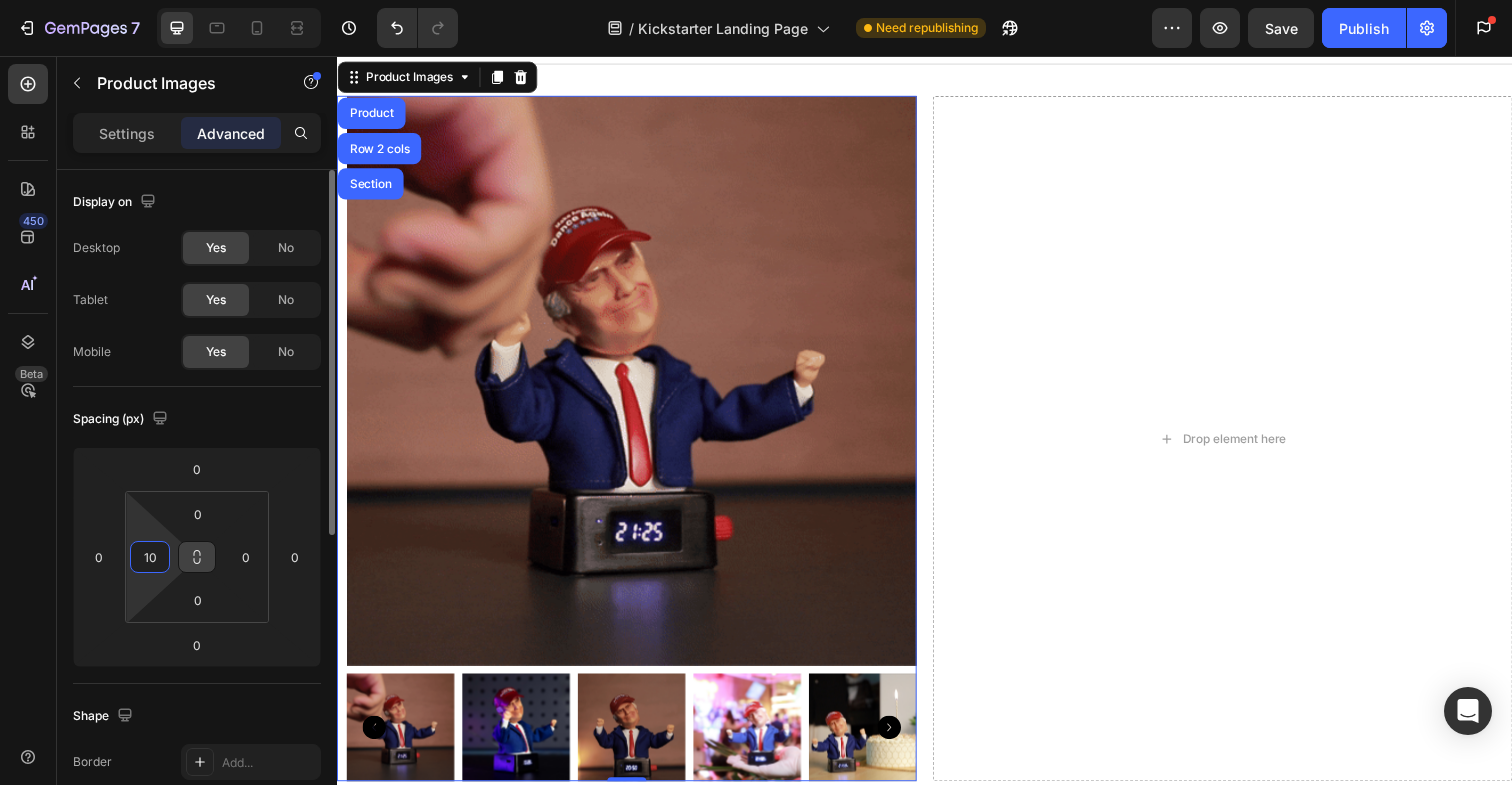 type on "1" 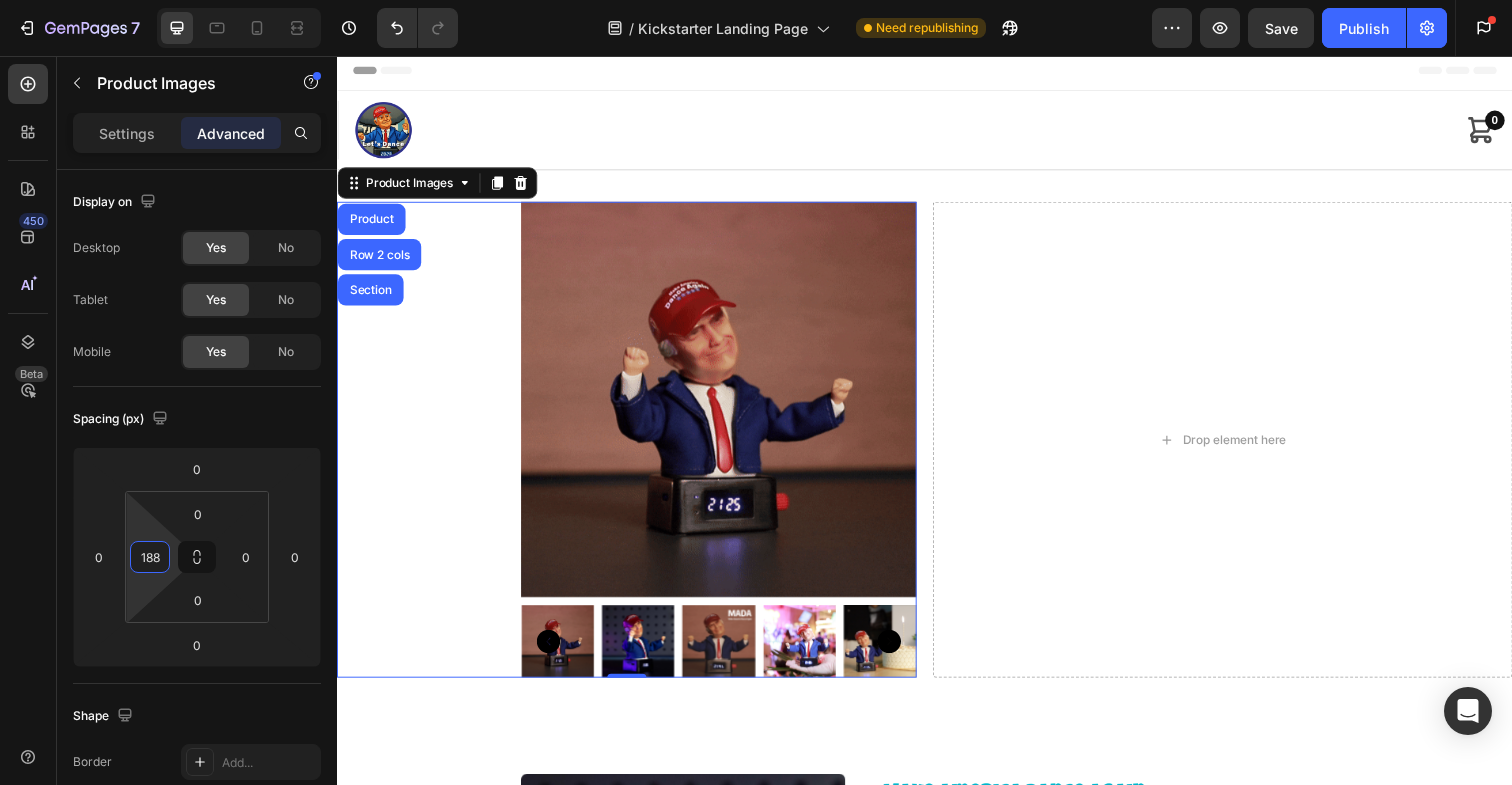 scroll, scrollTop: 104, scrollLeft: 0, axis: vertical 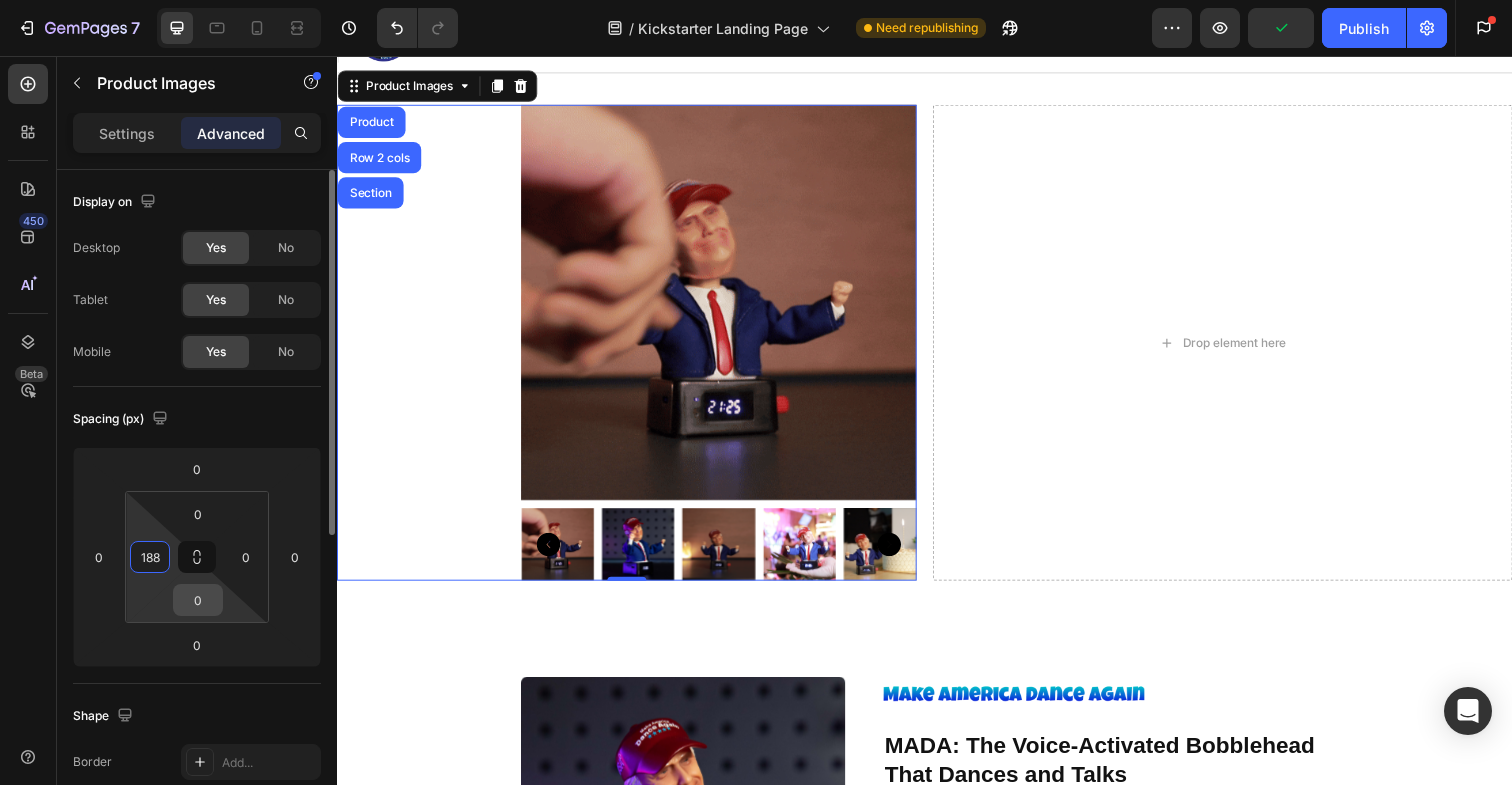 type on "188" 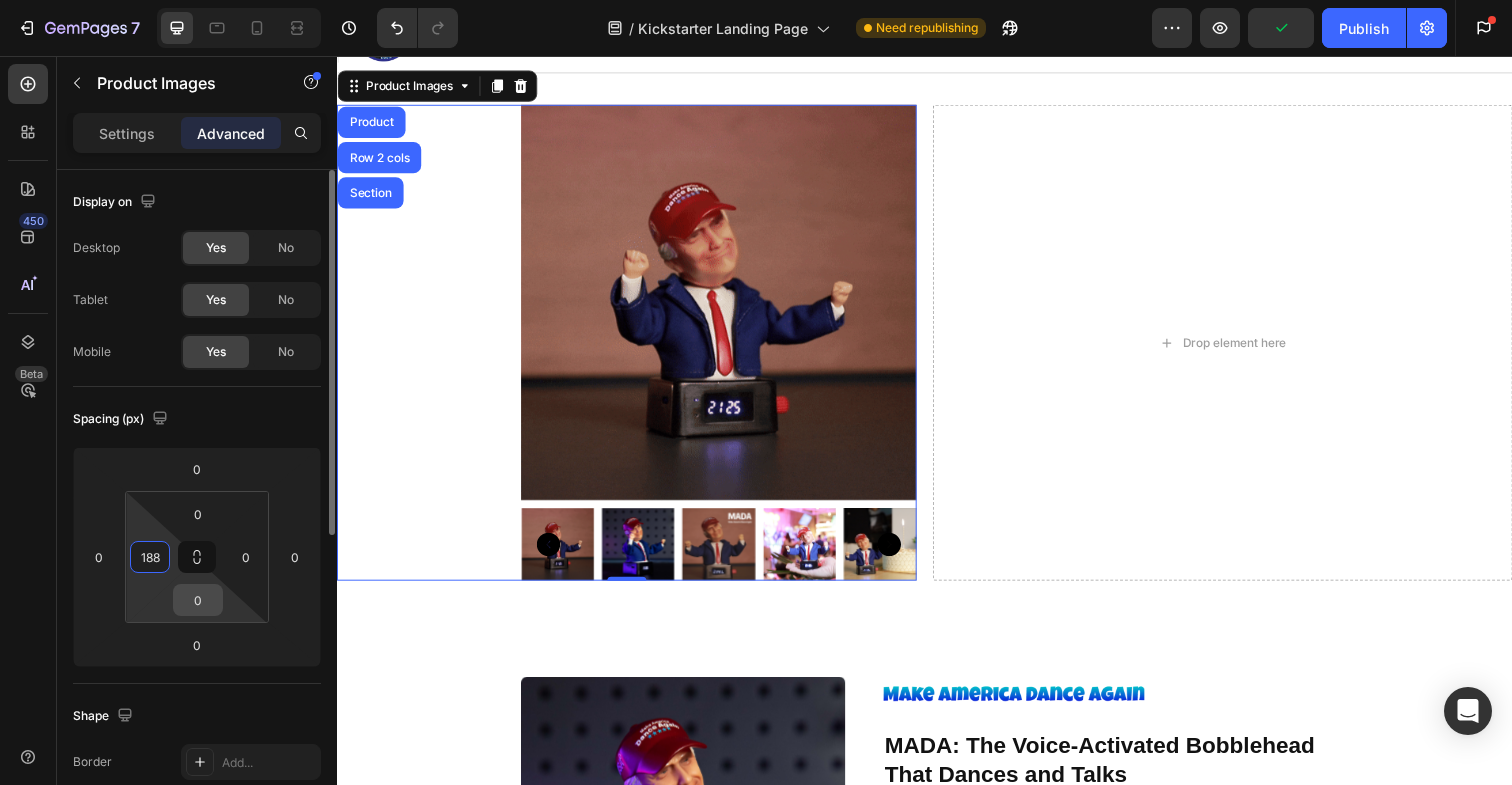 click on "0" at bounding box center [198, 600] 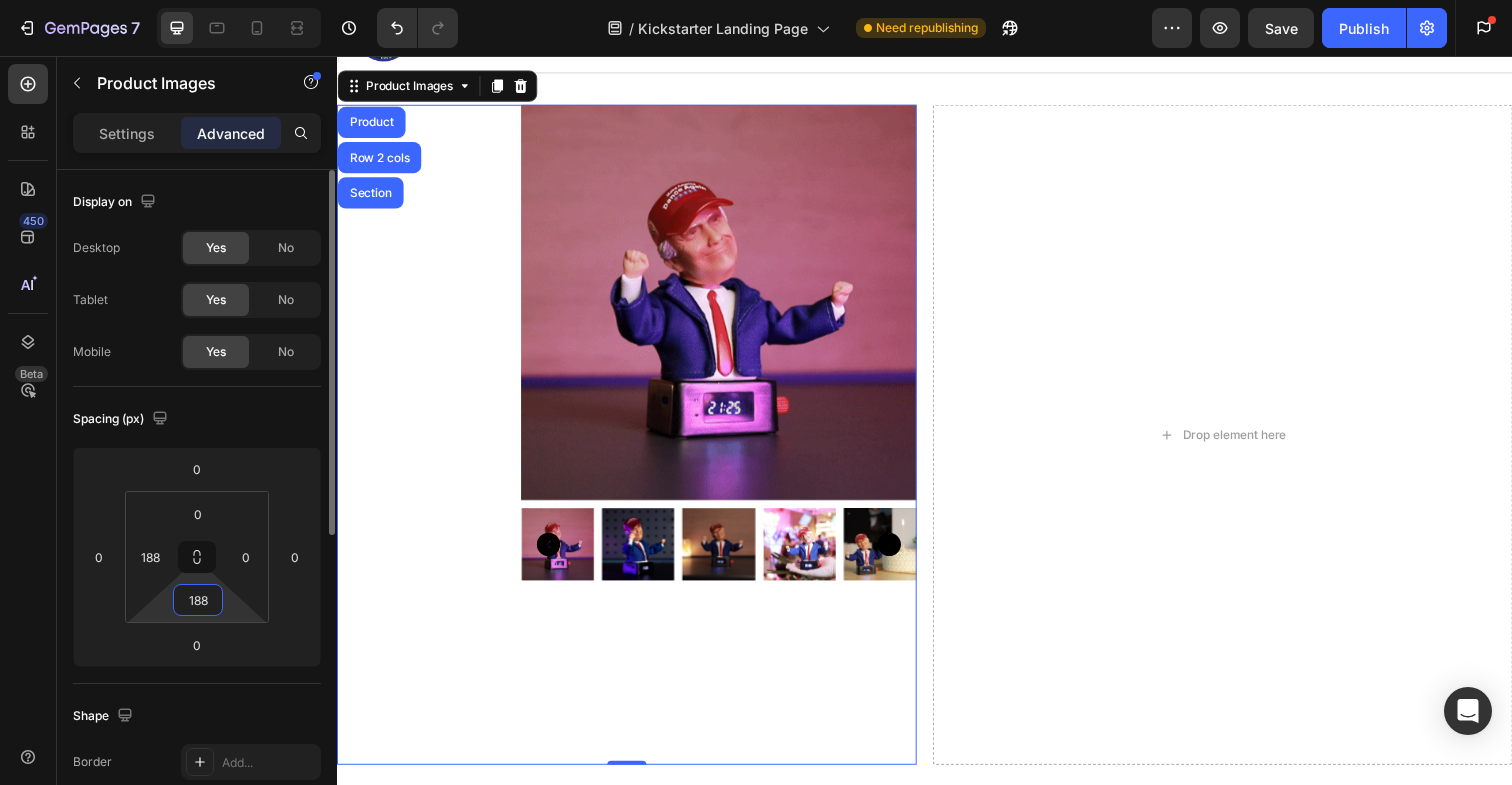 type on "0" 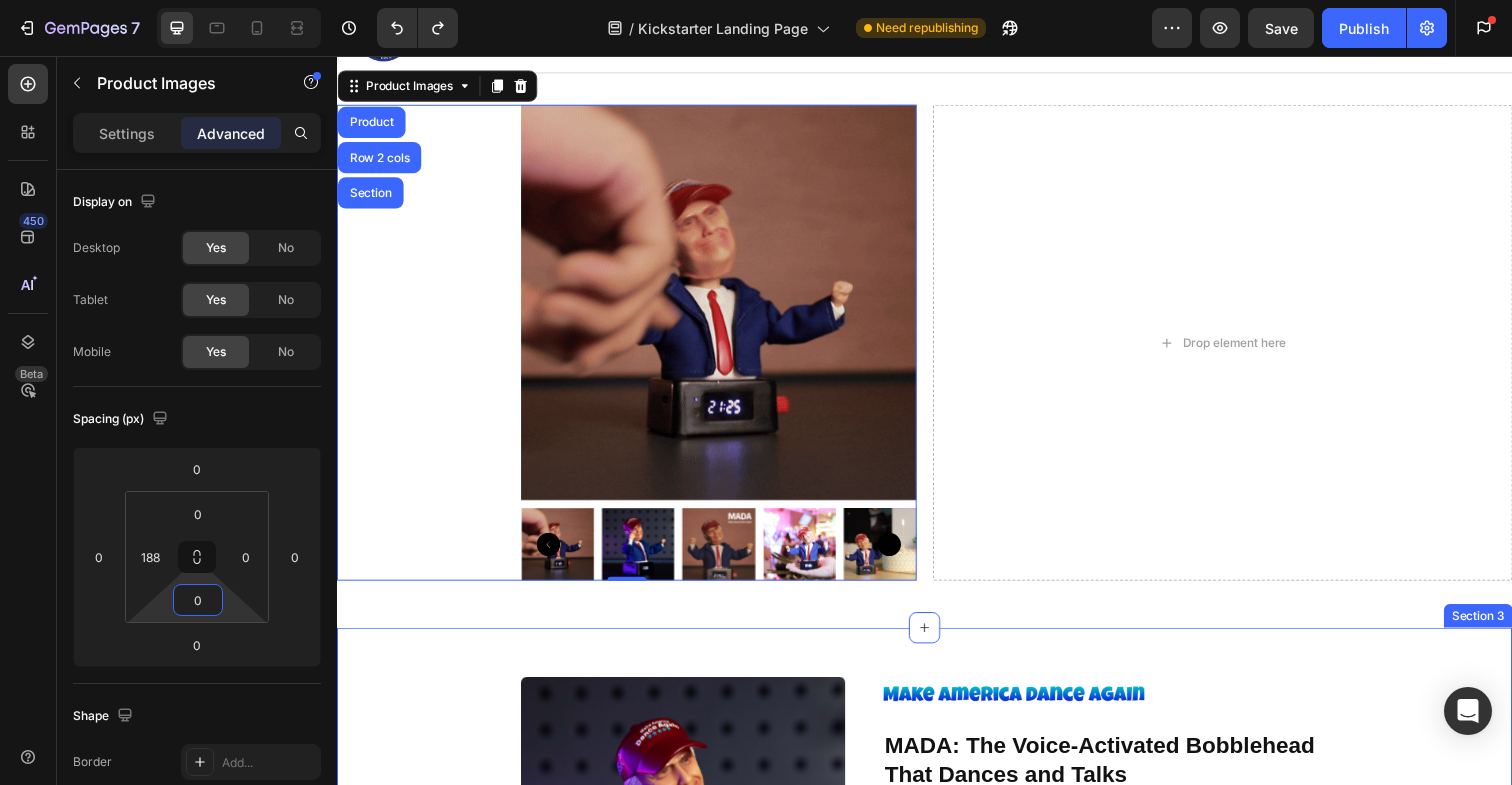click on "Product Images Image Row MADA: The Voice-Activated Bobblehead That Dances and Talks Product Title Voice-activated Moves | Beat-Synced | Hilarious One-liners | LED-lit | Your daily dose of joy (and chaos) has arrived. Text Block Row MRSP:  USD 49.9 Text Block 📣  LIMITED Reserve your spot for   $1 — unlock  early VIP access  (48% OFF)   before launch and get the   Deluxe Gift Bundle .   Text Block Row Claim Your VIP Access Add to Cart Replace this text with your content Text Block Button Button Row Image Row Row Product Contact Us Heading GemThemes Candid Enthusiasm from the Summer Text block                Title Line Address:: Text block Eight Avenue 487, [CITY] Text block Row Phone: Text block +012 345 6789 0000 Text block Row Email: Text block gemthemes@gmail.com Text block Row Web: Text block gemthemes.com Text block Row
Drop element here Row Email Field Subscribe Submit Button Row Newsletter Section 3" at bounding box center (937, 1300) 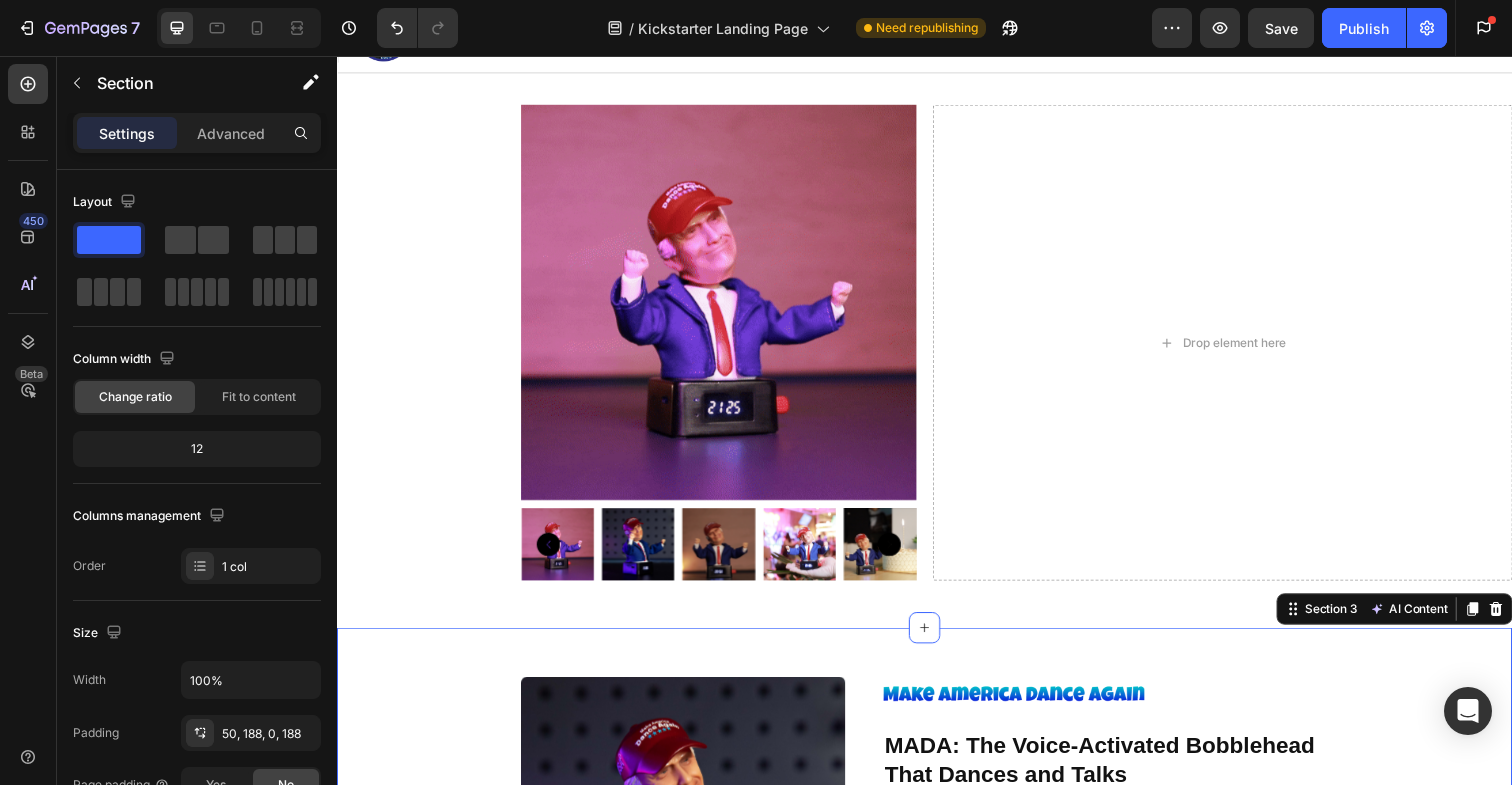 scroll, scrollTop: 0, scrollLeft: 0, axis: both 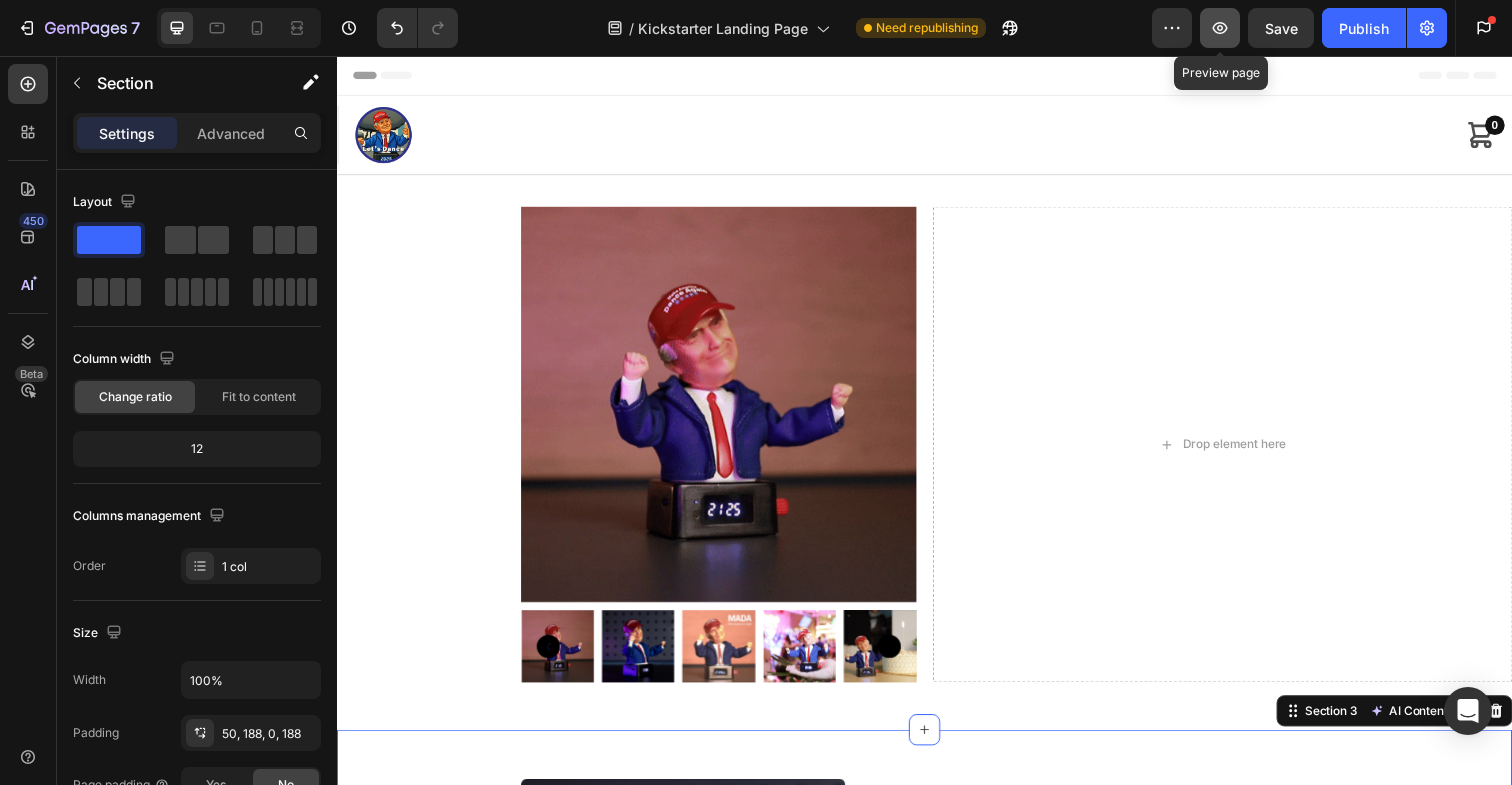 click 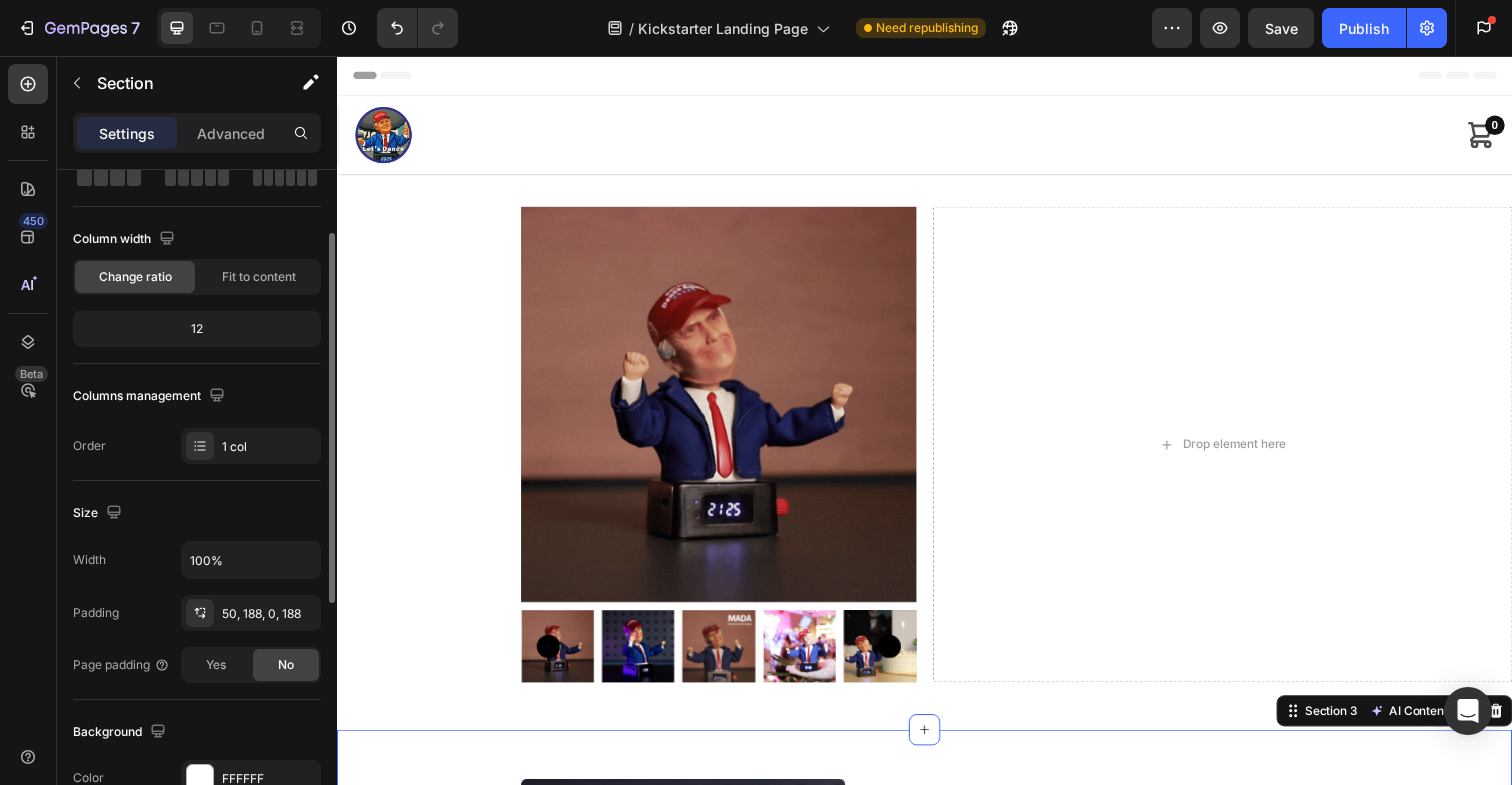 scroll, scrollTop: 117, scrollLeft: 0, axis: vertical 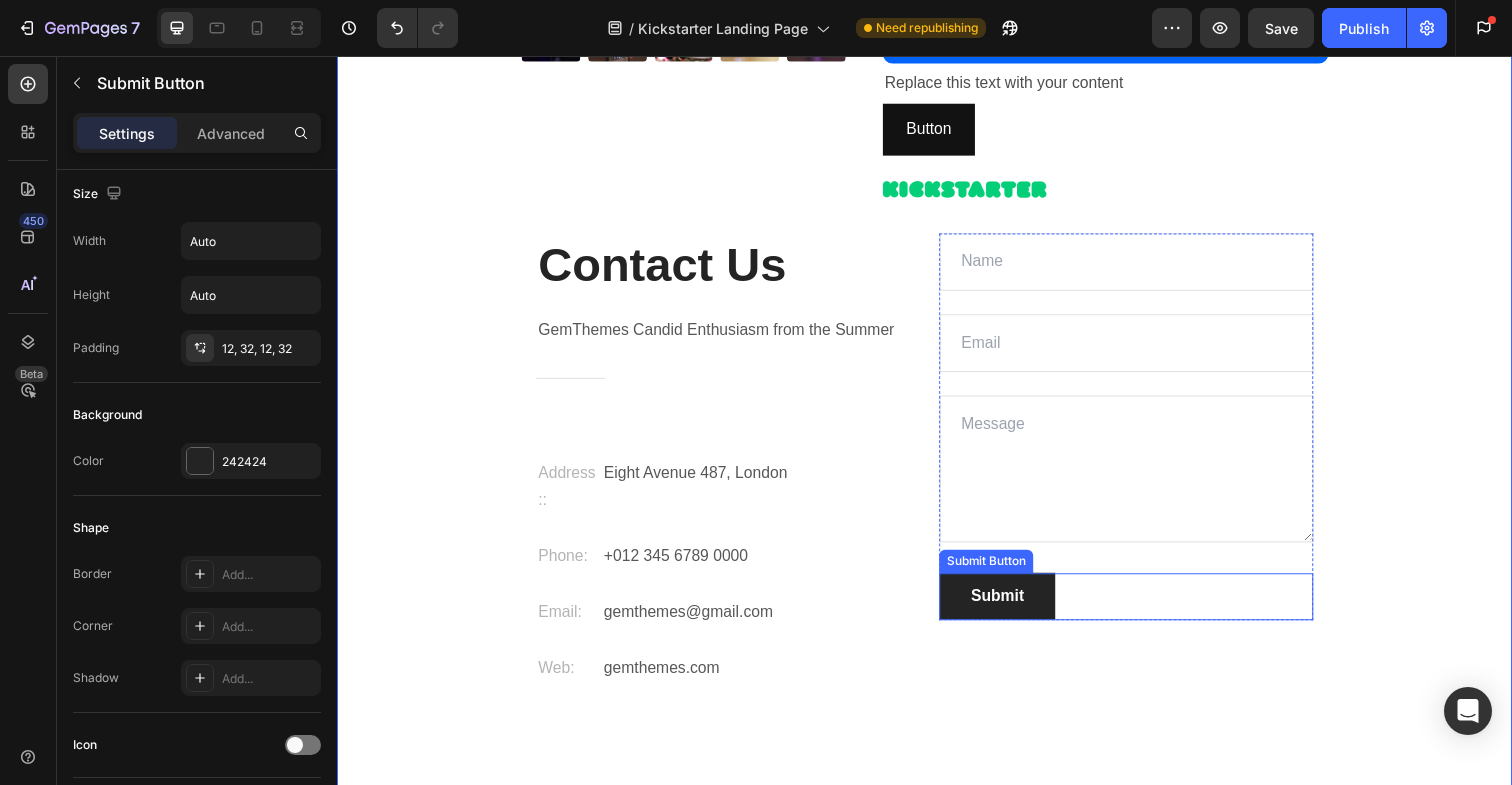 click on "Submit Submit Button" at bounding box center (1143, 608) 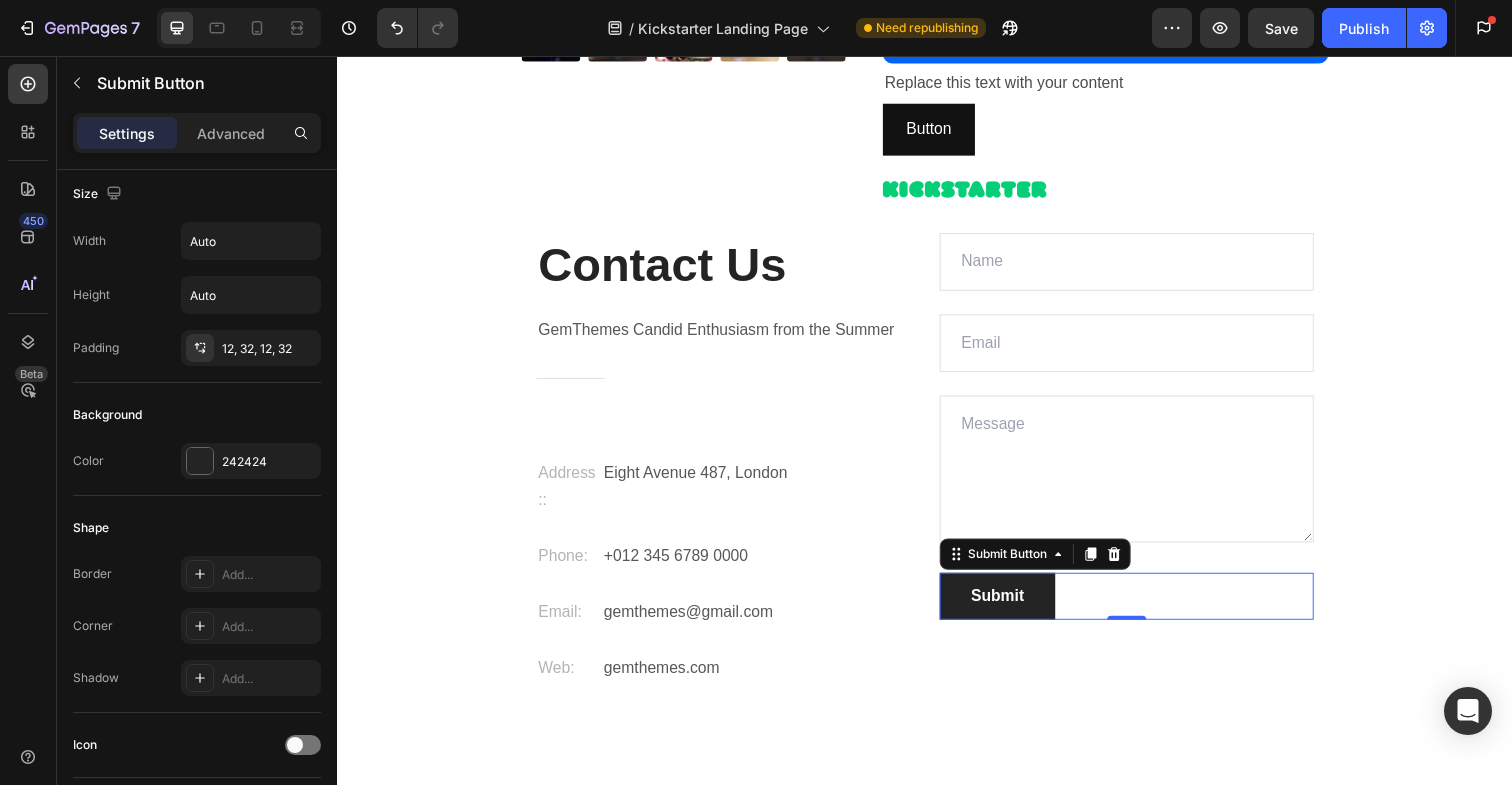 scroll, scrollTop: 0, scrollLeft: 0, axis: both 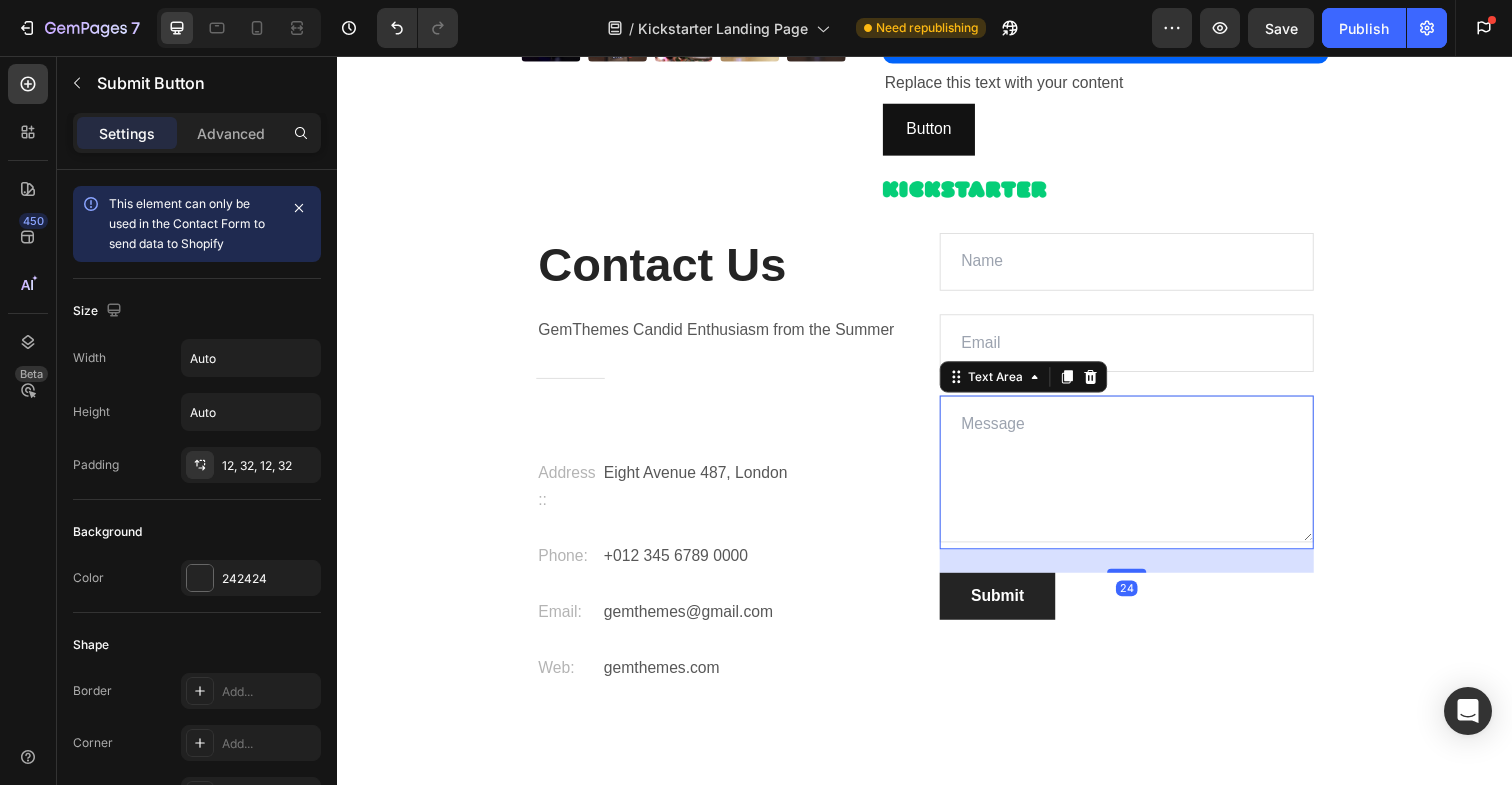 click at bounding box center (1143, 478) 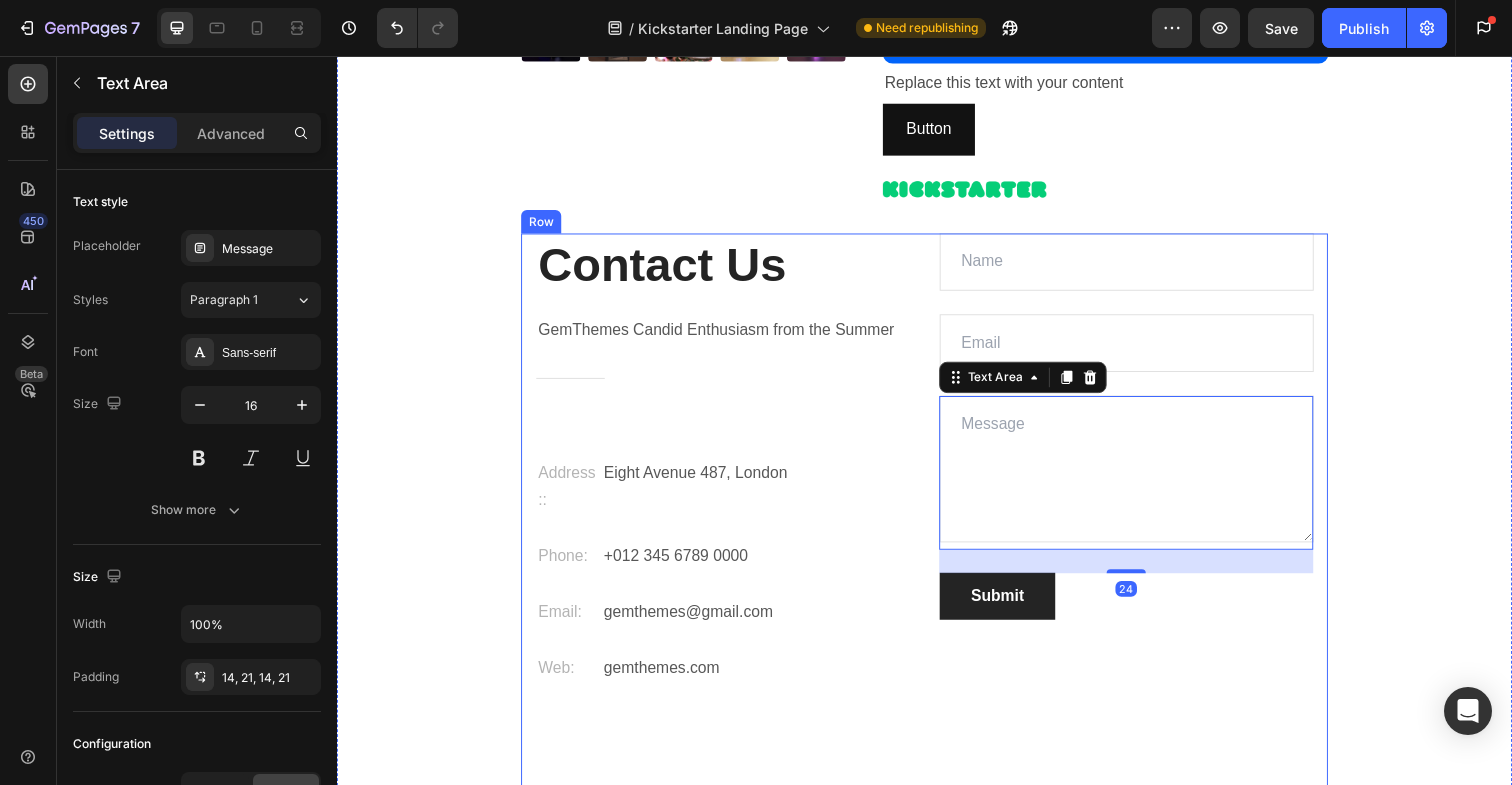 click at bounding box center [1143, 266] 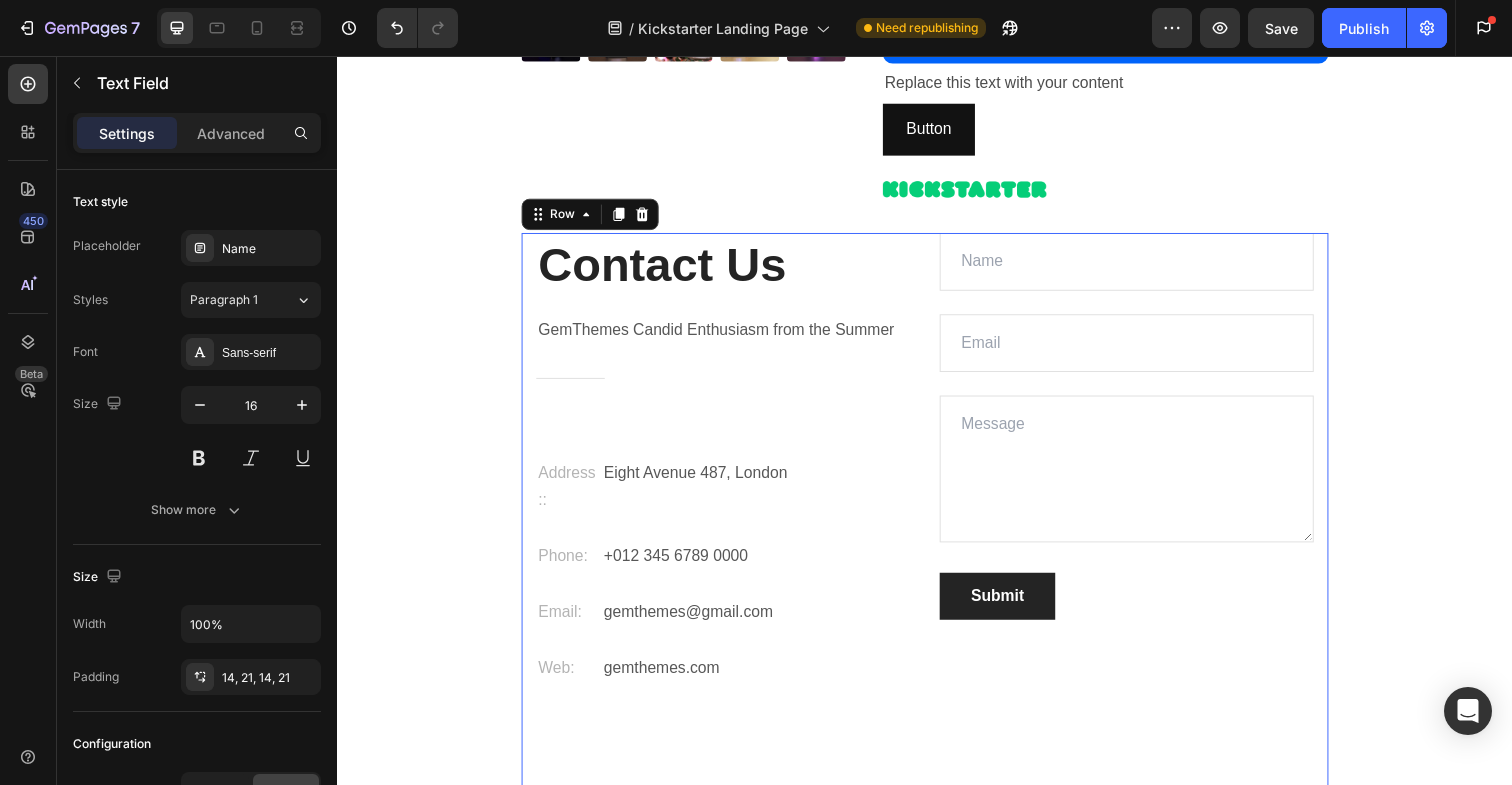 click on "Contact Us Heading GemThemes Candid Enthusiasm from the Summer Text block                Title Line Address:: Text block Eight Avenue 487, [CITY] Text block Row Phone: Text block +012 345 6789 0000 Text block Row Email: Text block gemthemes@gmail.com Text block Row Web: Text block gemthemes.com Text block Row
Drop element here Row Email Field Subscribe Submit Button Row Newsletter Section 2   0 Text Field   0" at bounding box center (937, 519) 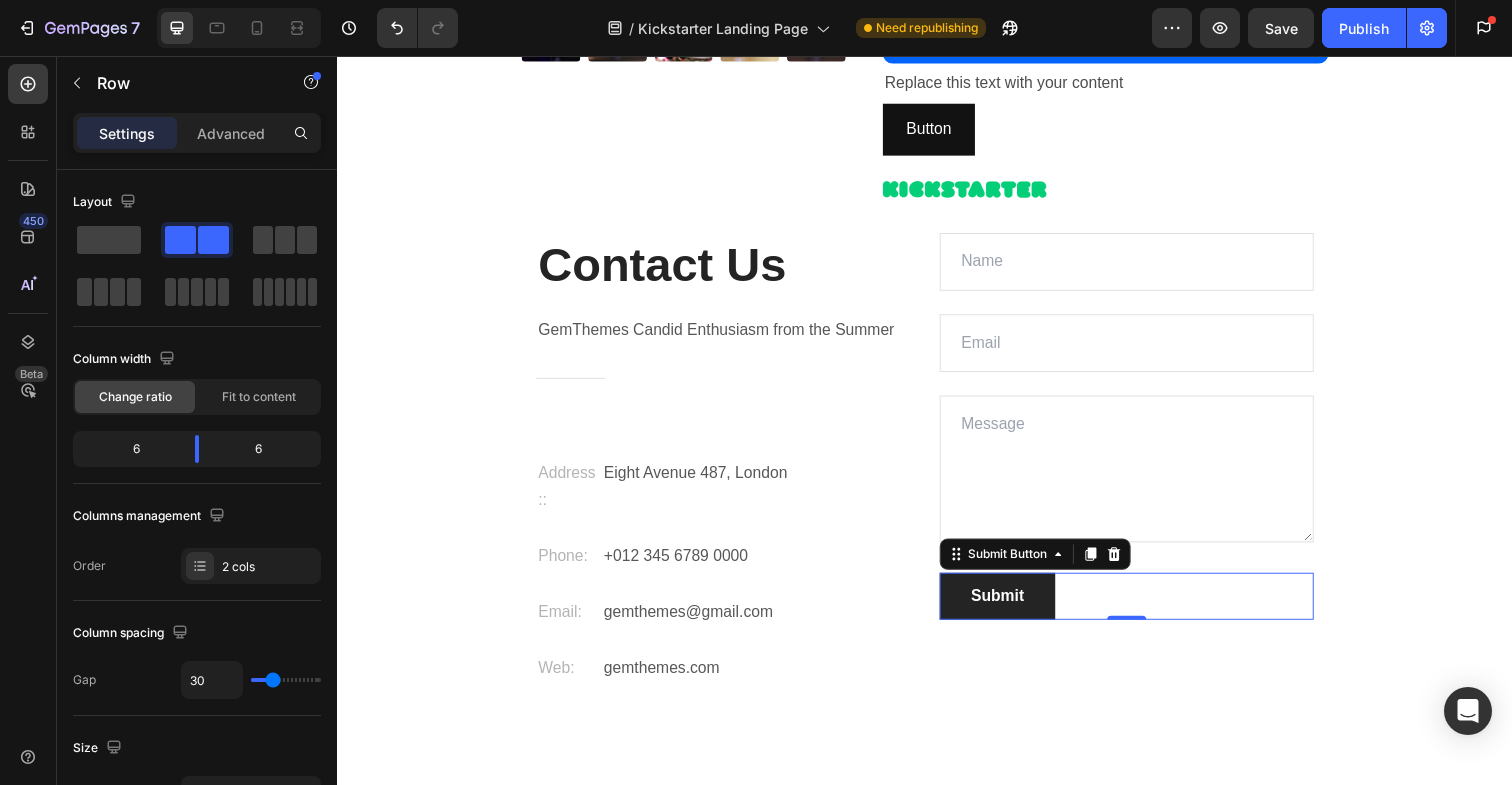 click on "Submit Submit Button   0" at bounding box center [1143, 608] 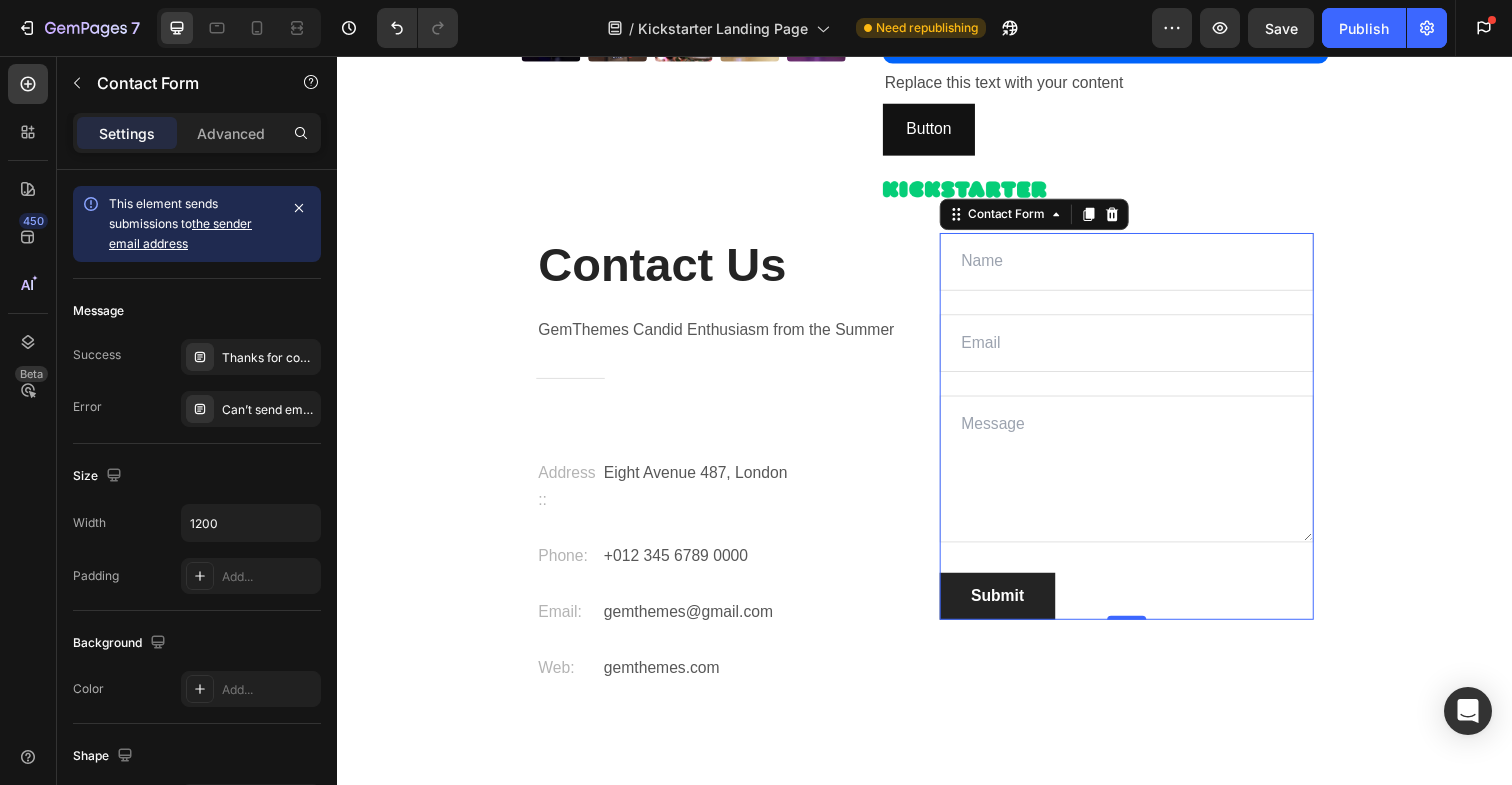 click on "Text Field Email Field Text Area Submit Submit Button Contact Form   0" at bounding box center (1143, 434) 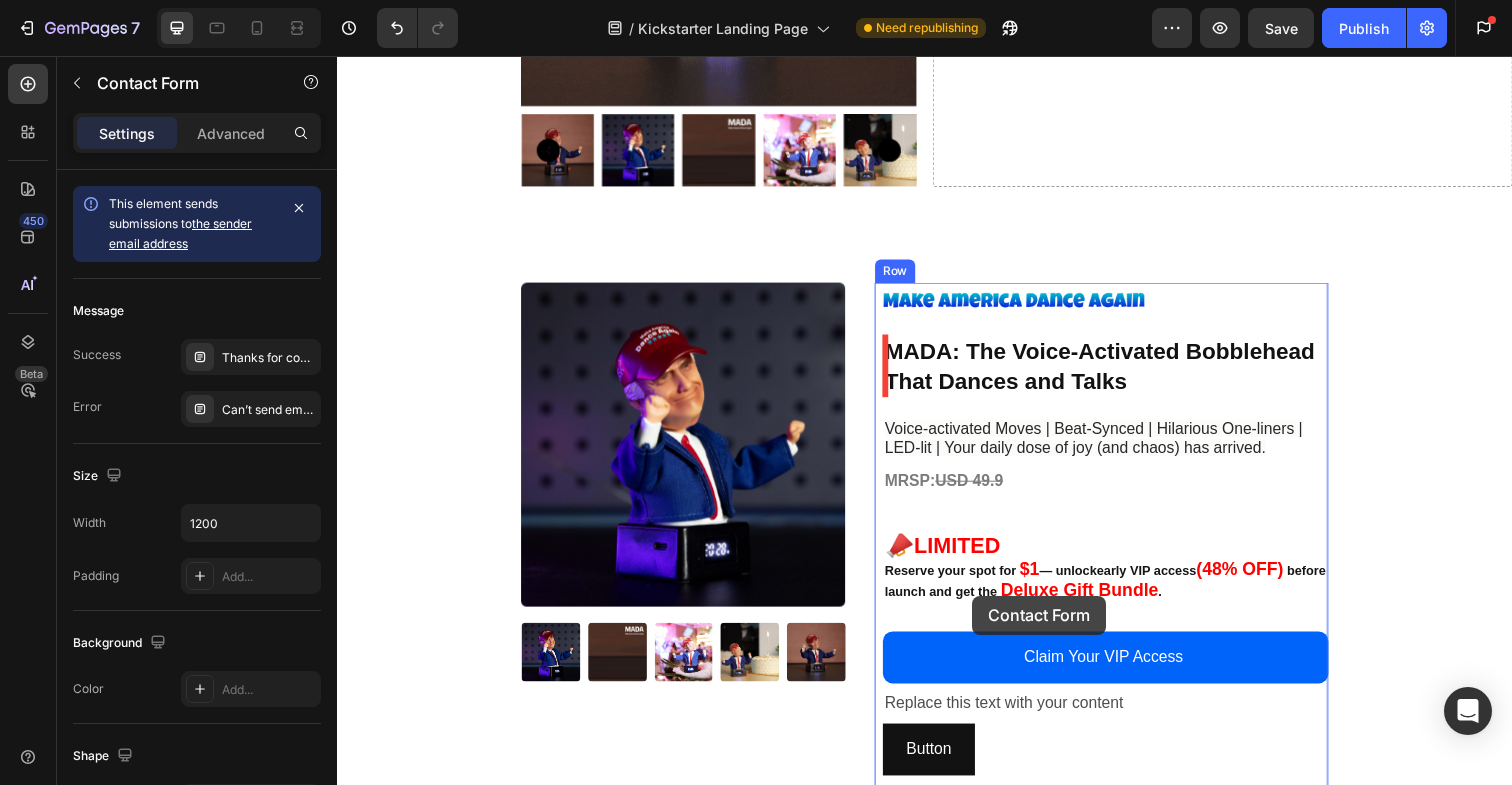 scroll, scrollTop: 650, scrollLeft: 0, axis: vertical 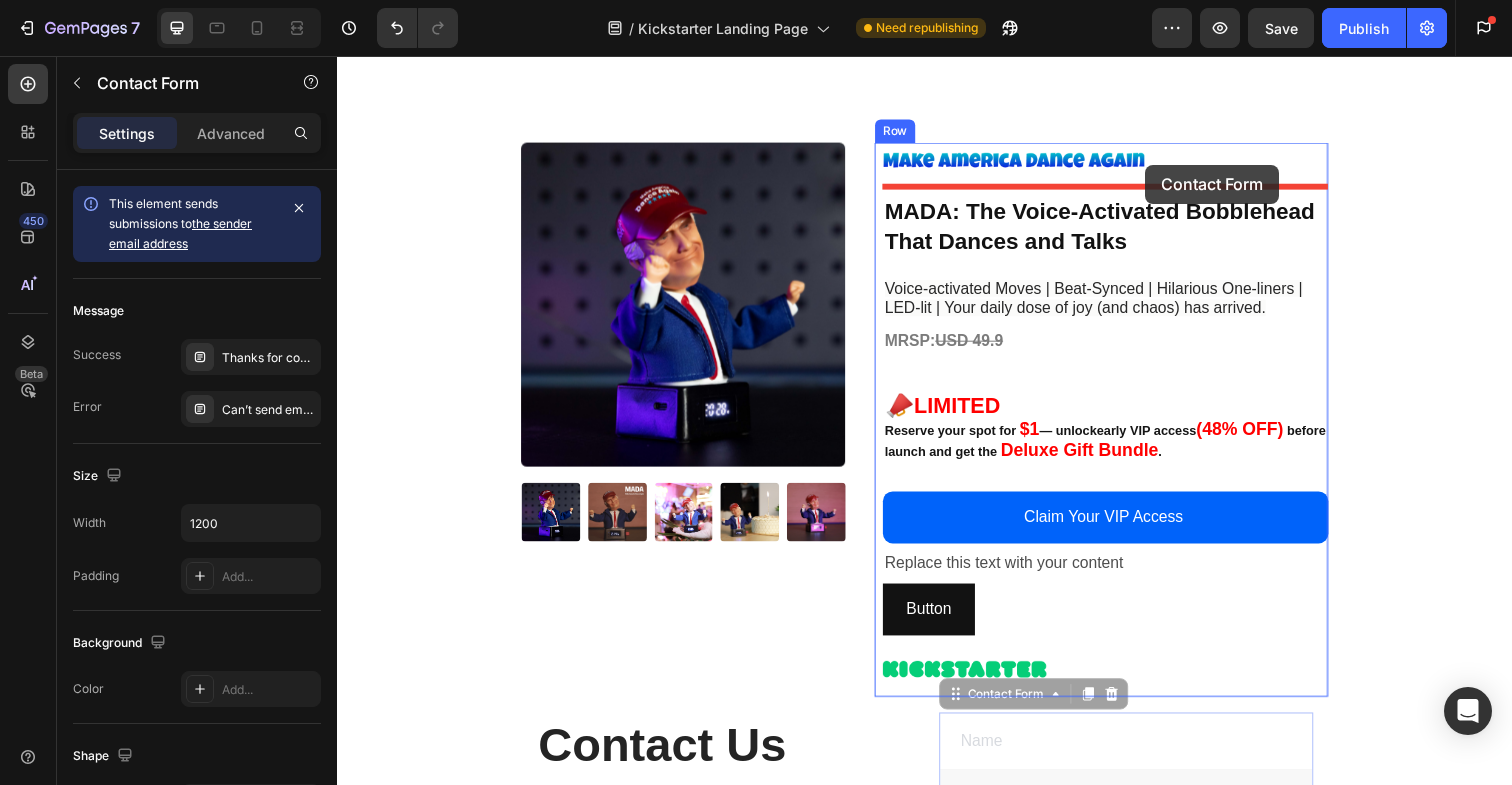 drag, startPoint x: 972, startPoint y: 224, endPoint x: 1163, endPoint y: 168, distance: 199.04019 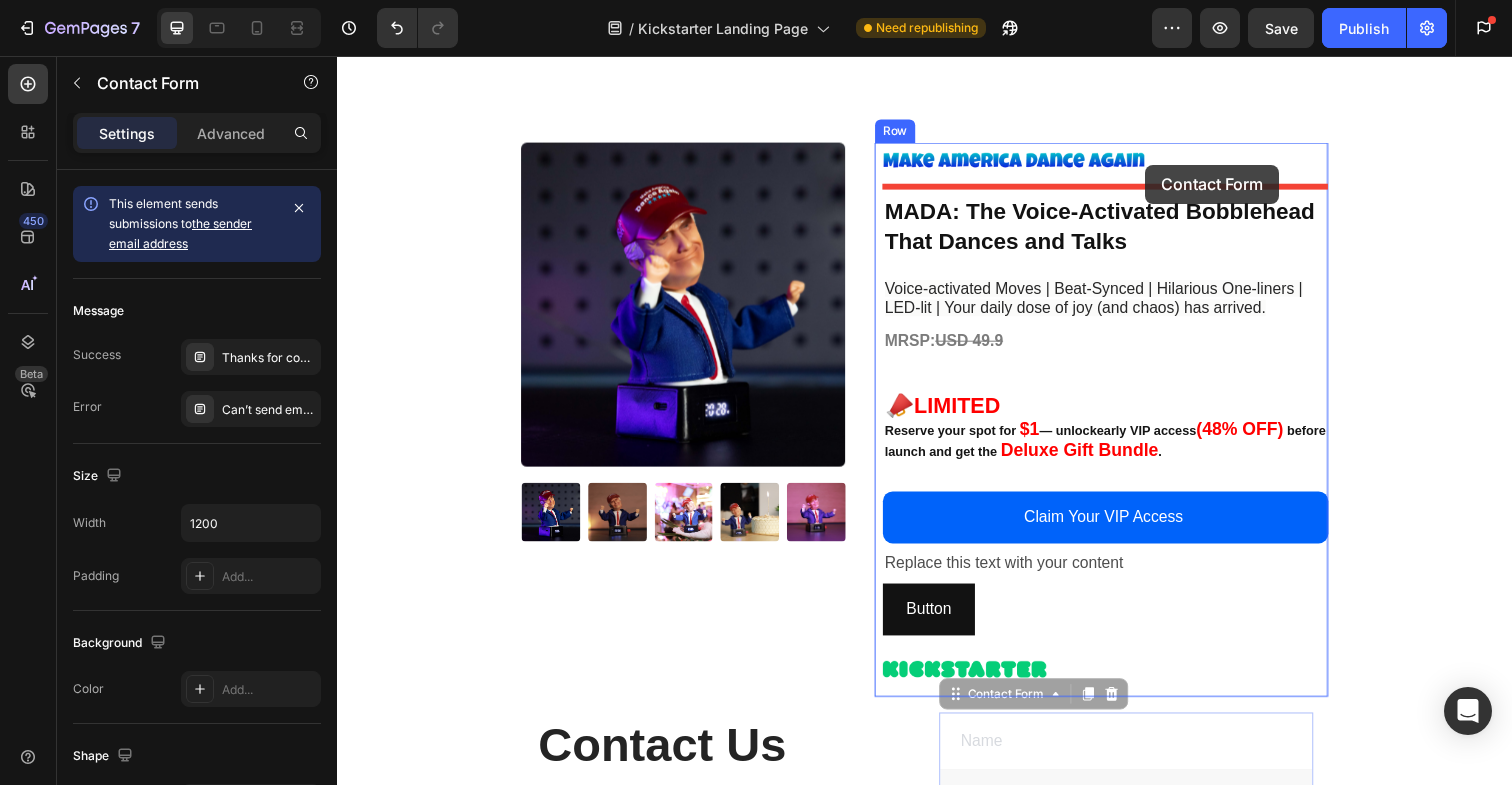 click on "Product Images Product
Drop element here Row Section 2 Product Images Image Row MADA: The Voice-Activated Bobblehead That Dances and Talks Product Title Voice-activated Moves | Beat-Synced | Hilarious One-liners | LED-lit | Your daily dose of joy (and chaos) has arrived. Text Block Row MRSP:  USD 49.9 Text Block 📣  LIMITED Reserve your spot for   $1 — unlock  early VIP access  (48% OFF)   before launch and get the   Deluxe Gift Bundle .   Text Block Row Claim Your VIP Access Add to Cart Replace this text with your content Text Block Button Button Row Image Row Row Product Contact Us Heading GemThemes Candid Enthusiasm from the Summer Text block                Title Line Address:: Text block Eight Avenue 487, [CITY] Text block Row Phone: Text block +012 345 6789 0000 Text block Row Email: Text block gemthemes@gmail.com Text block Row Web: Text block gemthemes.com Text block Row
Drop element here Row Email Field Subscribe Submit Button Row Newsletter Section 2   0 Text Field   0" at bounding box center (937, 787) 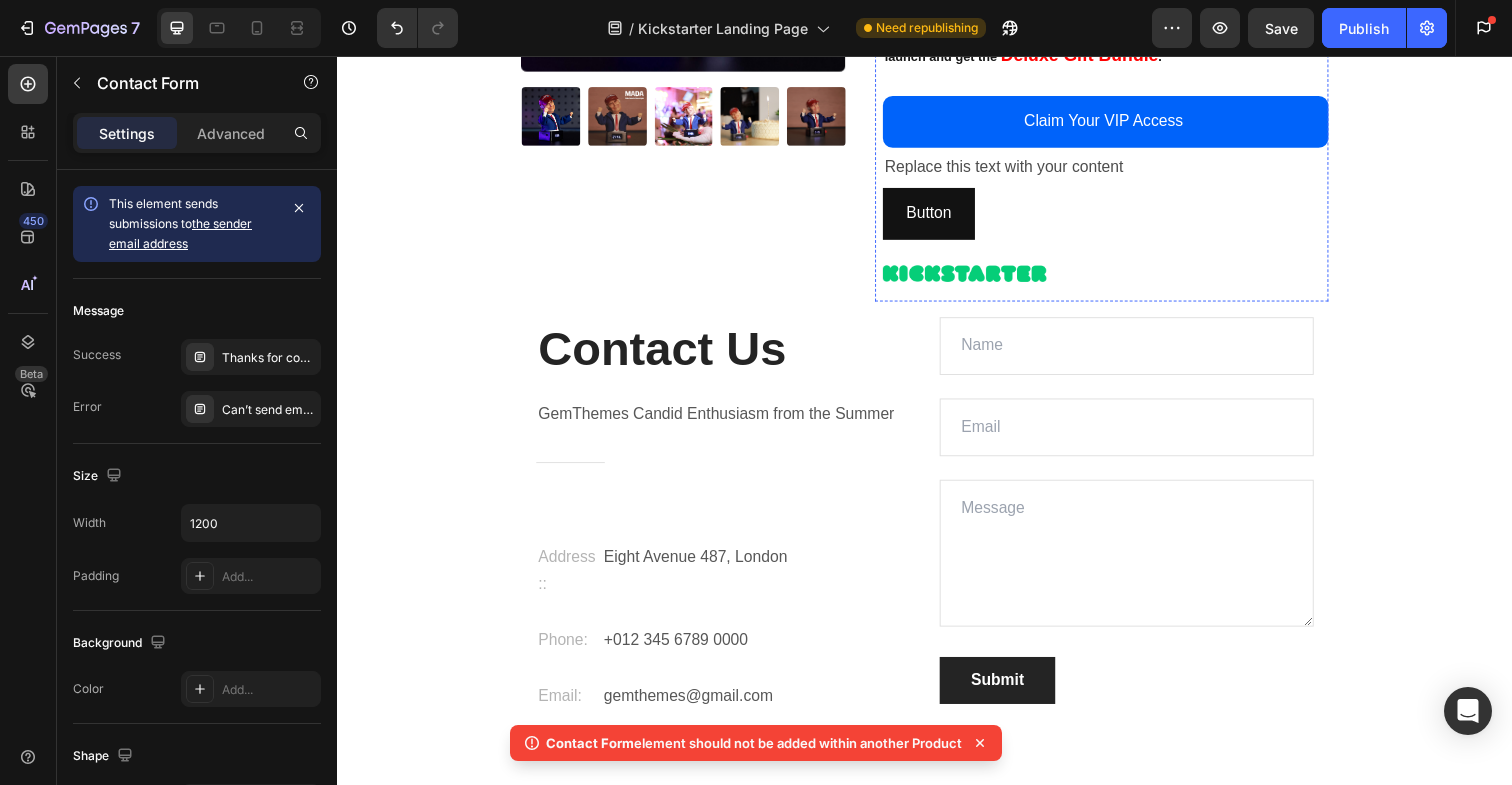 scroll, scrollTop: 1086, scrollLeft: 0, axis: vertical 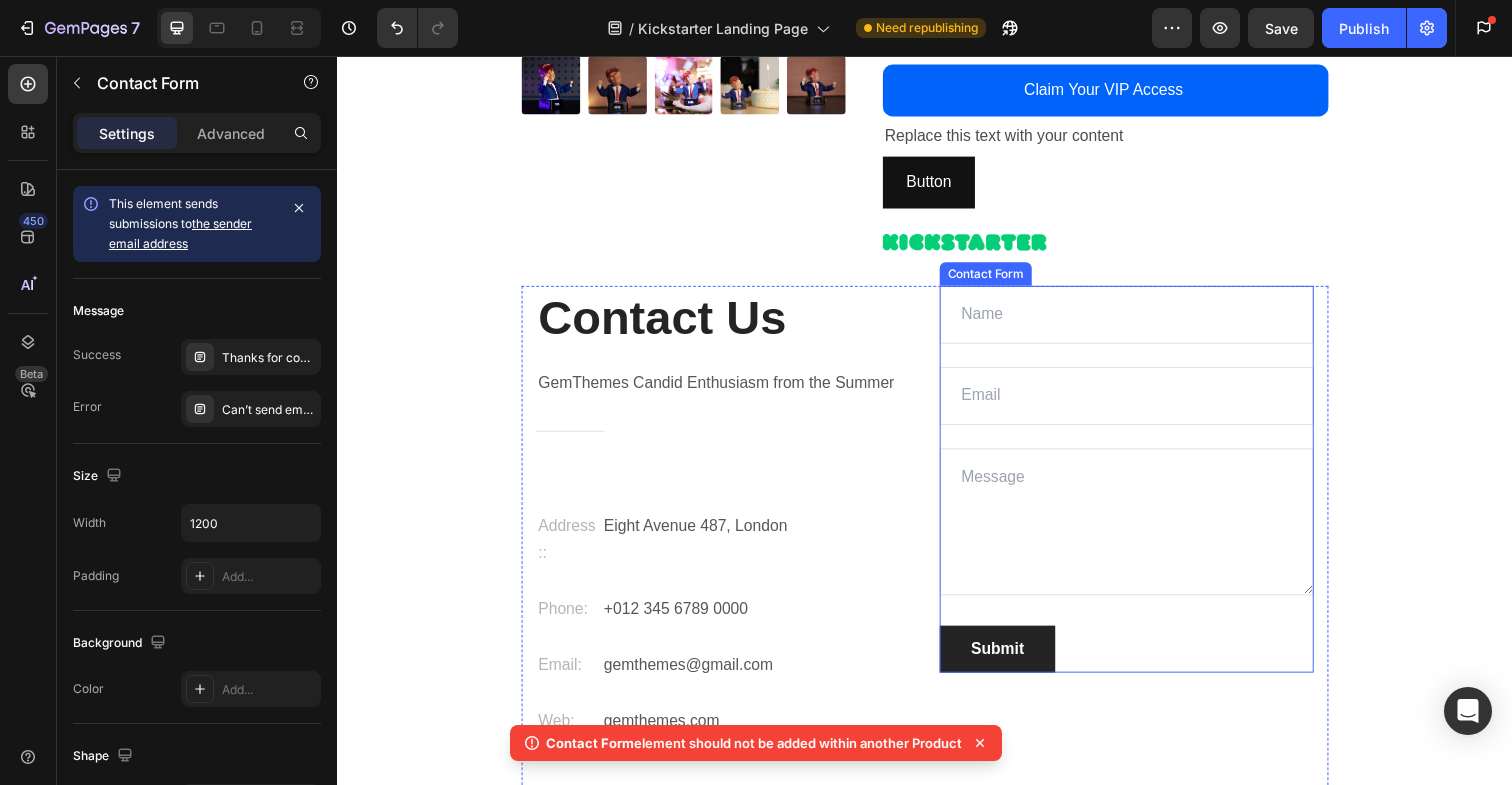 click on "Text Field Email Field Text Area Submit Submit Button Contact Form   0" at bounding box center (1143, 488) 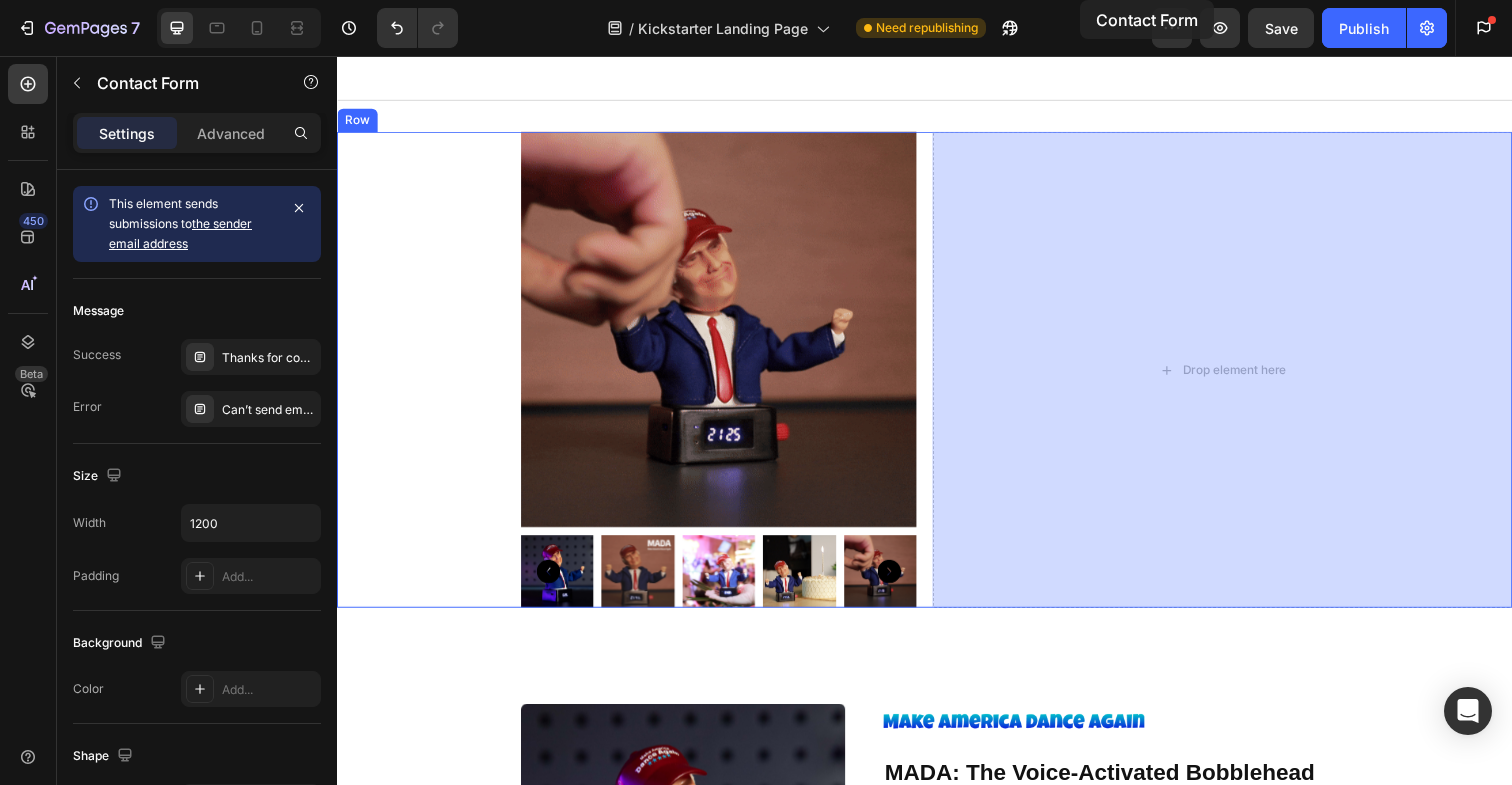 scroll, scrollTop: 0, scrollLeft: 0, axis: both 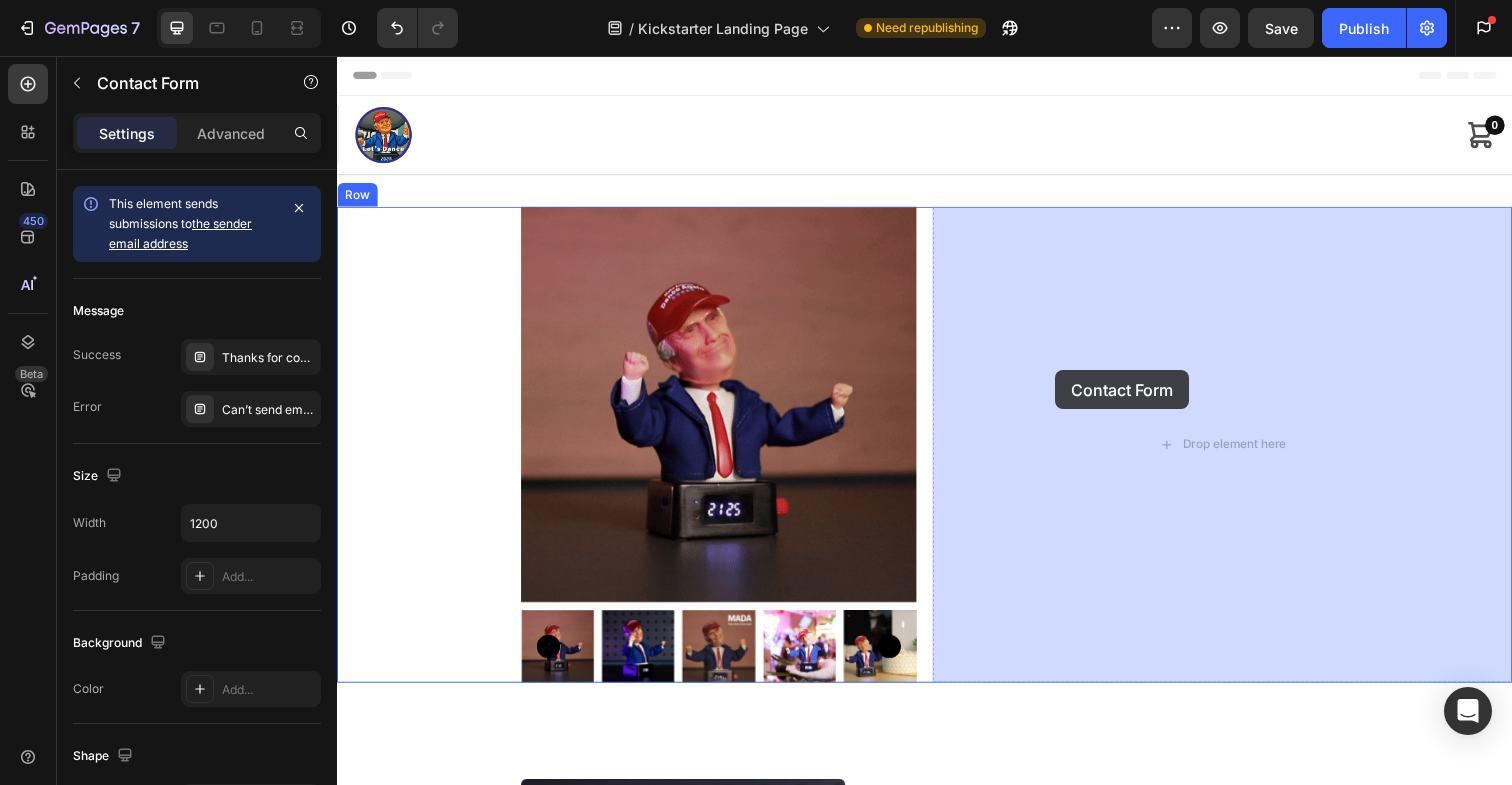 drag, startPoint x: 974, startPoint y: 281, endPoint x: 1071, endPoint y: 377, distance: 136.47343 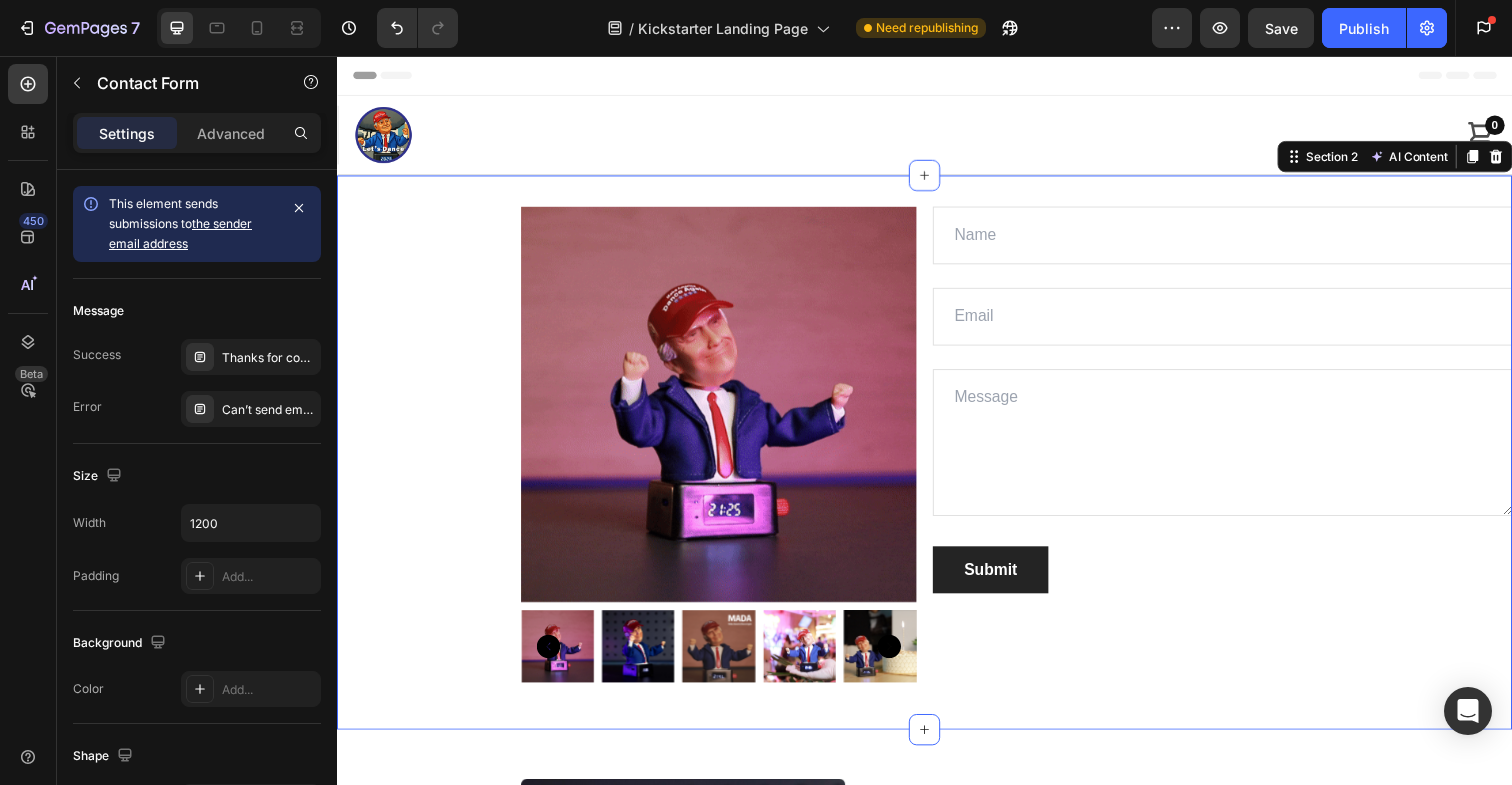 click on "Product Images Product Text Field Email Field Text Area Submit Submit Button Contact Form Row" at bounding box center (937, 461) 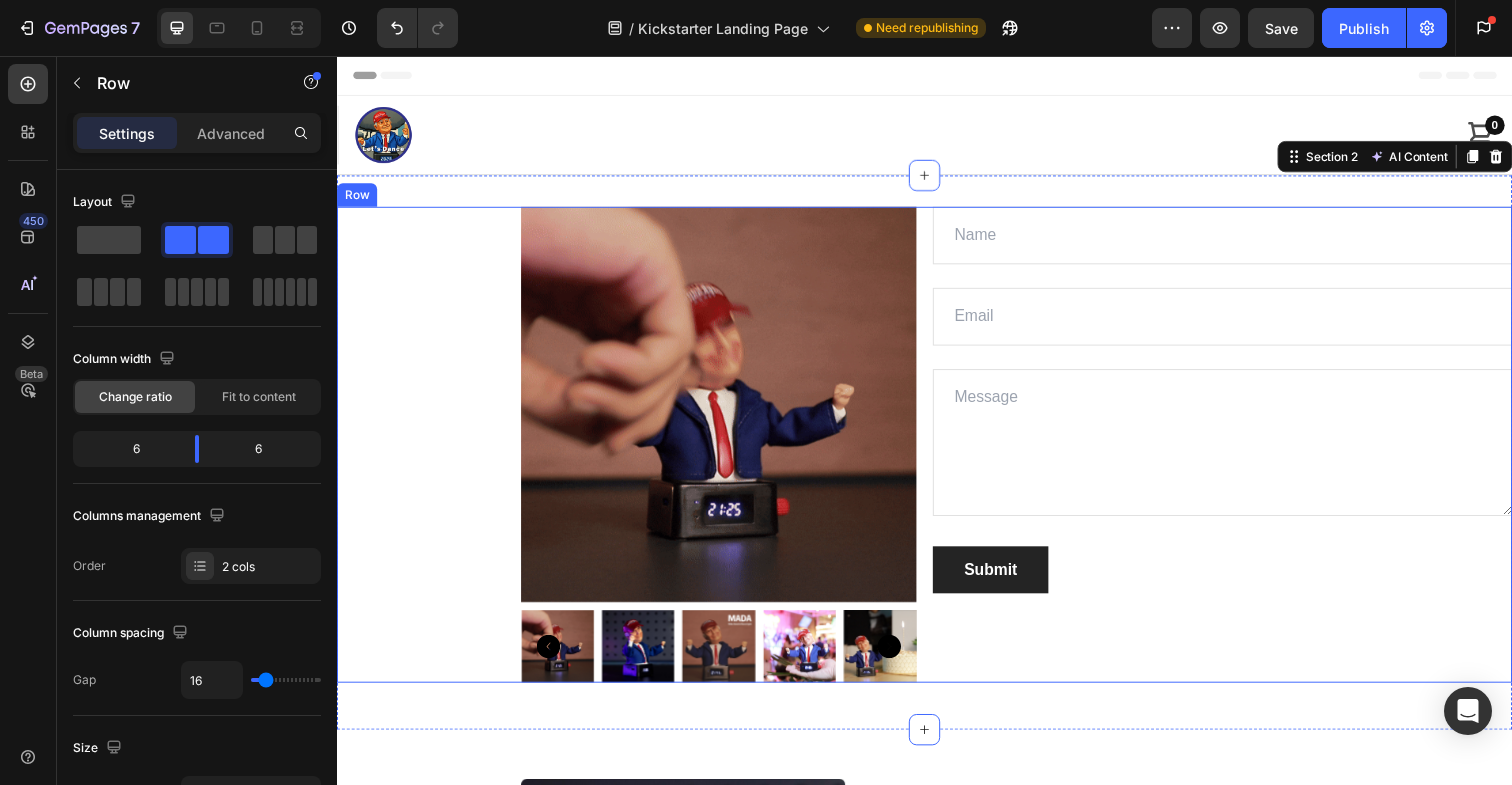 click on "Text Field Email Field Text Area Submit Submit Button Contact Form" at bounding box center (1241, 453) 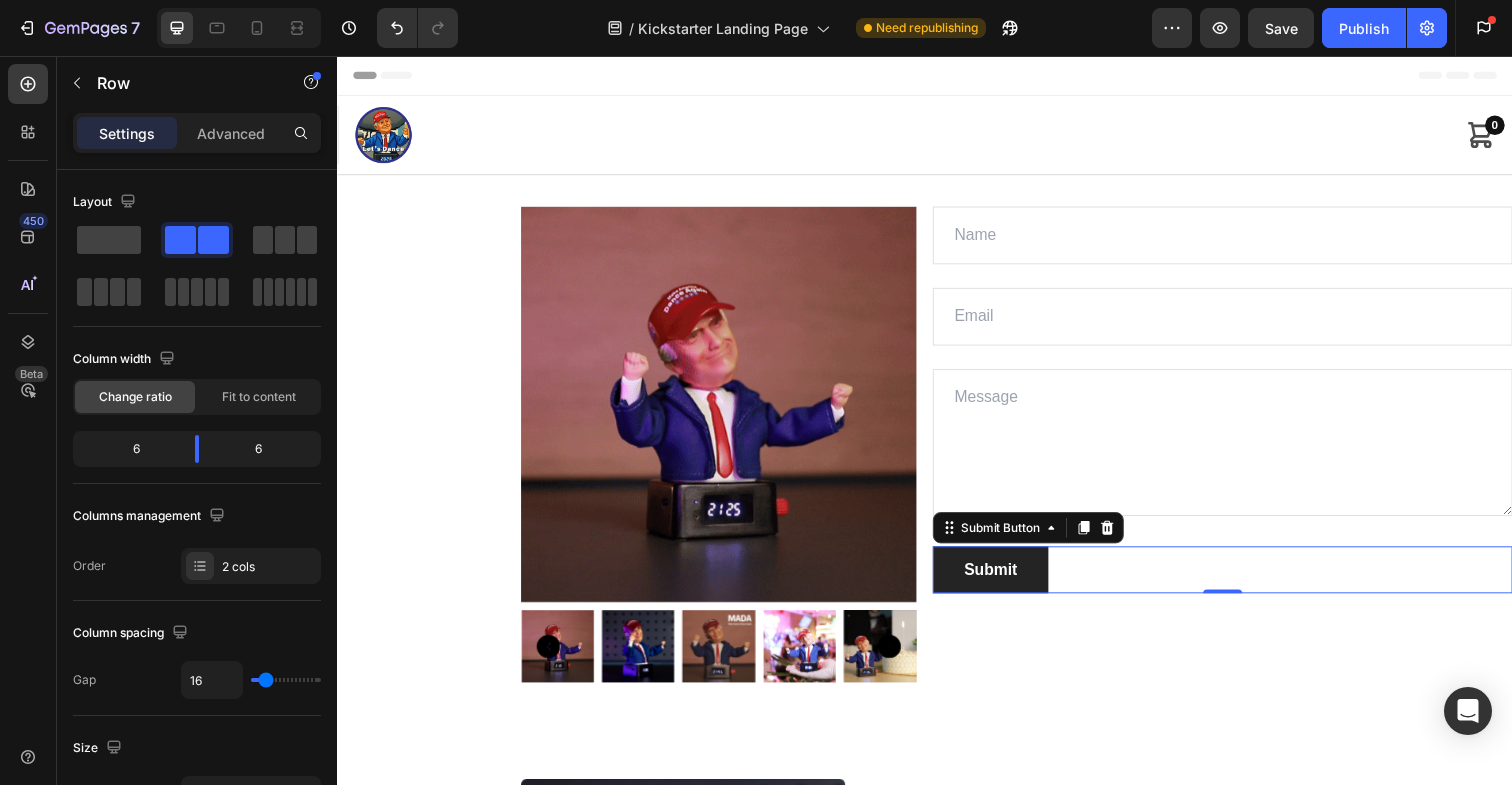 click on "Submit Submit Button   0" at bounding box center (1241, 581) 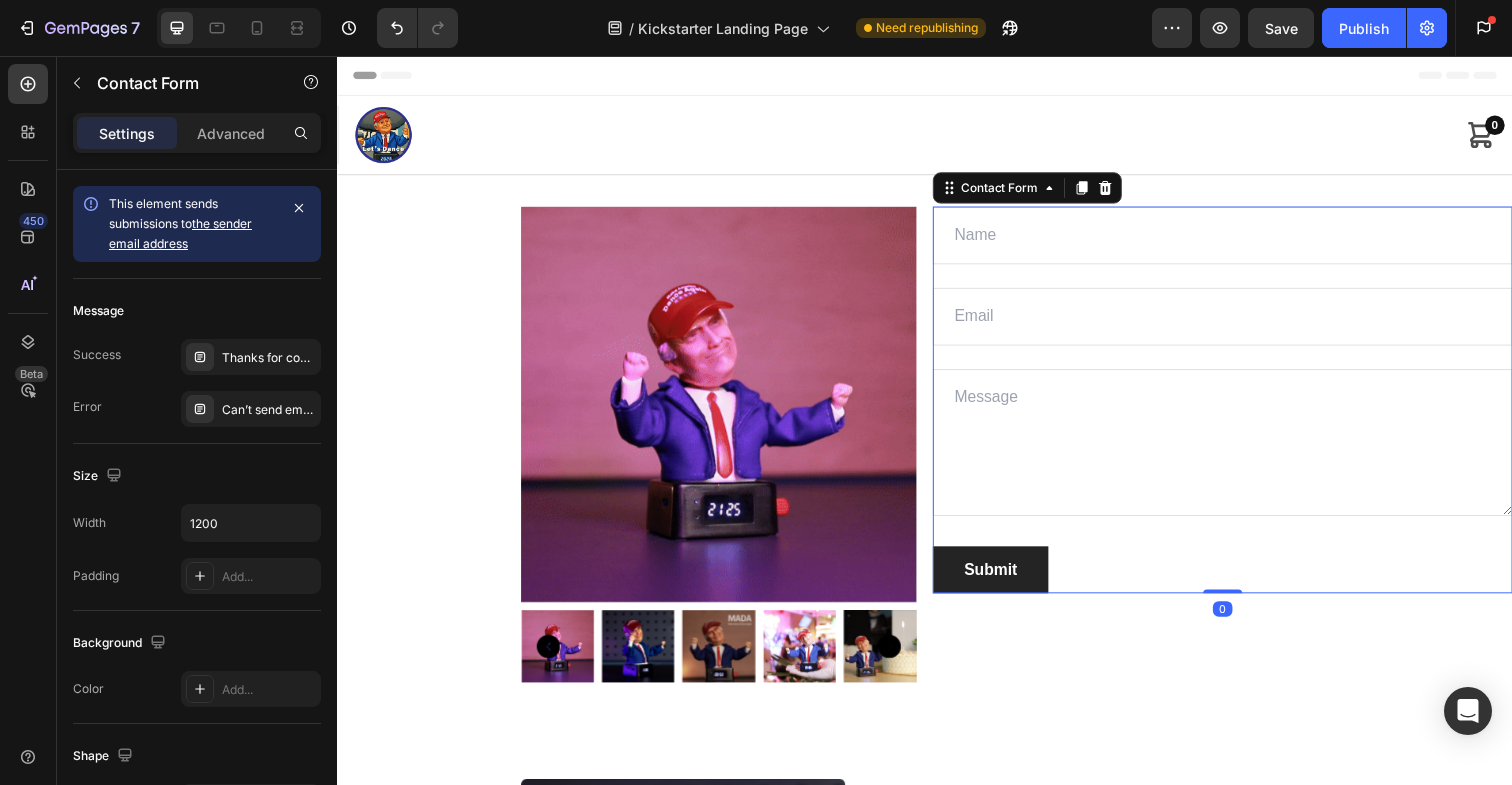 click on "Text Field Email Field Text Area Submit Submit Button Contact Form   0" at bounding box center [1241, 407] 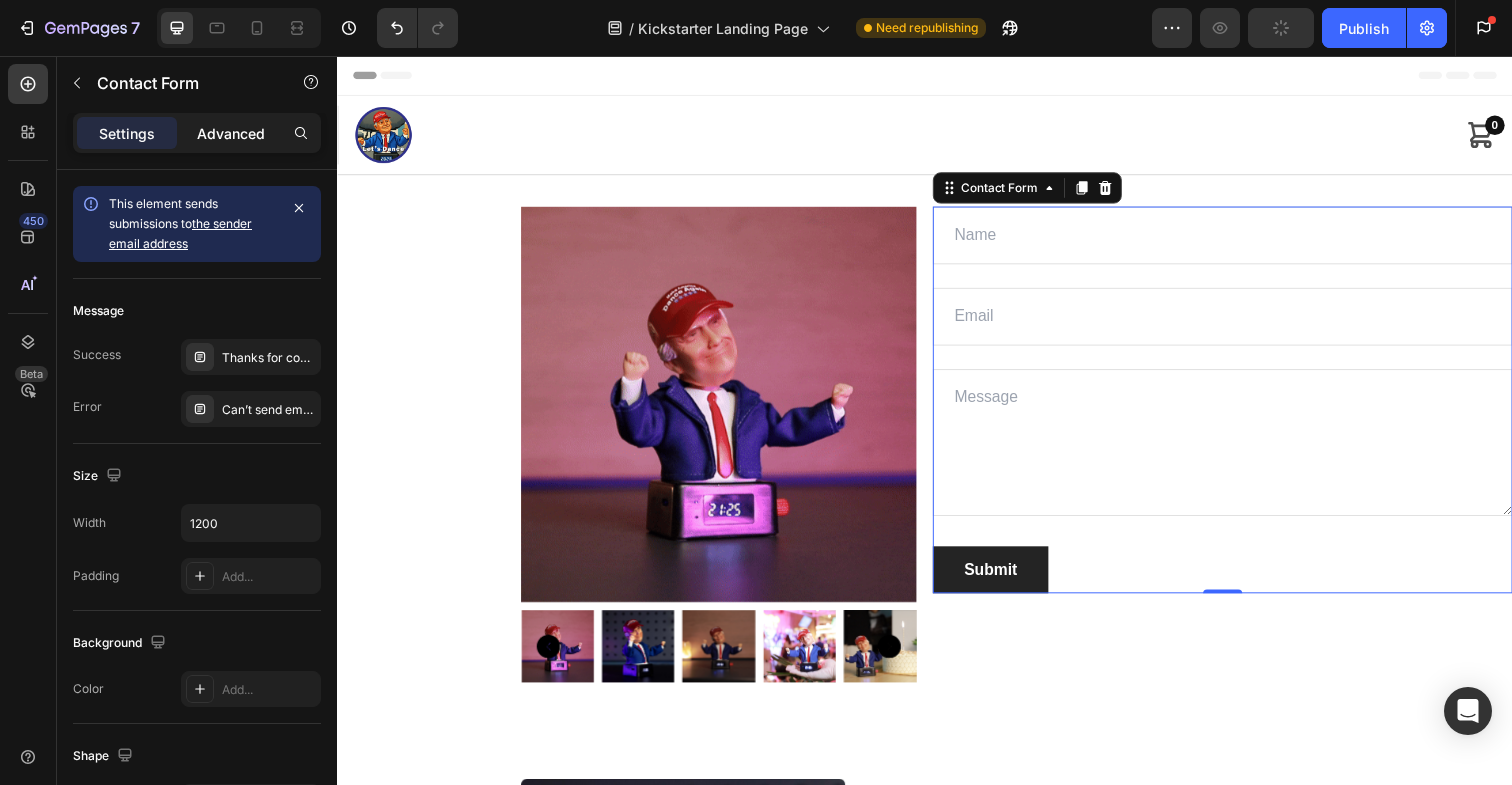 click on "Advanced" at bounding box center (231, 133) 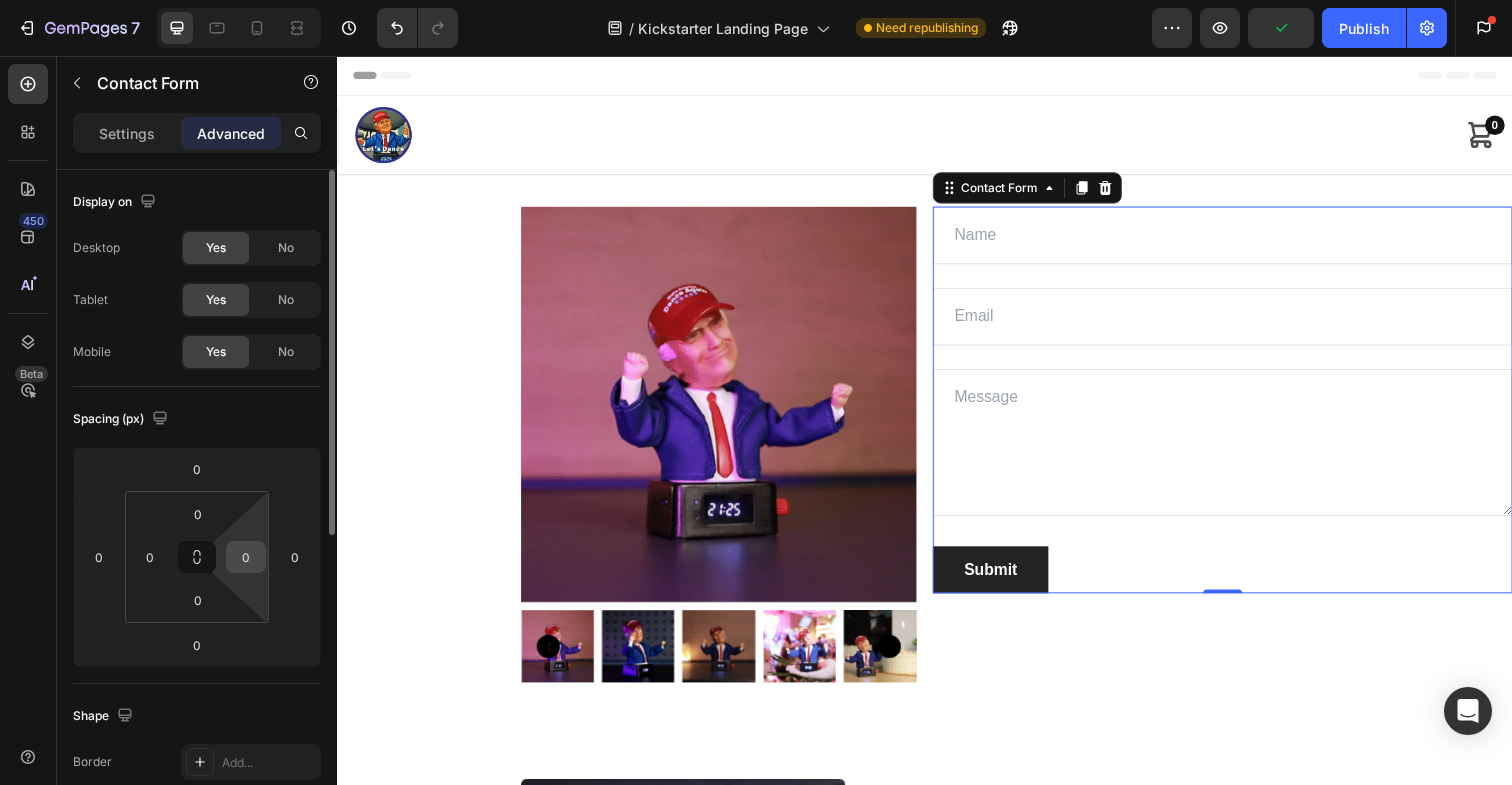 click on "0" at bounding box center (246, 557) 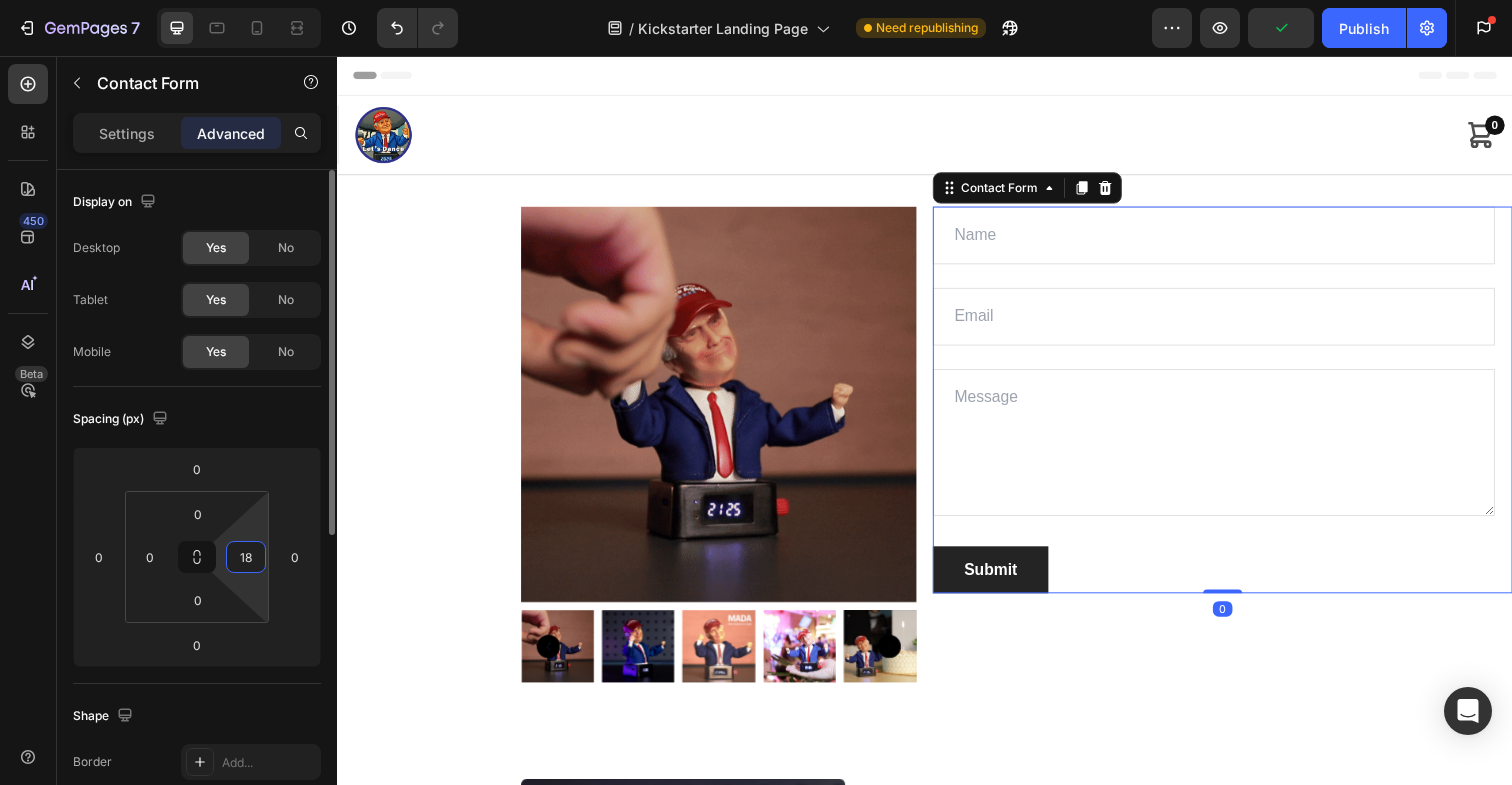 type on "188" 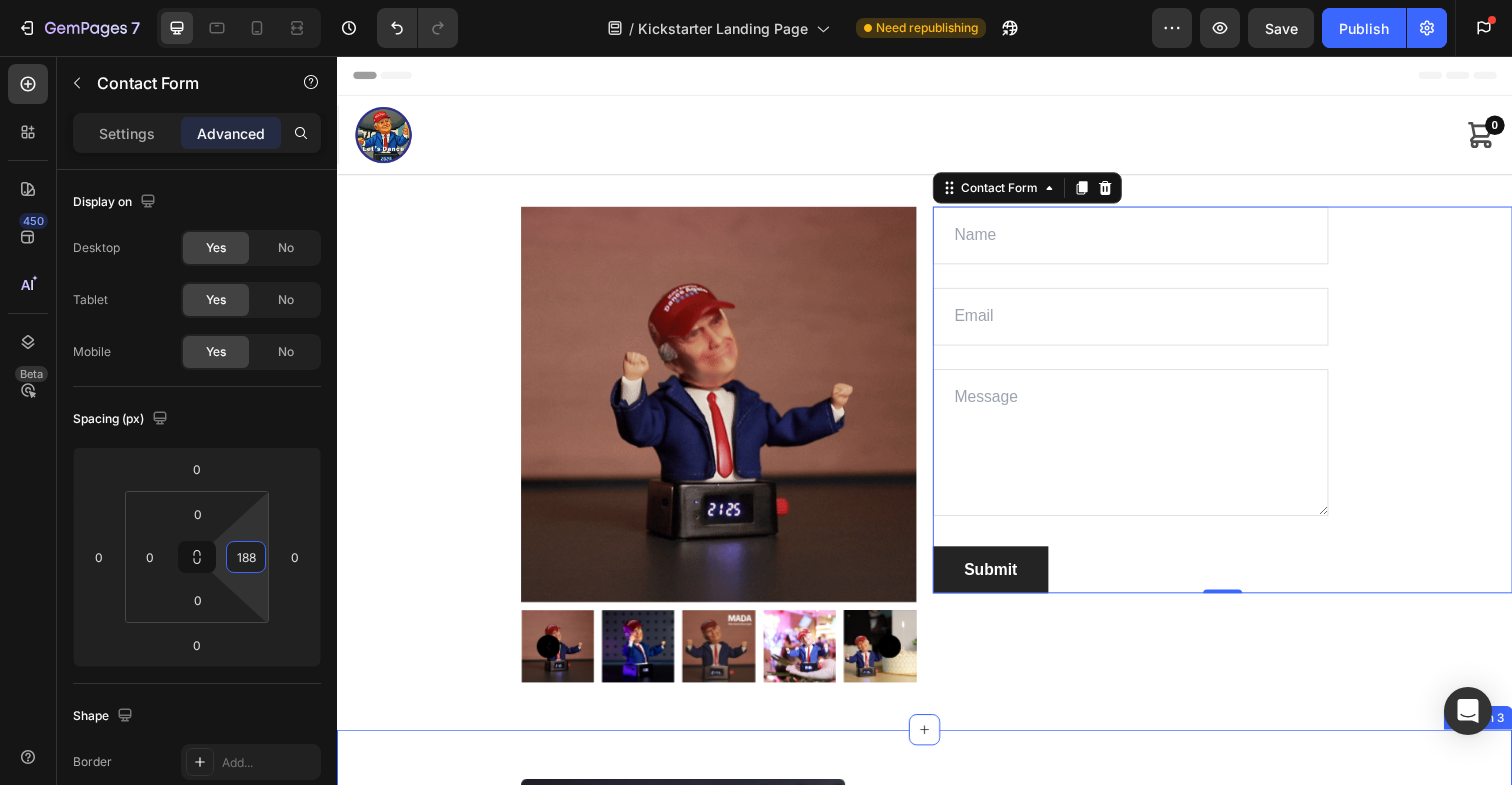 click on "Product Images Image Row MADA: The Voice-Activated Bobblehead That Dances and Talks Product Title Voice-activated Moves | Beat-Synced | Hilarious One-liners | LED-lit | Your daily dose of joy (and chaos) has arrived. Text Block Row MRSP:  USD 49.9 Text Block 📣  LIMITED Reserve your spot for   $1 — unlock  early VIP access  (48% OFF)   before launch and get the   Deluxe Gift Bundle .   Text Block Row Claim Your VIP Access Add to Cart Replace this text with your content Text Block Button Button Row Image Row Row Product Contact Us Heading GemThemes Candid Enthusiasm from the Summer Text block                Title Line Address:: Text block Eight Avenue 487, [CITY] Text block Row Phone: Text block +012 345 6789 0000 Text block Row Email: Text block gemthemes@gmail.com Text block Row Web: Text block gemthemes.com Text block Row
Drop element here Row Email Field Subscribe Submit Button Row Newsletter Section 3" at bounding box center [937, 1404] 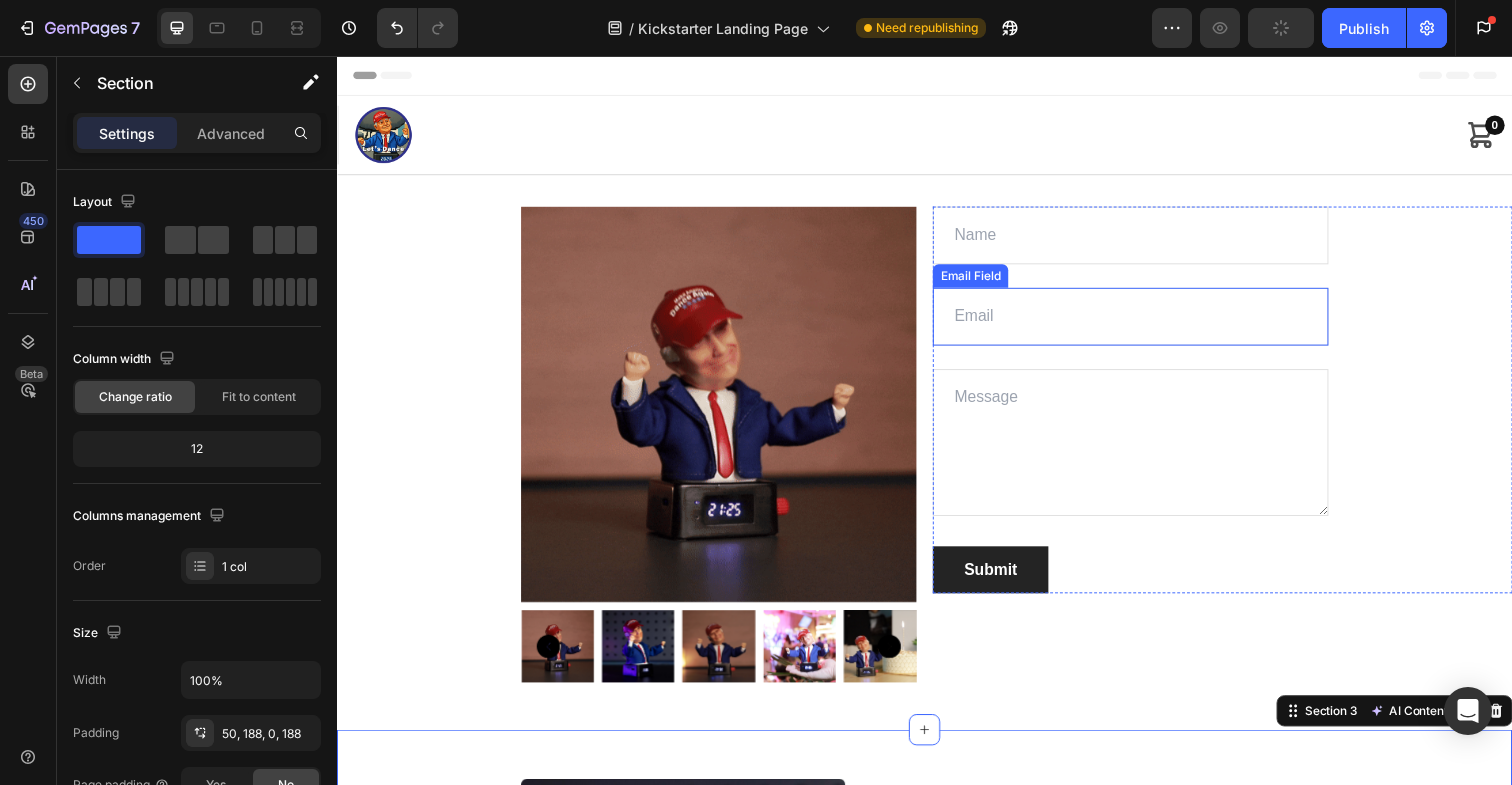 click at bounding box center [1147, 322] 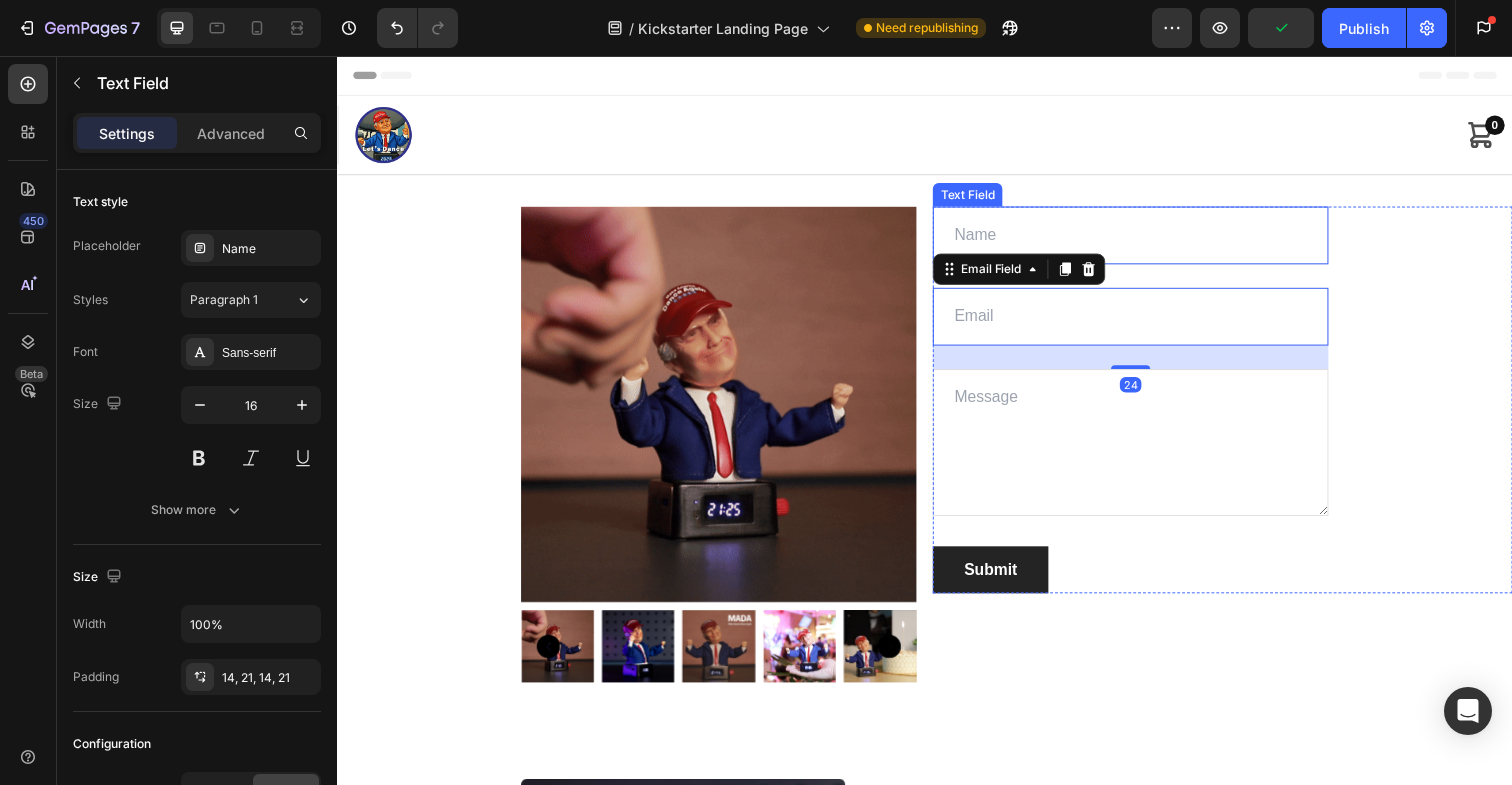 click at bounding box center (1147, 239) 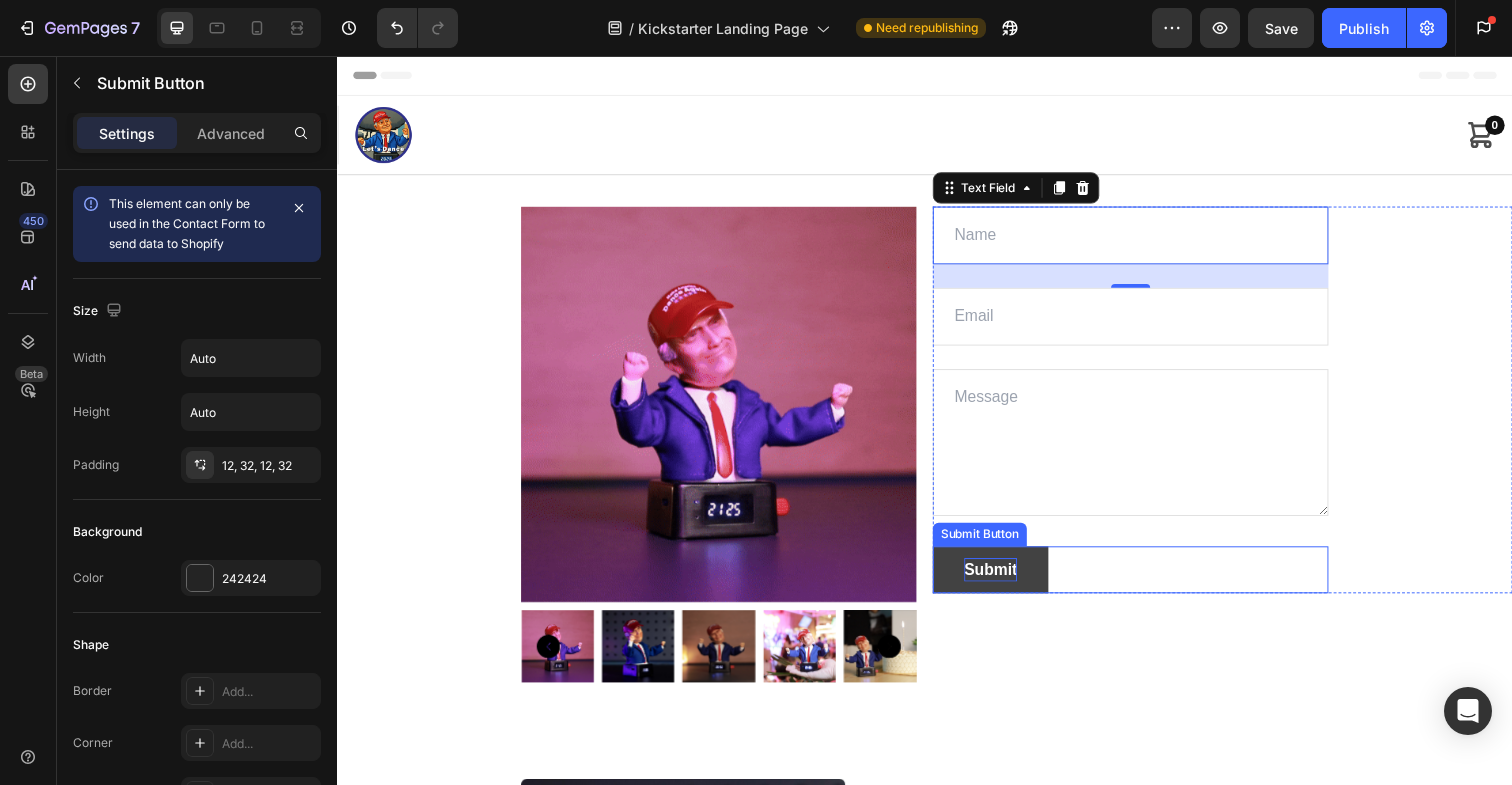 click on "Submit" at bounding box center (1004, 581) 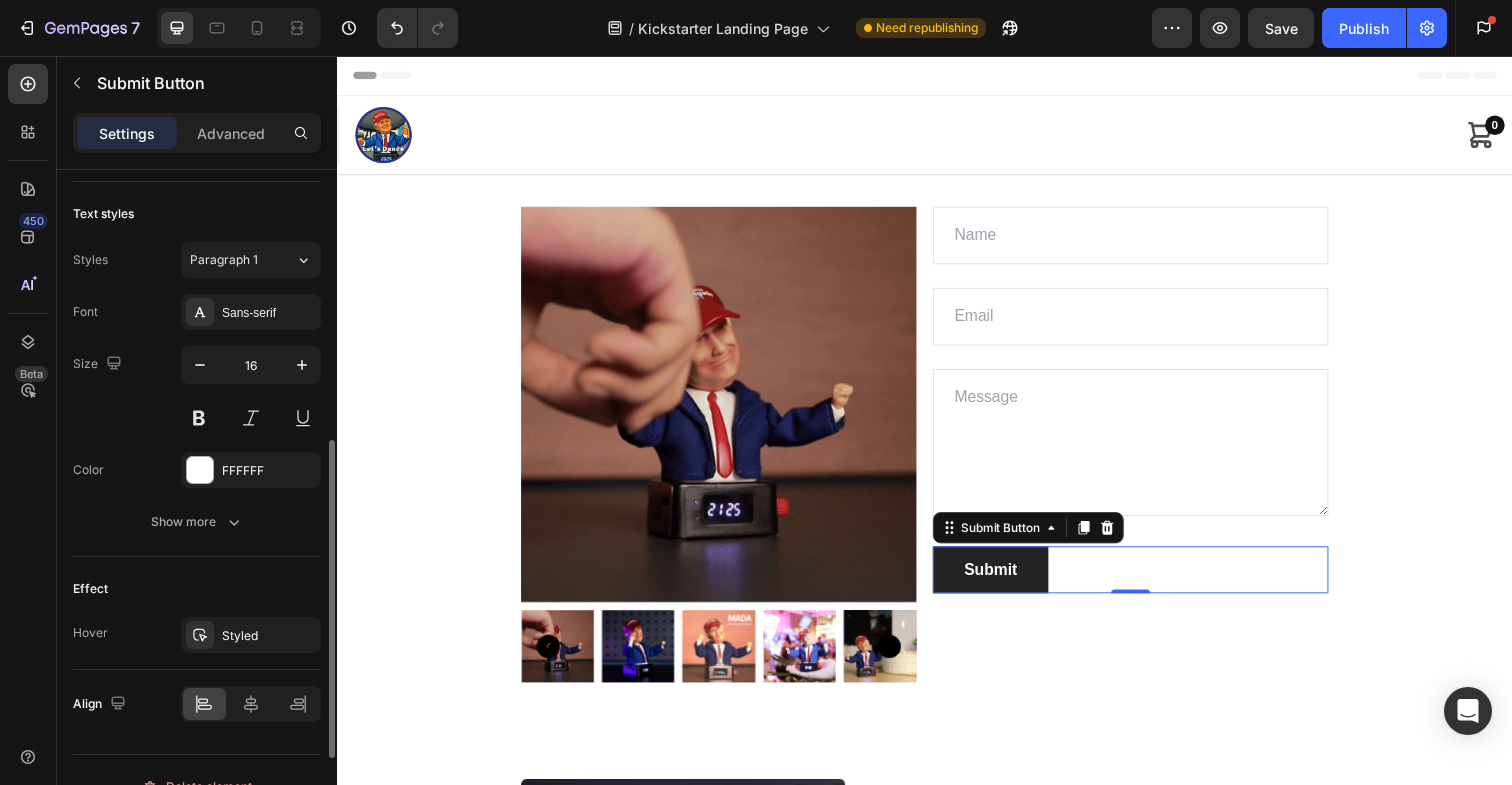 scroll, scrollTop: 746, scrollLeft: 0, axis: vertical 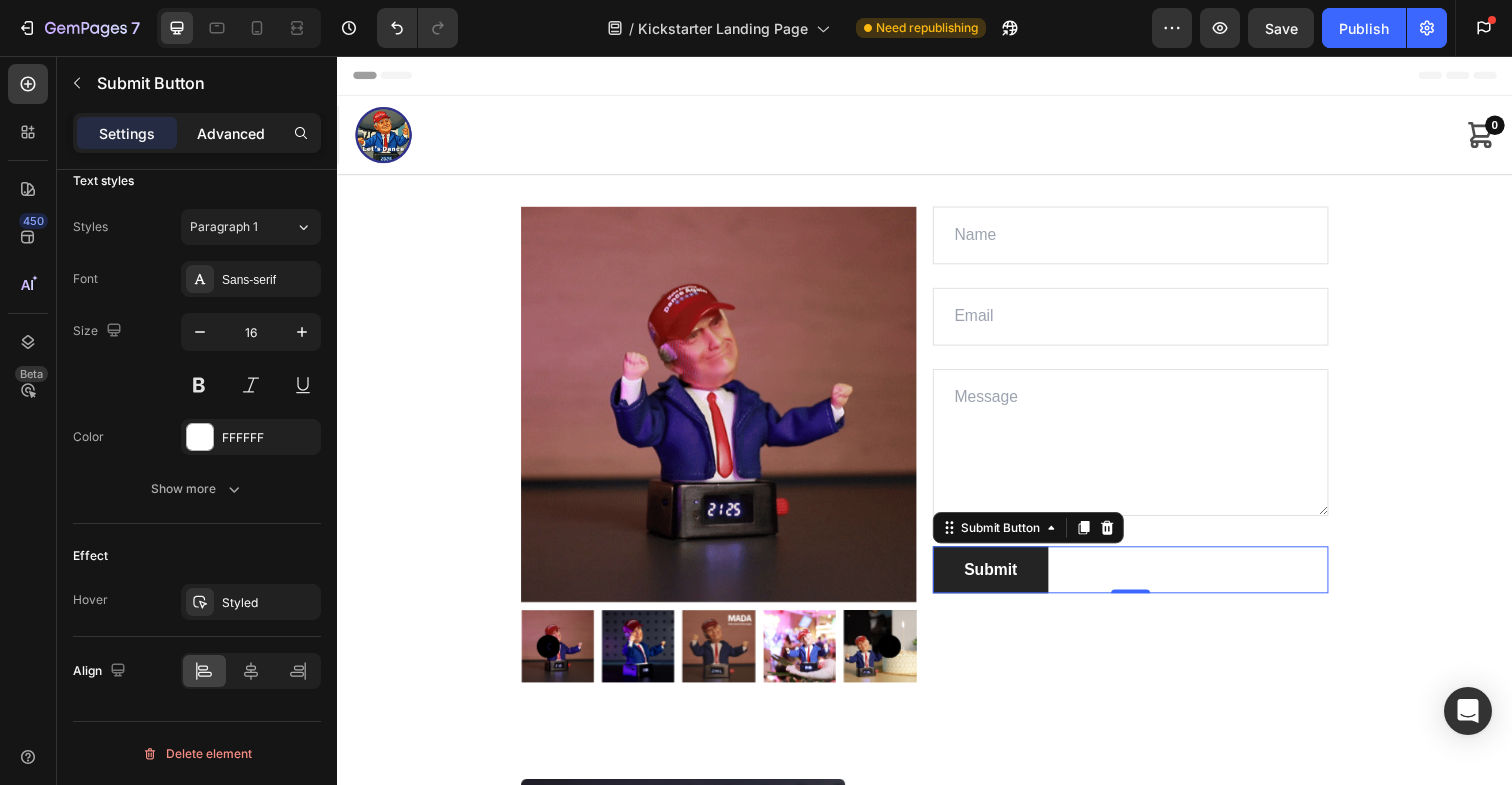 click on "Advanced" at bounding box center (231, 133) 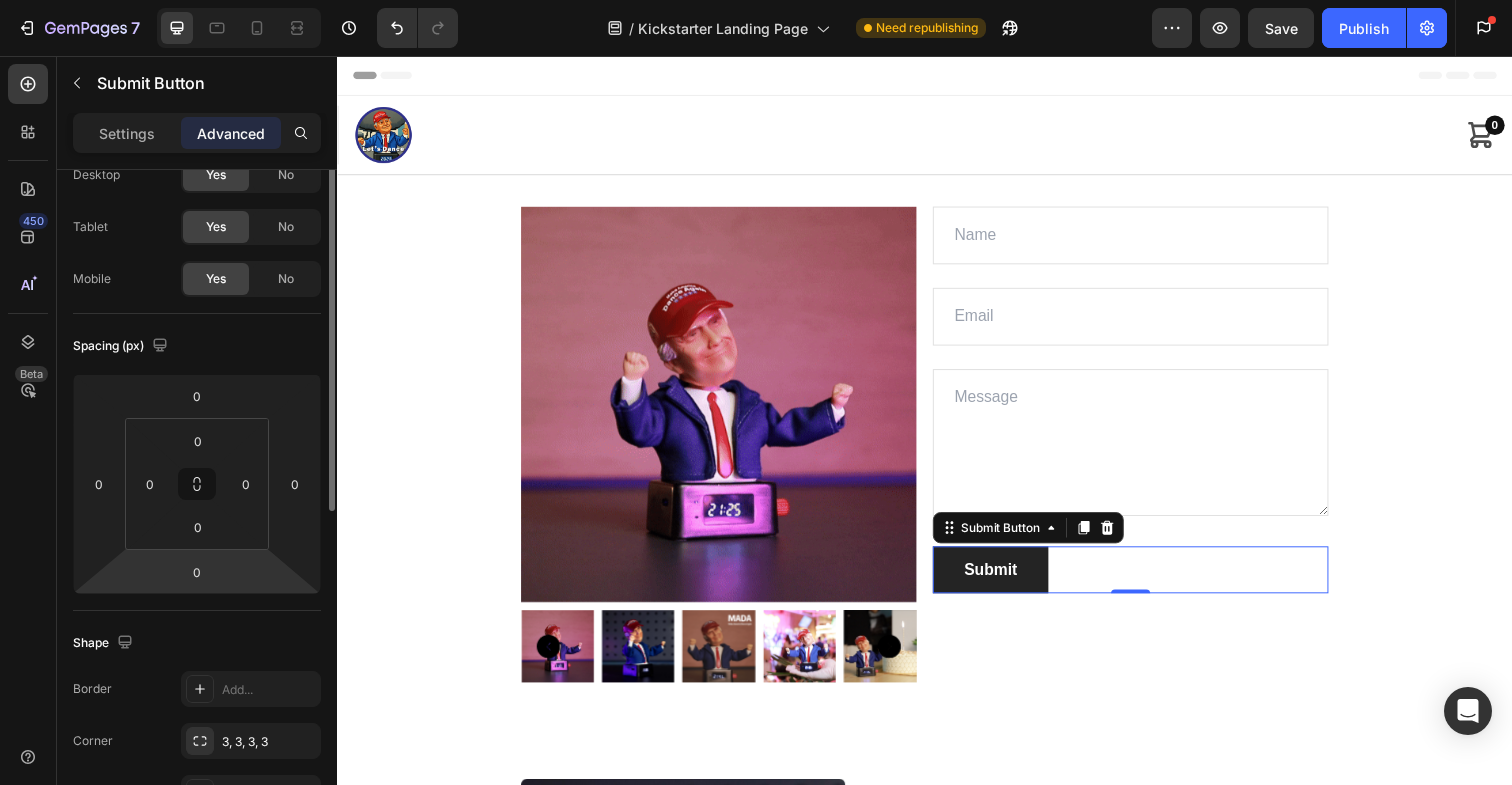scroll, scrollTop: 0, scrollLeft: 0, axis: both 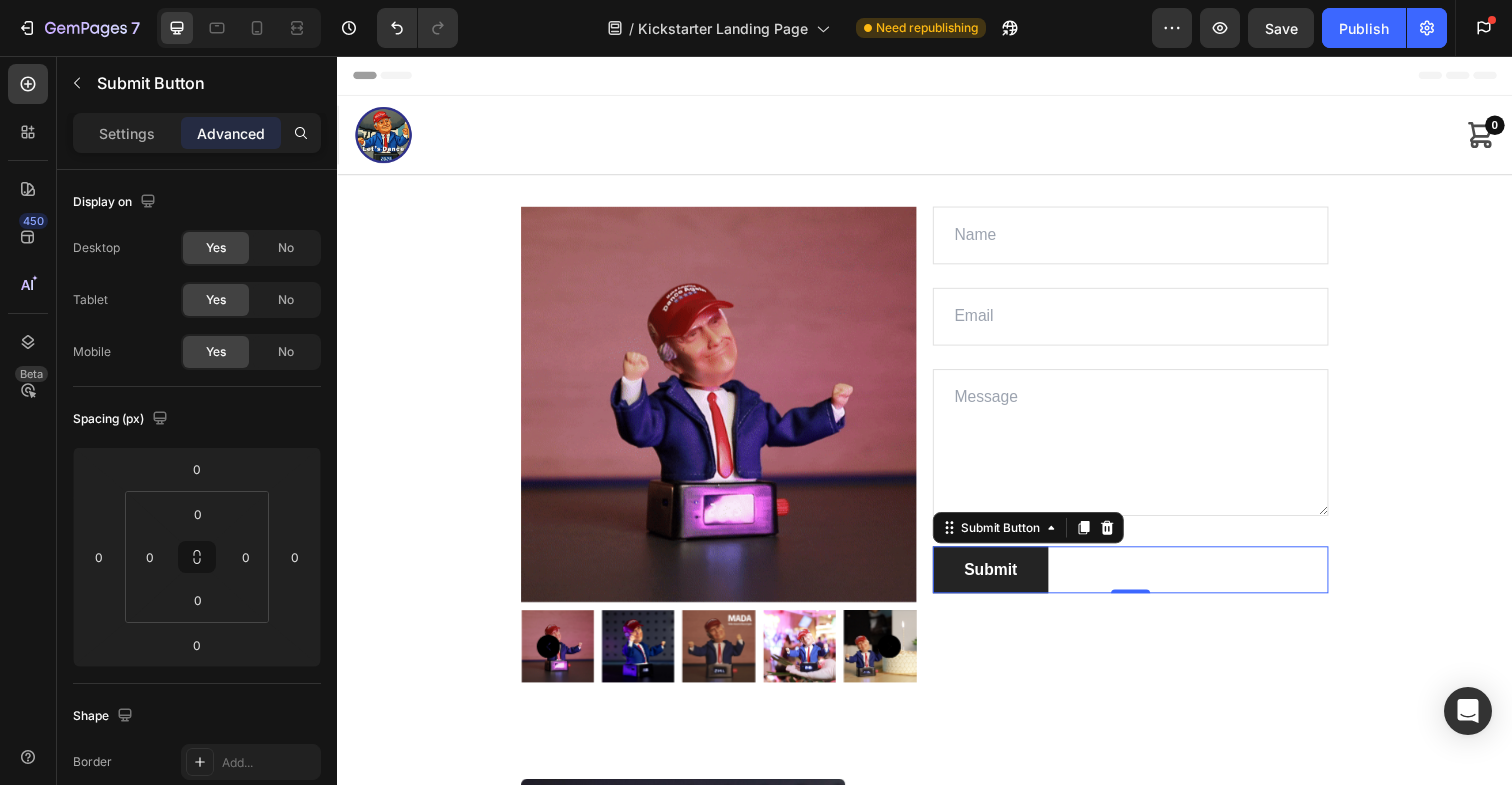 click on "Settings Advanced" at bounding box center (197, 133) 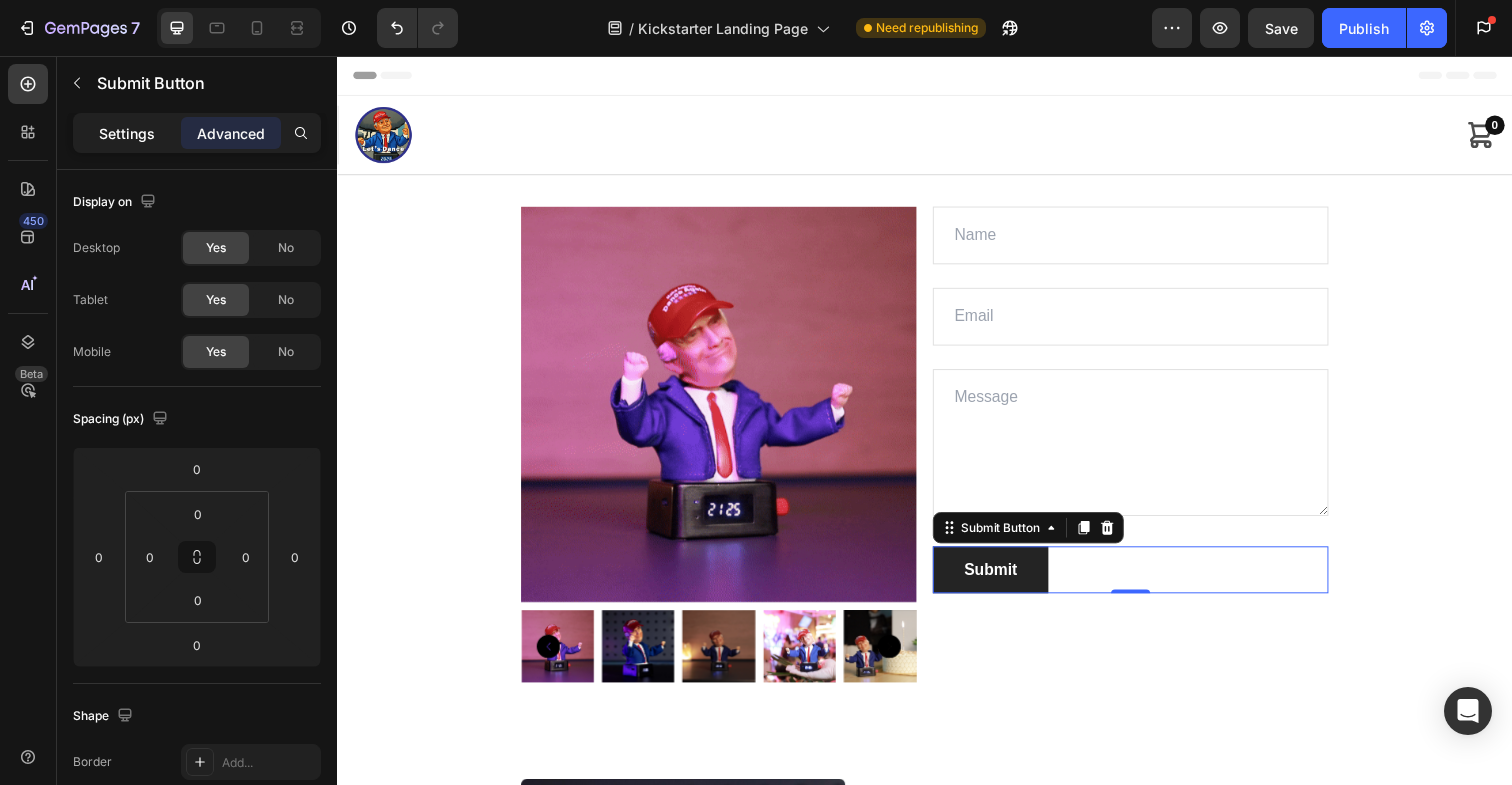 click on "Settings" at bounding box center (127, 133) 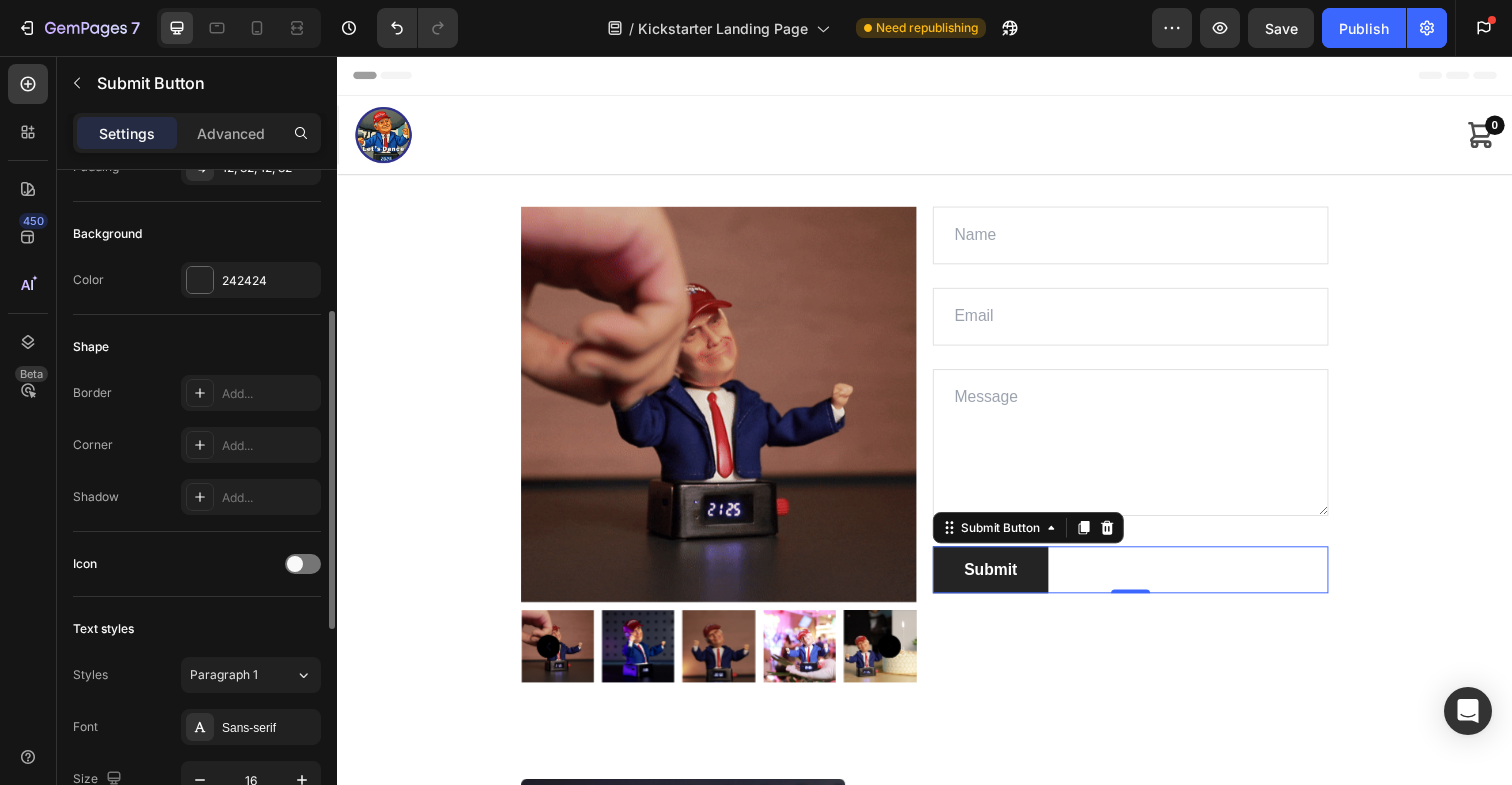 scroll, scrollTop: 349, scrollLeft: 0, axis: vertical 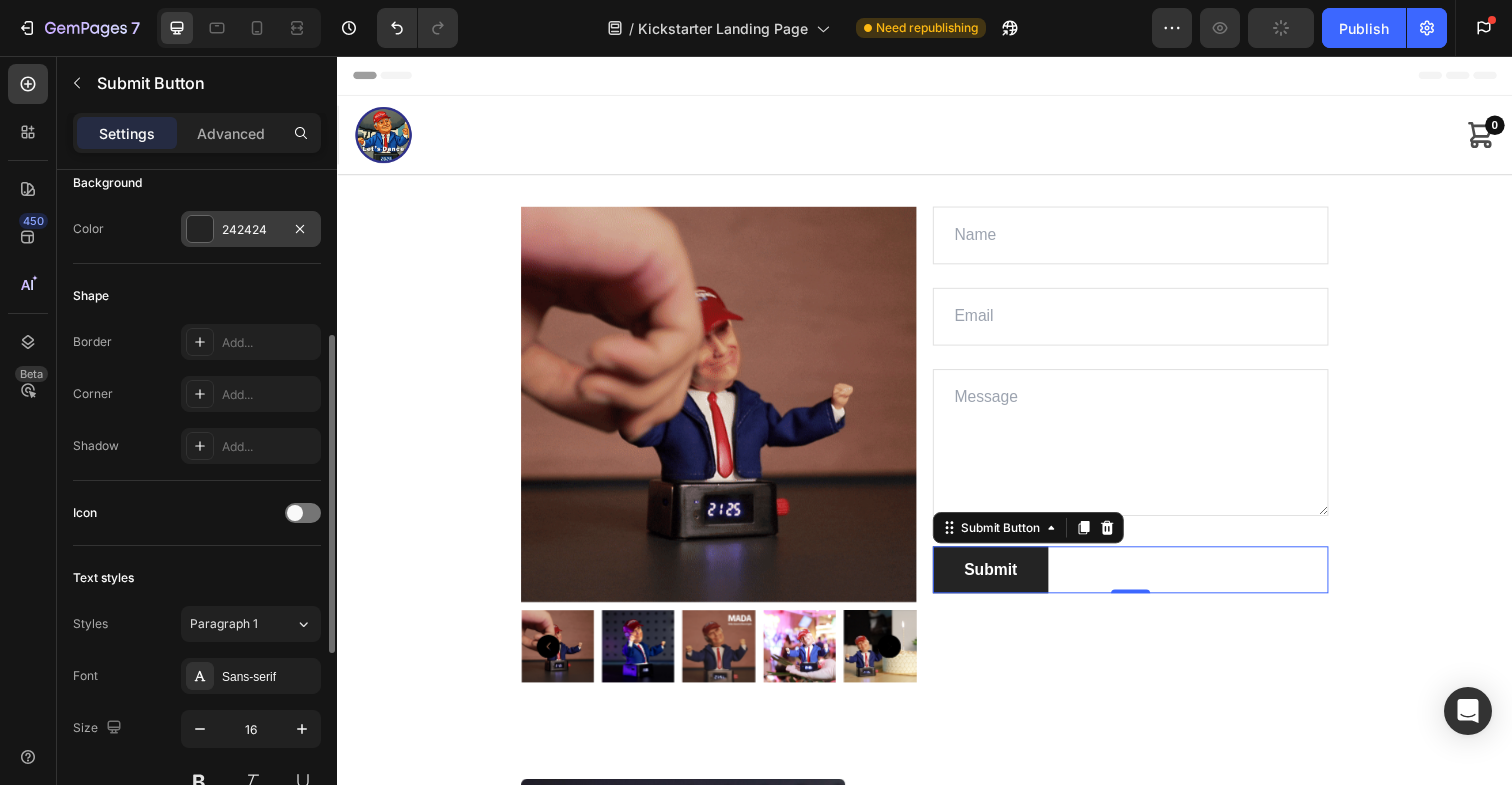 click on "242424" at bounding box center [251, 230] 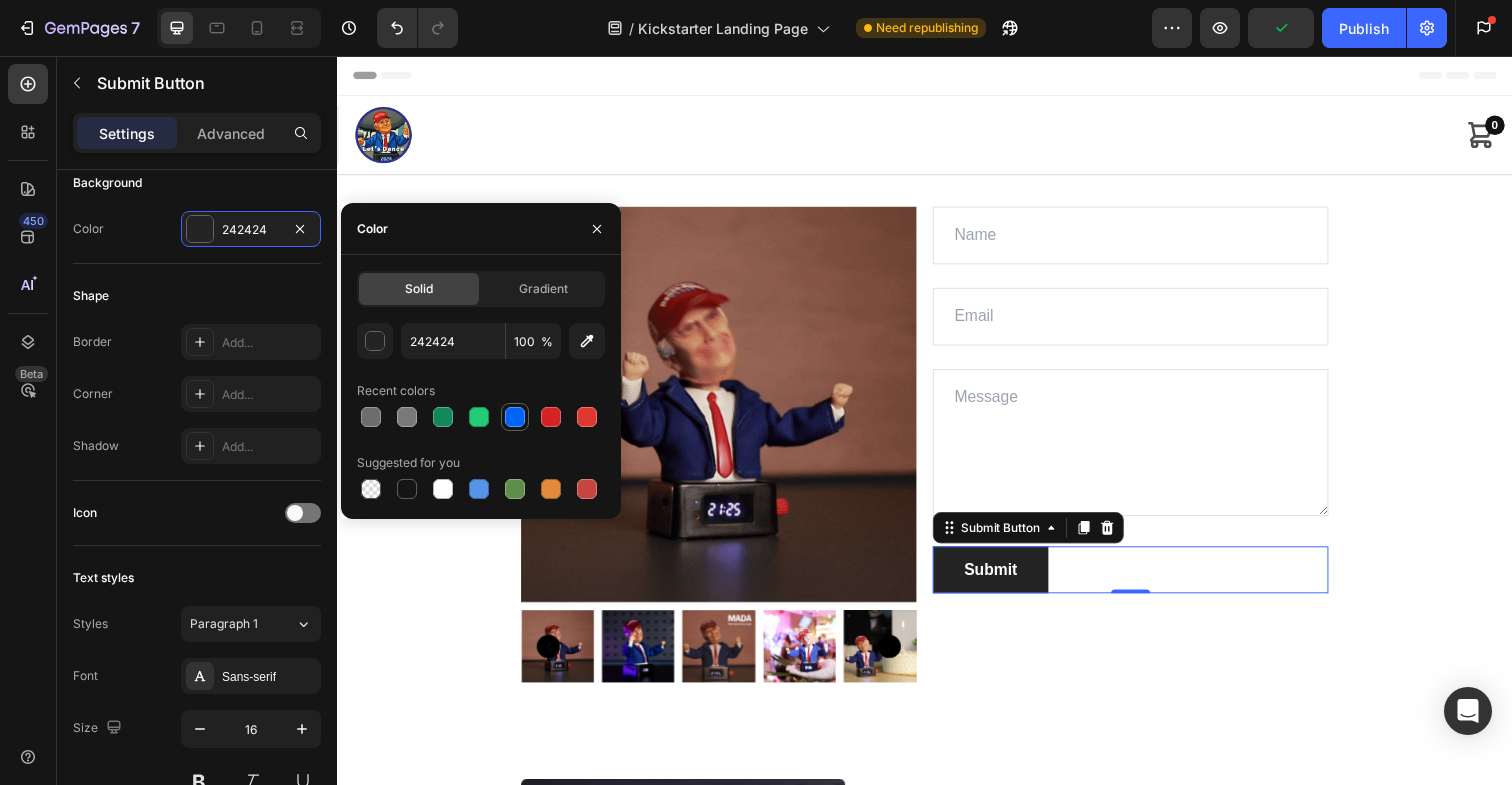 click at bounding box center (515, 417) 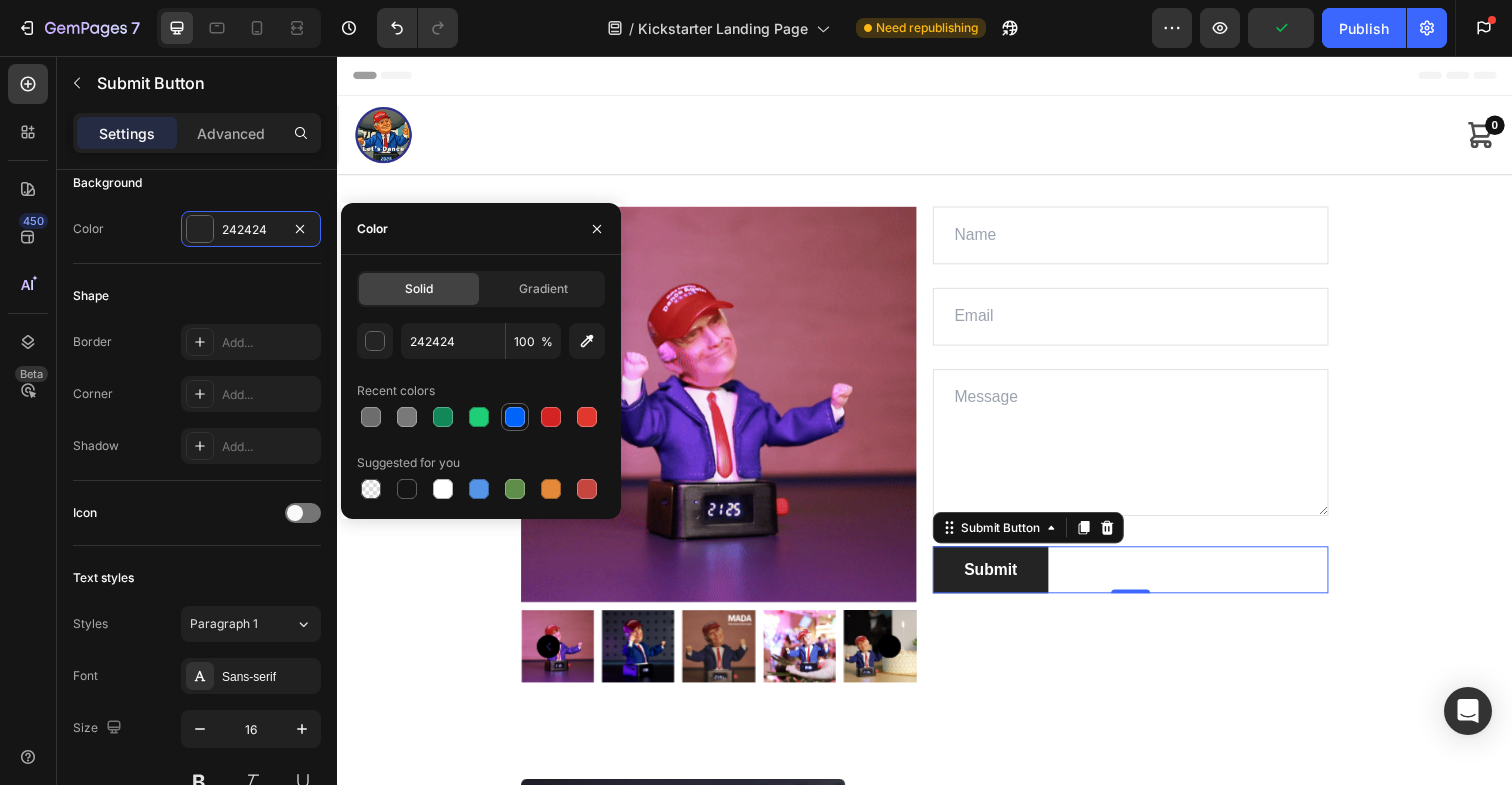 type on "0063FA" 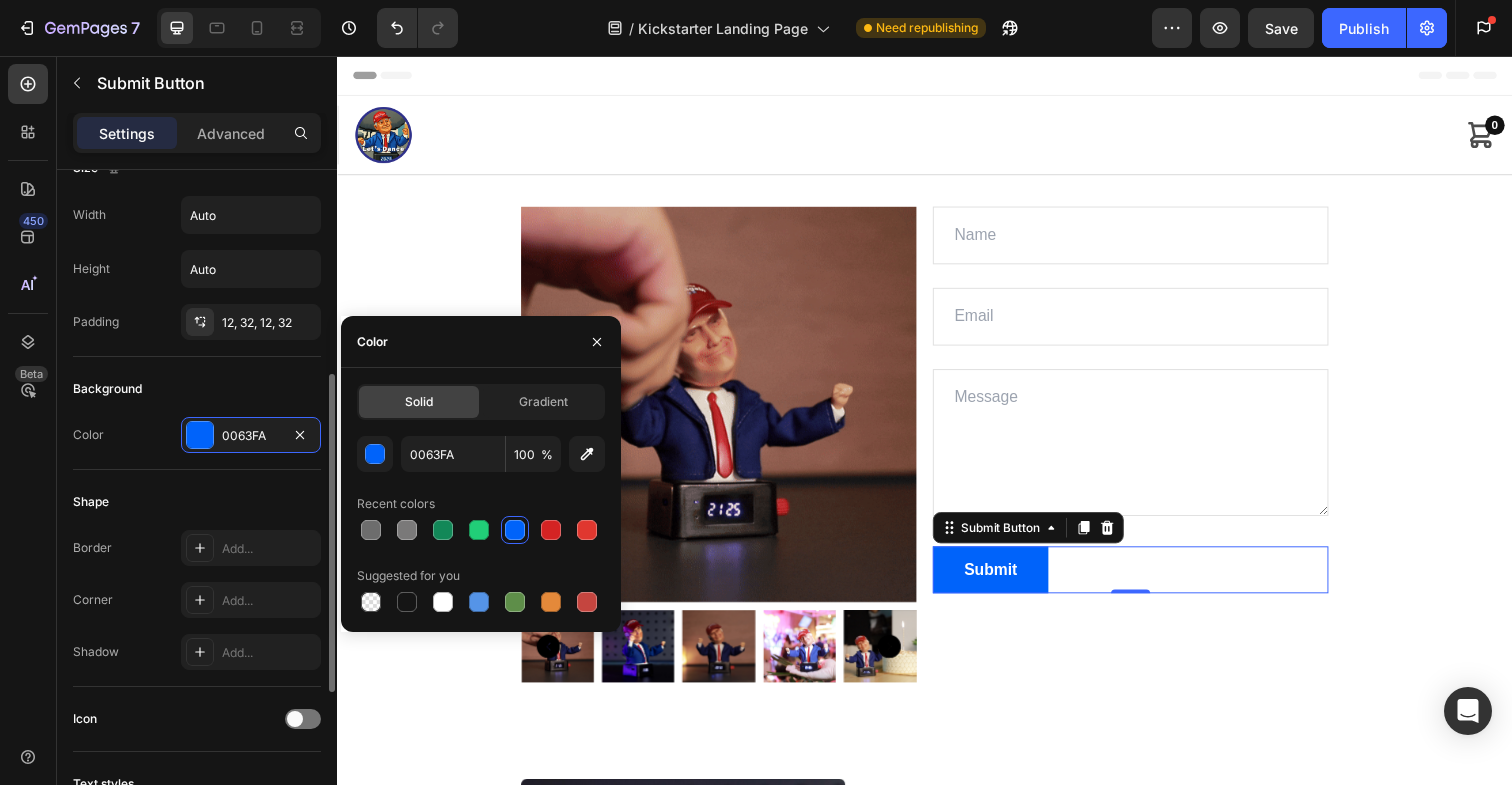 scroll, scrollTop: 0, scrollLeft: 0, axis: both 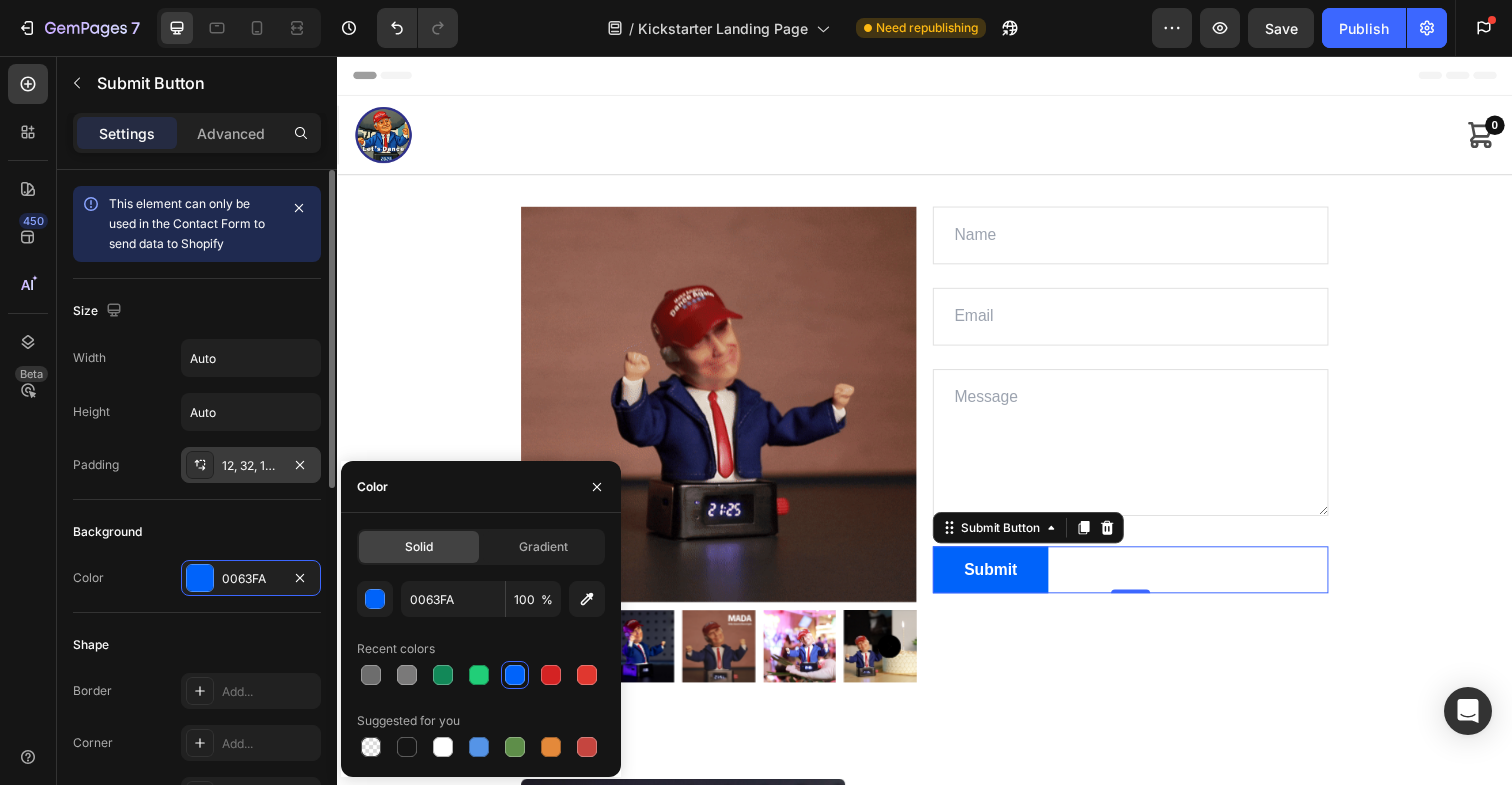 click on "12, 32, 12, 32" at bounding box center [251, 466] 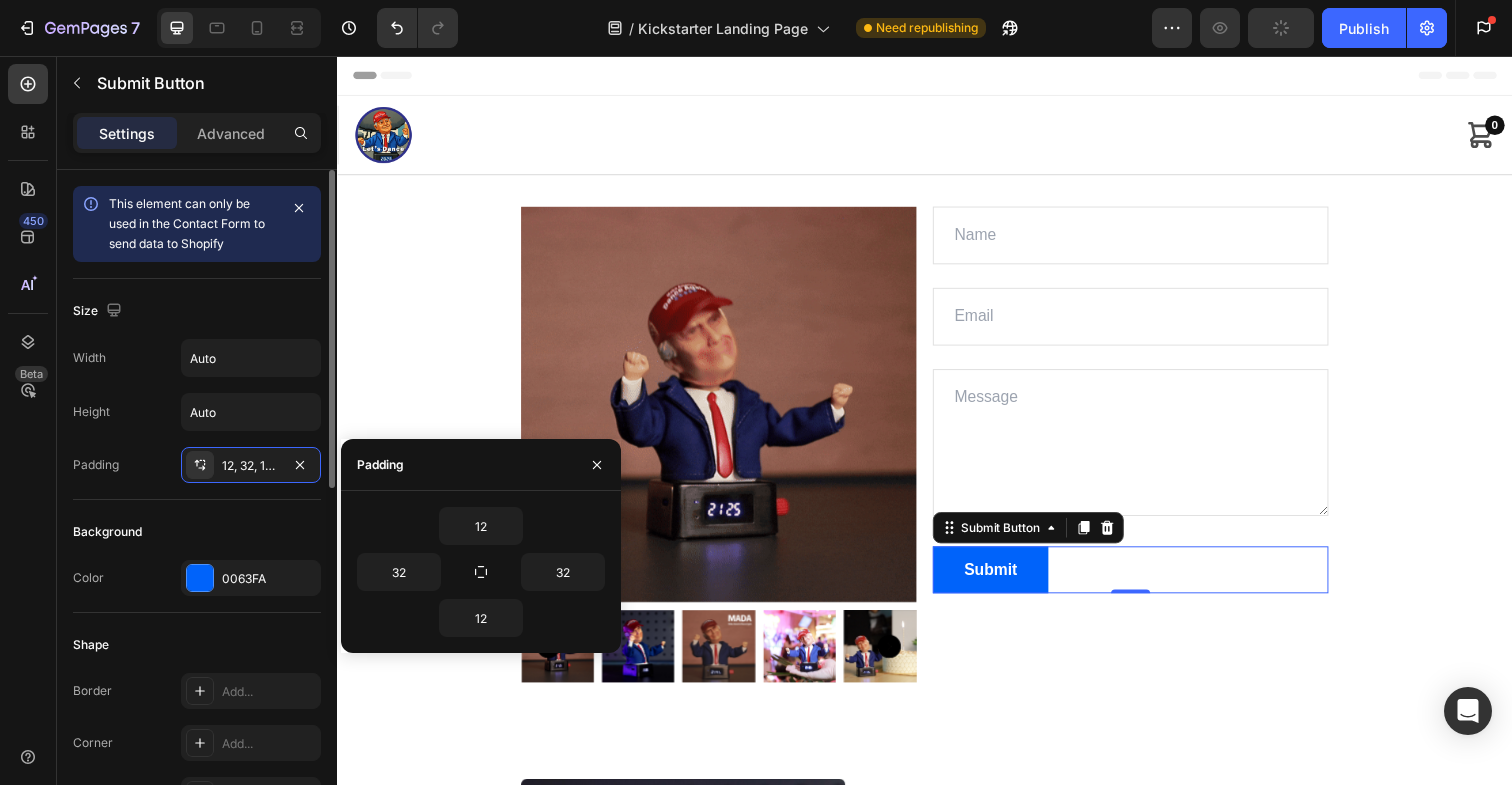click on "Background Color 0063FA" 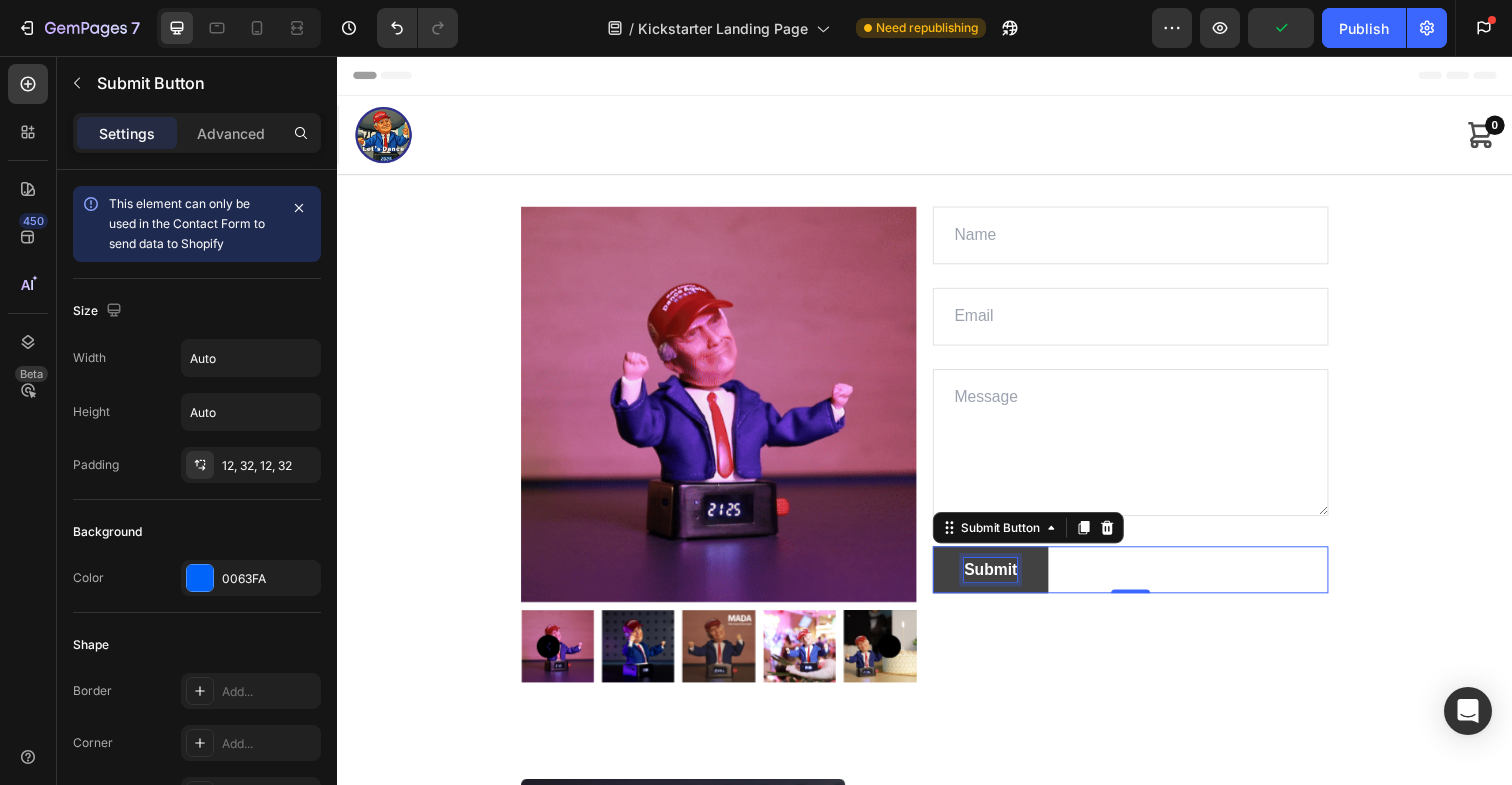 click on "Submit" at bounding box center (1004, 581) 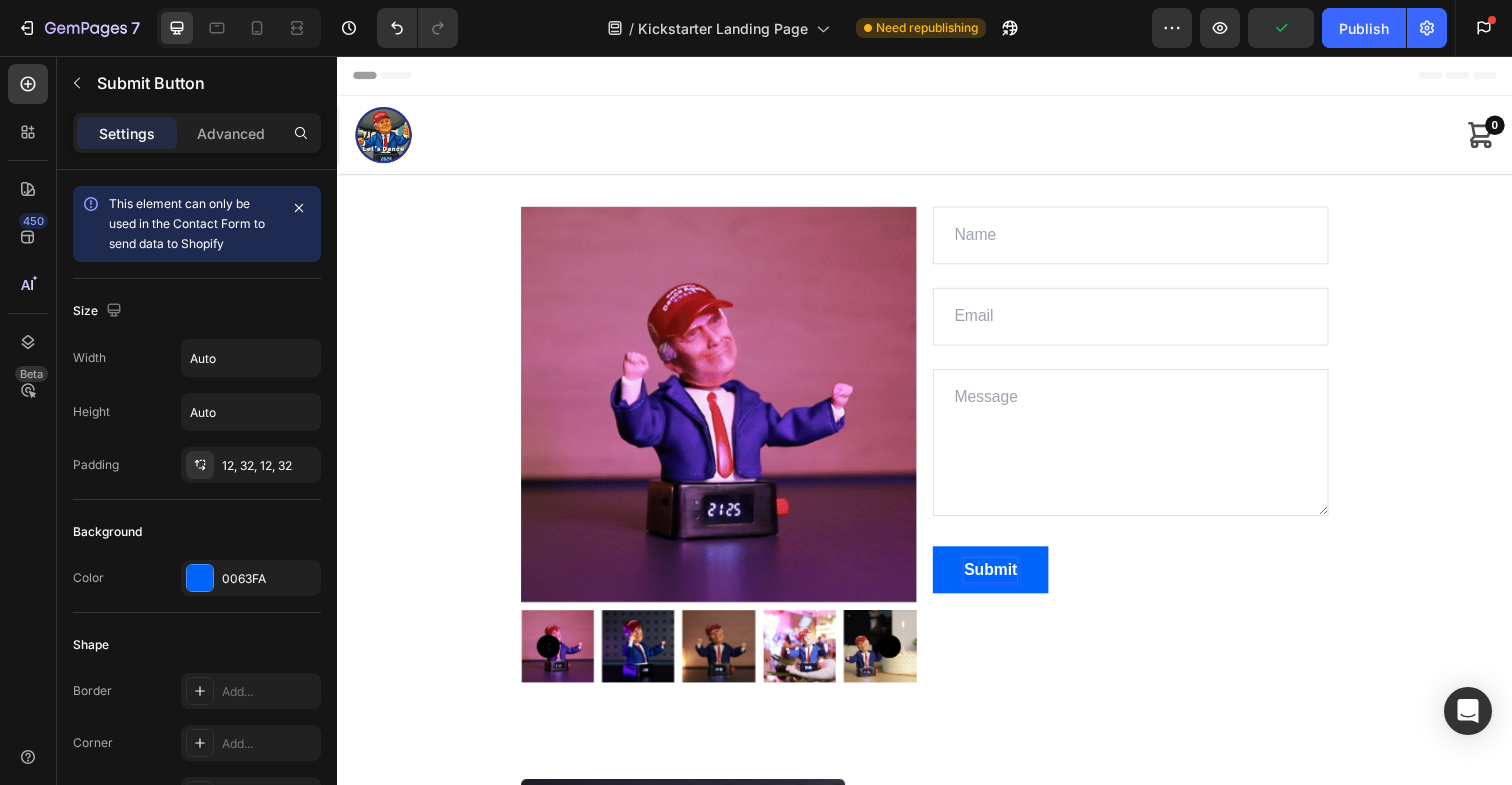 click on "Submit Submit Button   0" at bounding box center (1147, 581) 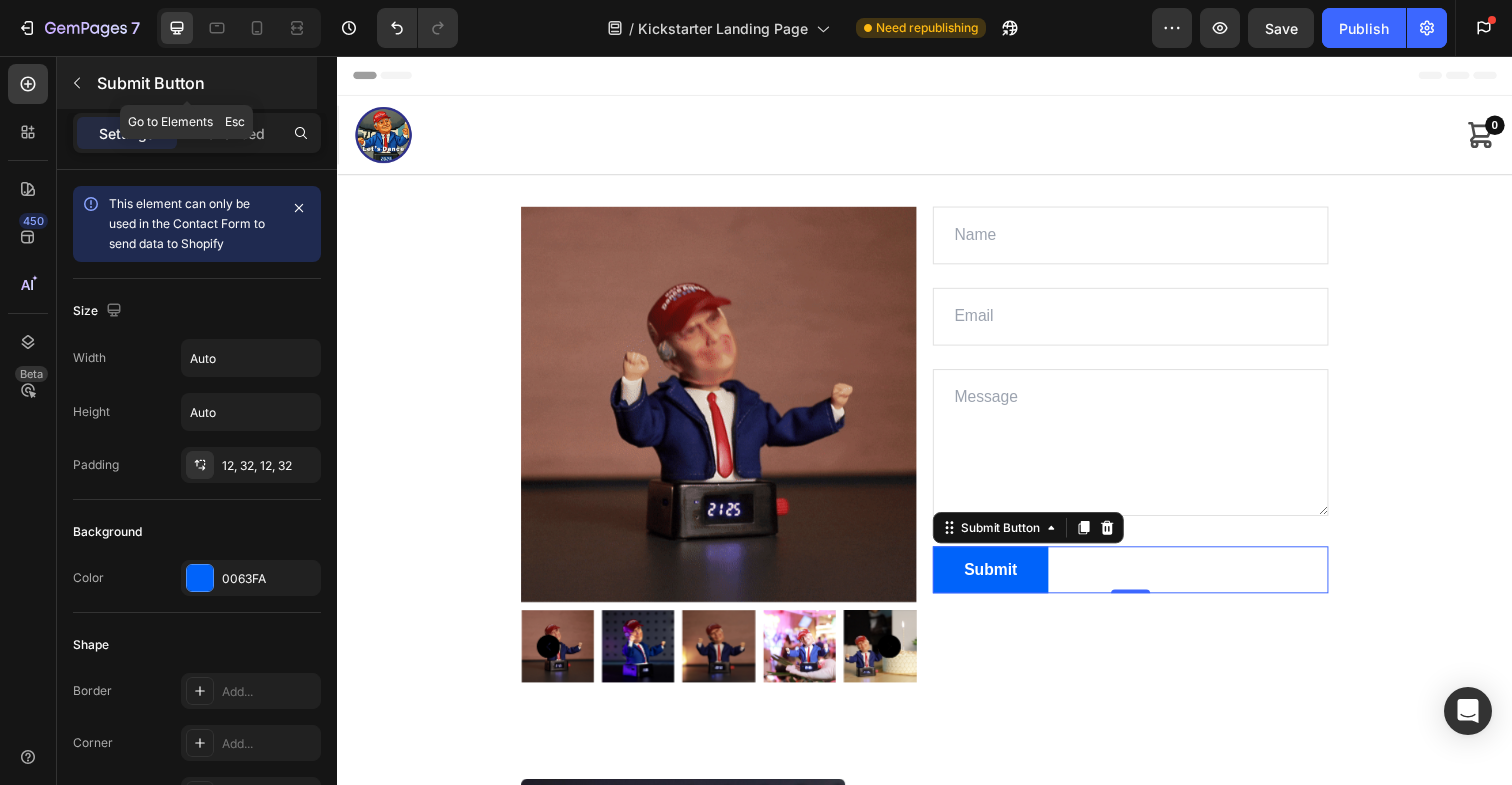 click 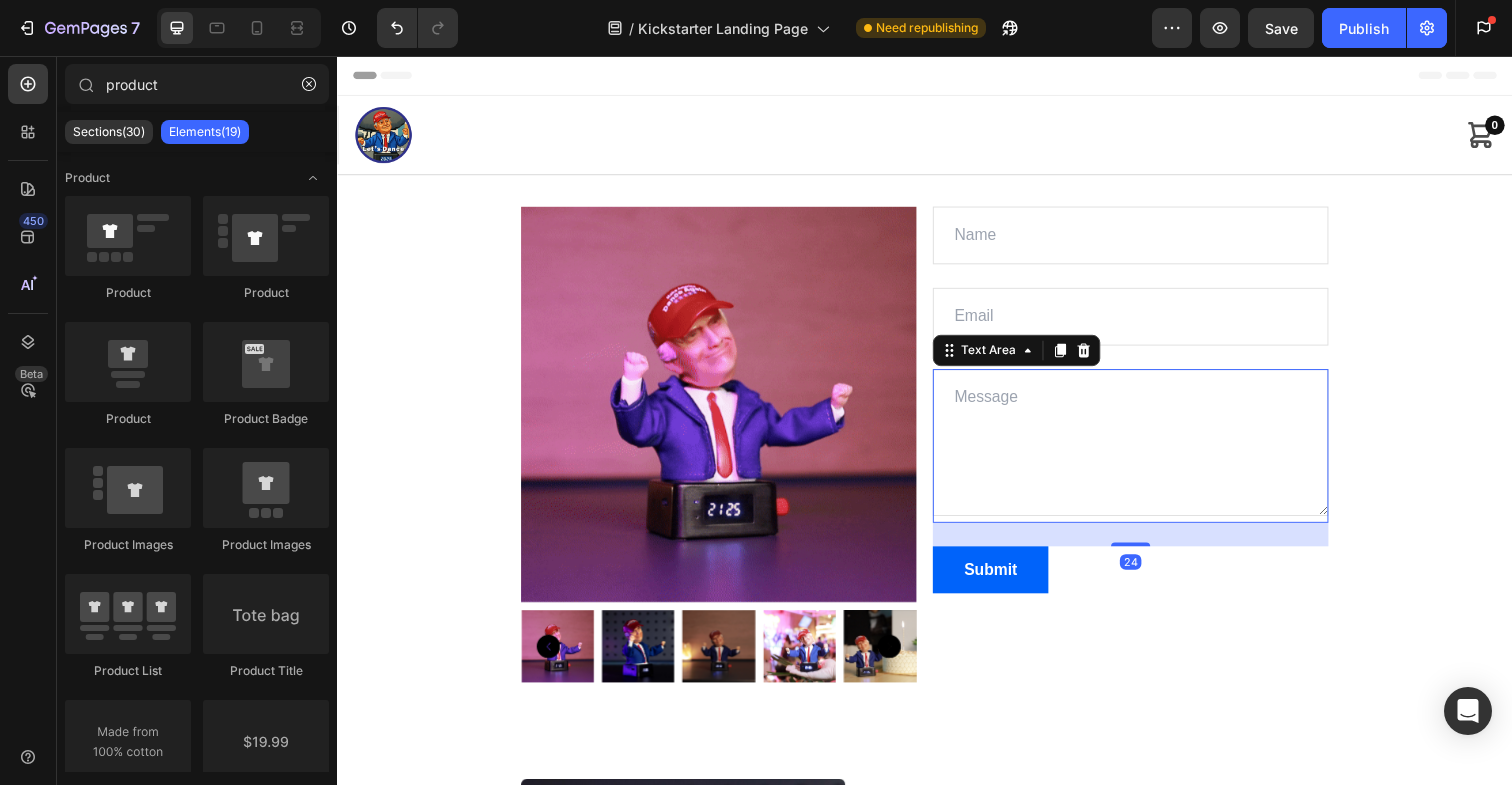 click at bounding box center (1147, 451) 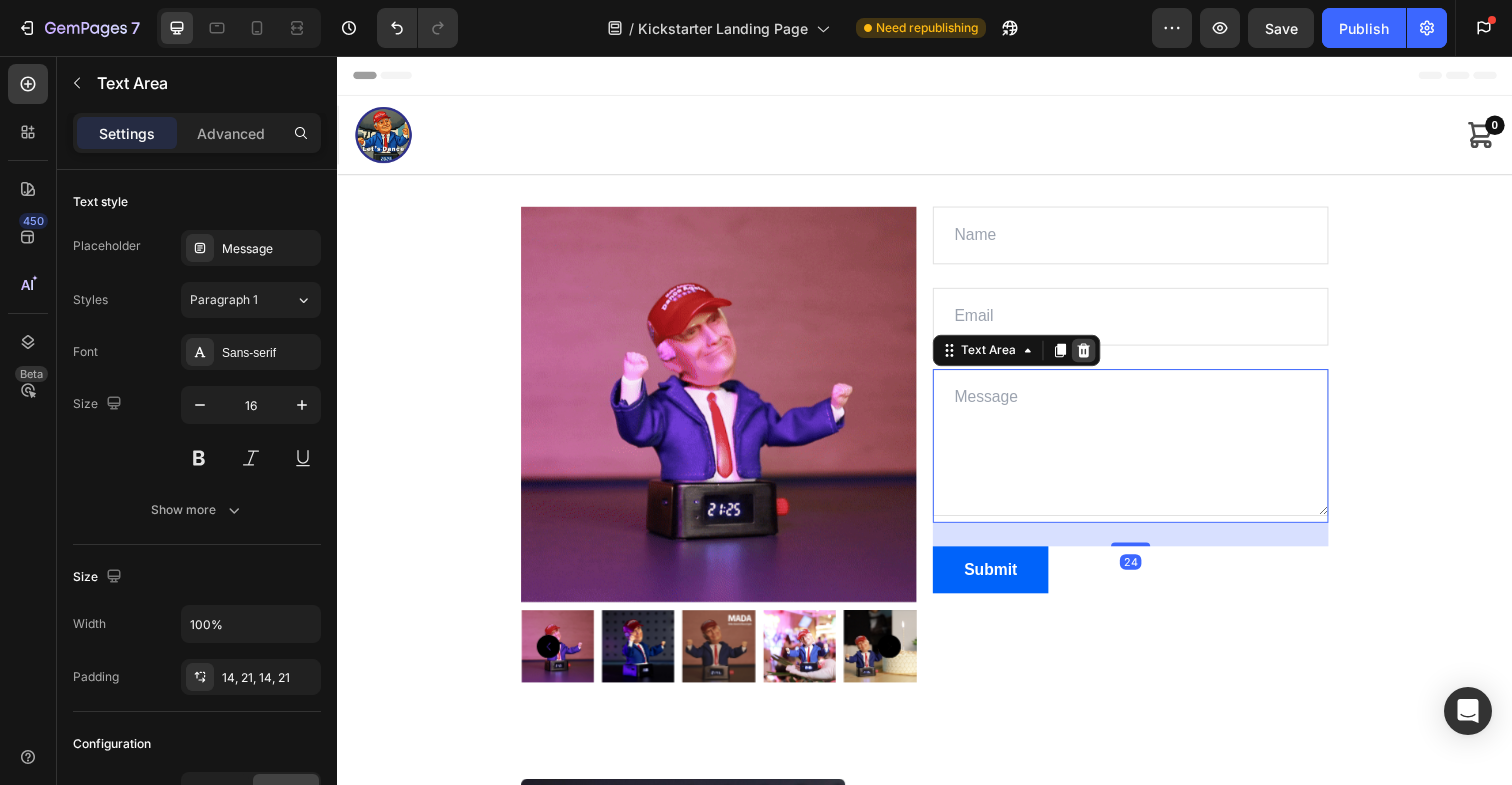 click 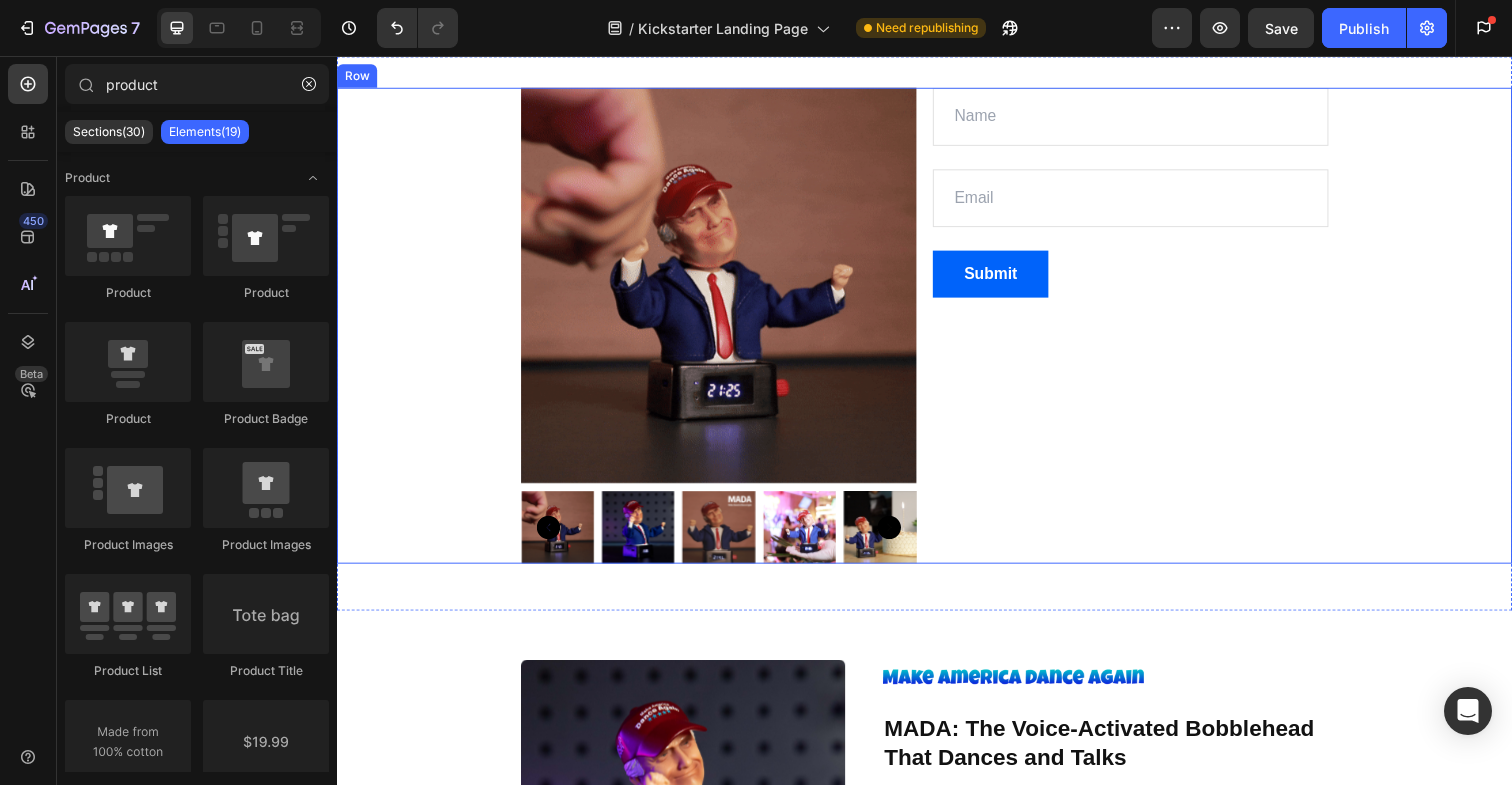 scroll, scrollTop: 93, scrollLeft: 0, axis: vertical 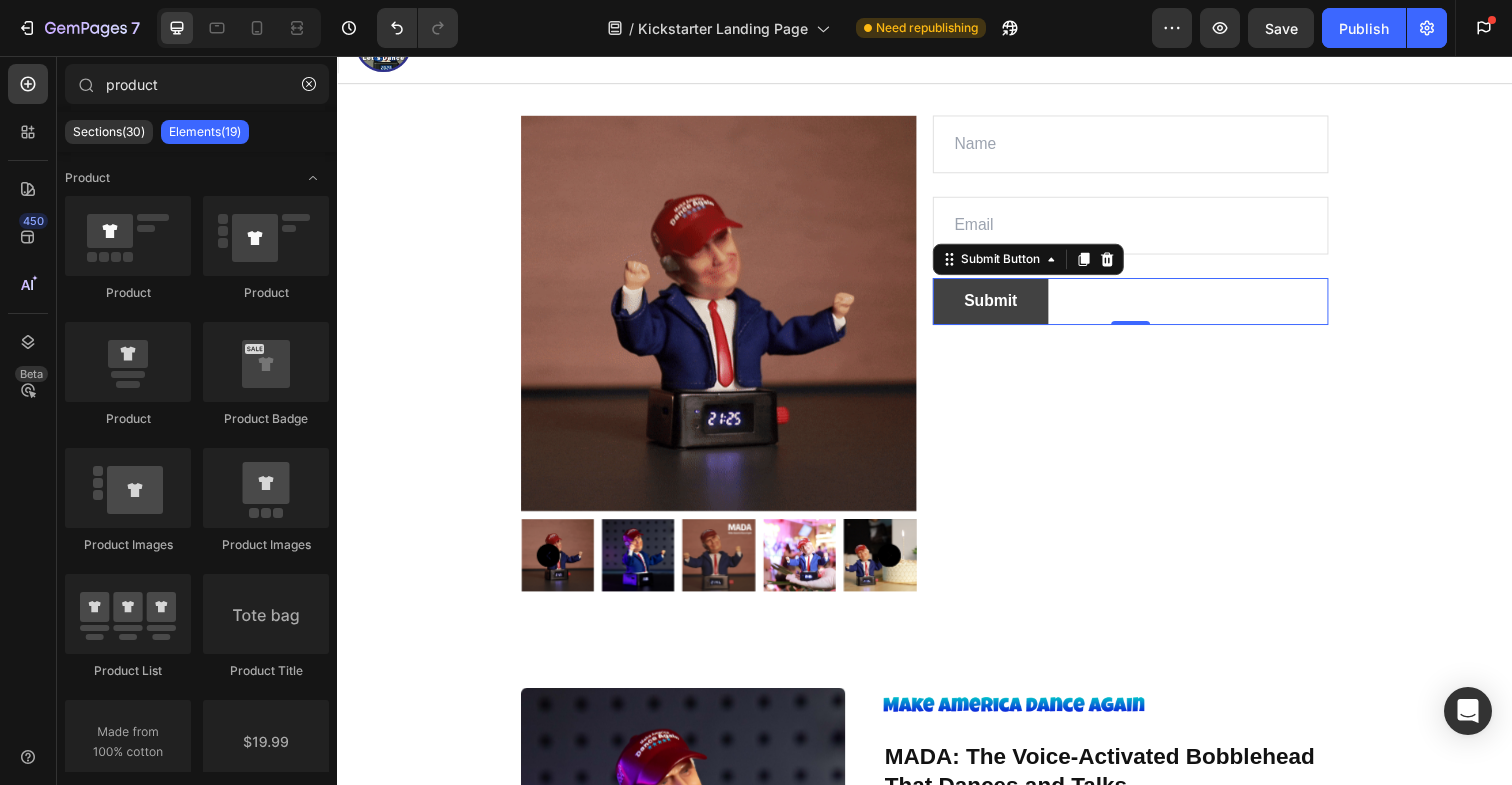 click on "Submit" at bounding box center [1004, 307] 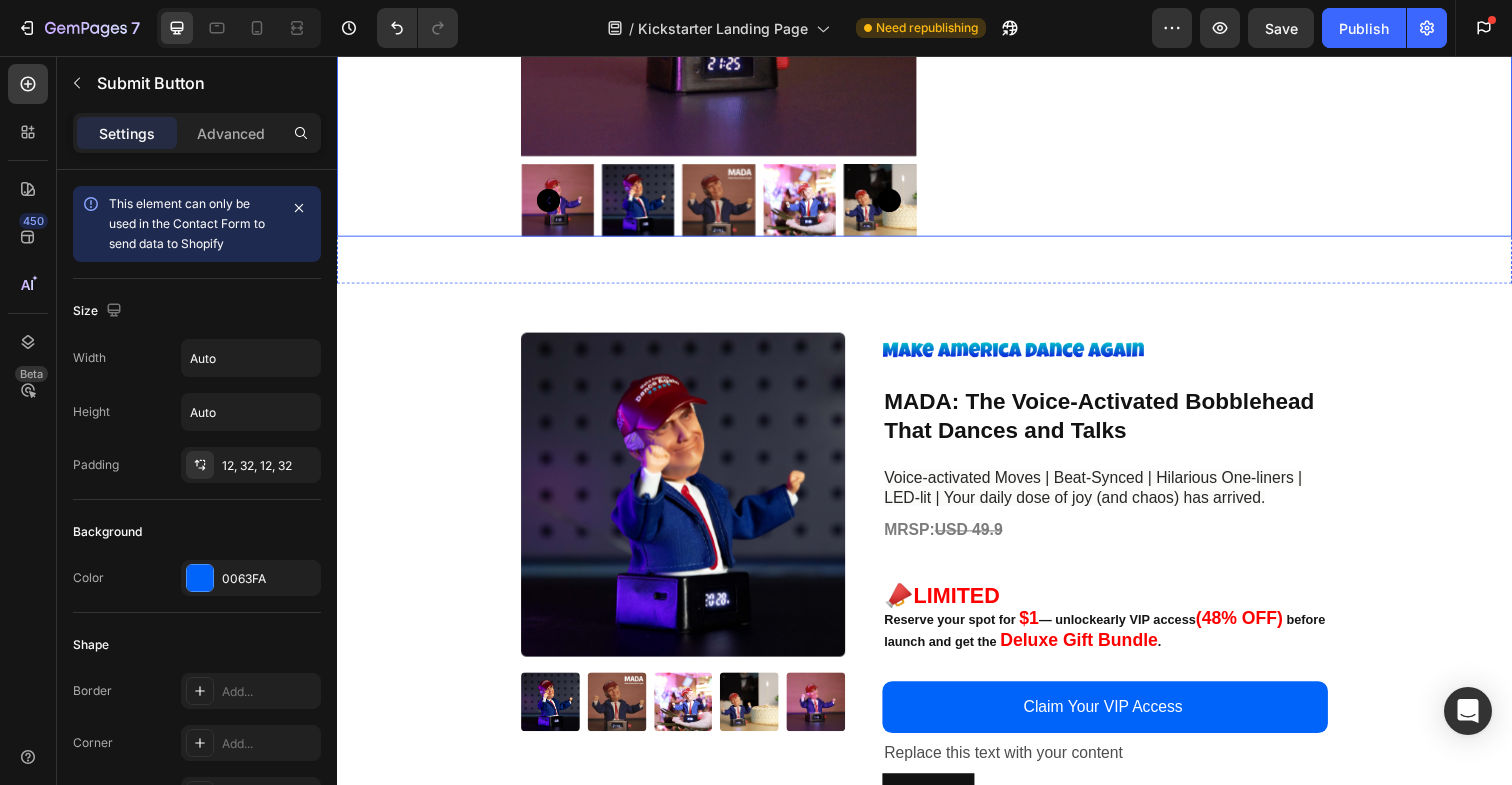 scroll, scrollTop: 457, scrollLeft: 0, axis: vertical 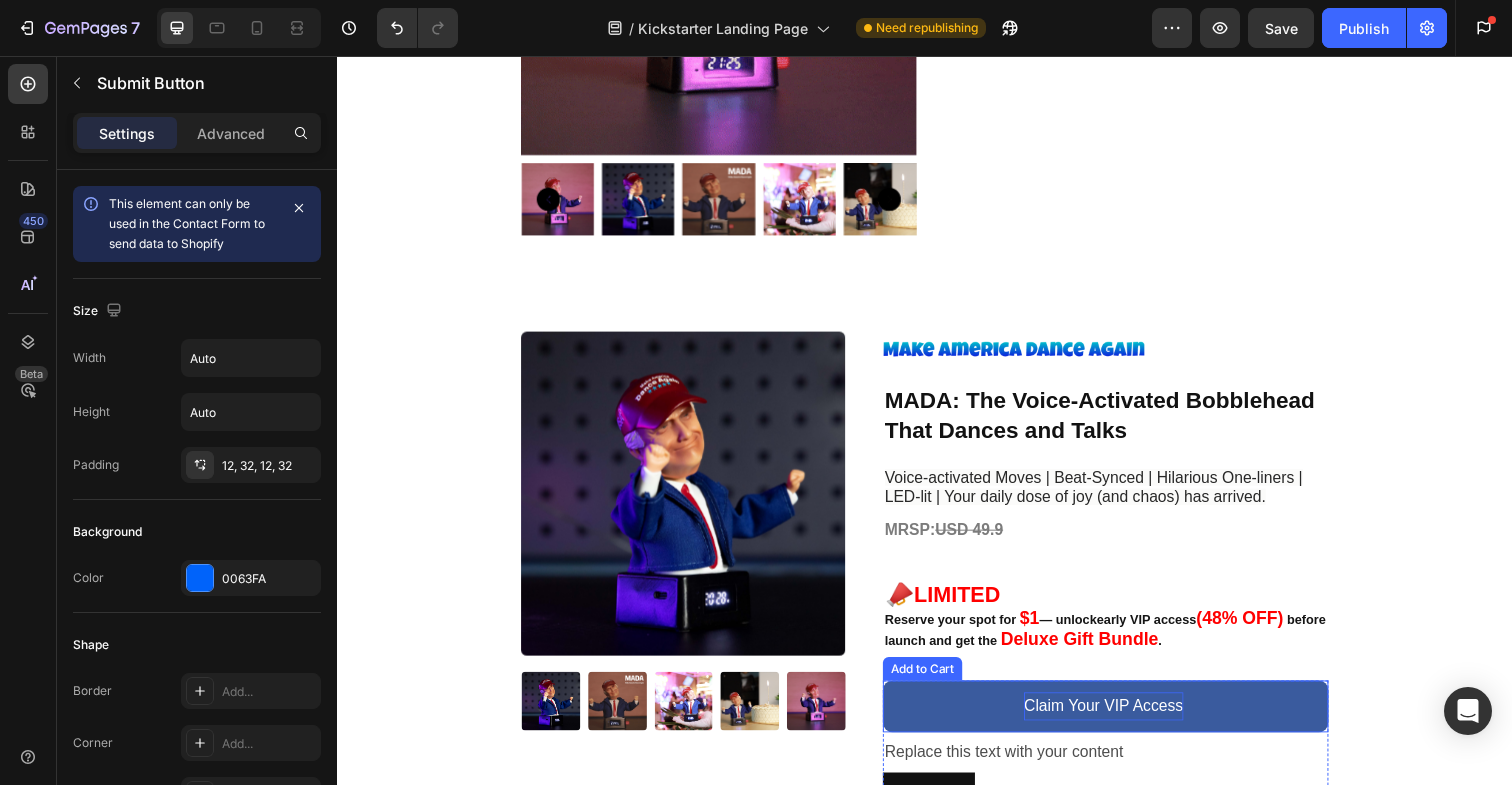 click on "Claim Your VIP Access" at bounding box center [1119, 720] 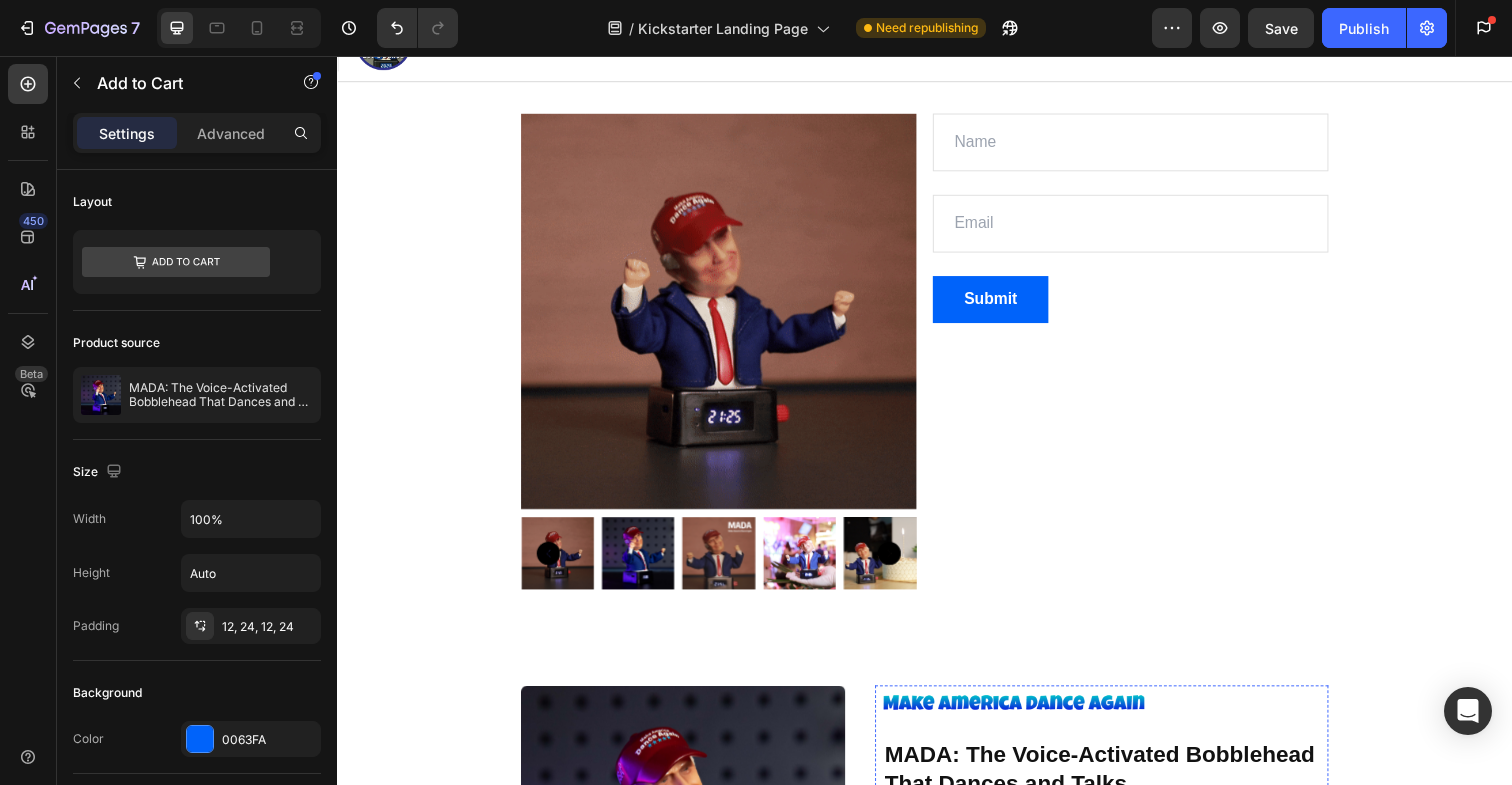 scroll, scrollTop: 0, scrollLeft: 0, axis: both 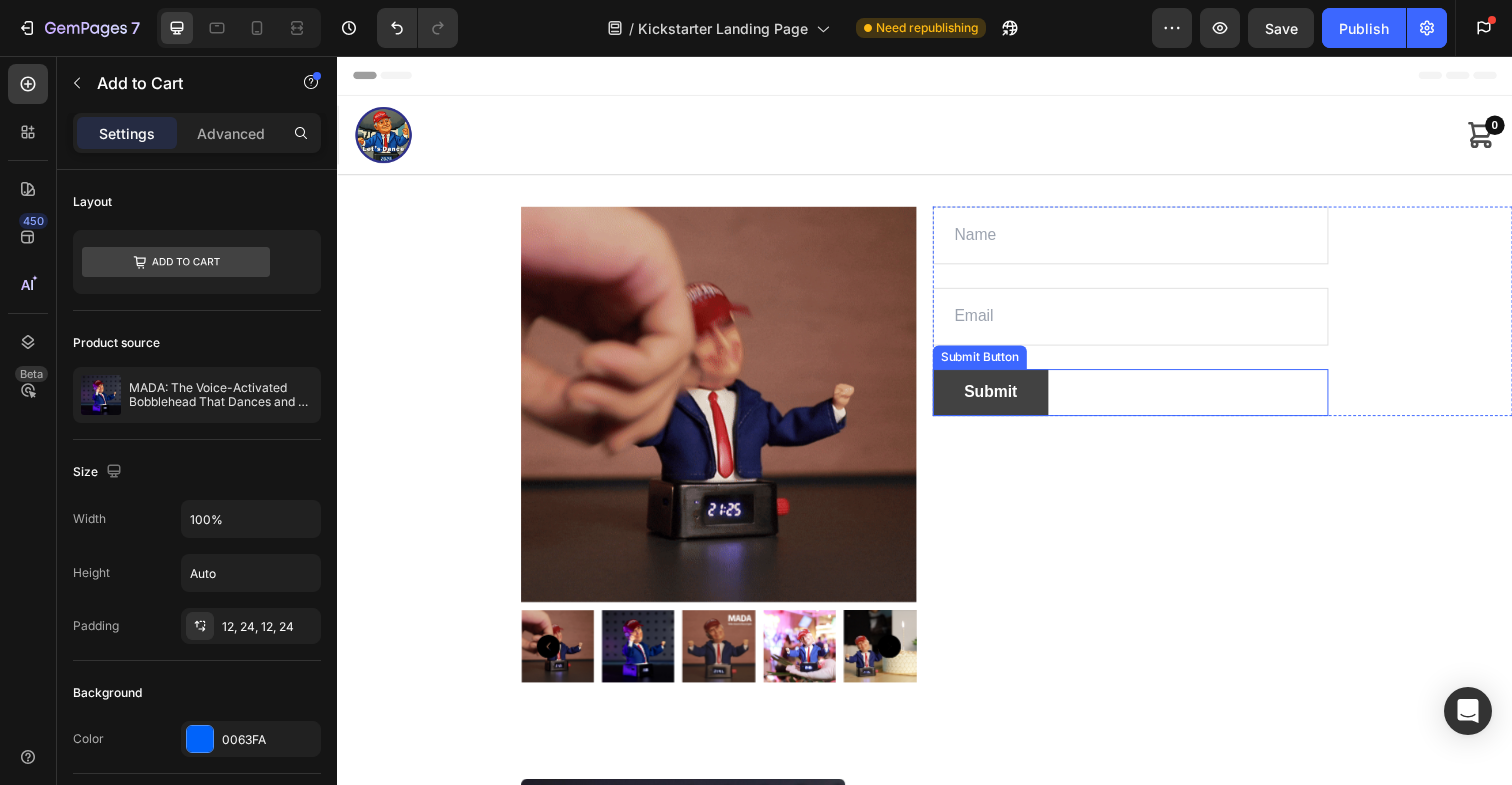 click on "Submit" at bounding box center [1004, 400] 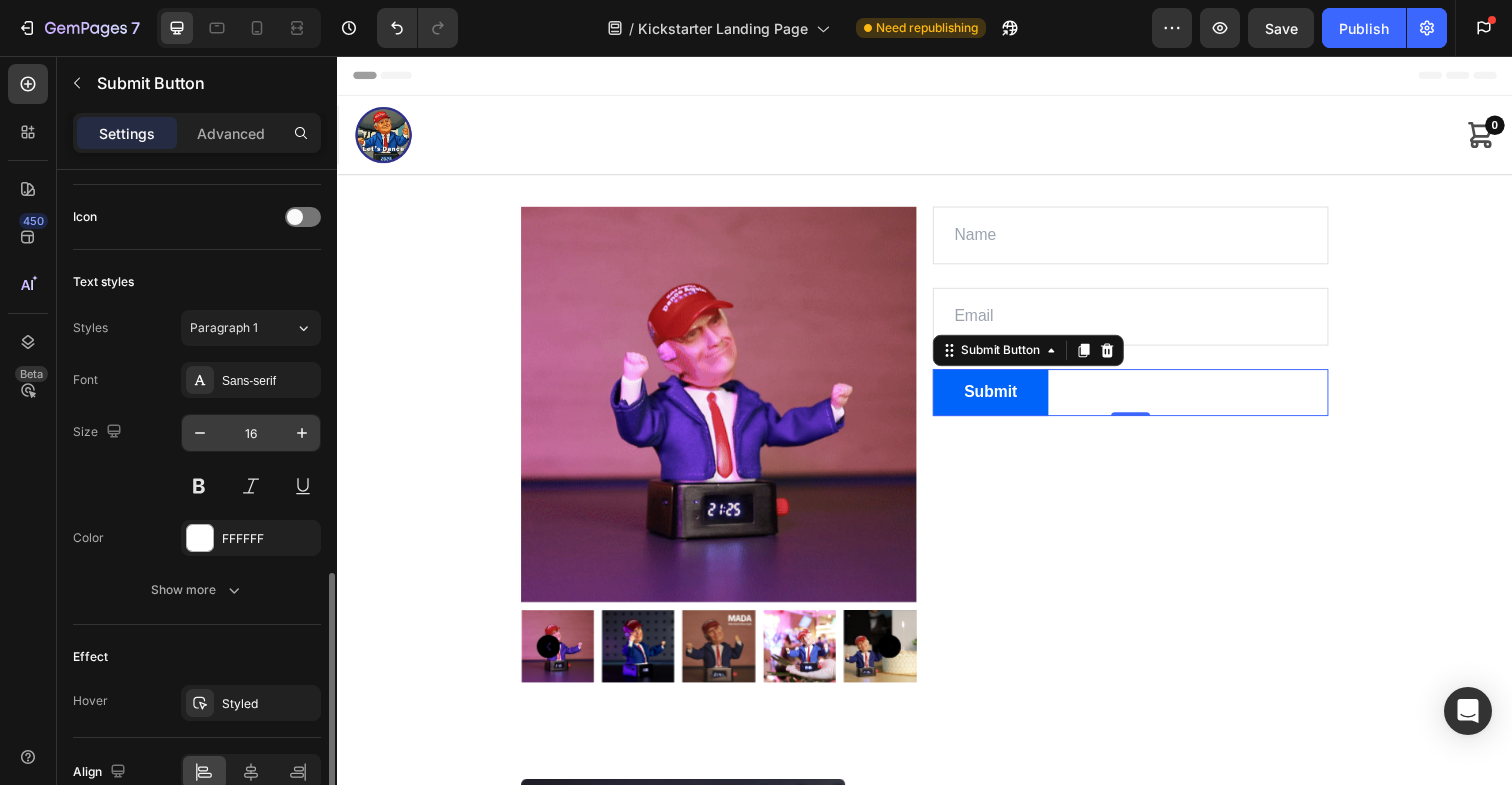 scroll, scrollTop: 519, scrollLeft: 0, axis: vertical 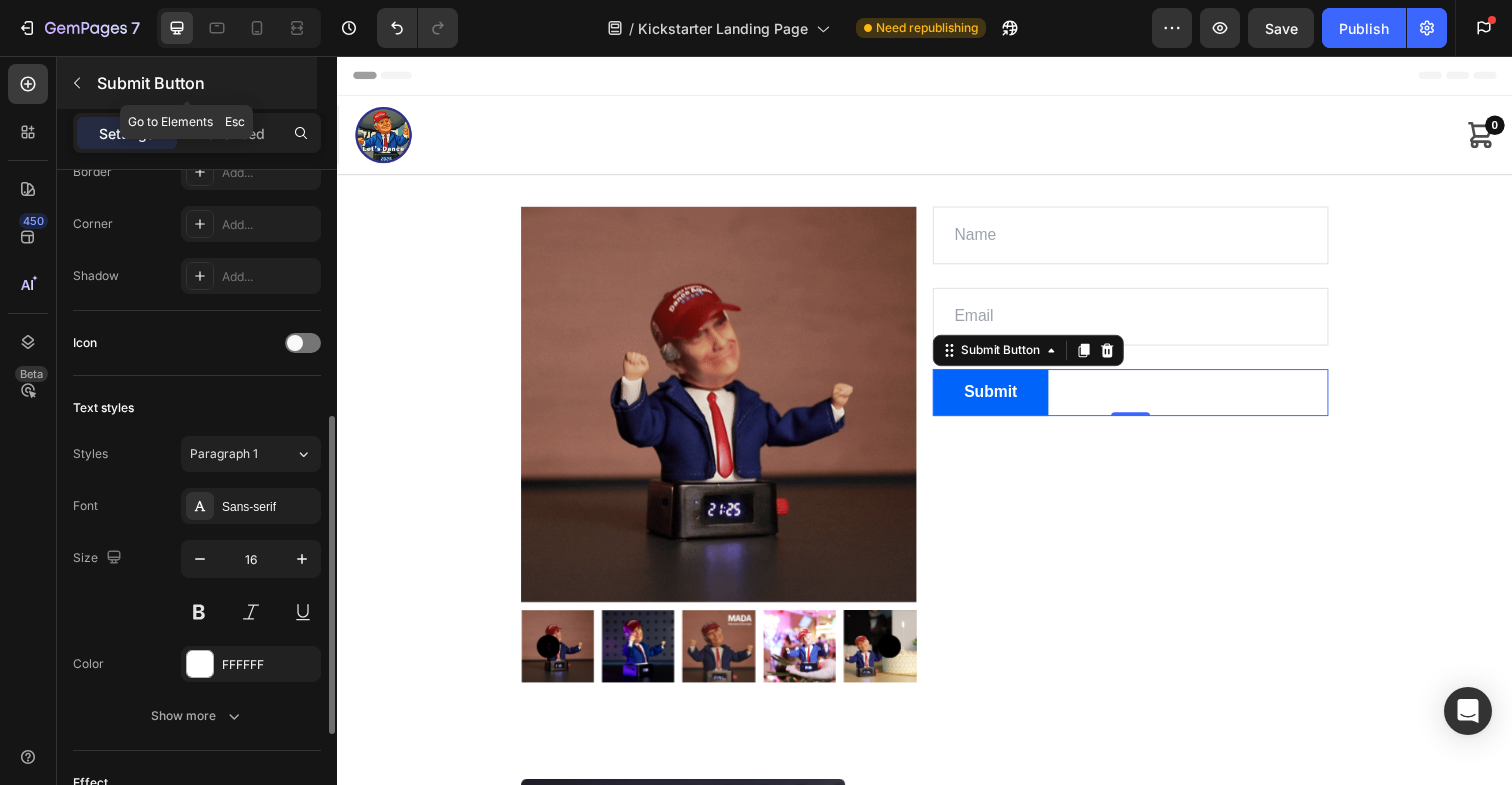 click 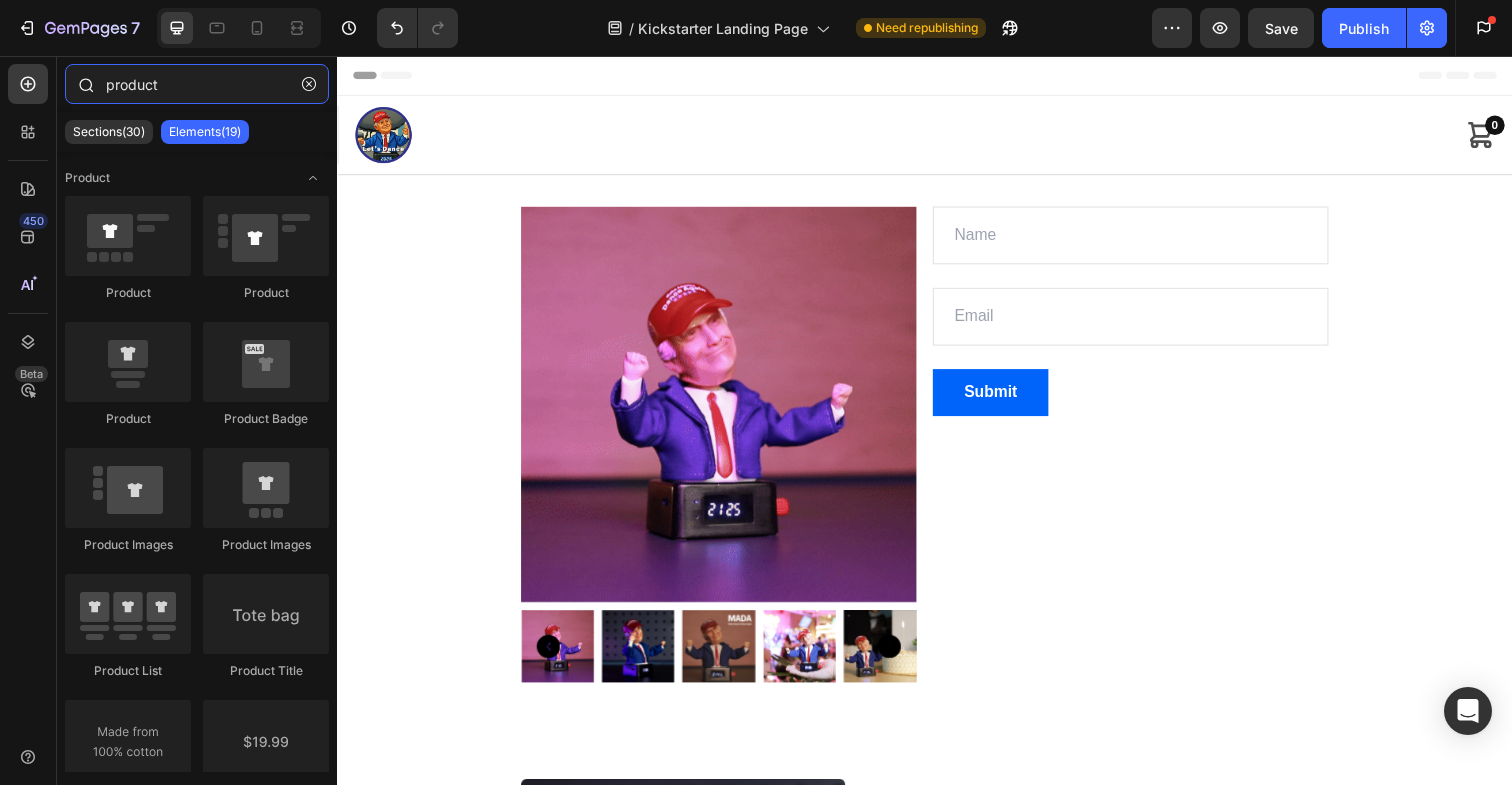 click on "product" at bounding box center (197, 84) 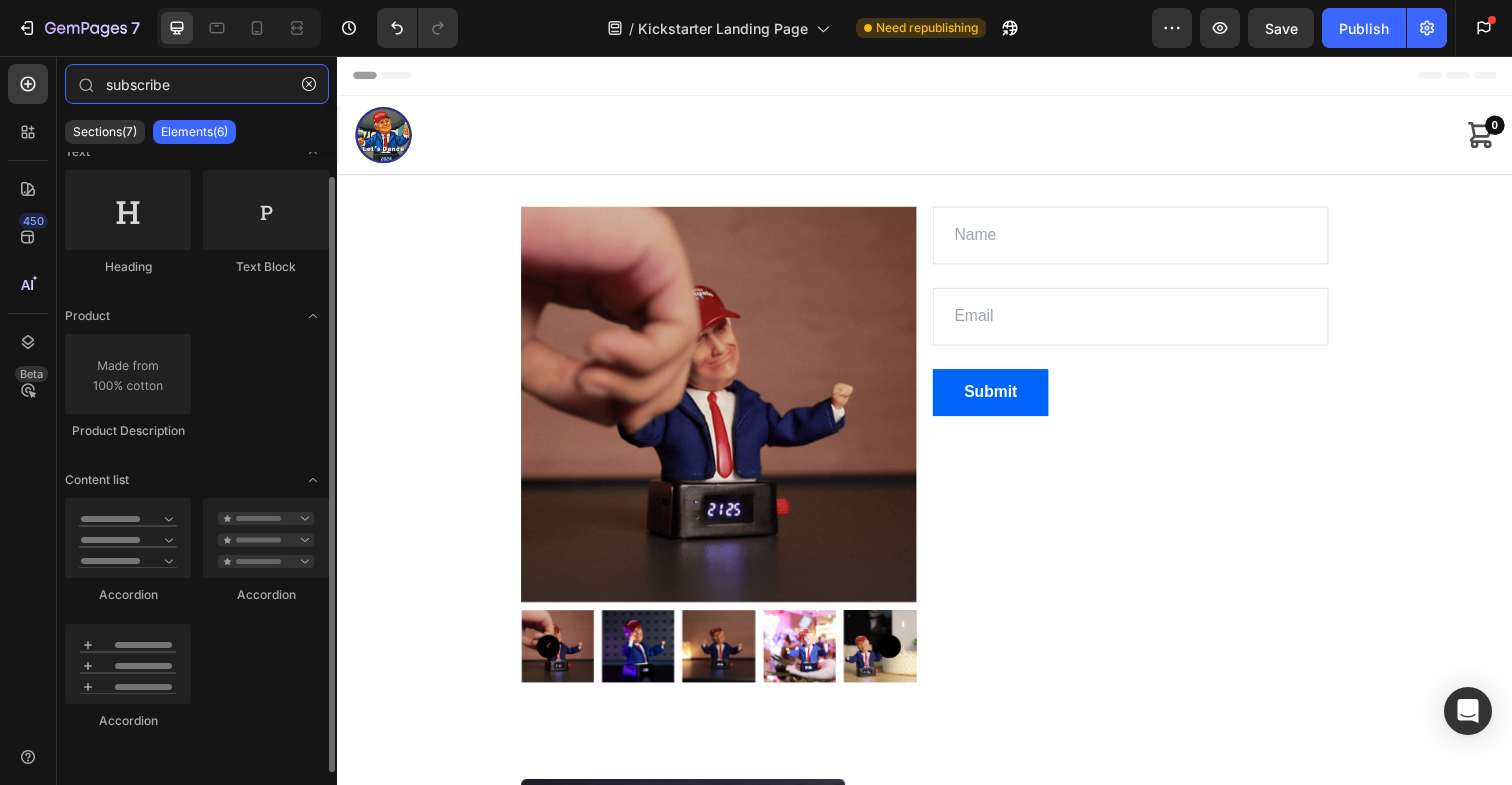 scroll, scrollTop: 0, scrollLeft: 0, axis: both 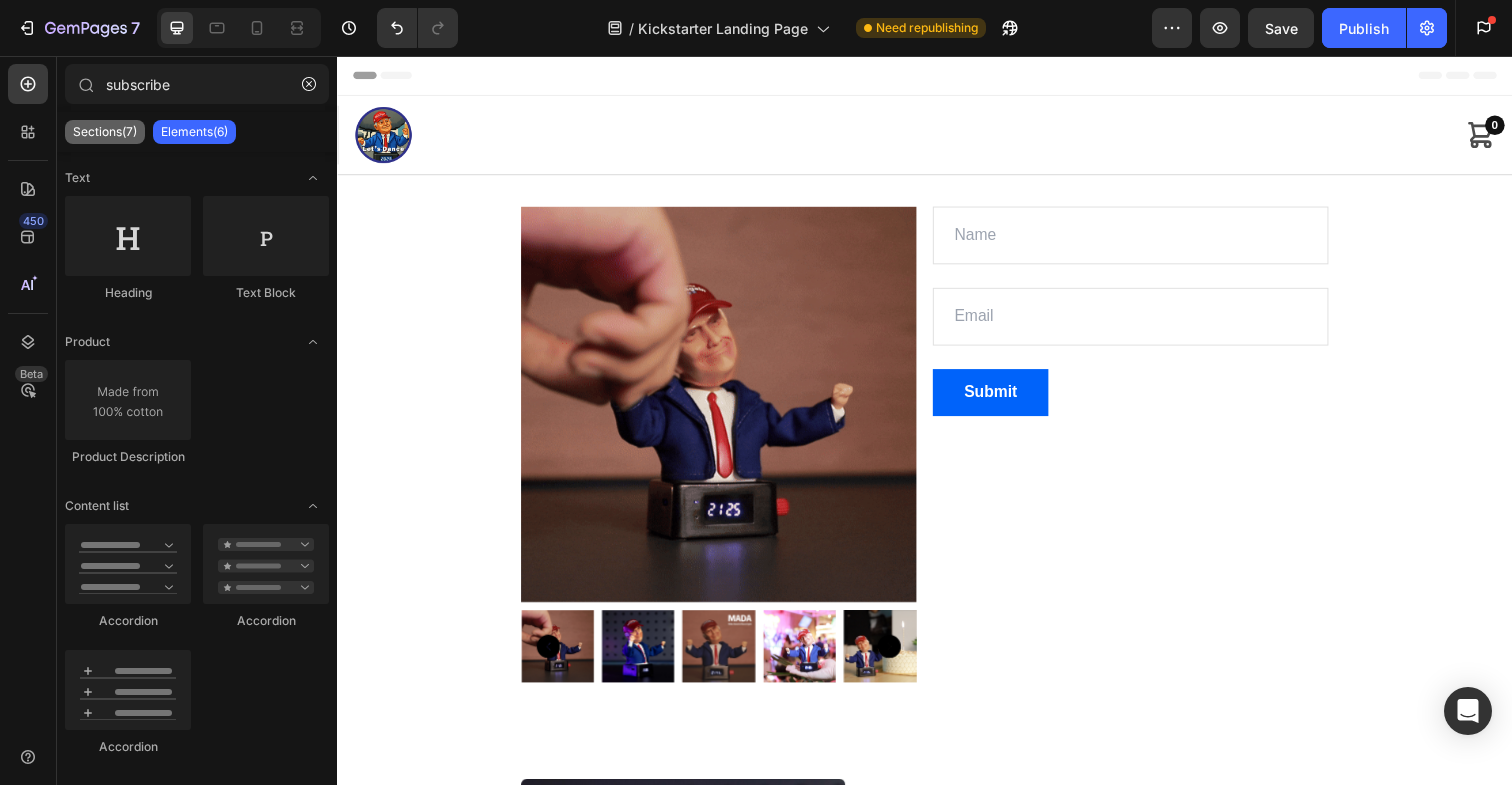 click on "Sections(7)" at bounding box center (105, 132) 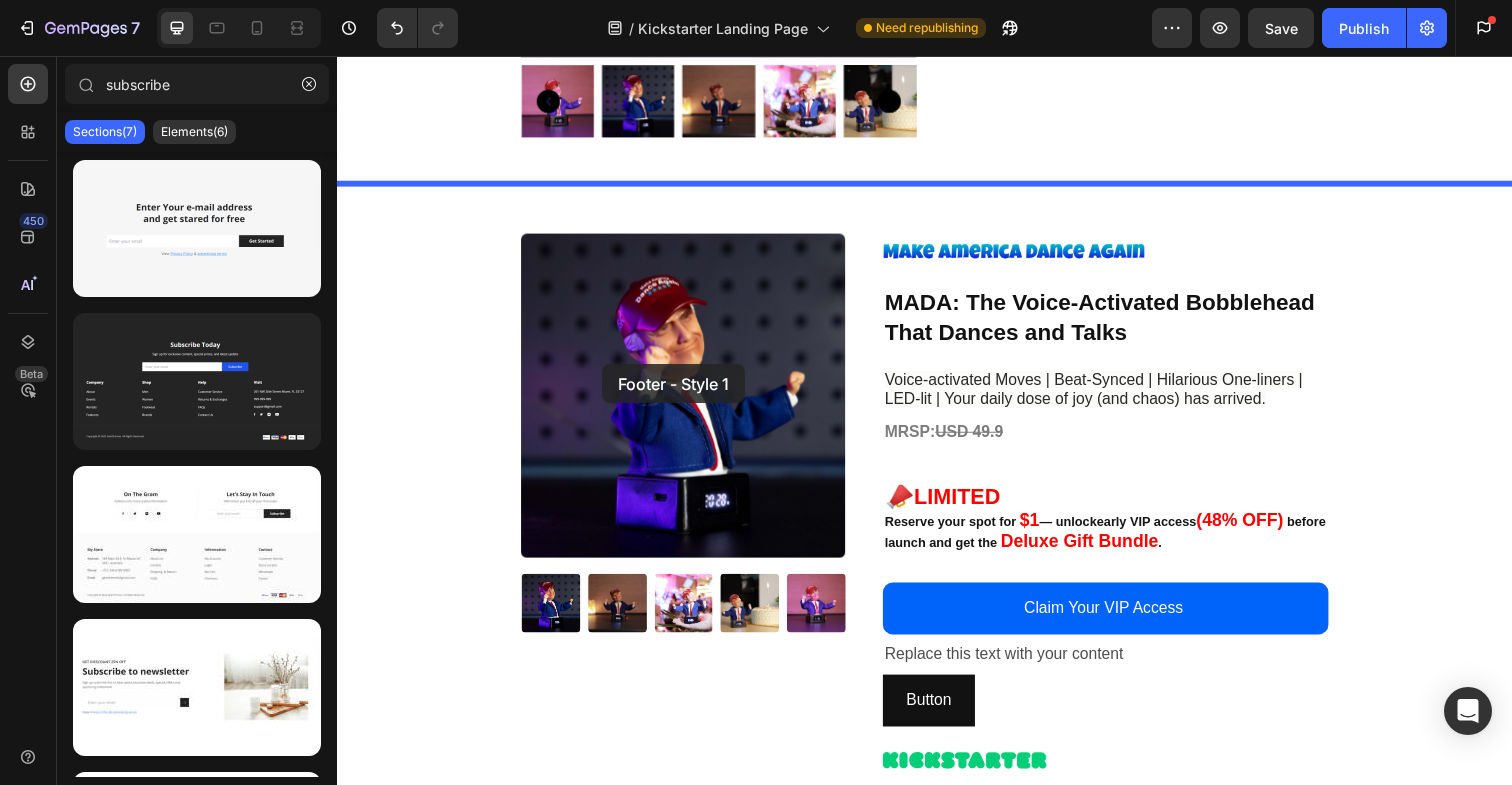 scroll, scrollTop: 564, scrollLeft: 0, axis: vertical 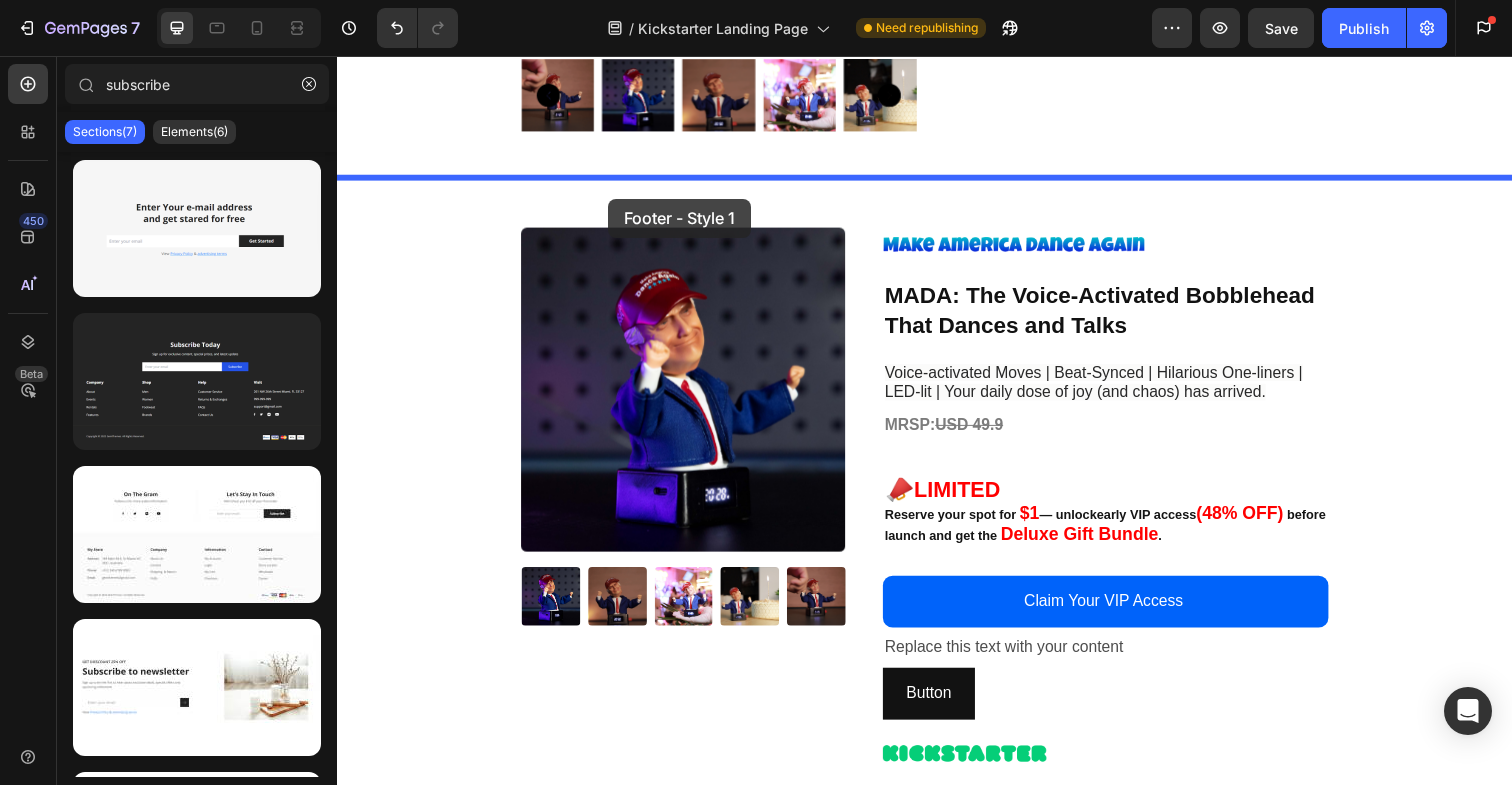 drag, startPoint x: 504, startPoint y: 406, endPoint x: 614, endPoint y: 199, distance: 234.41203 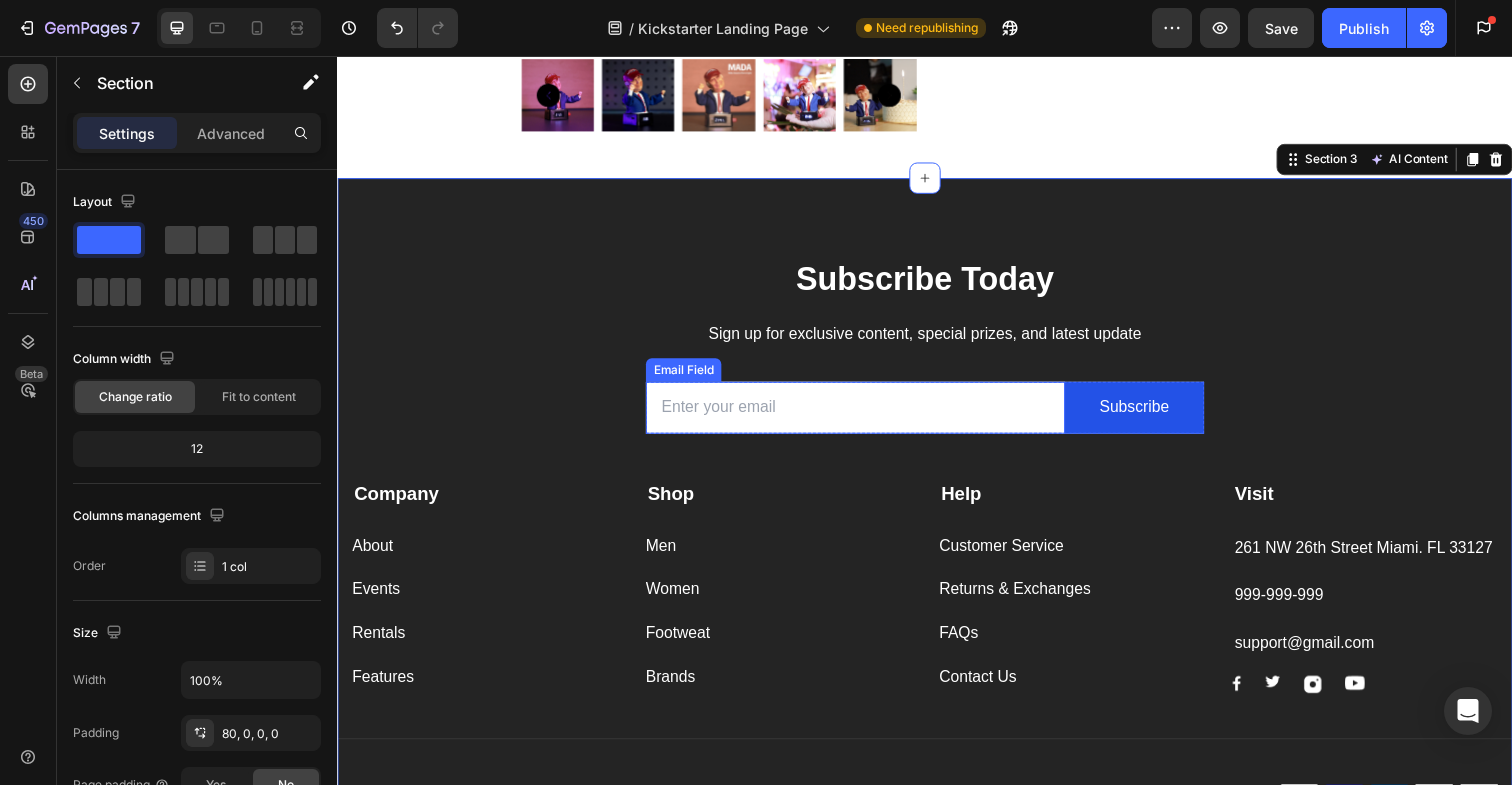 click at bounding box center [866, 415] 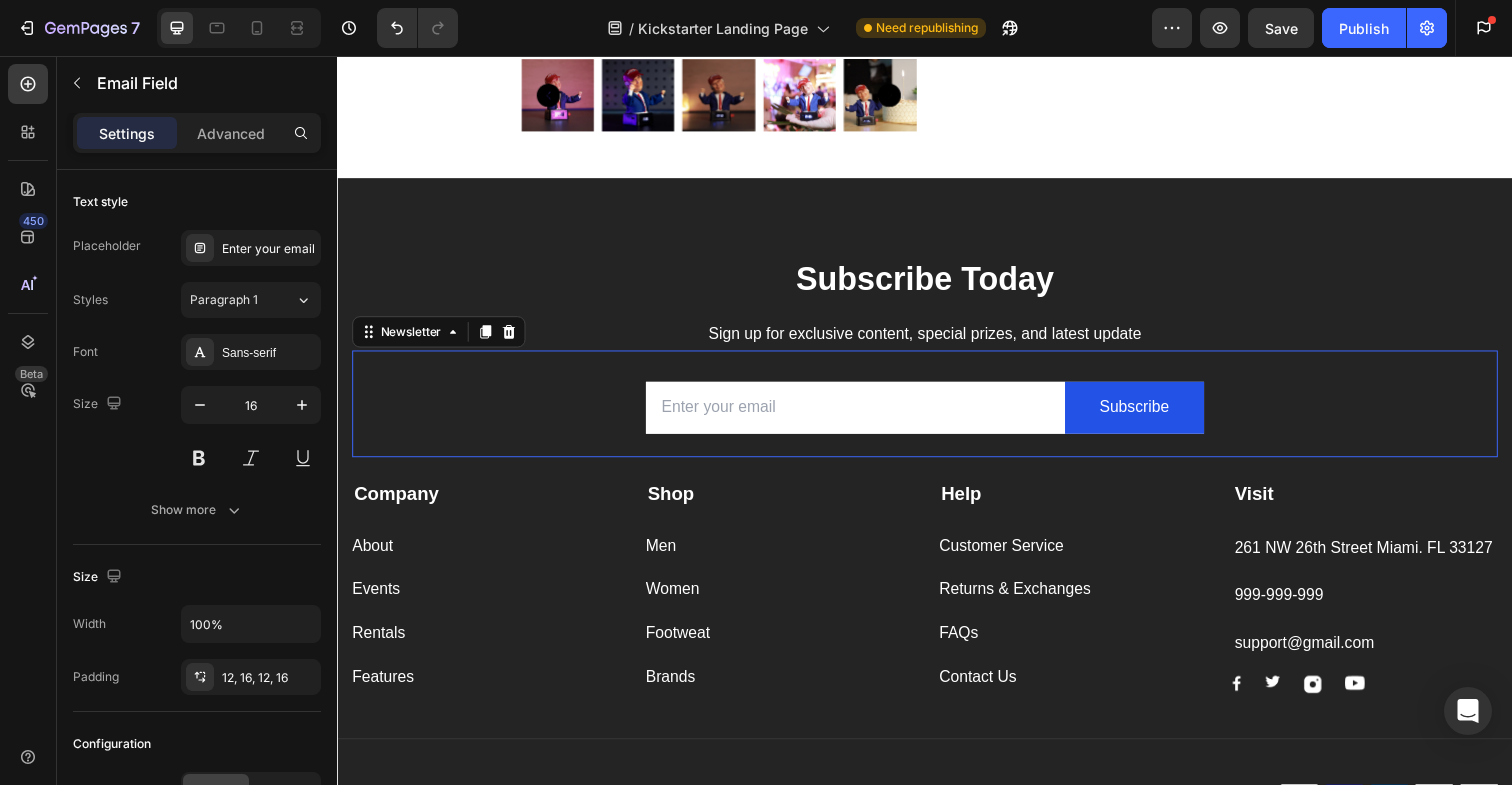 click on "Email Field Subscribe Submit Button Row Newsletter   0" at bounding box center (937, 411) 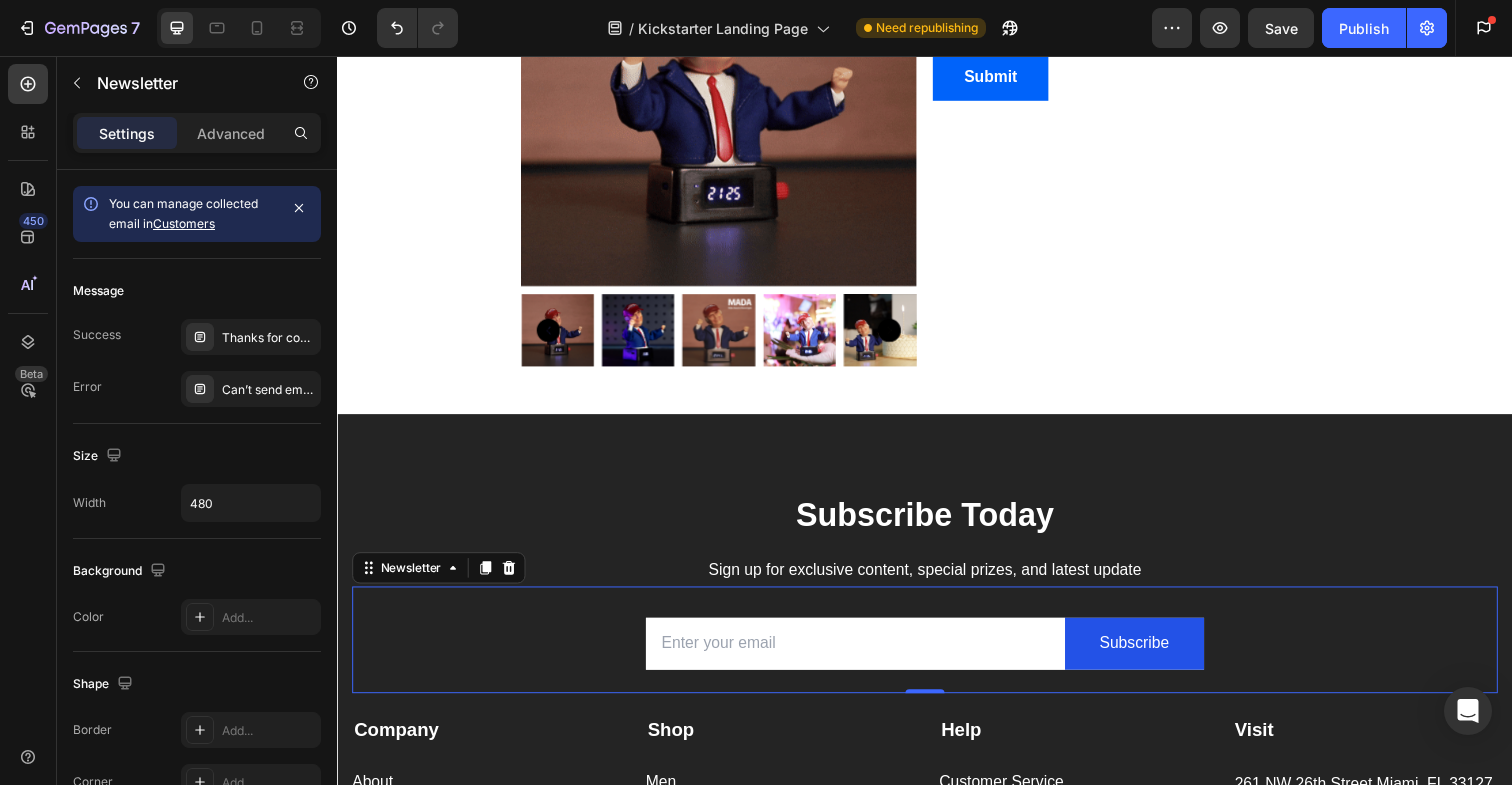 scroll, scrollTop: 294, scrollLeft: 0, axis: vertical 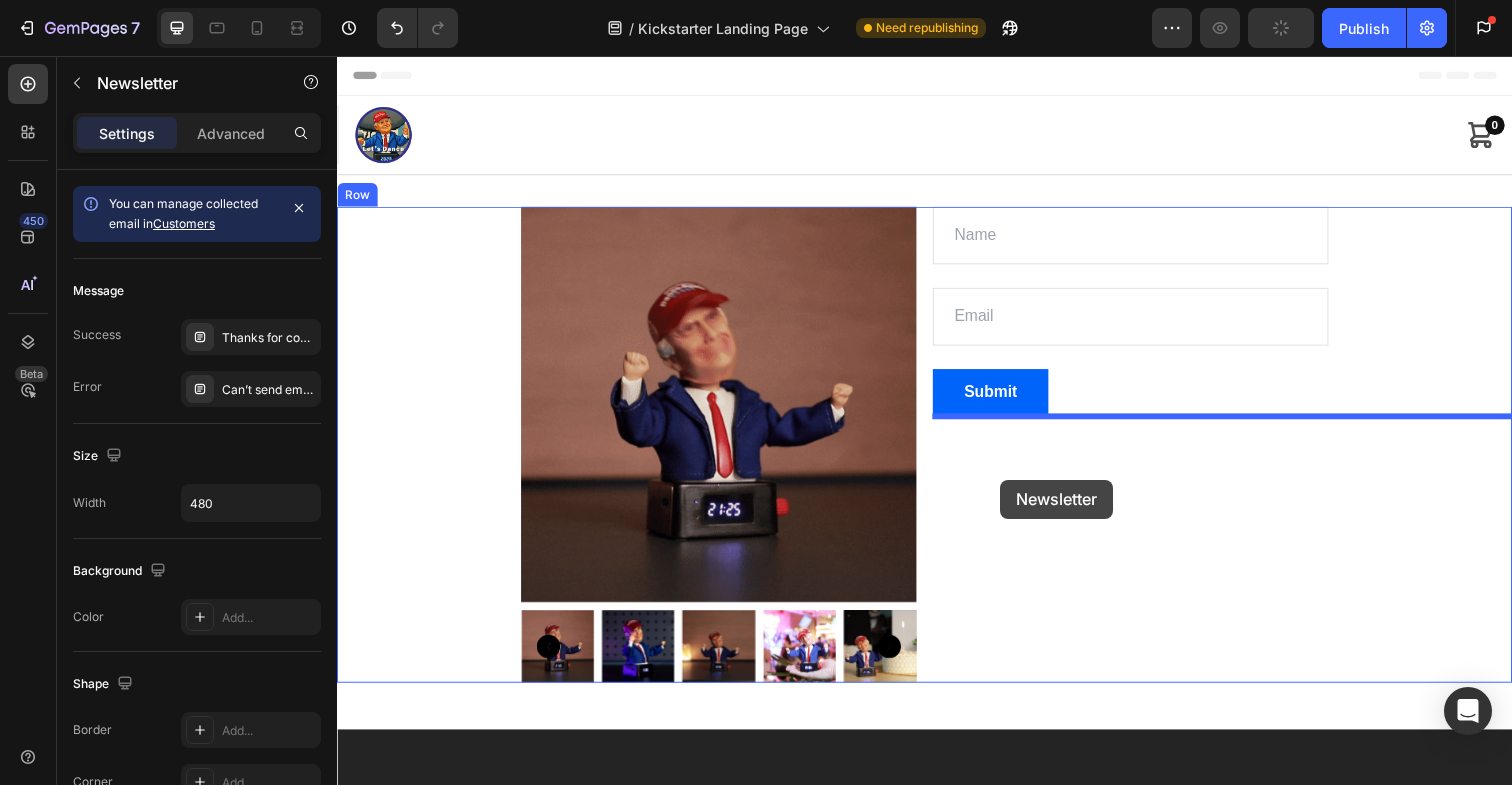 drag, startPoint x: 370, startPoint y: 615, endPoint x: 1014, endPoint y: 489, distance: 656.2103 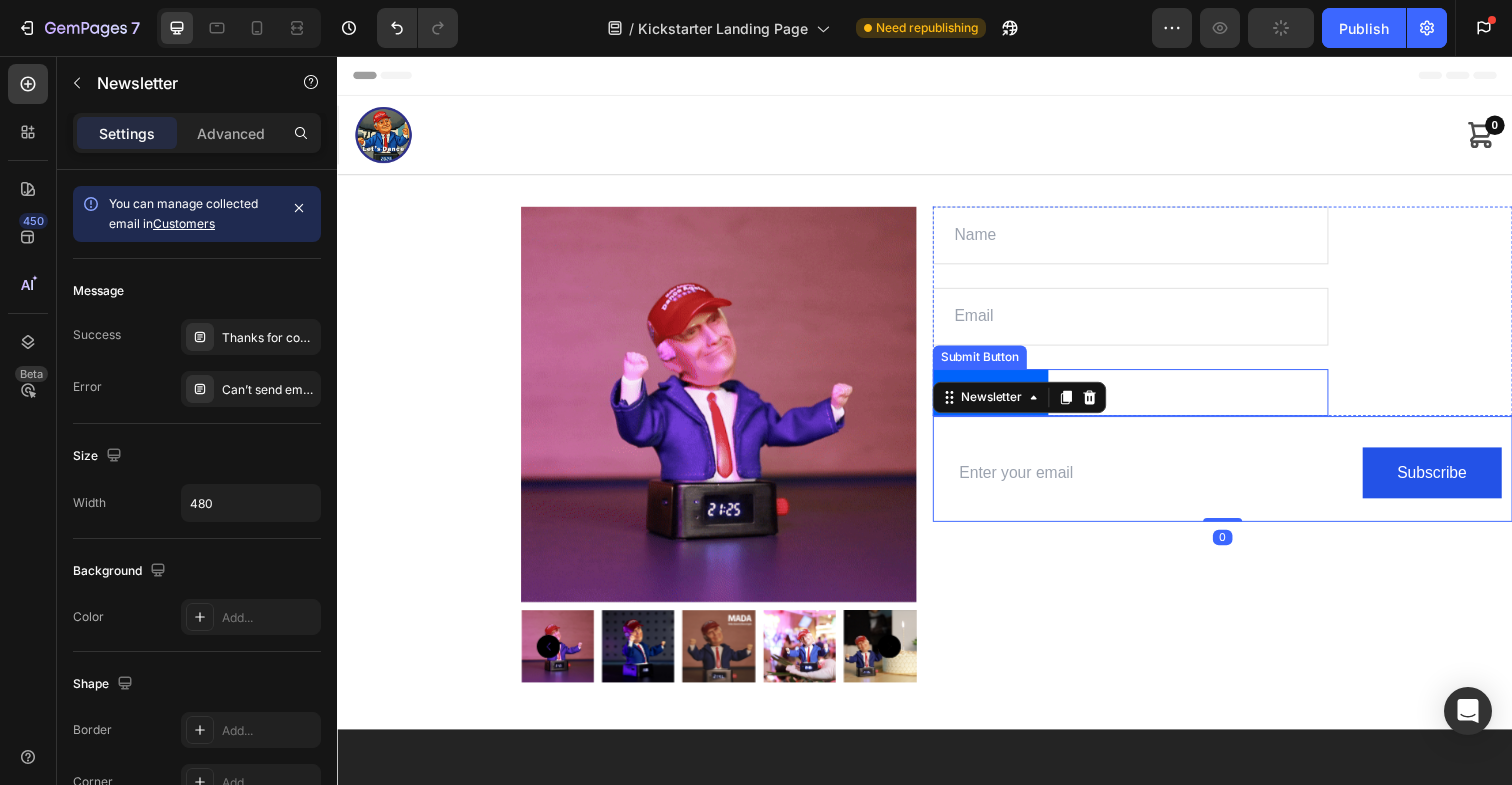 click on "Submit Submit Button" at bounding box center (1147, 400) 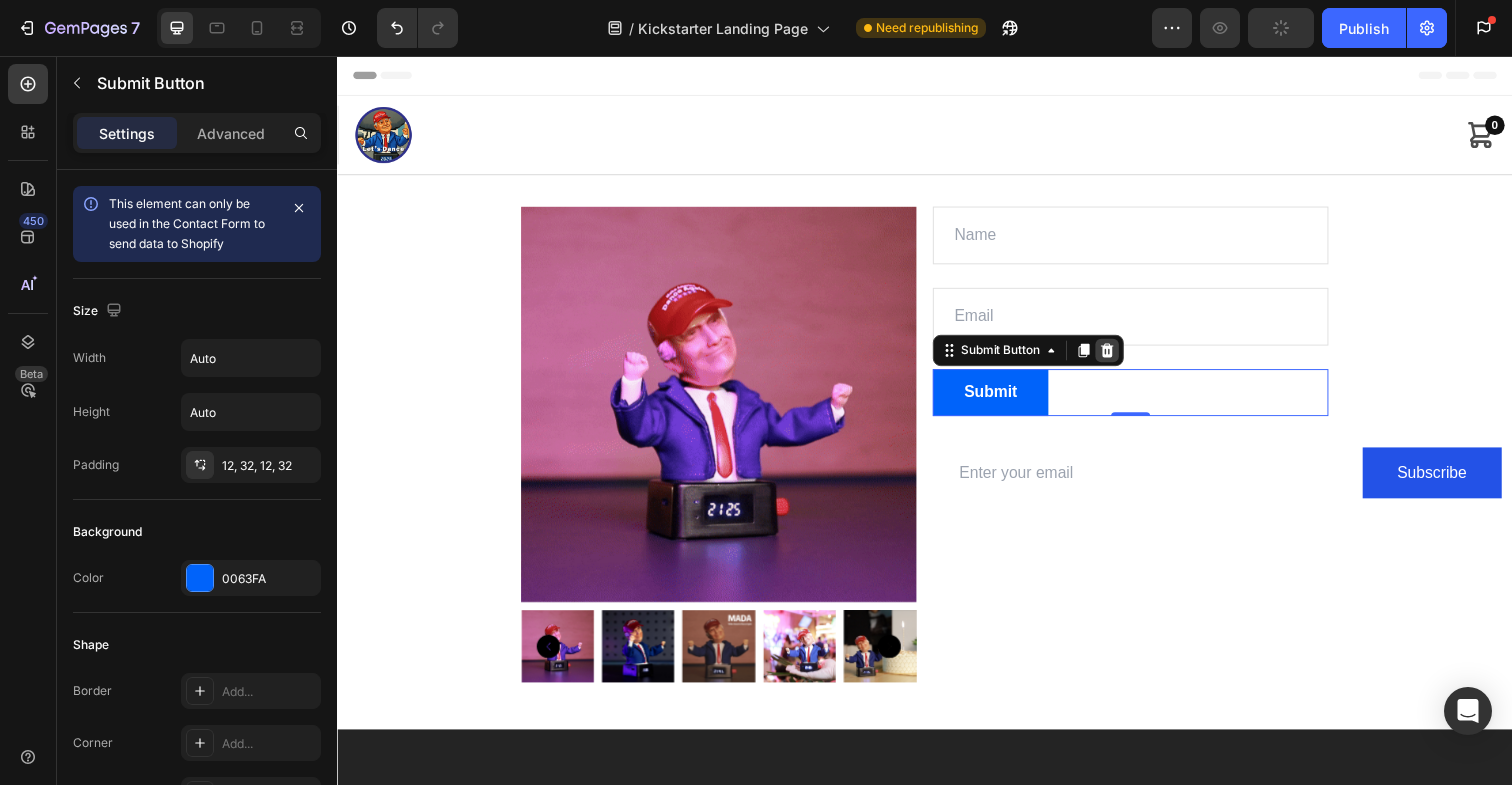 click 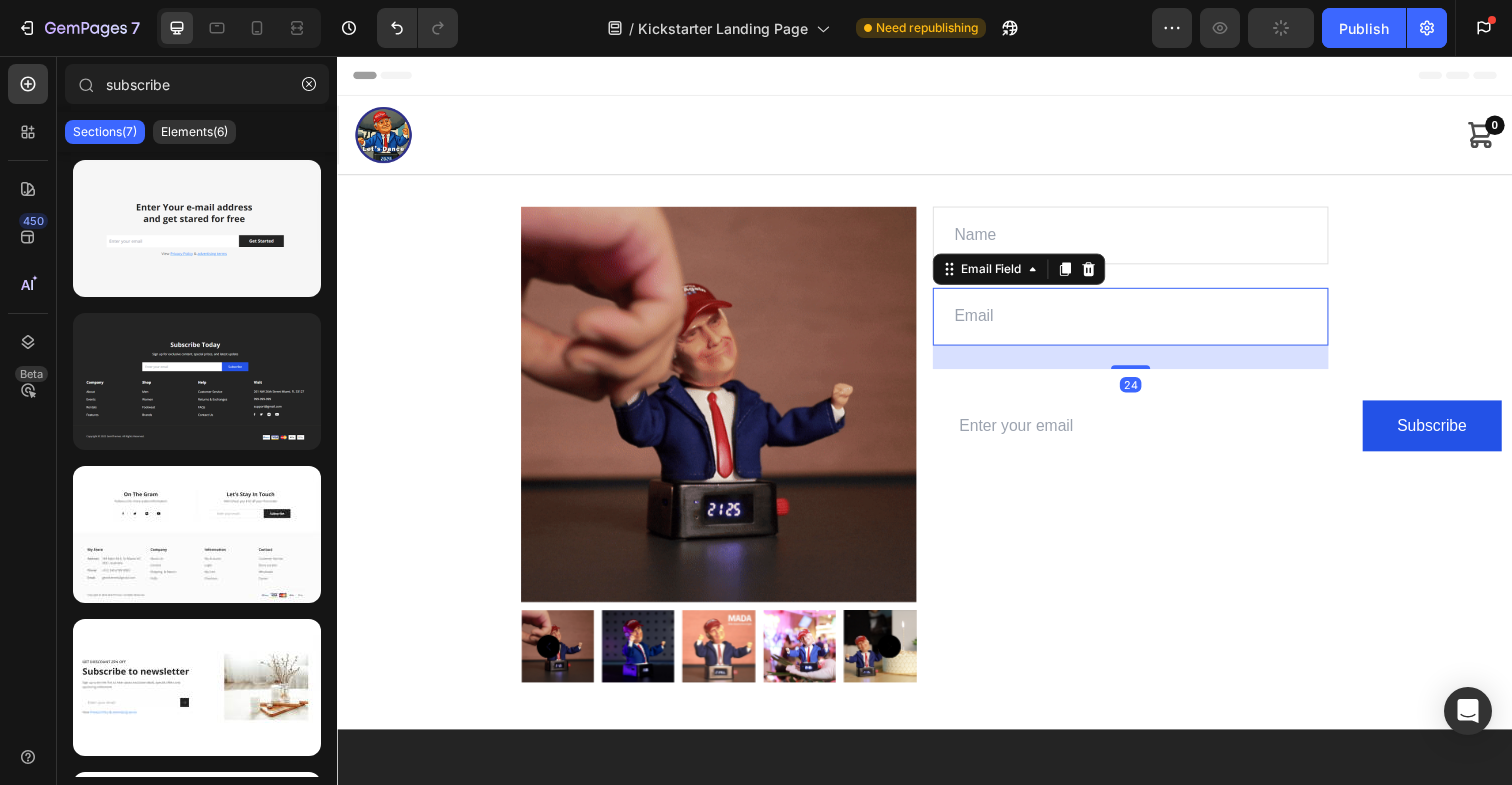 click at bounding box center (1147, 322) 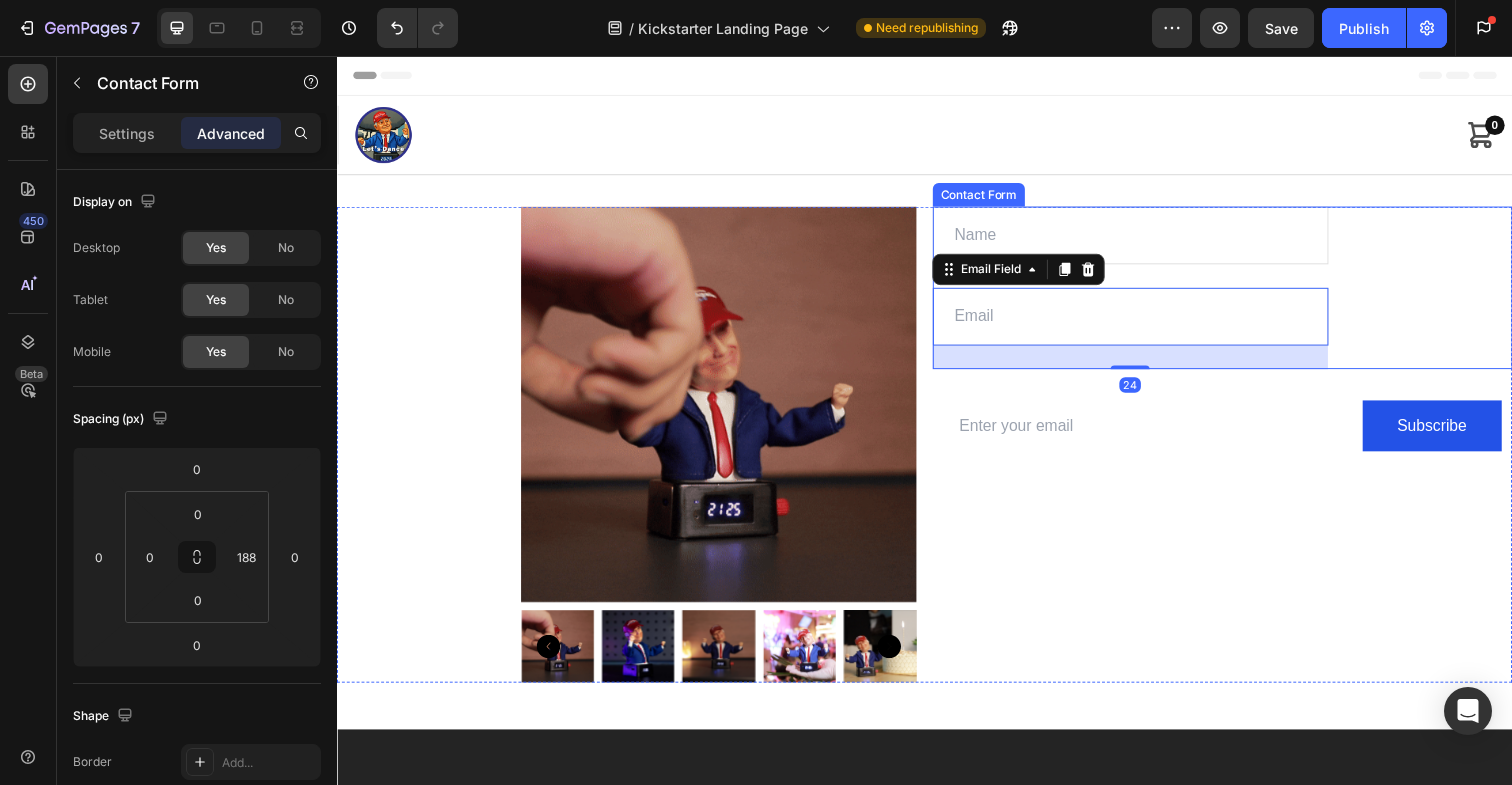 click on "Text Field Email Field   24 Contact Form" at bounding box center (1241, 293) 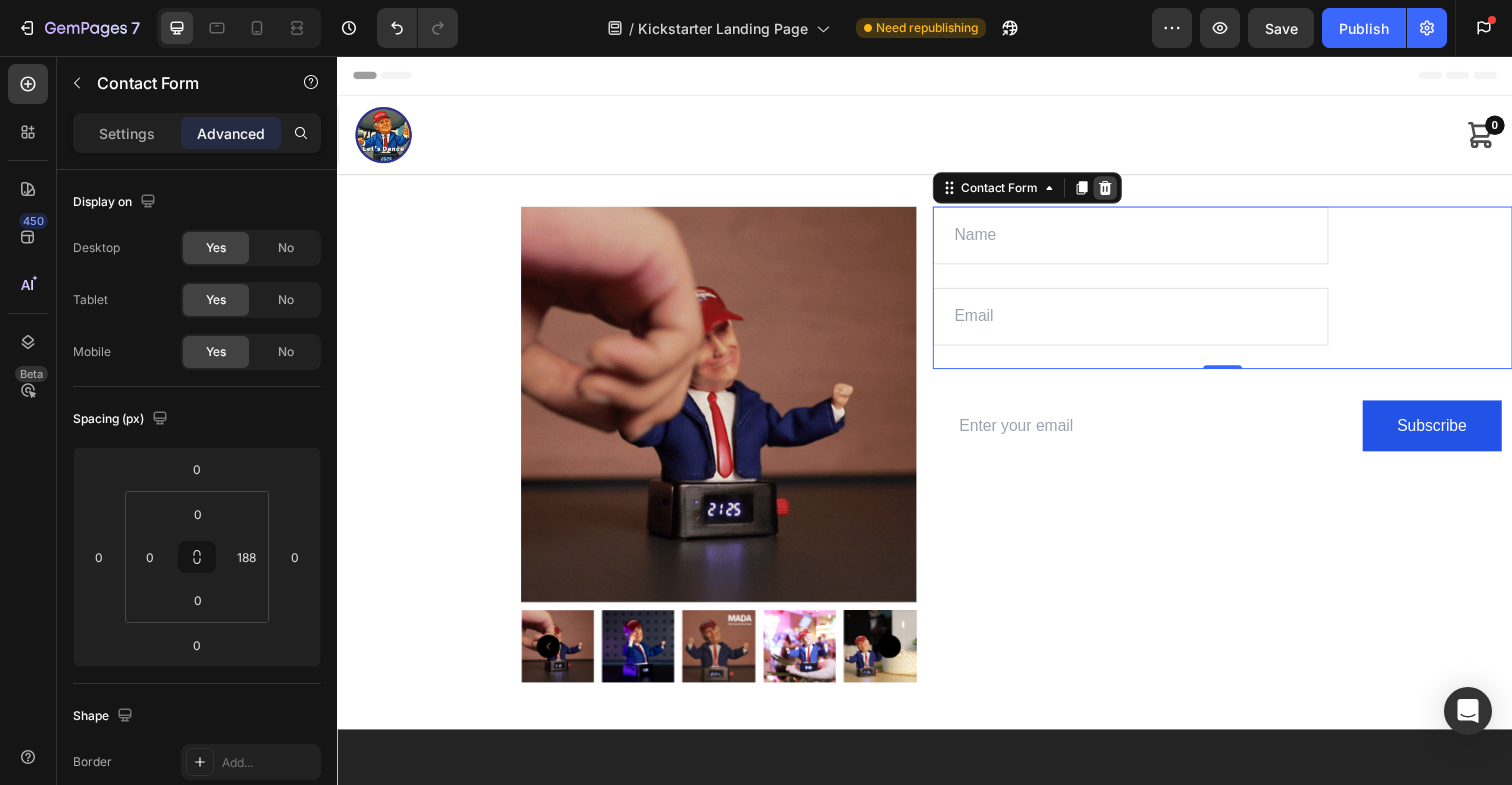 click 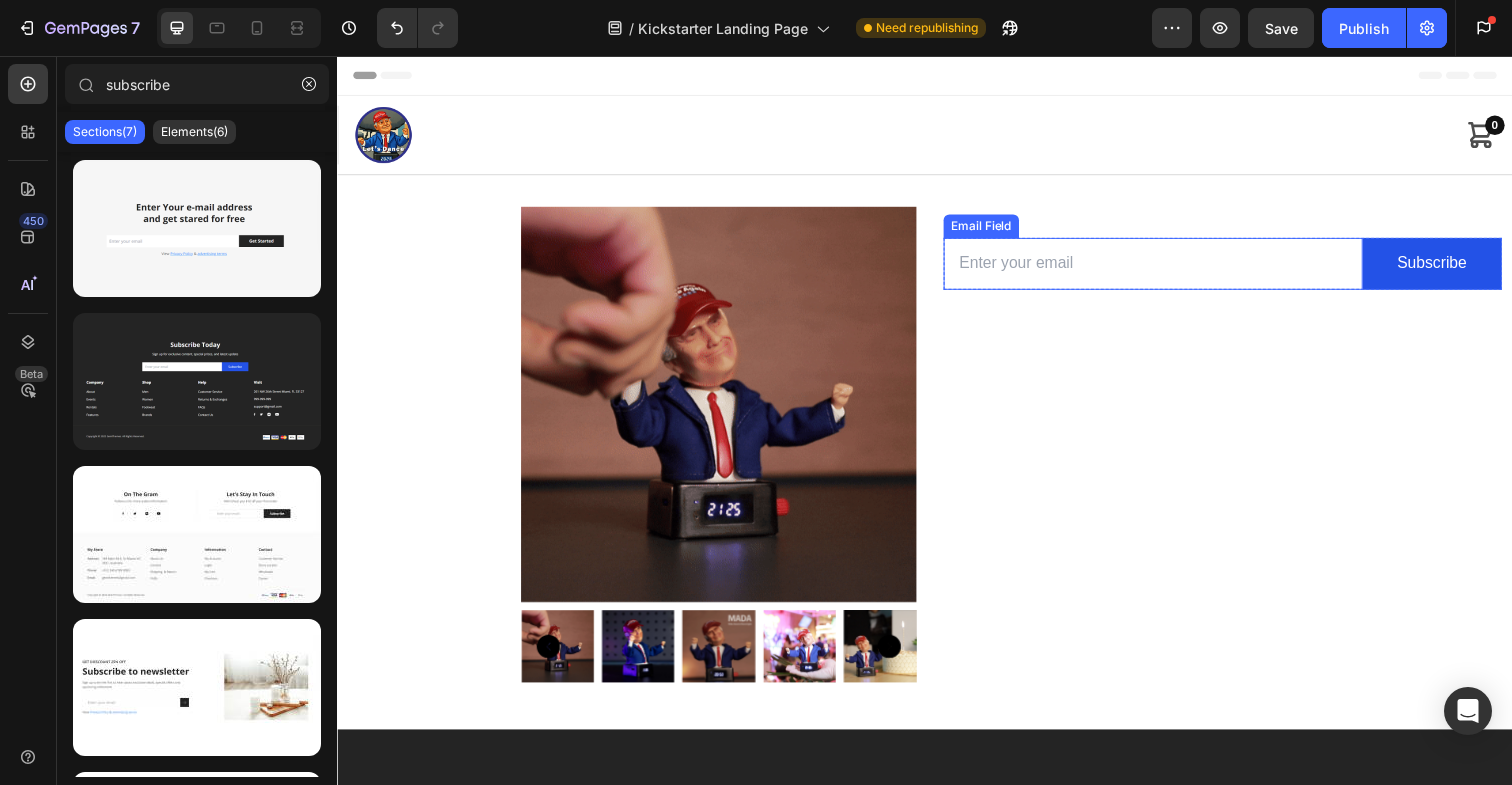 click on "Email Field" at bounding box center [1170, 268] 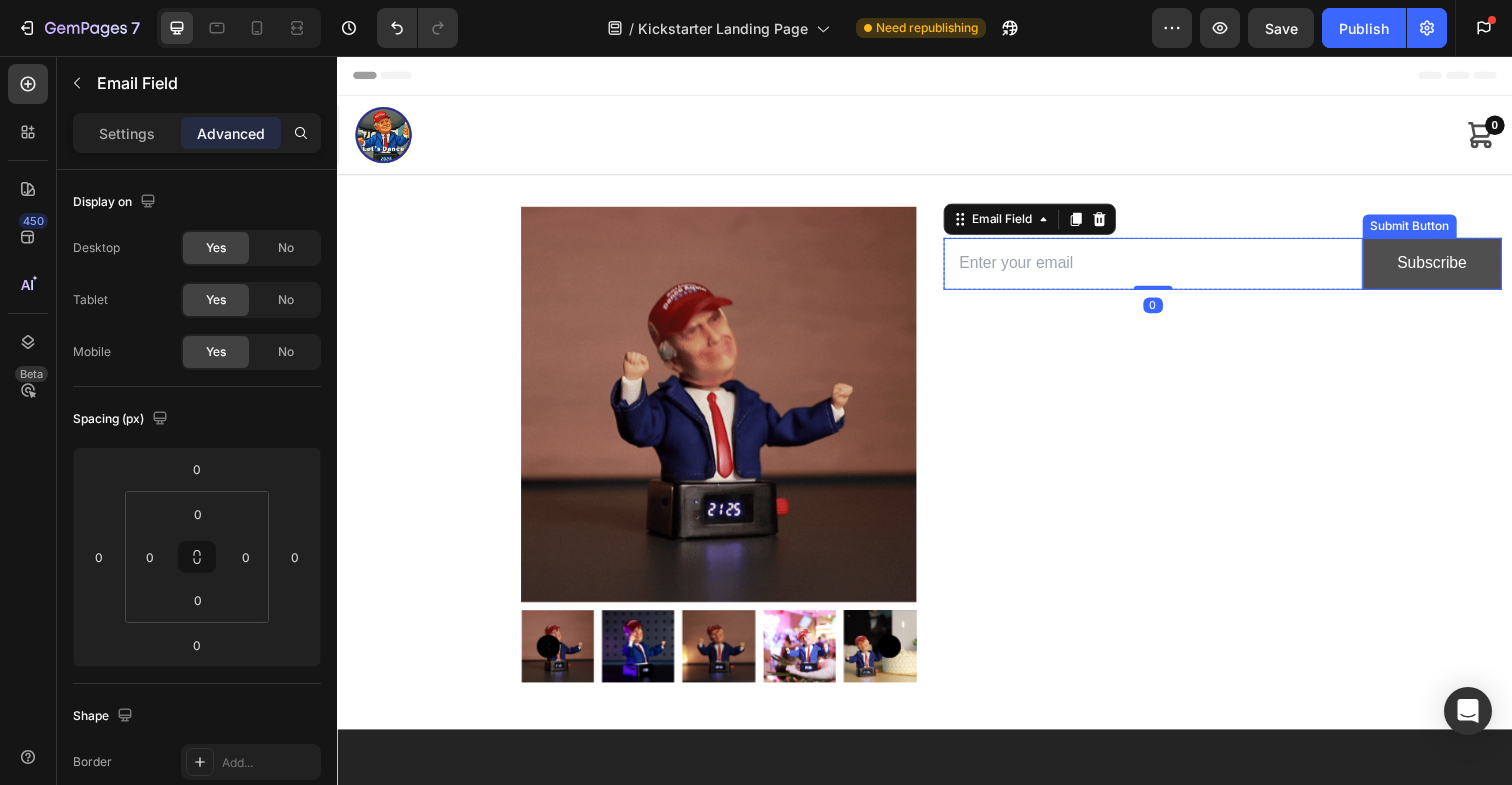 click on "Subscribe" at bounding box center (1455, 268) 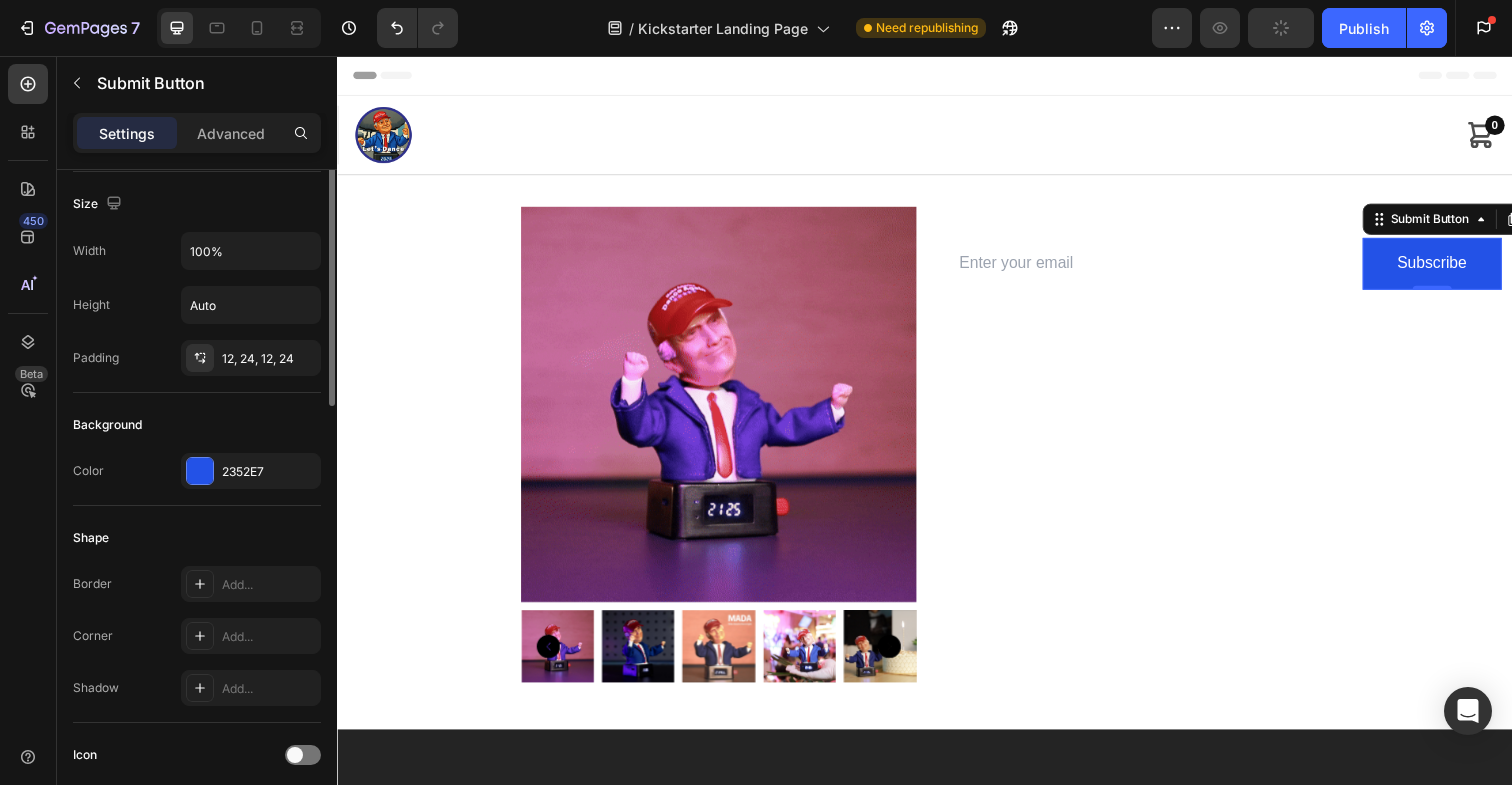 scroll, scrollTop: 0, scrollLeft: 0, axis: both 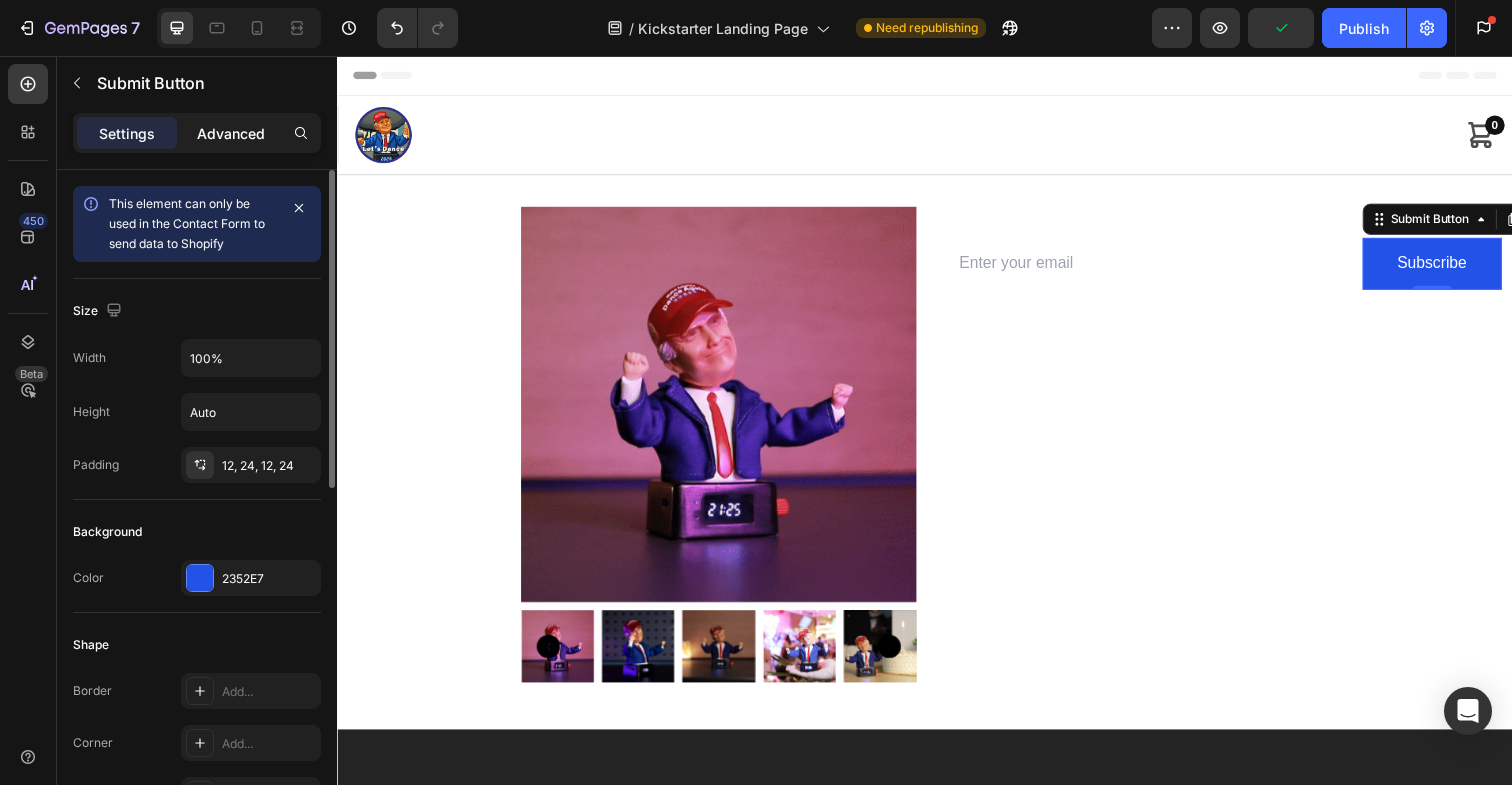 click on "Advanced" at bounding box center (231, 133) 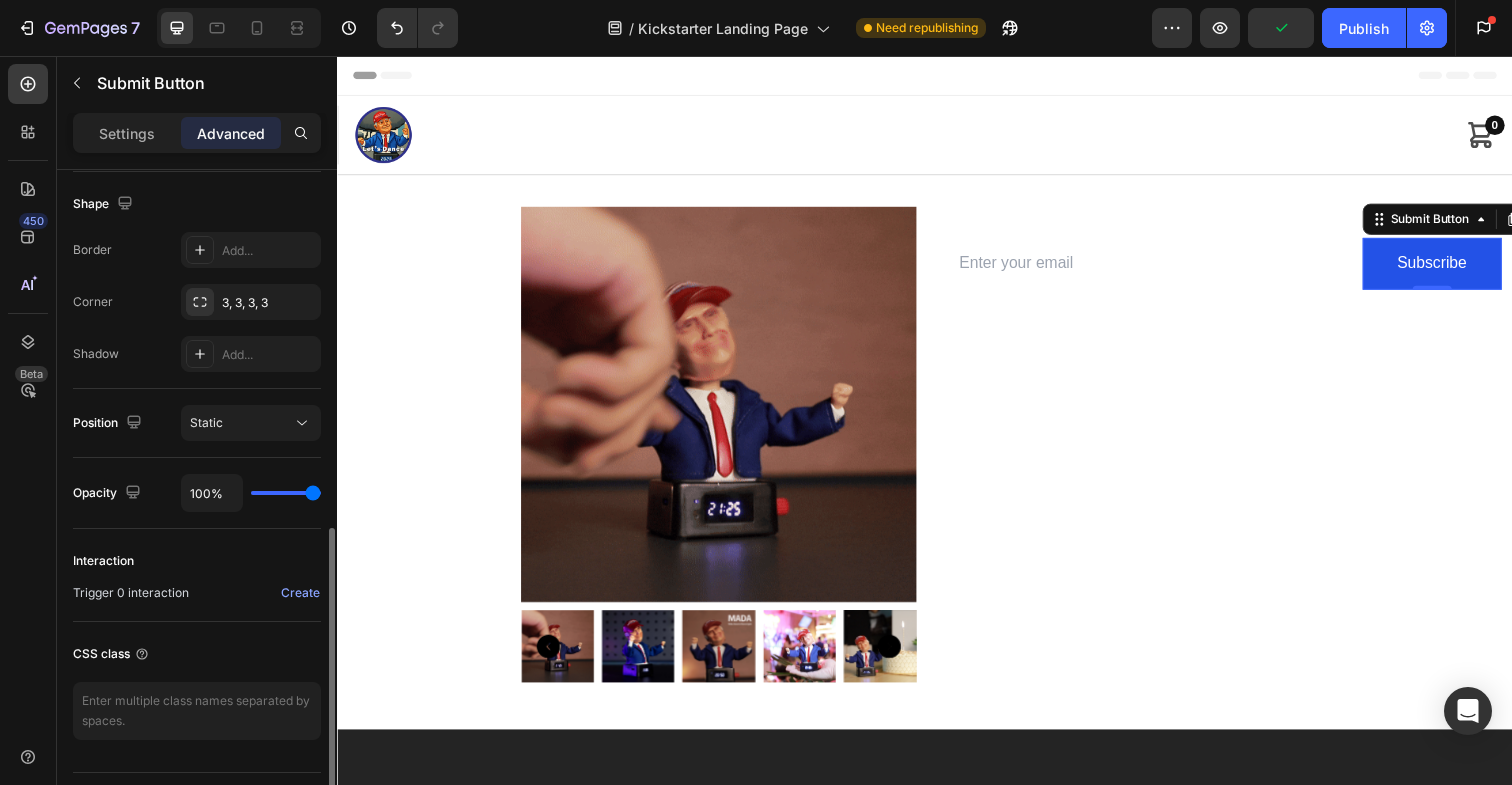 scroll, scrollTop: 563, scrollLeft: 0, axis: vertical 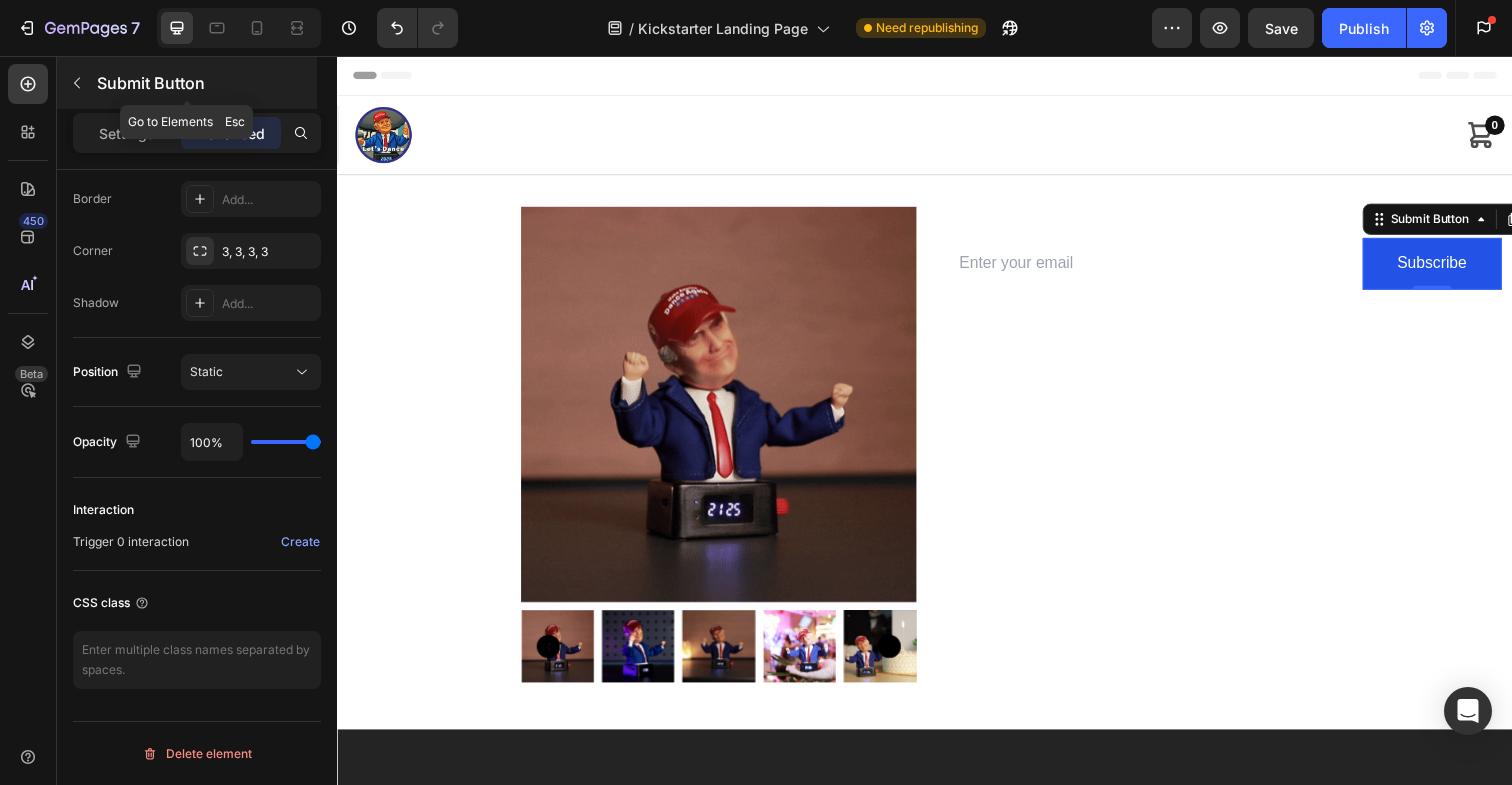 click at bounding box center (77, 83) 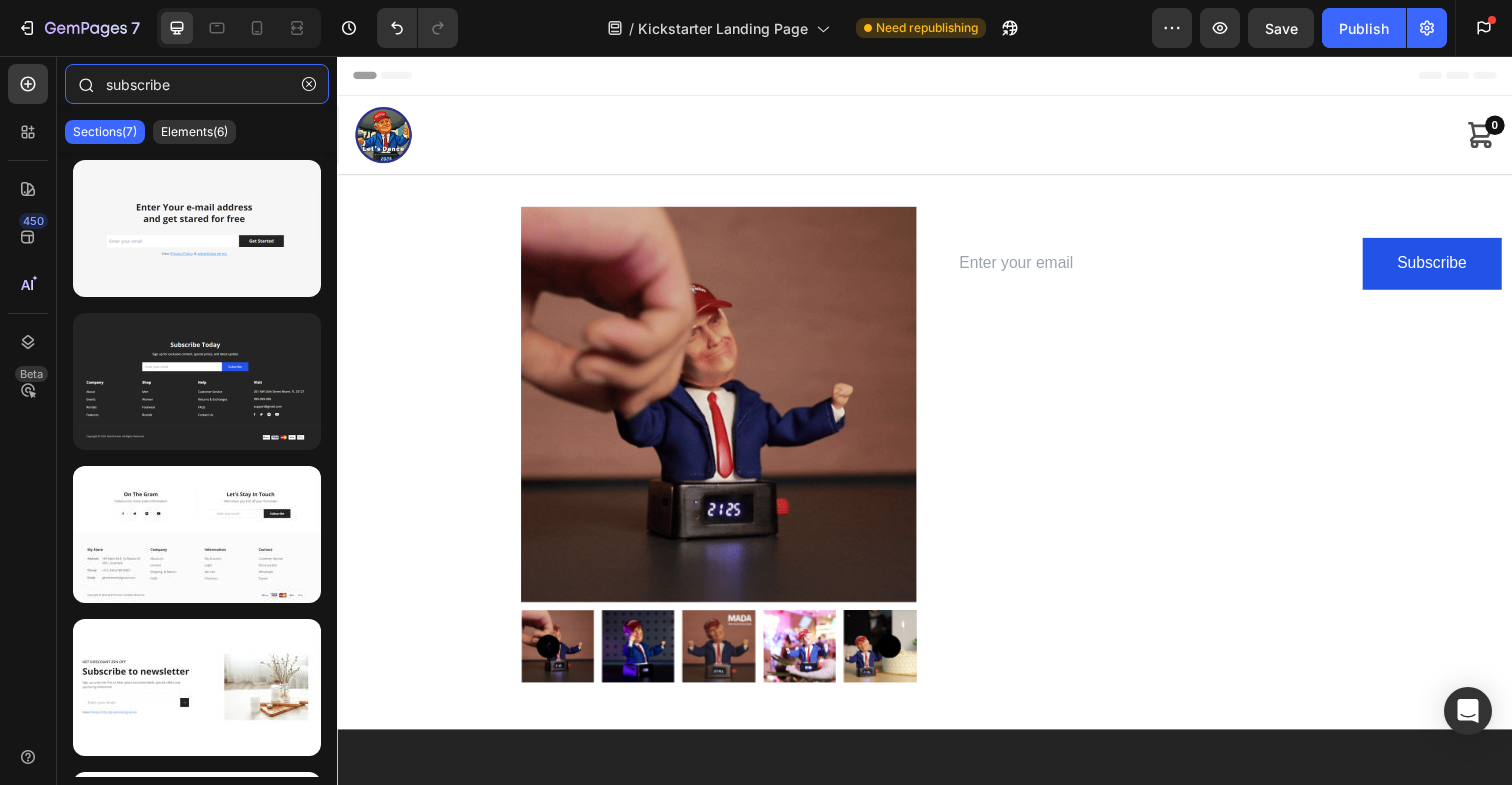 click on "subscribe" at bounding box center (197, 84) 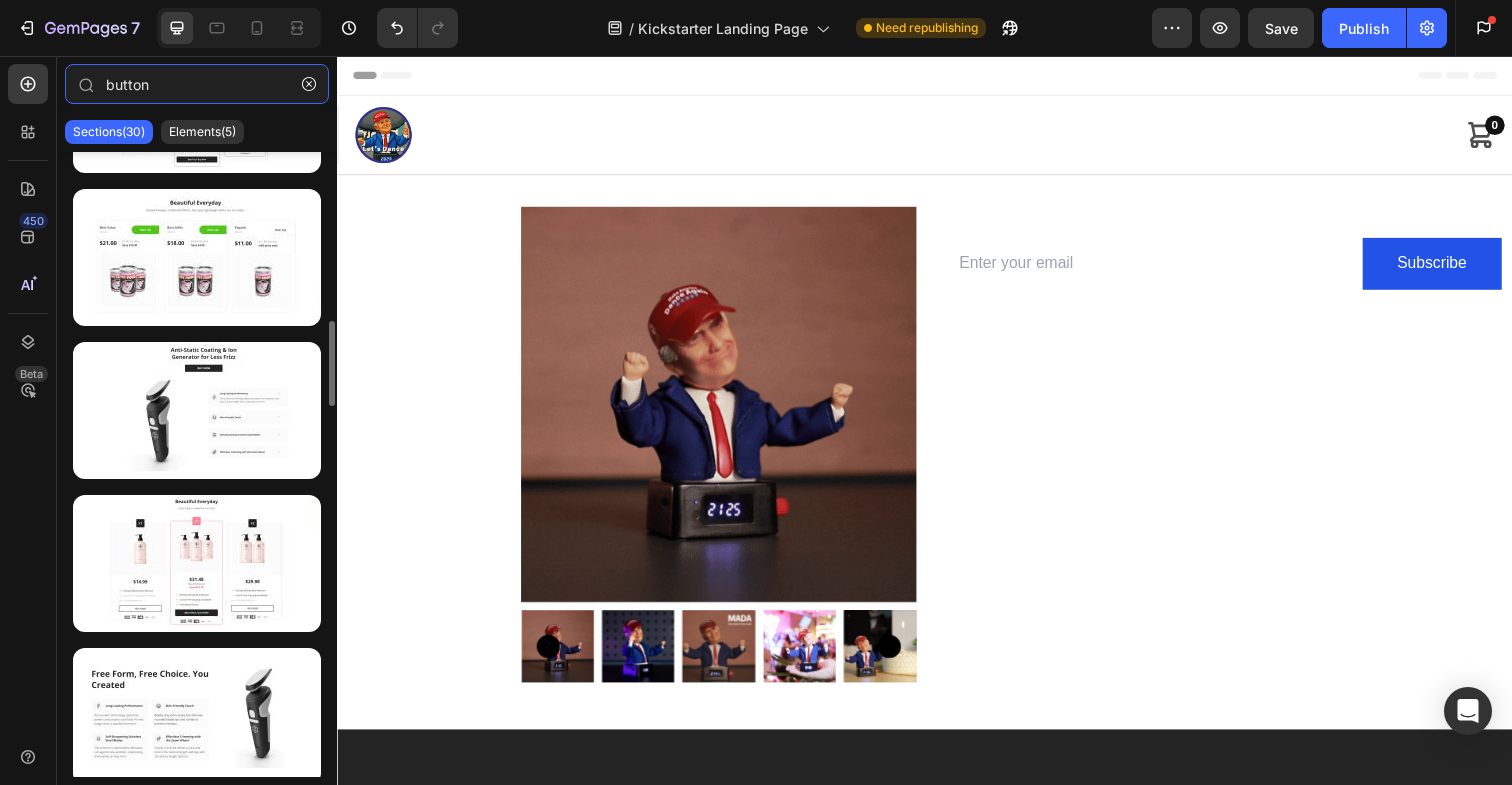 scroll, scrollTop: 931, scrollLeft: 0, axis: vertical 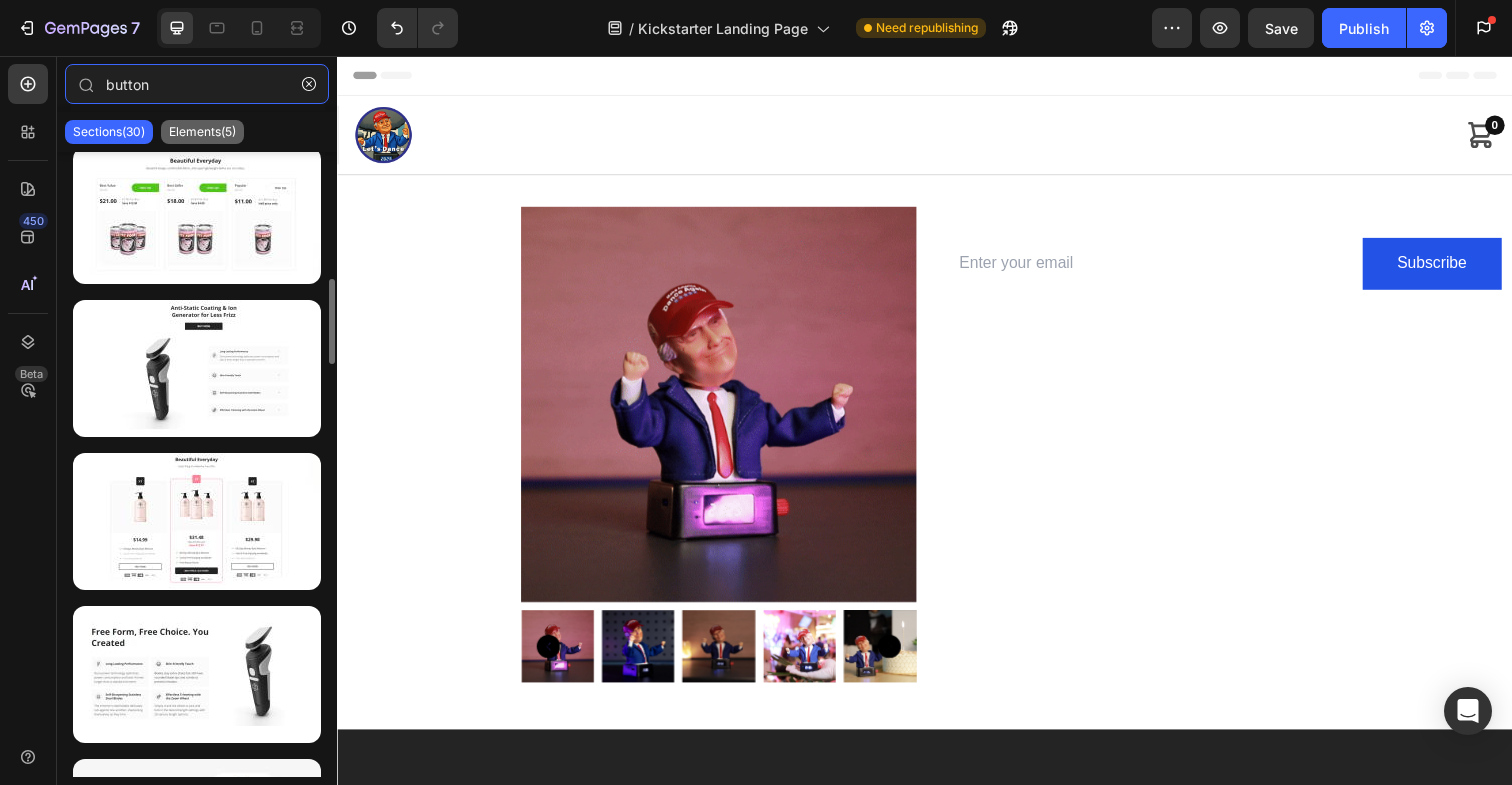 type on "button" 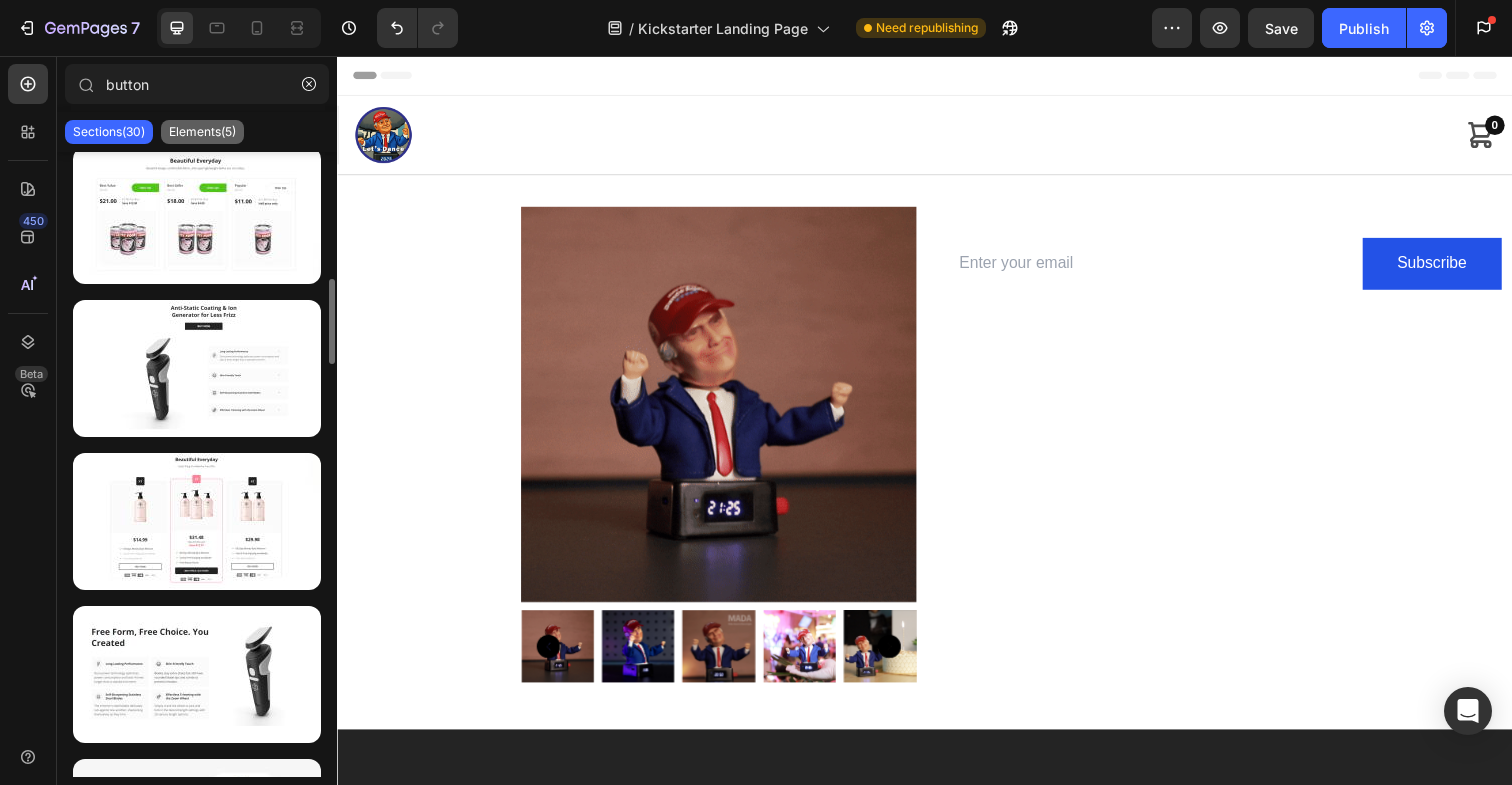 click on "Elements(5)" 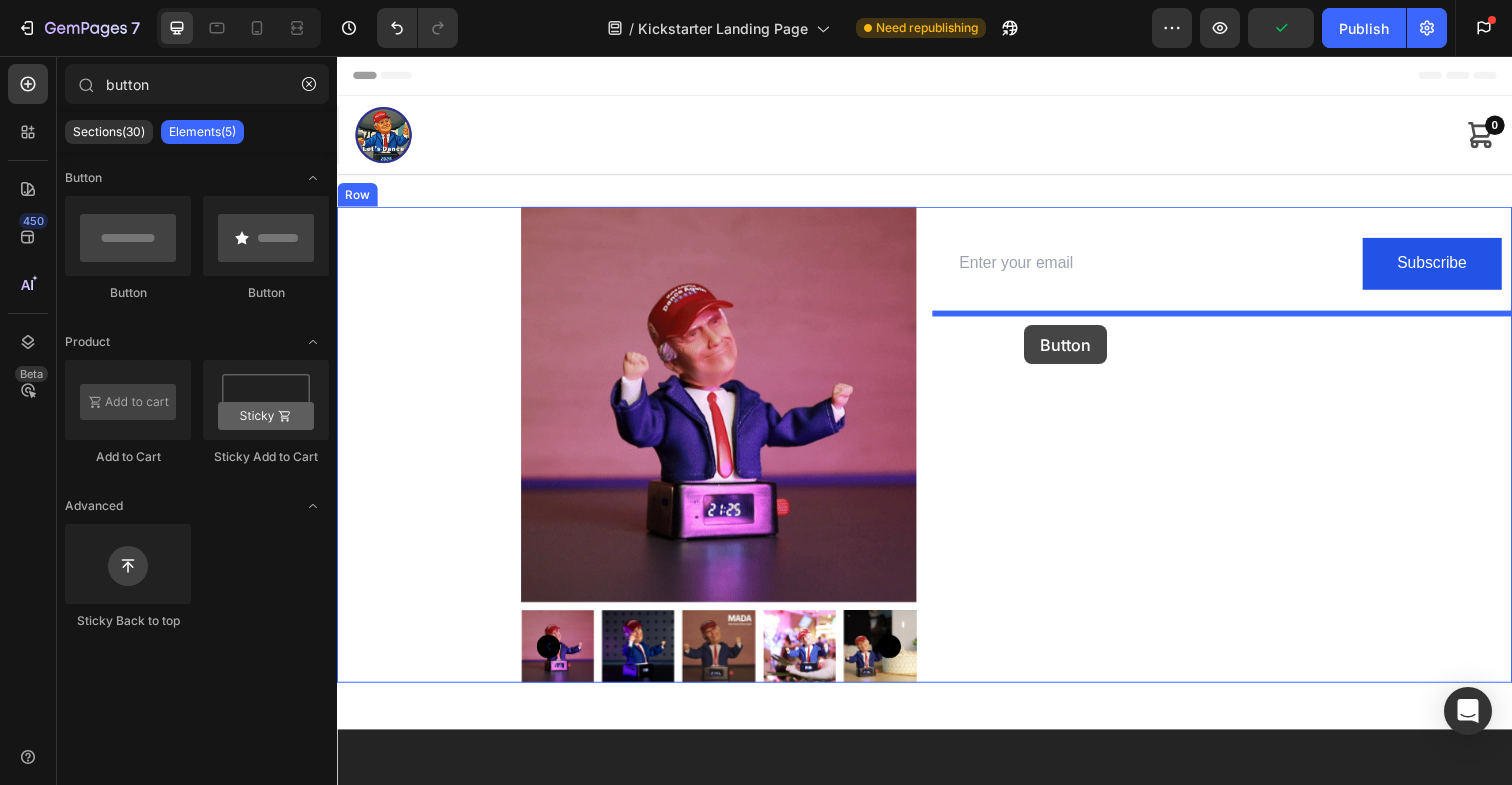 drag, startPoint x: 456, startPoint y: 307, endPoint x: 1039, endPoint y: 331, distance: 583.4938 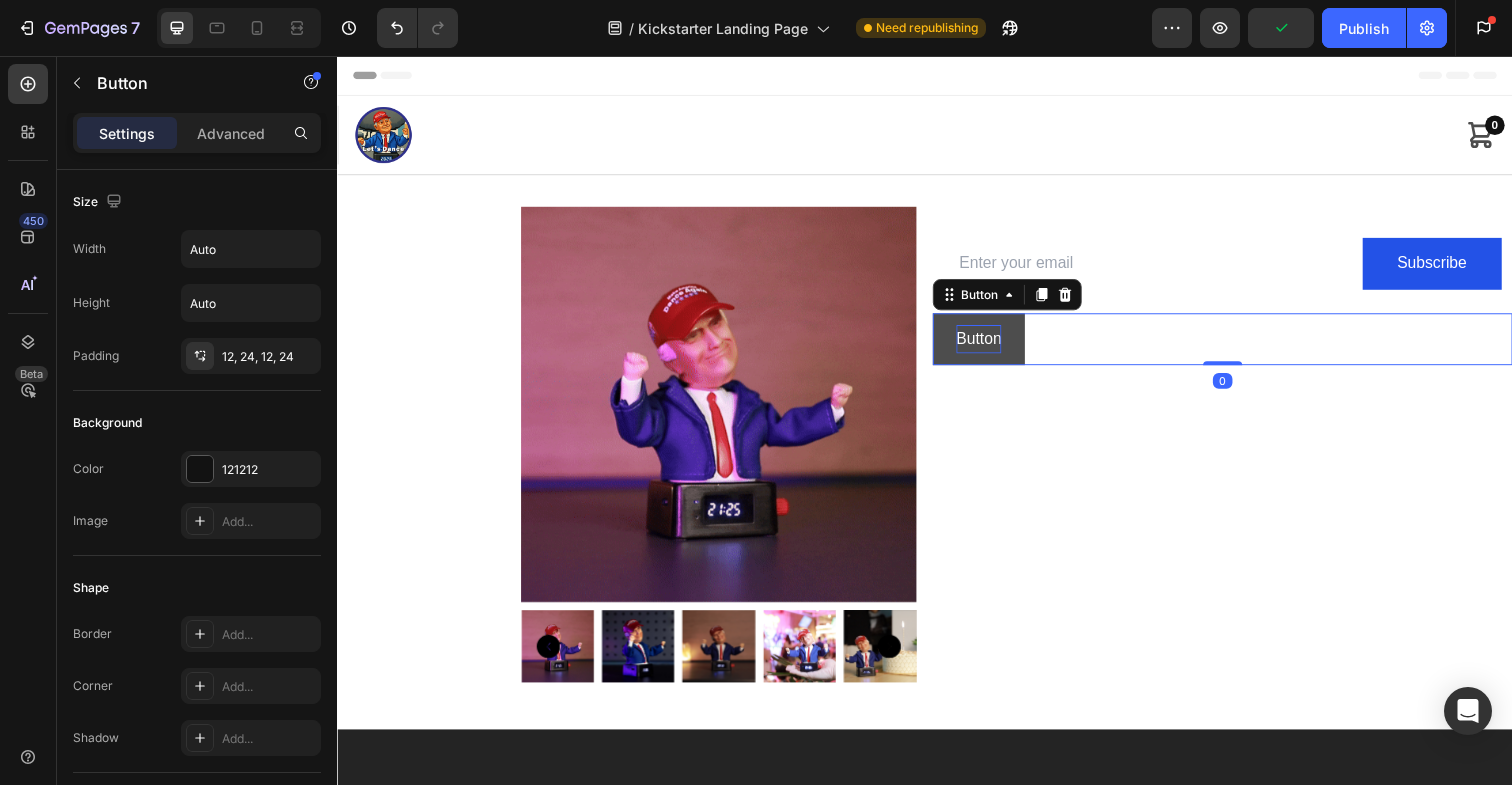 click on "Button" at bounding box center [992, 345] 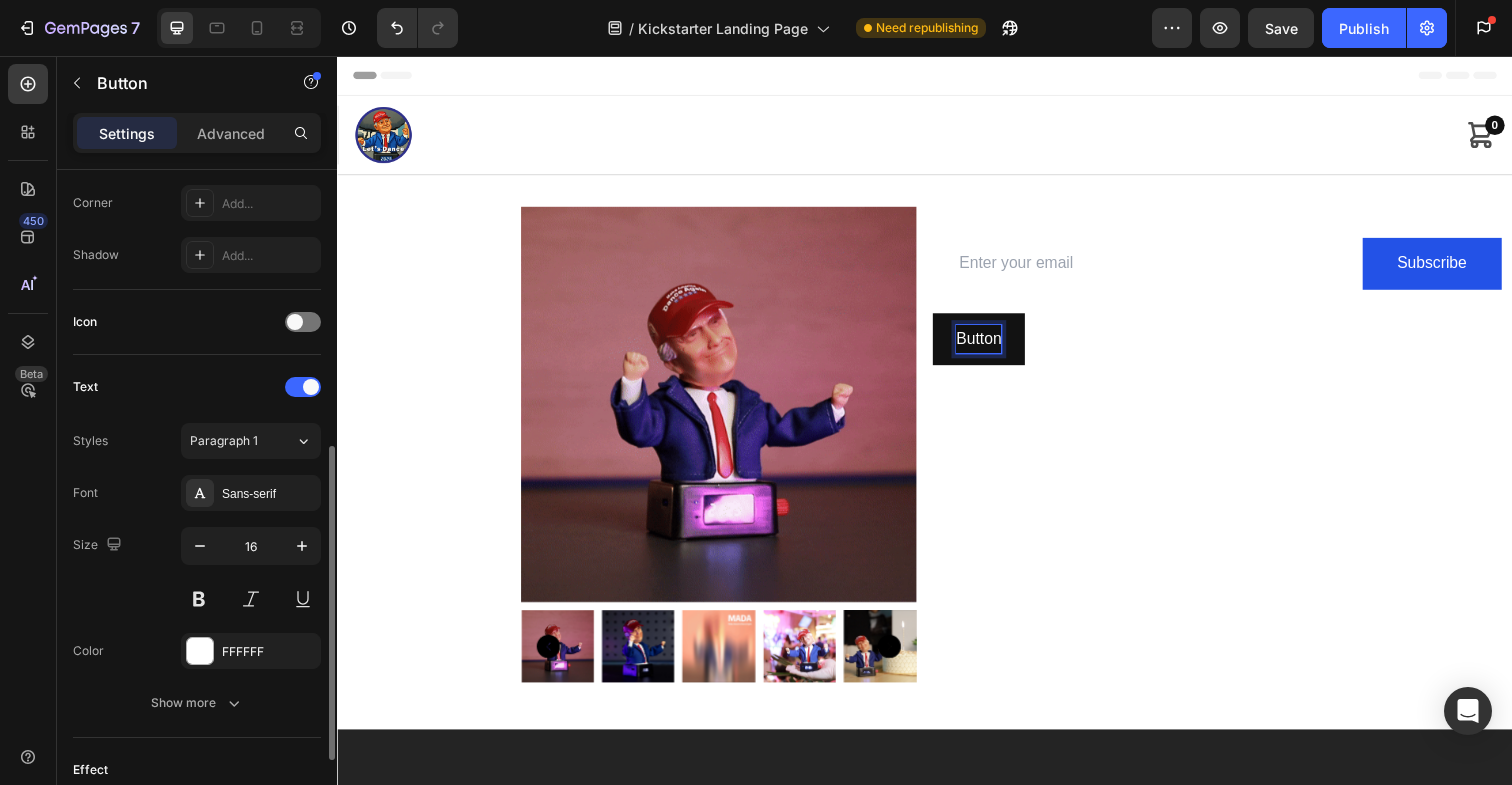 scroll, scrollTop: 762, scrollLeft: 0, axis: vertical 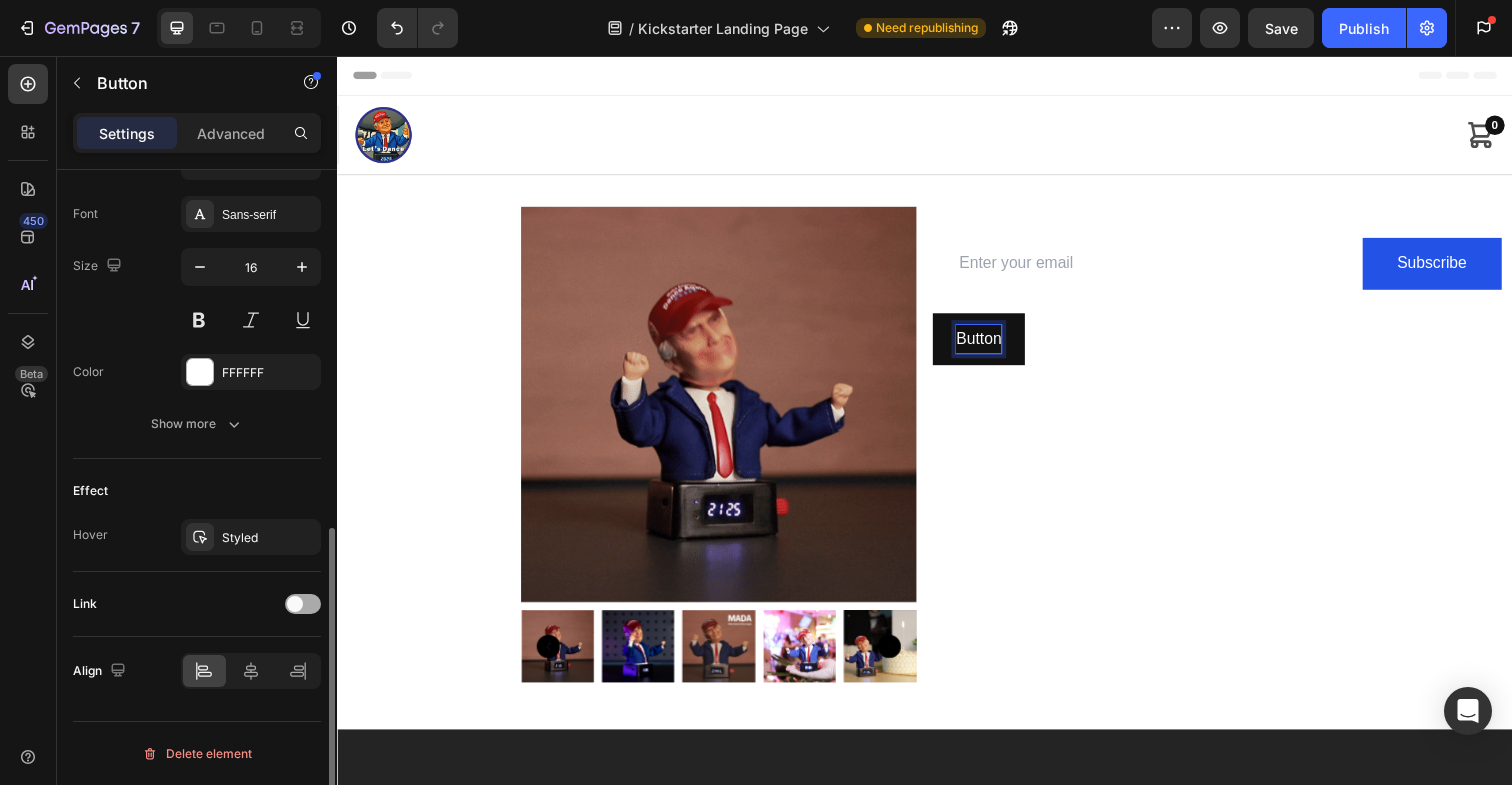 click at bounding box center (303, 604) 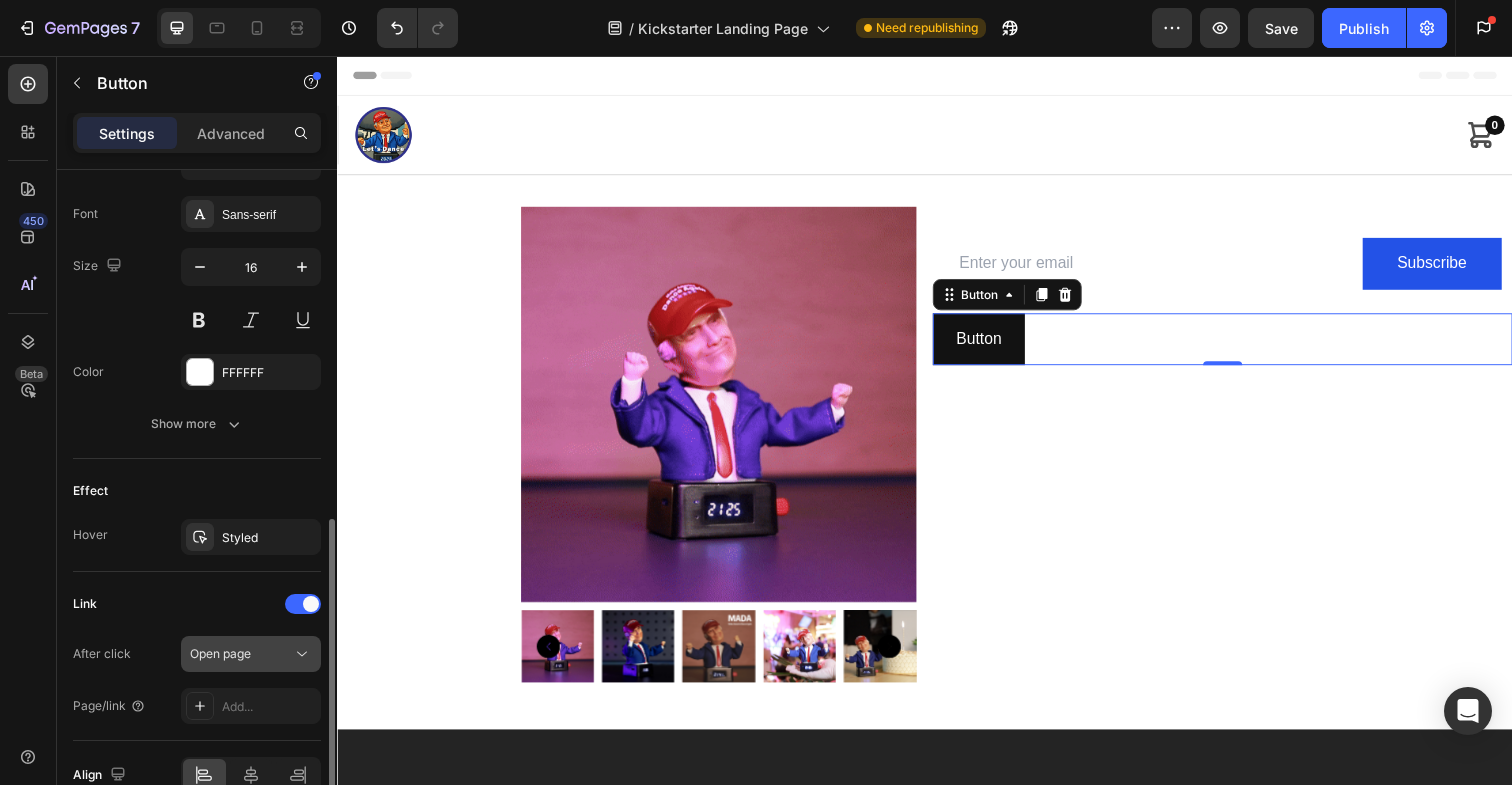 scroll, scrollTop: 804, scrollLeft: 0, axis: vertical 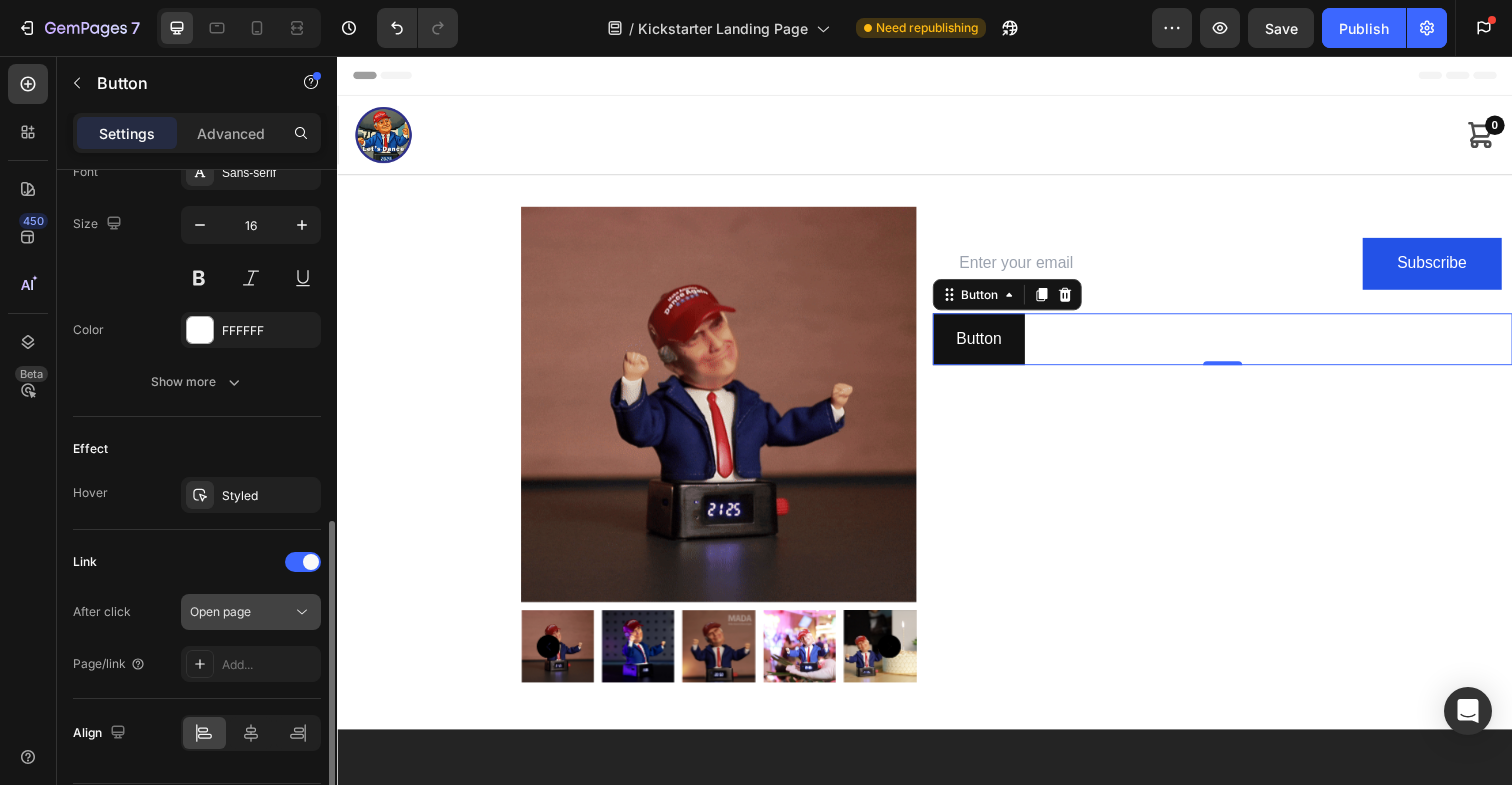 click on "Open page" at bounding box center [241, 612] 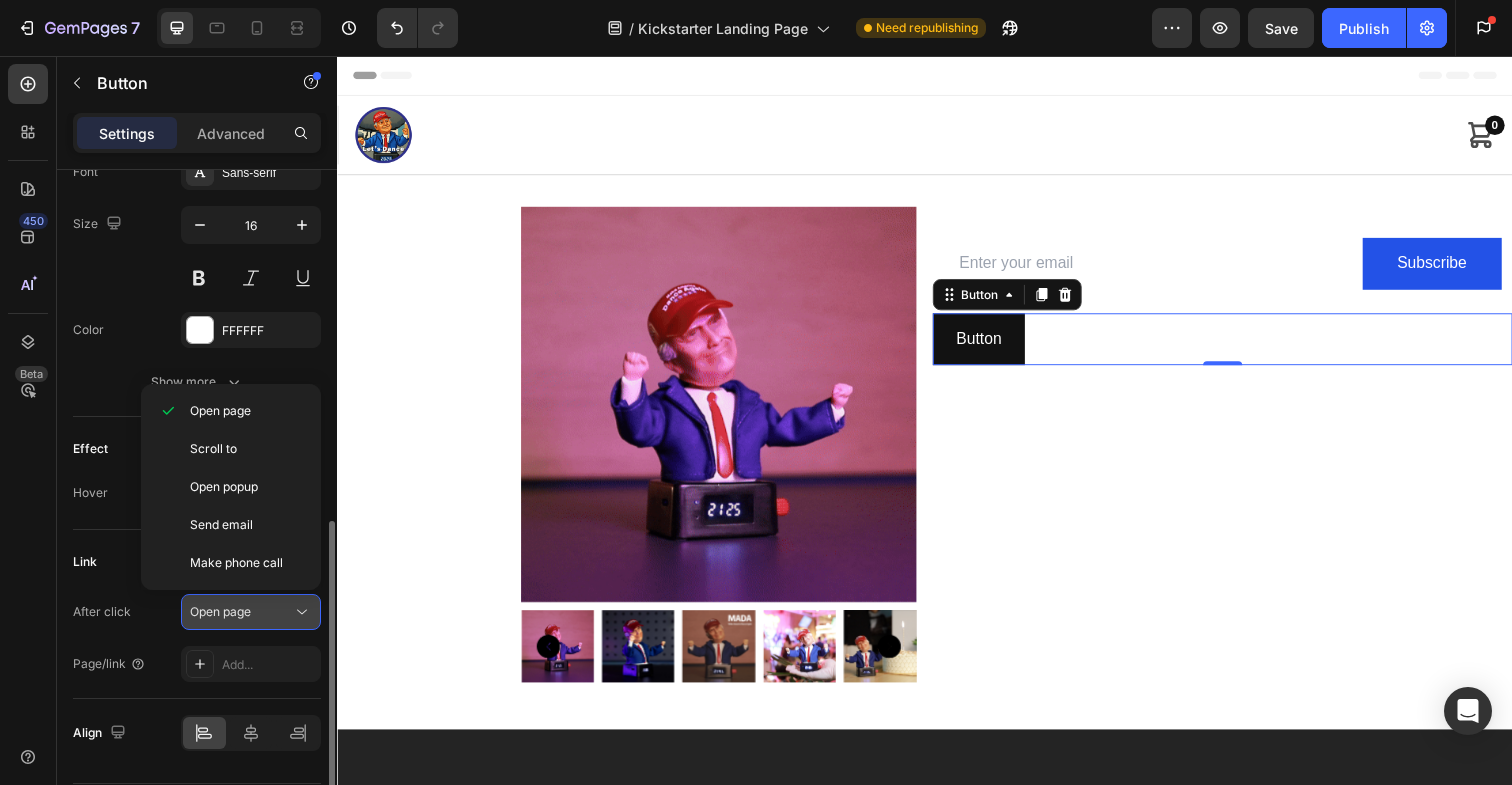 click on "Open page" at bounding box center [241, 612] 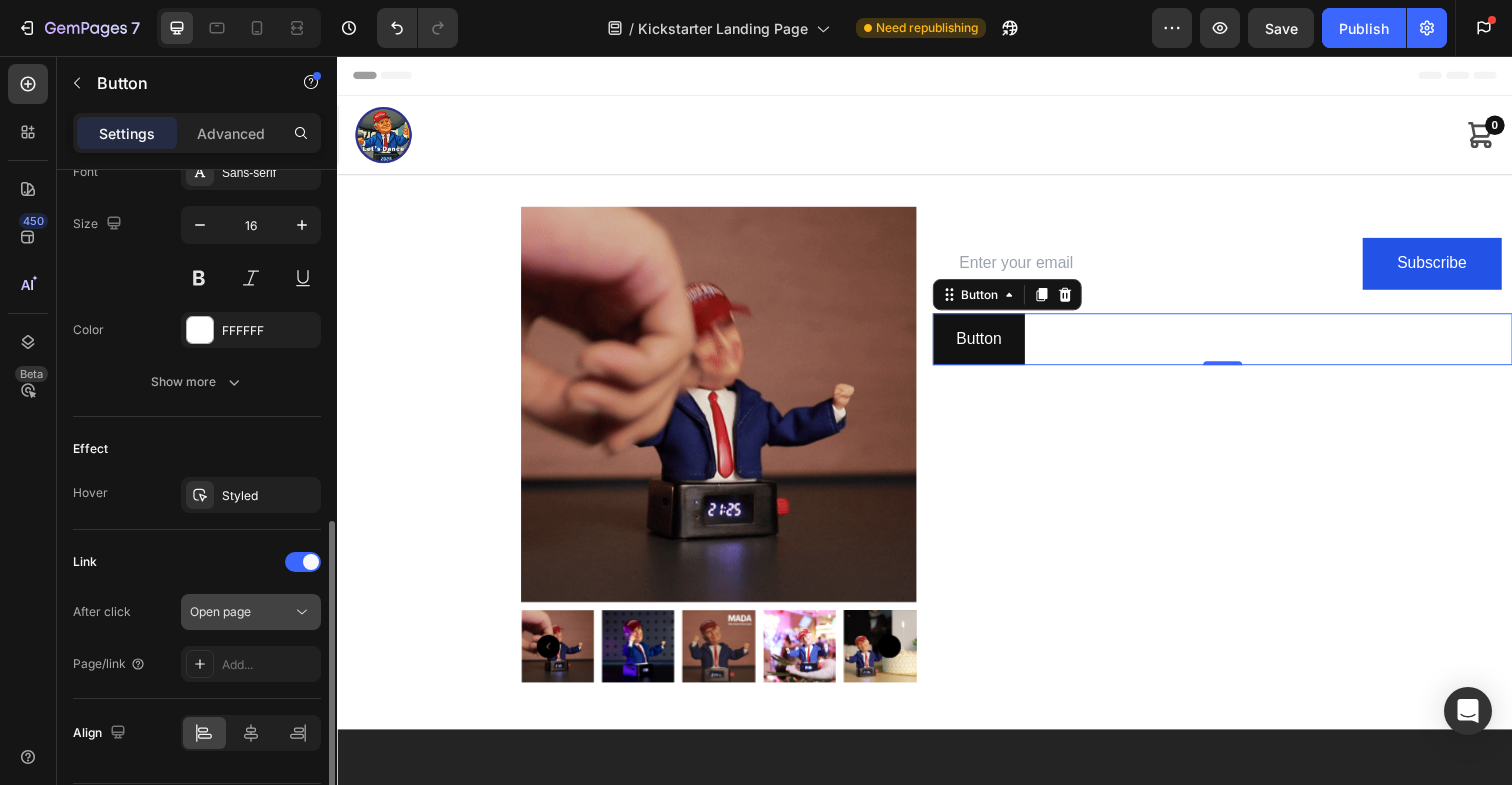 click on "Open page" at bounding box center (241, 612) 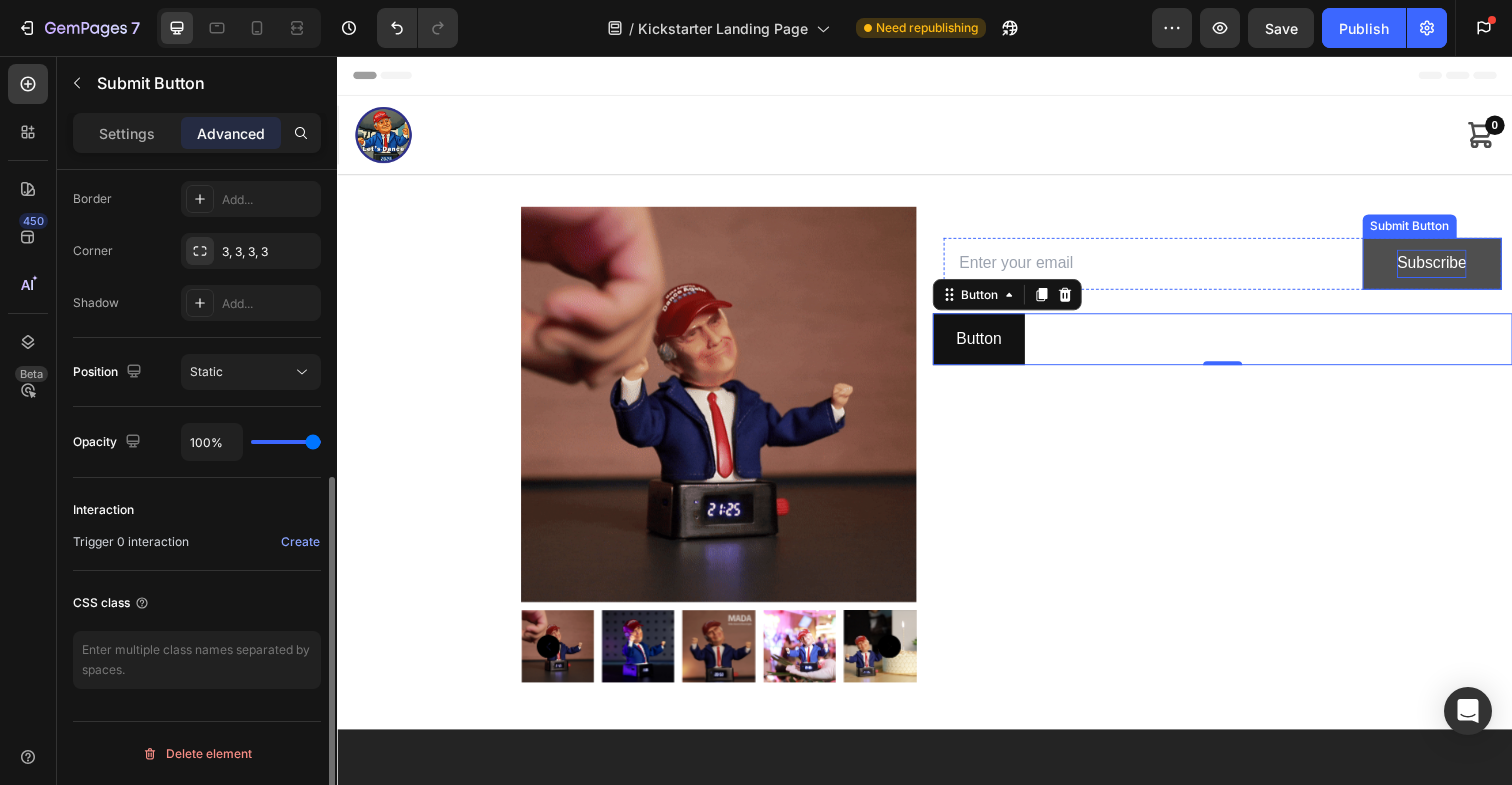 click on "Subscribe" at bounding box center [1454, 268] 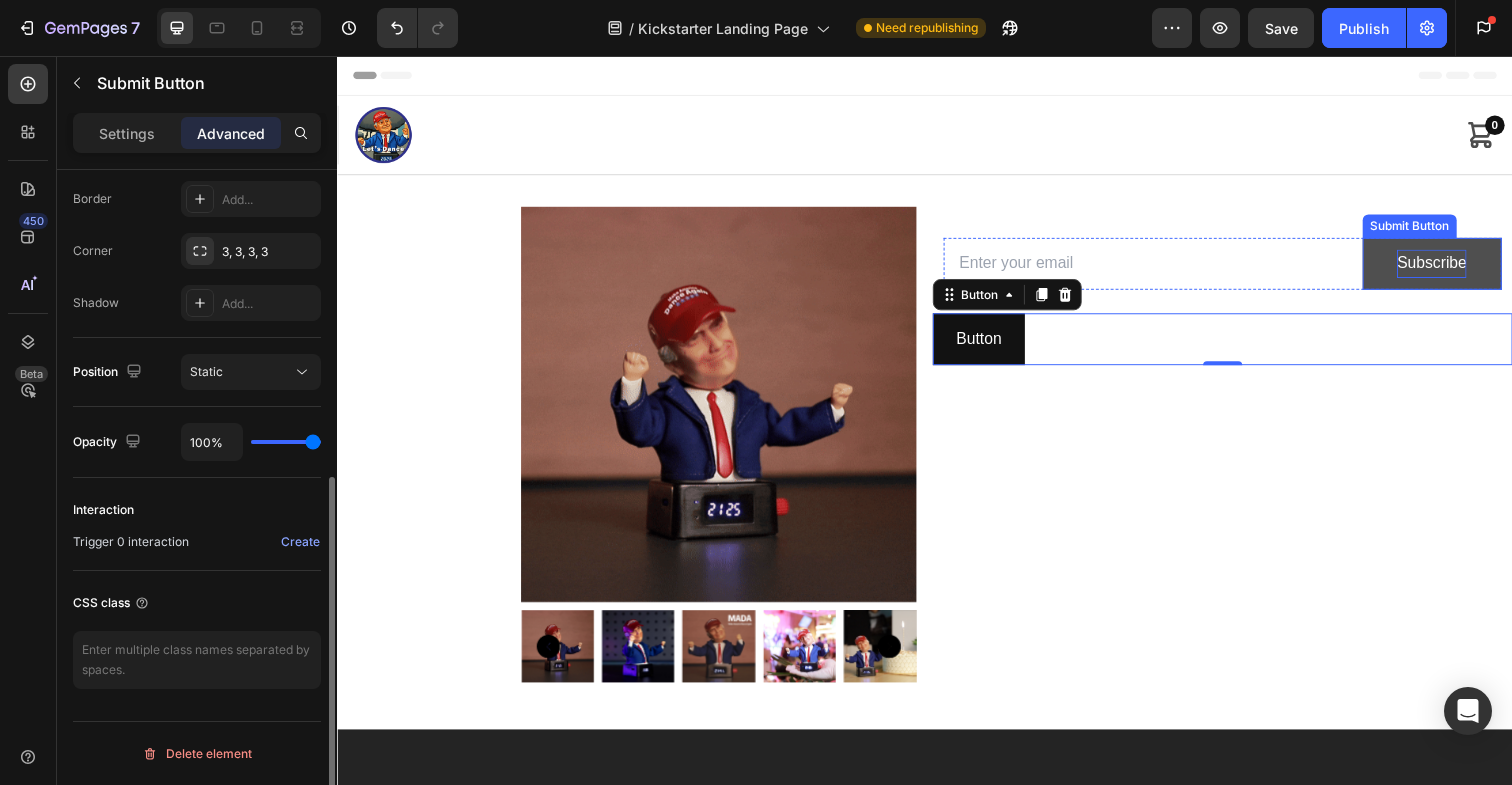 scroll, scrollTop: 0, scrollLeft: 0, axis: both 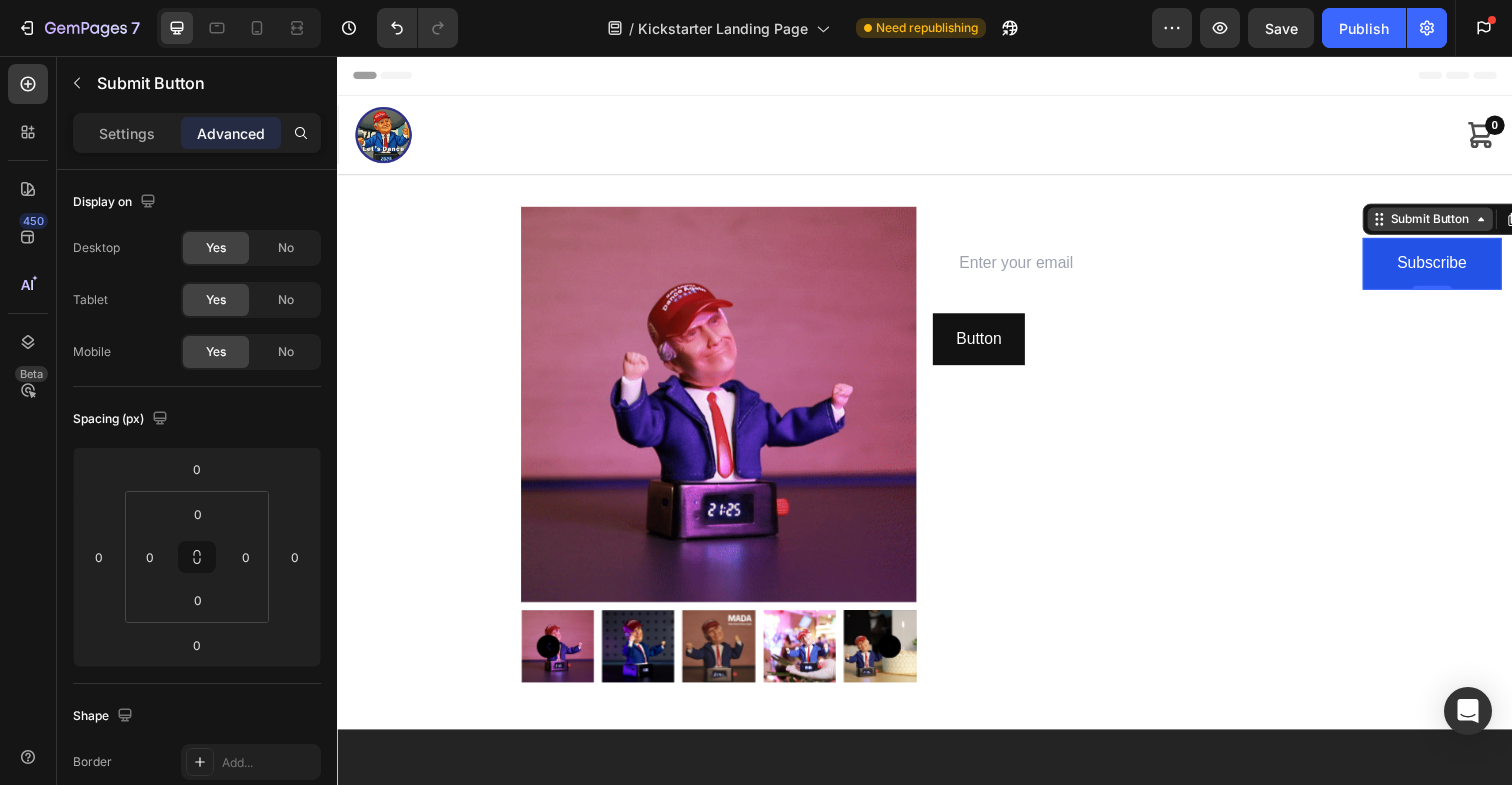 click 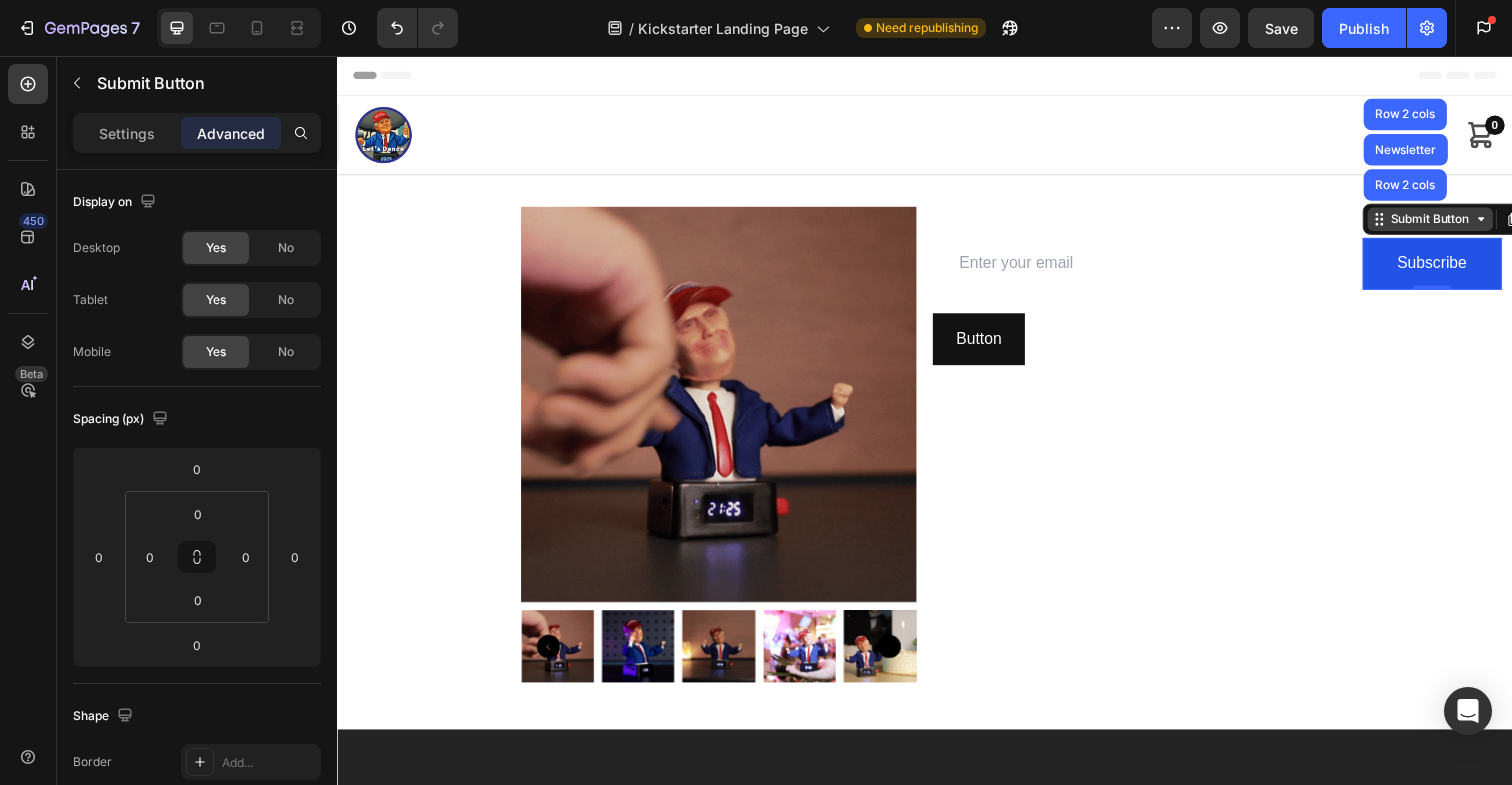 click 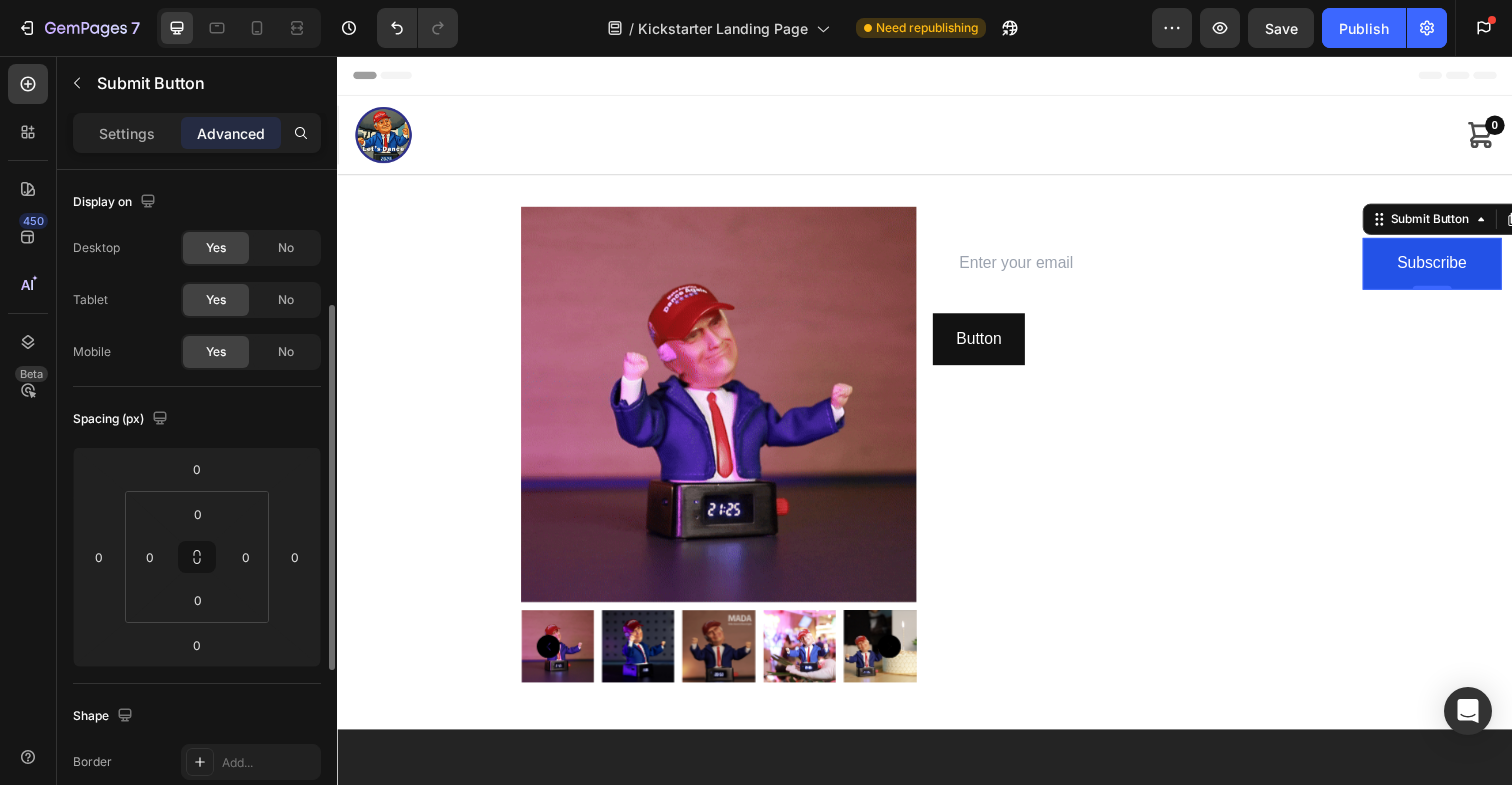 scroll, scrollTop: 563, scrollLeft: 0, axis: vertical 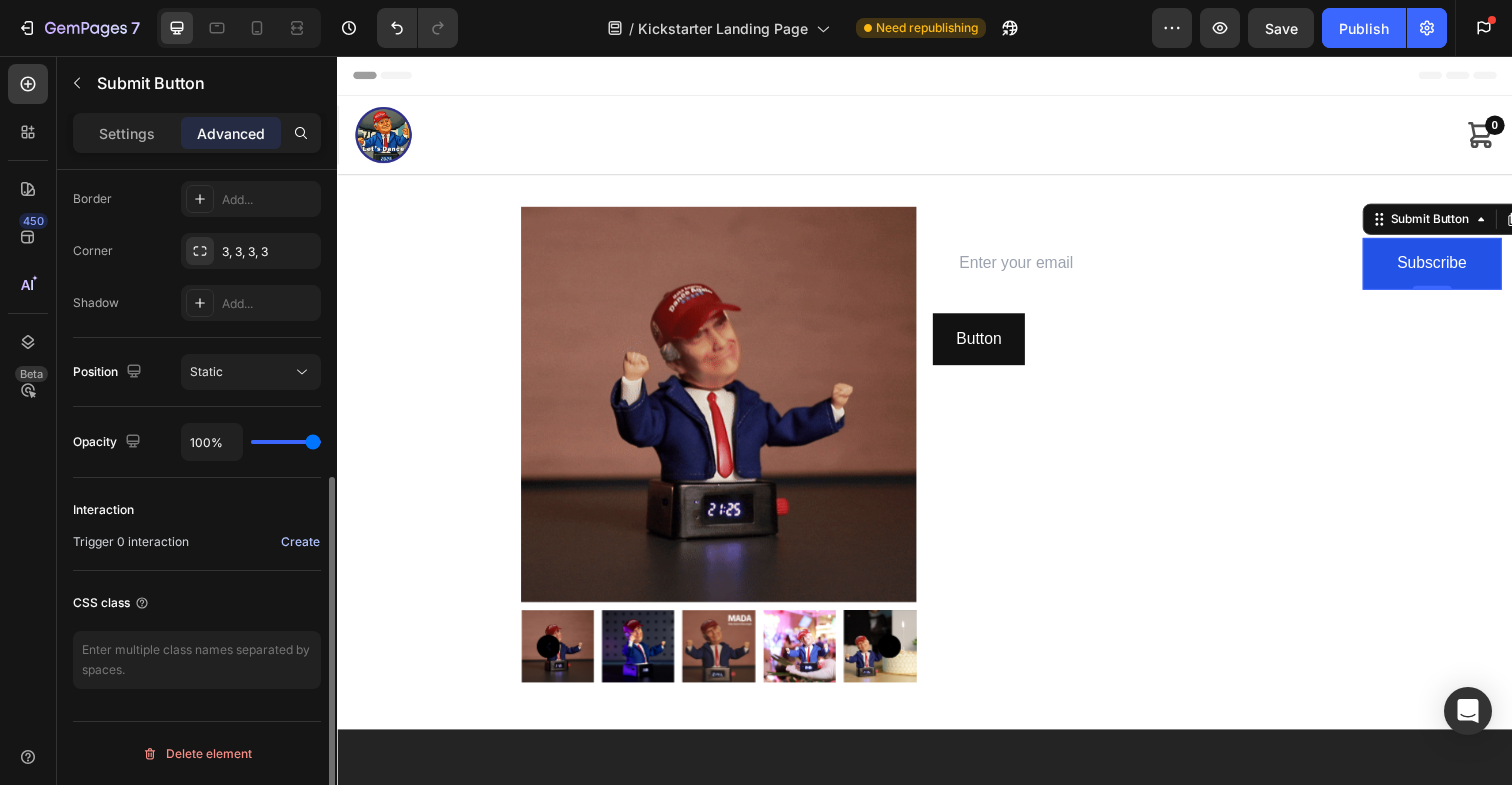 click on "Create" at bounding box center (300, 542) 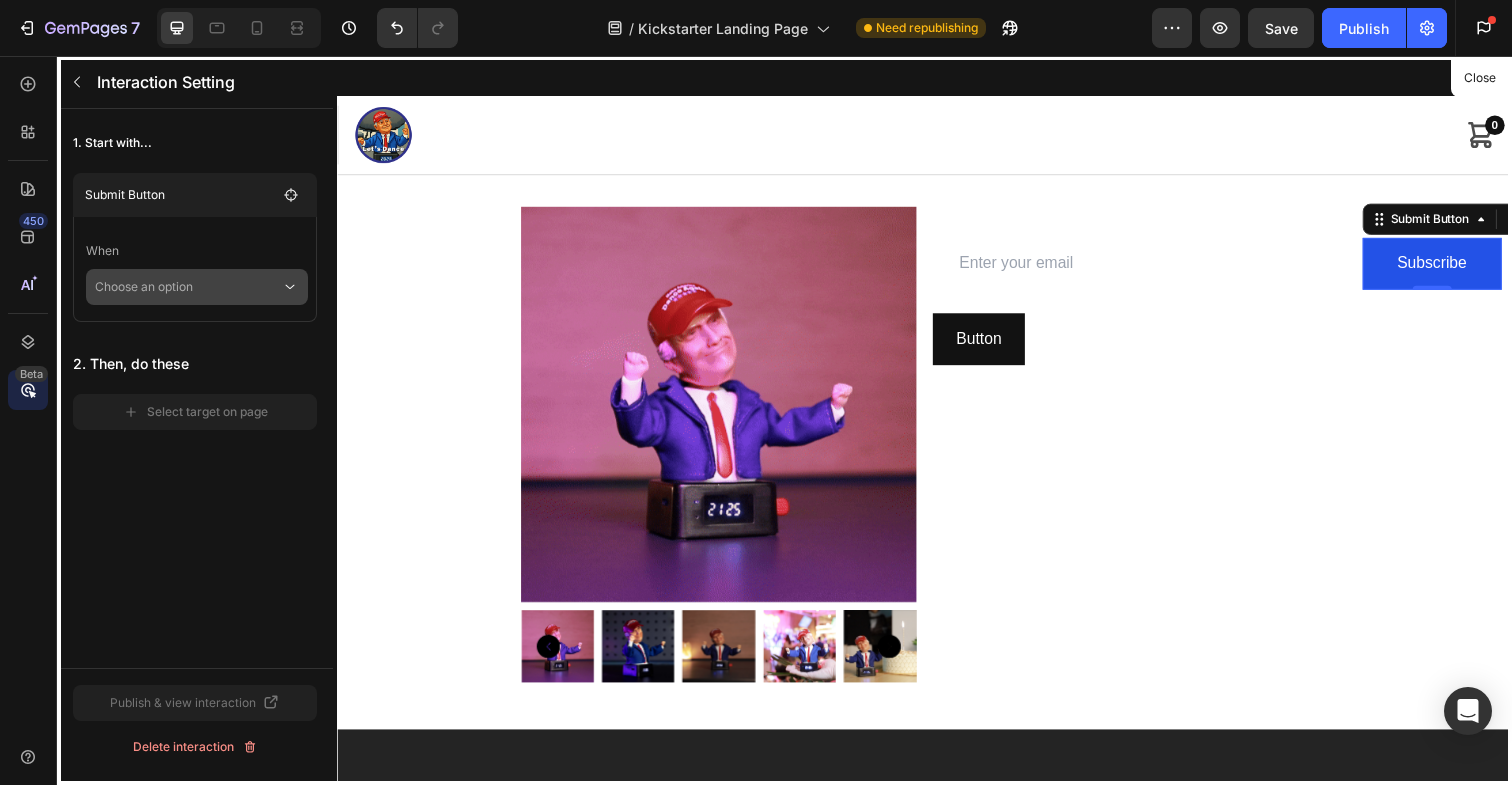 click on "Choose an option" at bounding box center [188, 287] 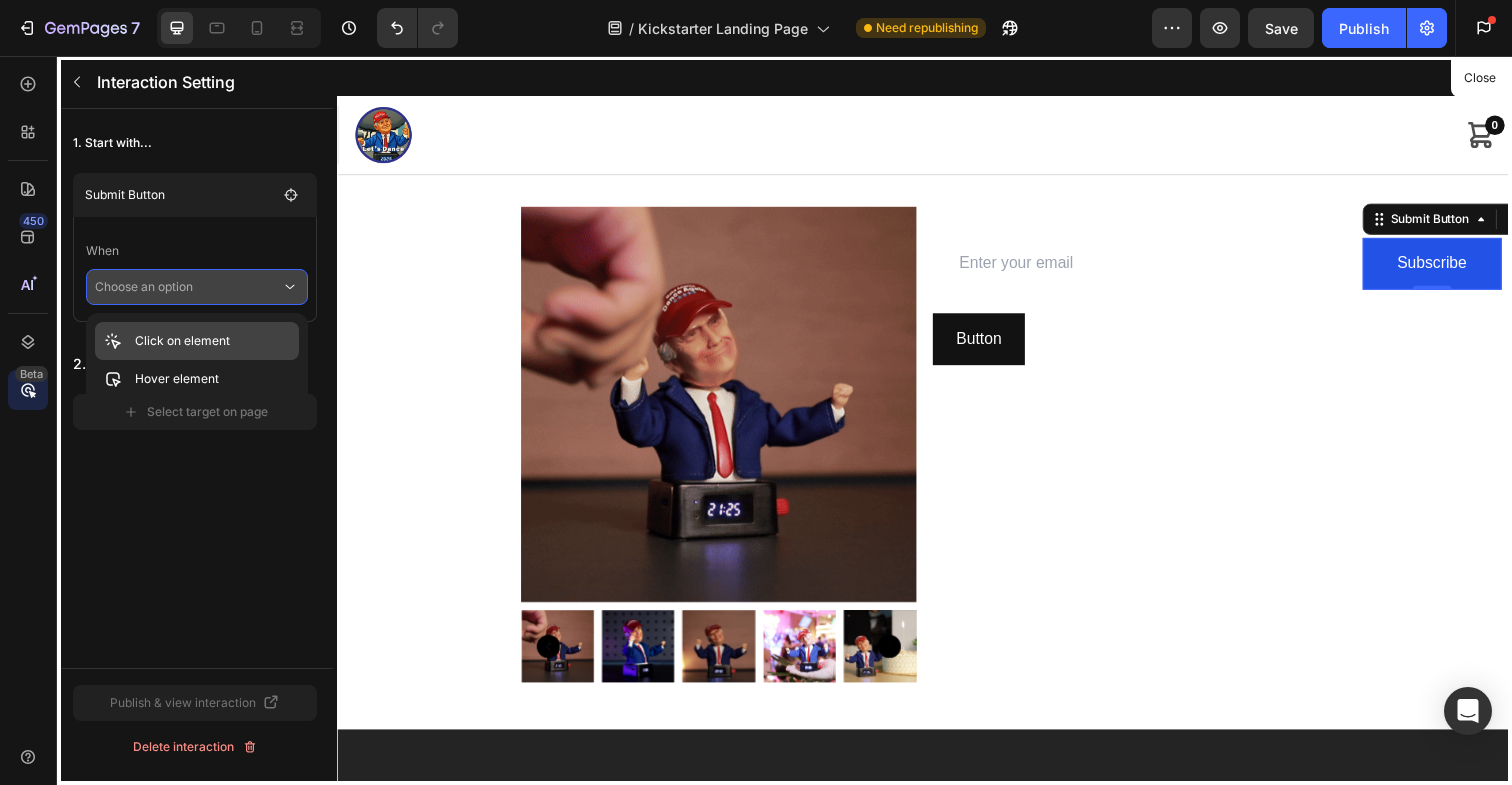click on "Click on element" at bounding box center [182, 341] 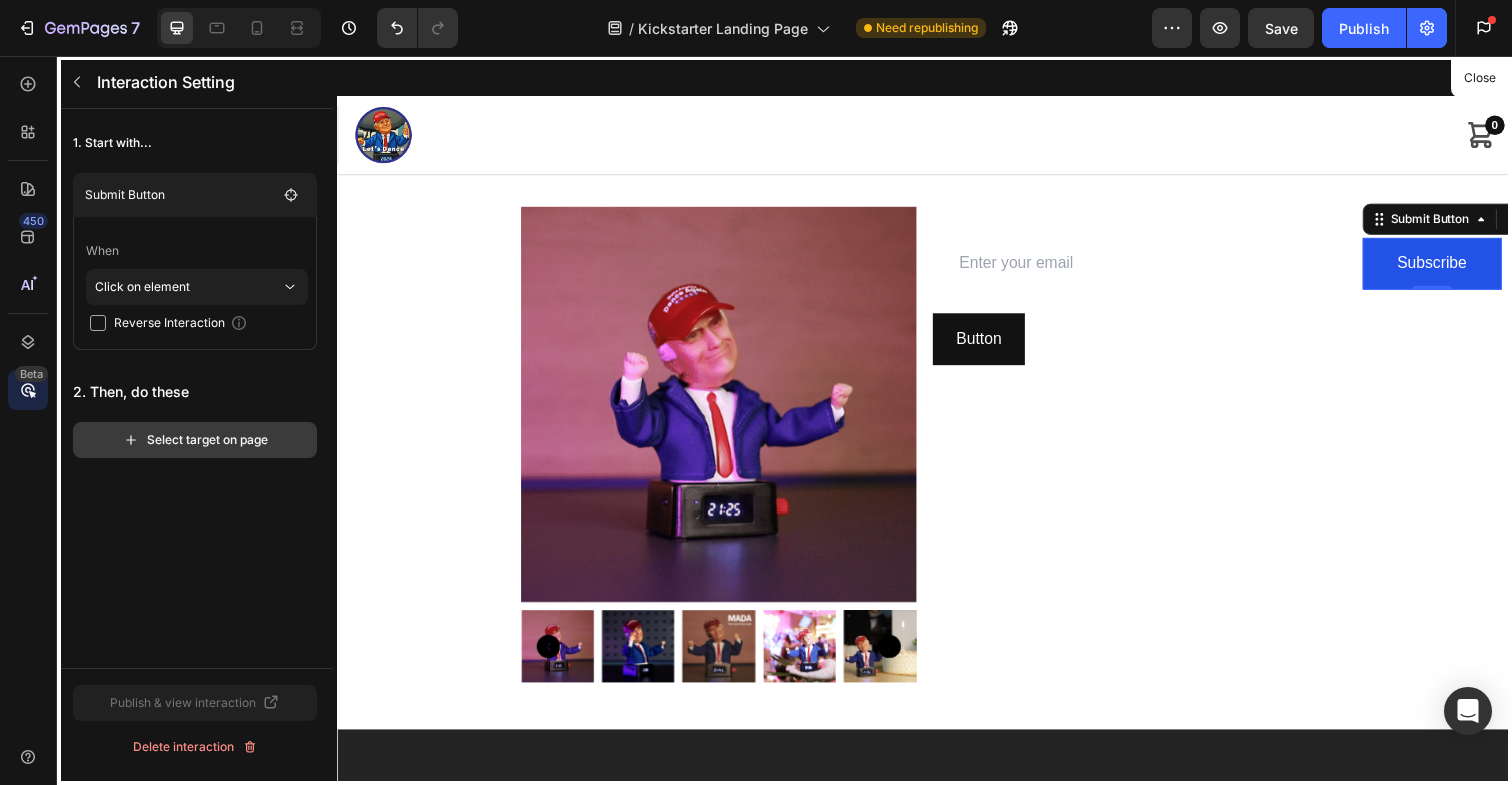 click on "Select target on page" at bounding box center [195, 440] 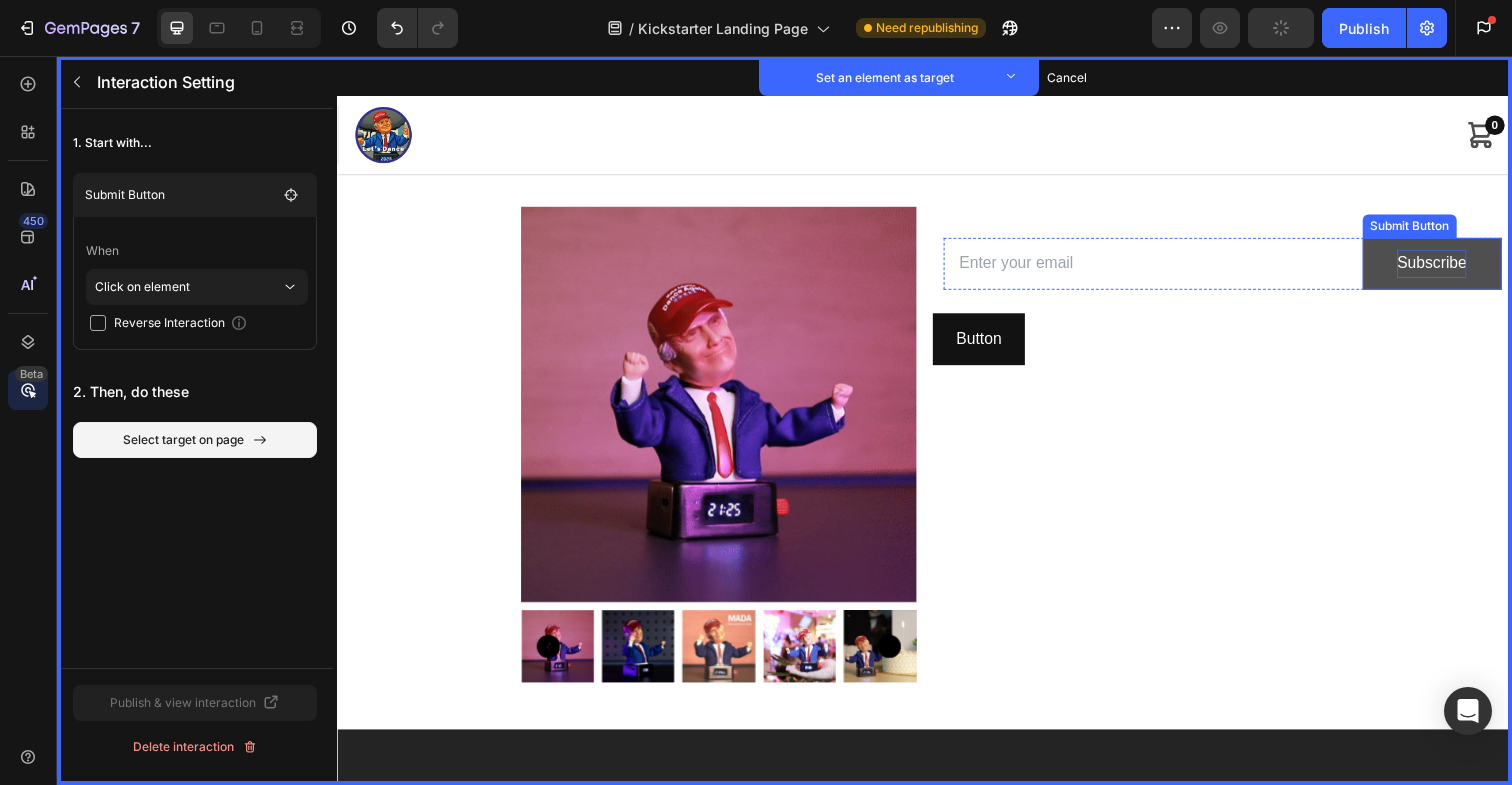 click on "Subscribe" at bounding box center [1454, 268] 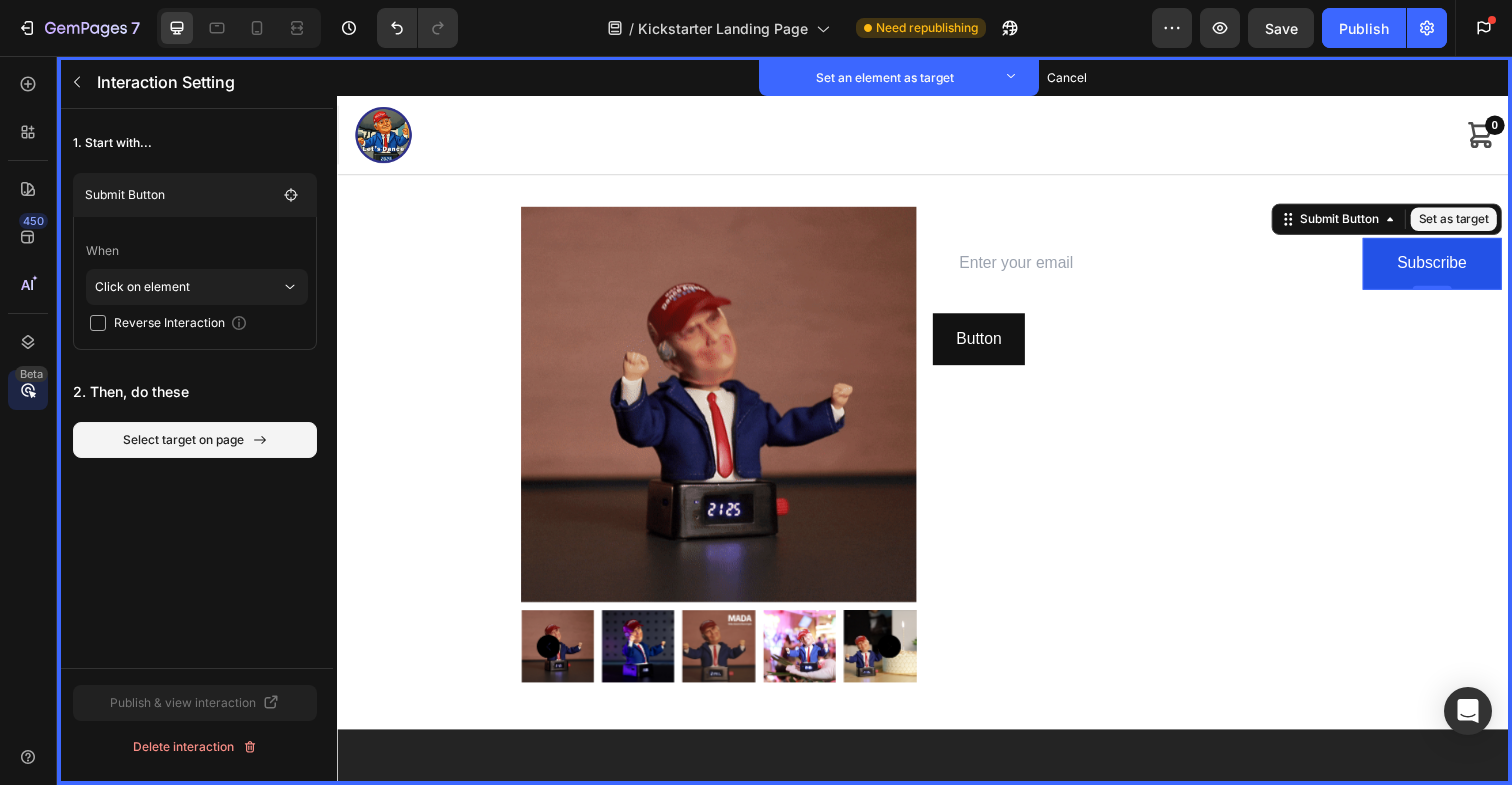 click on "Set as target" at bounding box center [1477, 223] 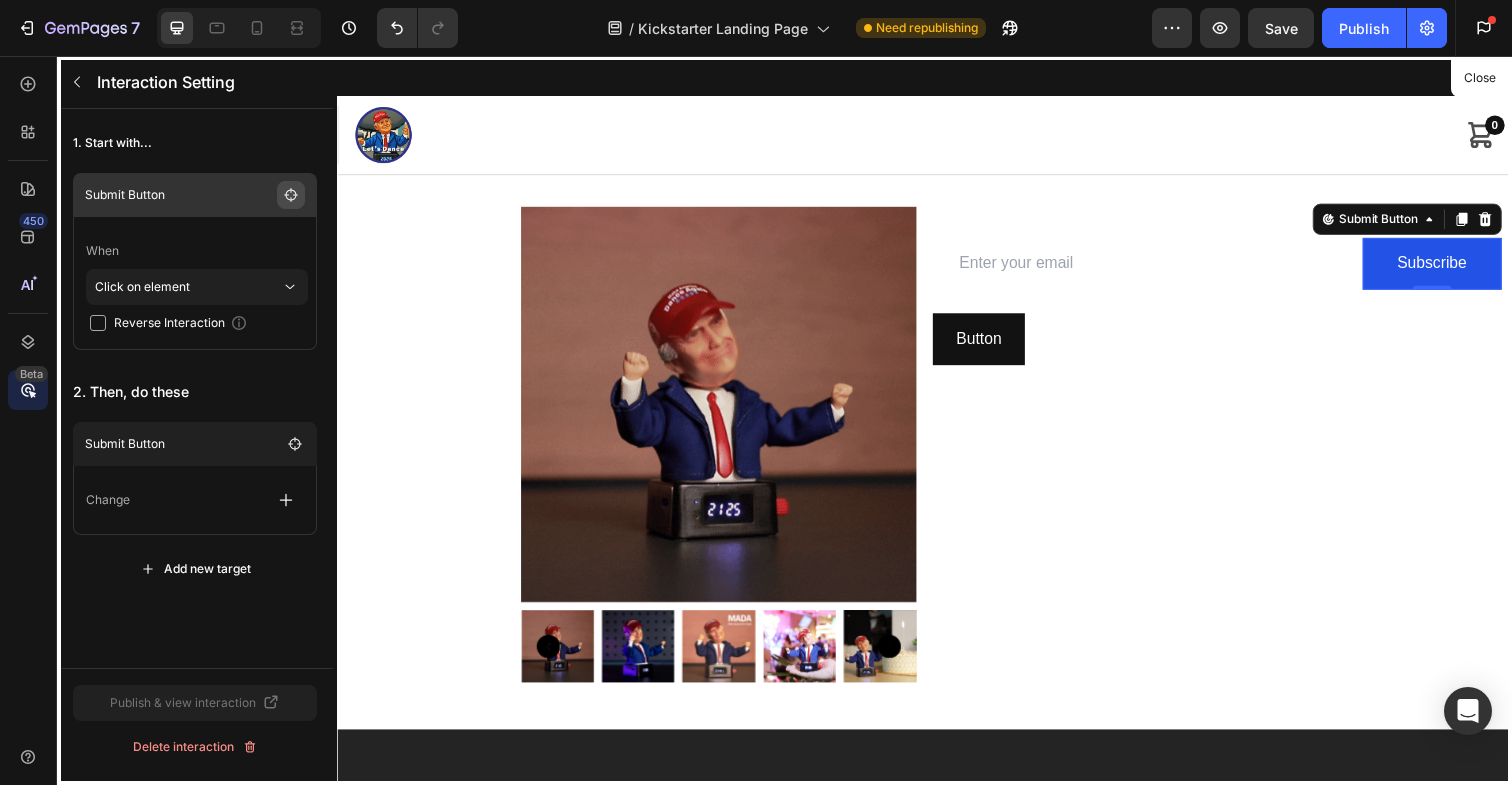 click 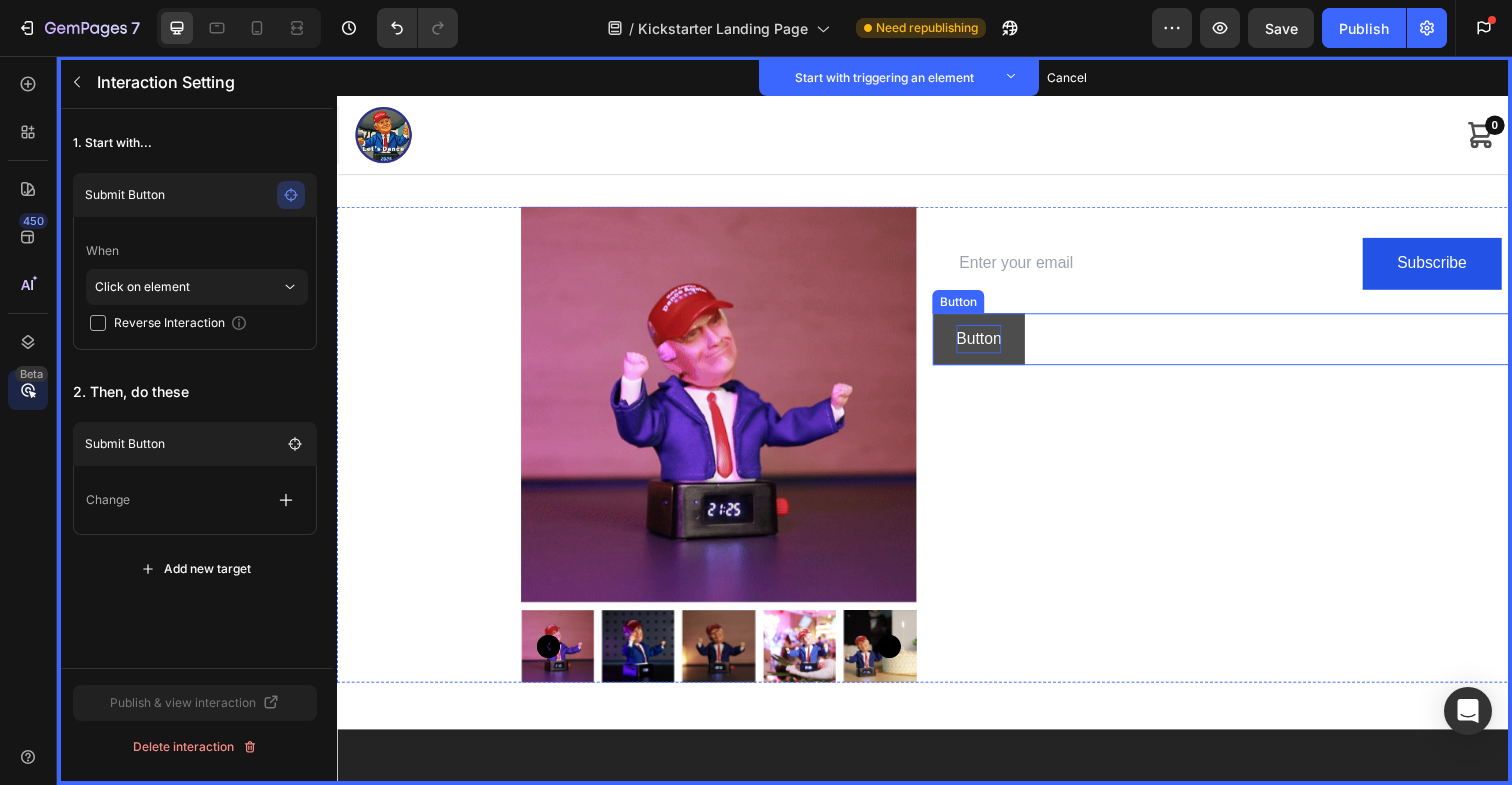 click on "Button" at bounding box center (992, 345) 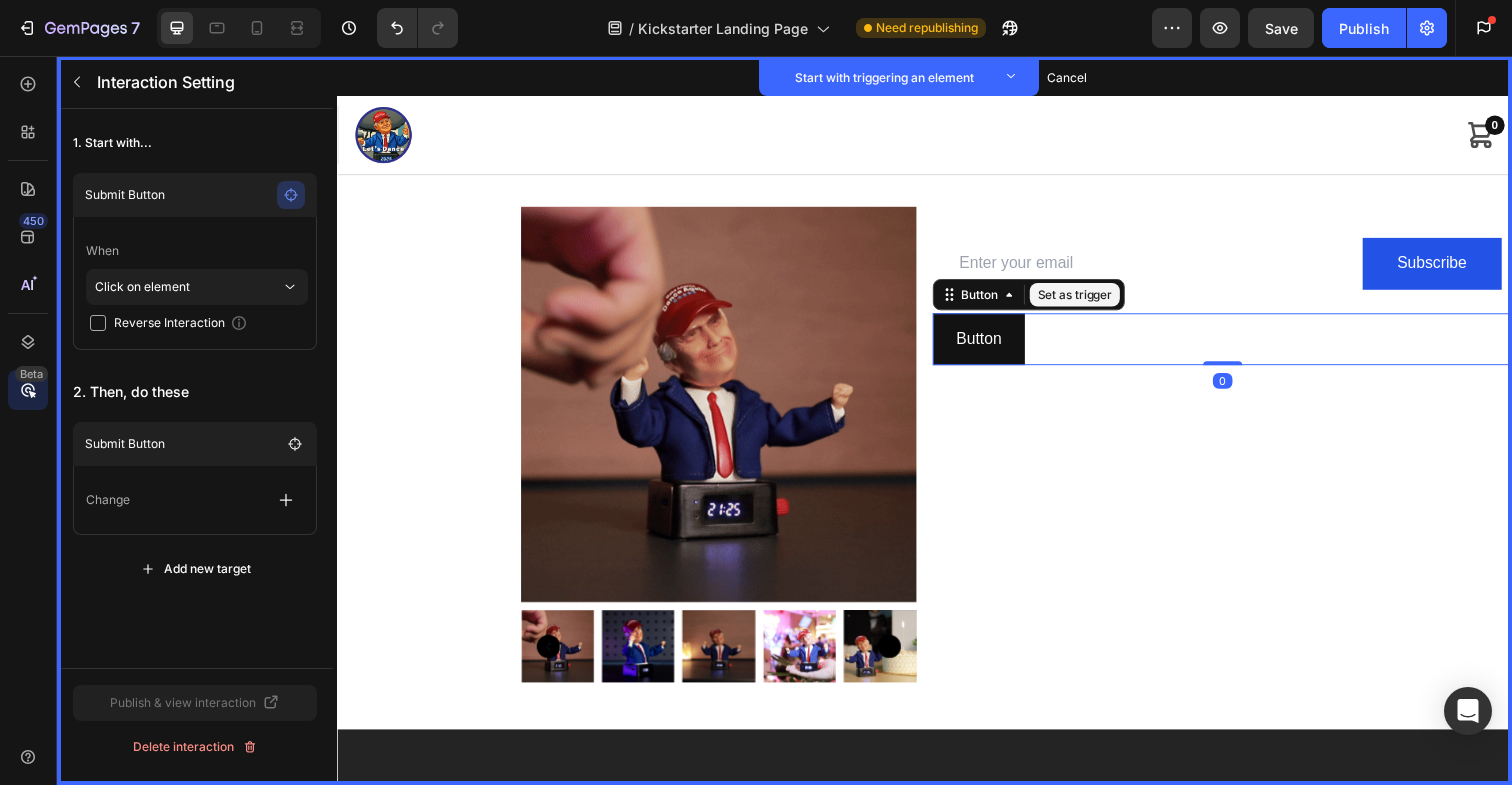 click on "Set as trigger" at bounding box center [1090, 300] 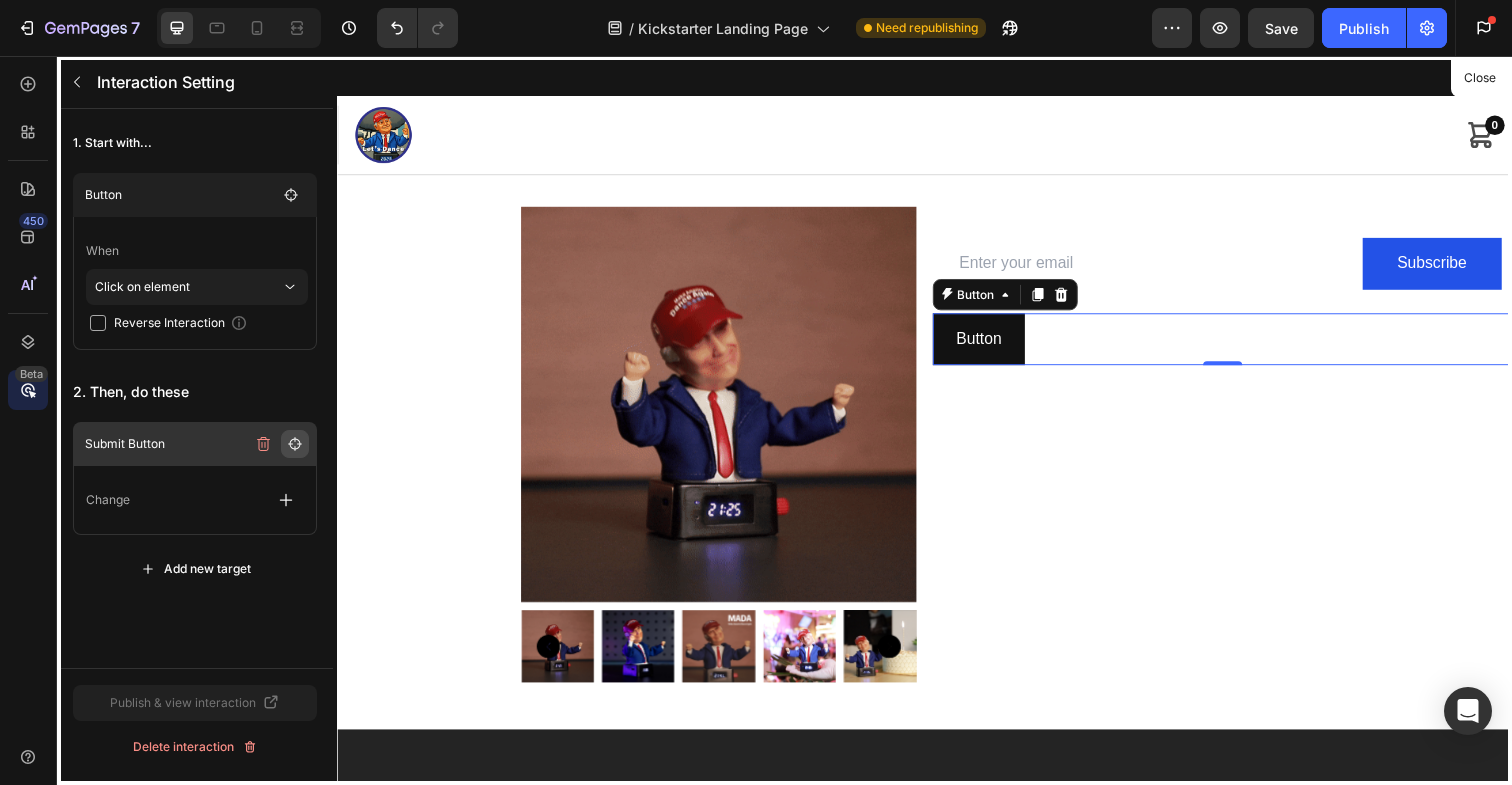 click 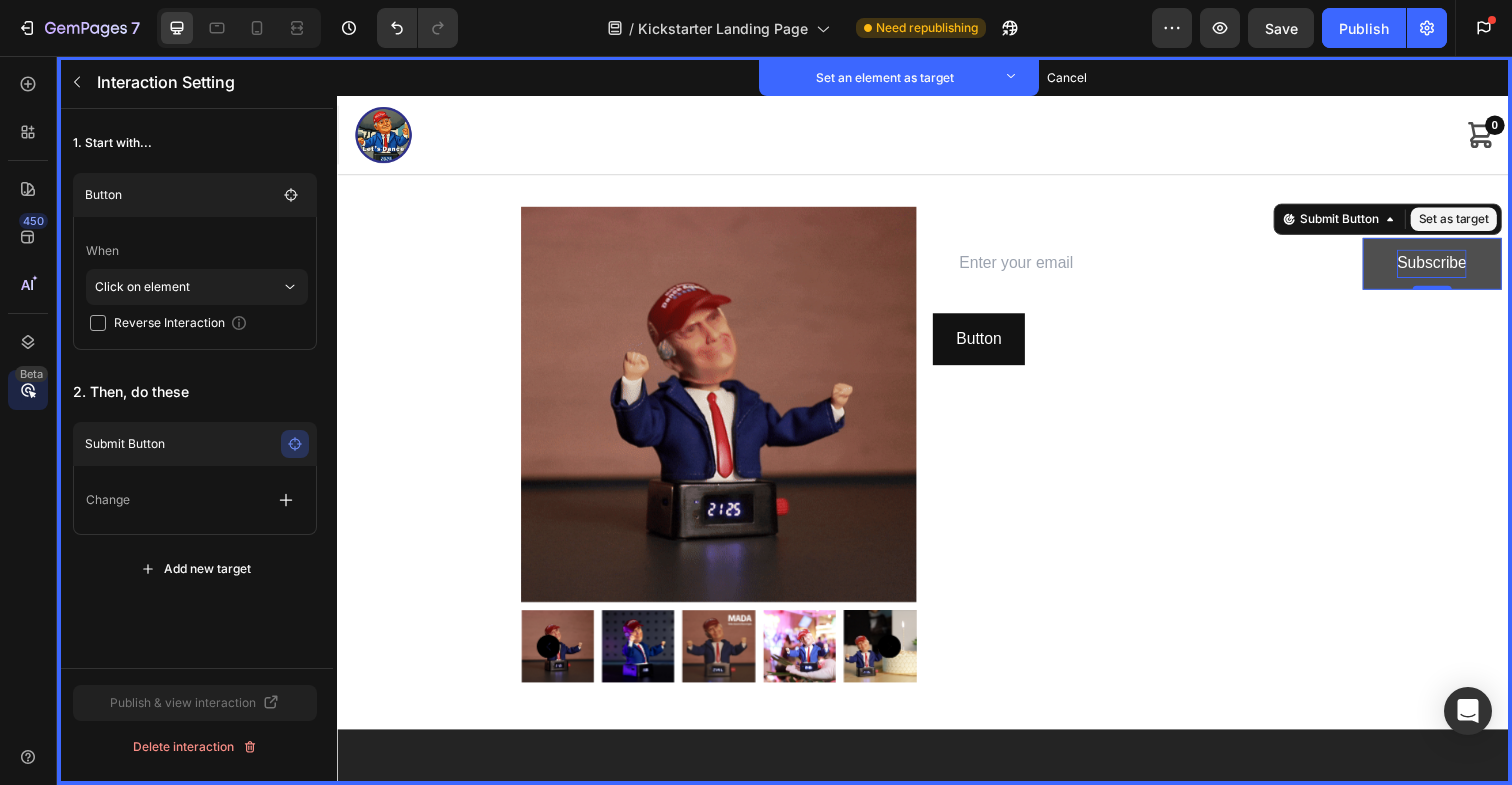 click on "Subscribe" at bounding box center [1454, 268] 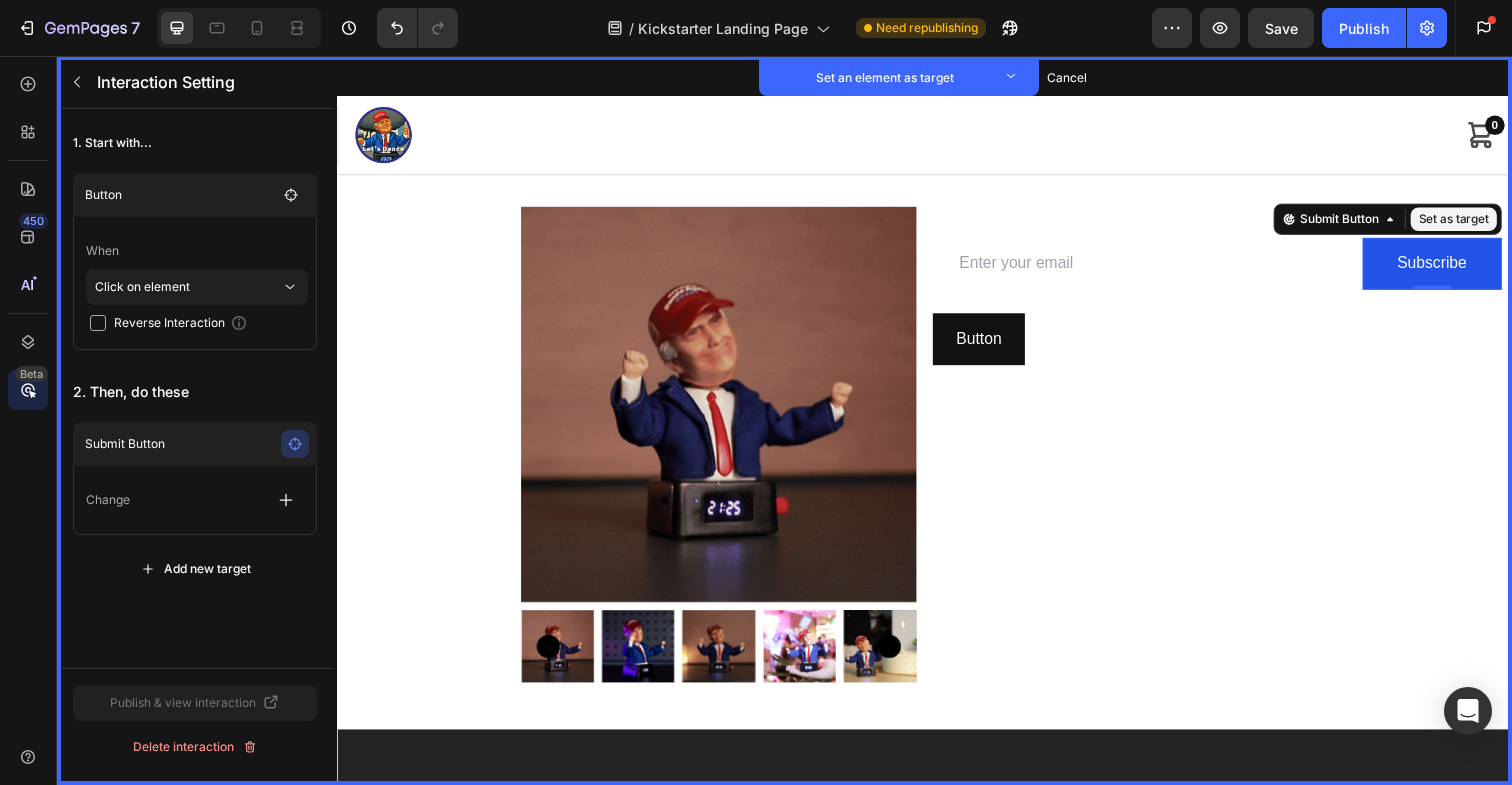 click on "Change" at bounding box center [195, 500] 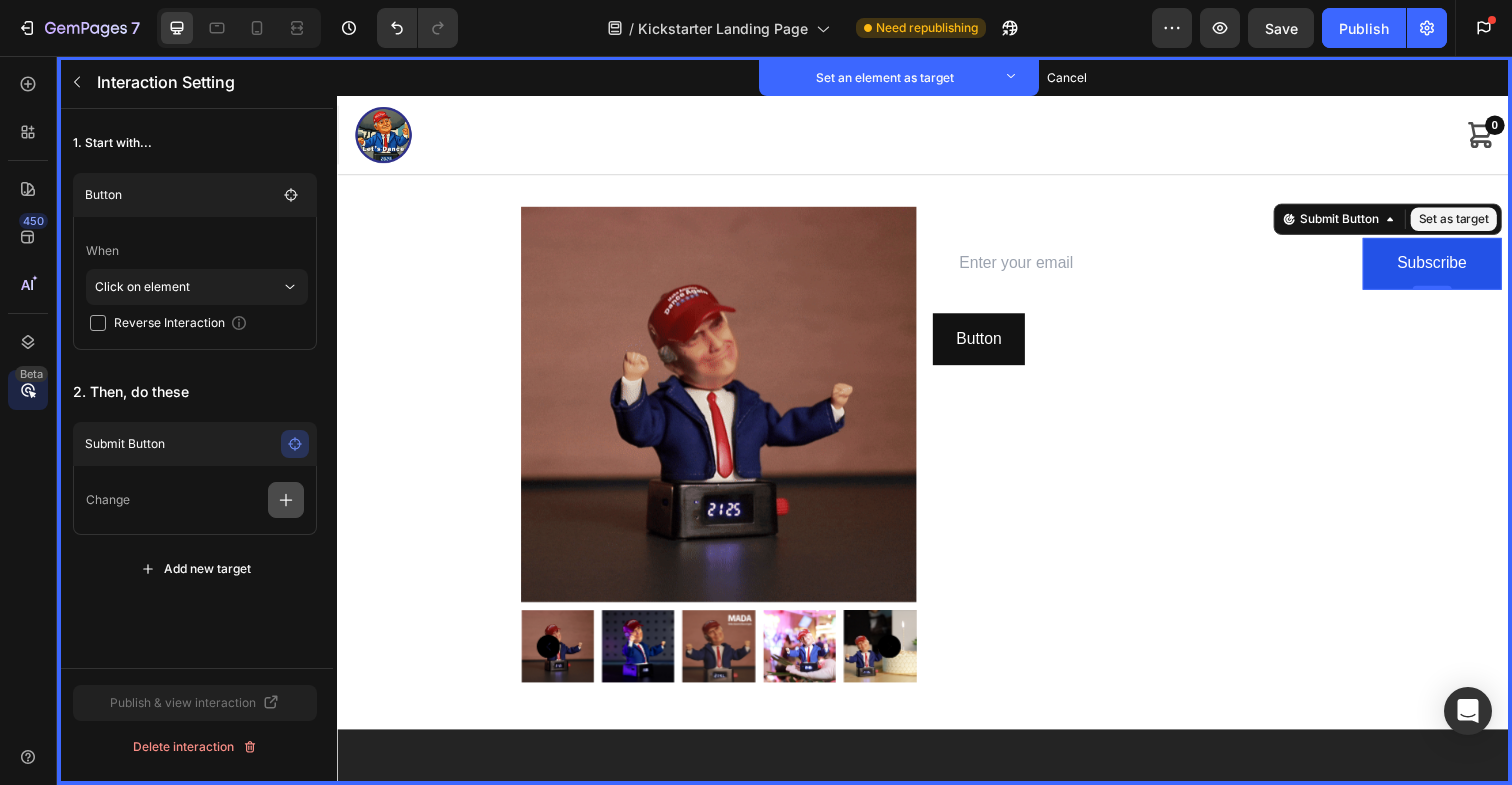 click 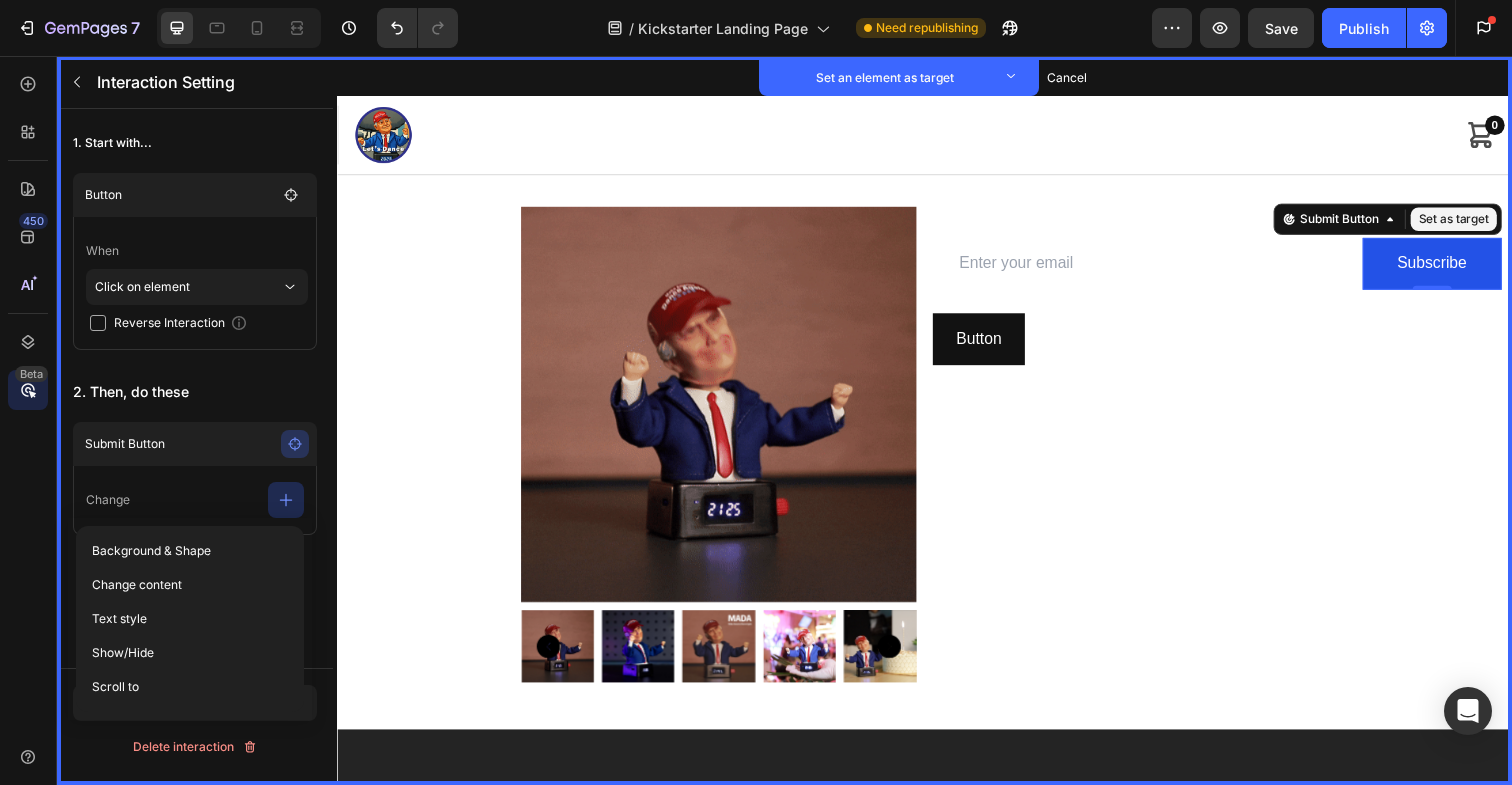 click on "2. Then, do these" at bounding box center (195, 392) 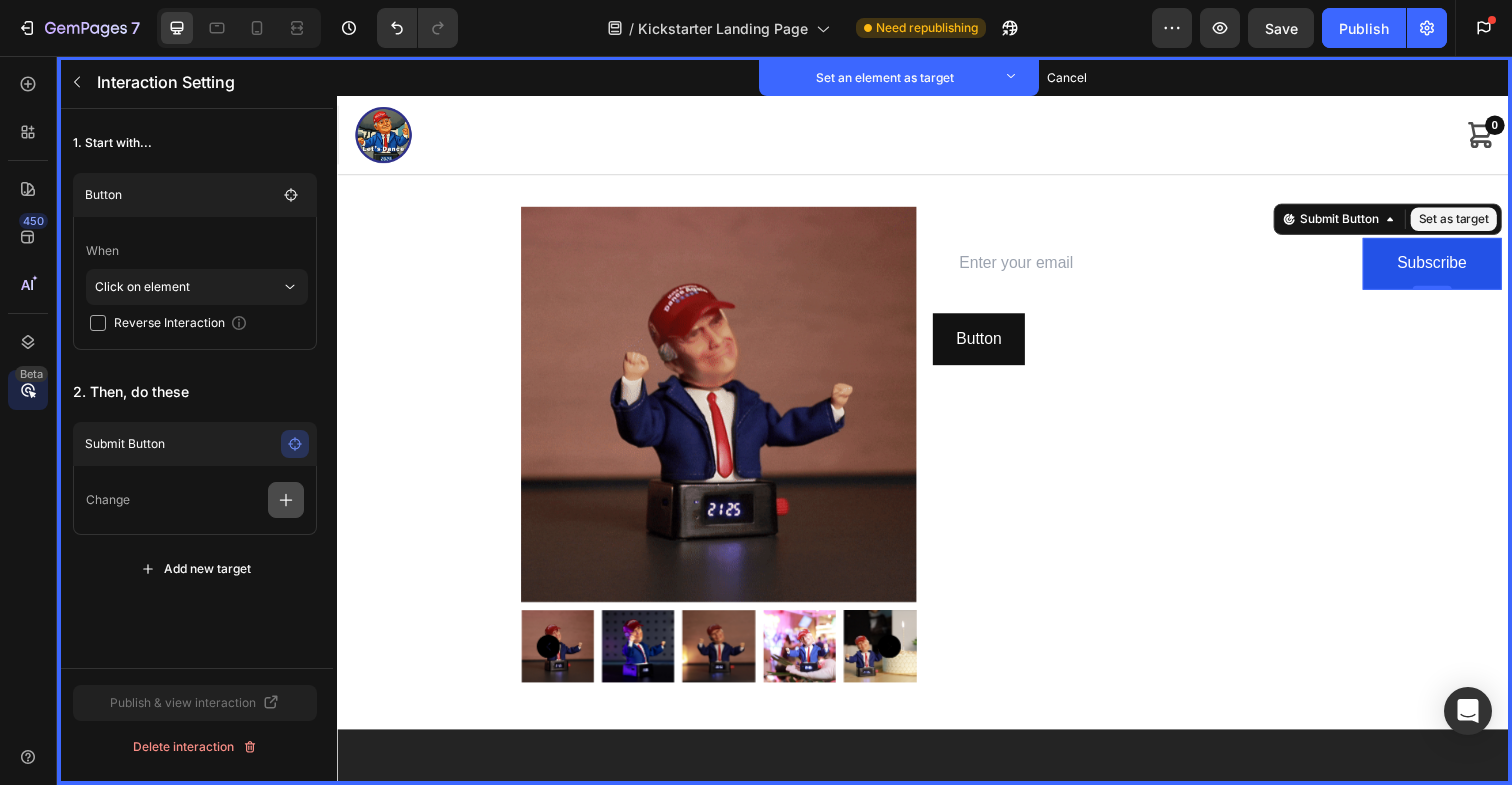 click 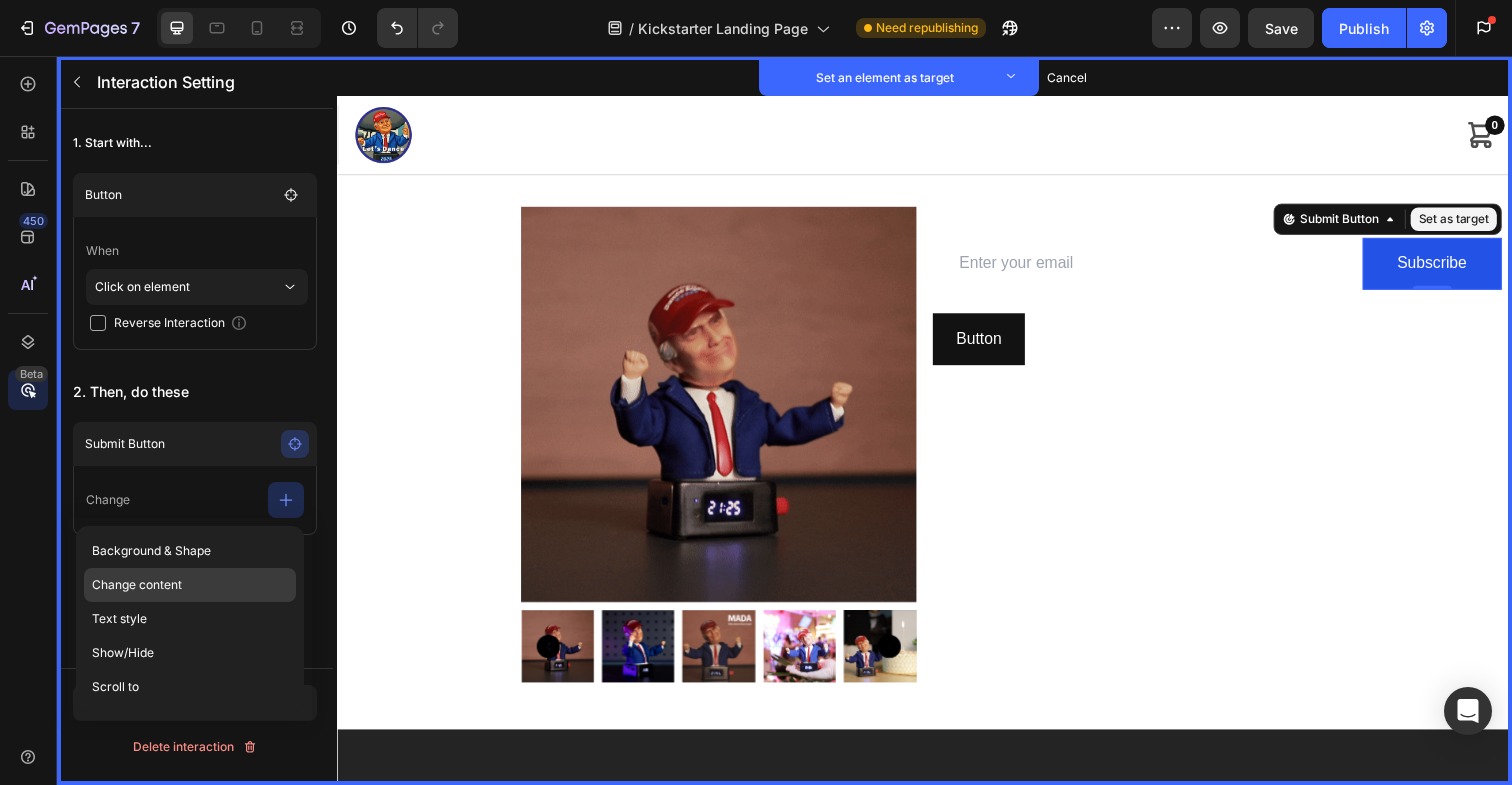 click on "Change content" 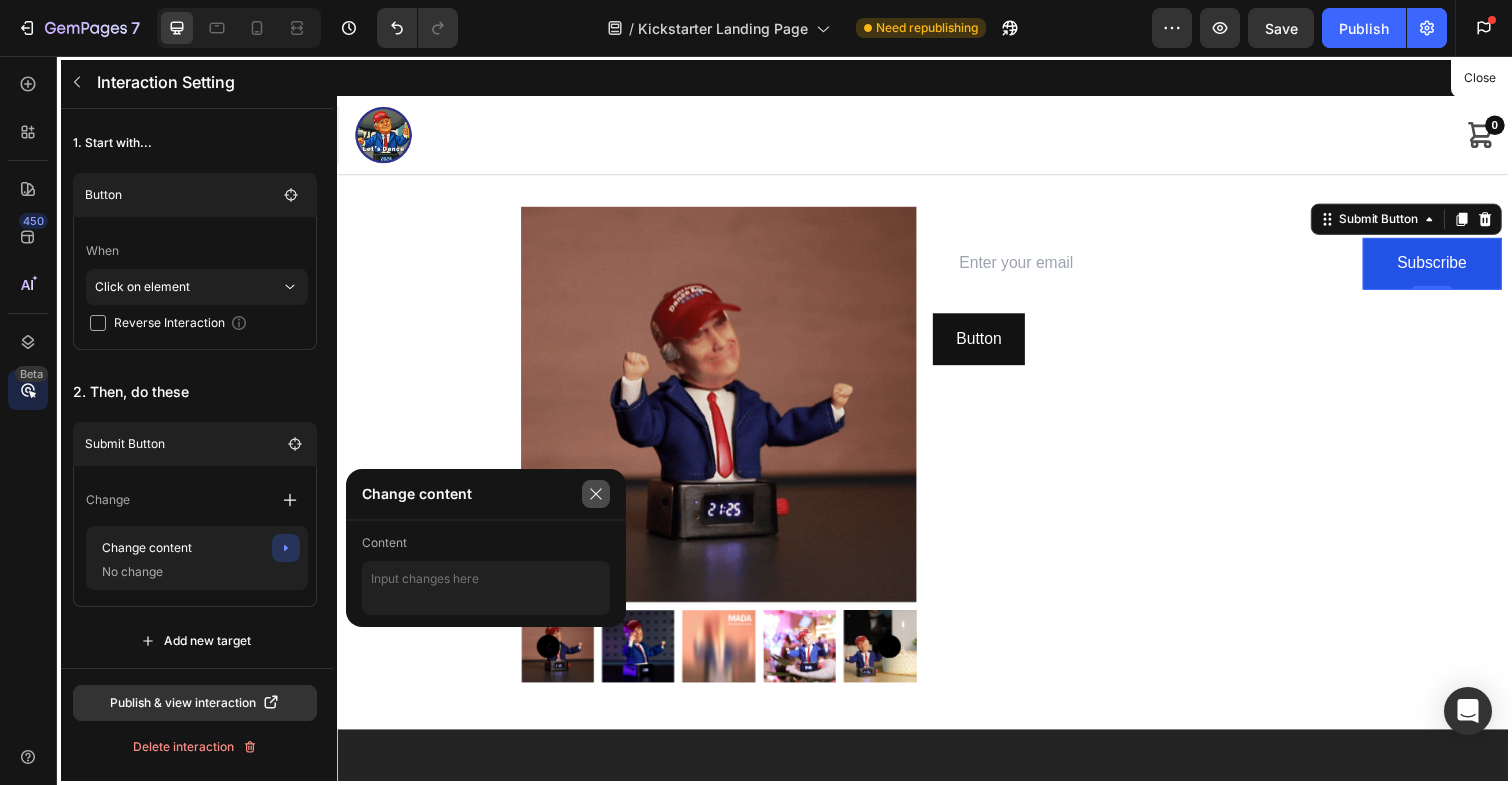 click 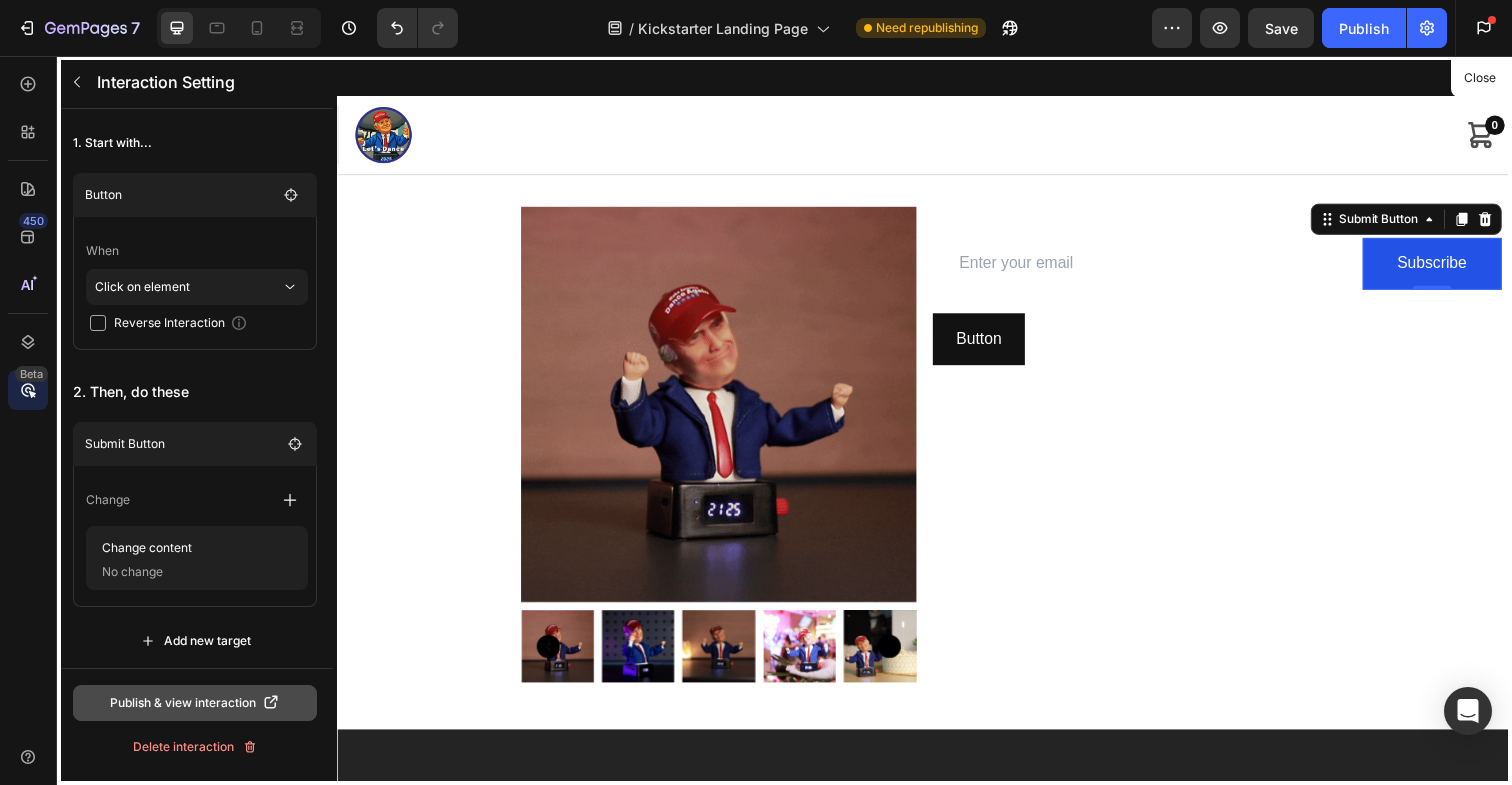 click on "Publish & view interaction" at bounding box center (195, 703) 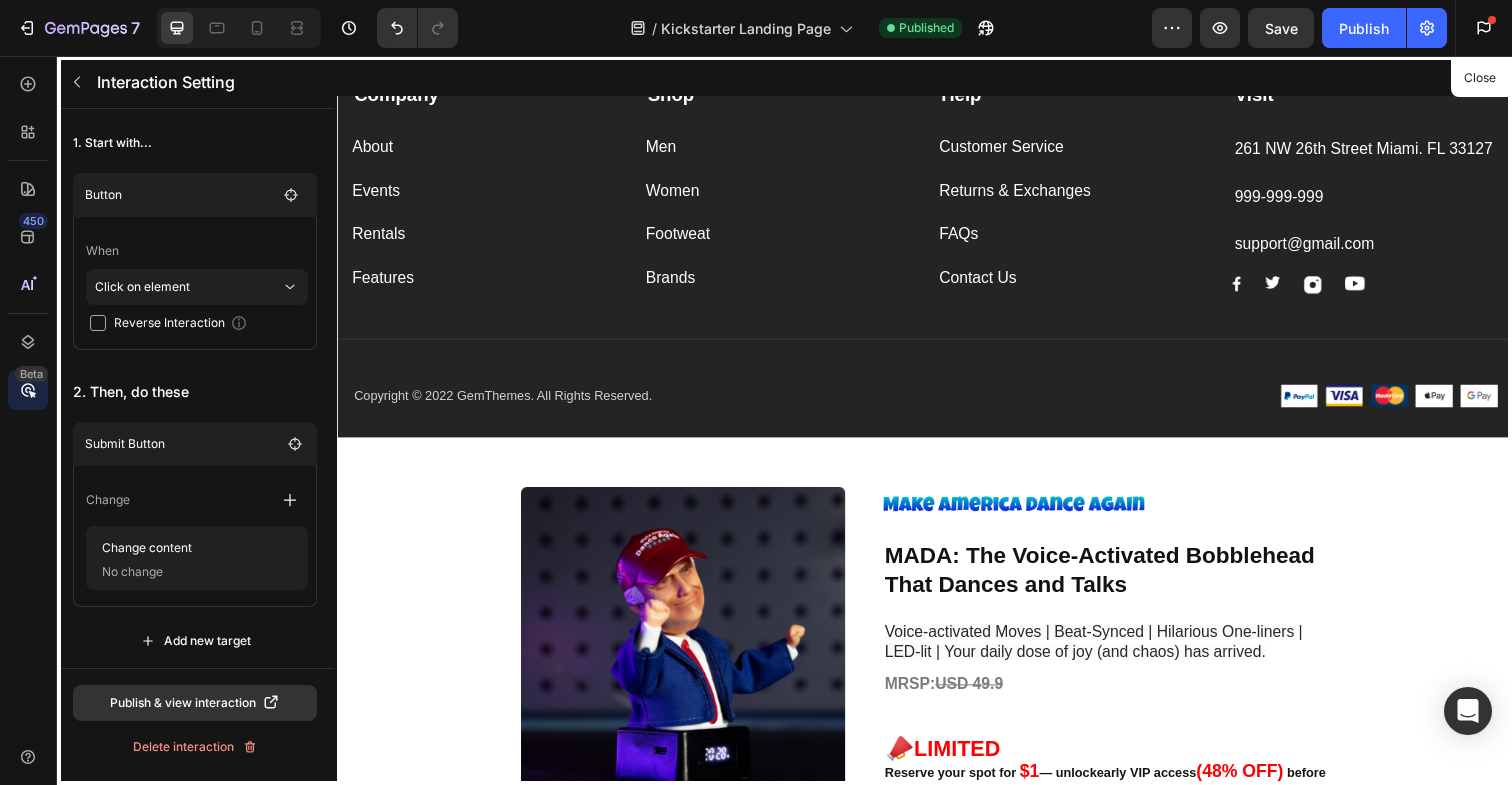 scroll, scrollTop: 821, scrollLeft: 0, axis: vertical 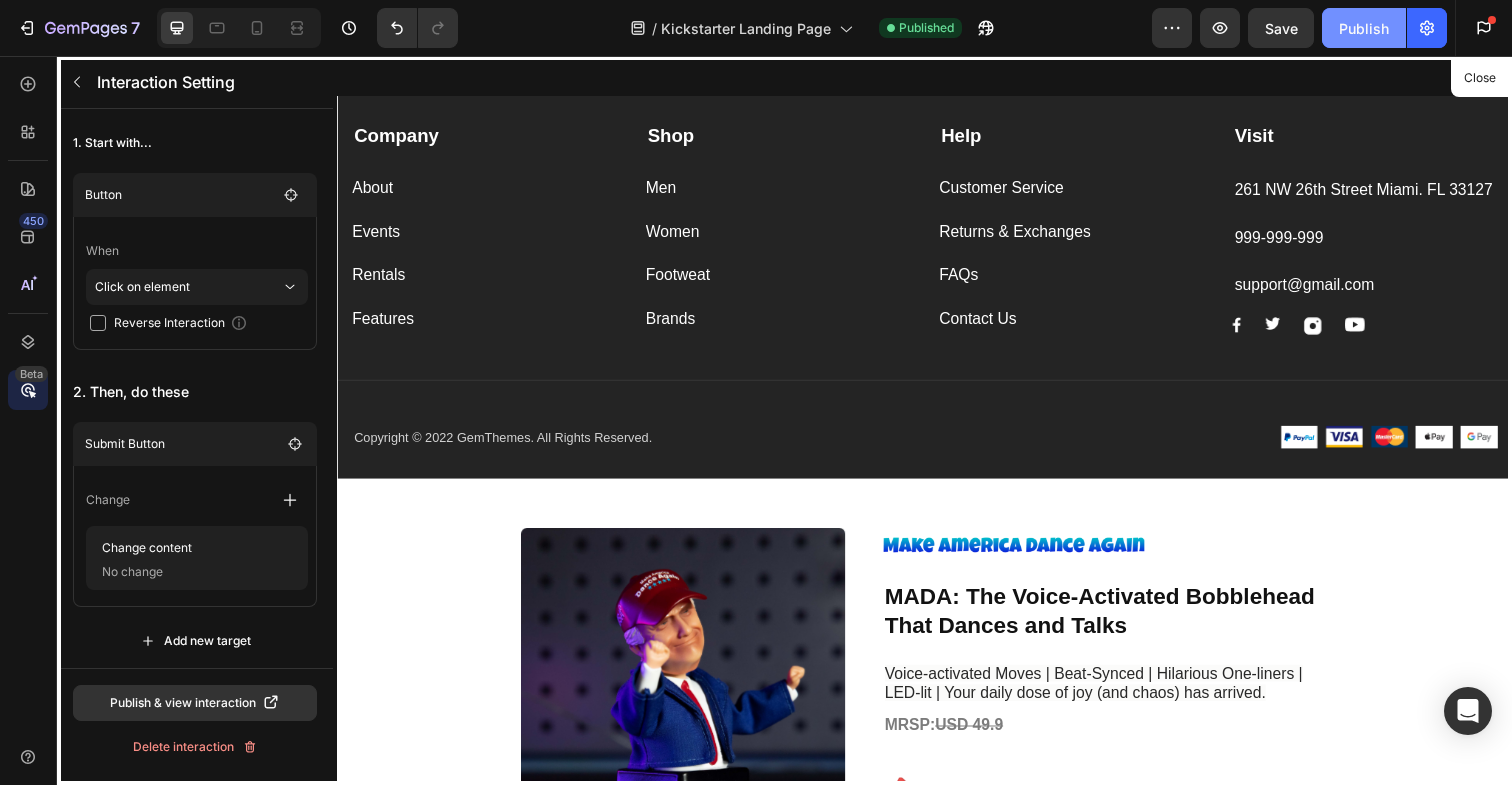 click on "Publish" at bounding box center [1364, 28] 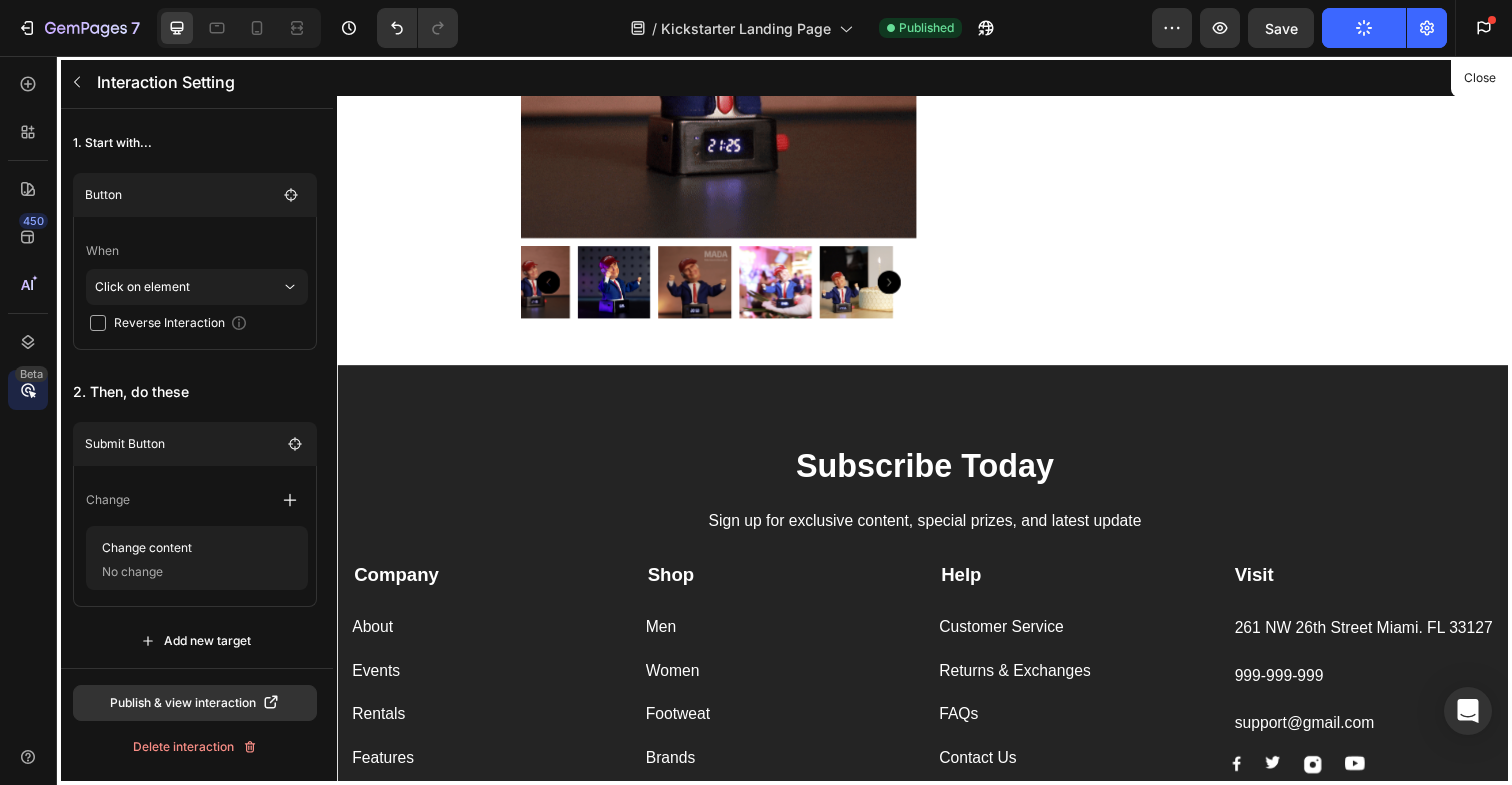 scroll, scrollTop: 322, scrollLeft: 0, axis: vertical 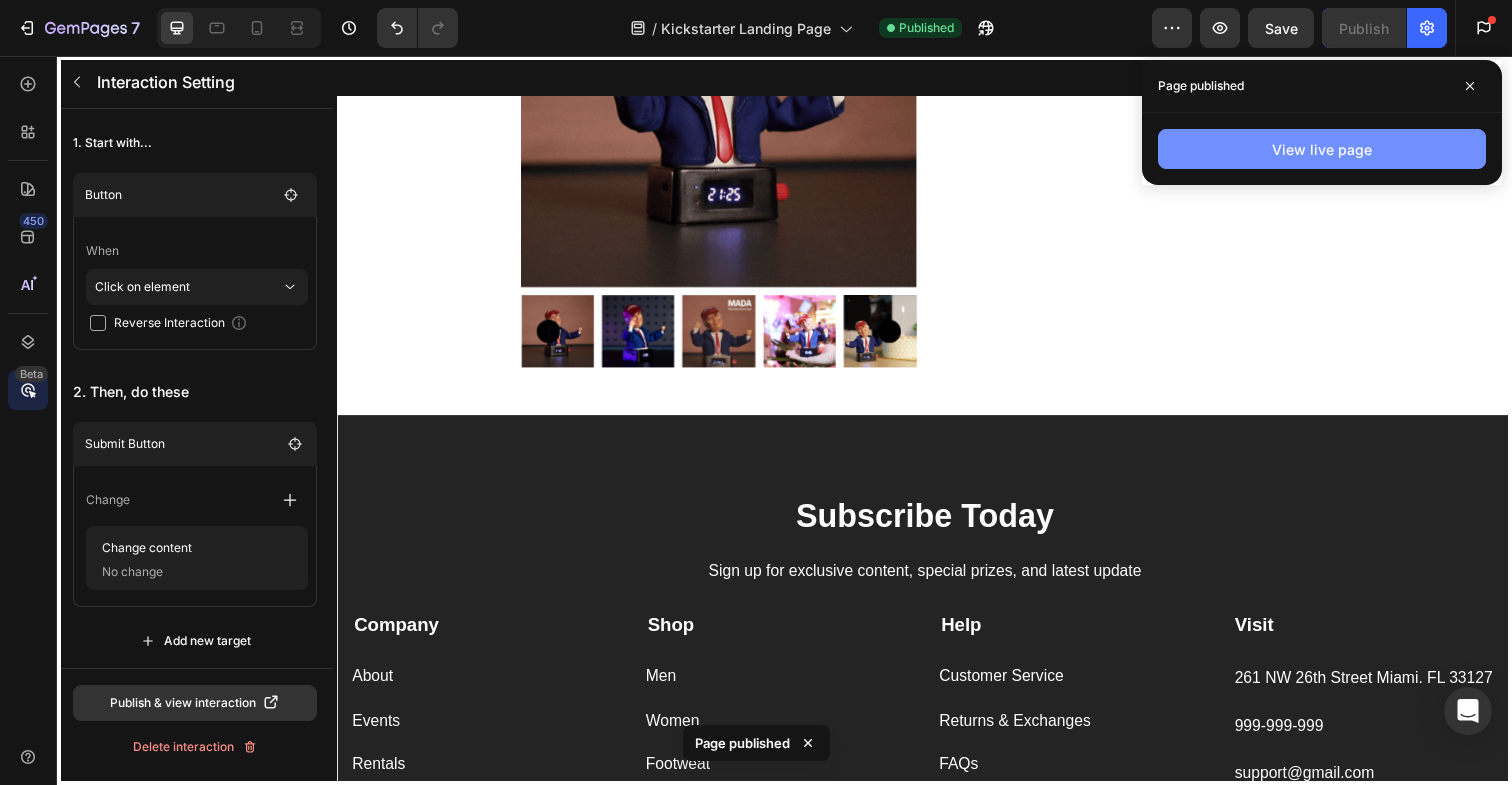 click on "View live page" at bounding box center (1322, 149) 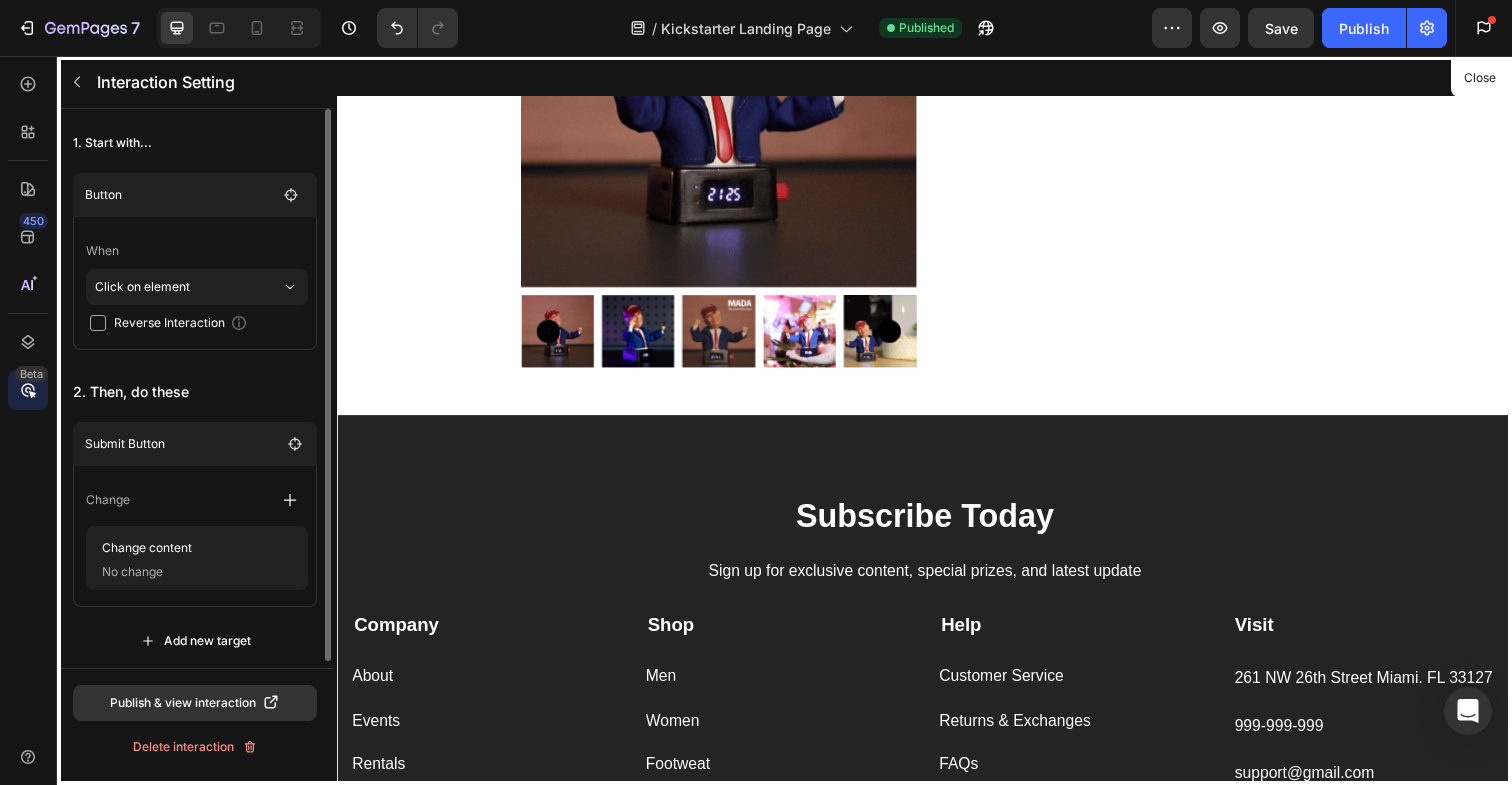 click on "Change" at bounding box center [108, 500] 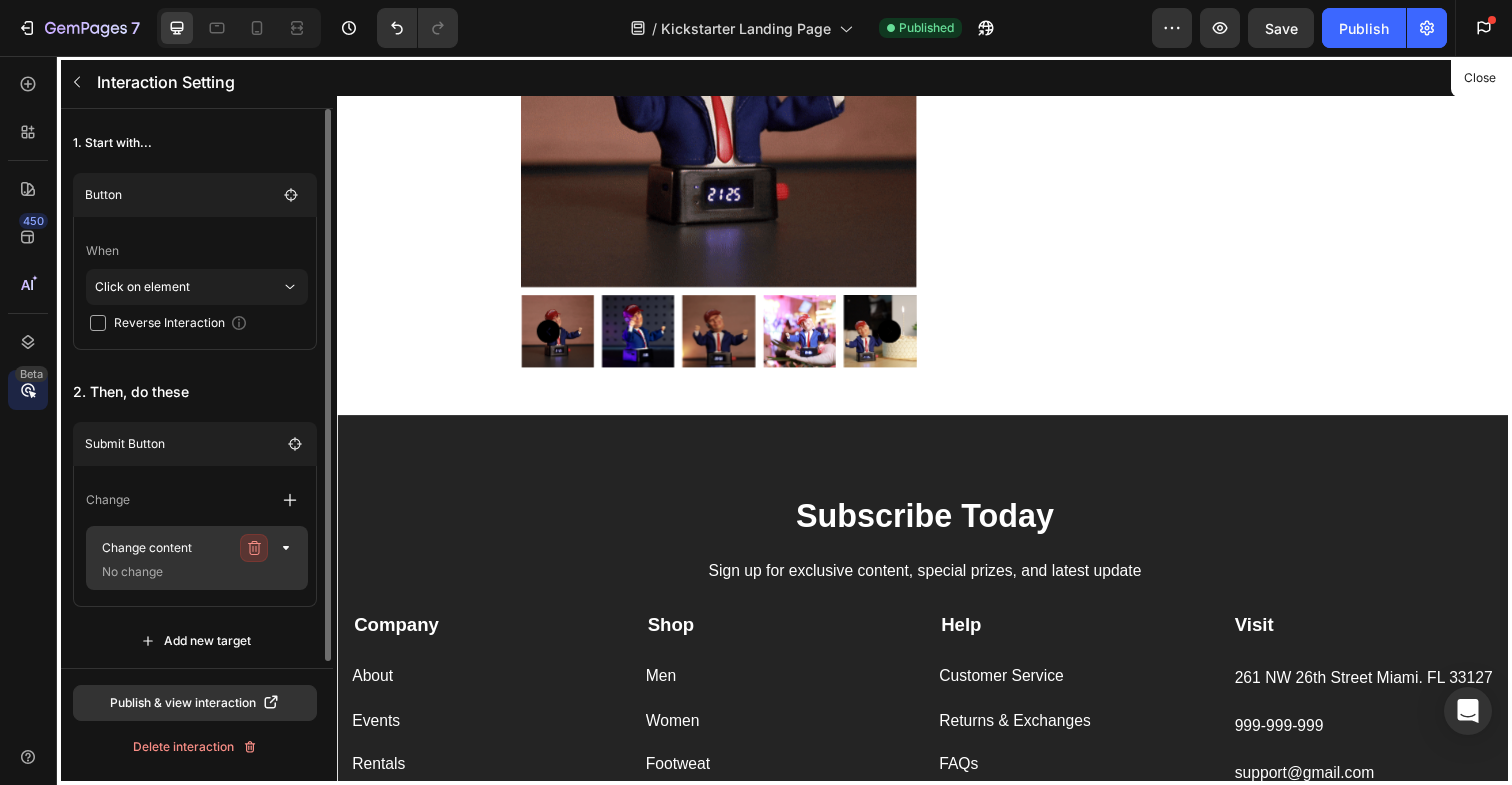 click at bounding box center [254, 548] 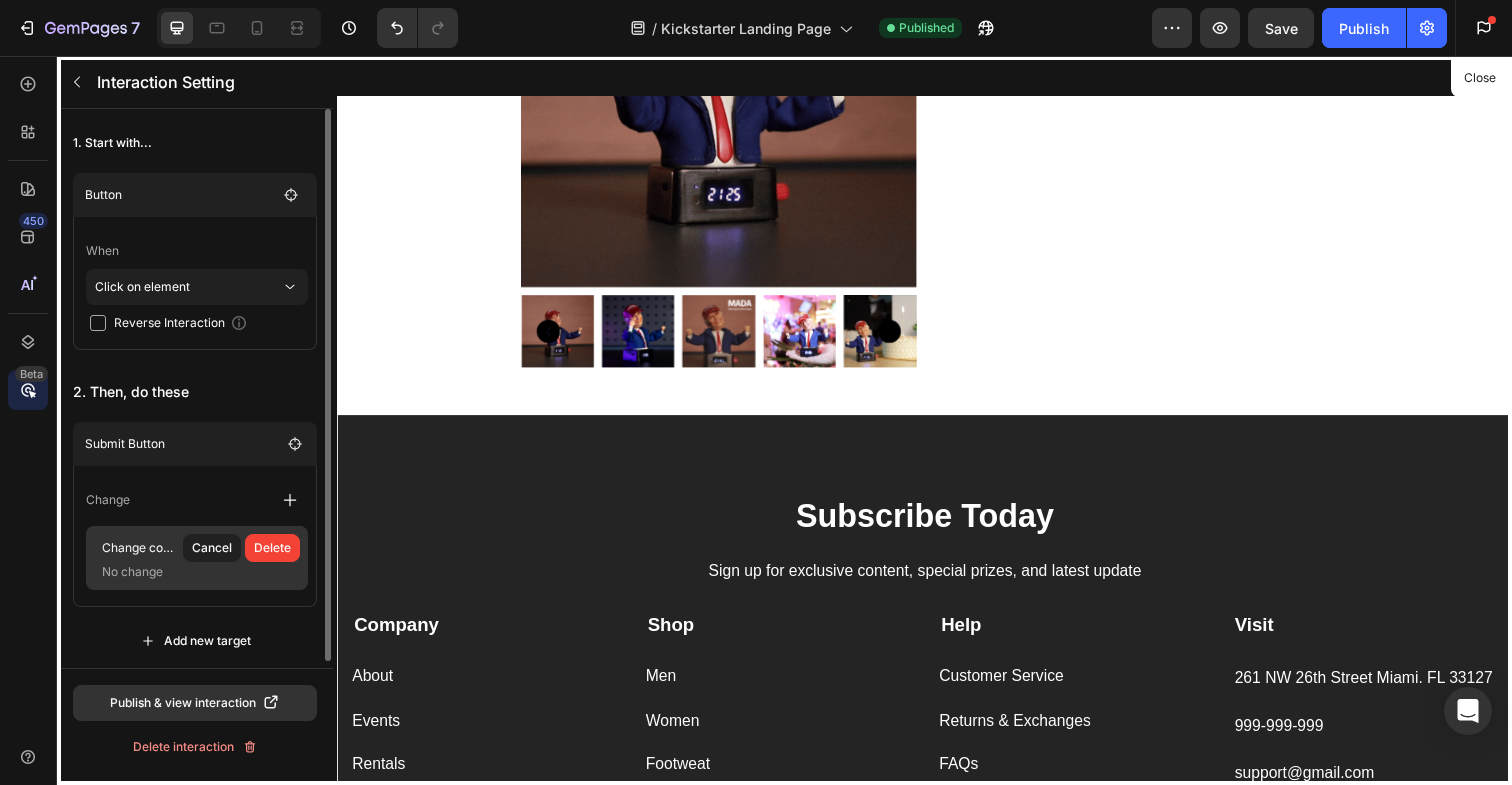 click on "Delete" at bounding box center (272, 548) 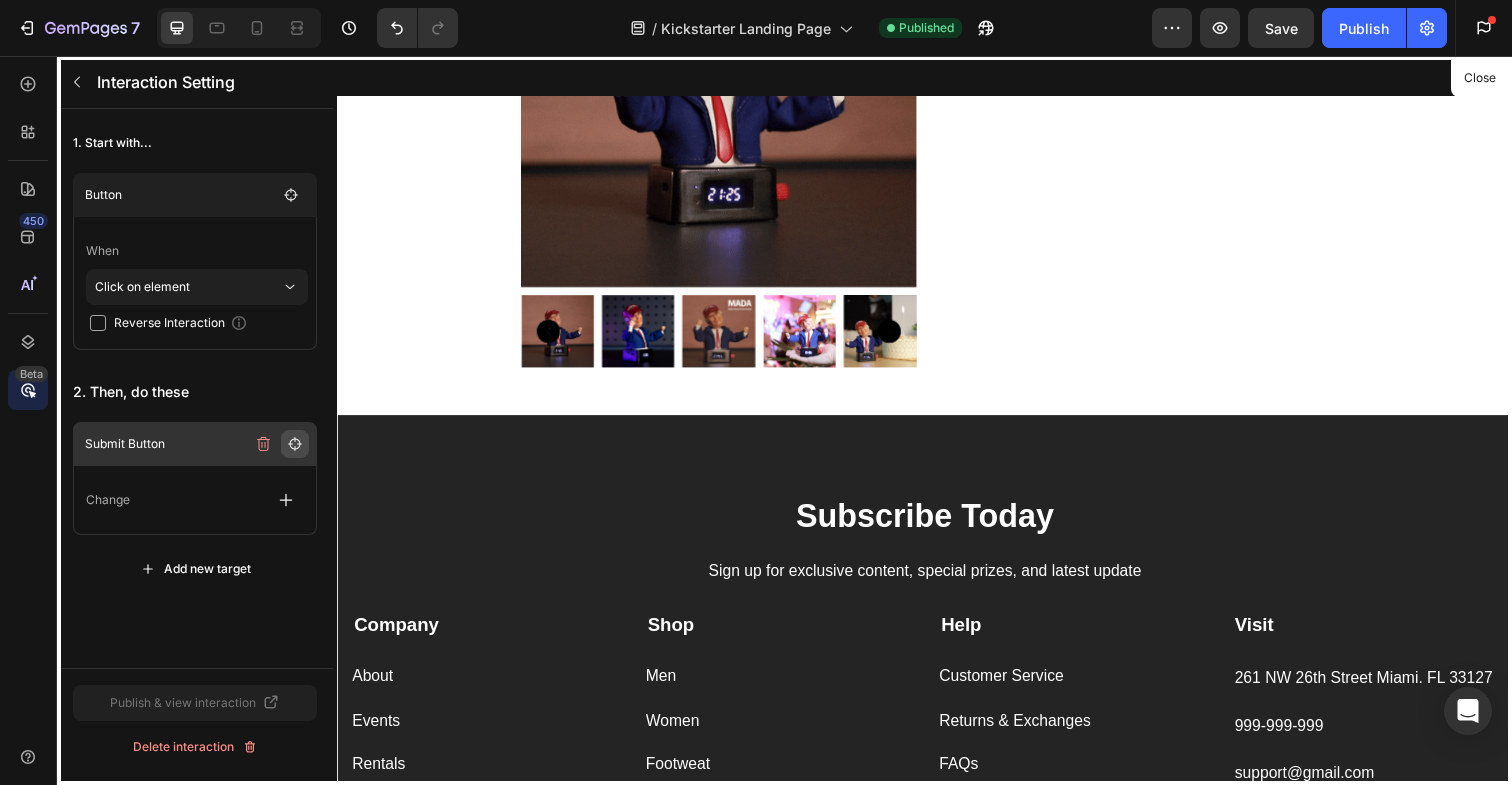 click 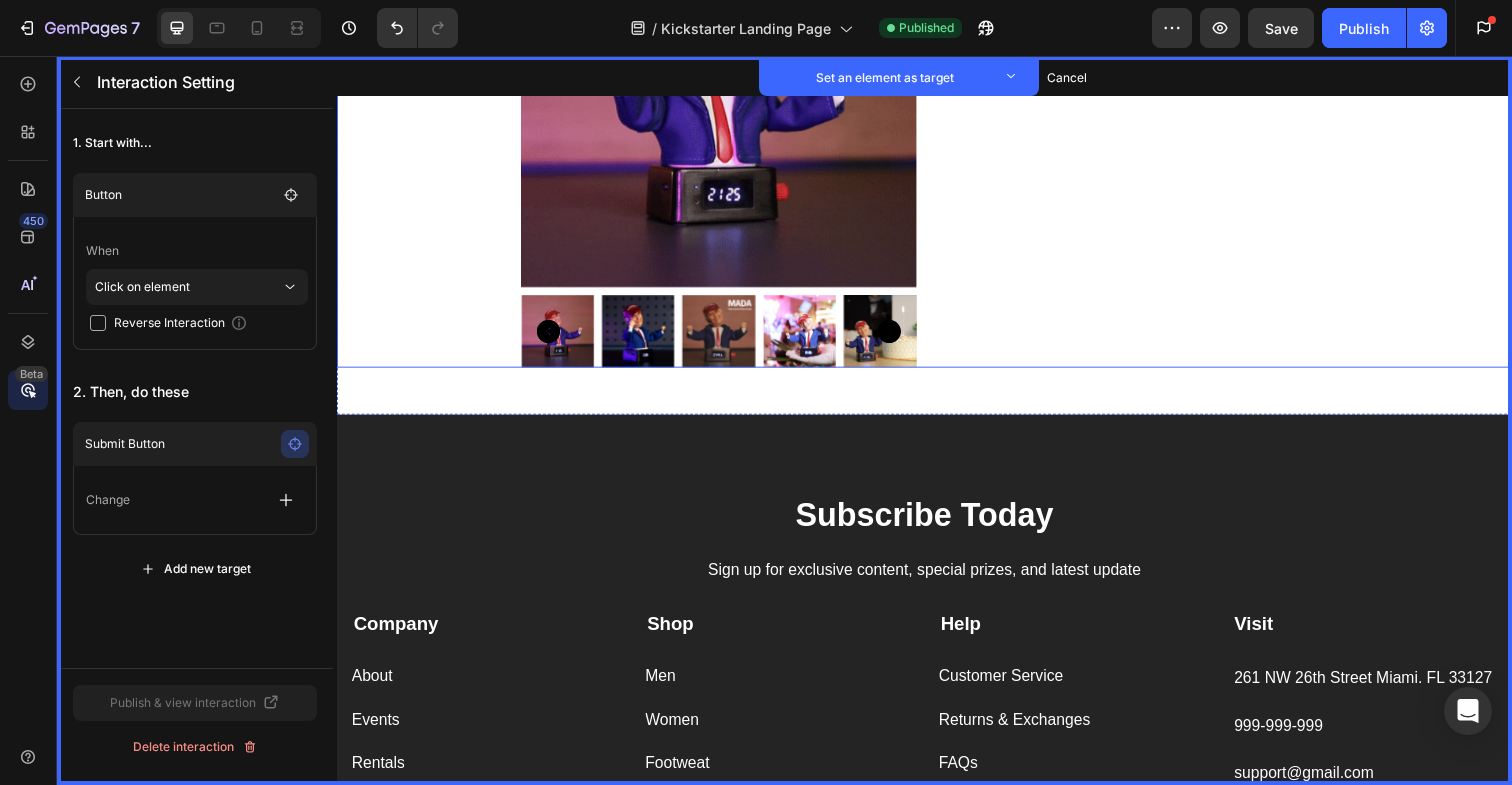 scroll, scrollTop: 0, scrollLeft: 0, axis: both 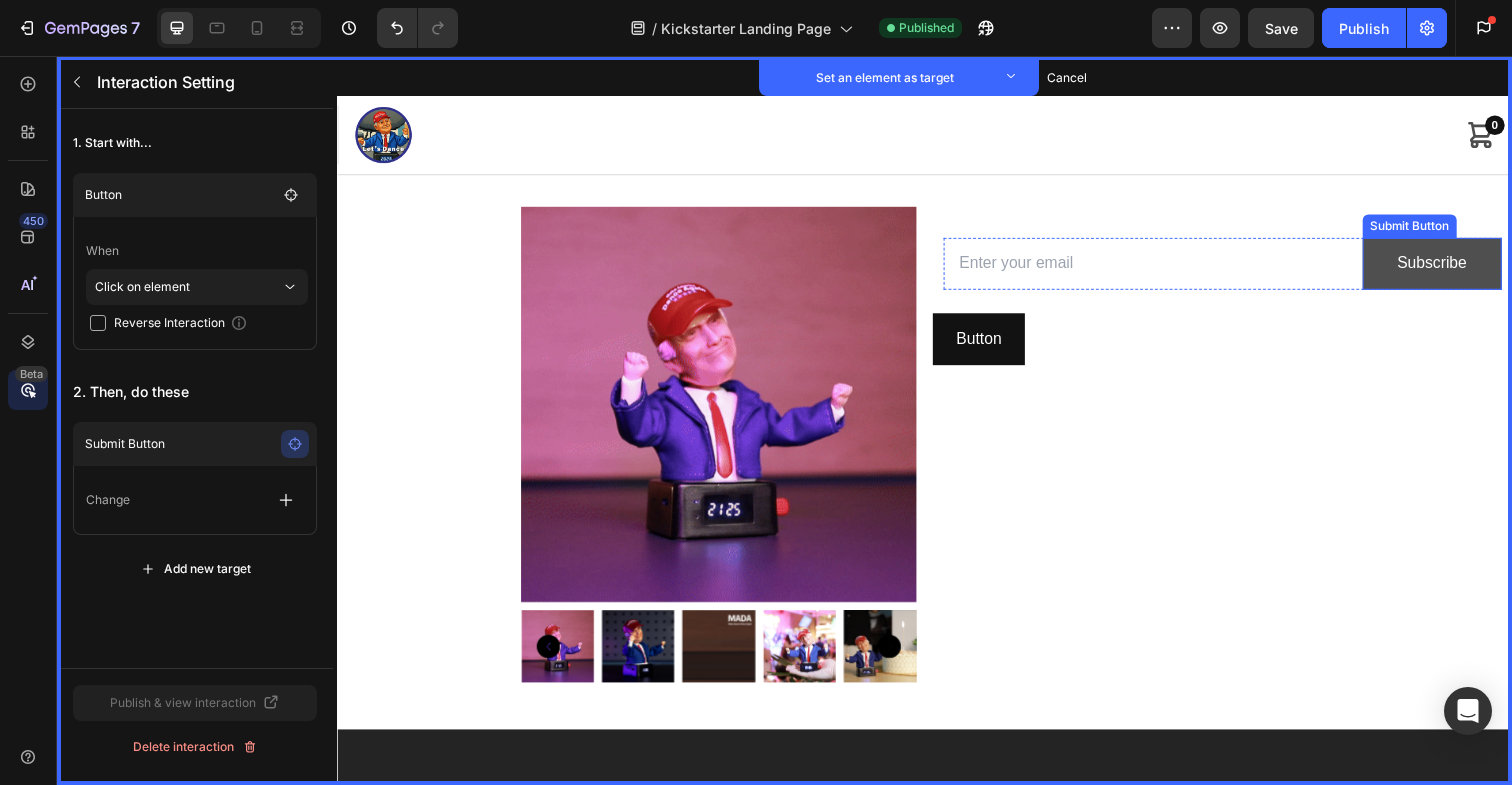click on "Subscribe" at bounding box center [1455, 268] 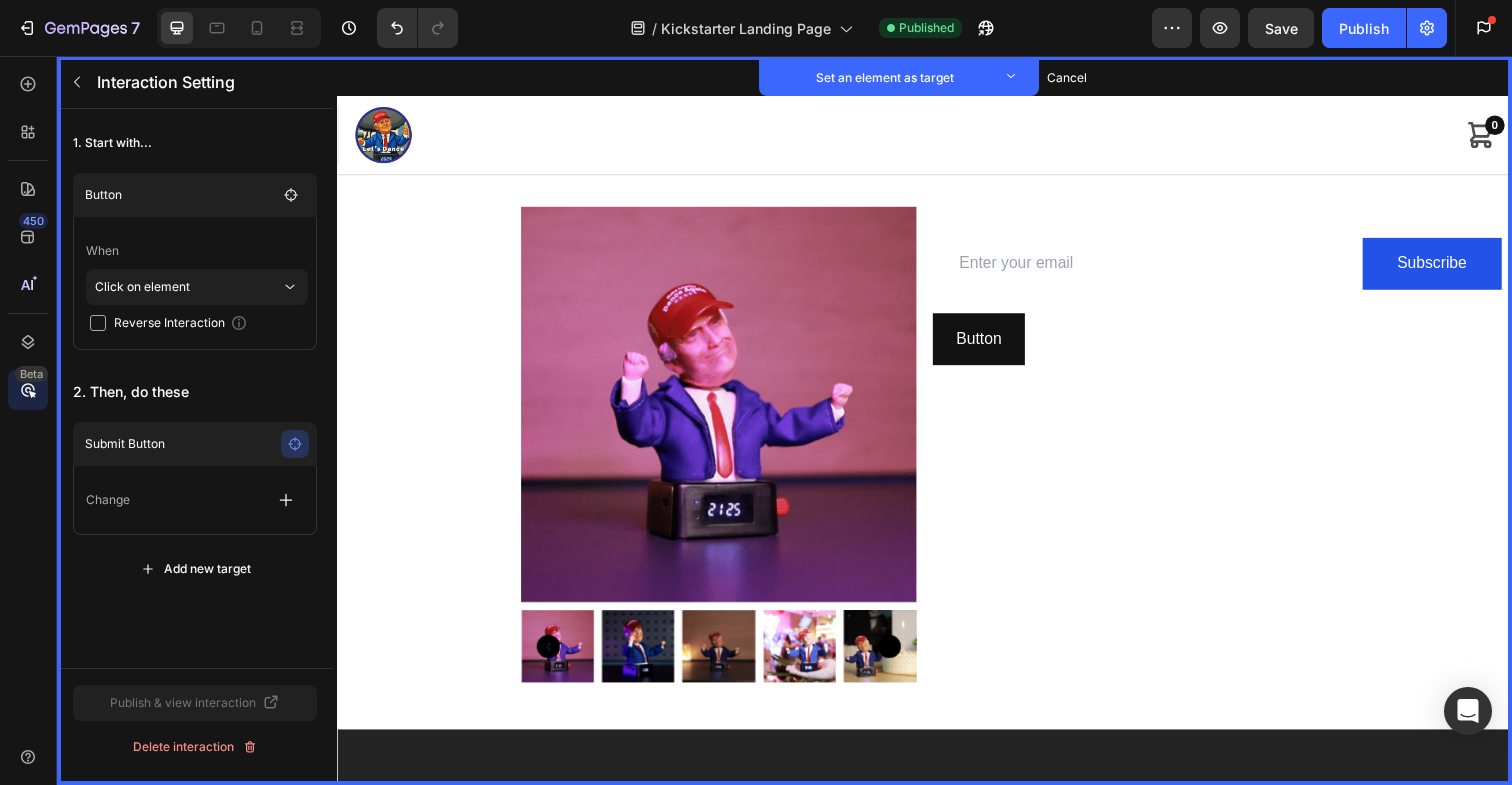 click on "Change" at bounding box center (195, 500) 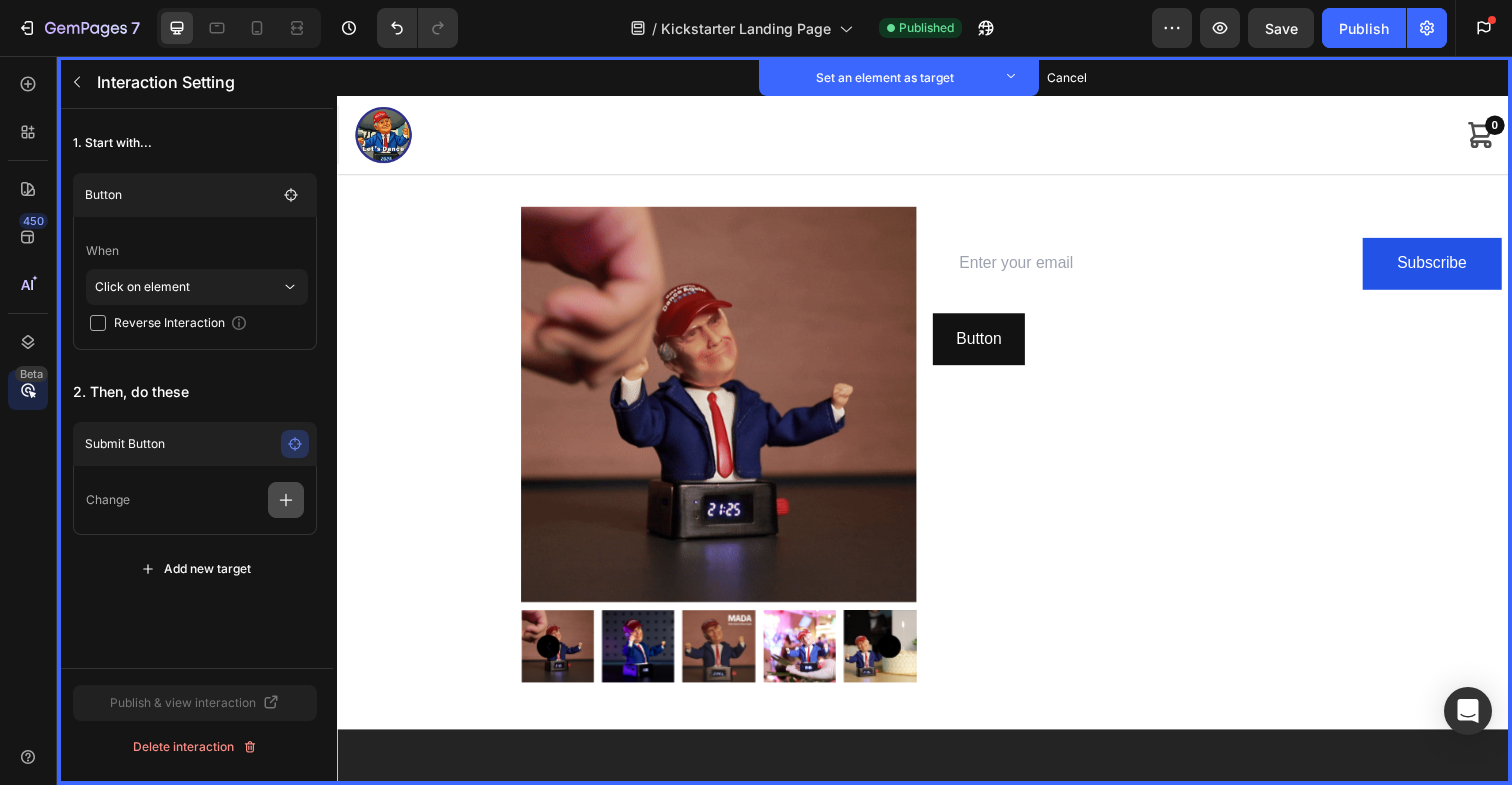 click 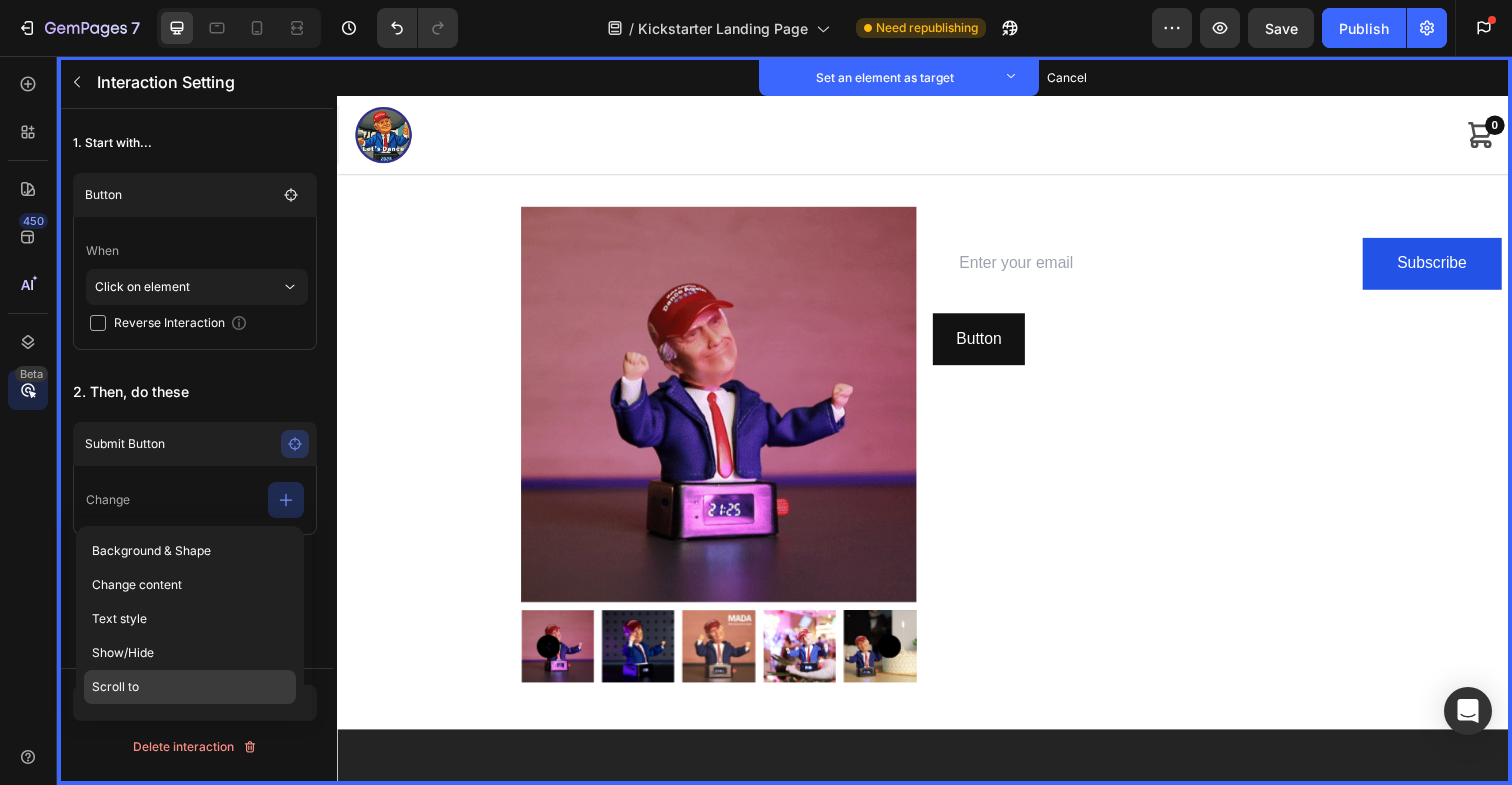 click on "Scroll to" 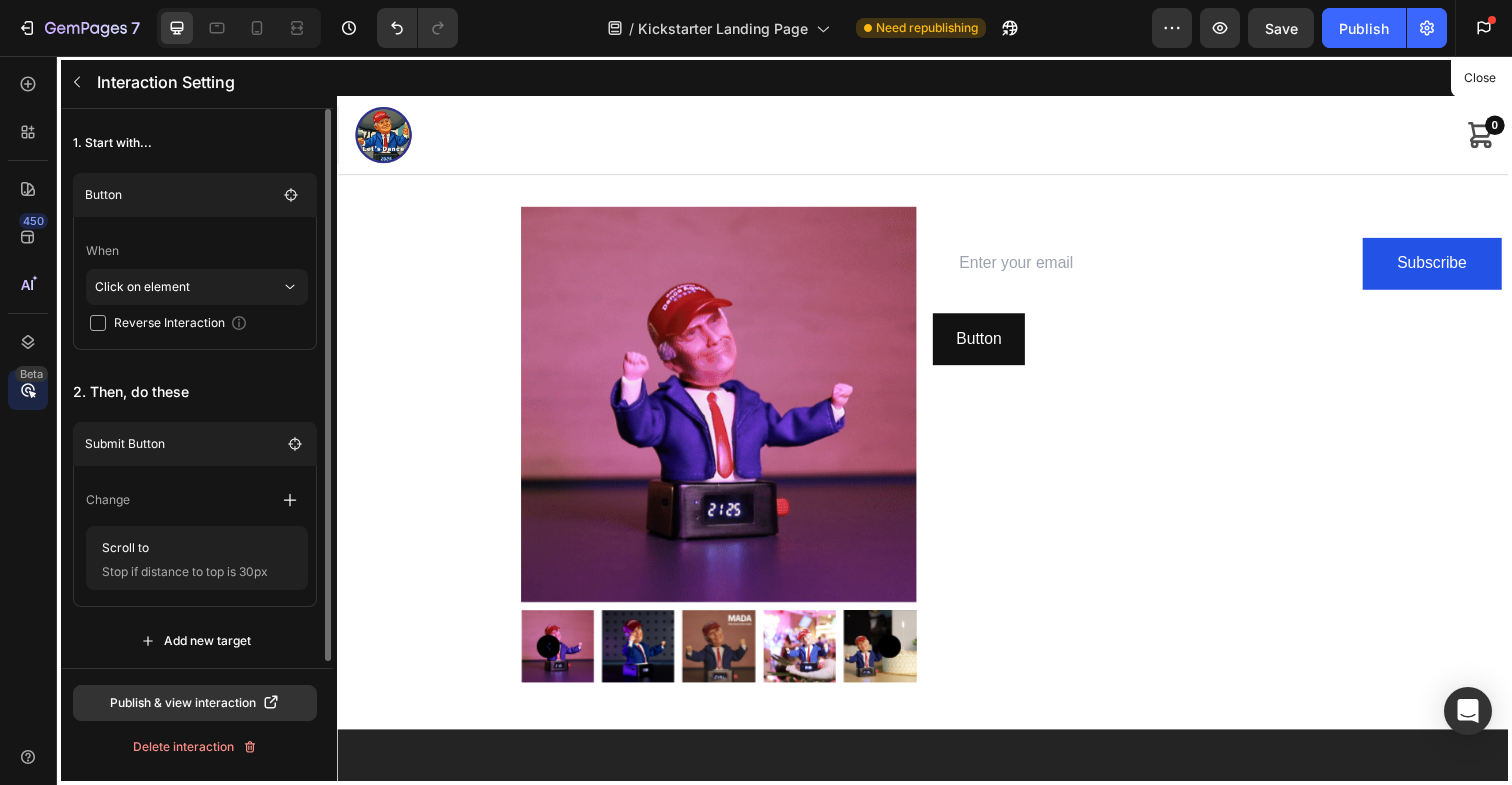 click on "Change" at bounding box center (197, 500) 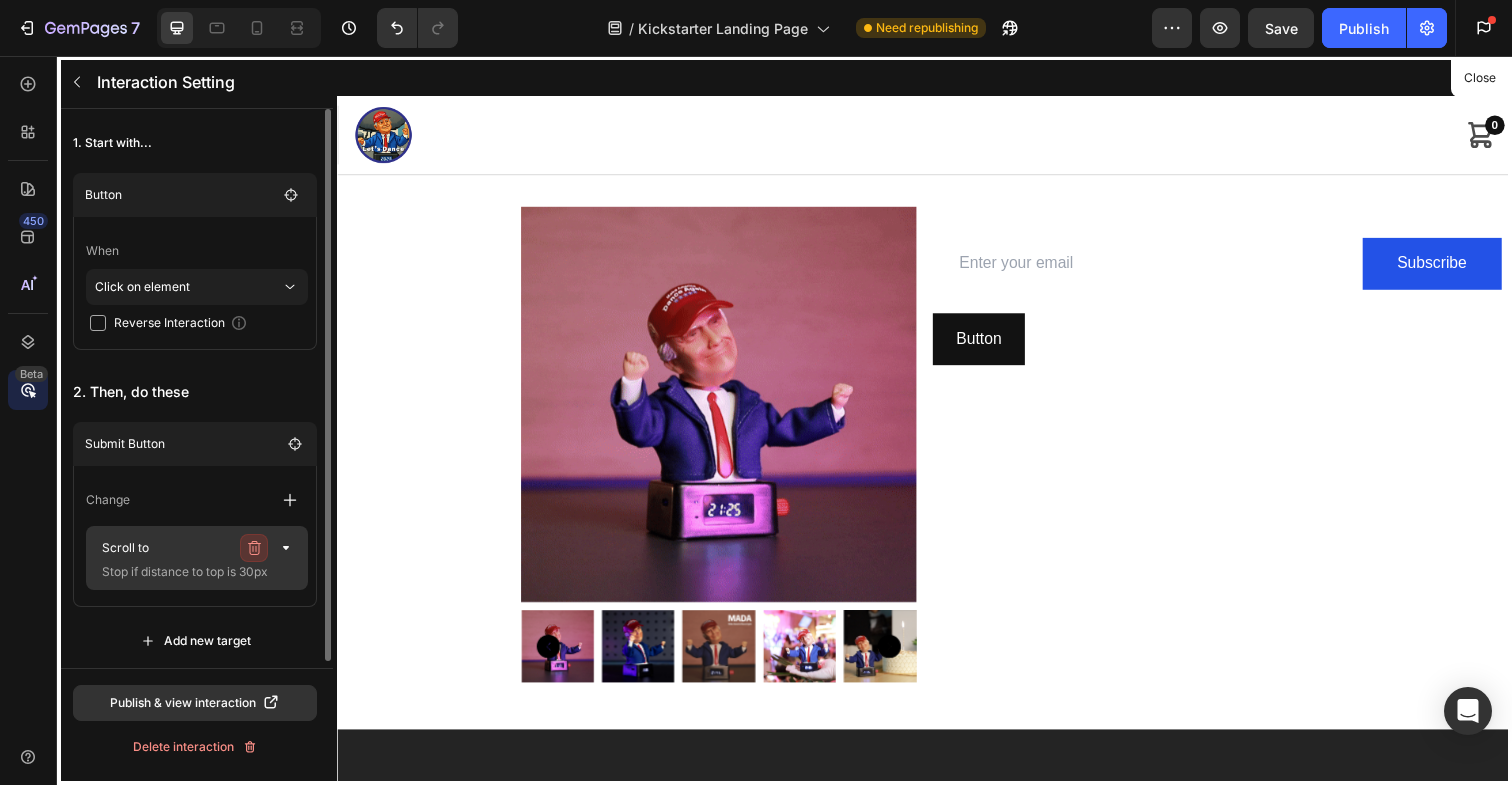 click 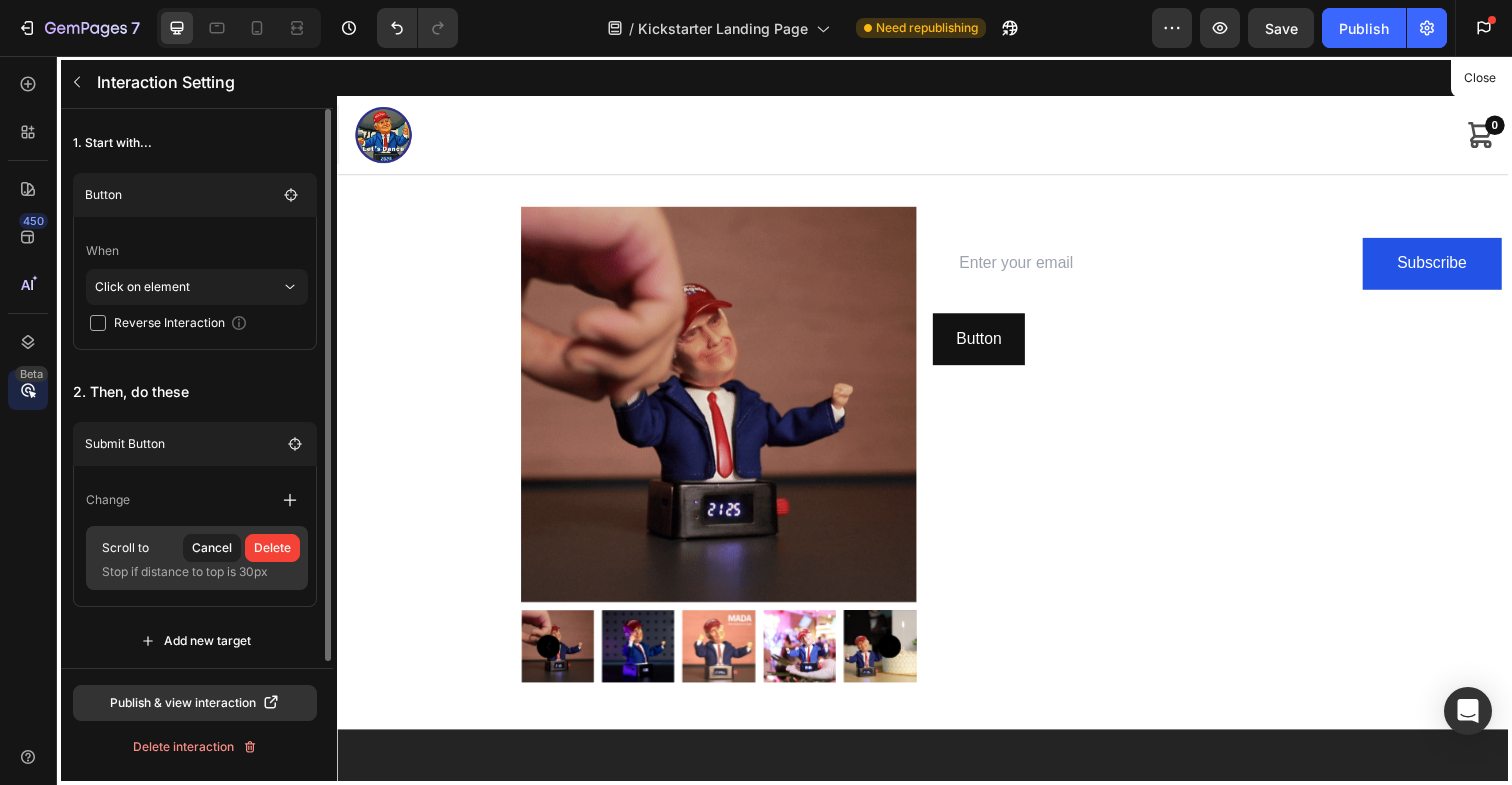 click on "Delete" at bounding box center (272, 548) 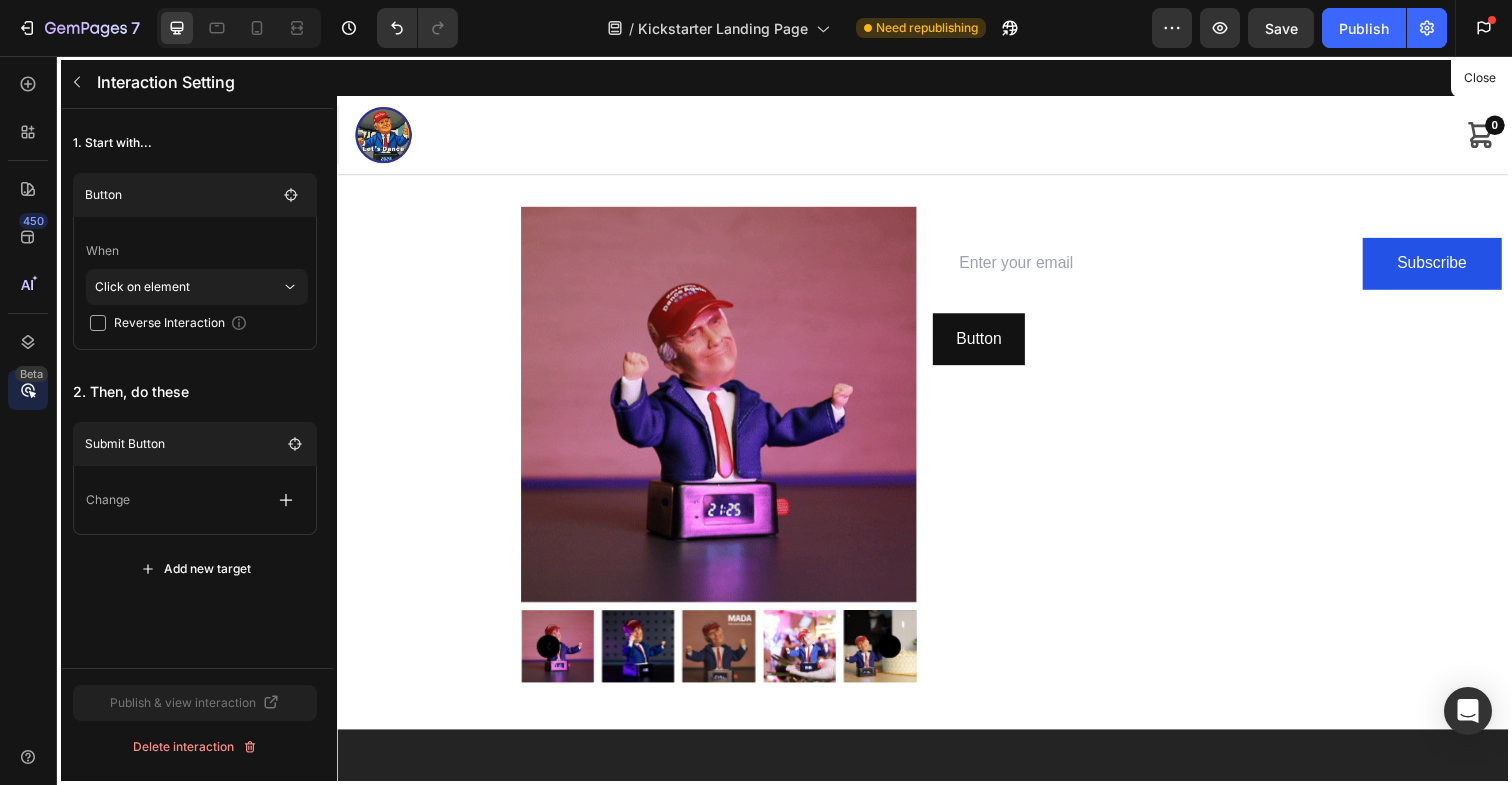 click on "Change" at bounding box center (195, 500) 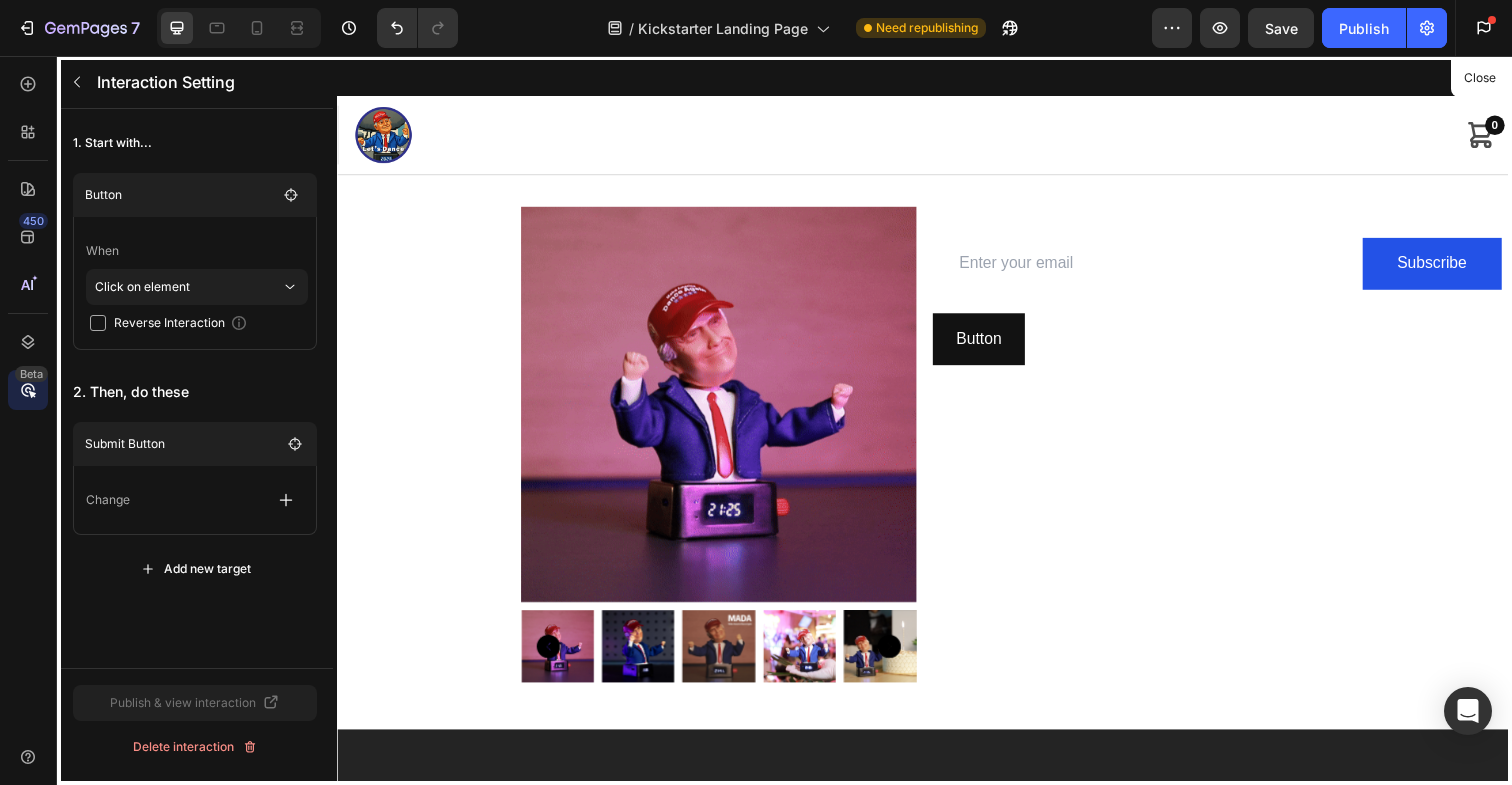 click on "Change" at bounding box center [195, 500] 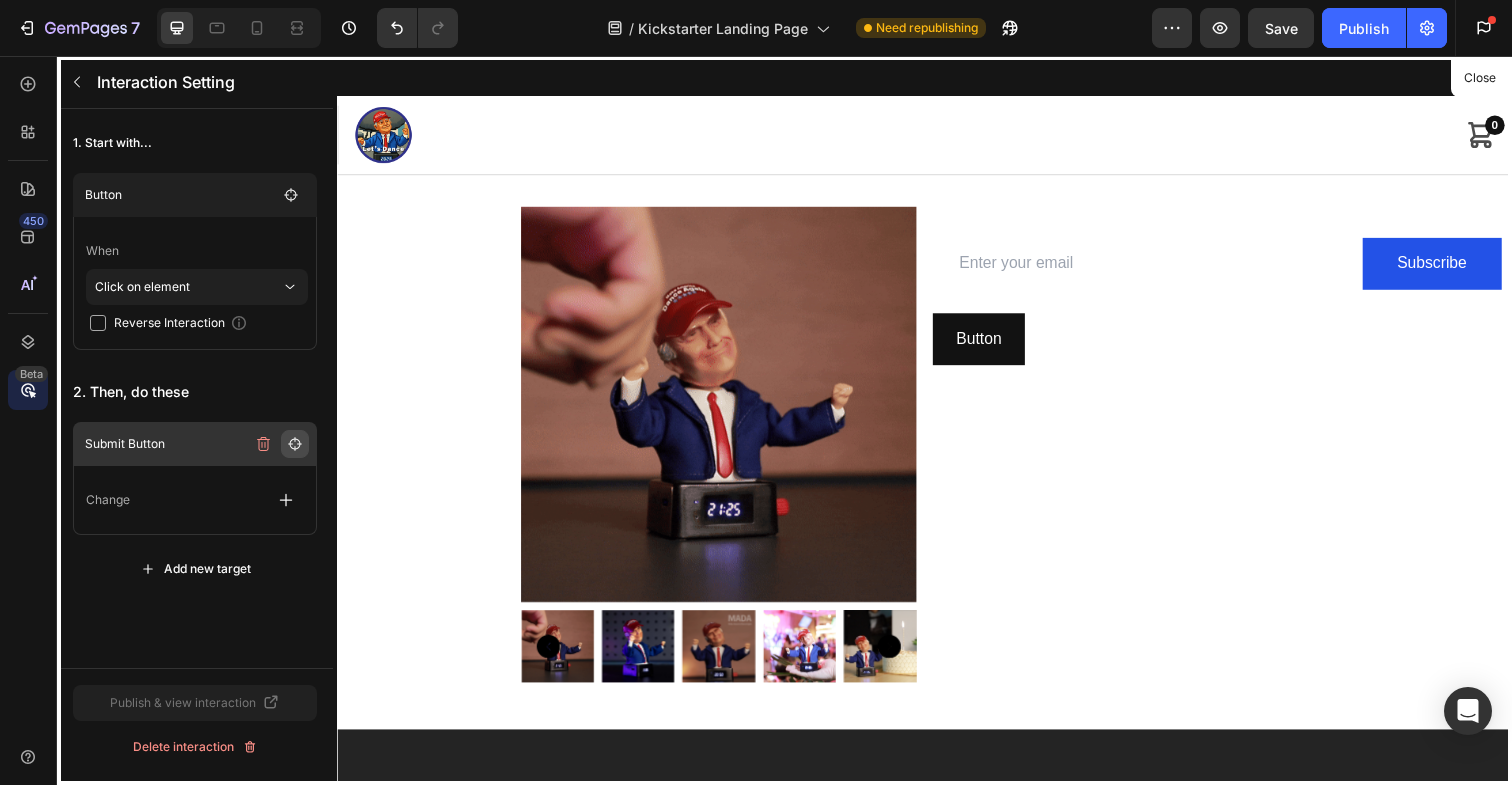 click 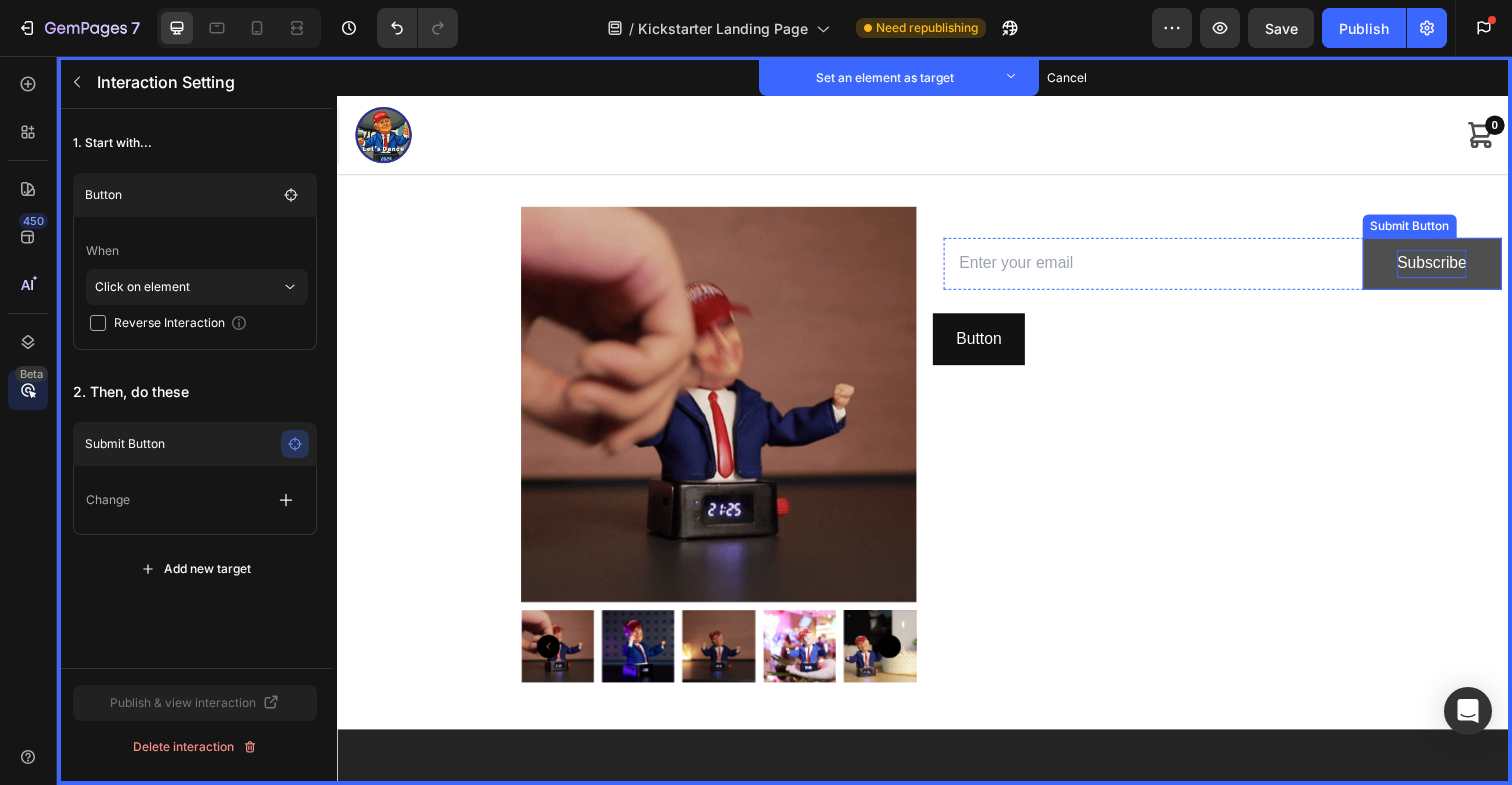 click on "Subscribe" at bounding box center (1454, 268) 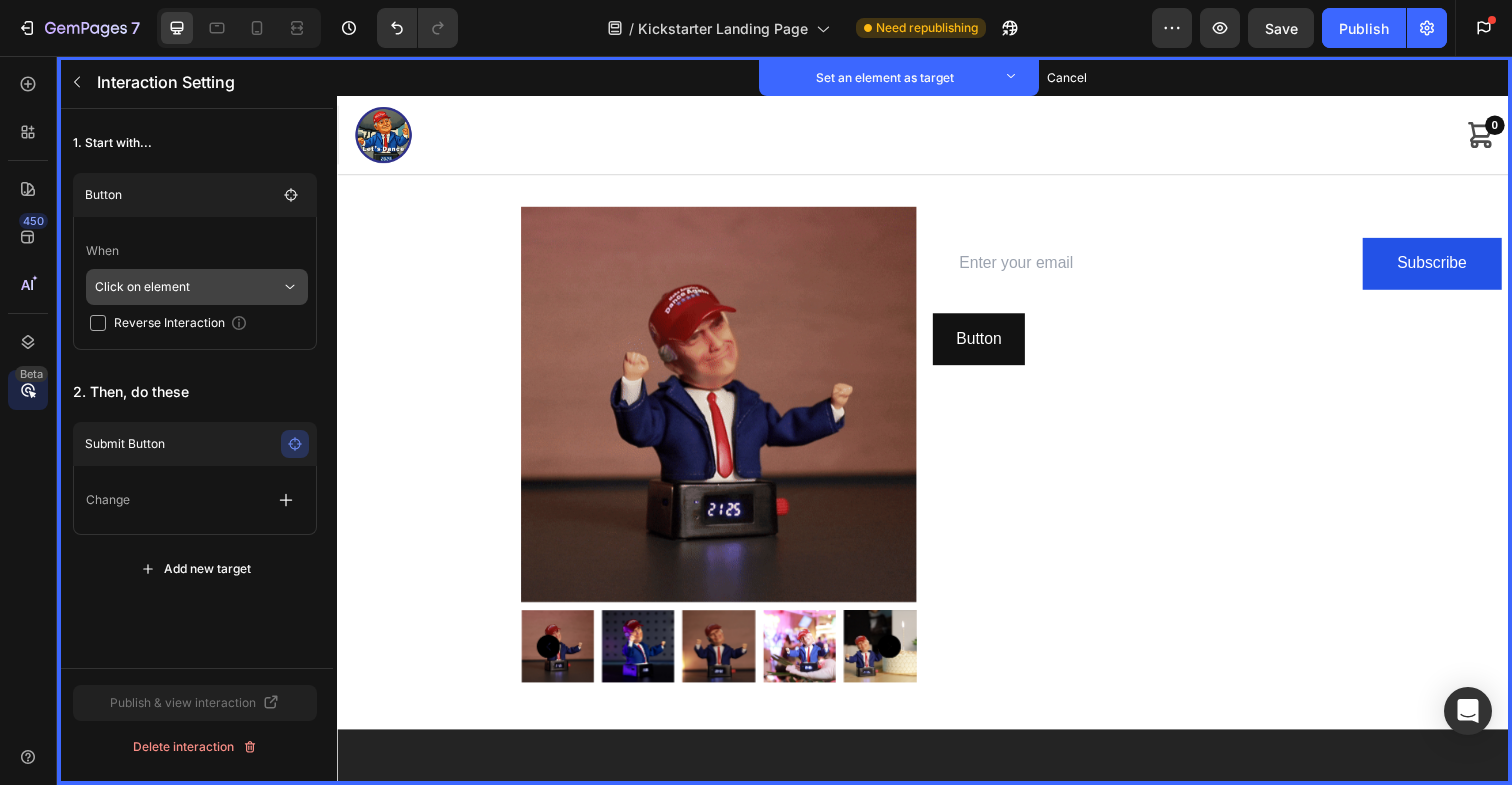 click on "Click on element" at bounding box center (188, 287) 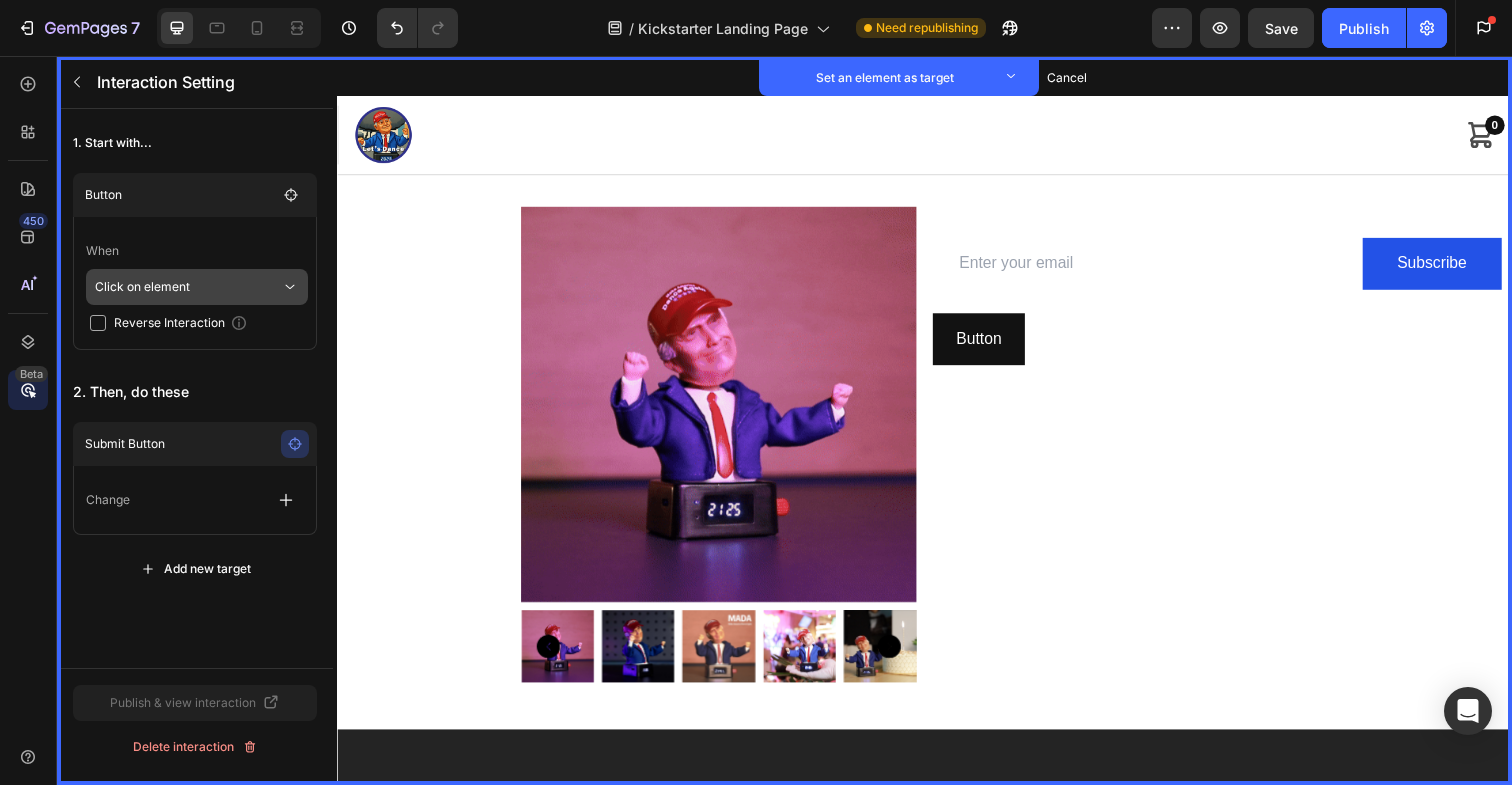 click on "Click on element" at bounding box center [188, 287] 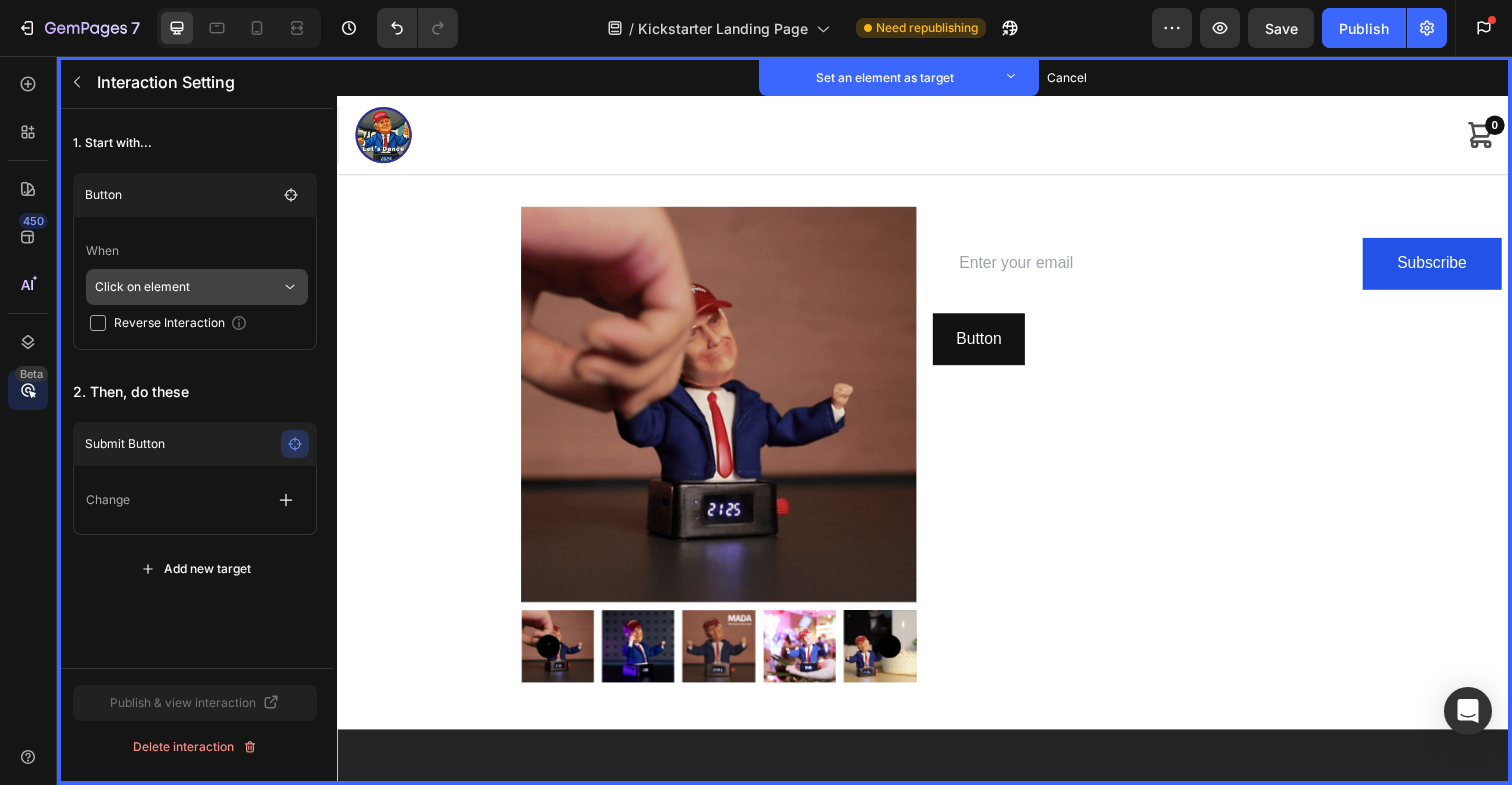 click on "Click on element" at bounding box center (188, 287) 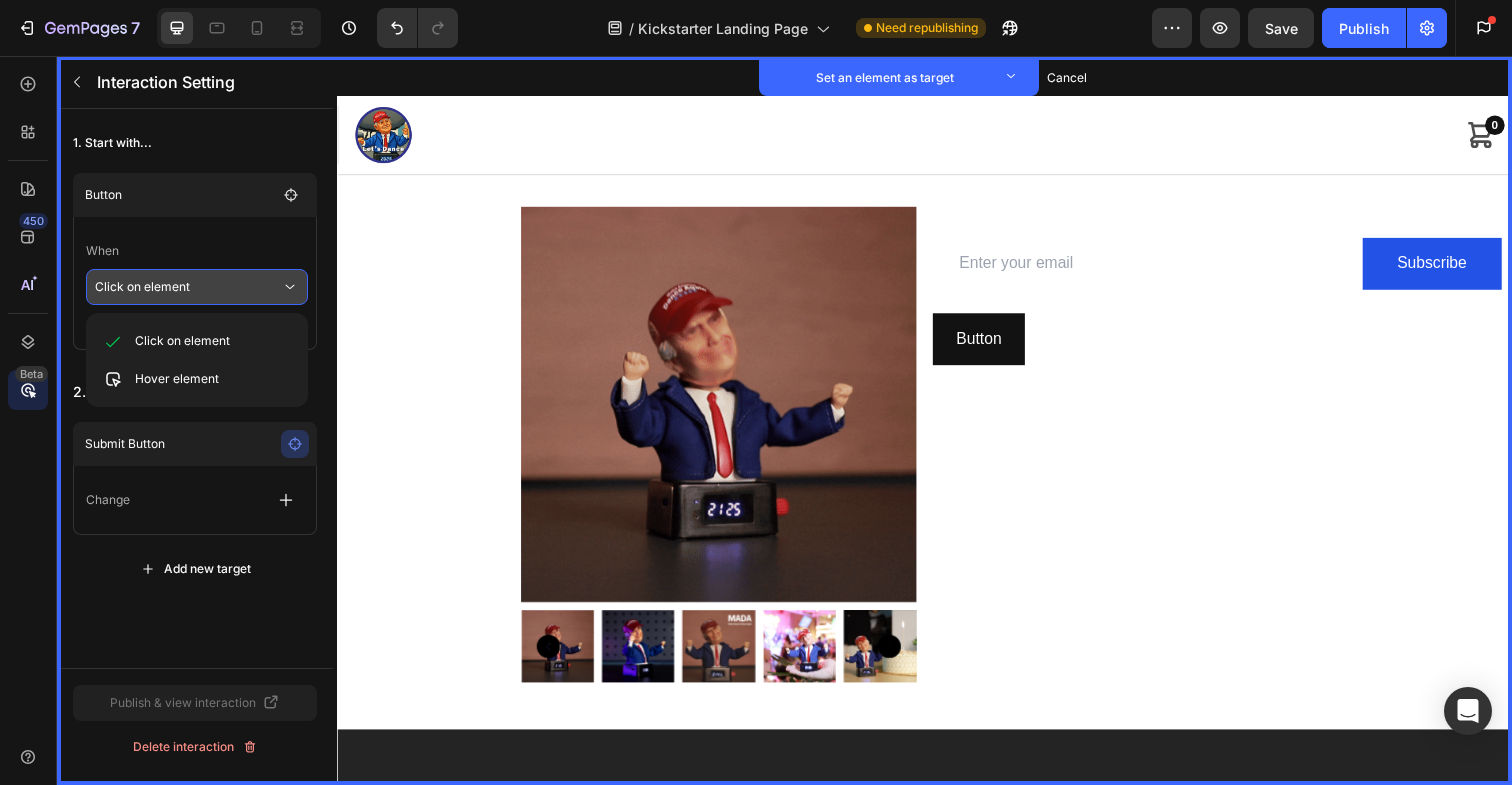 click on "When" at bounding box center [197, 251] 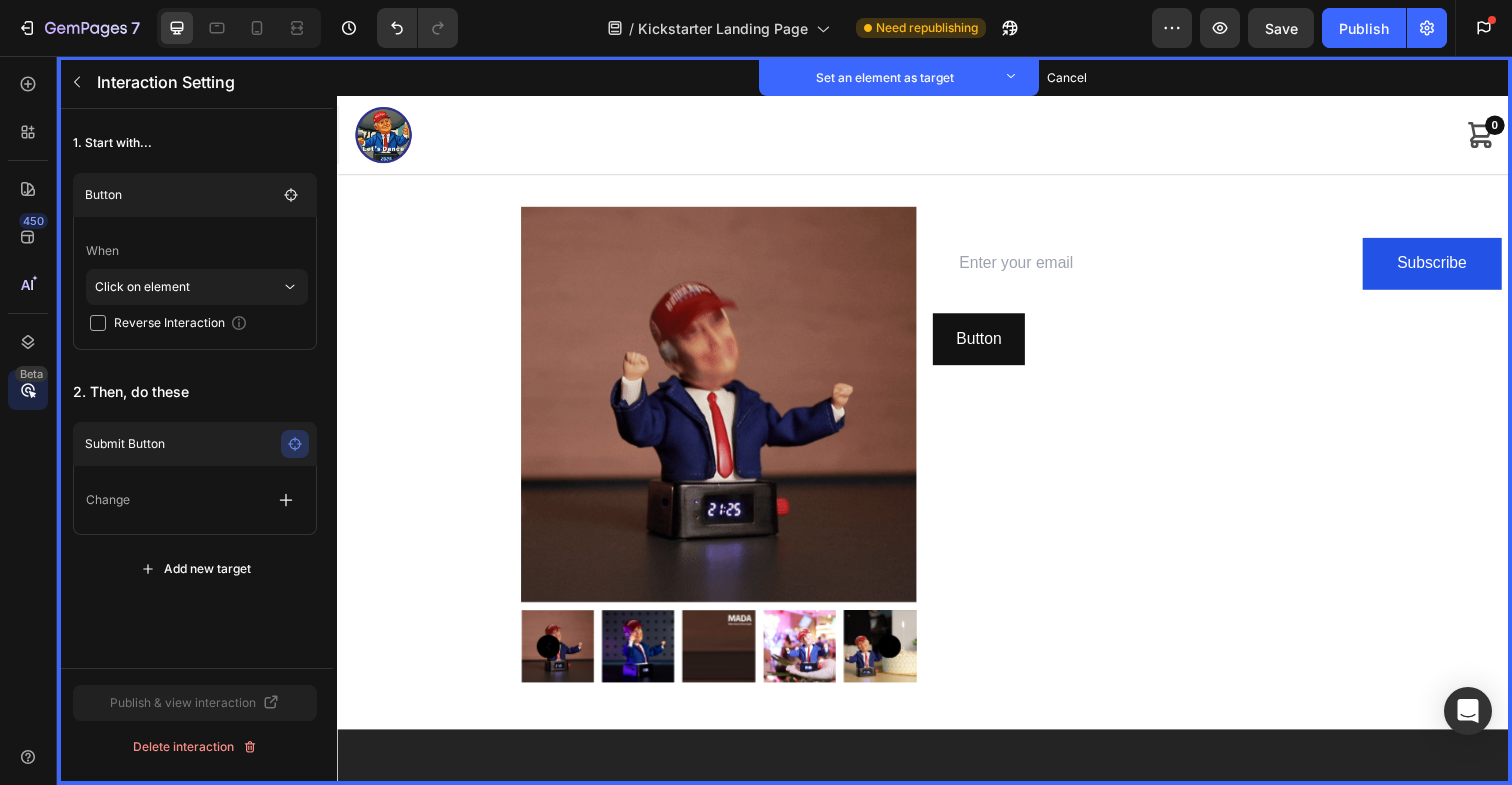 click on "Publish & view interaction  Delete interaction" 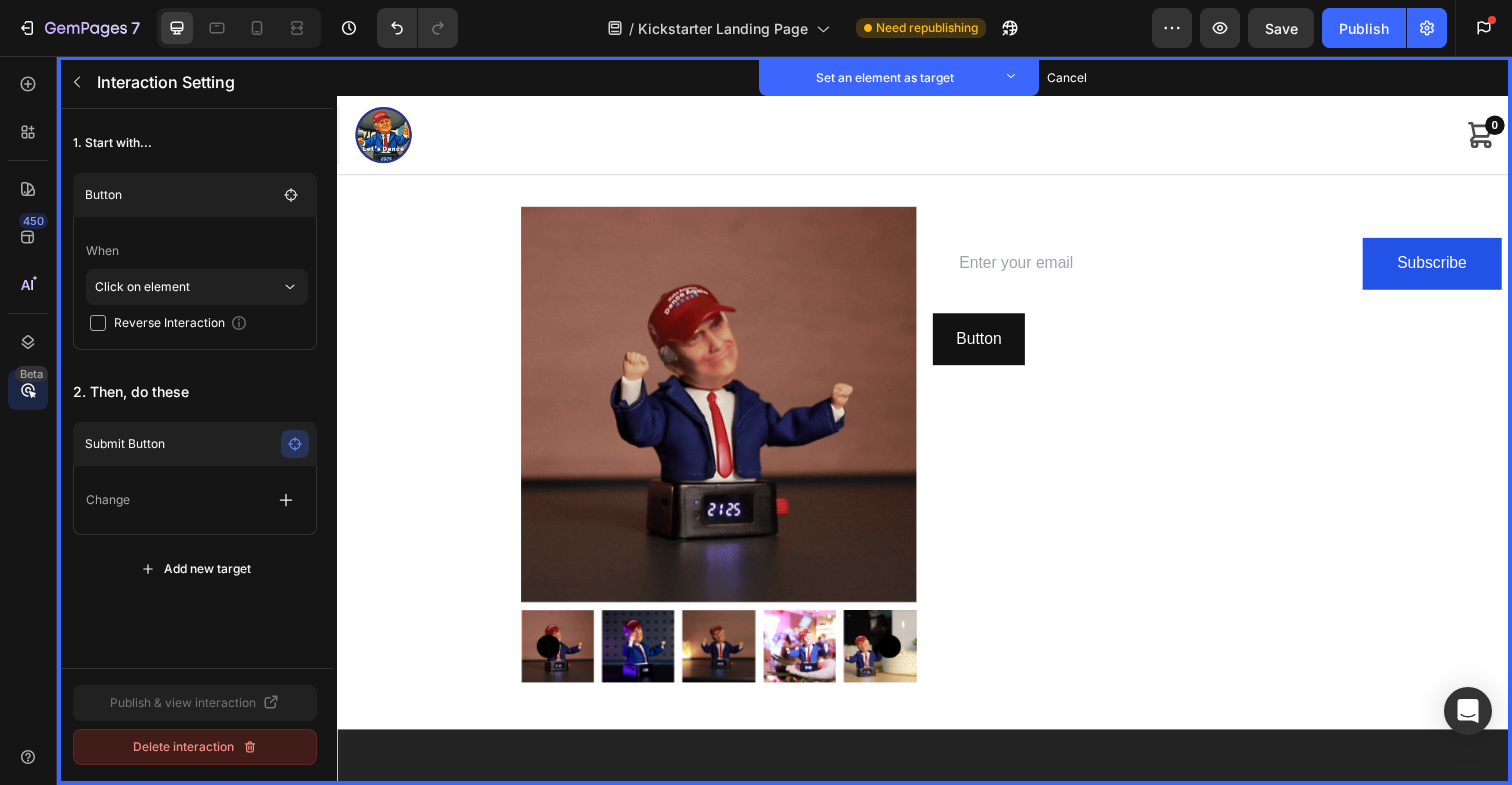 click on "Delete interaction" at bounding box center [195, 747] 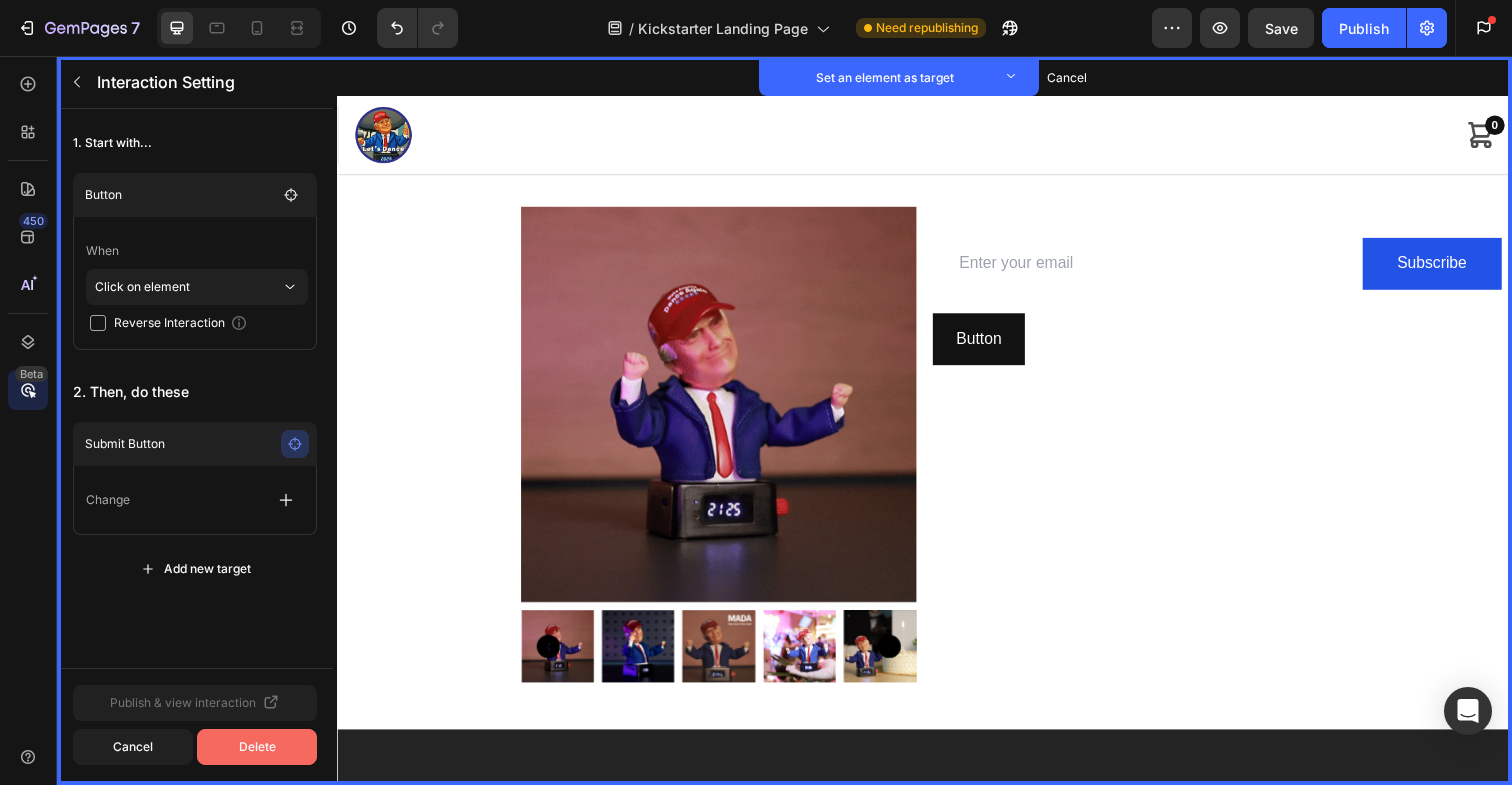 click on "Delete" at bounding box center [257, 747] 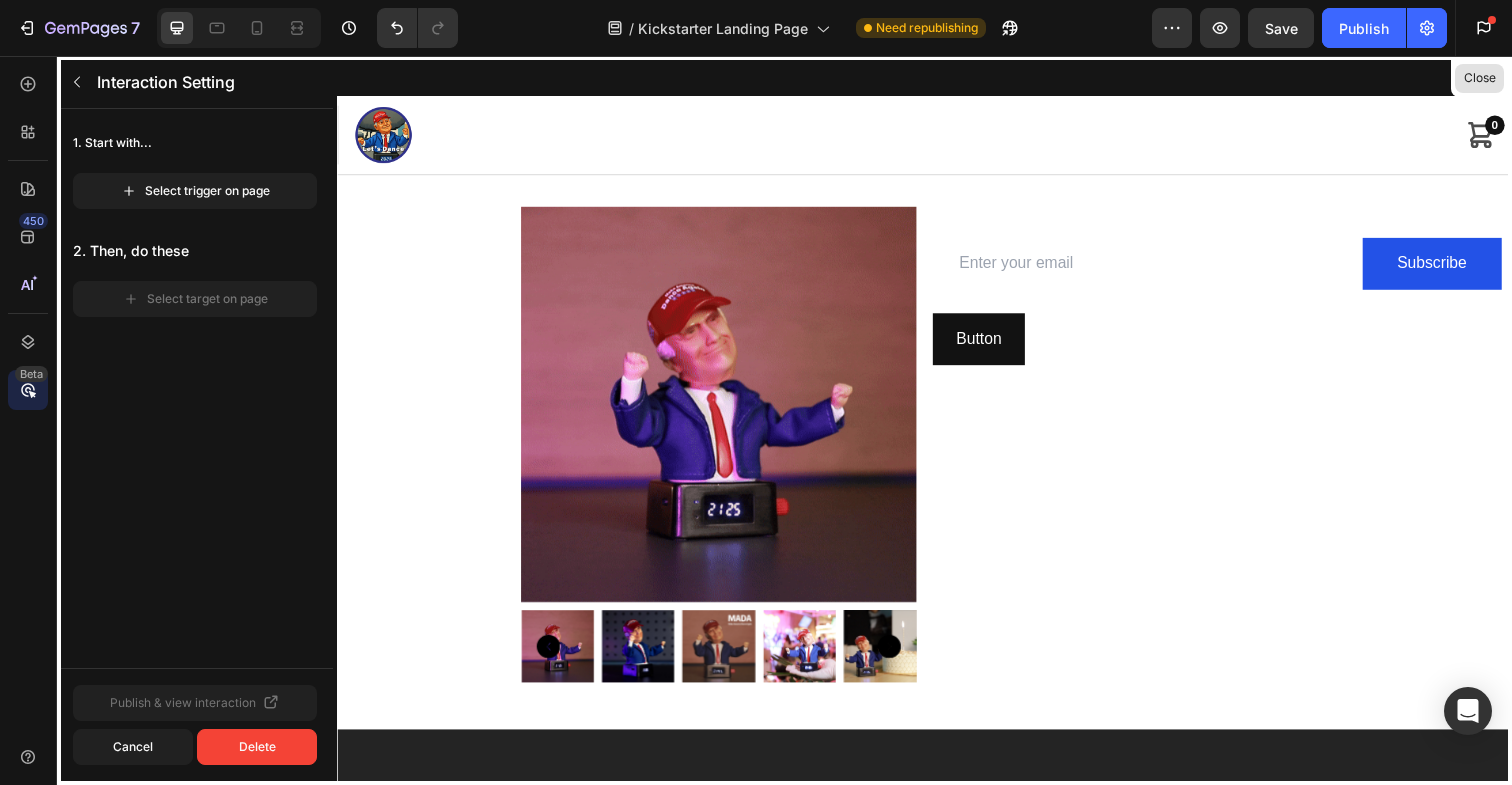 click on "Close" at bounding box center (1479, 78) 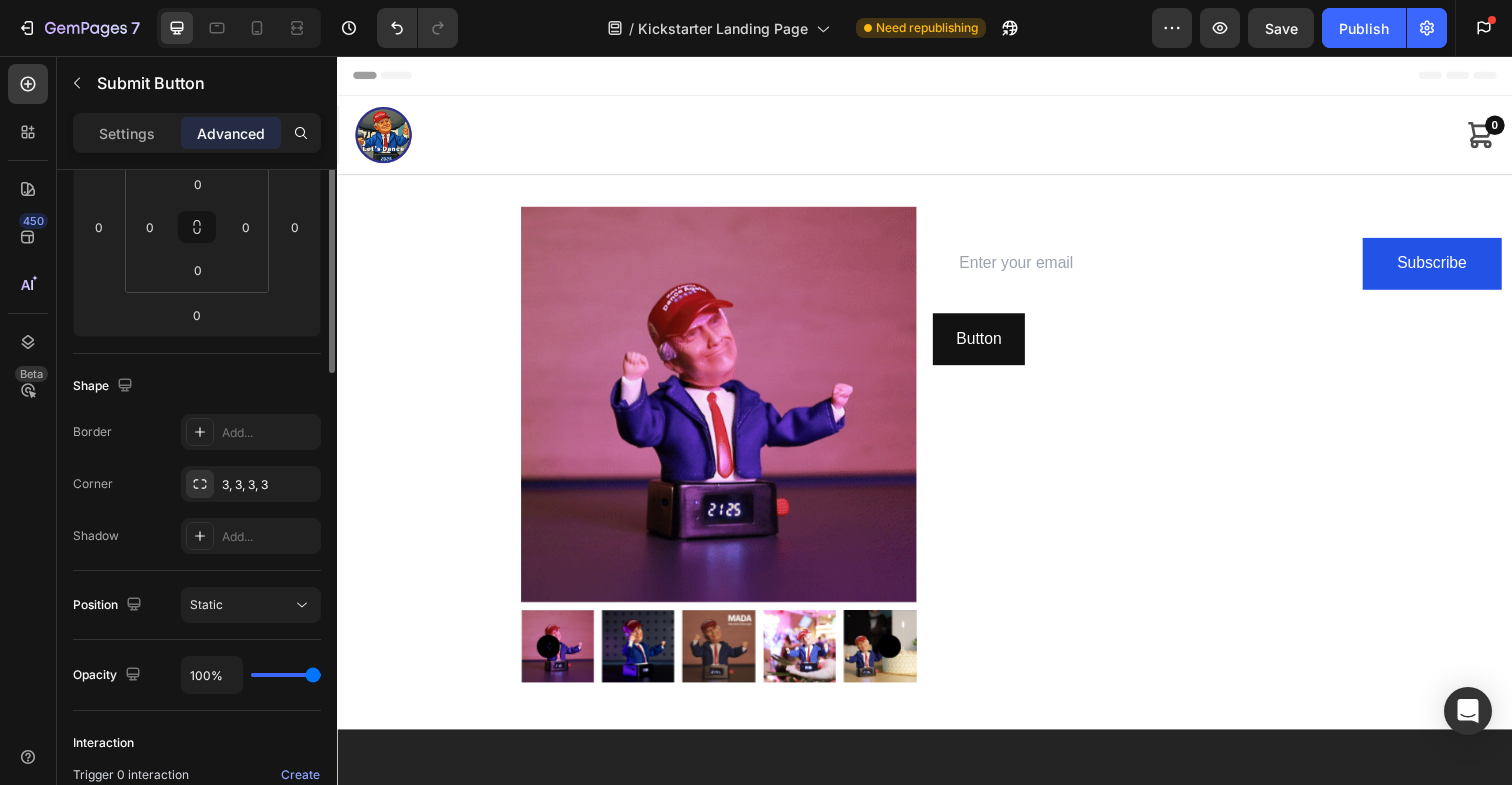 scroll, scrollTop: 563, scrollLeft: 0, axis: vertical 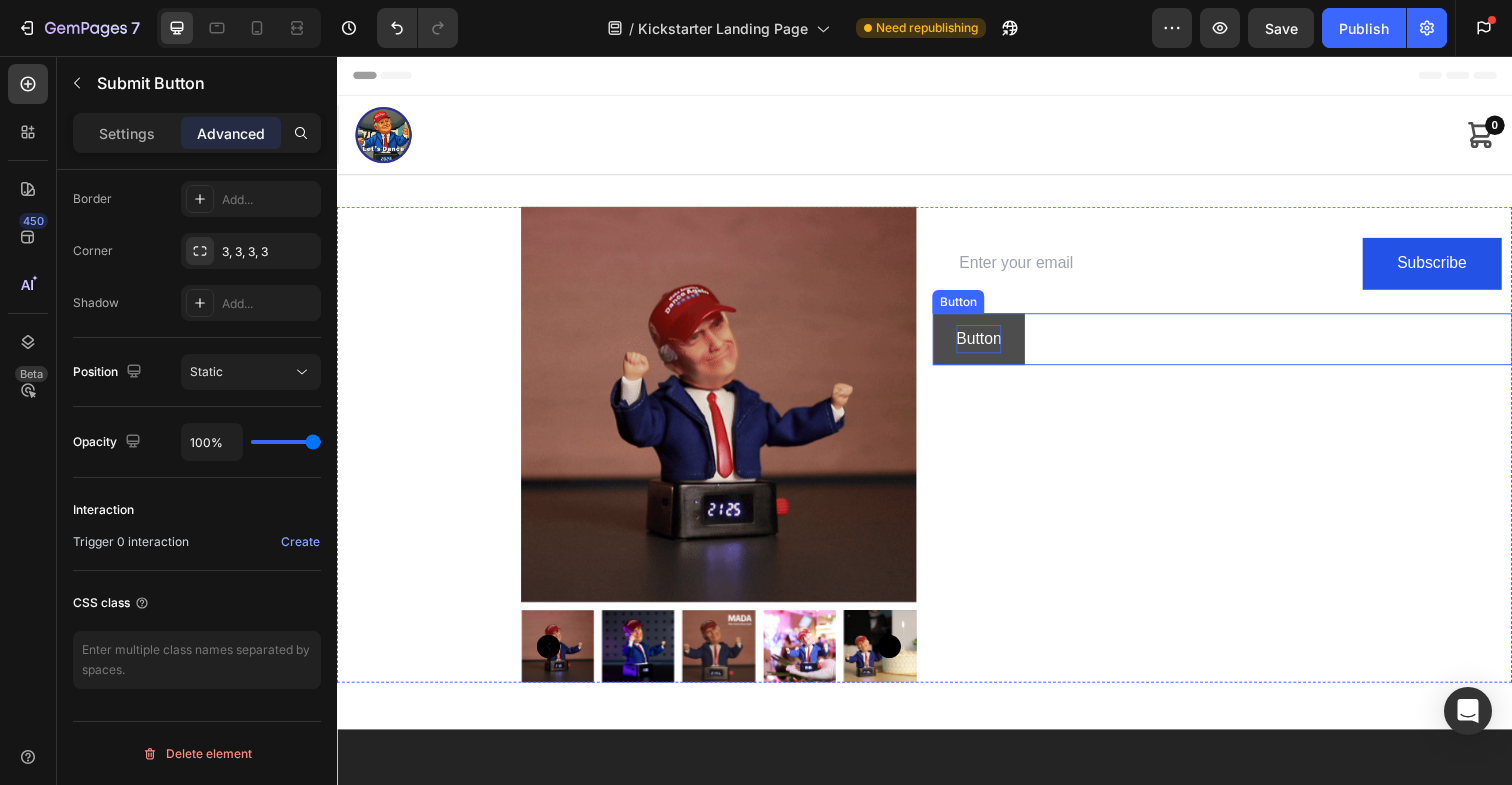 click on "Button" at bounding box center (992, 345) 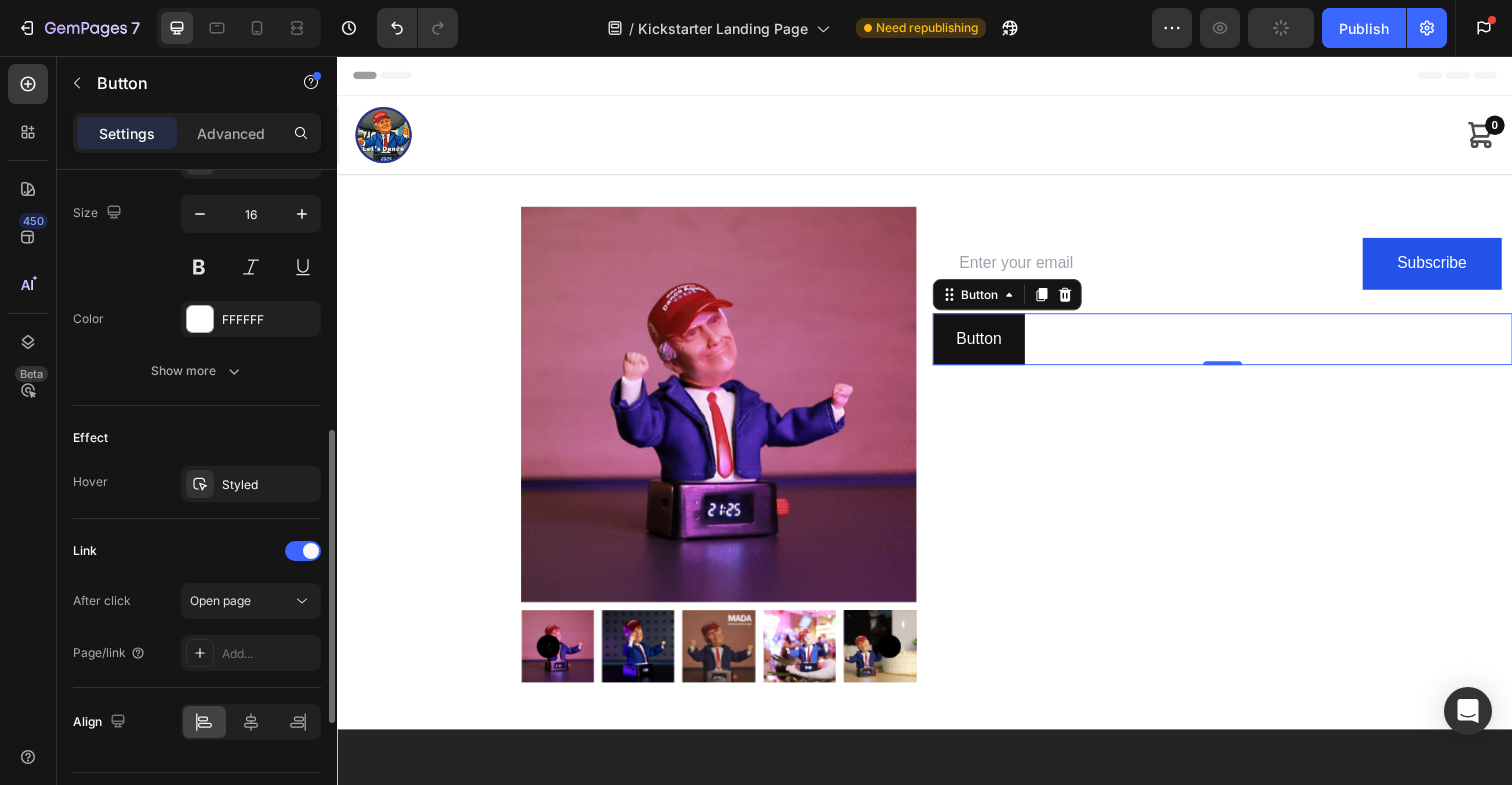 scroll, scrollTop: 866, scrollLeft: 0, axis: vertical 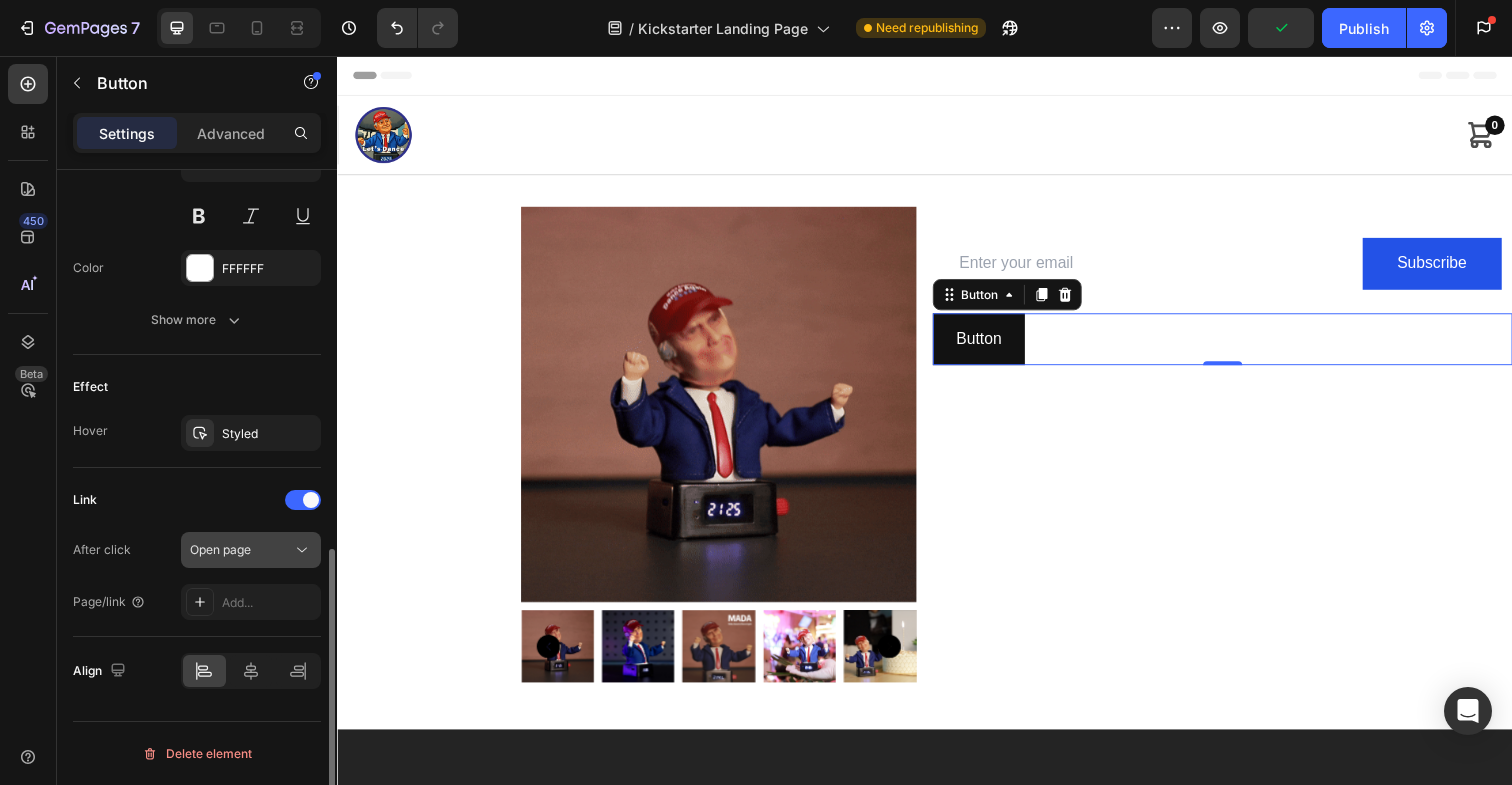 click on "Open page" at bounding box center (241, 550) 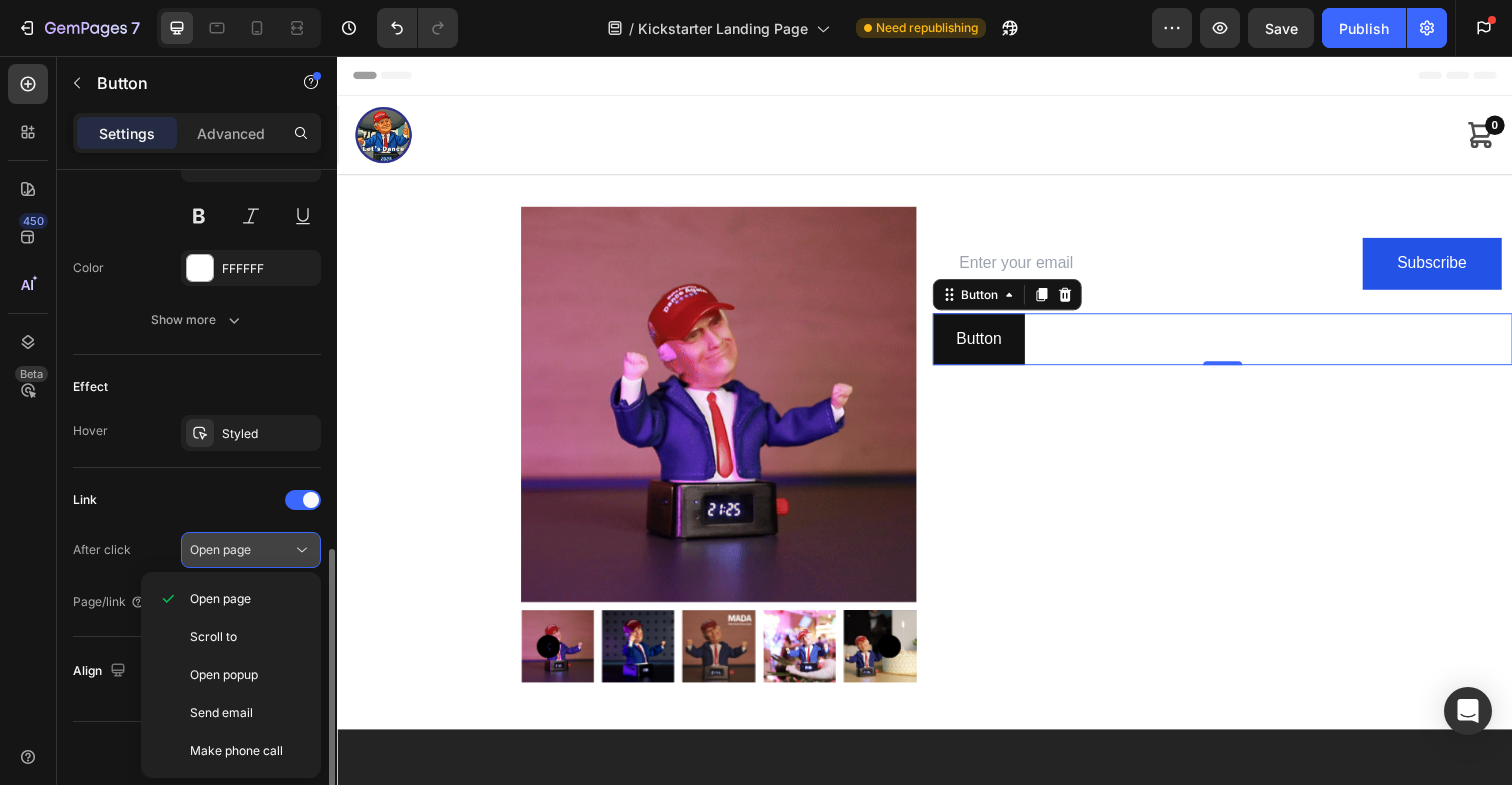 click on "Open page" at bounding box center [241, 550] 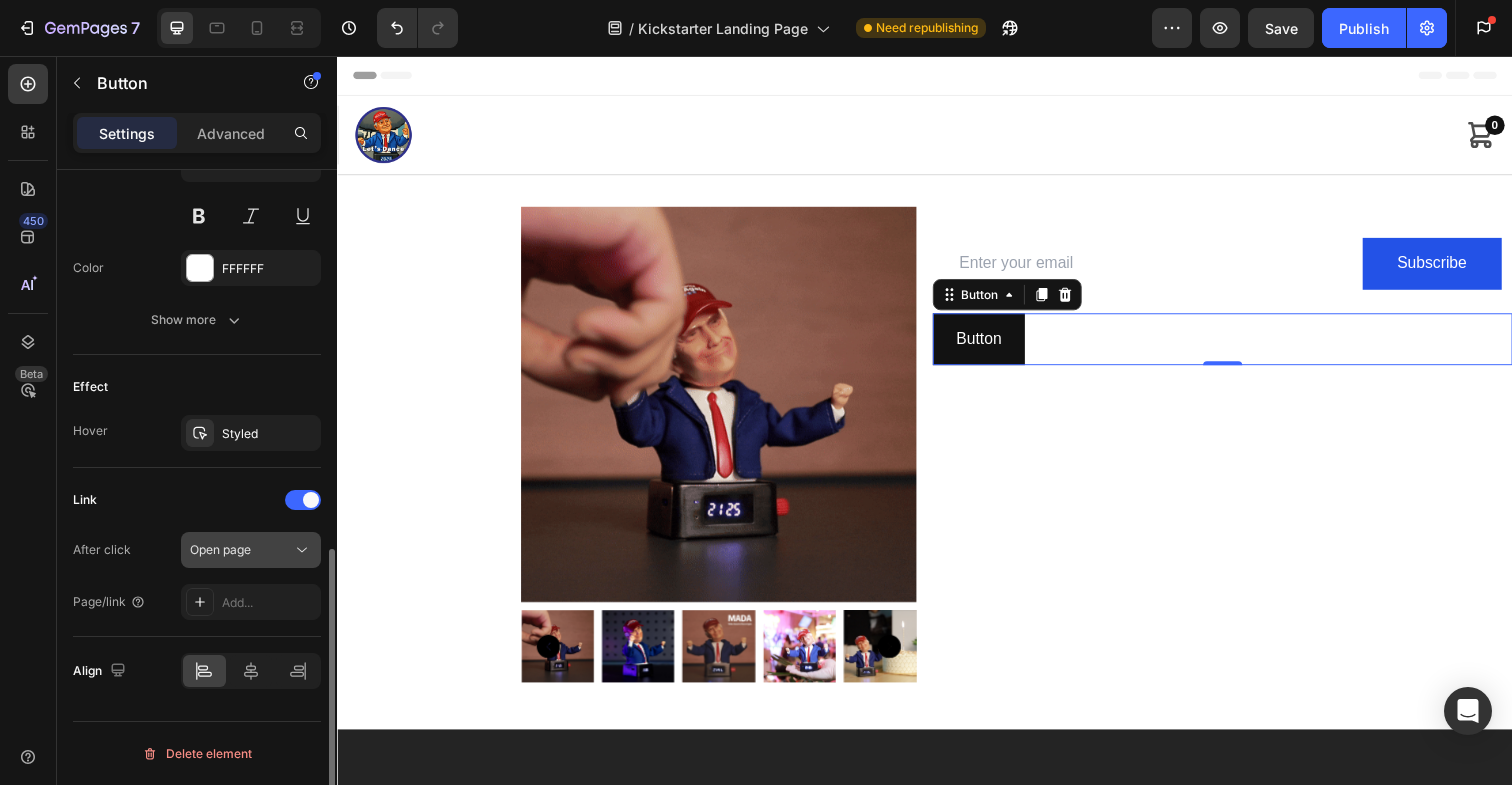 click on "Open page" at bounding box center [241, 550] 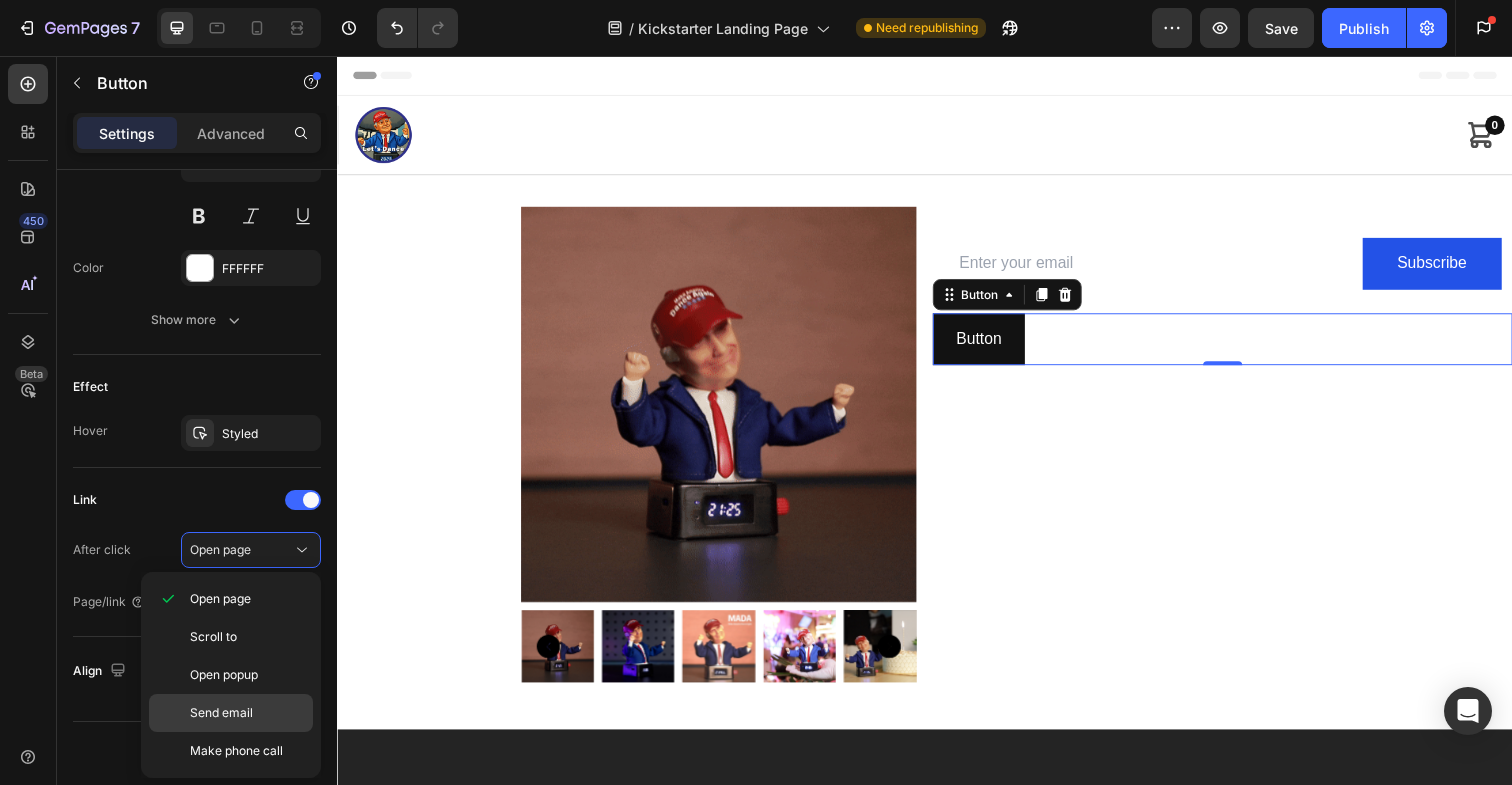 click on "Send email" at bounding box center [221, 713] 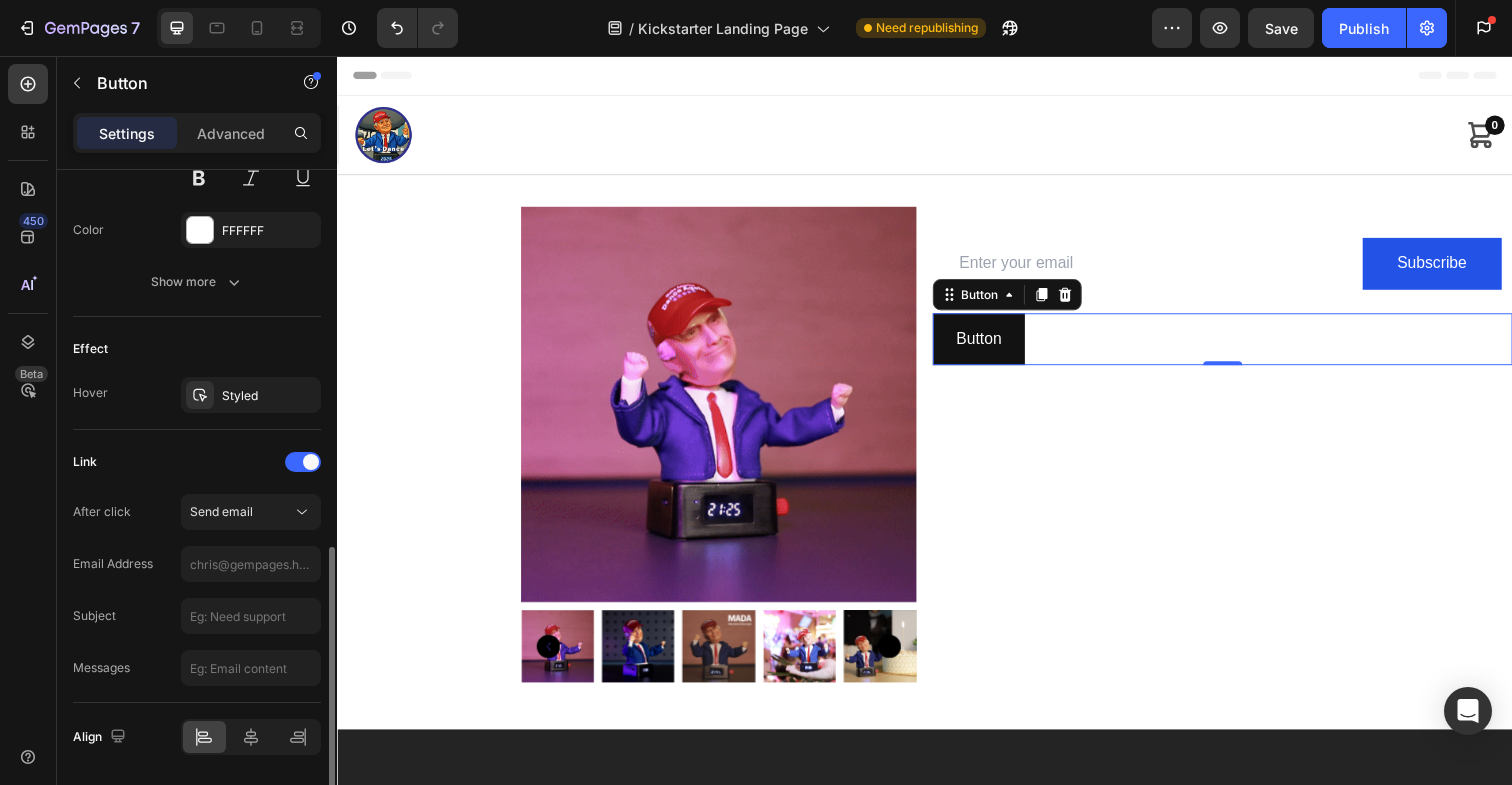 scroll, scrollTop: 909, scrollLeft: 0, axis: vertical 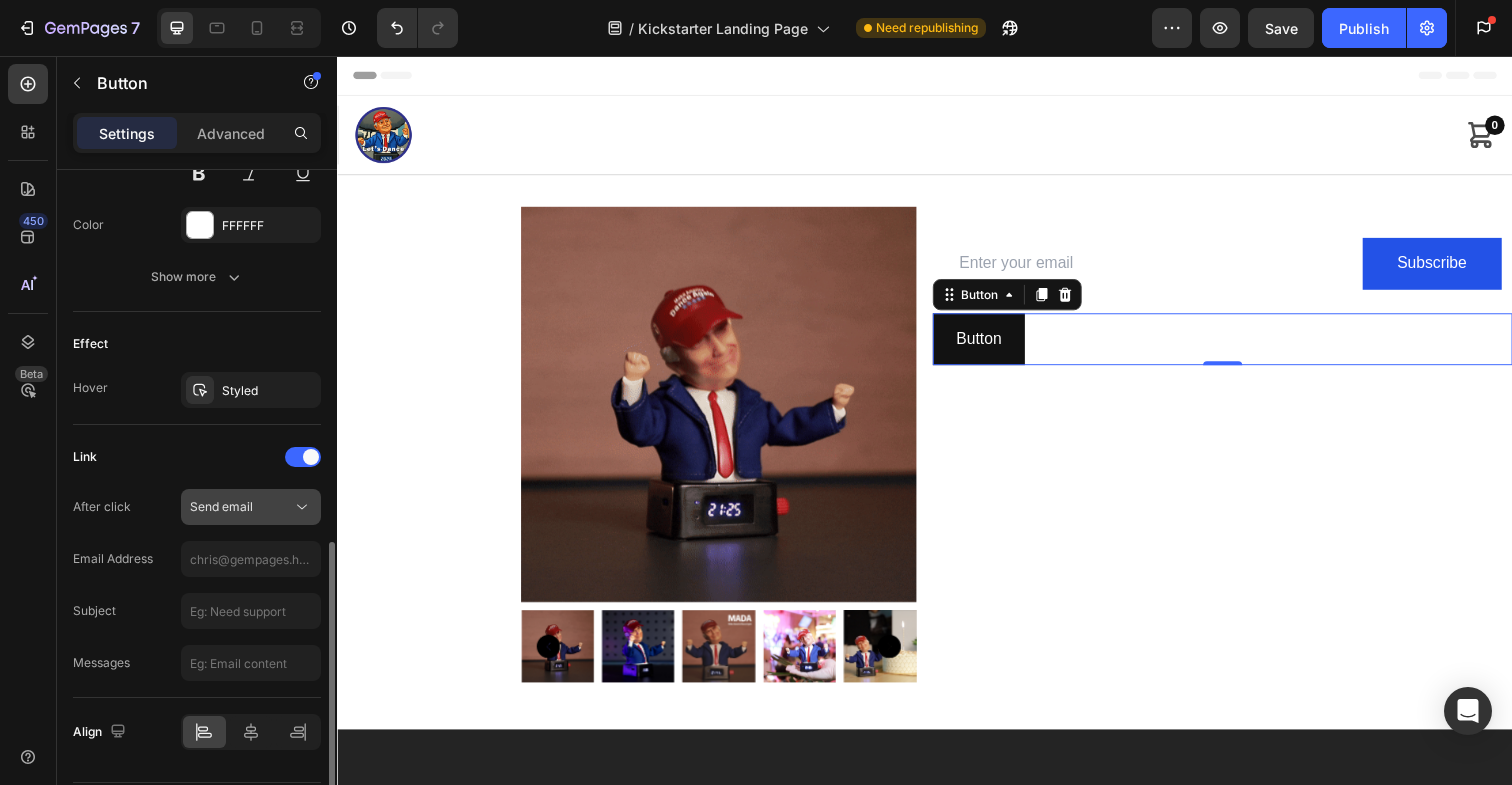 click on "Send email" at bounding box center [241, 507] 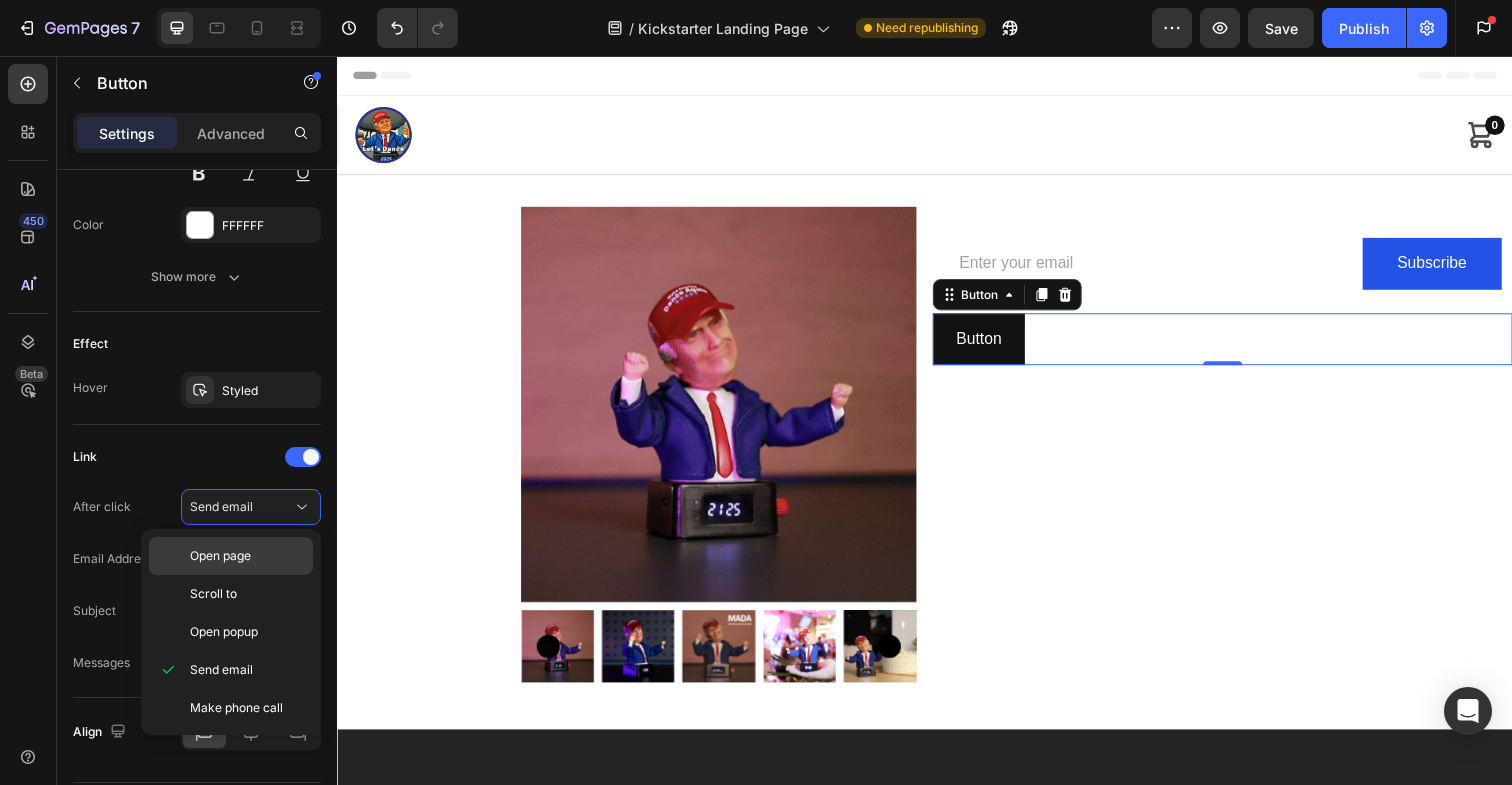 click on "Open page" at bounding box center (247, 556) 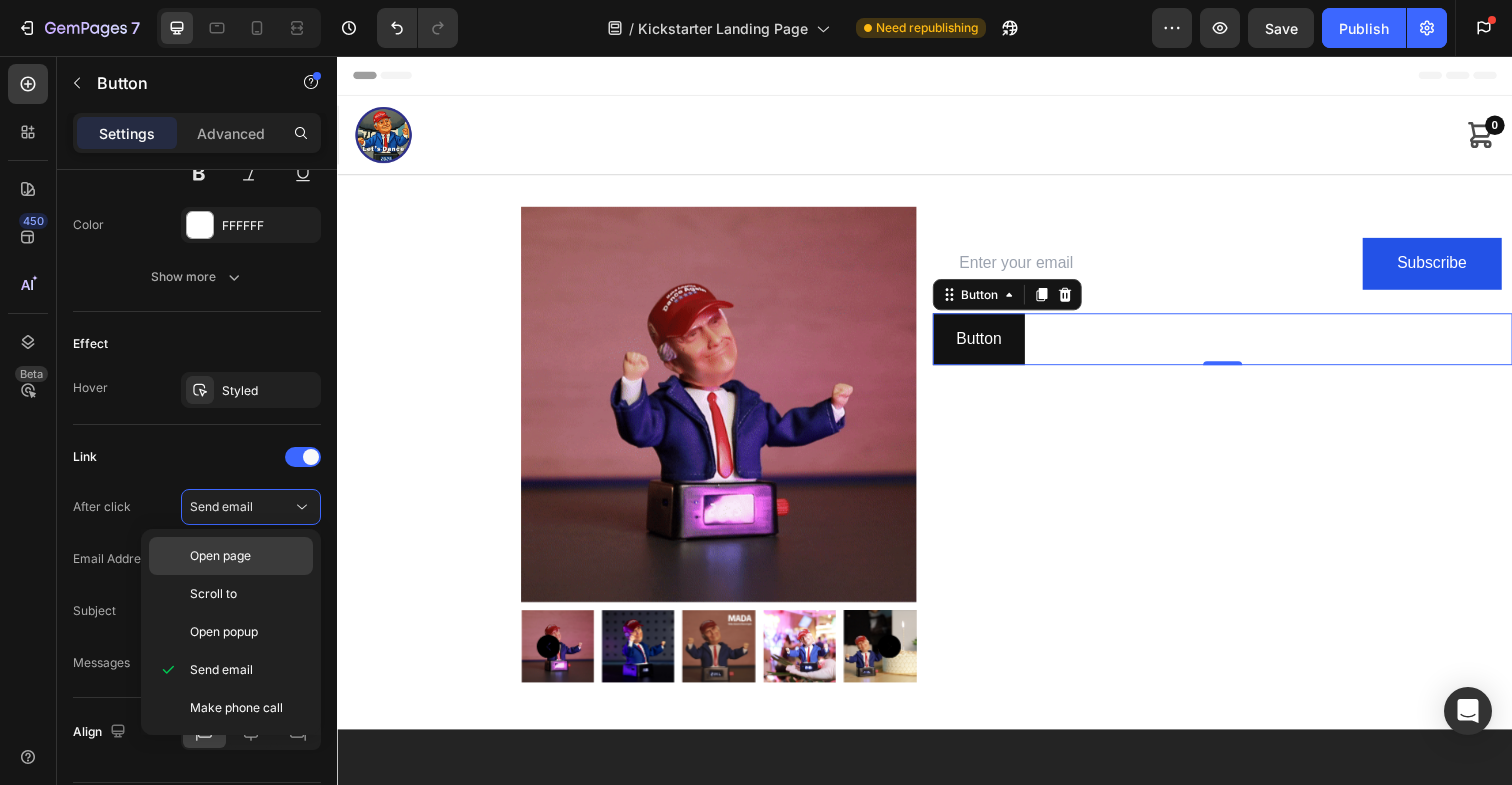 scroll, scrollTop: 866, scrollLeft: 0, axis: vertical 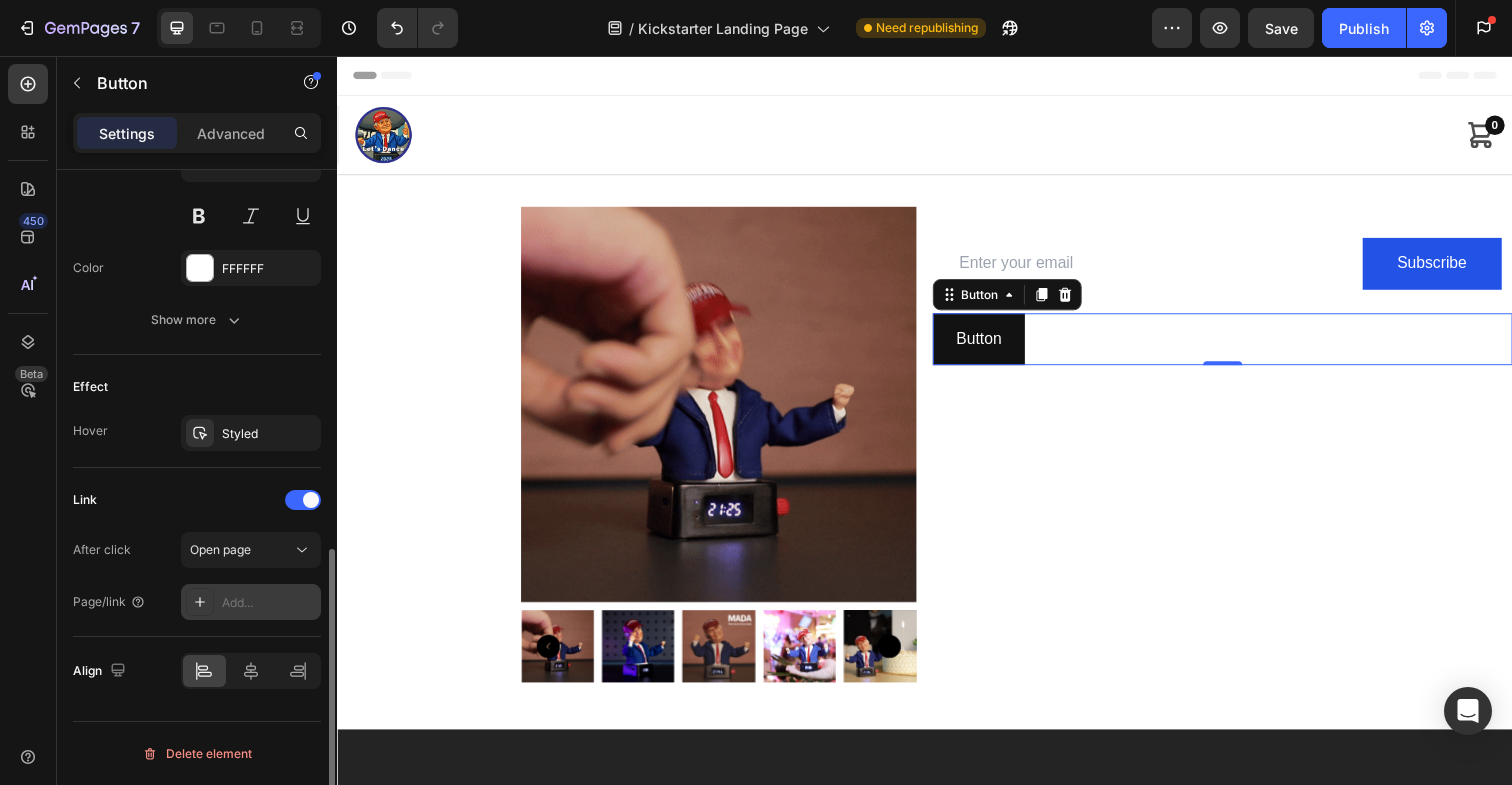 click on "Add..." at bounding box center (269, 603) 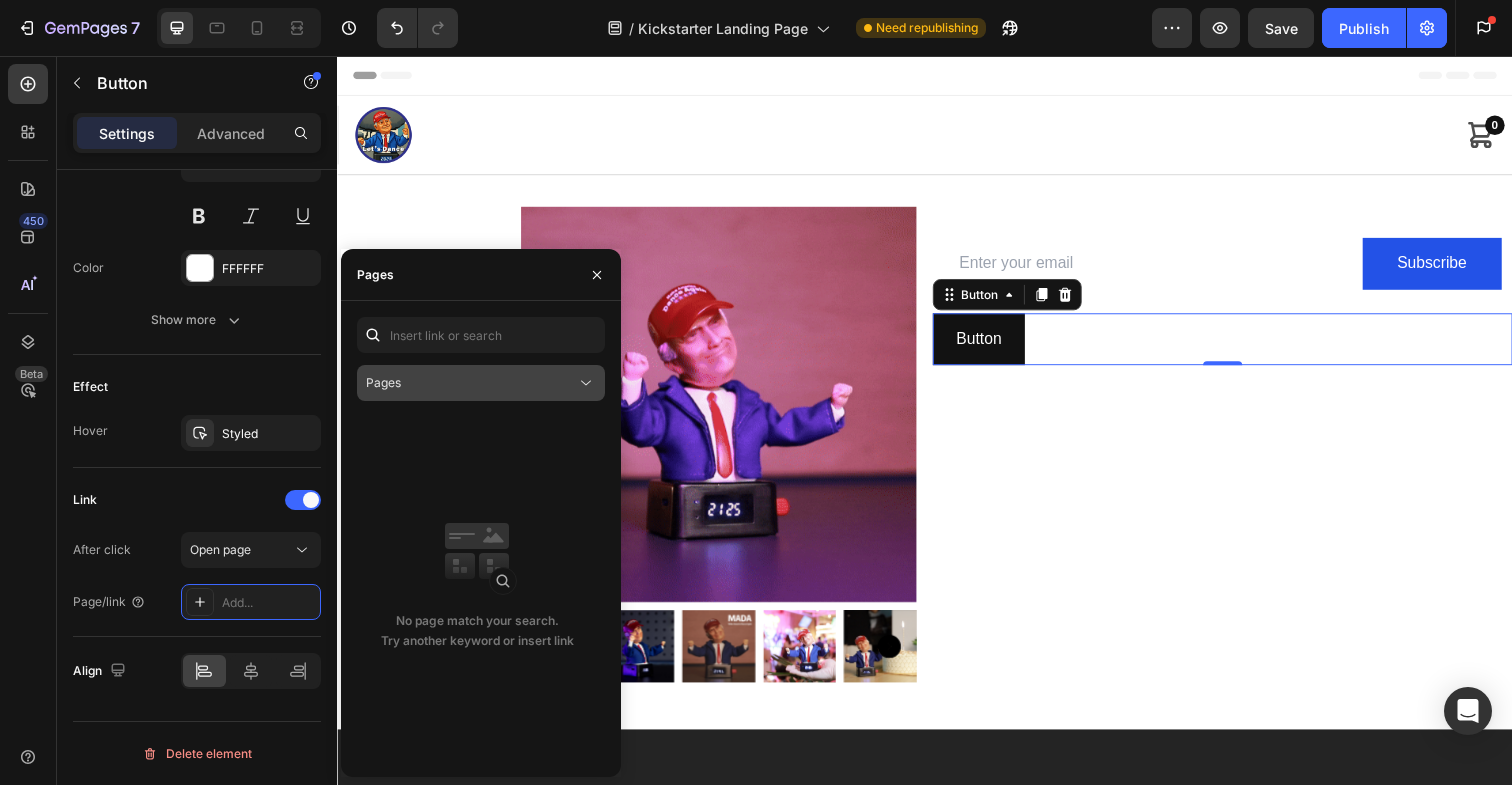 click on "Pages" at bounding box center [471, 383] 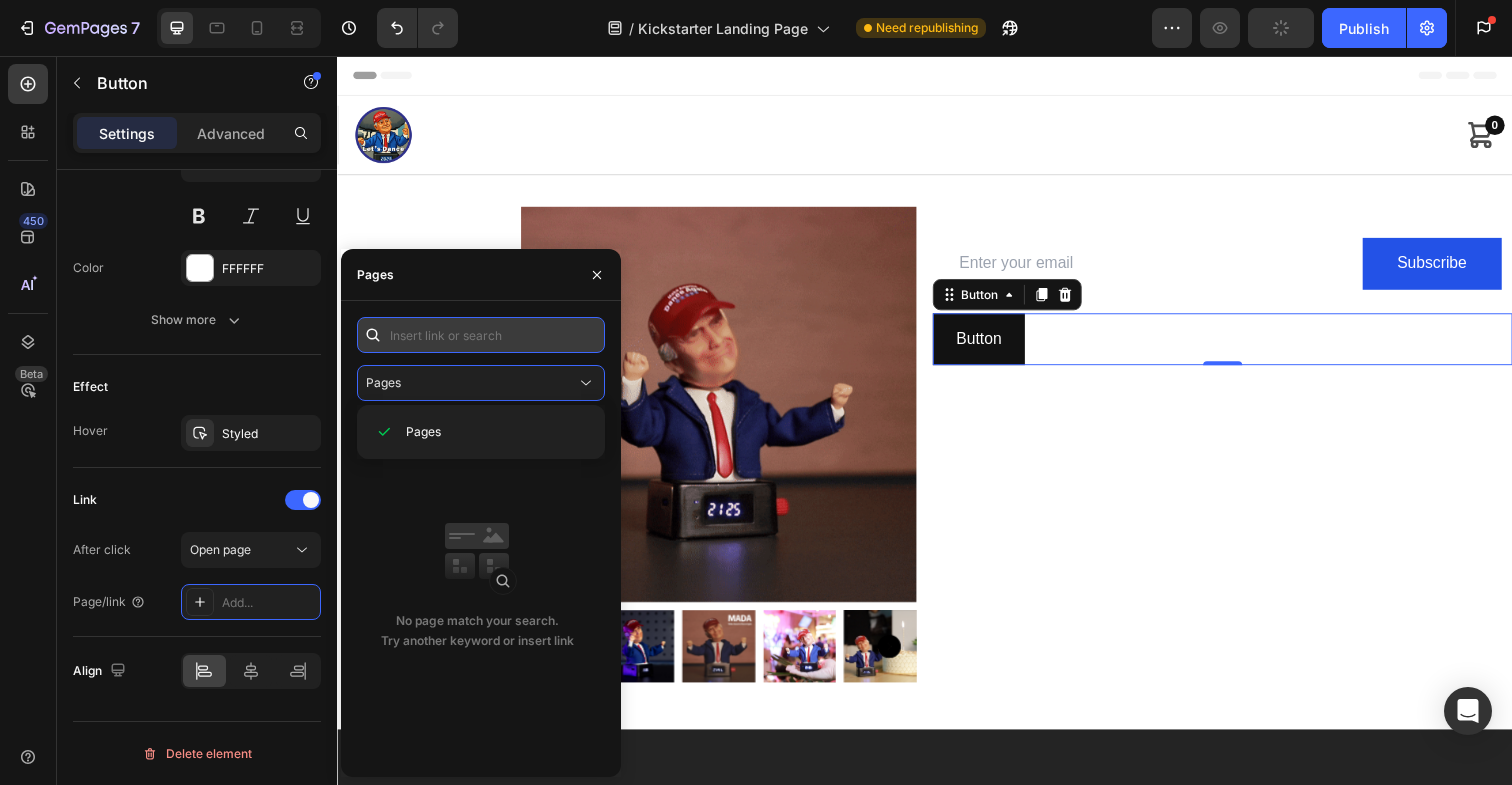click at bounding box center (481, 335) 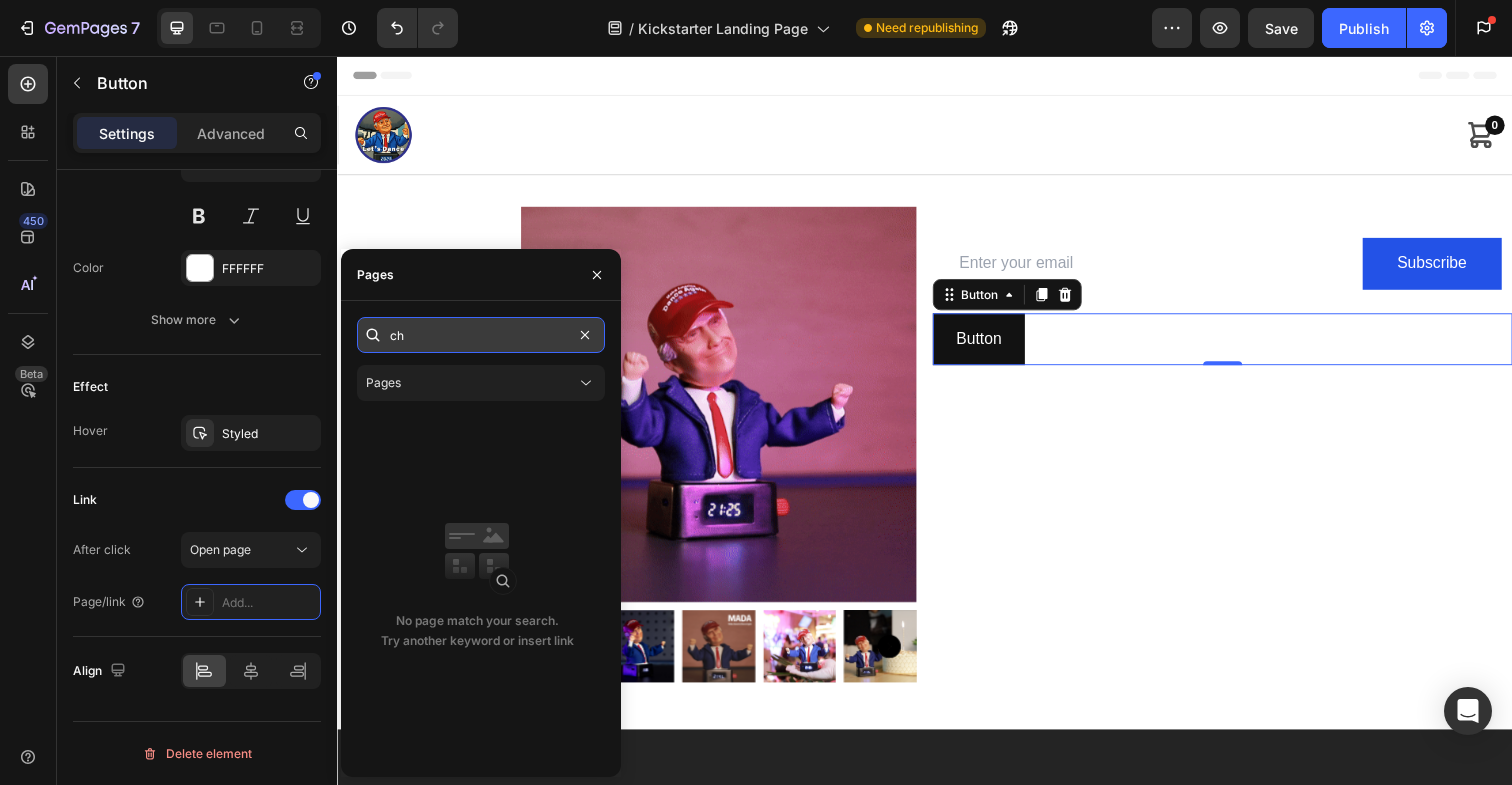 type on "c" 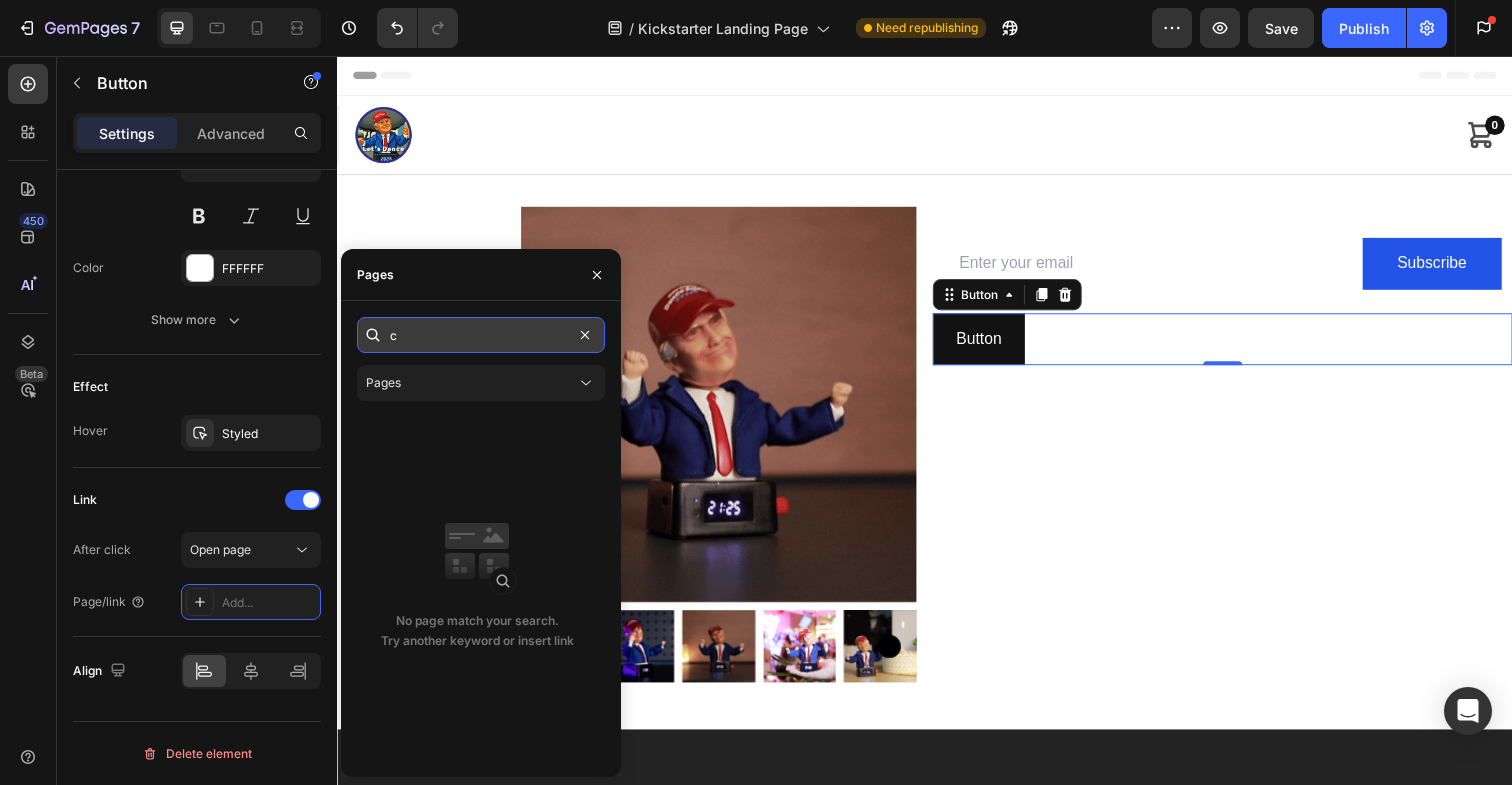 type 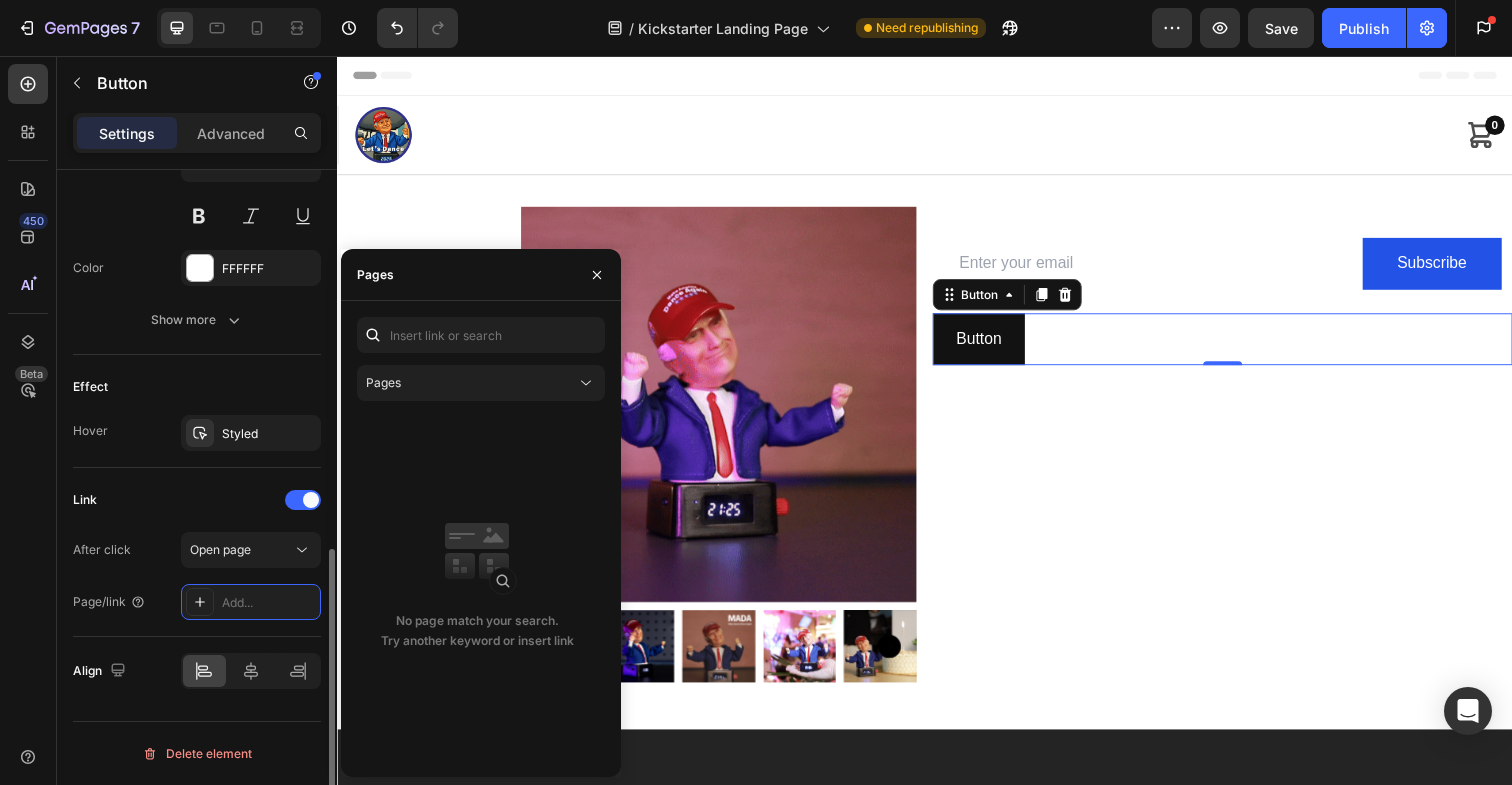 click on "Link" at bounding box center (197, 500) 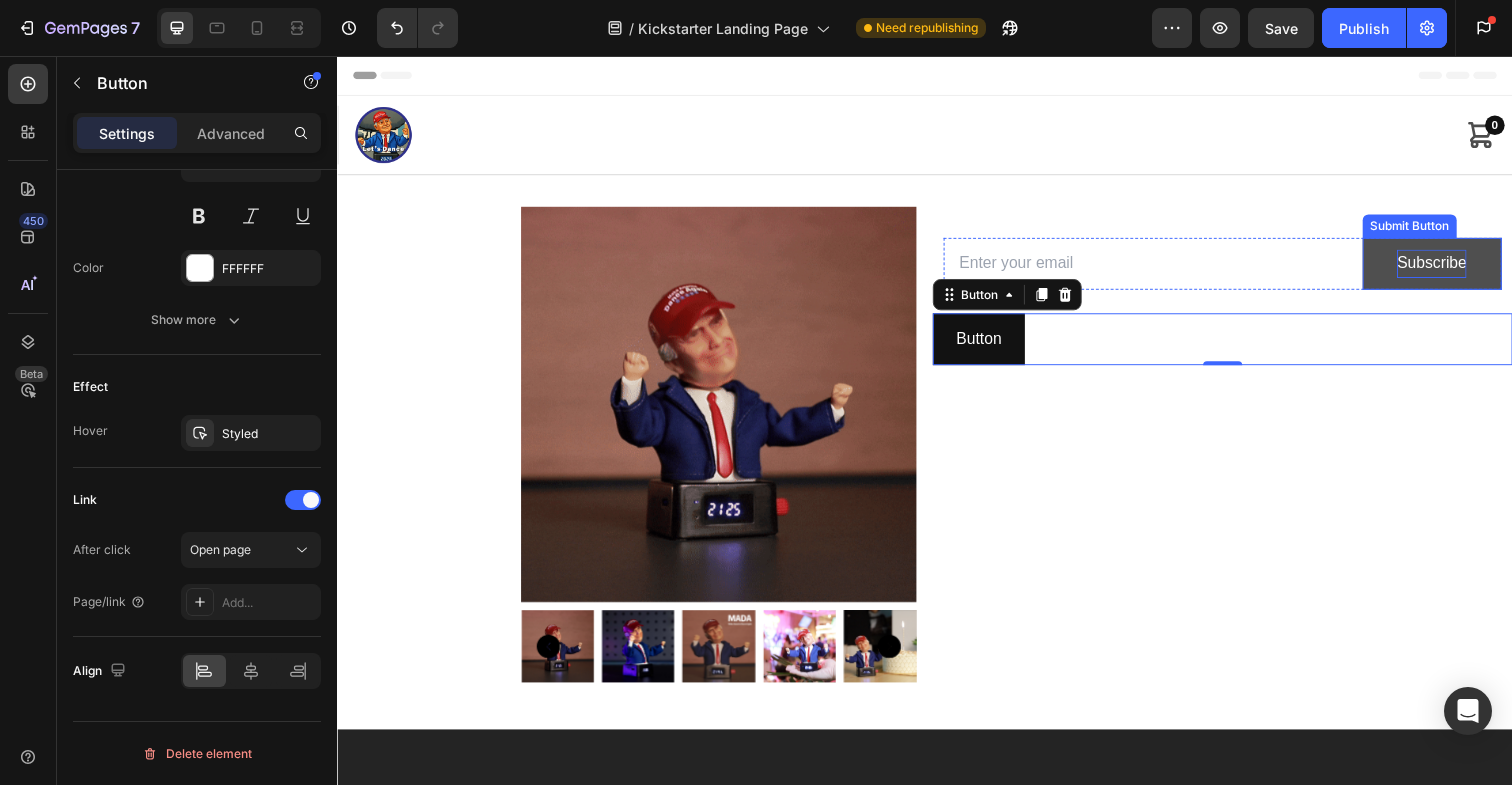 click on "Subscribe" at bounding box center (1454, 268) 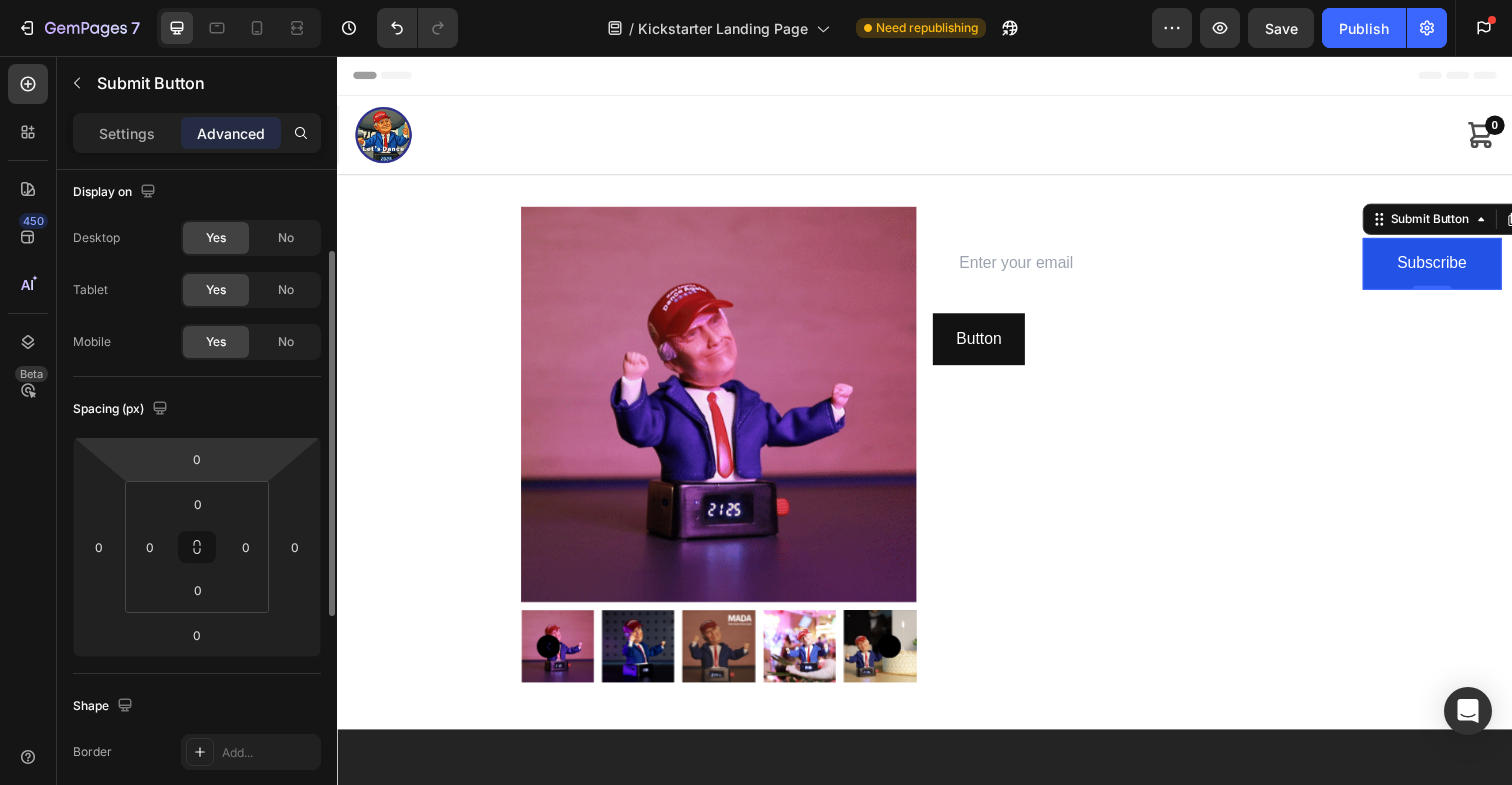 scroll, scrollTop: 0, scrollLeft: 0, axis: both 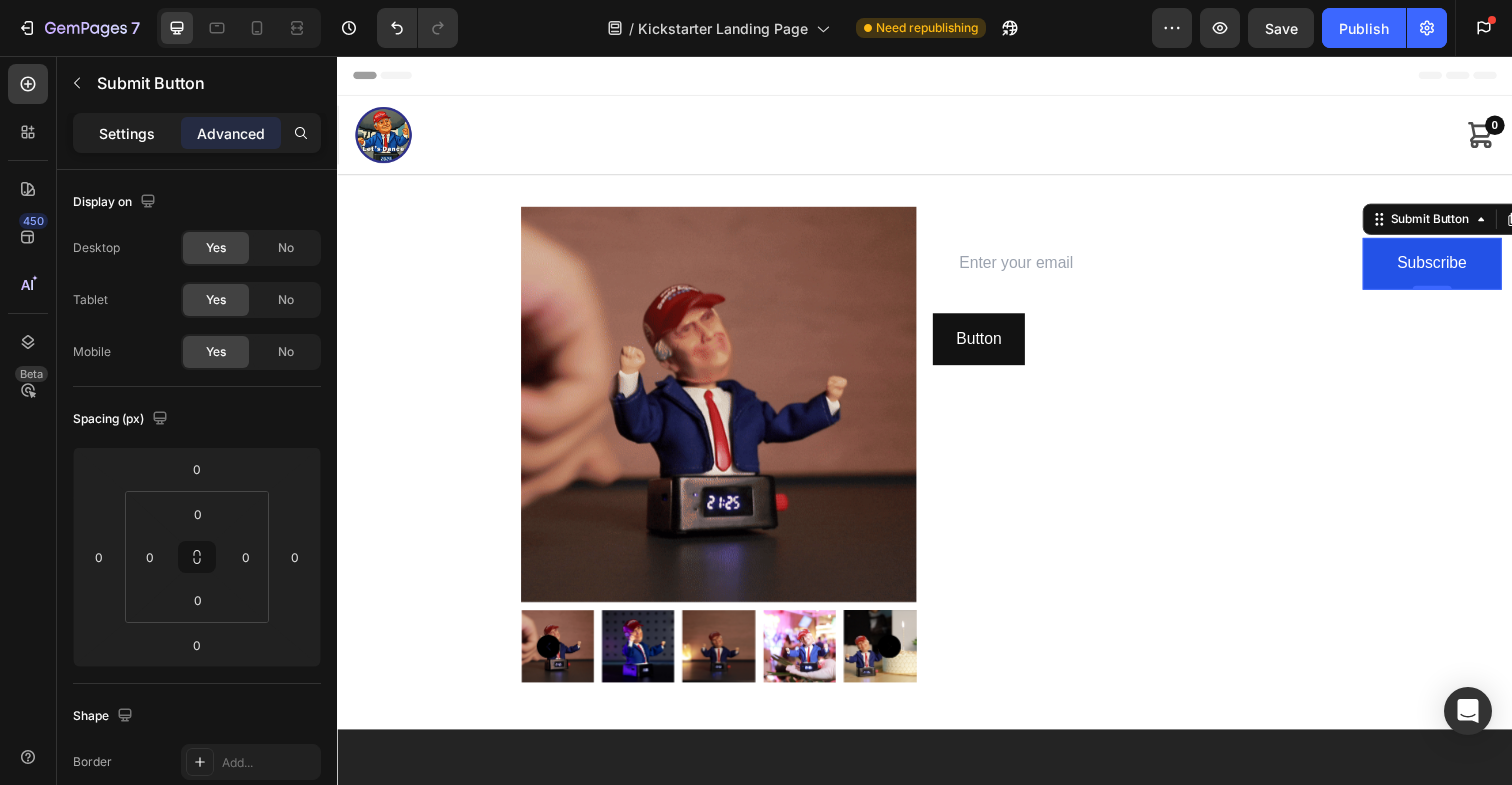 click on "Settings" 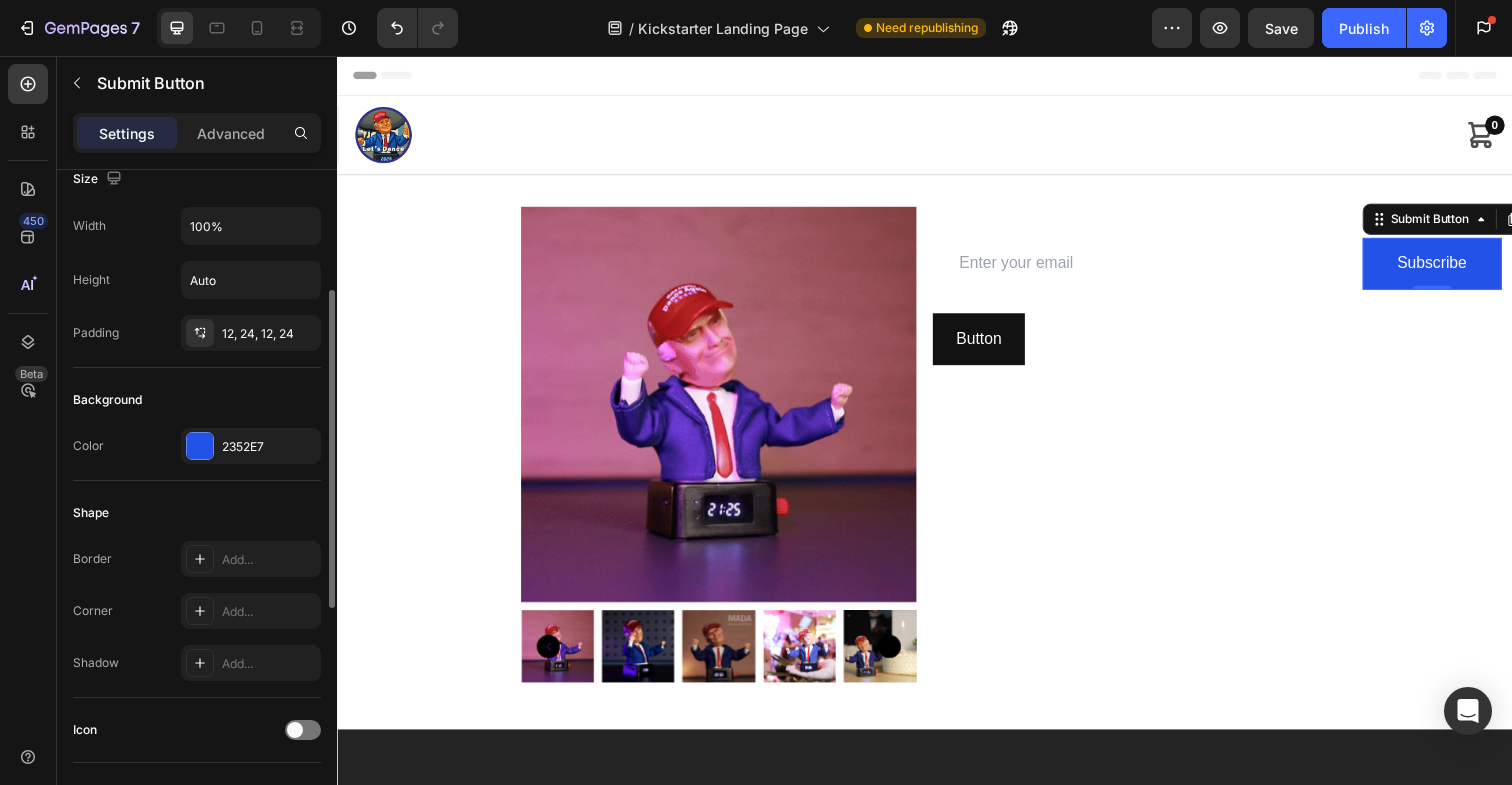 scroll, scrollTop: 0, scrollLeft: 0, axis: both 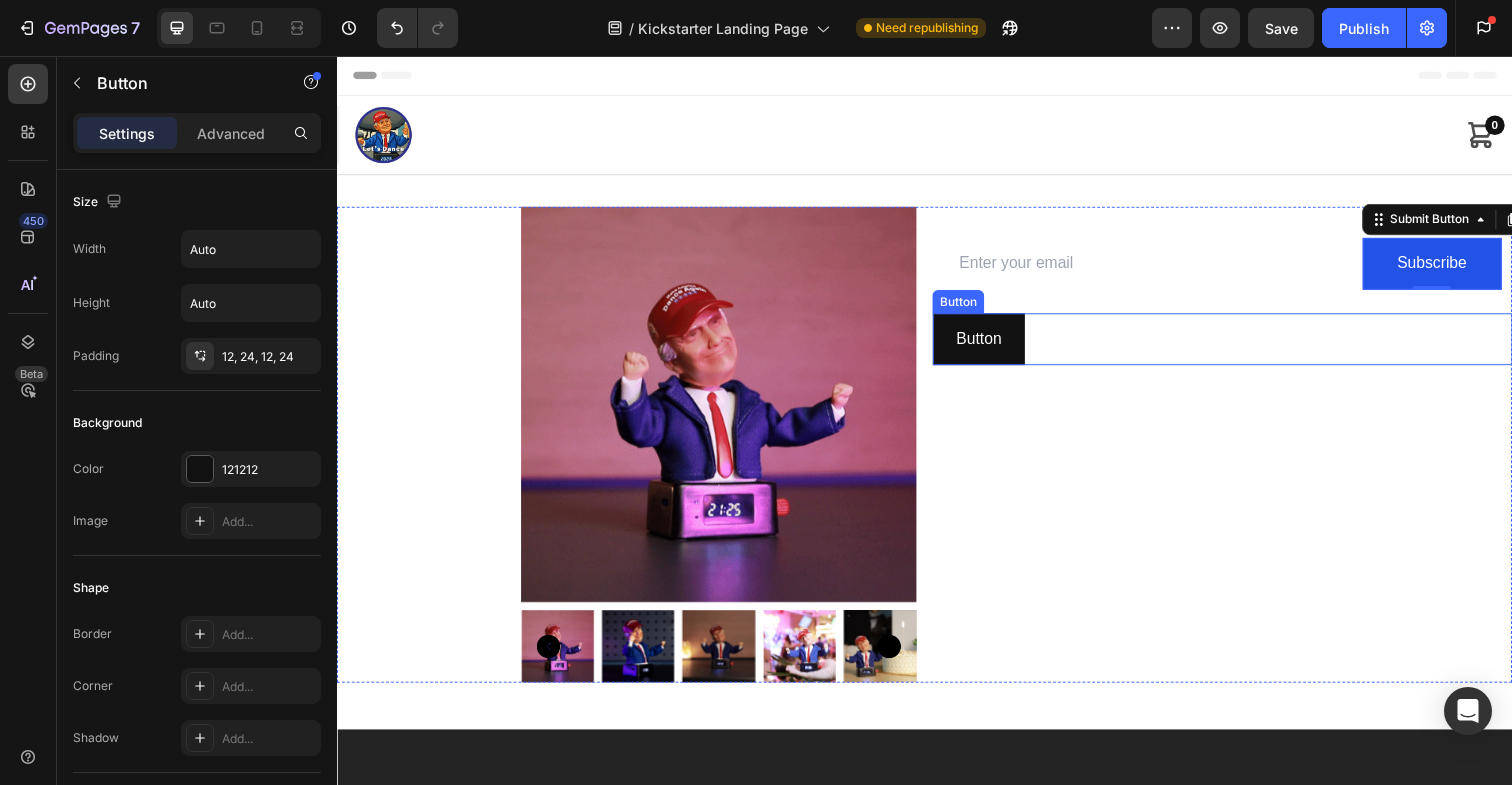 click on "Button Button" at bounding box center [1241, 345] 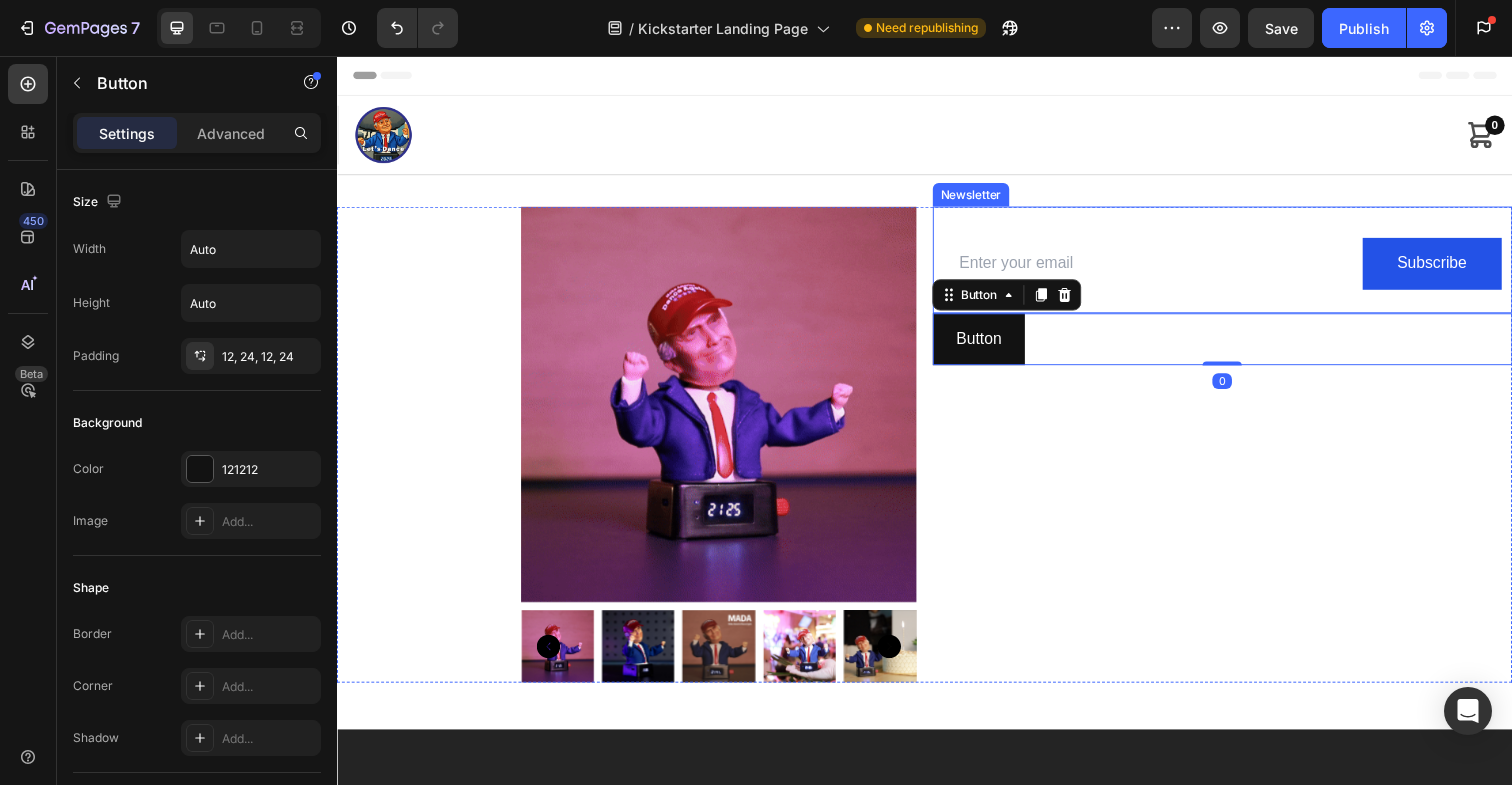 click at bounding box center [1170, 268] 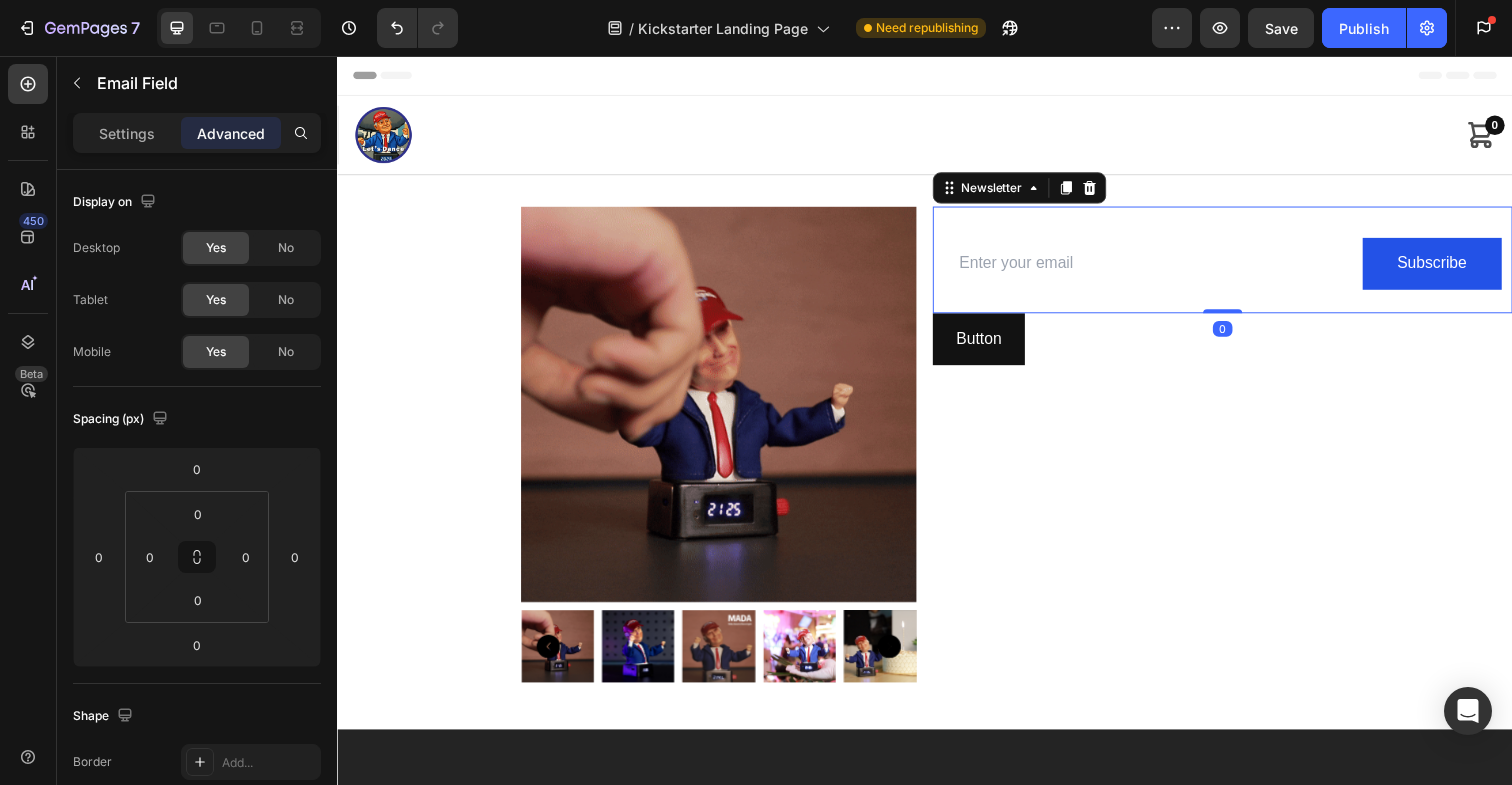 click on "Email Field Subscribe Submit Button Row Newsletter   0" at bounding box center [1241, 264] 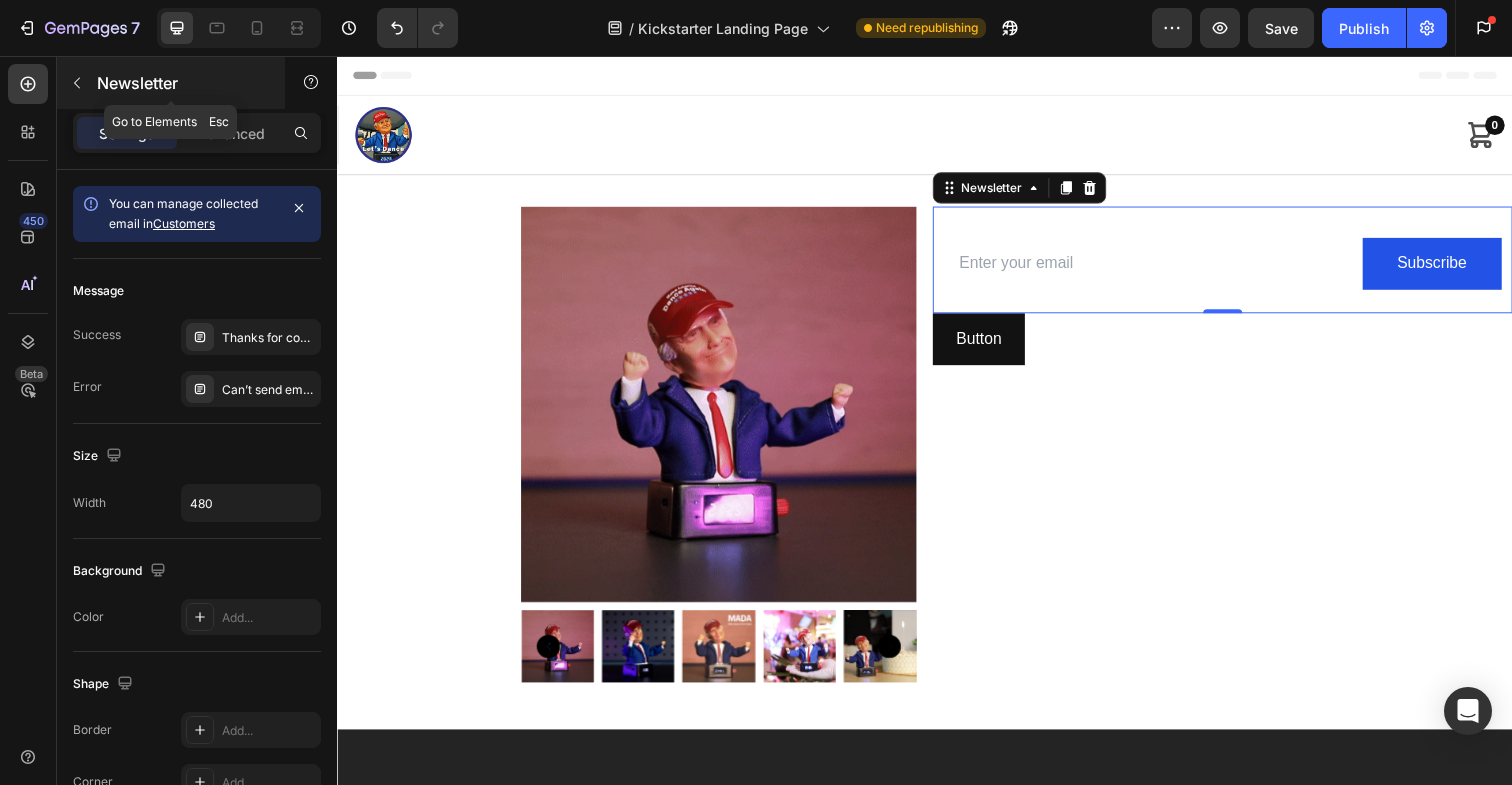 click 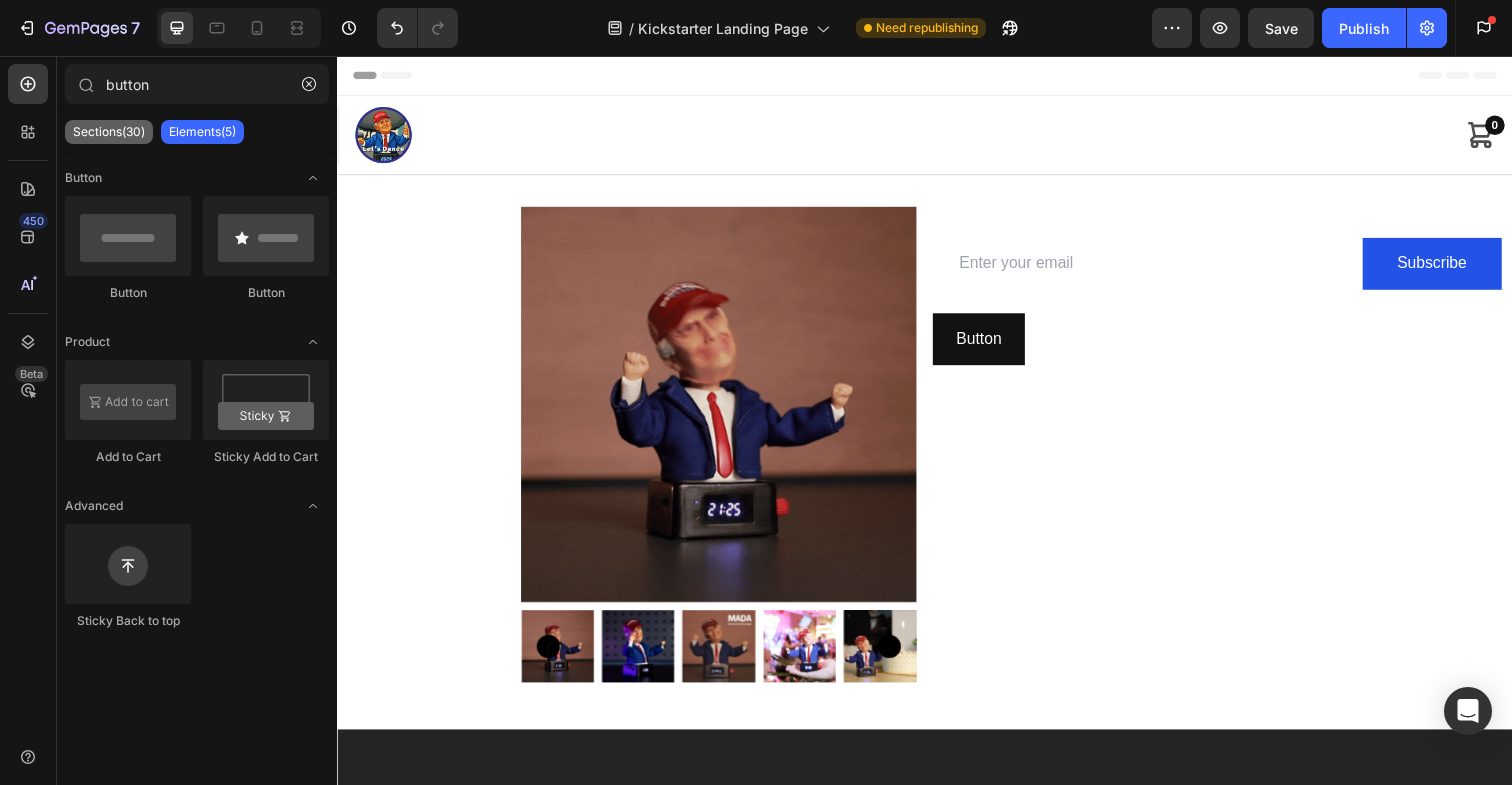 click on "Sections(30)" at bounding box center [109, 132] 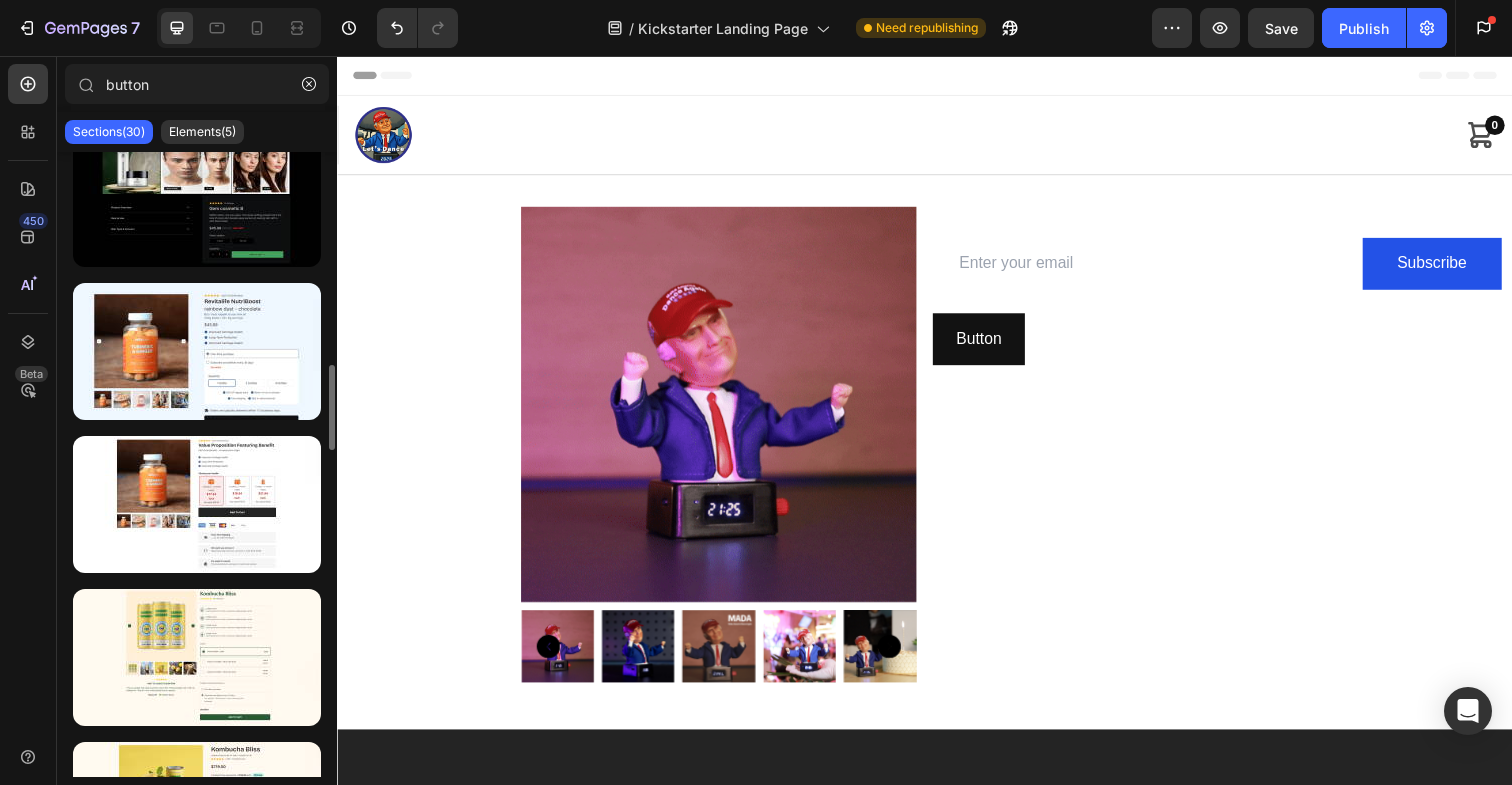 scroll, scrollTop: 1695, scrollLeft: 0, axis: vertical 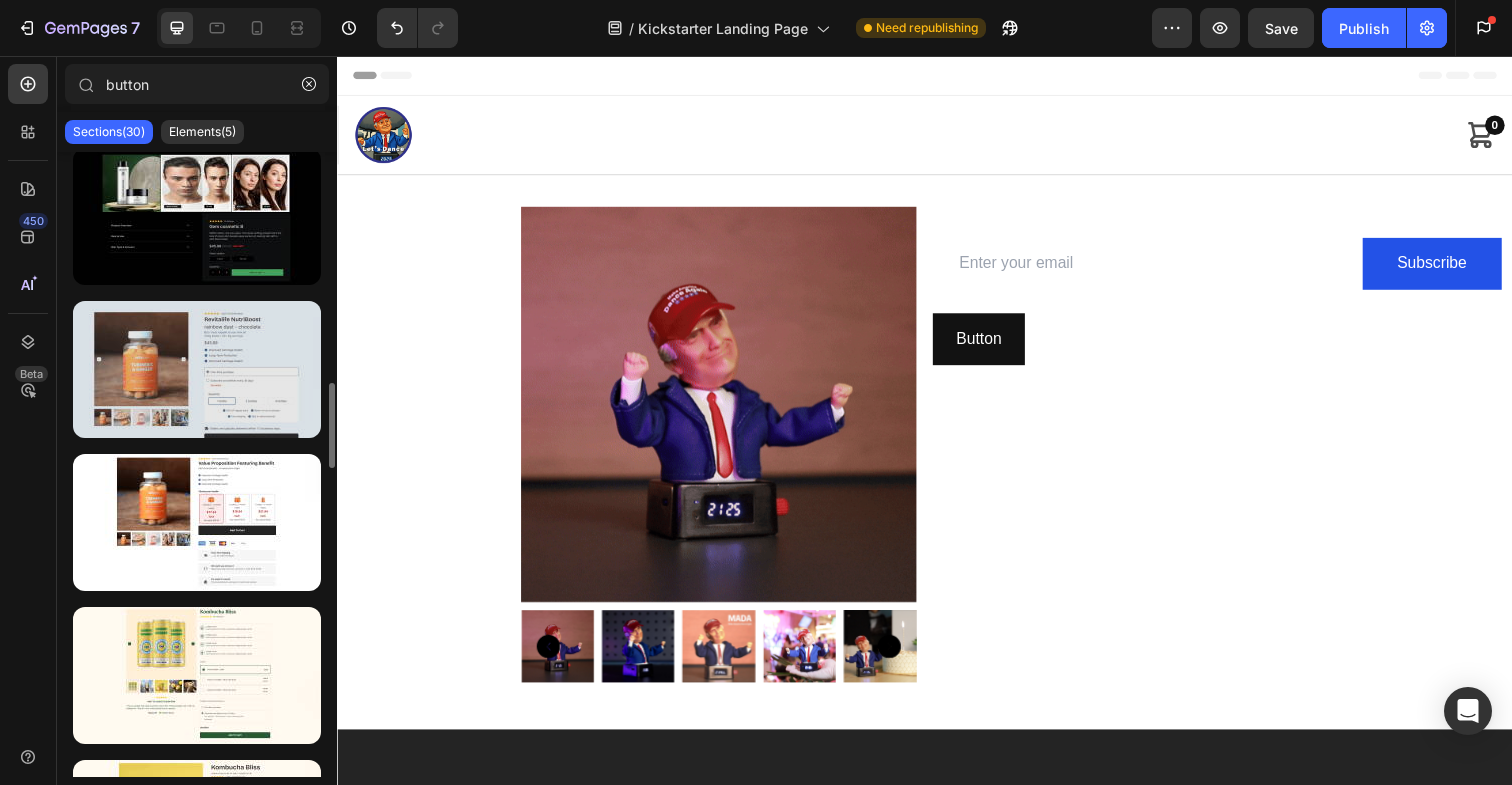 click at bounding box center [197, 369] 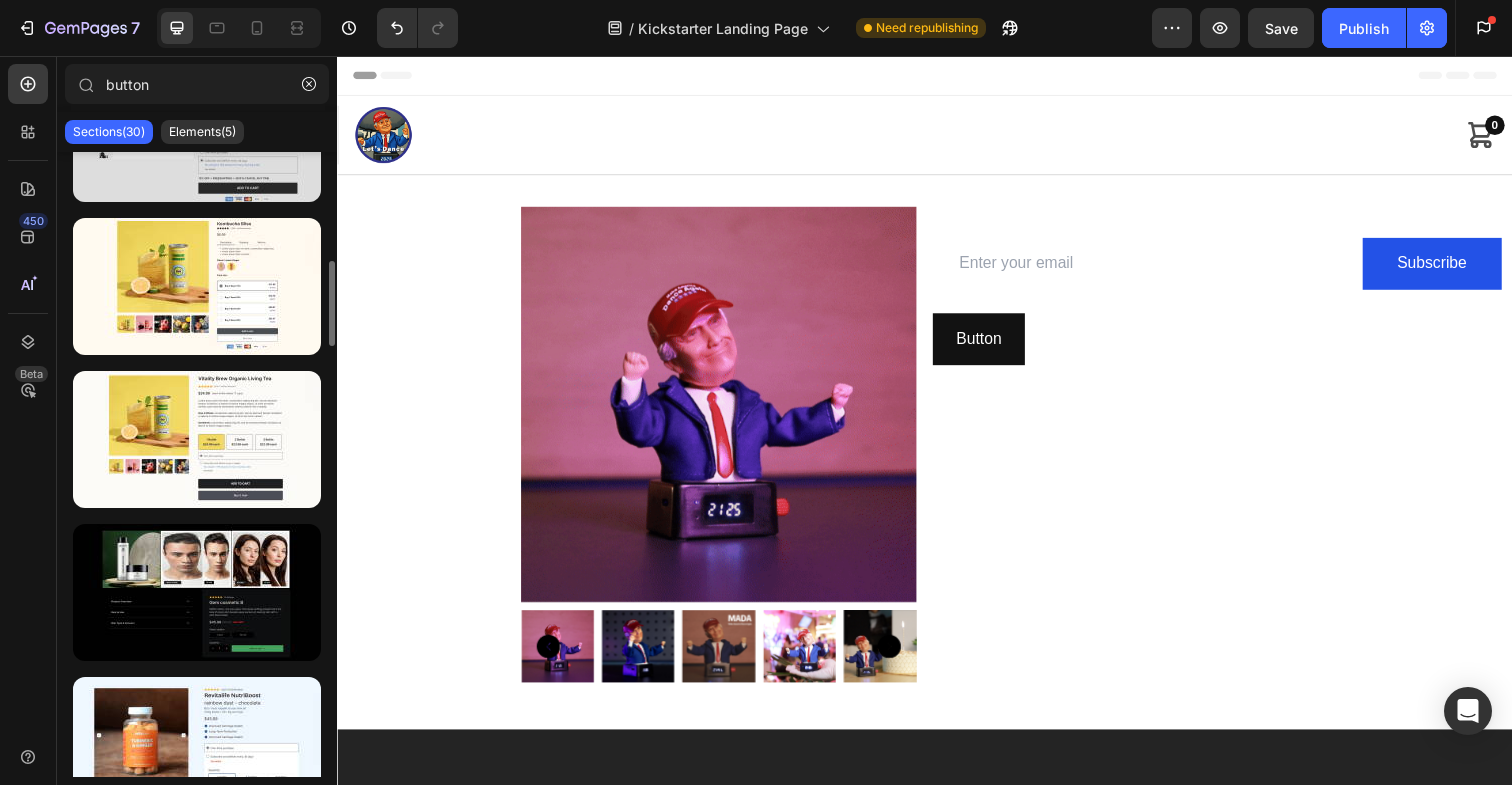 scroll, scrollTop: 1119, scrollLeft: 0, axis: vertical 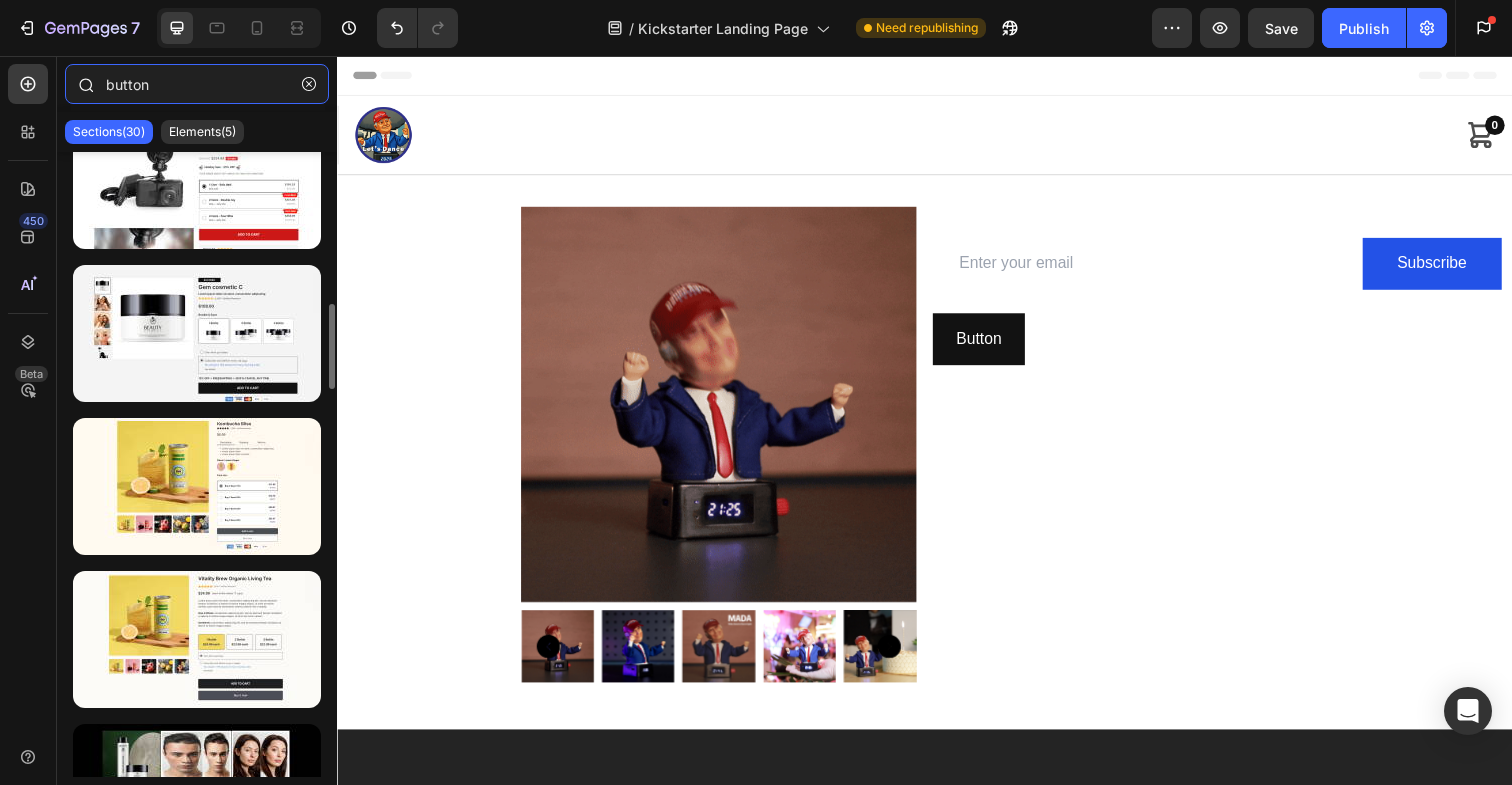 click on "button" at bounding box center [197, 84] 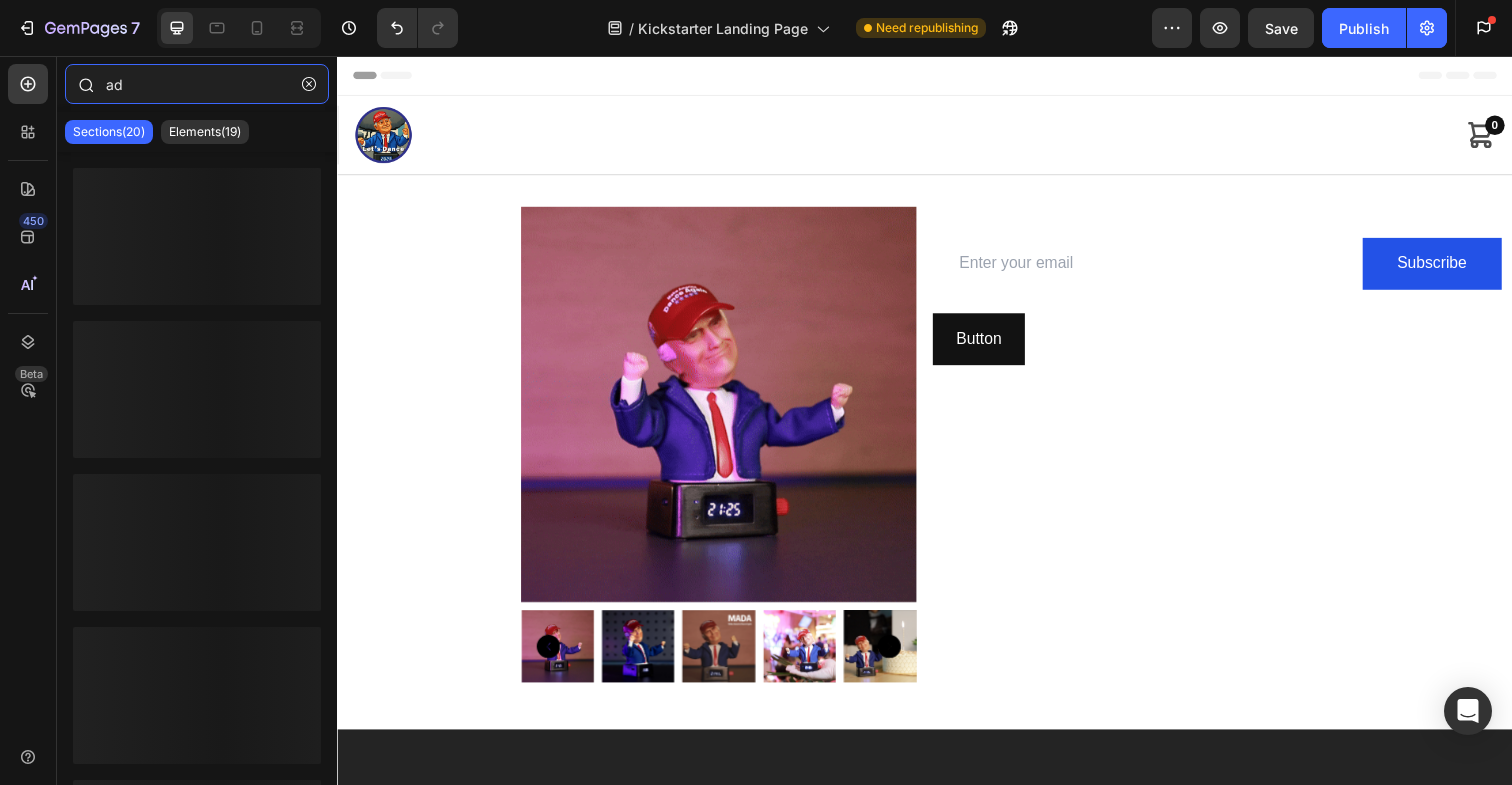 type on "a" 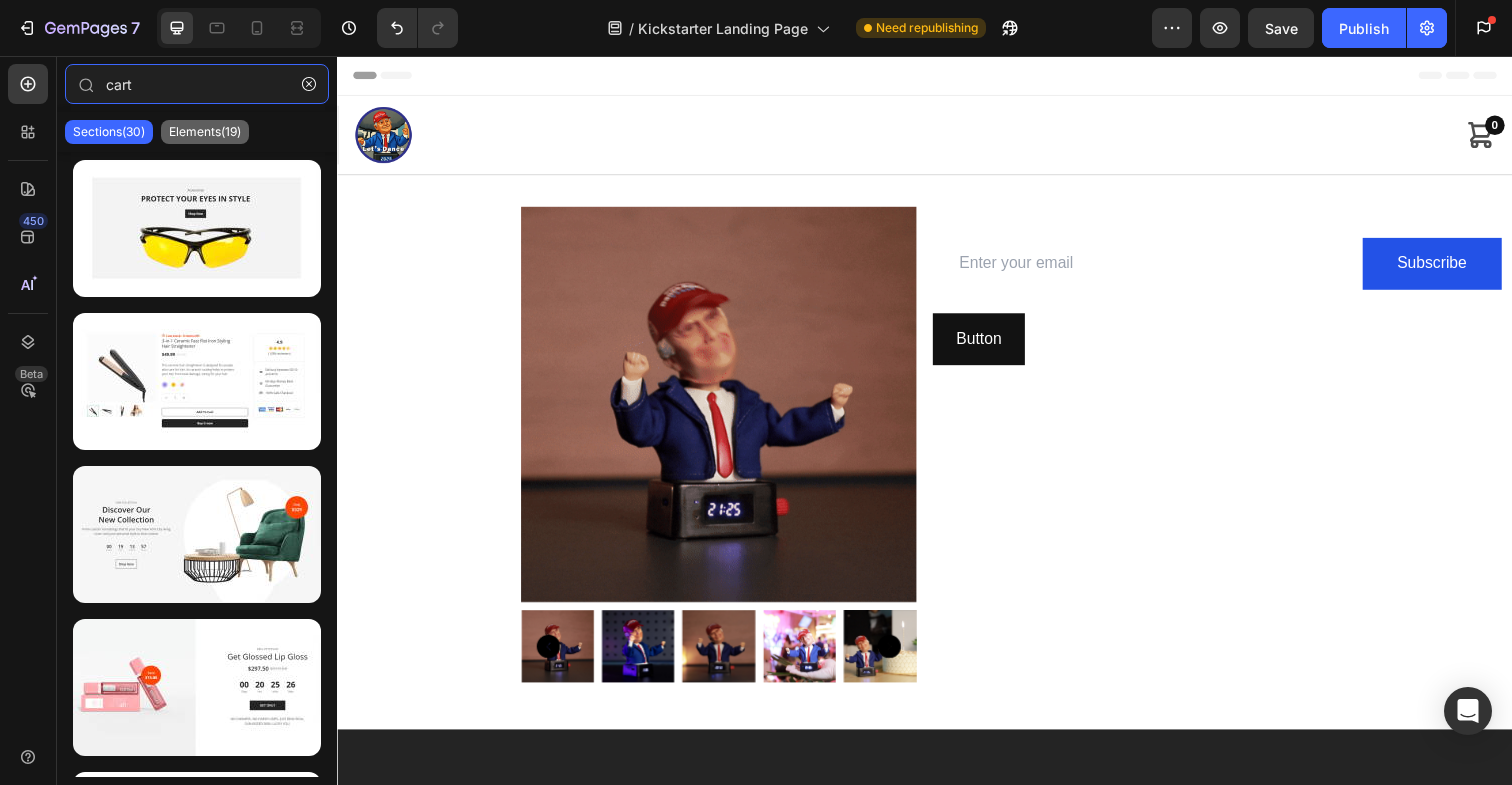 type on "cart" 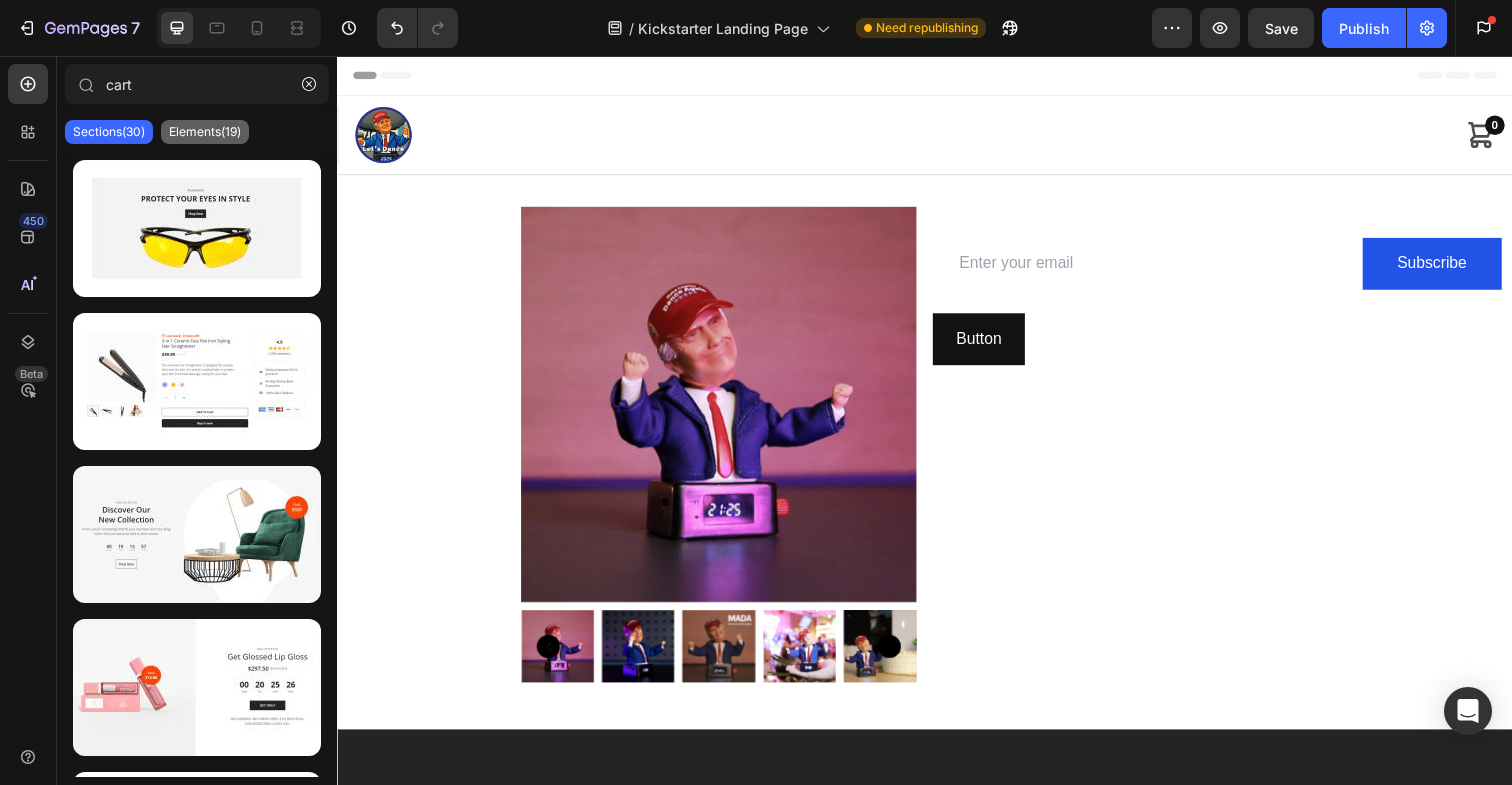 click on "Elements(19)" at bounding box center [205, 132] 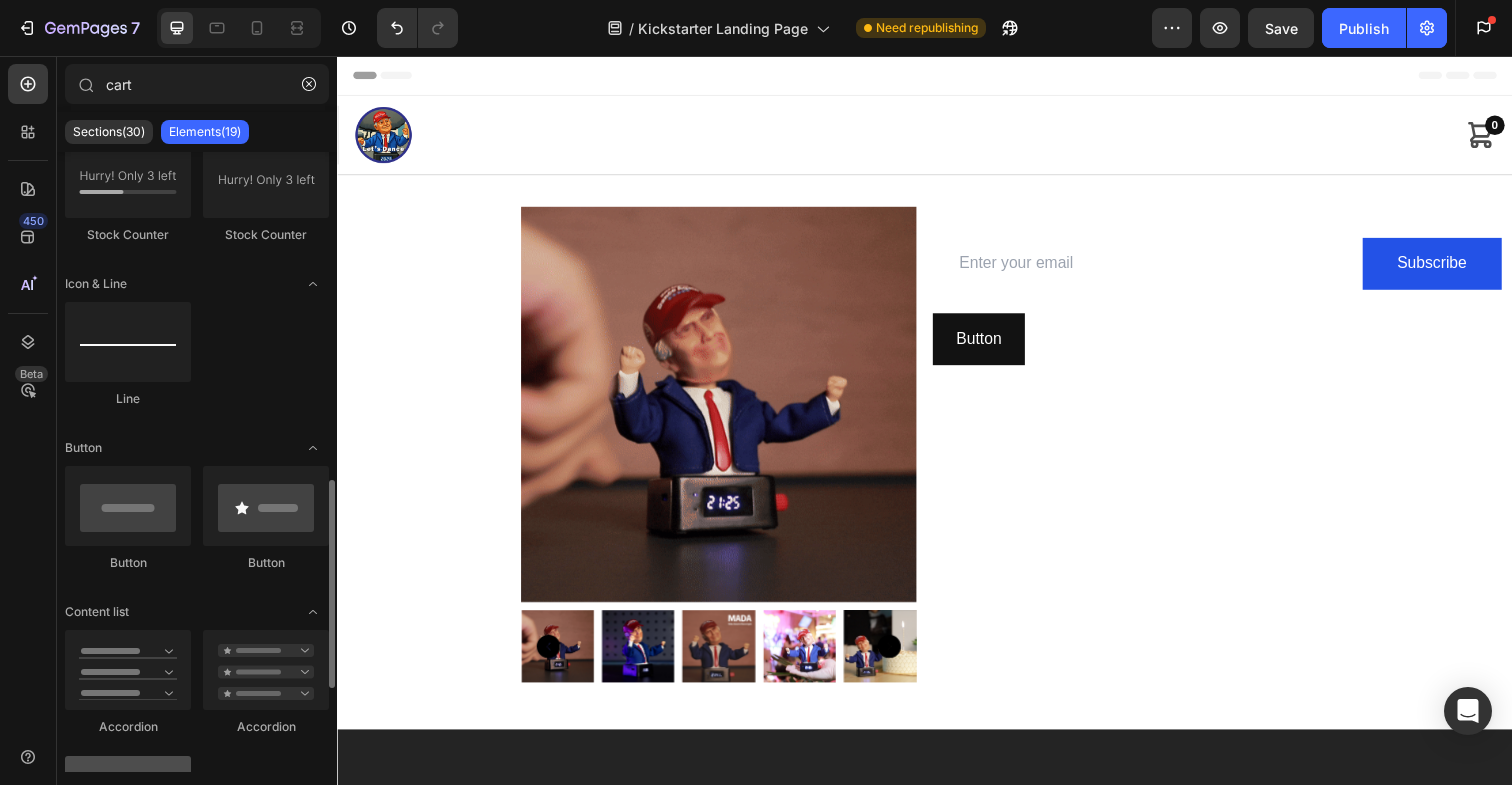 scroll, scrollTop: 1063, scrollLeft: 0, axis: vertical 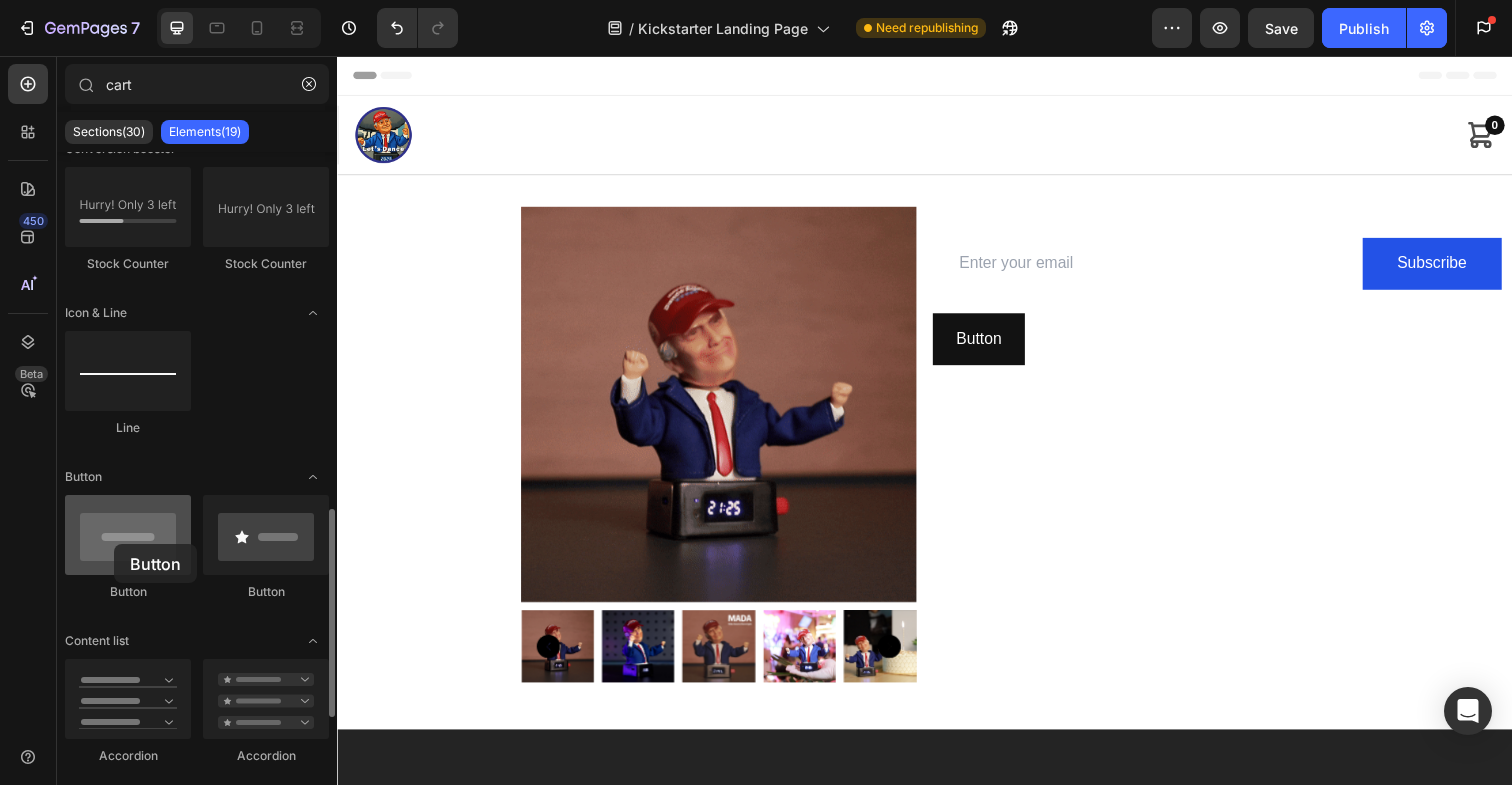 click at bounding box center (128, 535) 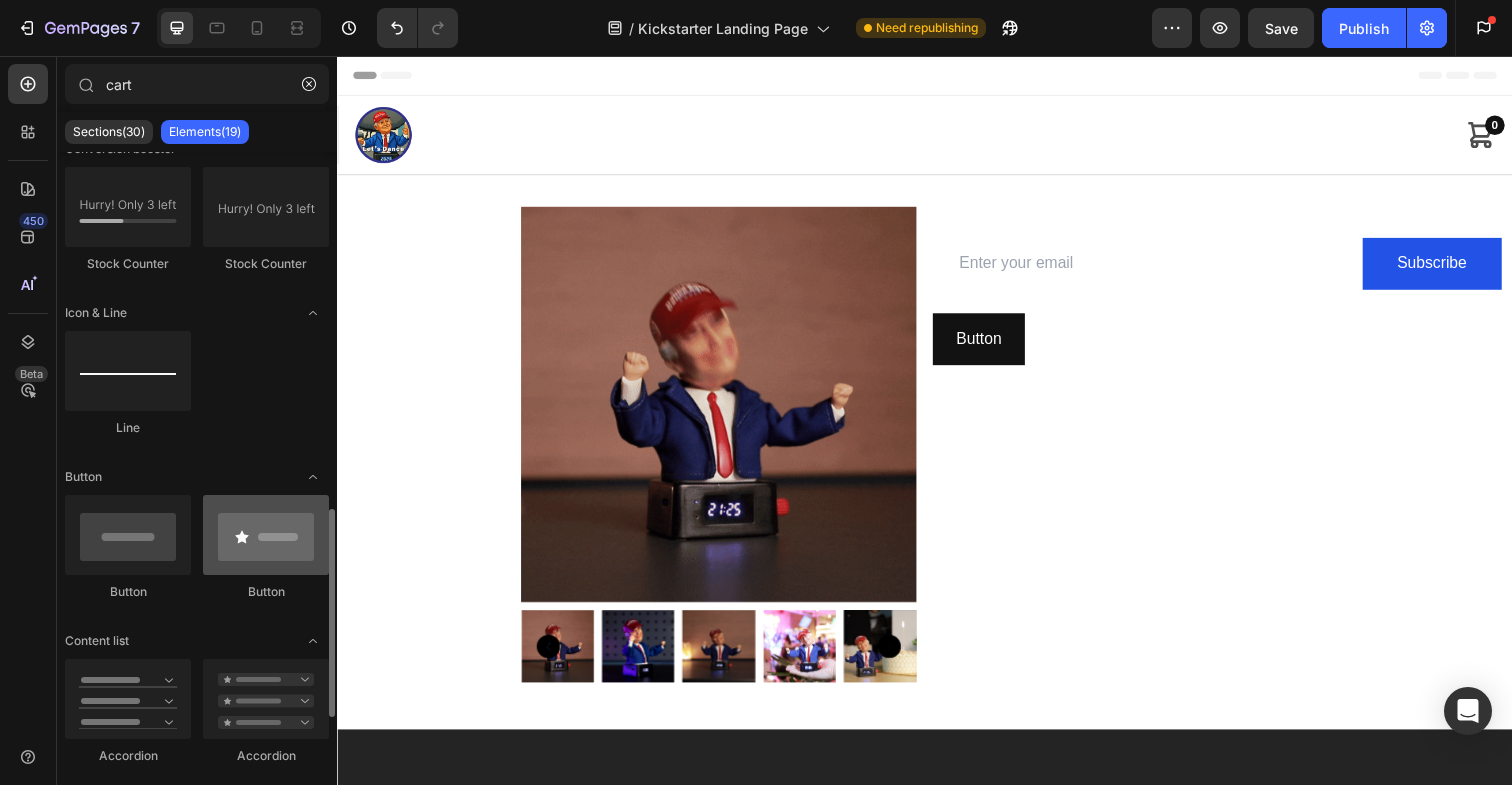 click at bounding box center (266, 535) 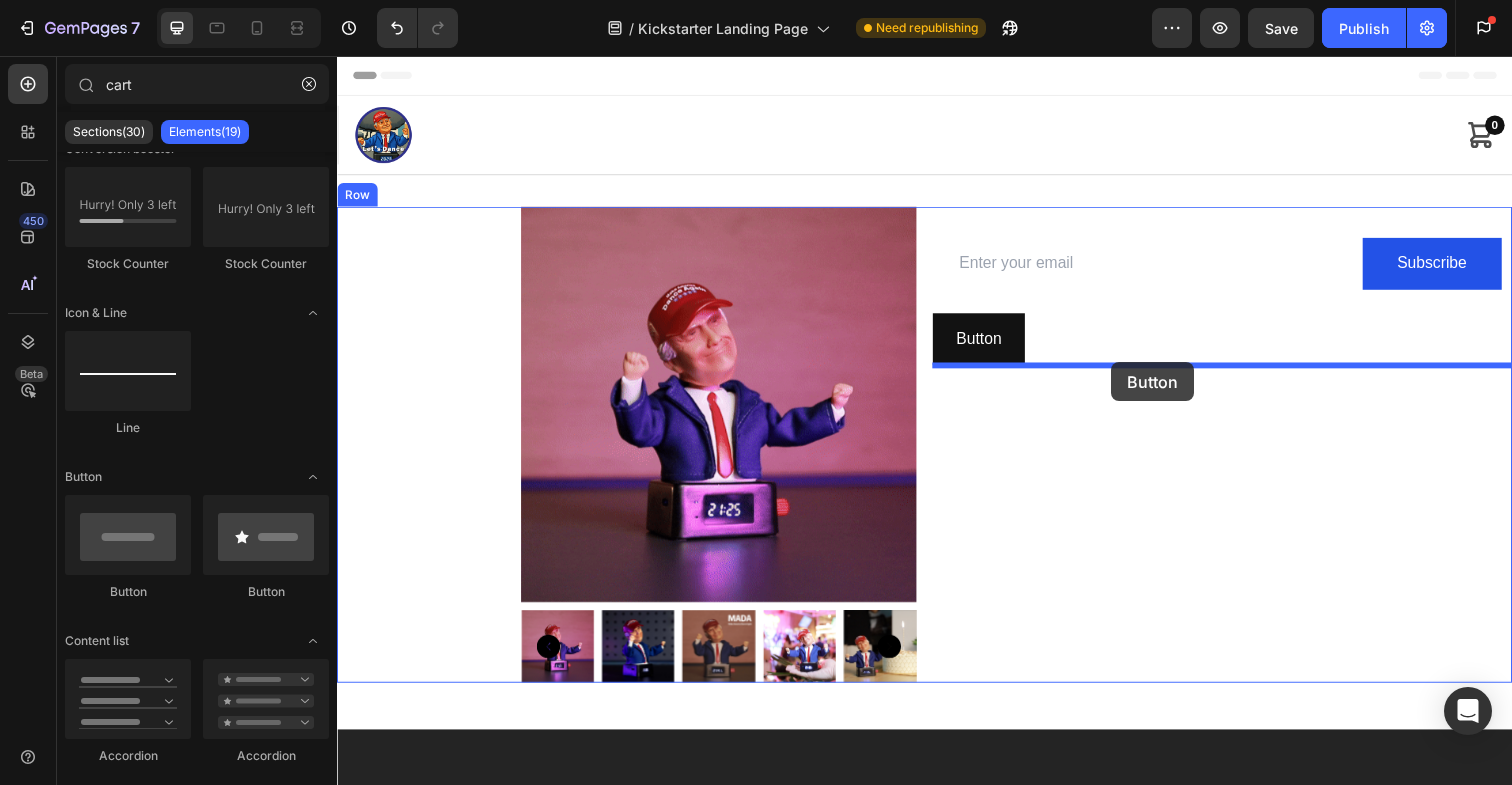 drag, startPoint x: 591, startPoint y: 611, endPoint x: 1127, endPoint y: 369, distance: 588.09863 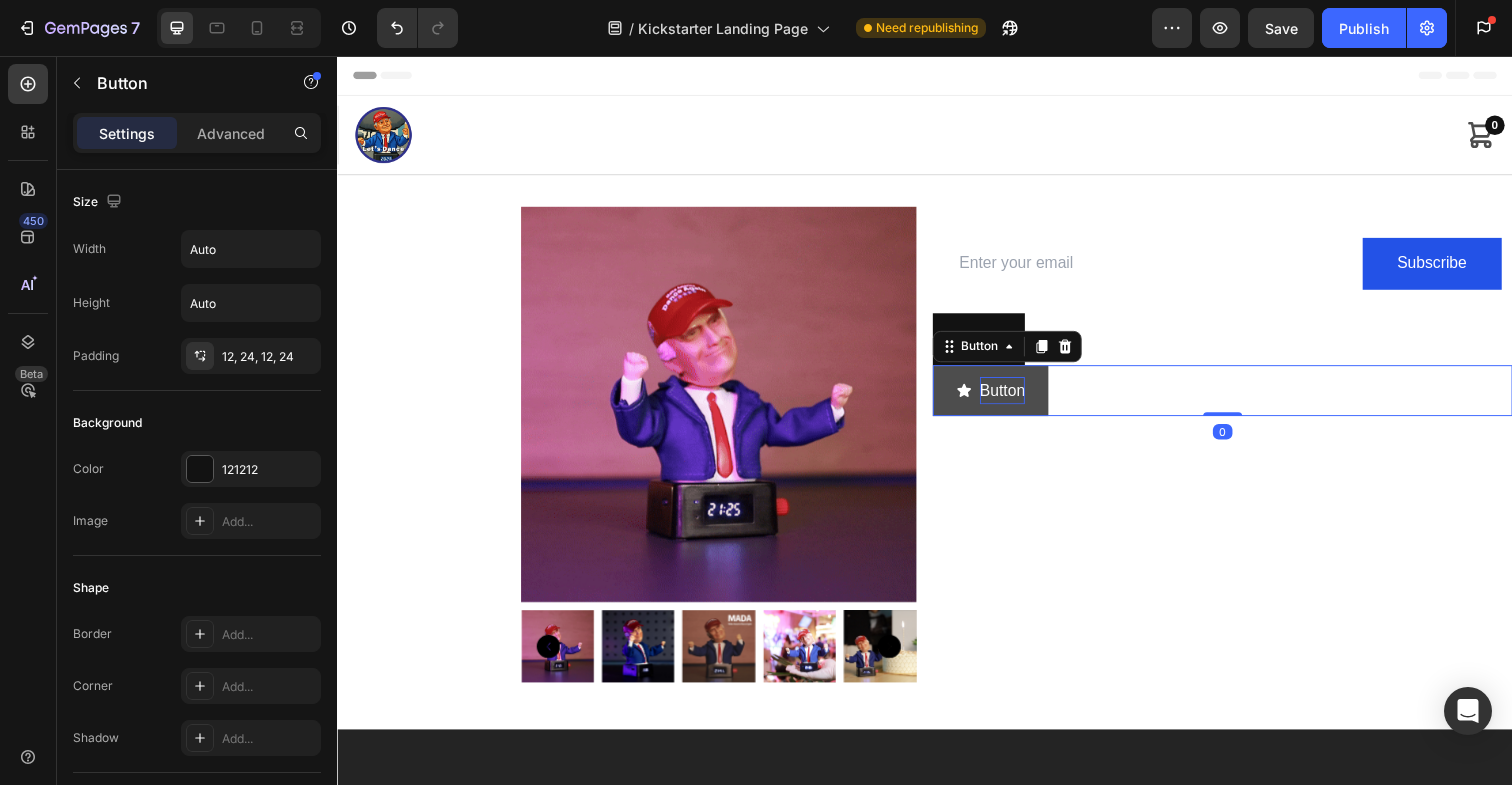 click on "Button" at bounding box center (1016, 398) 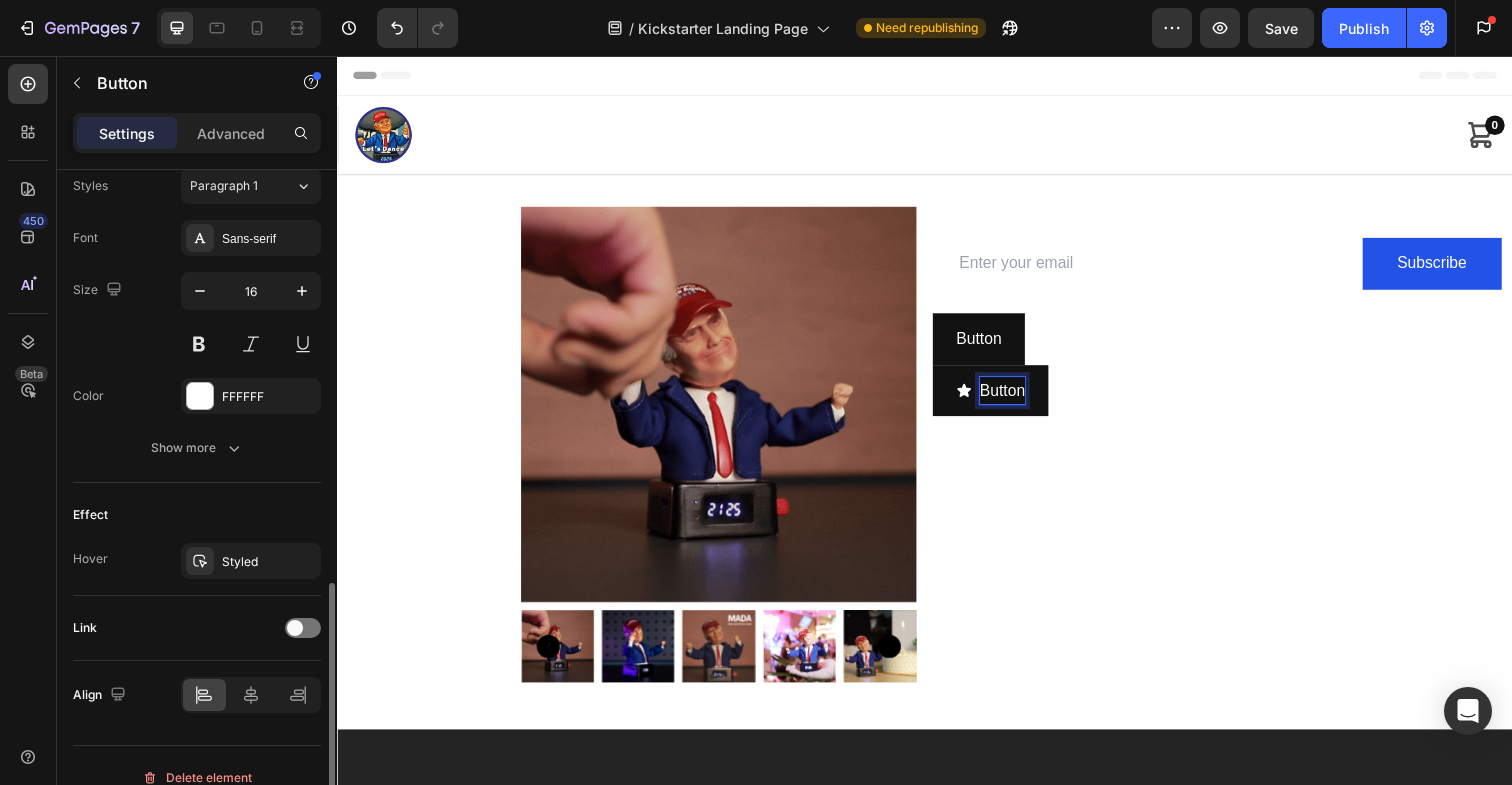 scroll, scrollTop: 920, scrollLeft: 0, axis: vertical 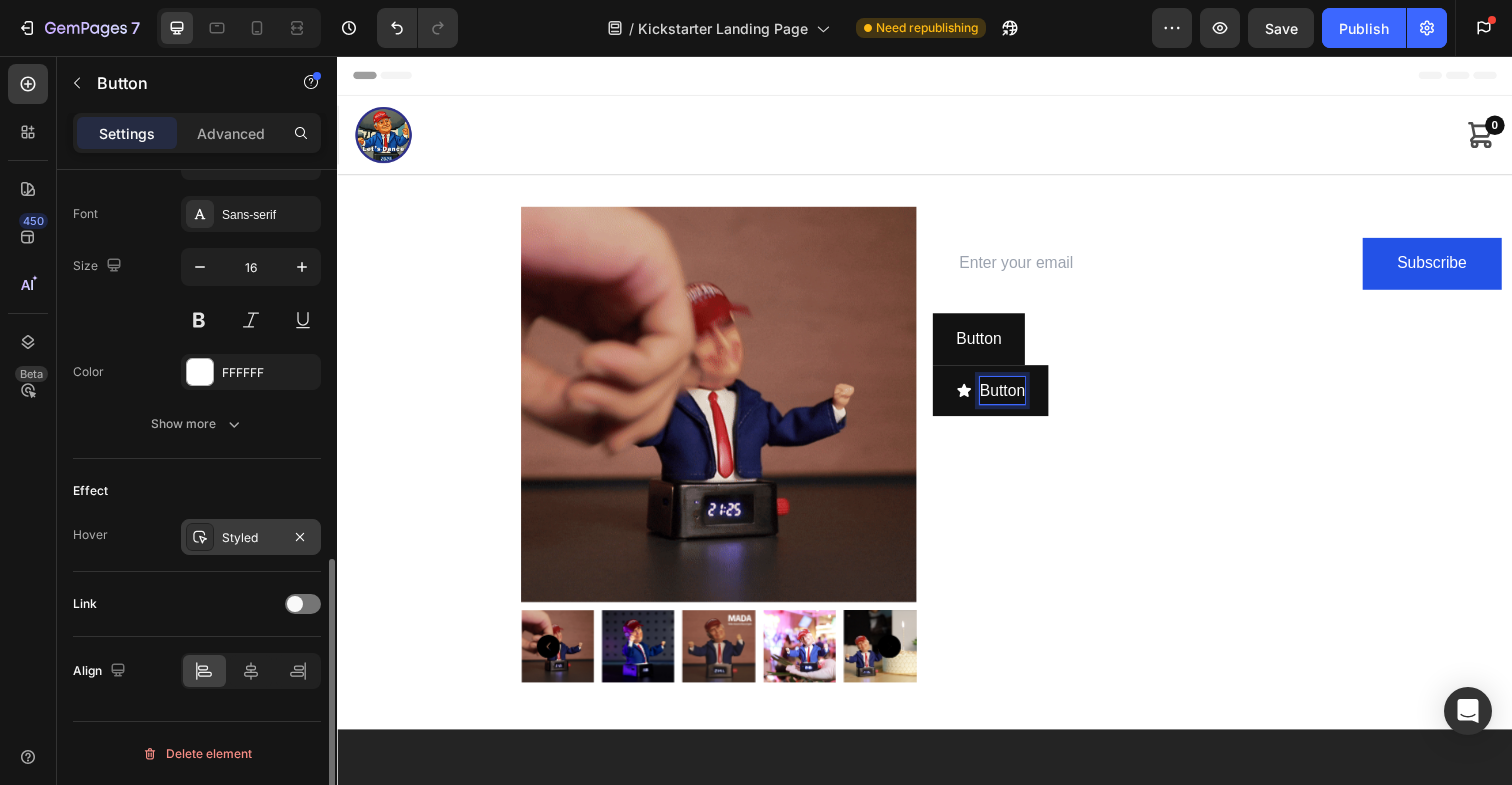 click on "Styled" at bounding box center (251, 538) 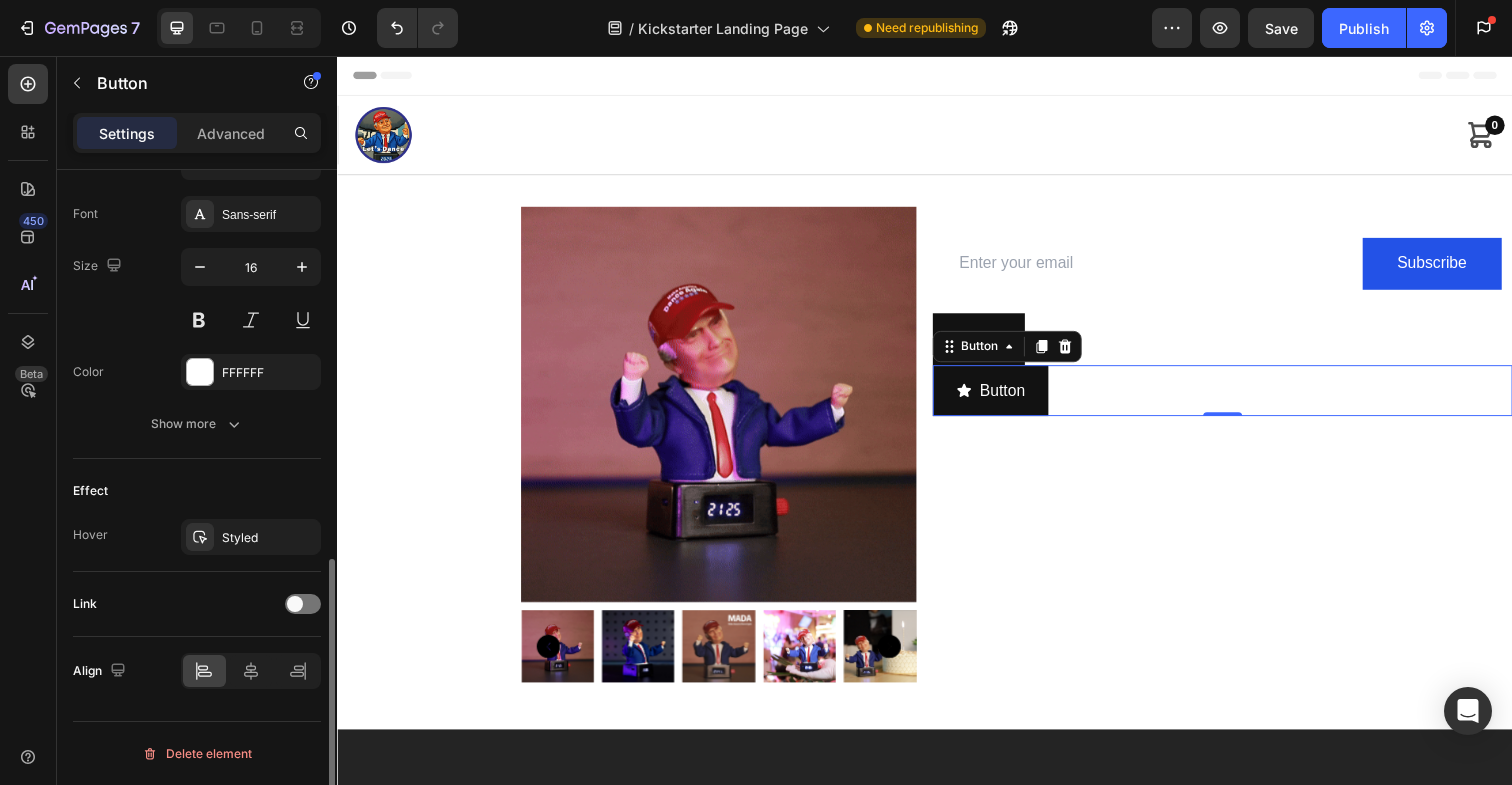 click on "Hover Styled" at bounding box center (197, 537) 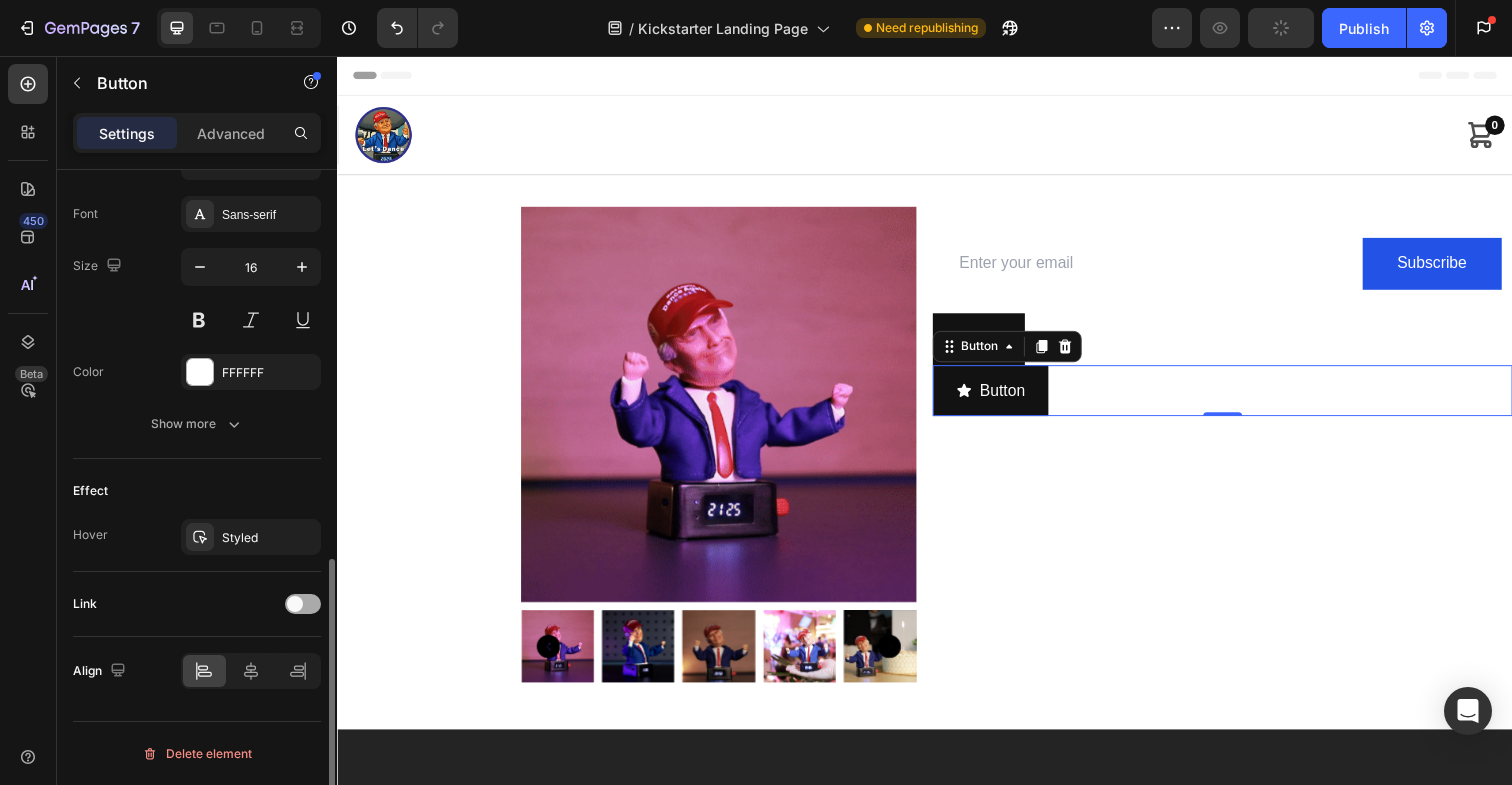 click at bounding box center [295, 604] 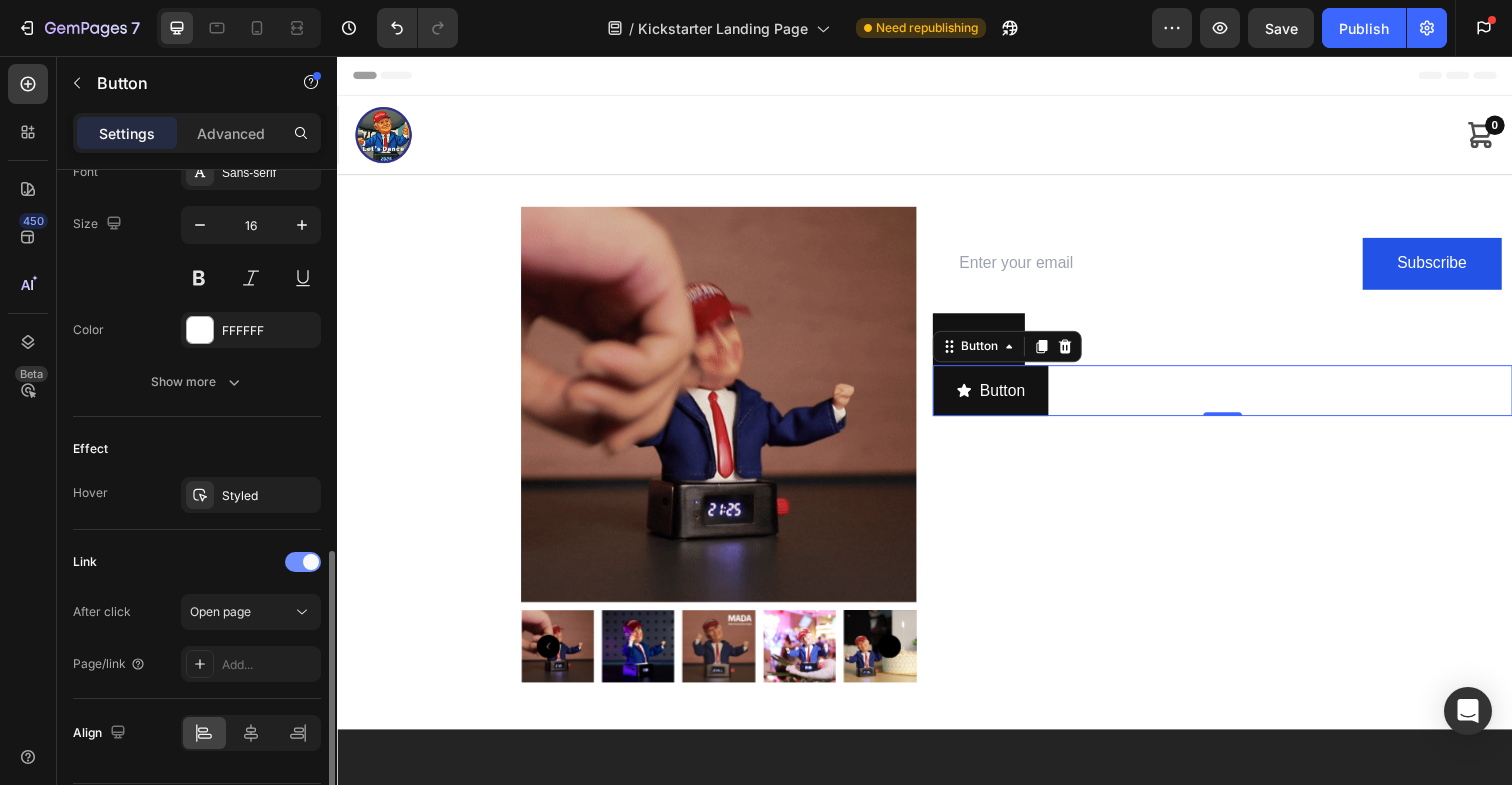 scroll, scrollTop: 989, scrollLeft: 0, axis: vertical 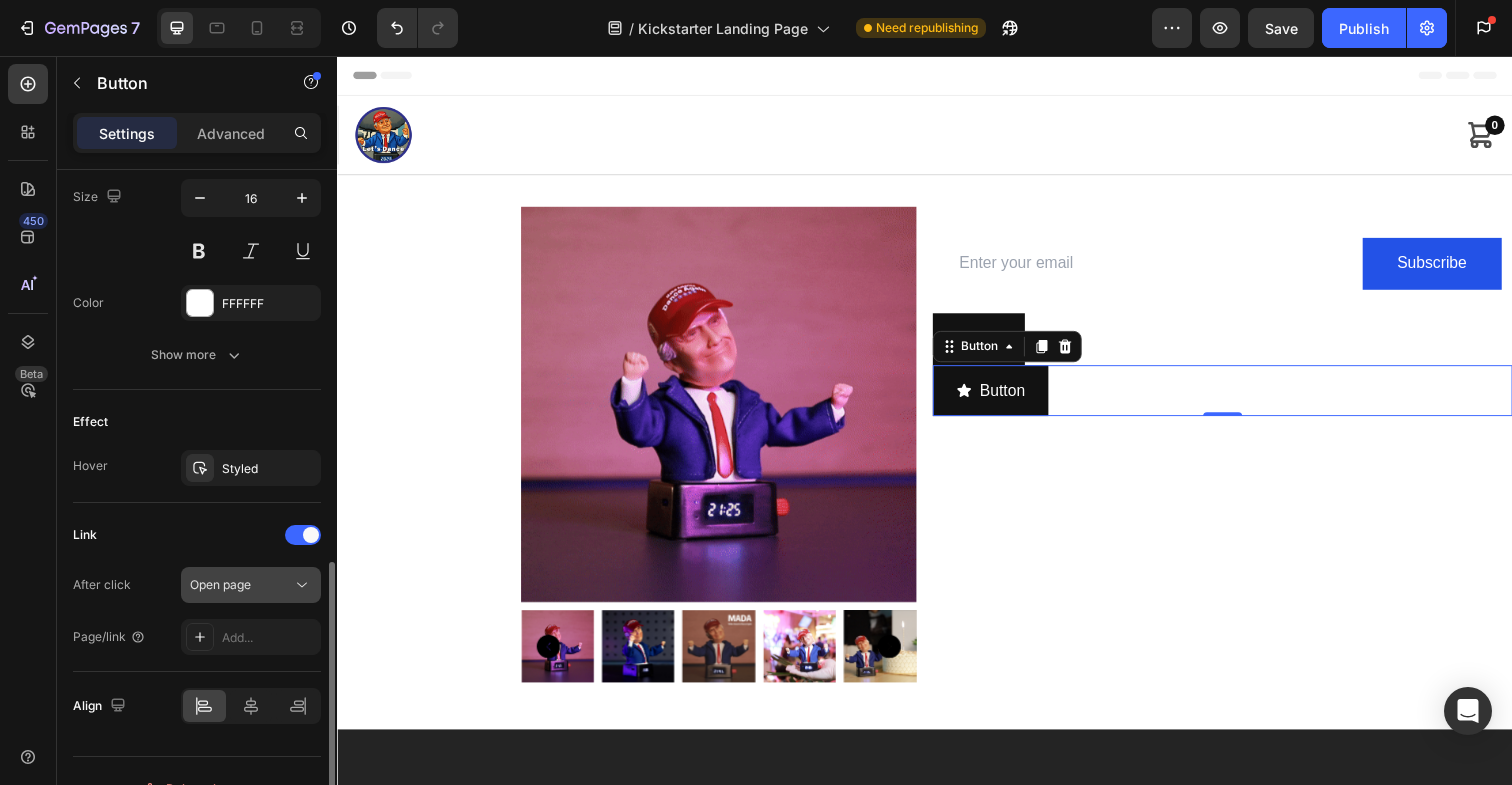 click on "Open page" 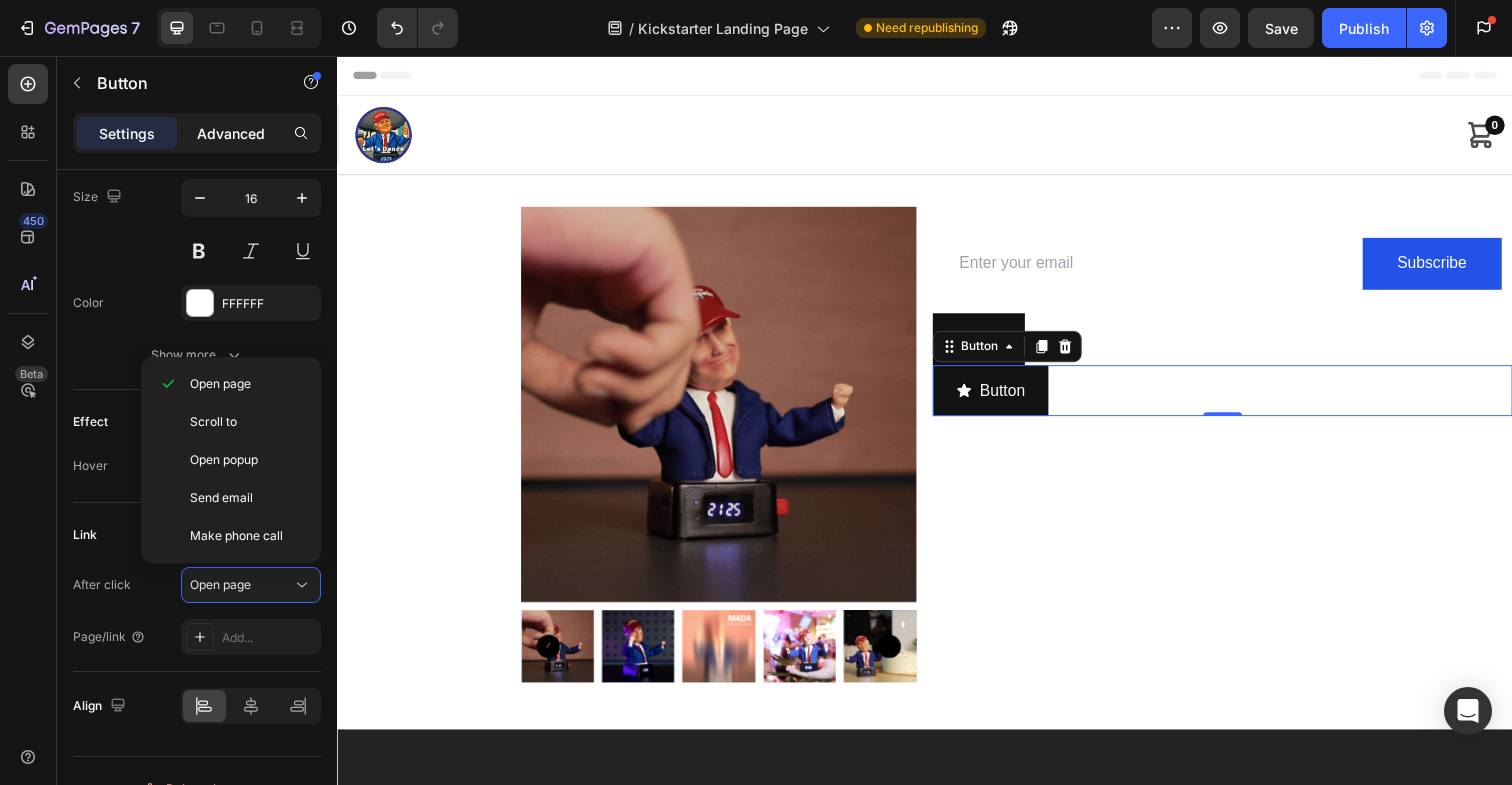 click on "Advanced" at bounding box center [231, 133] 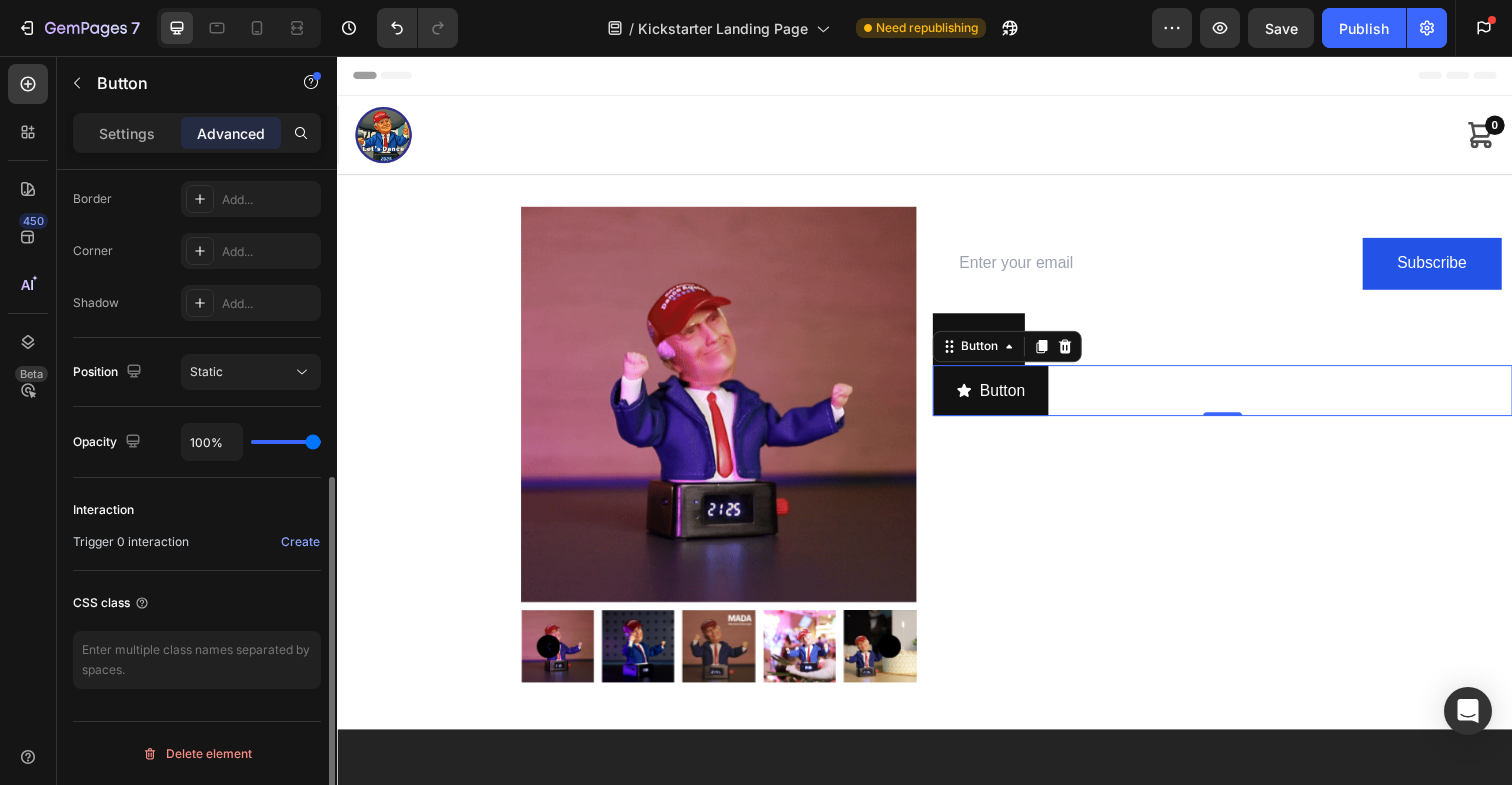 scroll, scrollTop: 563, scrollLeft: 0, axis: vertical 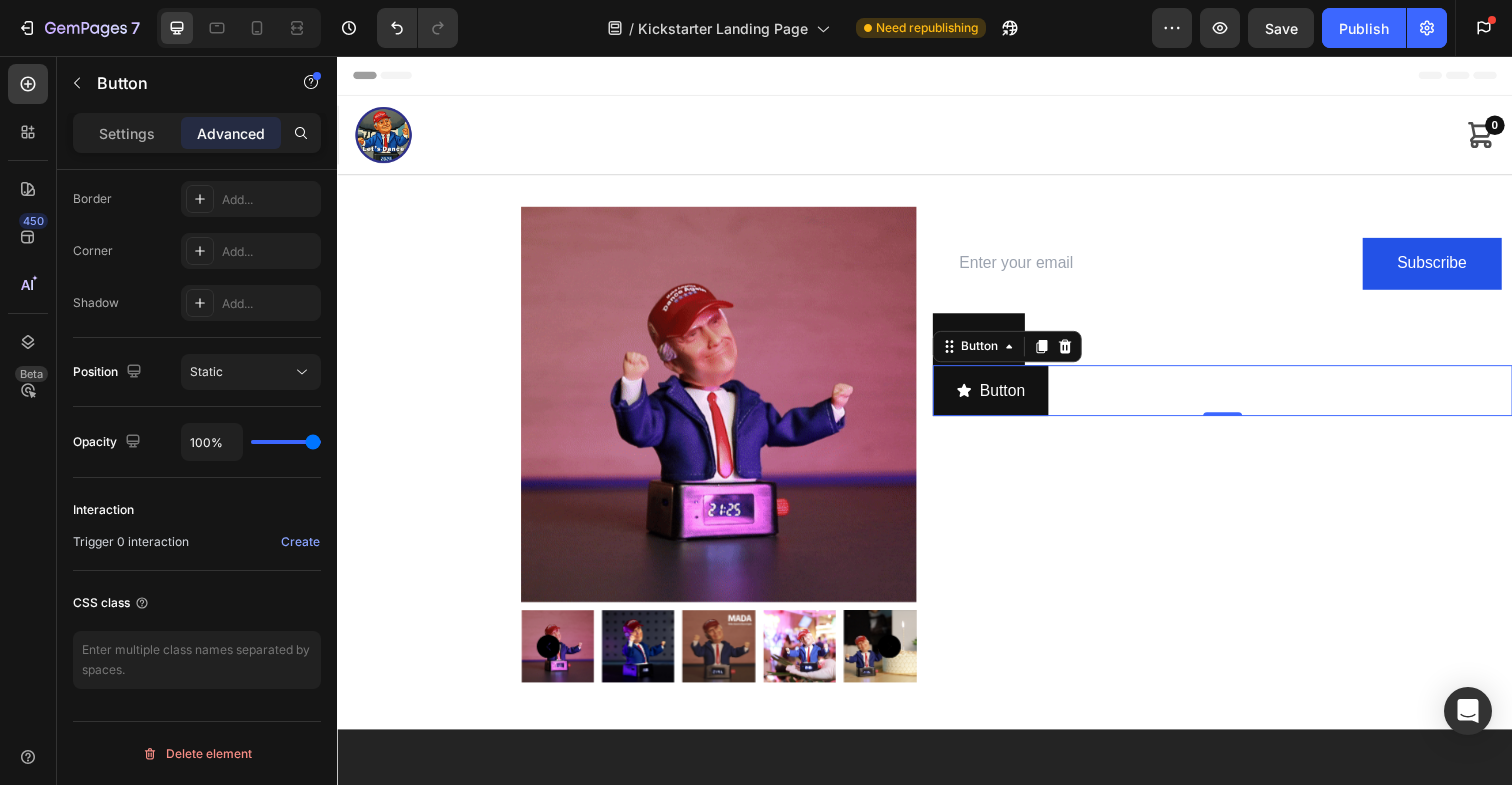 click on "Advanced" at bounding box center [231, 133] 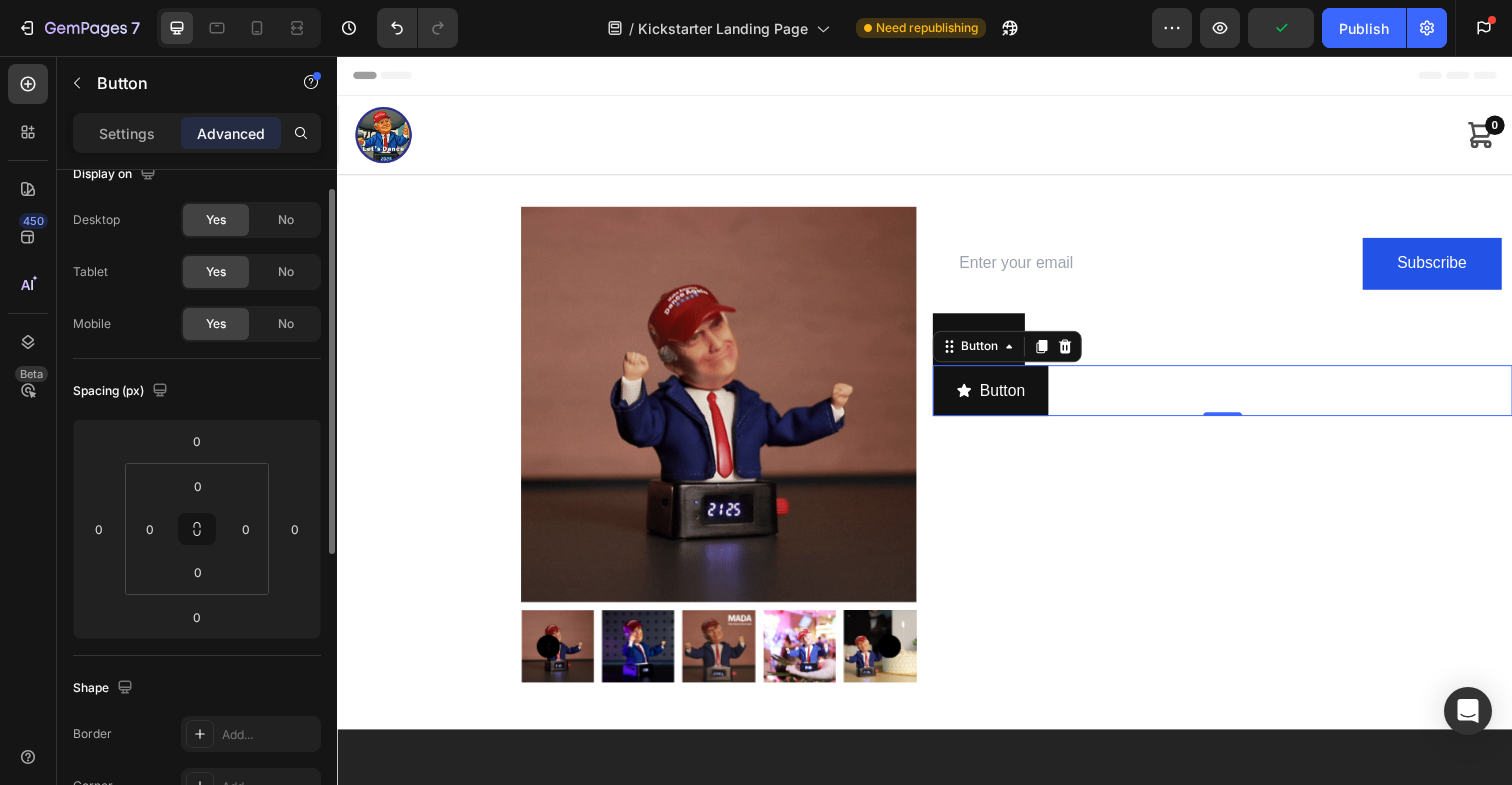 scroll, scrollTop: 0, scrollLeft: 0, axis: both 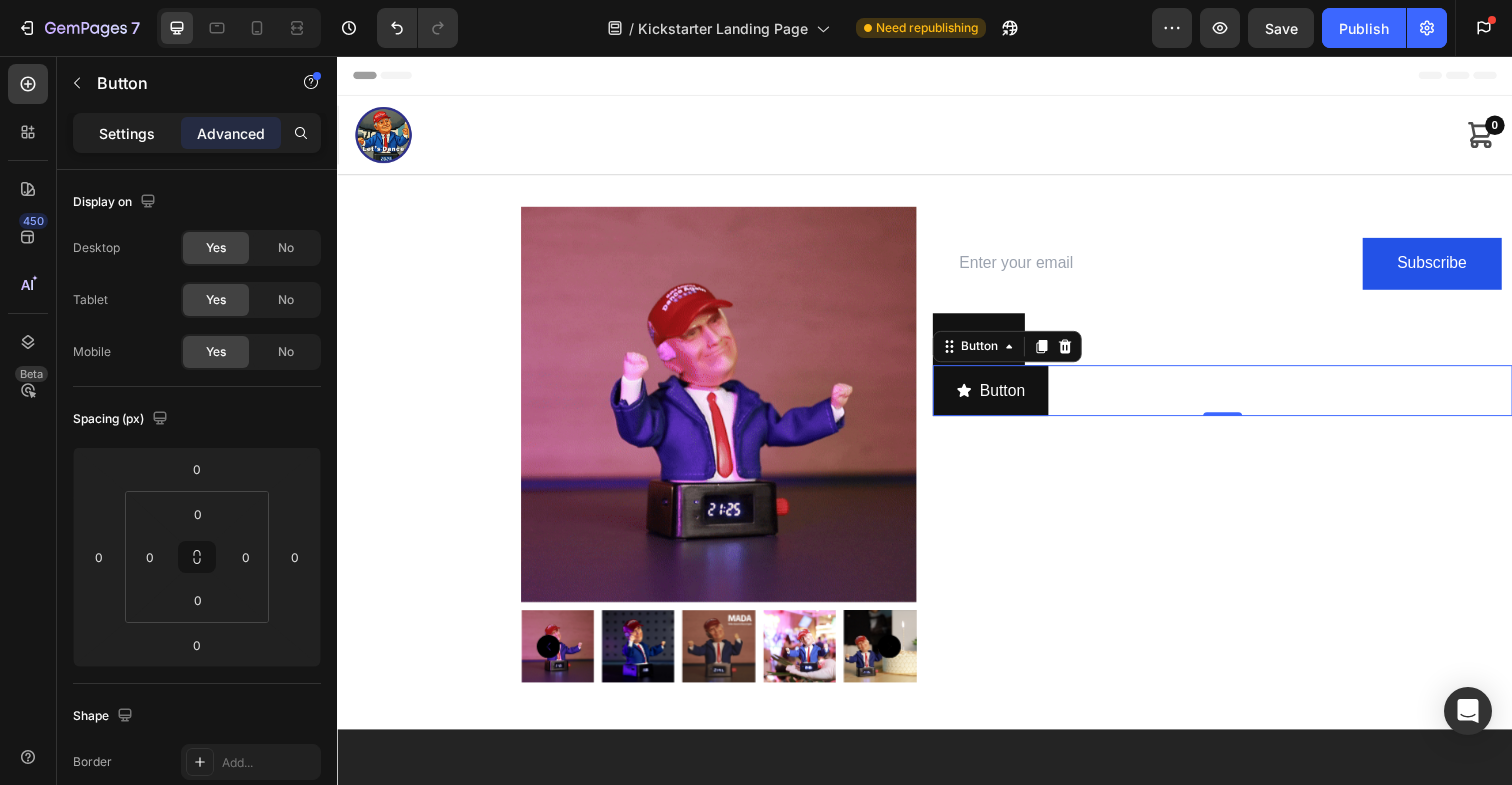 click on "Settings" at bounding box center [127, 133] 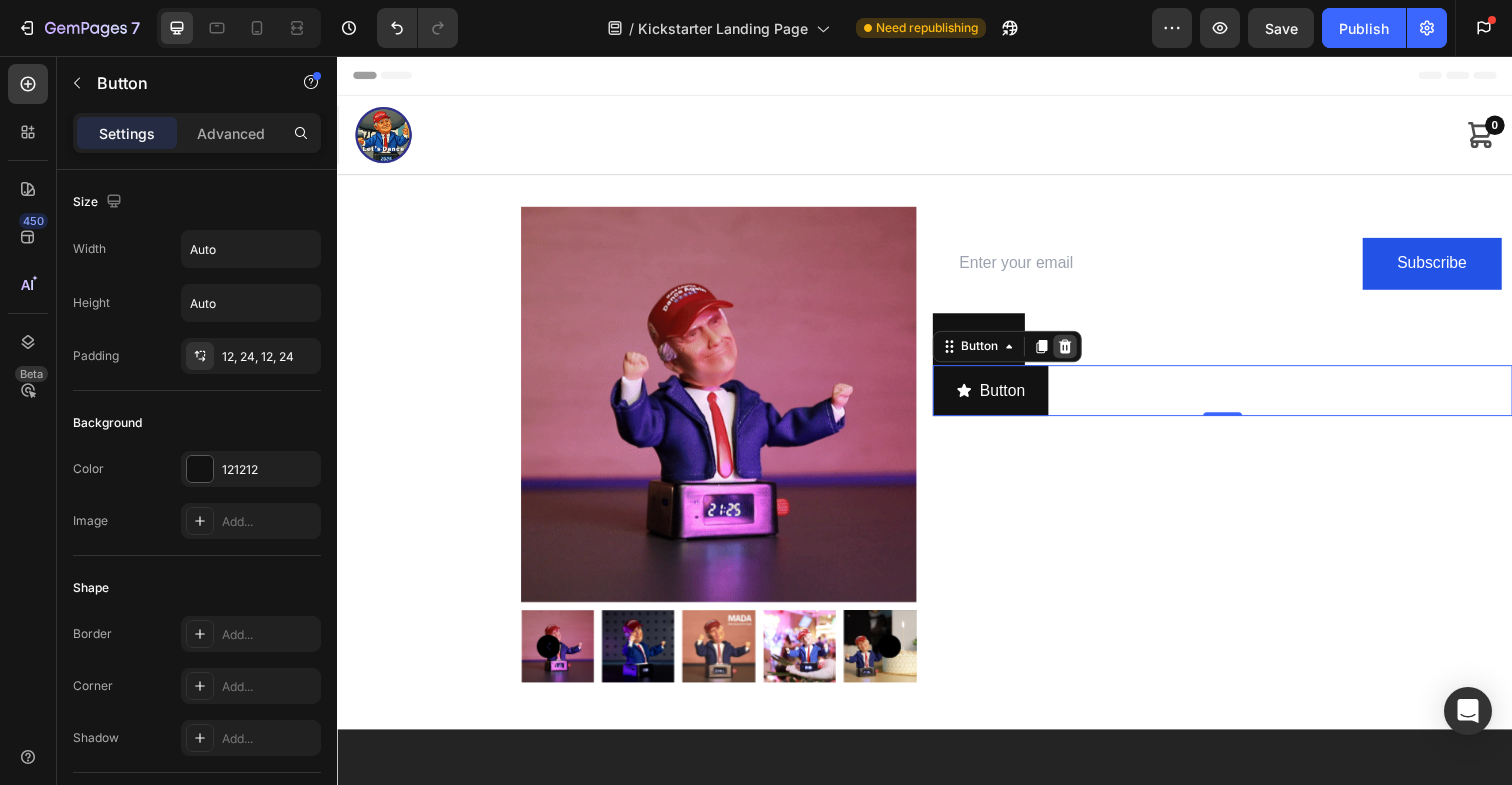 click 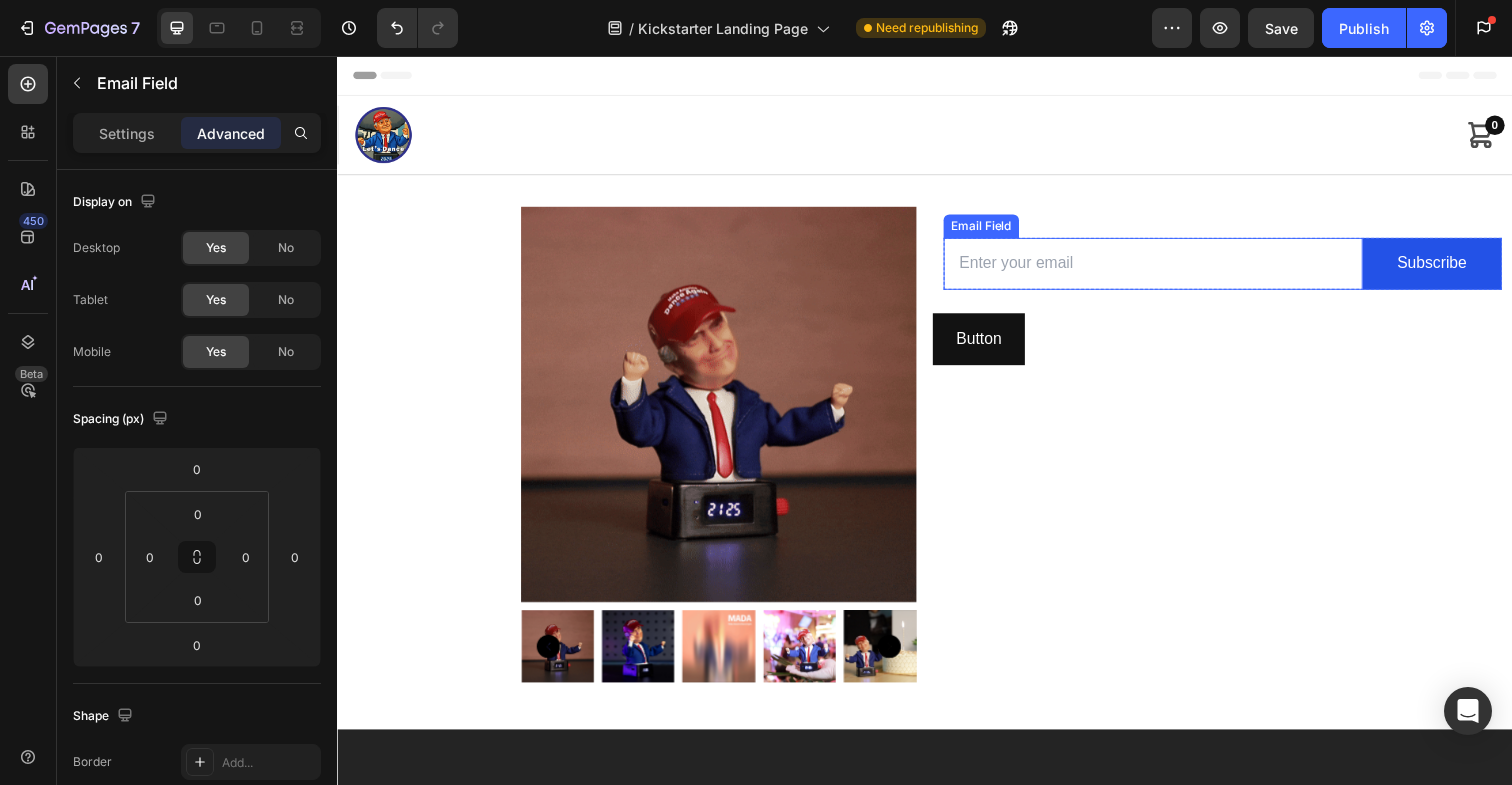 click at bounding box center (1170, 268) 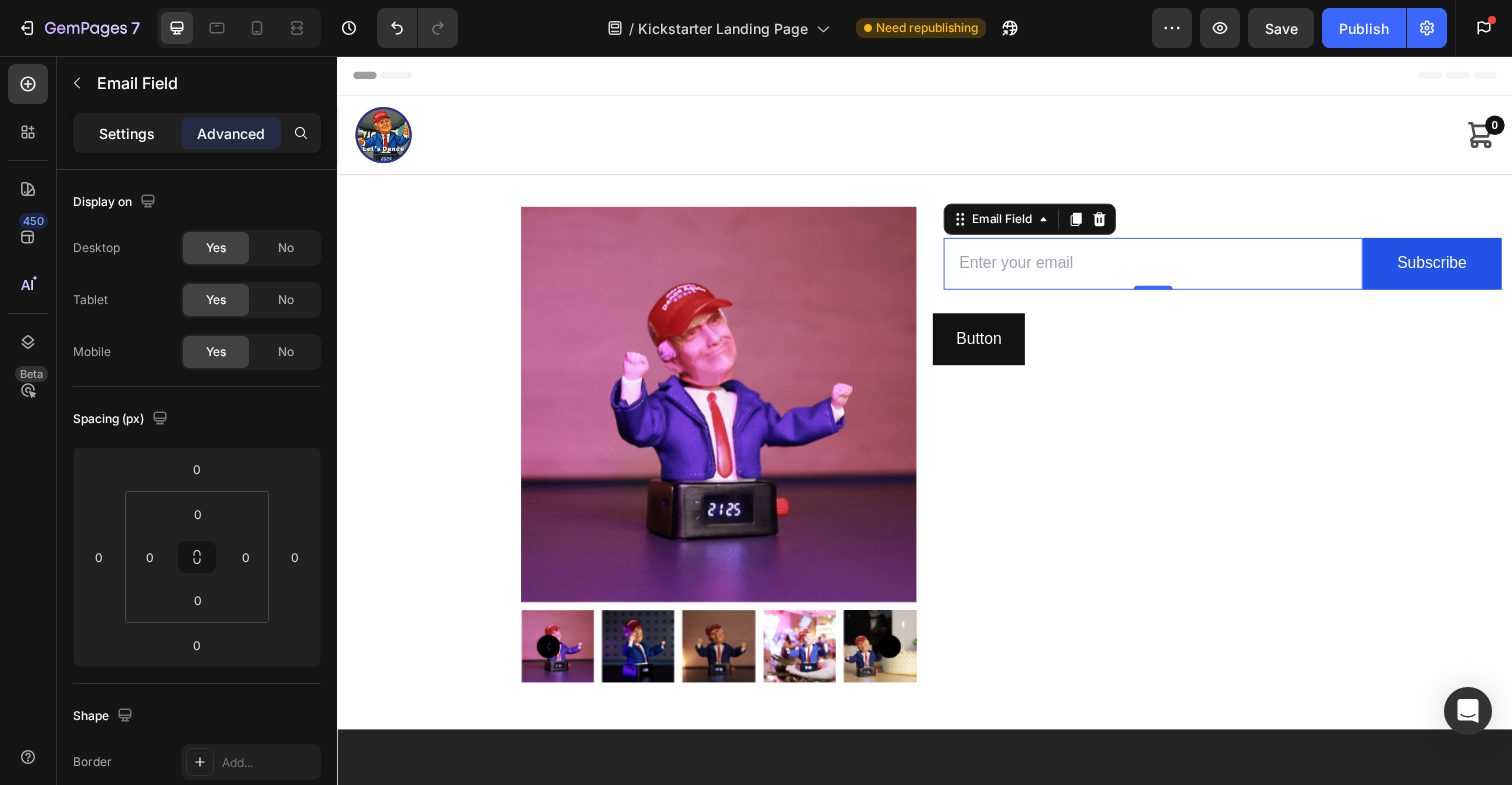 click on "Settings" at bounding box center [127, 133] 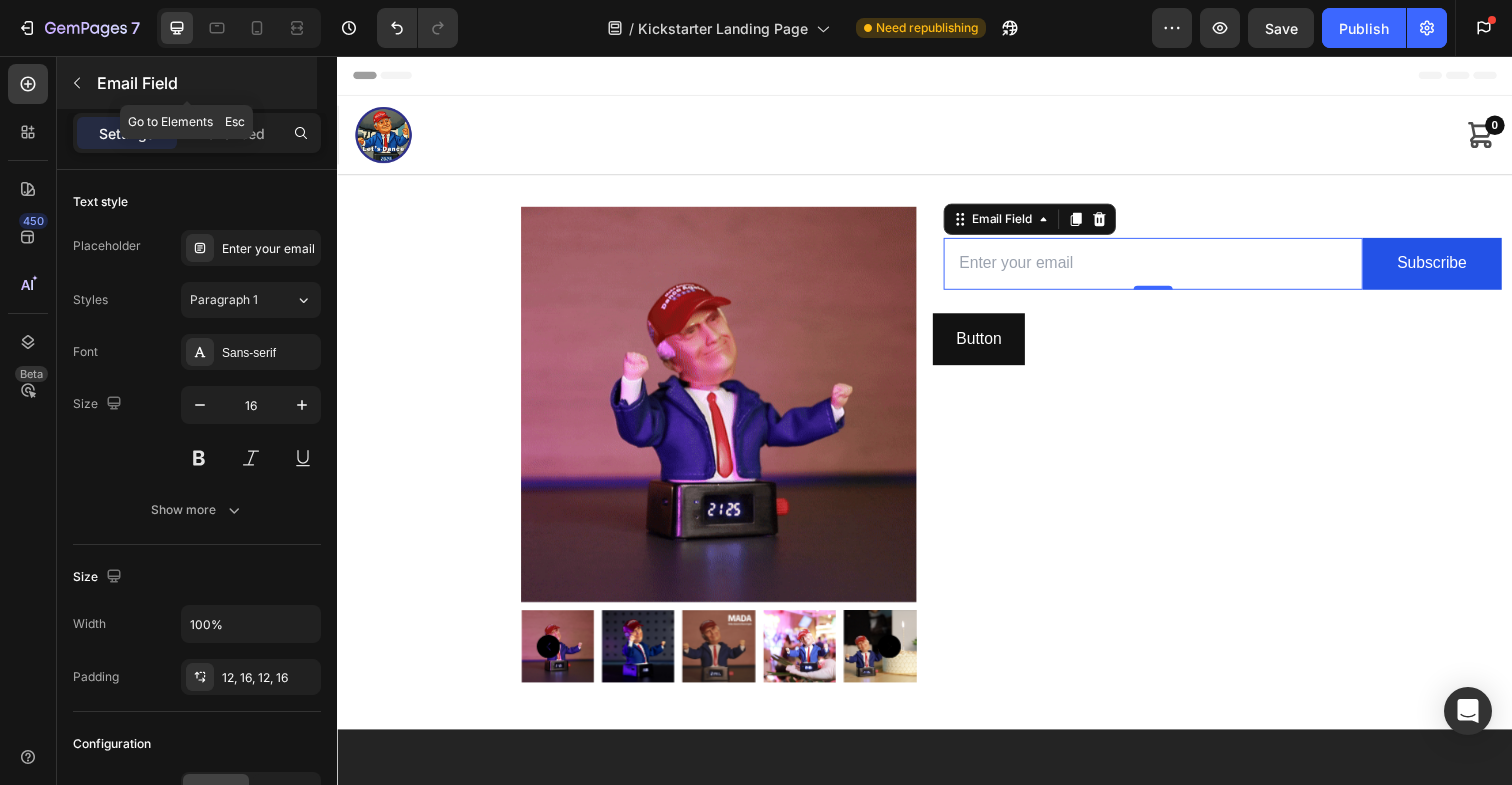 click at bounding box center (77, 83) 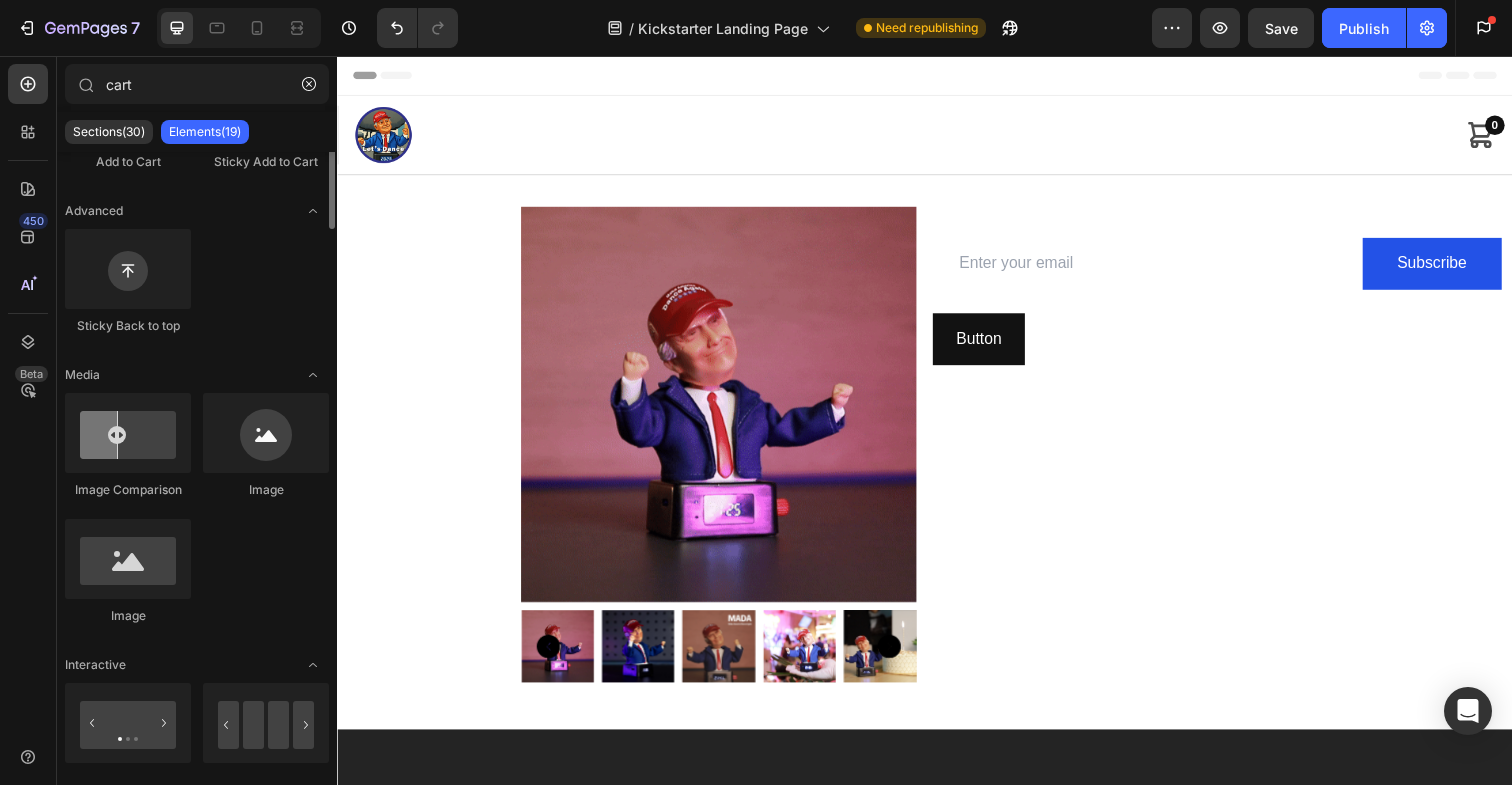 scroll, scrollTop: 0, scrollLeft: 0, axis: both 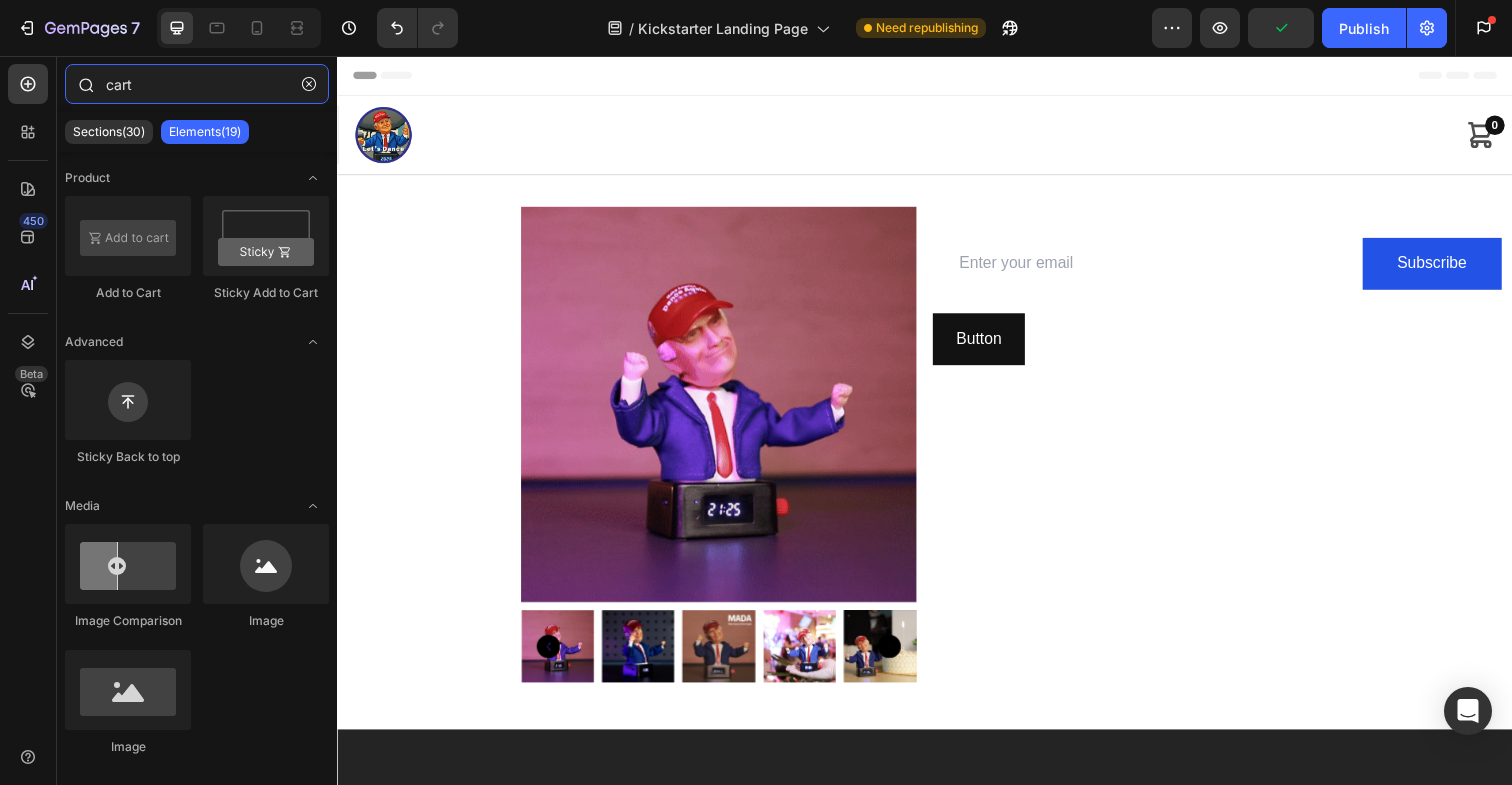 click on "cart" at bounding box center (197, 84) 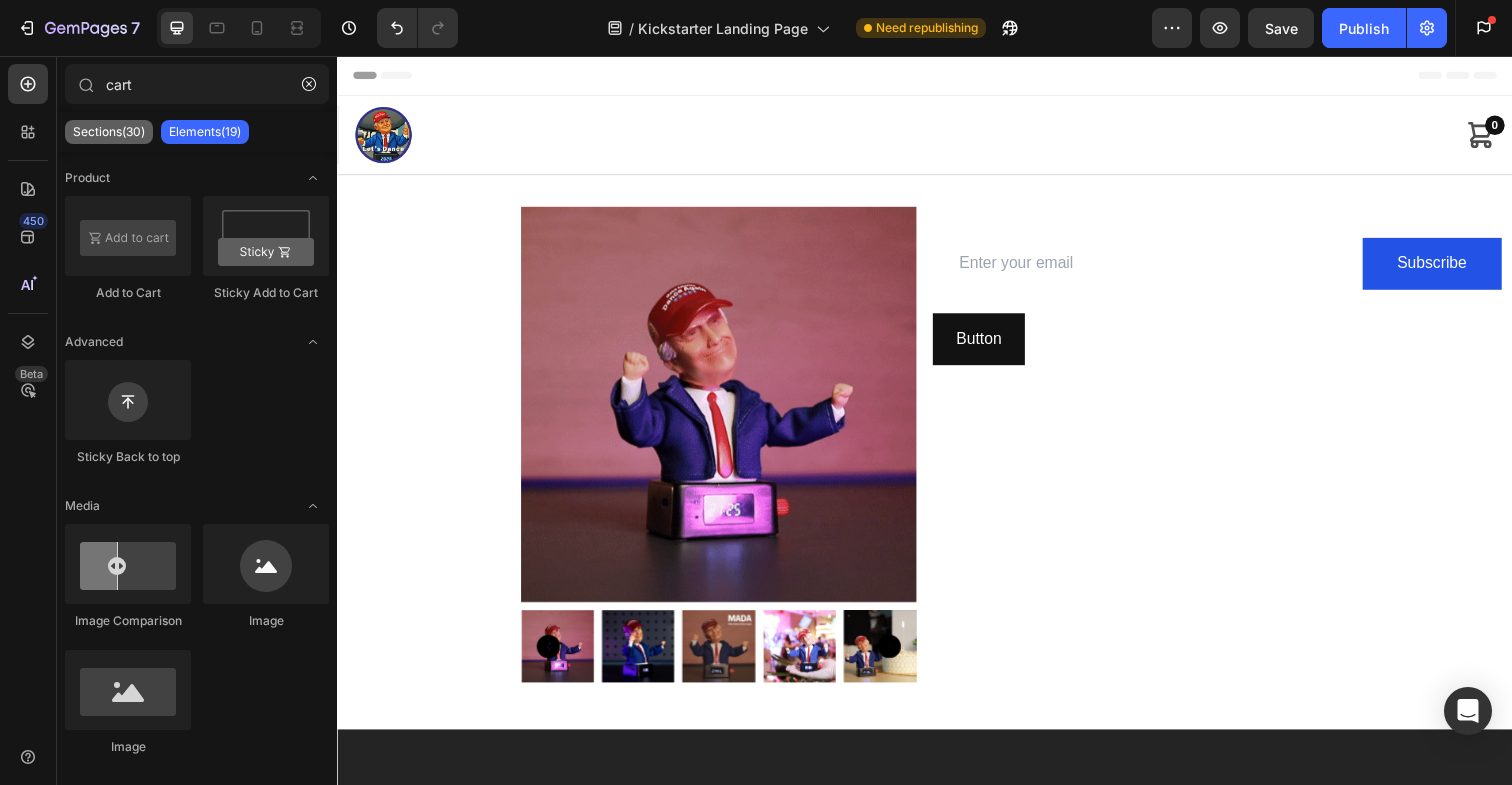 click on "Sections(30)" at bounding box center [109, 132] 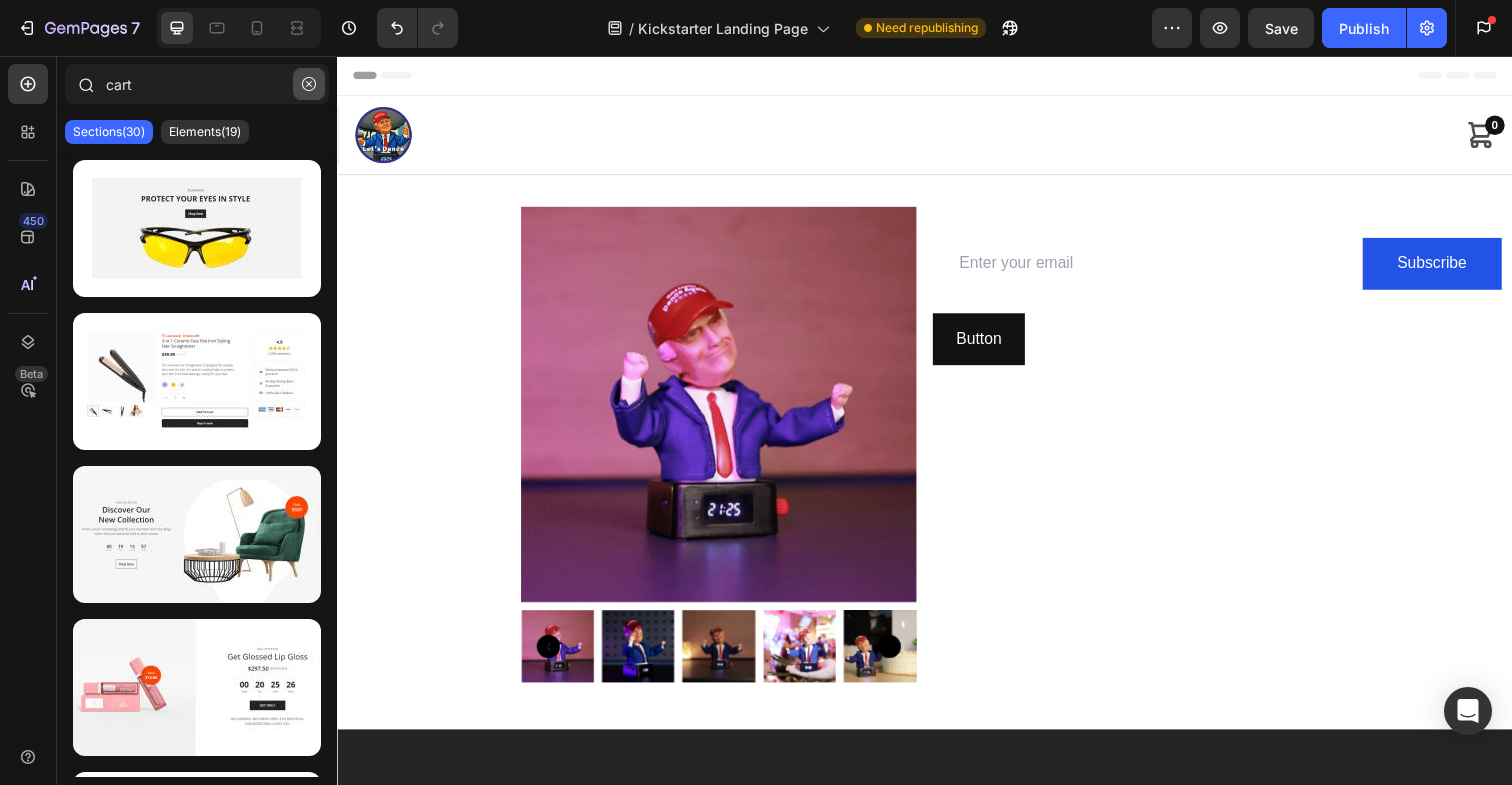 click at bounding box center [309, 84] 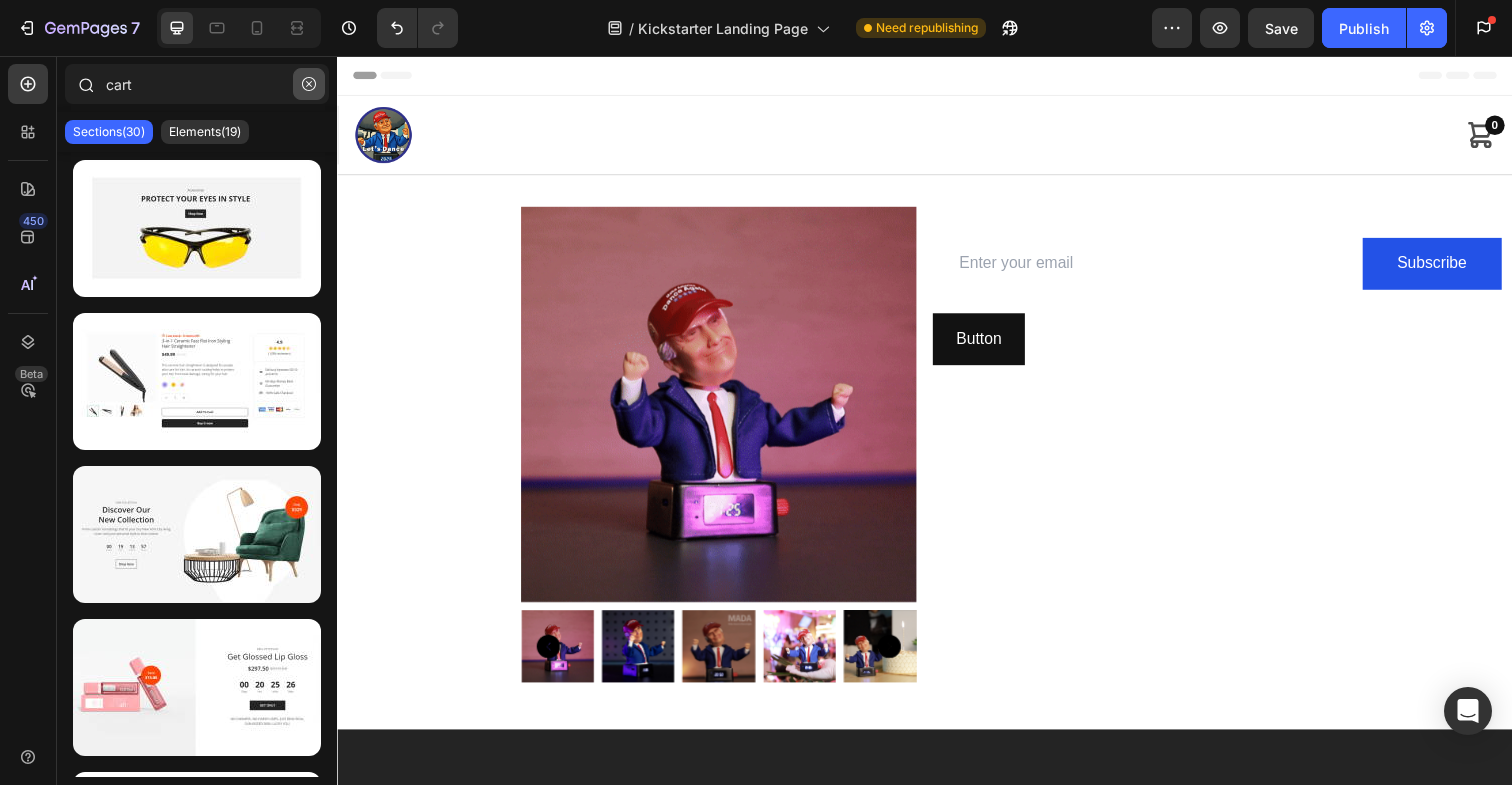 type 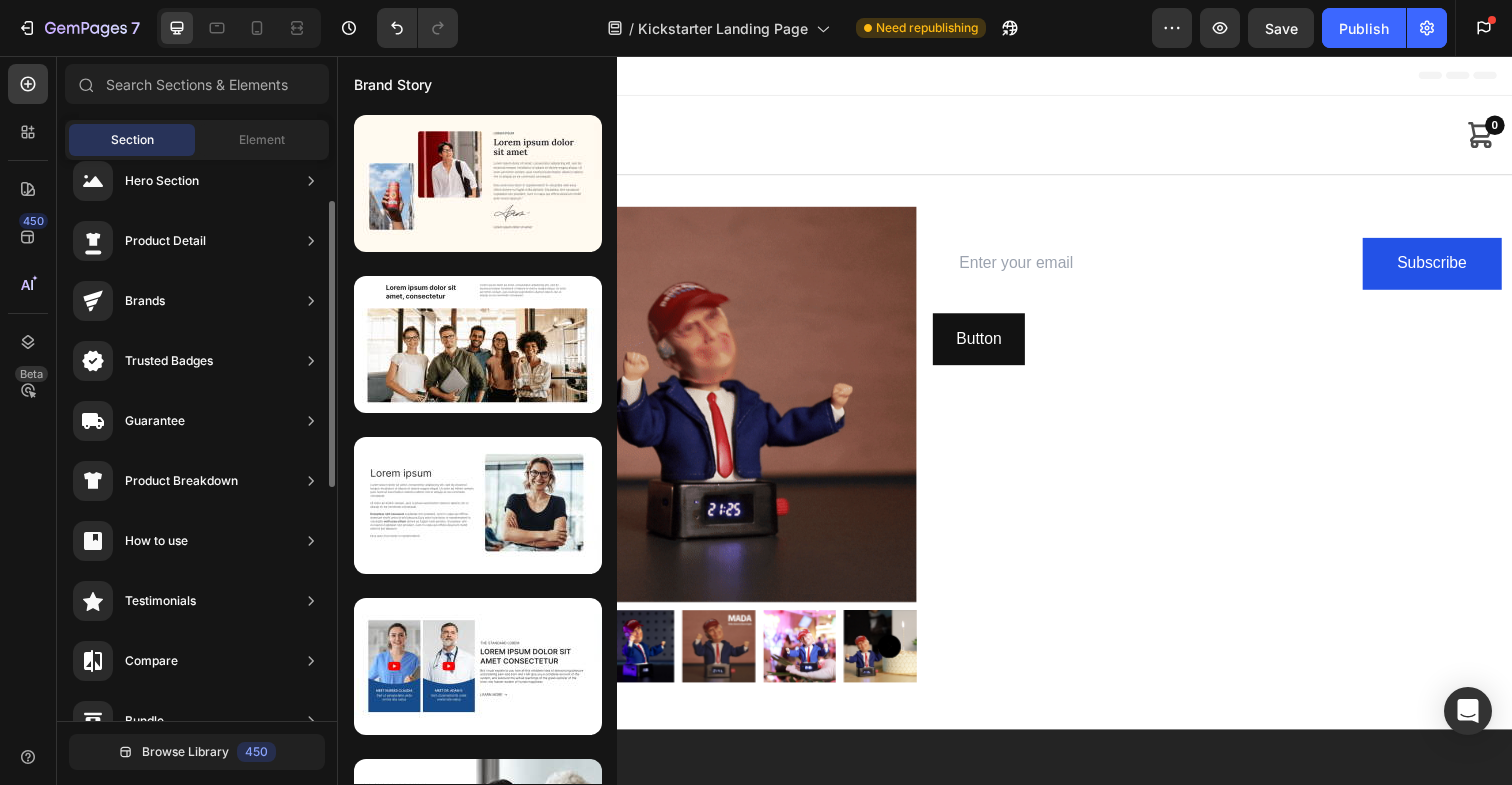 scroll, scrollTop: 0, scrollLeft: 0, axis: both 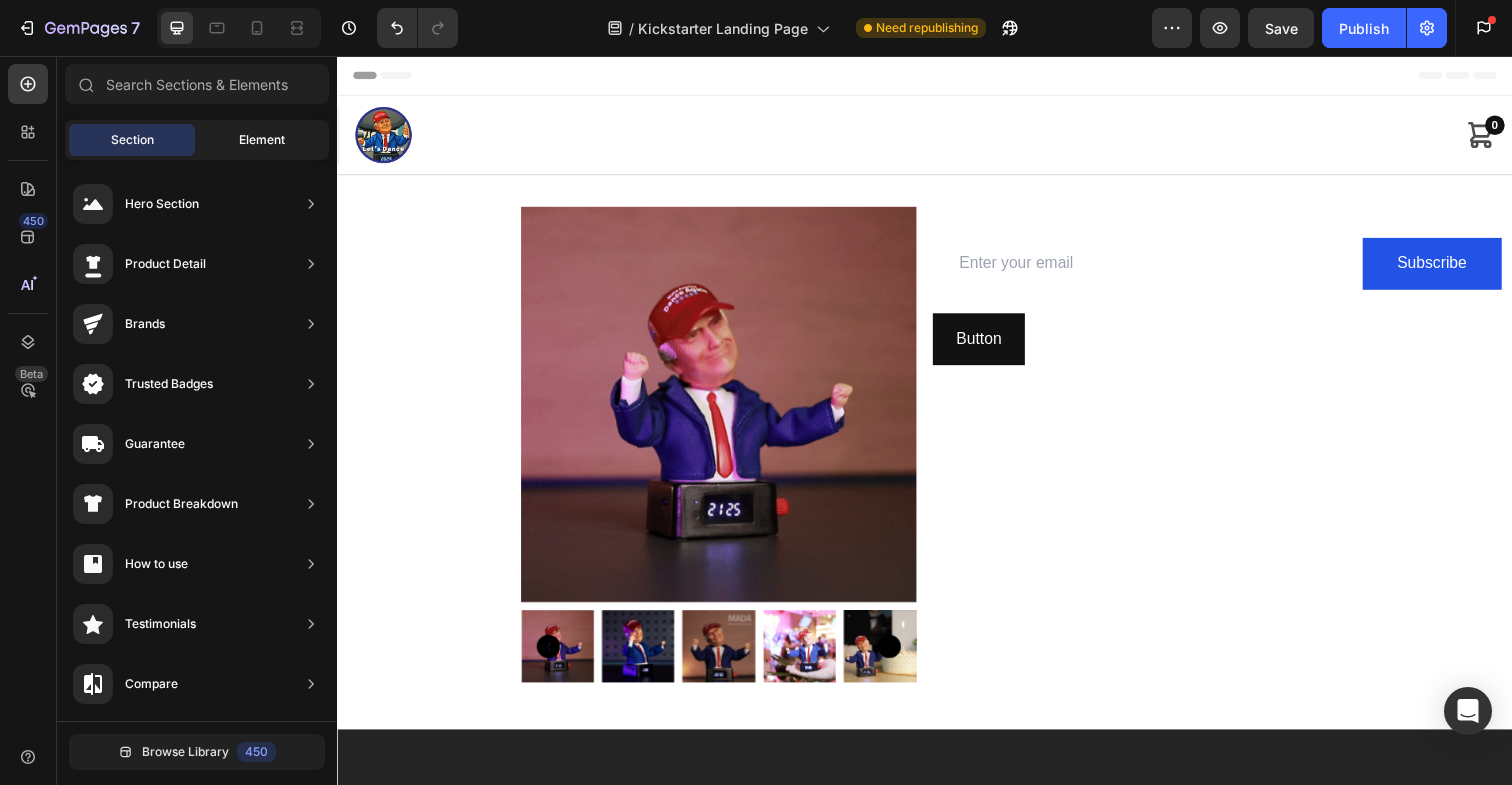 click on "Element" at bounding box center [262, 140] 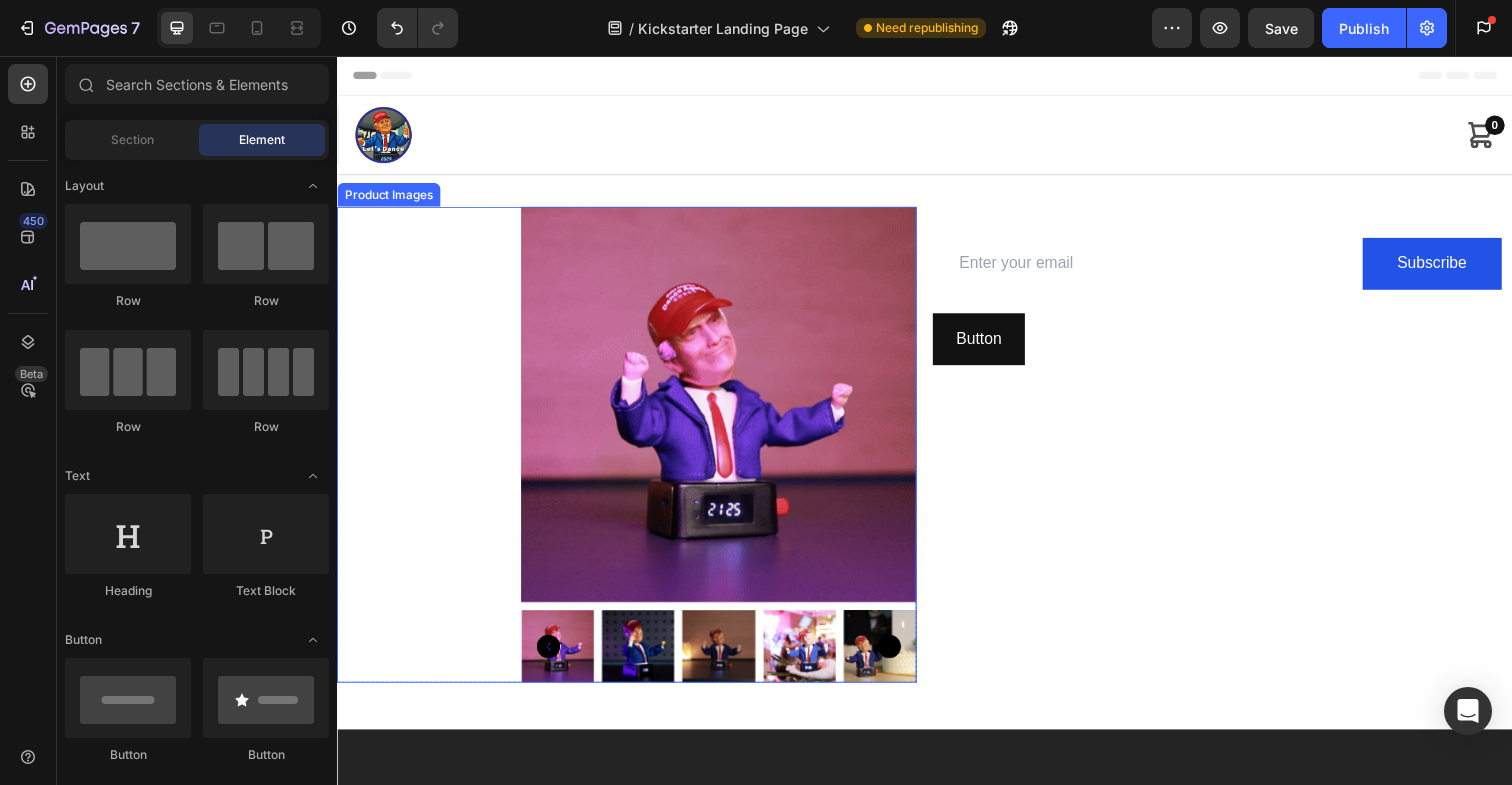 click at bounding box center (644, 659) 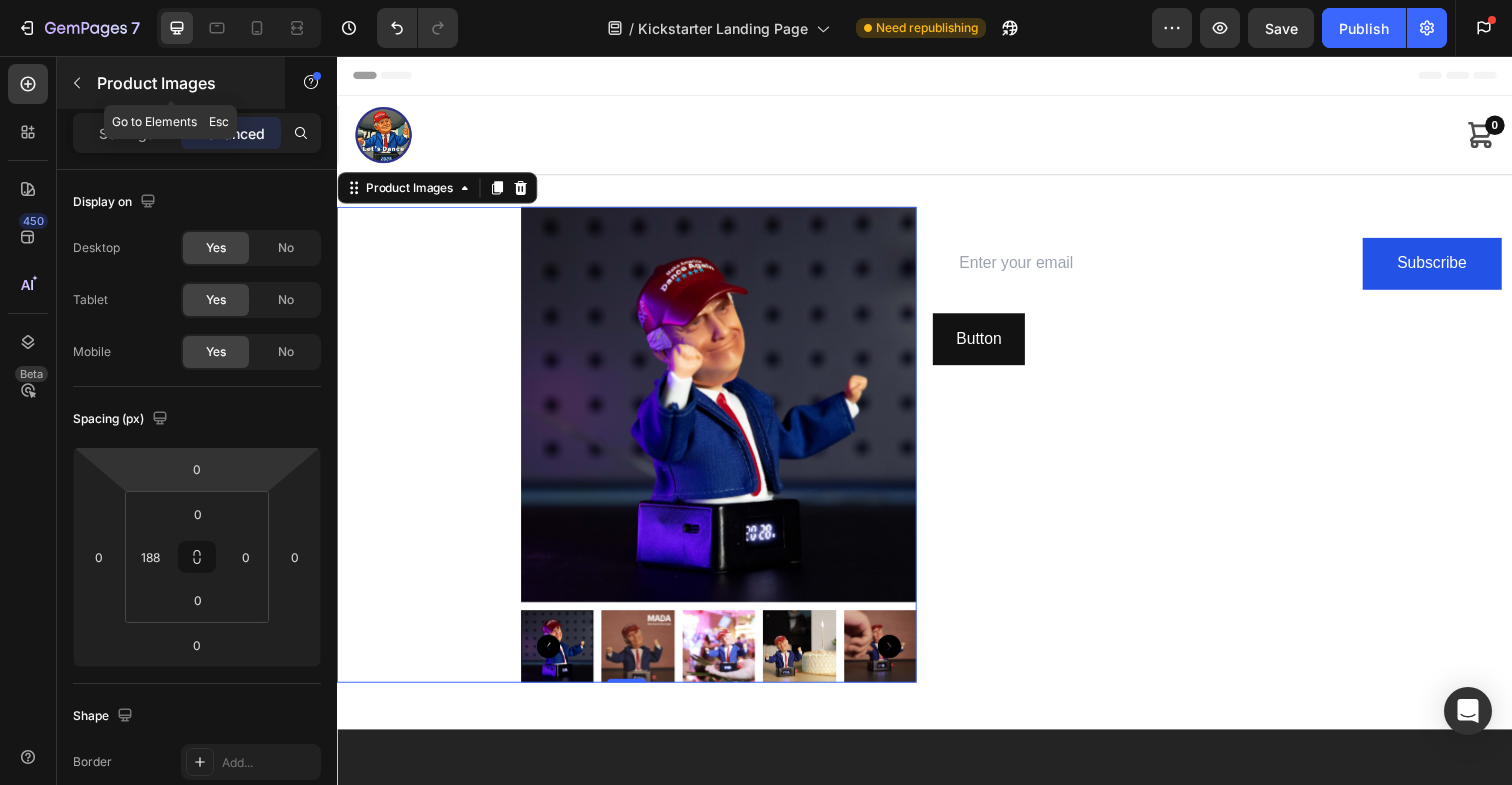 click on "Product Images" at bounding box center (182, 83) 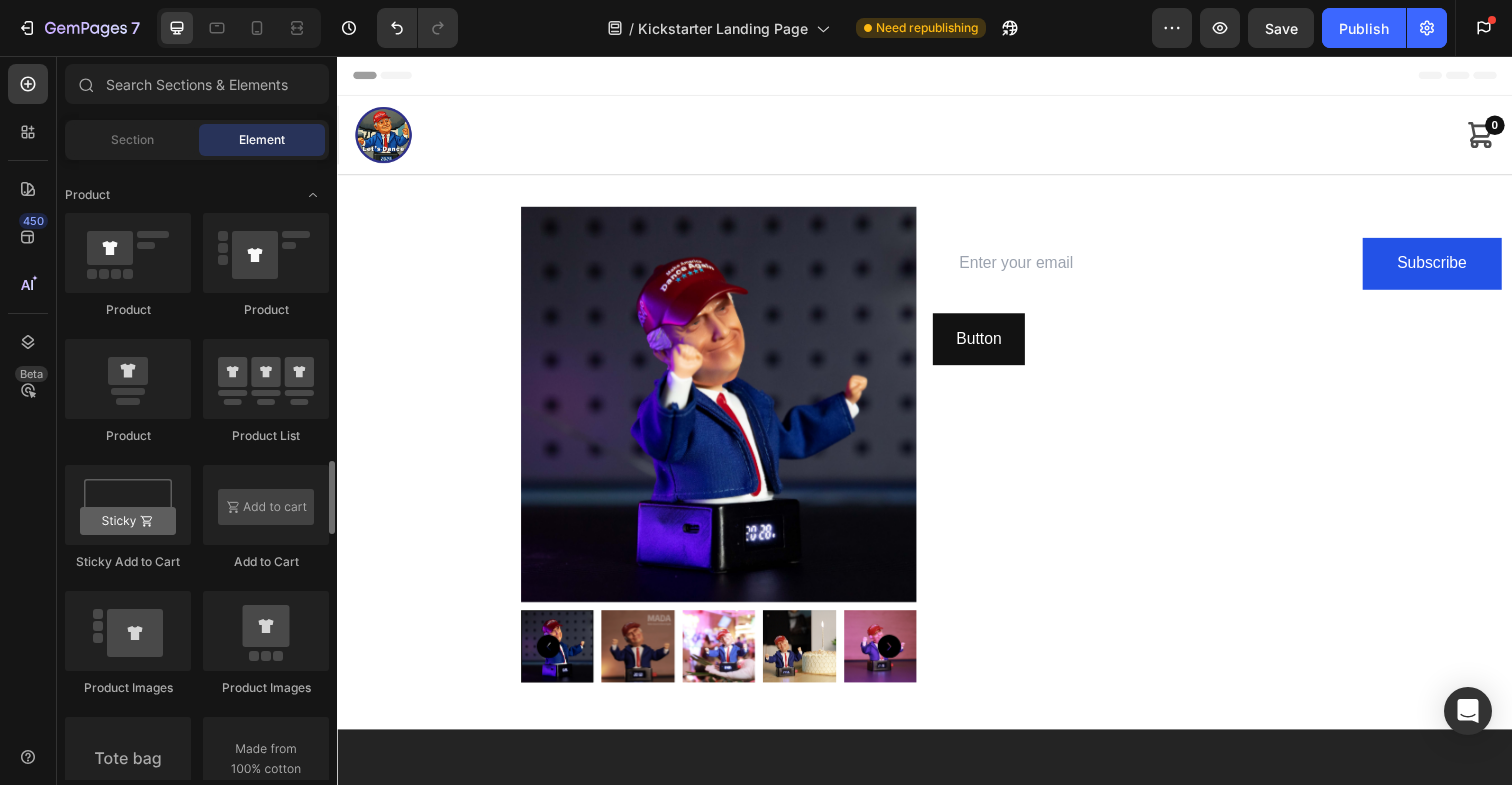 scroll, scrollTop: 2576, scrollLeft: 0, axis: vertical 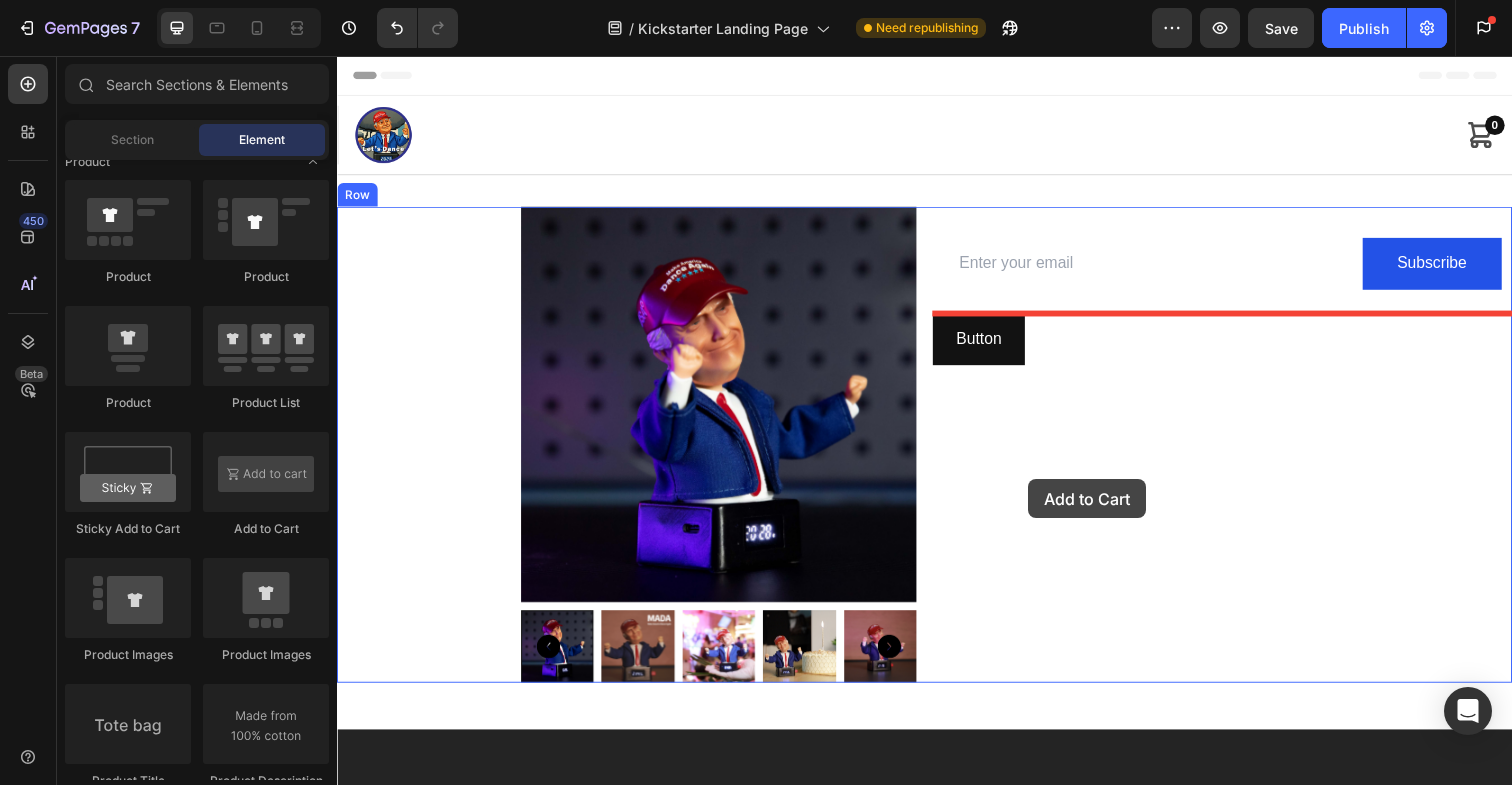 drag, startPoint x: 608, startPoint y: 561, endPoint x: 1043, endPoint y: 477, distance: 443.0361 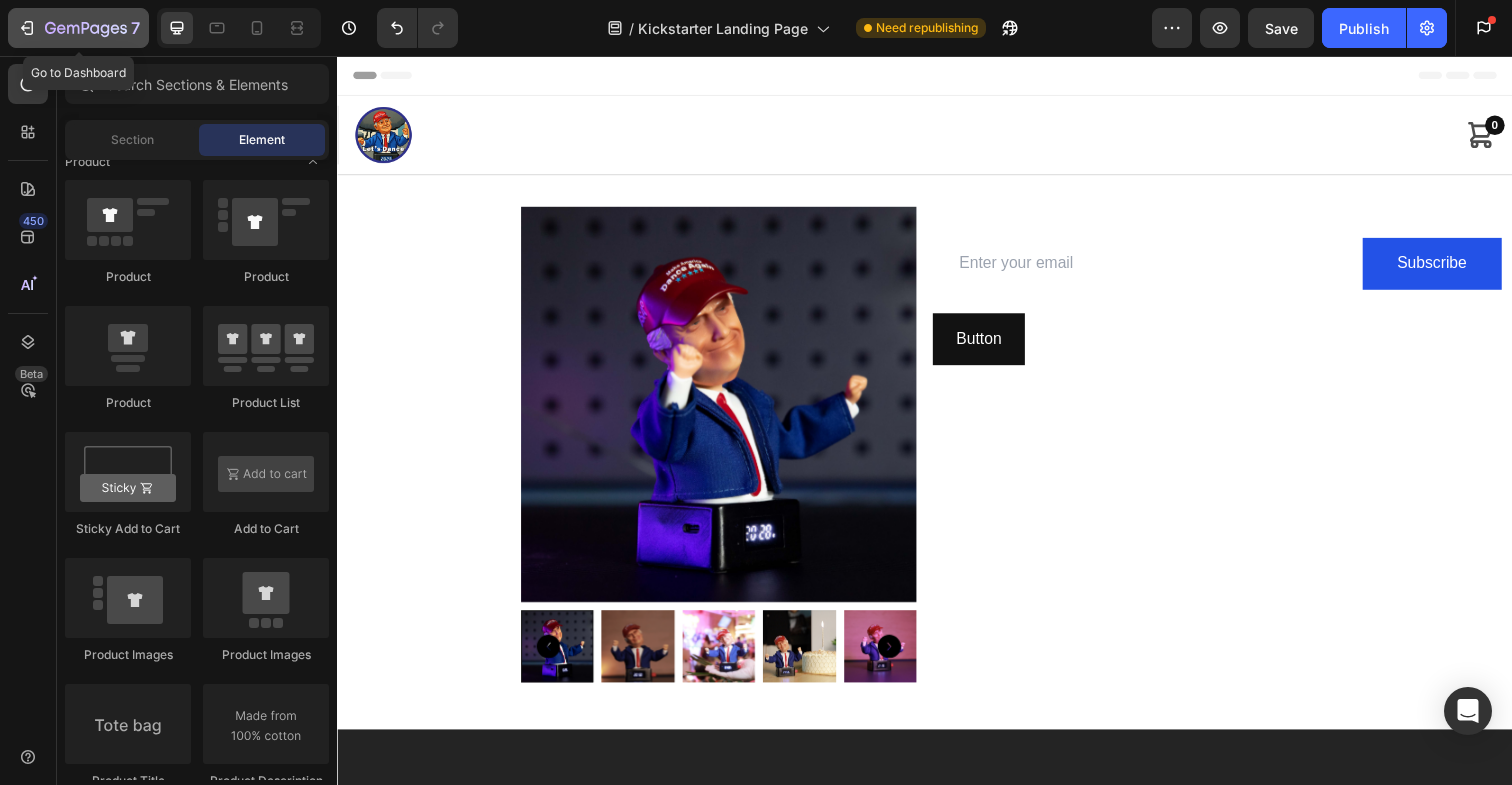 click 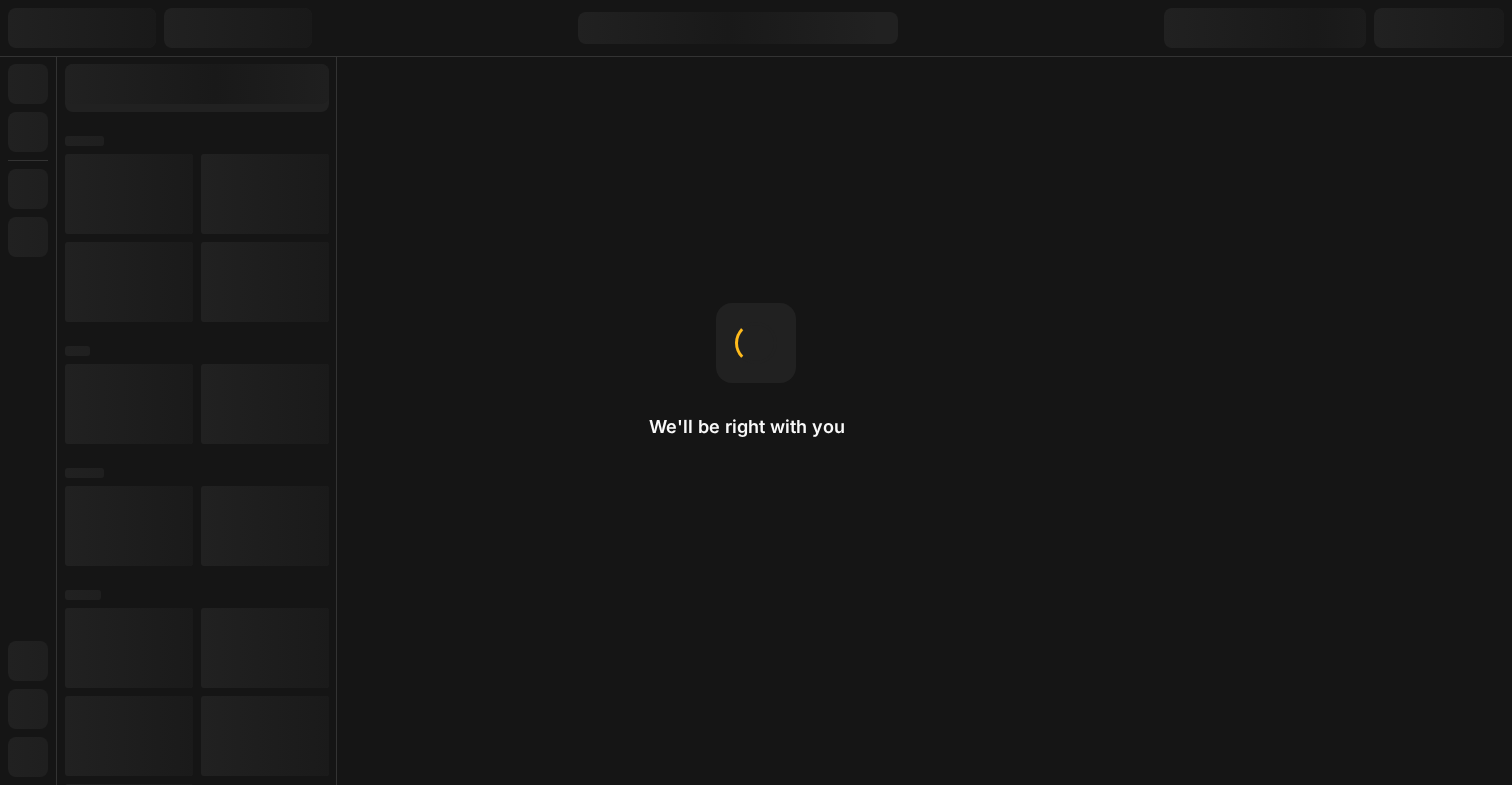 scroll, scrollTop: 0, scrollLeft: 0, axis: both 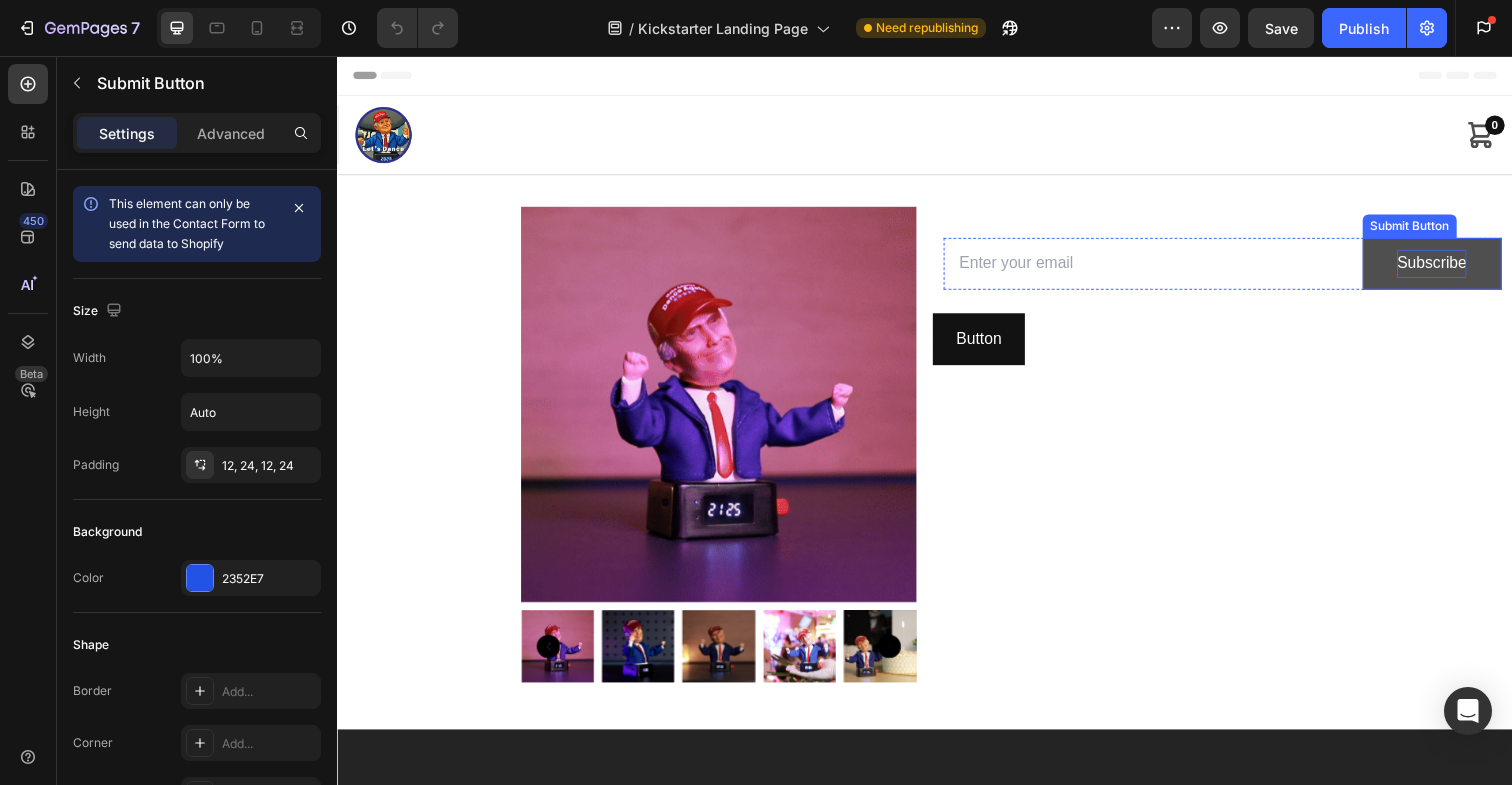 click on "Subscribe" at bounding box center [1454, 268] 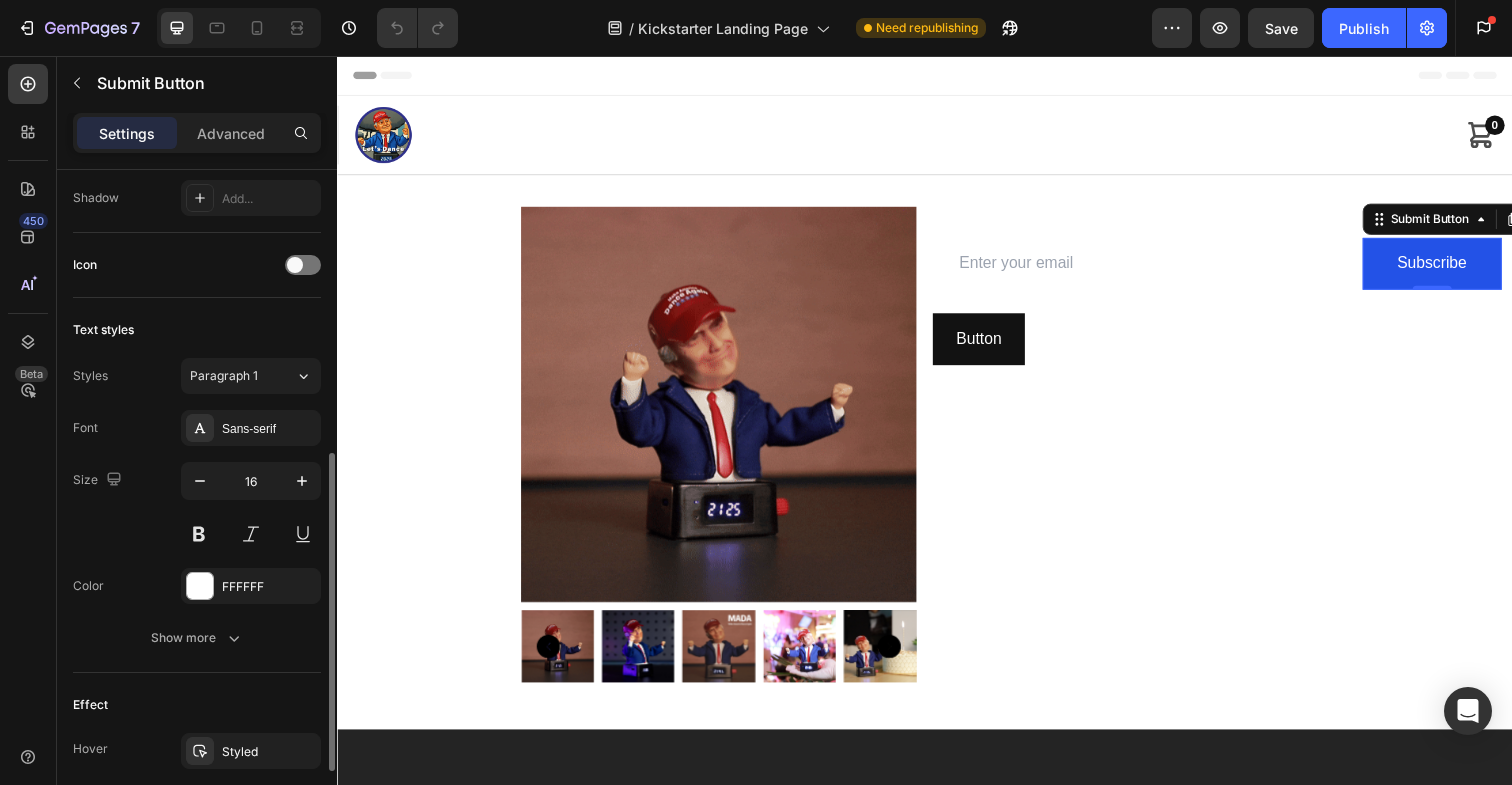 scroll, scrollTop: 746, scrollLeft: 0, axis: vertical 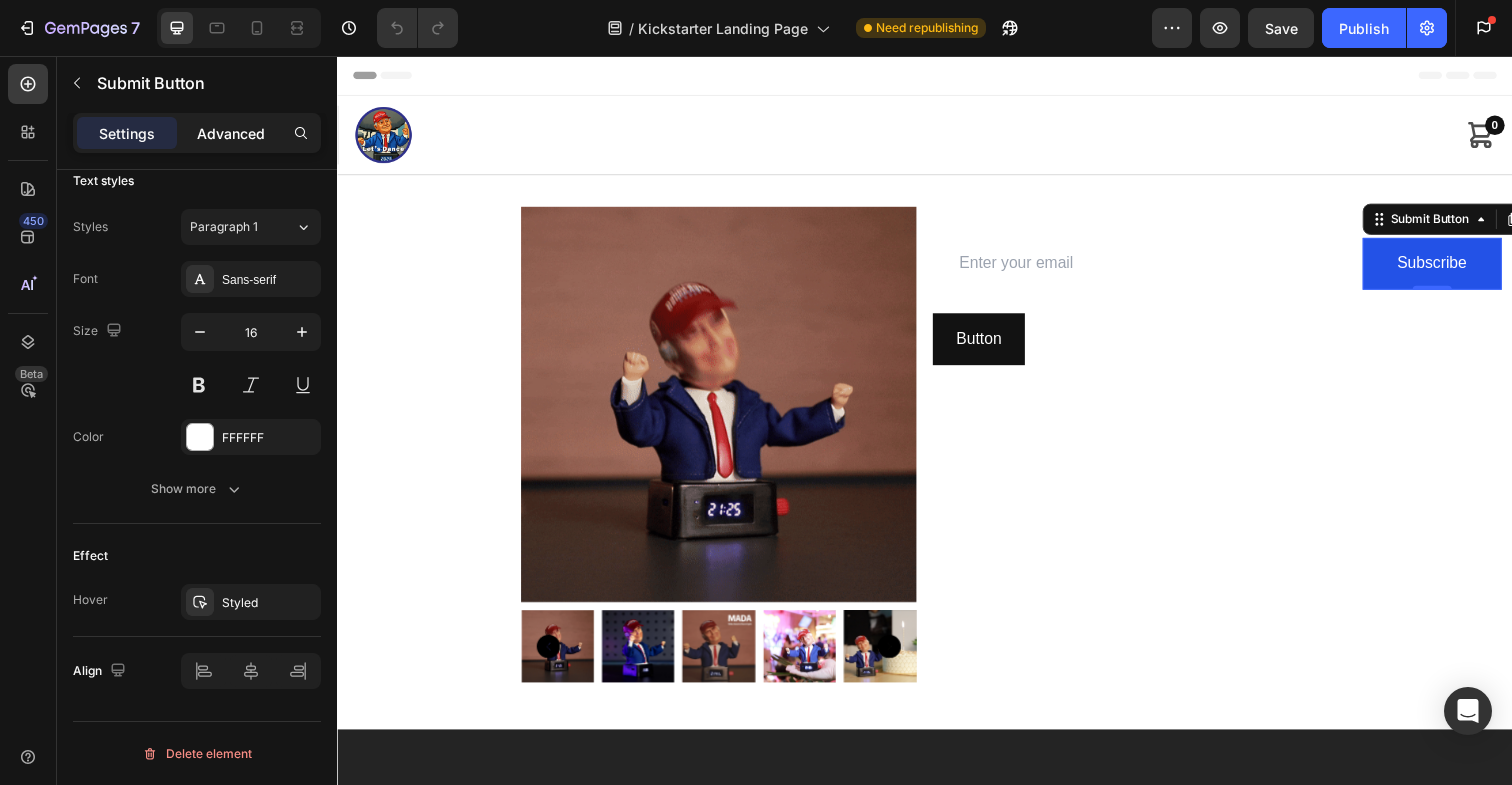 click on "Advanced" at bounding box center [231, 133] 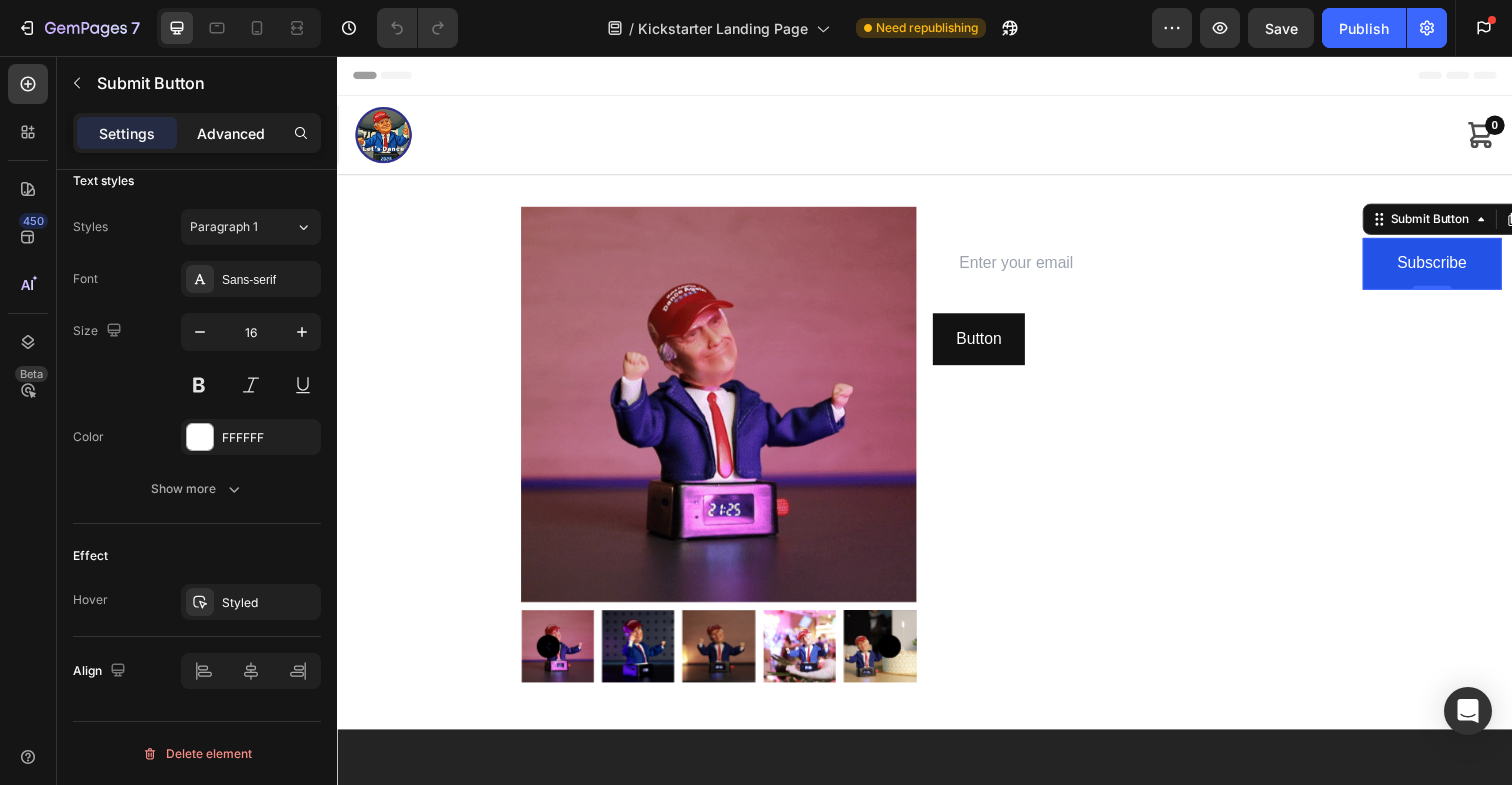 scroll, scrollTop: 563, scrollLeft: 0, axis: vertical 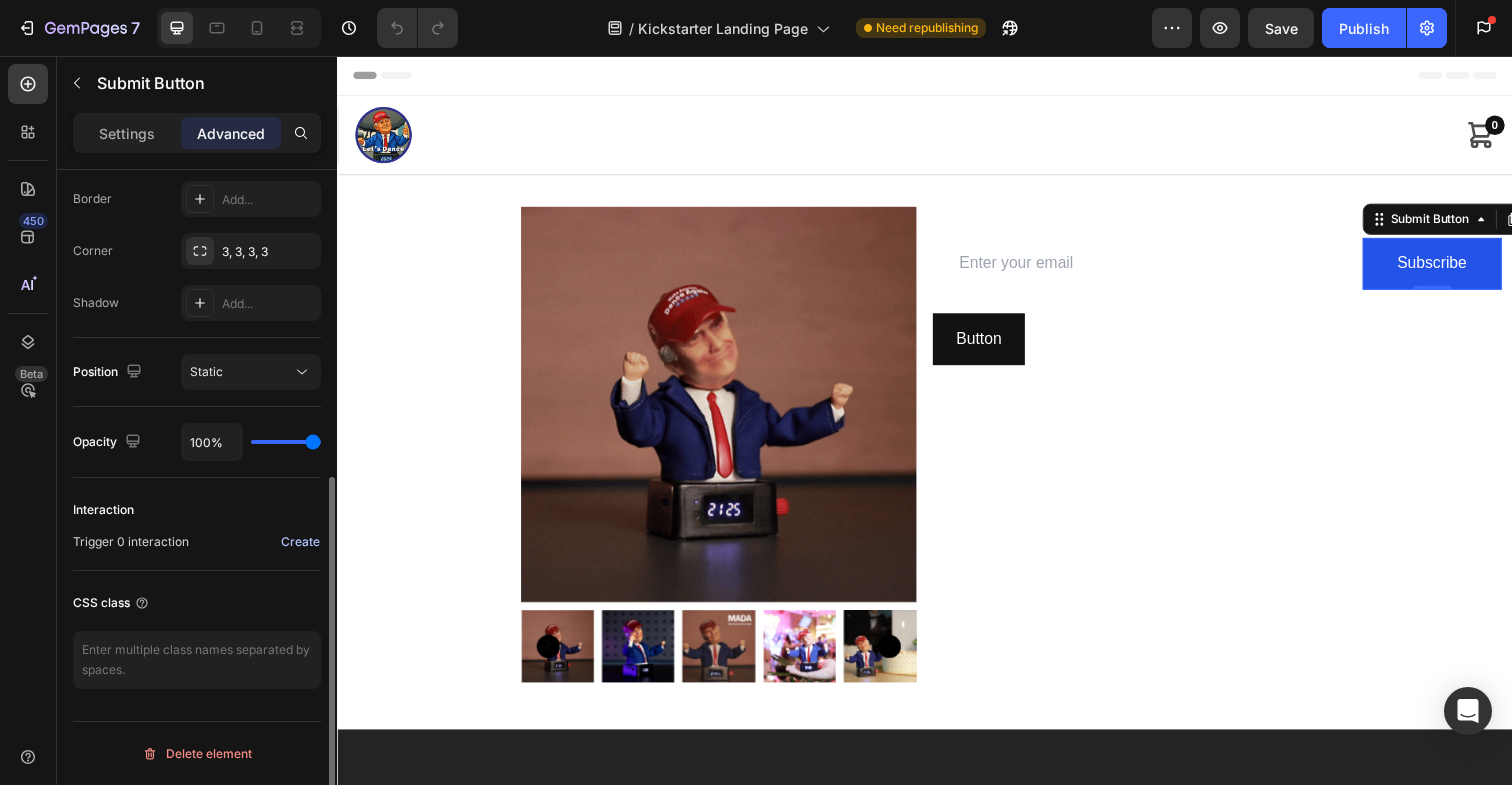 click on "Create" at bounding box center (300, 542) 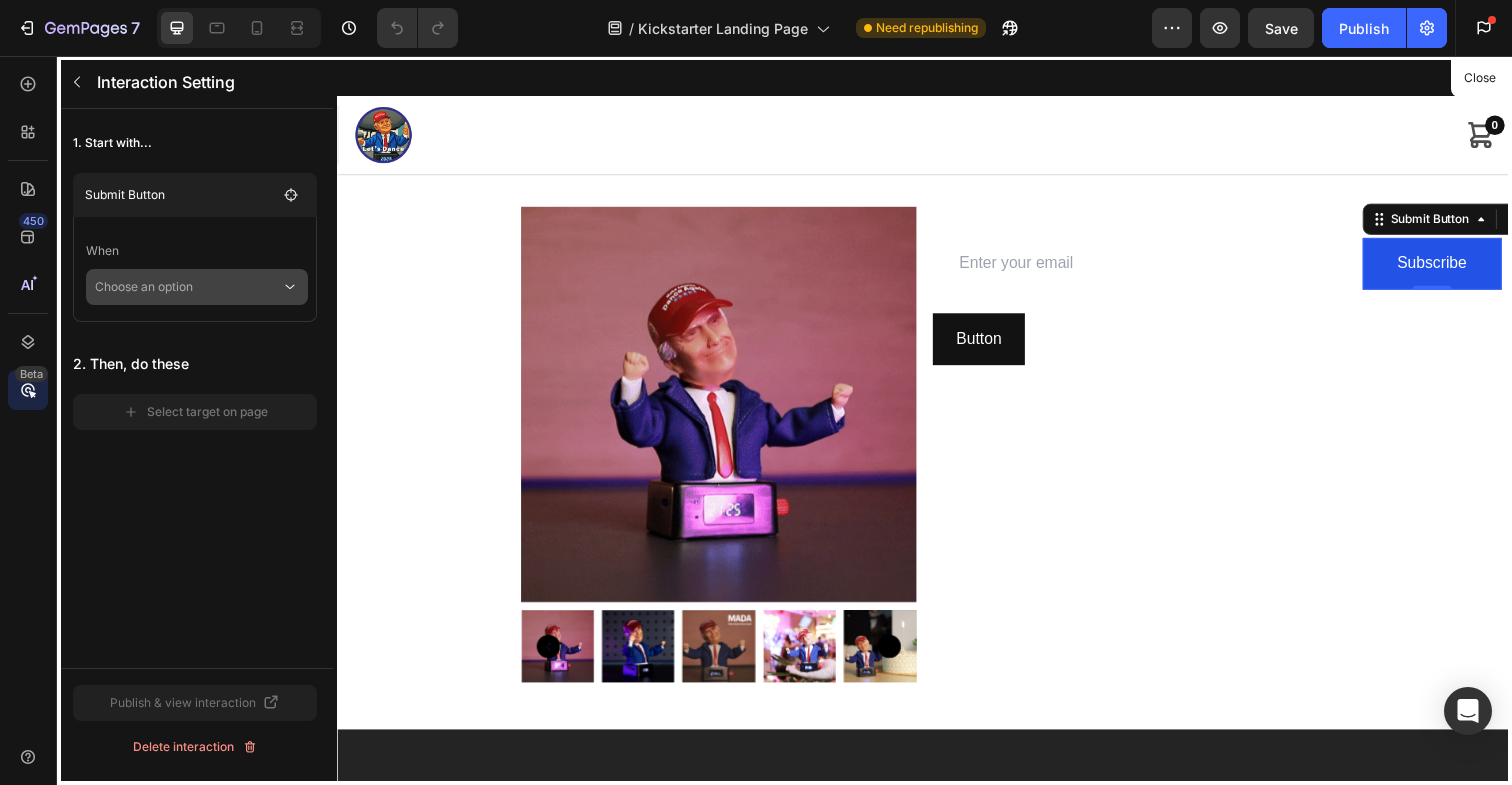 click on "Choose an option" at bounding box center (188, 287) 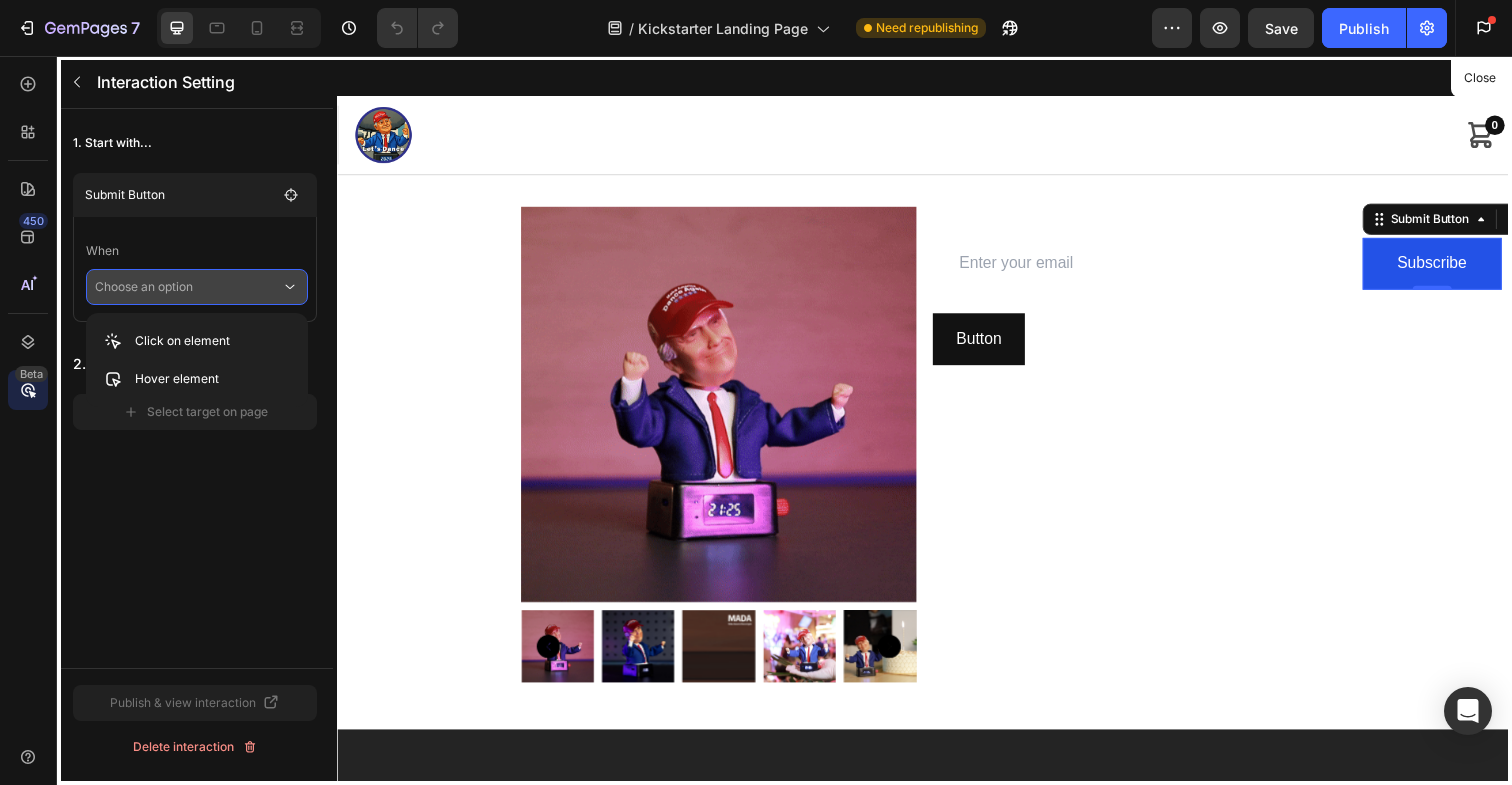 click on "Choose an option" at bounding box center [188, 287] 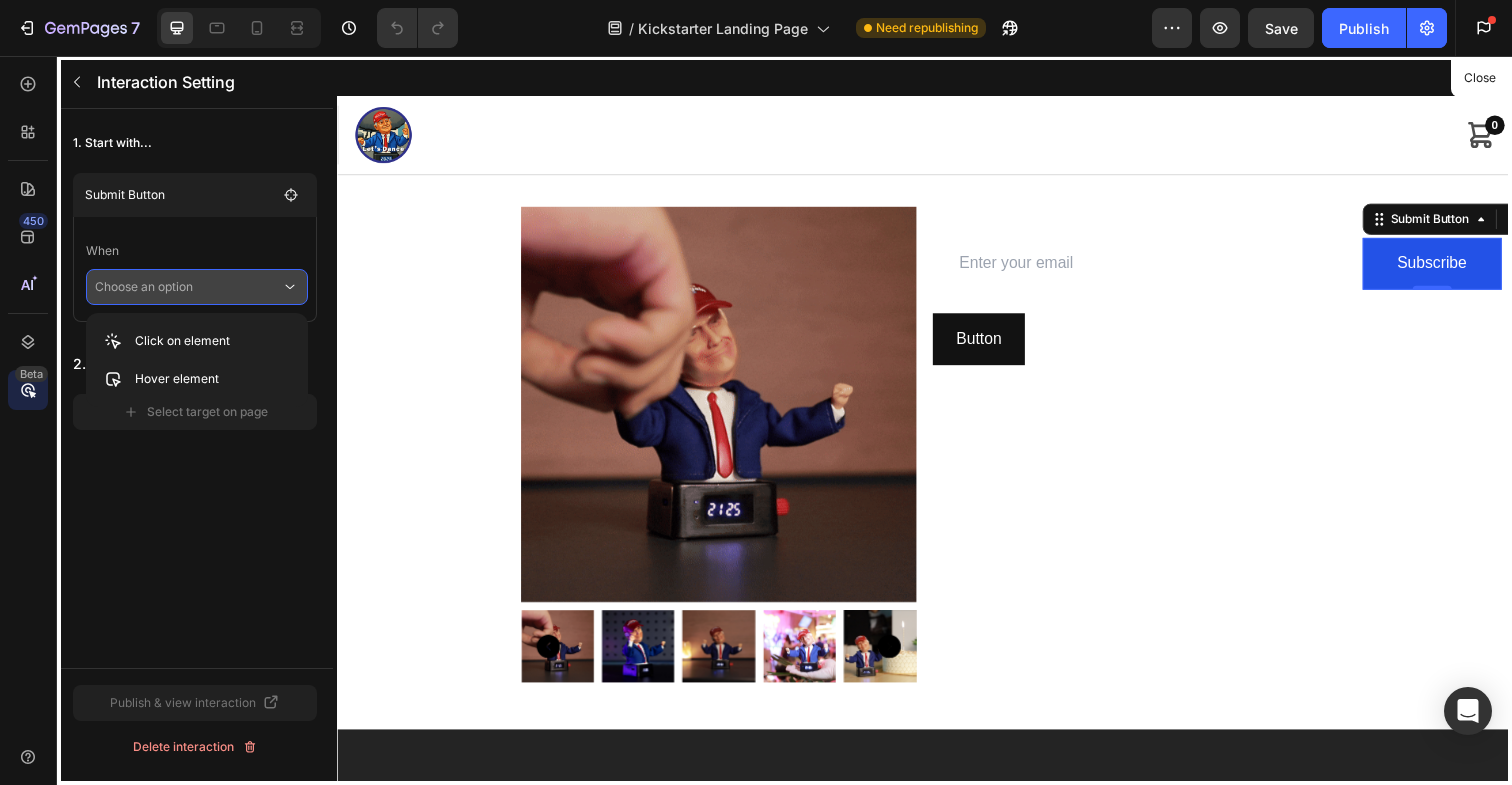click on "1. Start with... Submit Button When Choose an option 2. Then, do these  Select target on page" at bounding box center [195, 388] 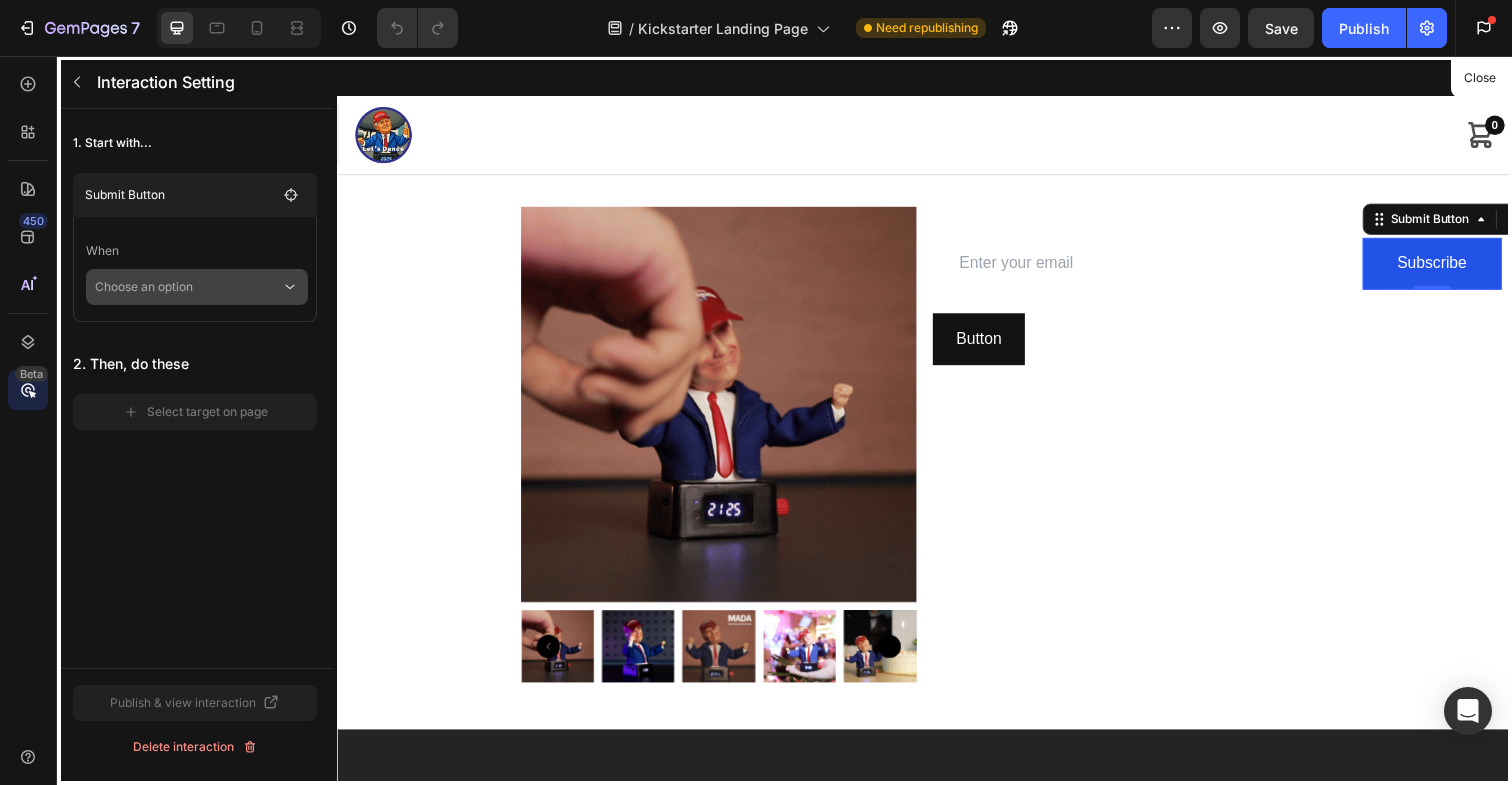 click on "Choose an option" at bounding box center (188, 287) 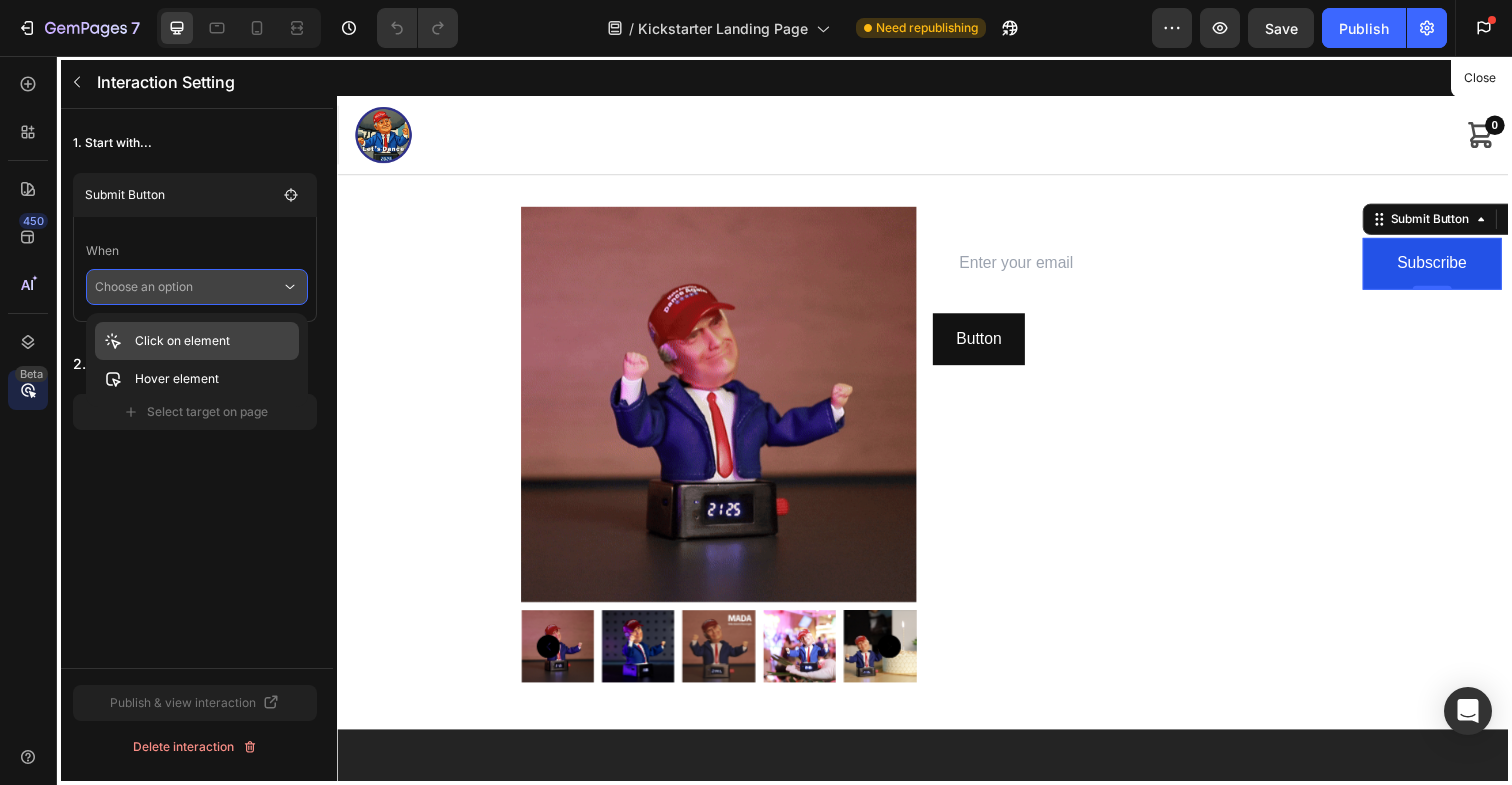 click on "Click on element" at bounding box center [182, 341] 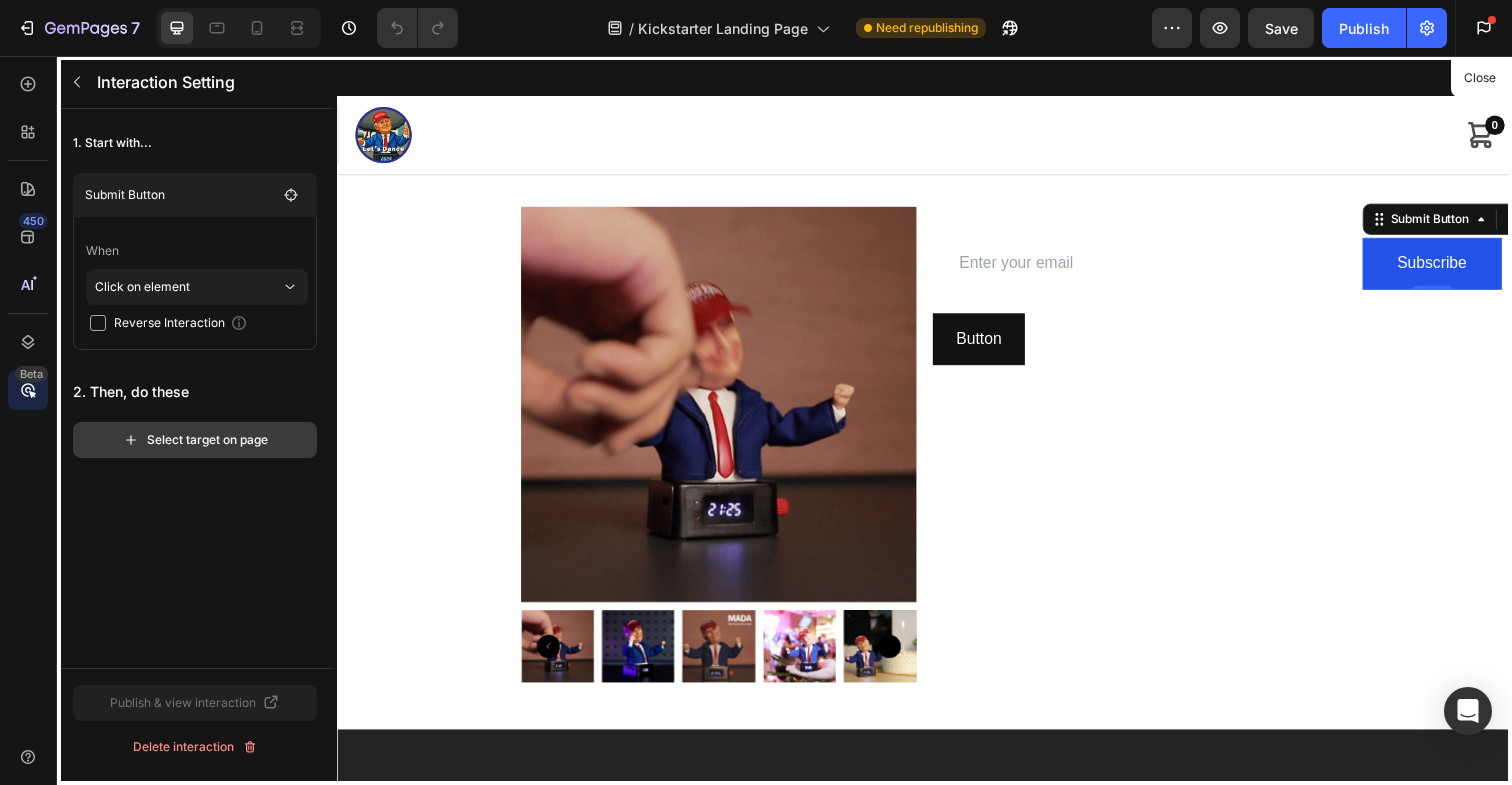 click on "Select target on page" at bounding box center [195, 440] 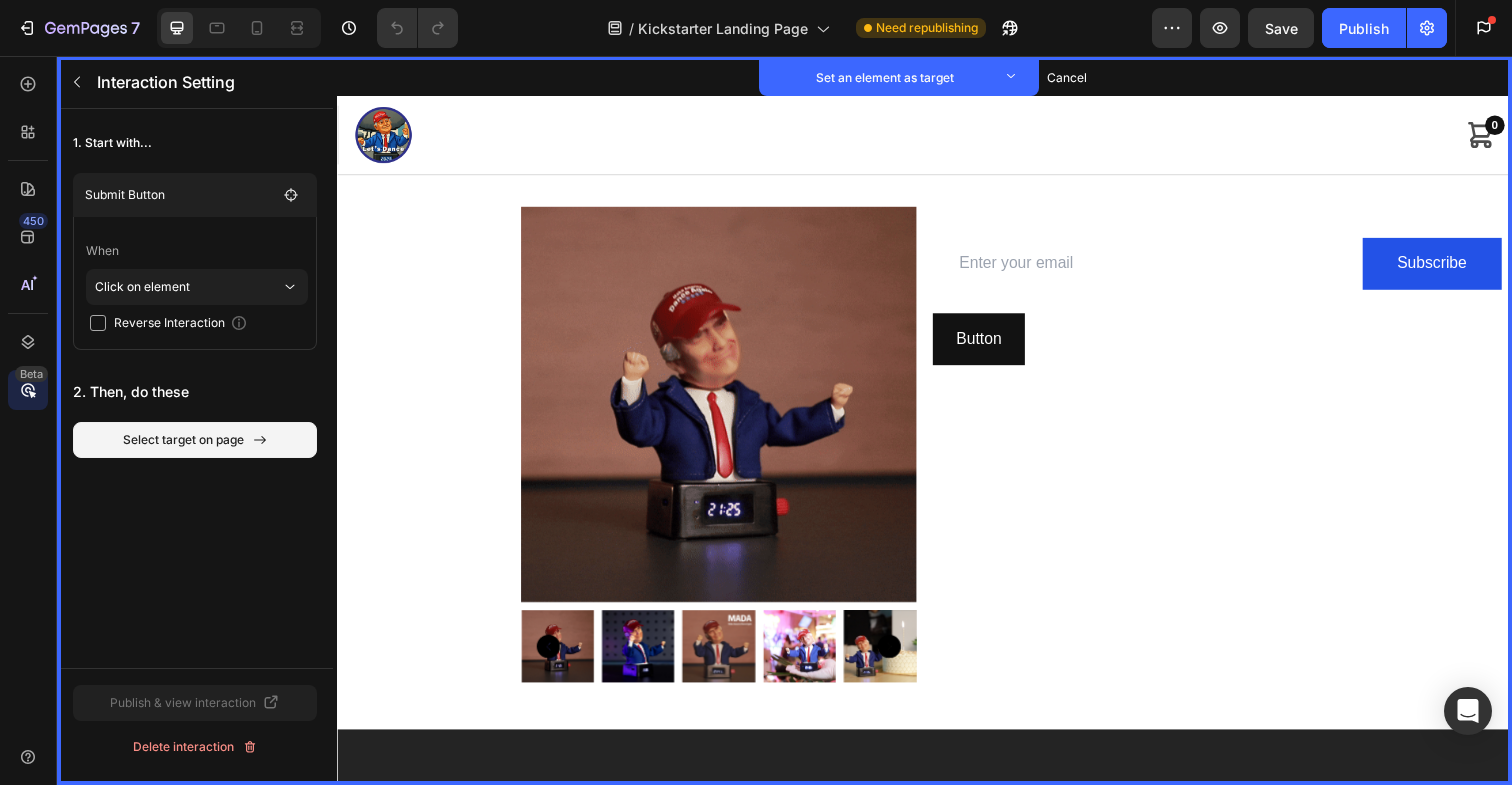click on "2. Then, do these" at bounding box center (195, 392) 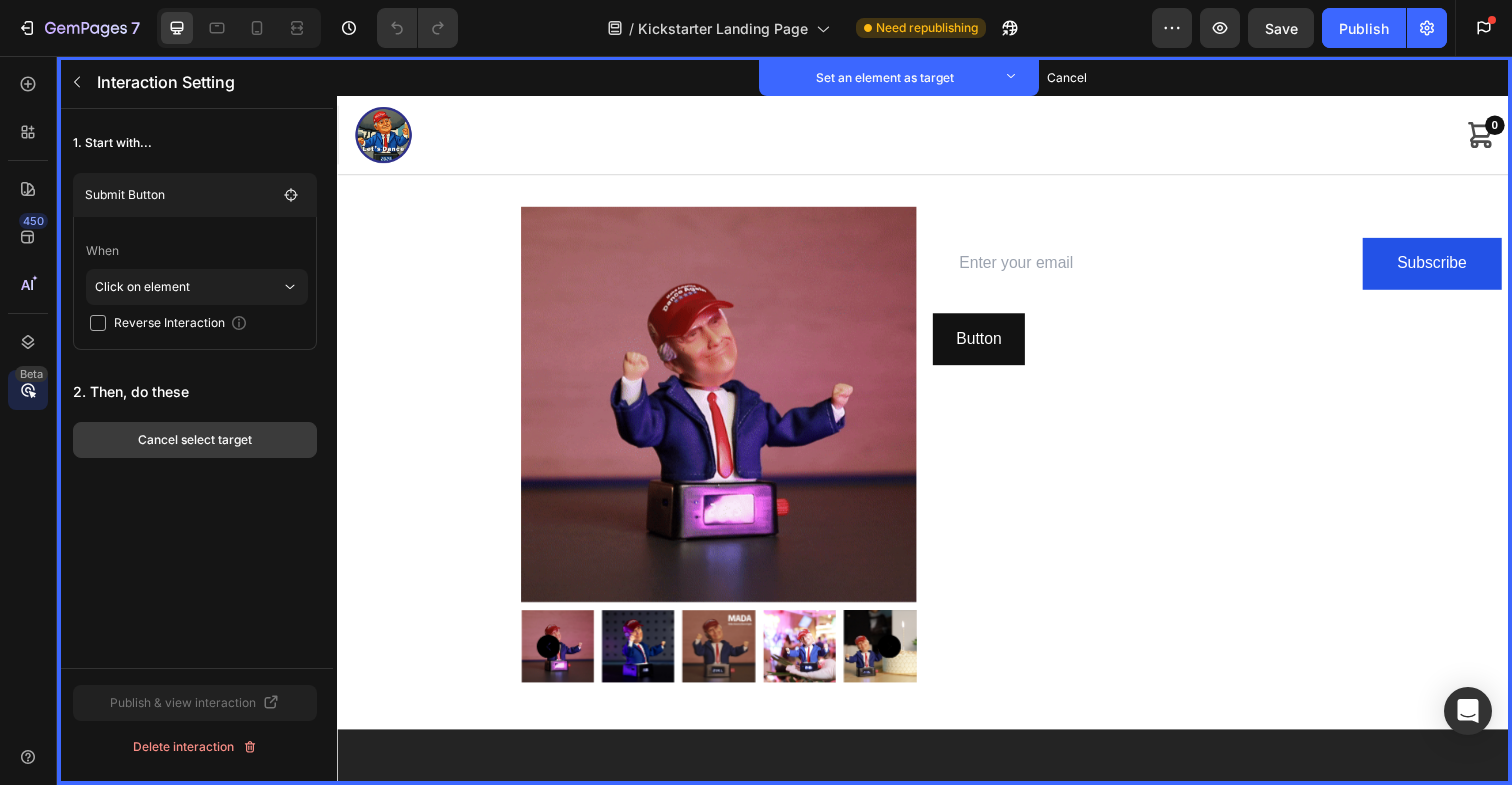 click on "Cancel select target" at bounding box center [195, 440] 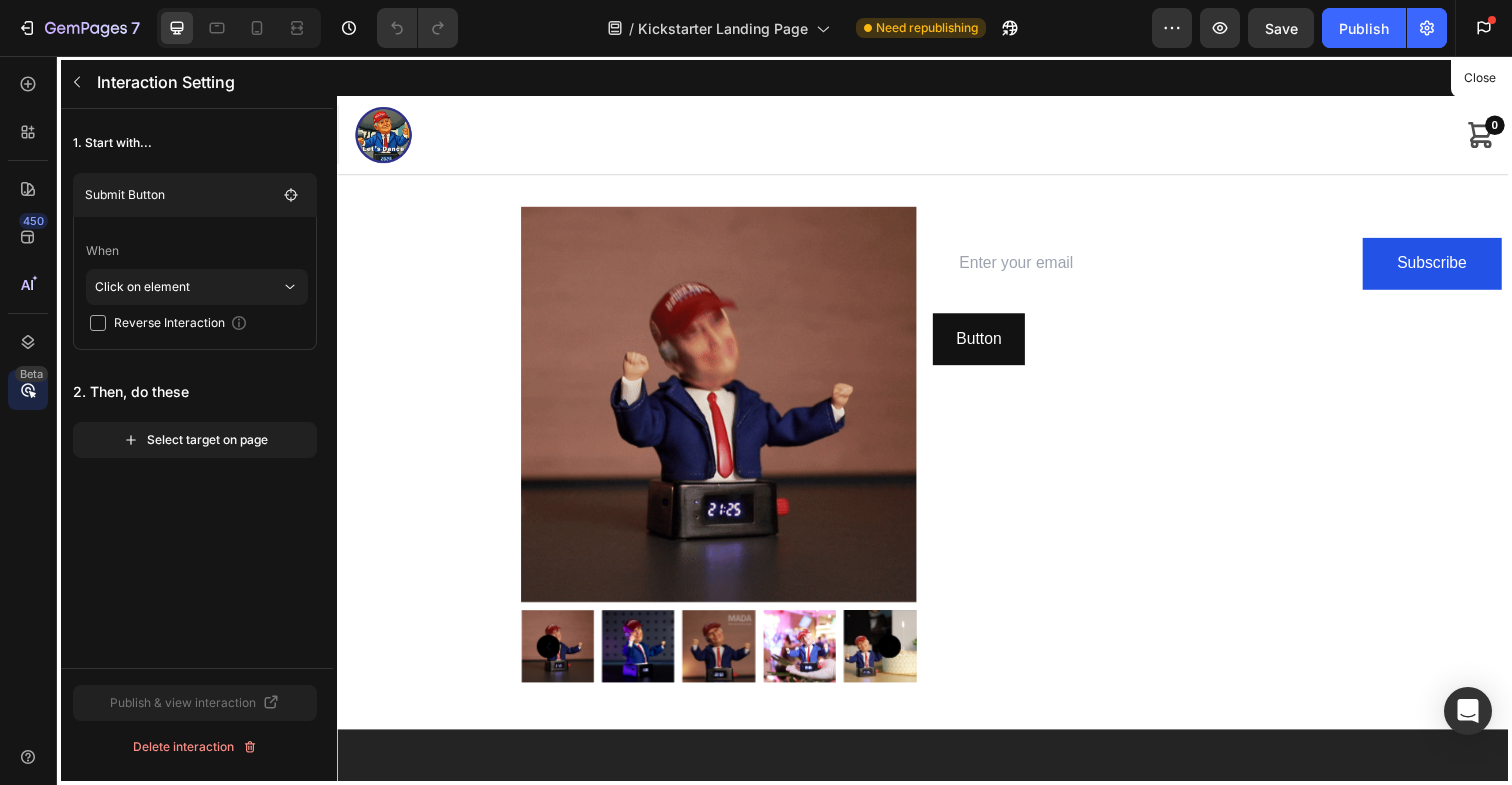 click at bounding box center (937, 428) 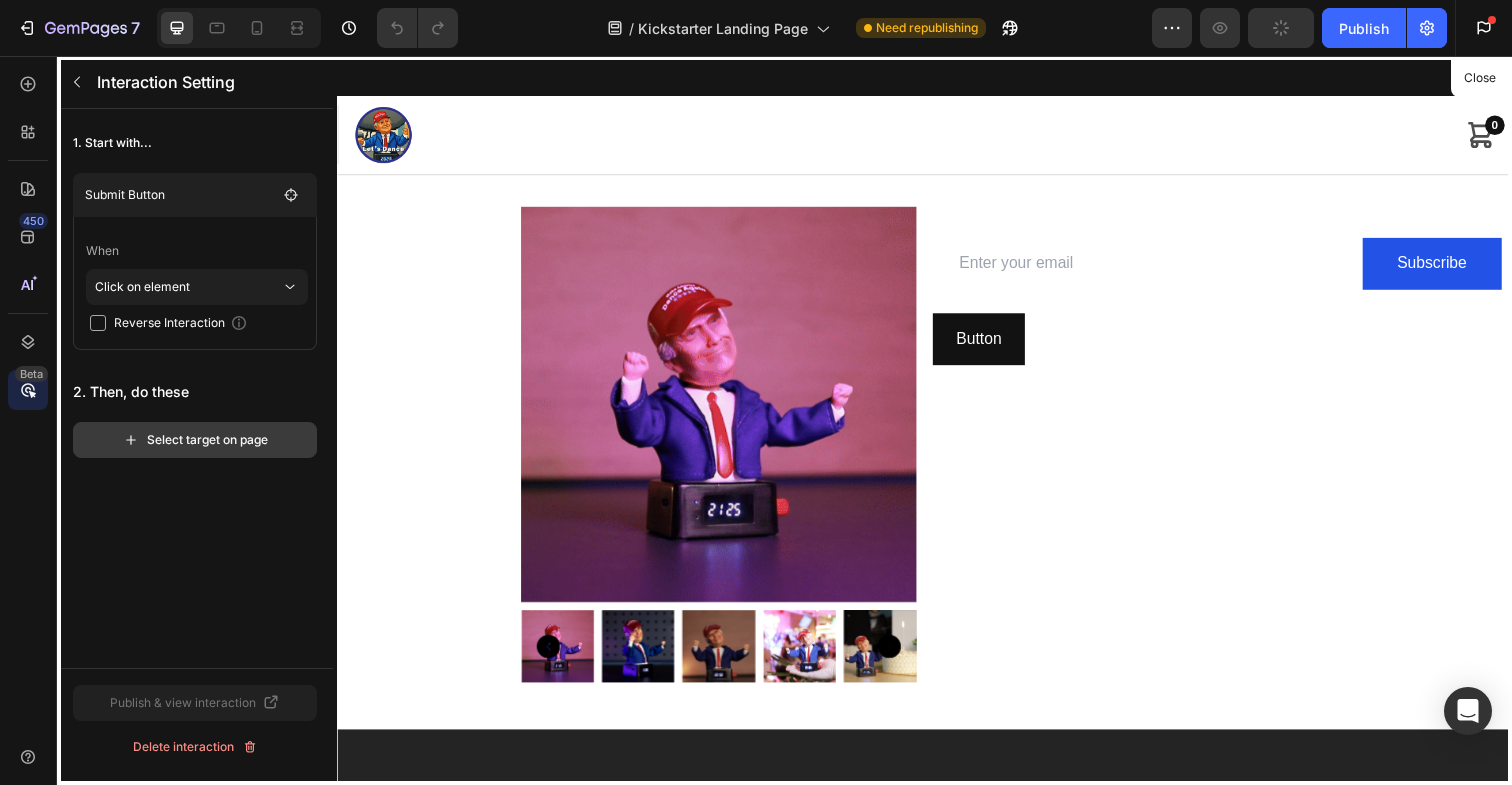 click on "Select target on page" at bounding box center [195, 440] 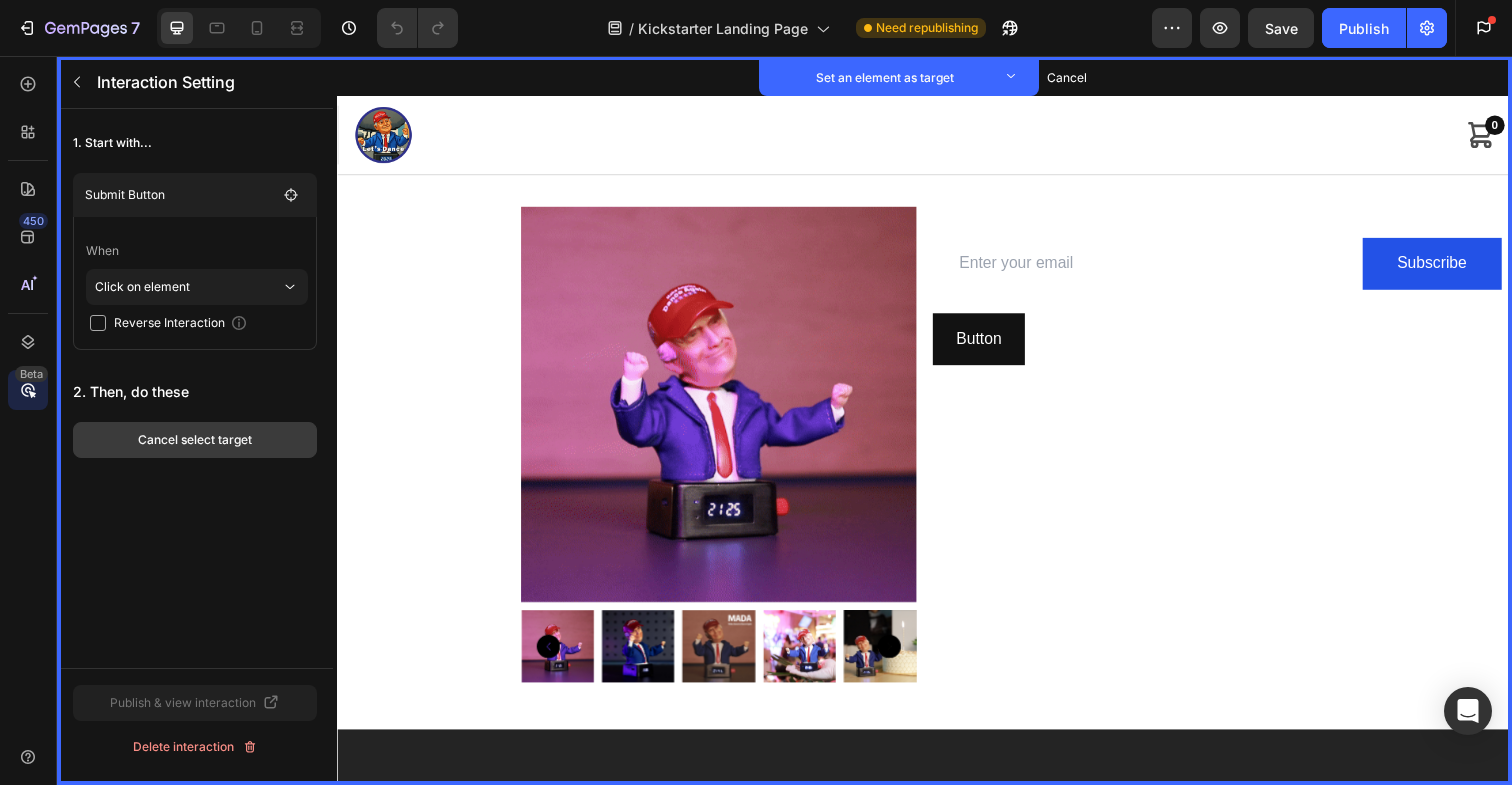 click on "Cancel select target" at bounding box center [195, 440] 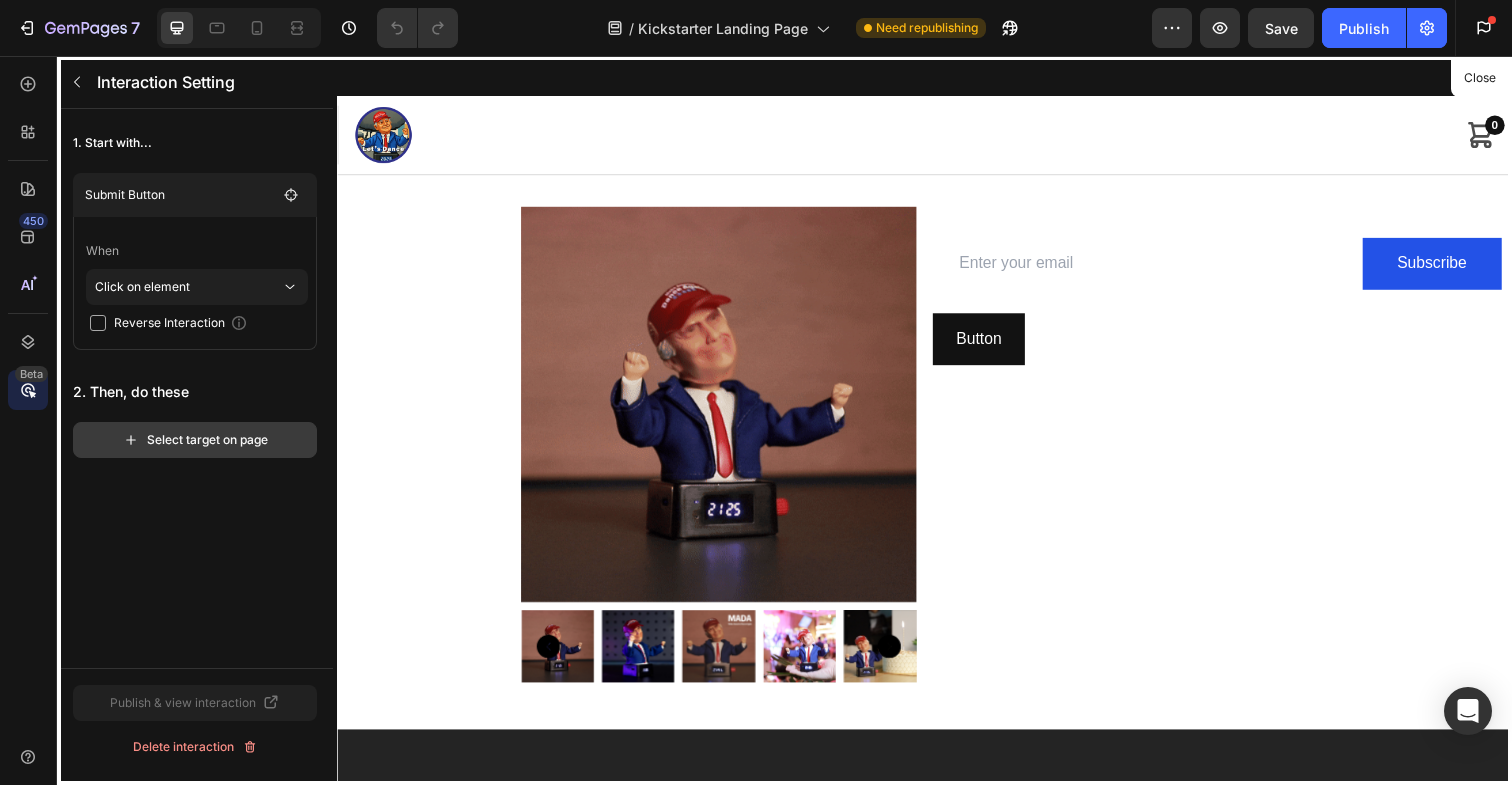click on "Select target on page" at bounding box center (195, 440) 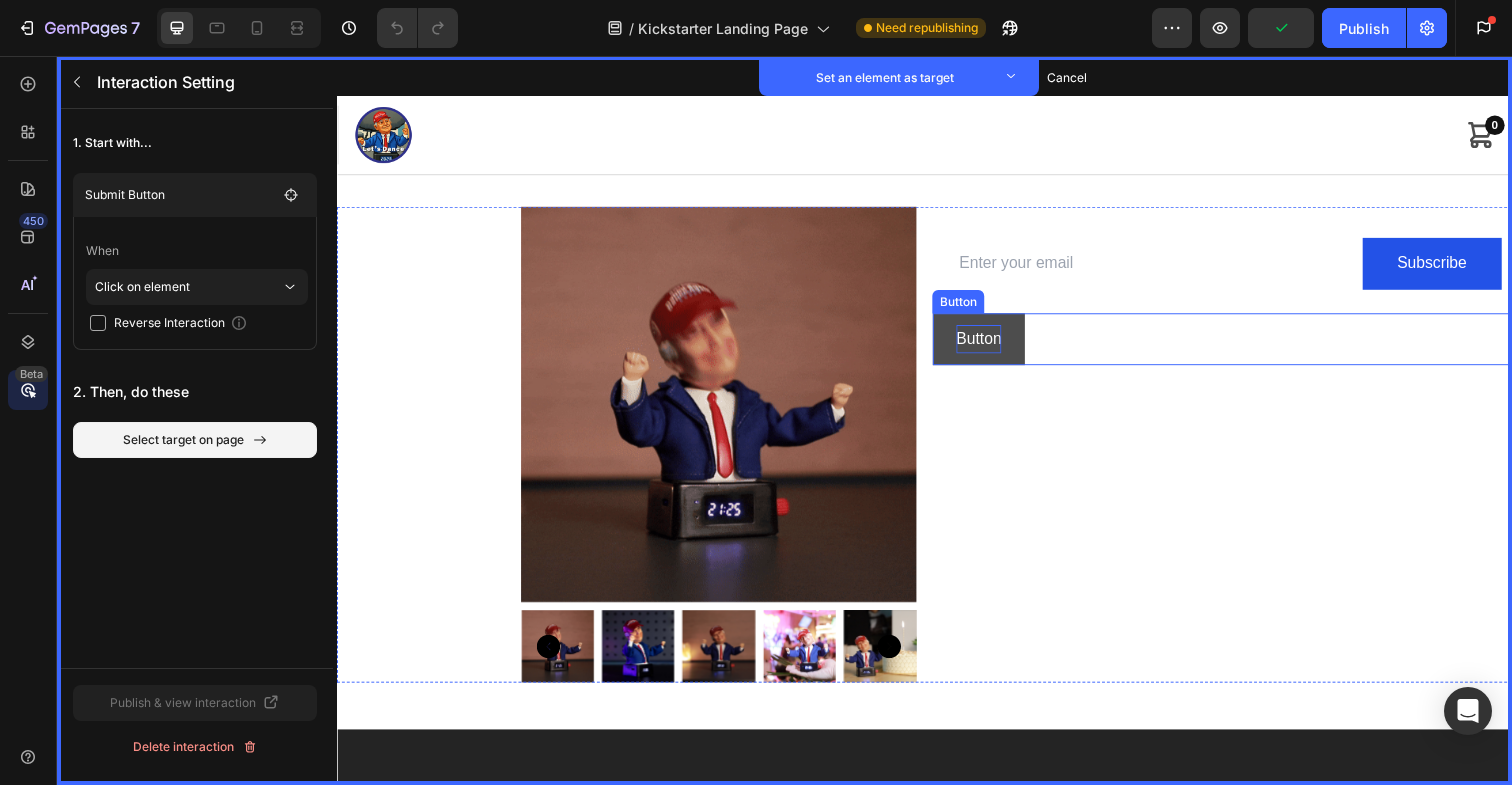 click on "Button" at bounding box center (992, 345) 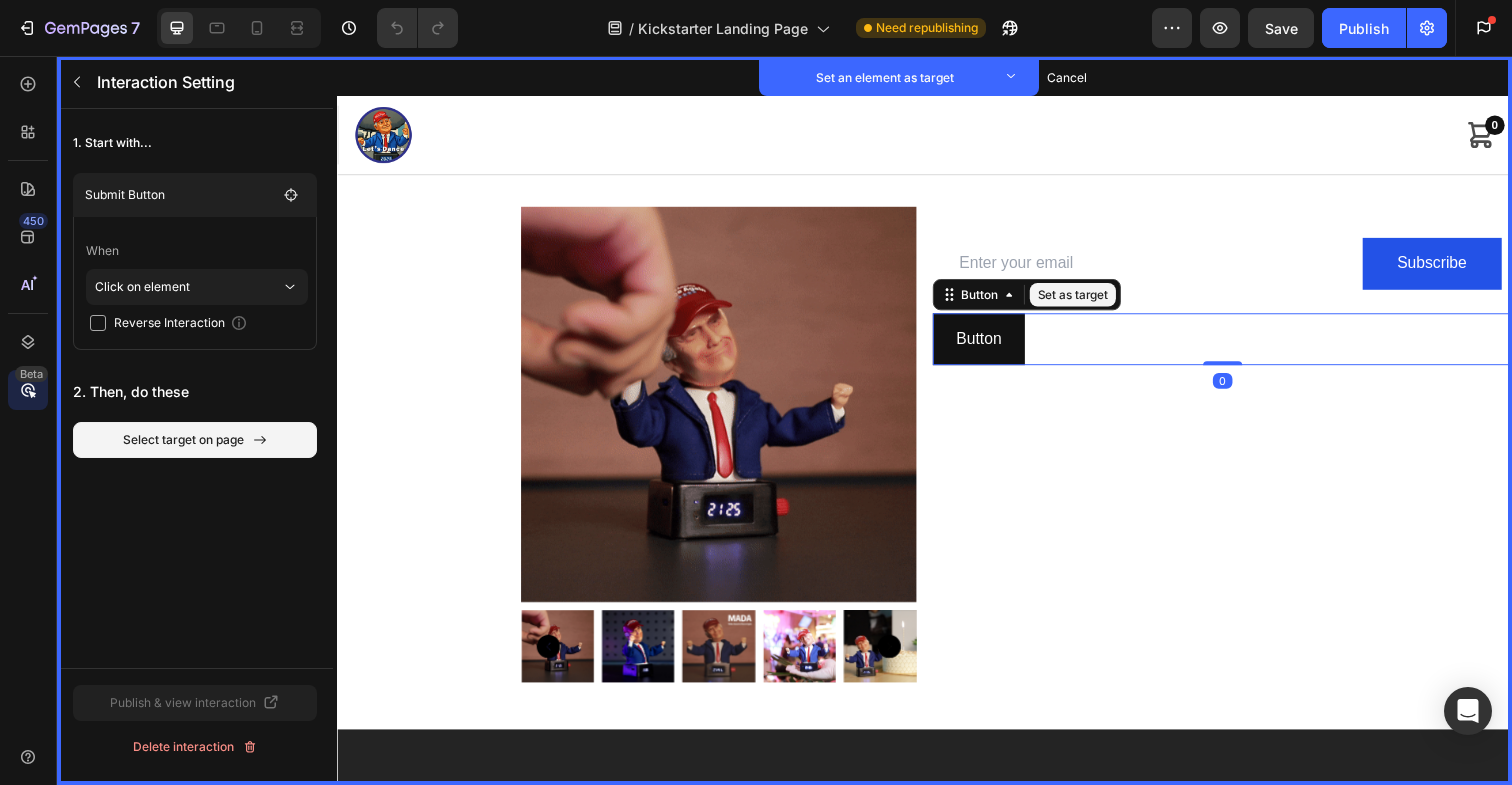click on "Set as target" at bounding box center (1088, 300) 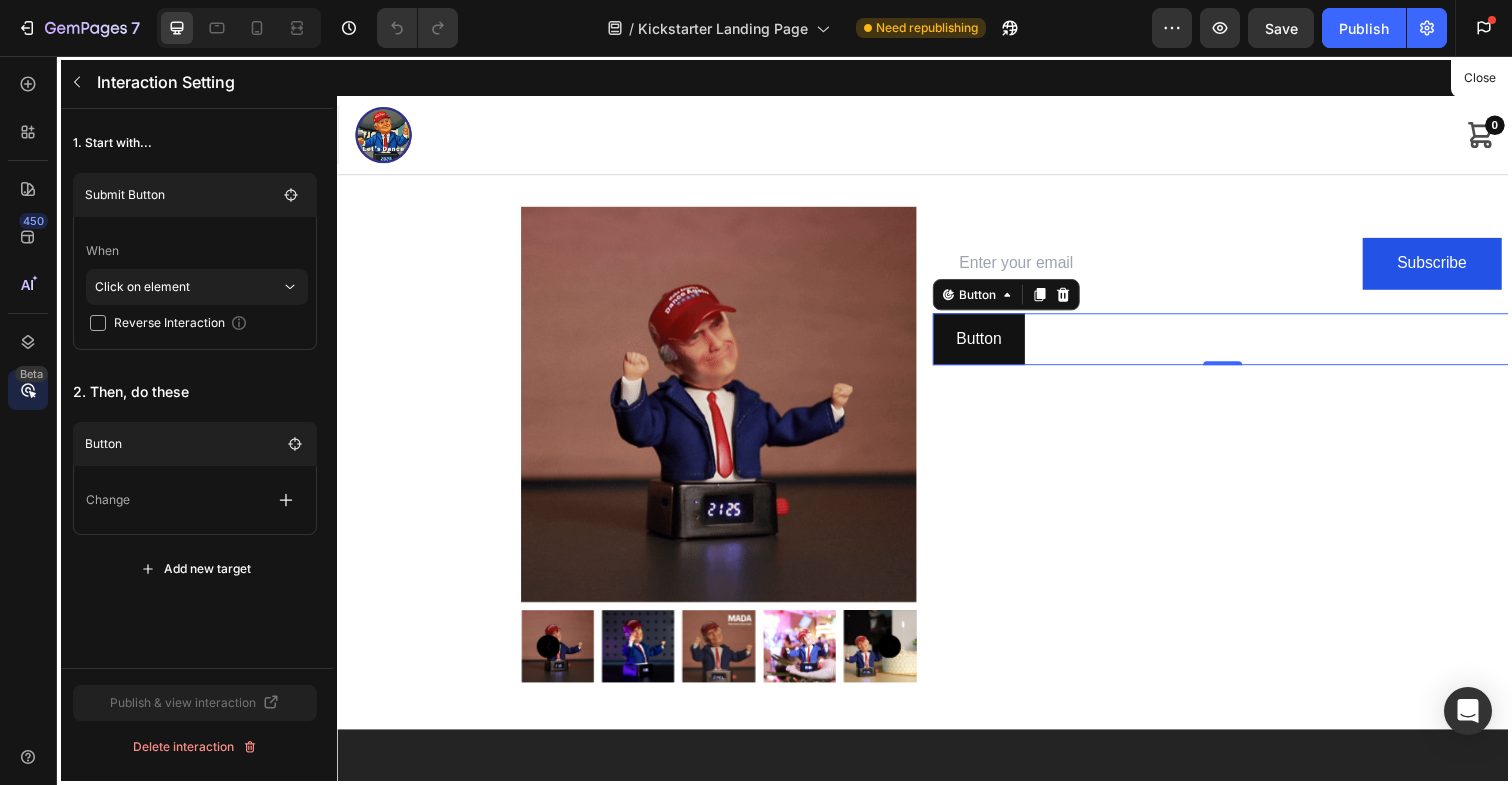 click on "Change" at bounding box center (108, 500) 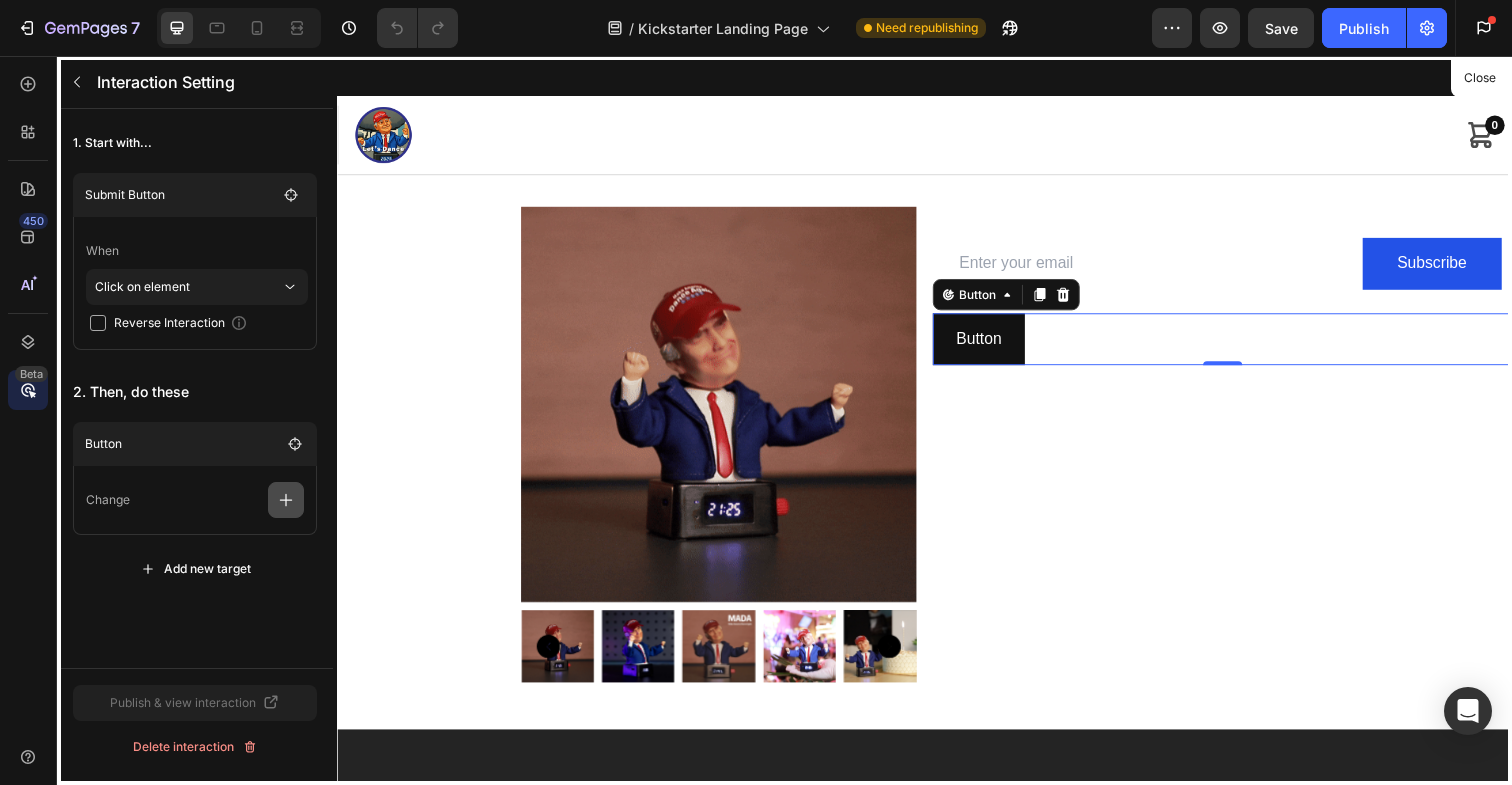 click 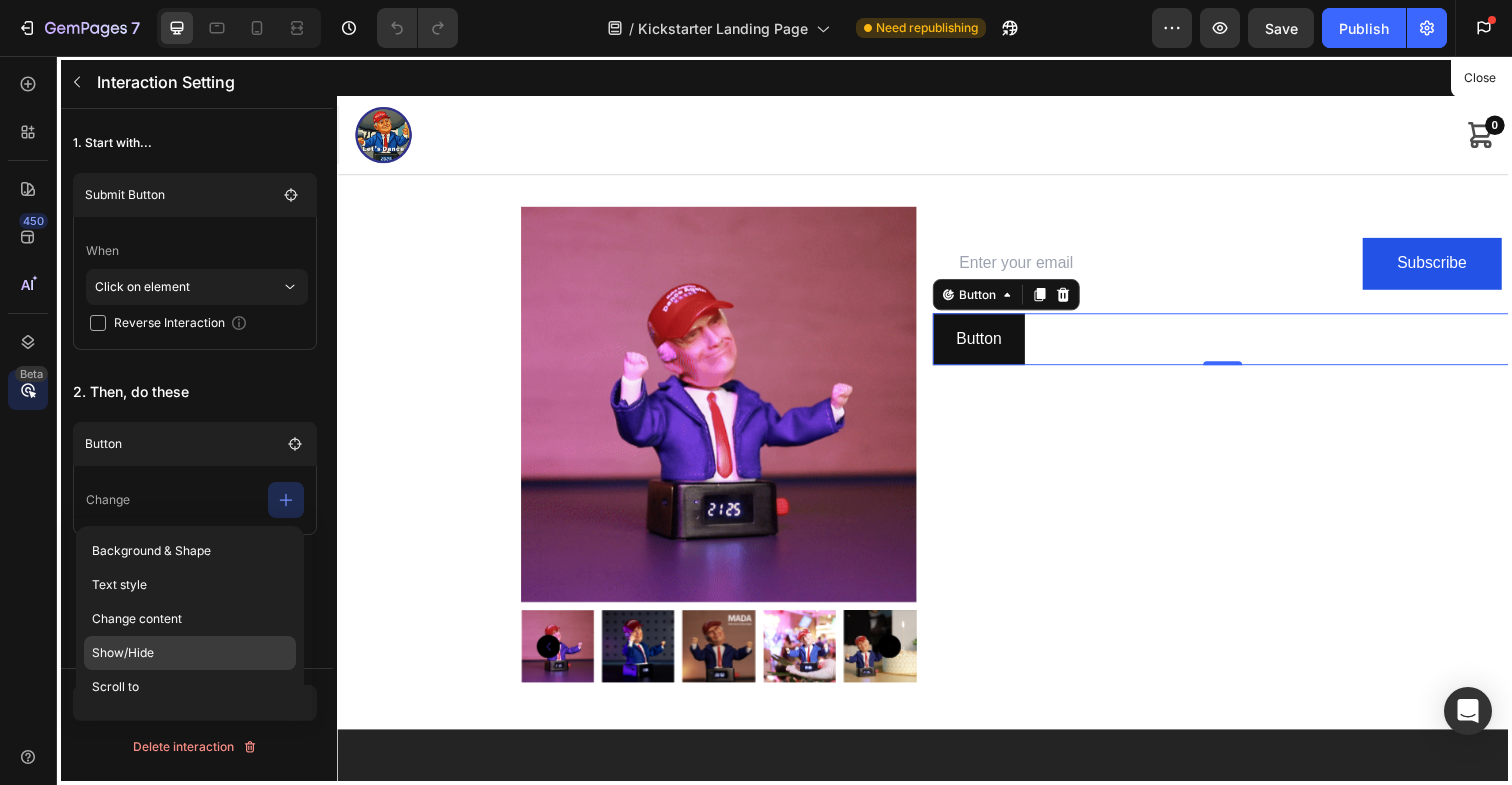 click on "Show/Hide" 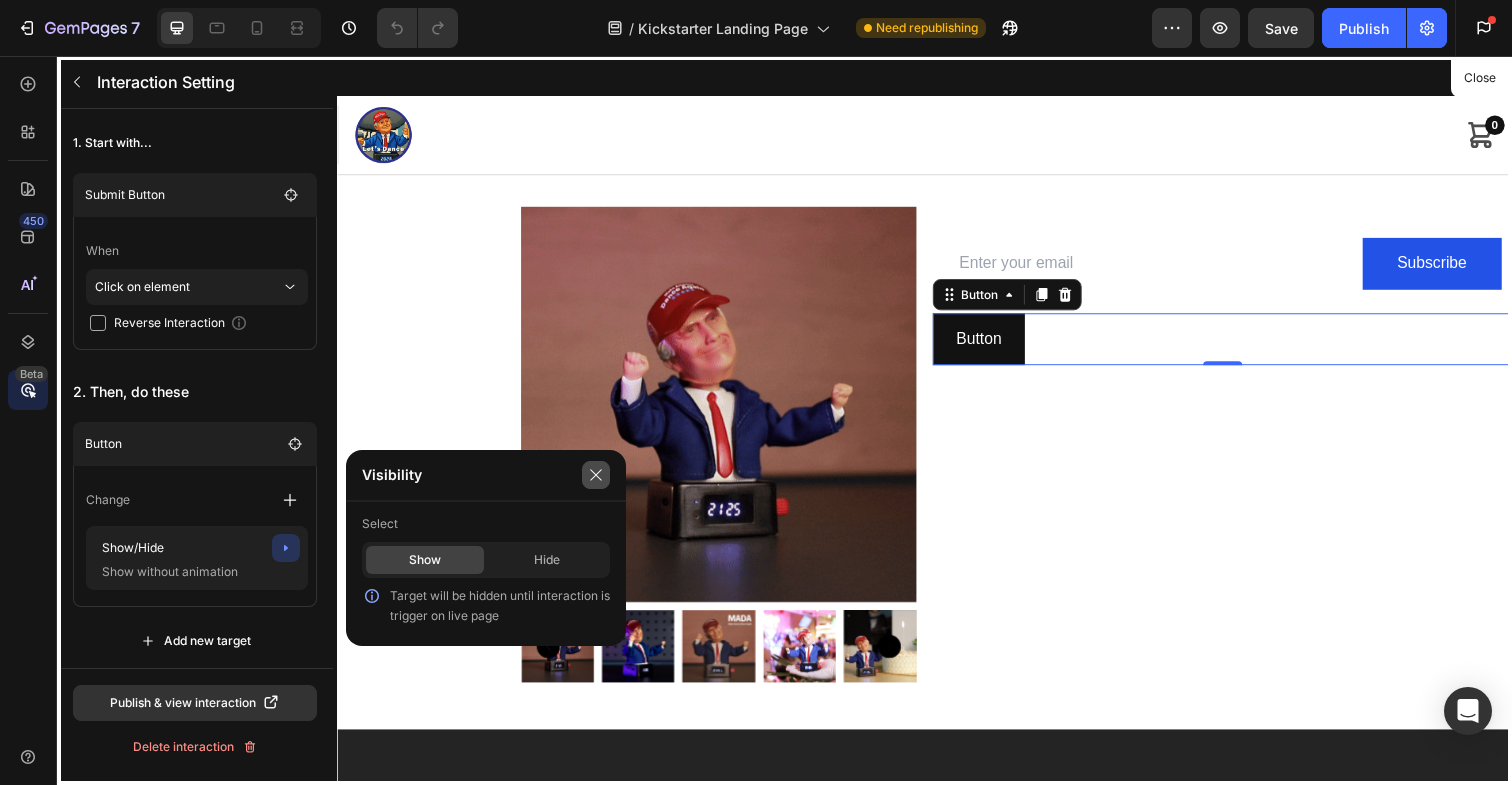 click 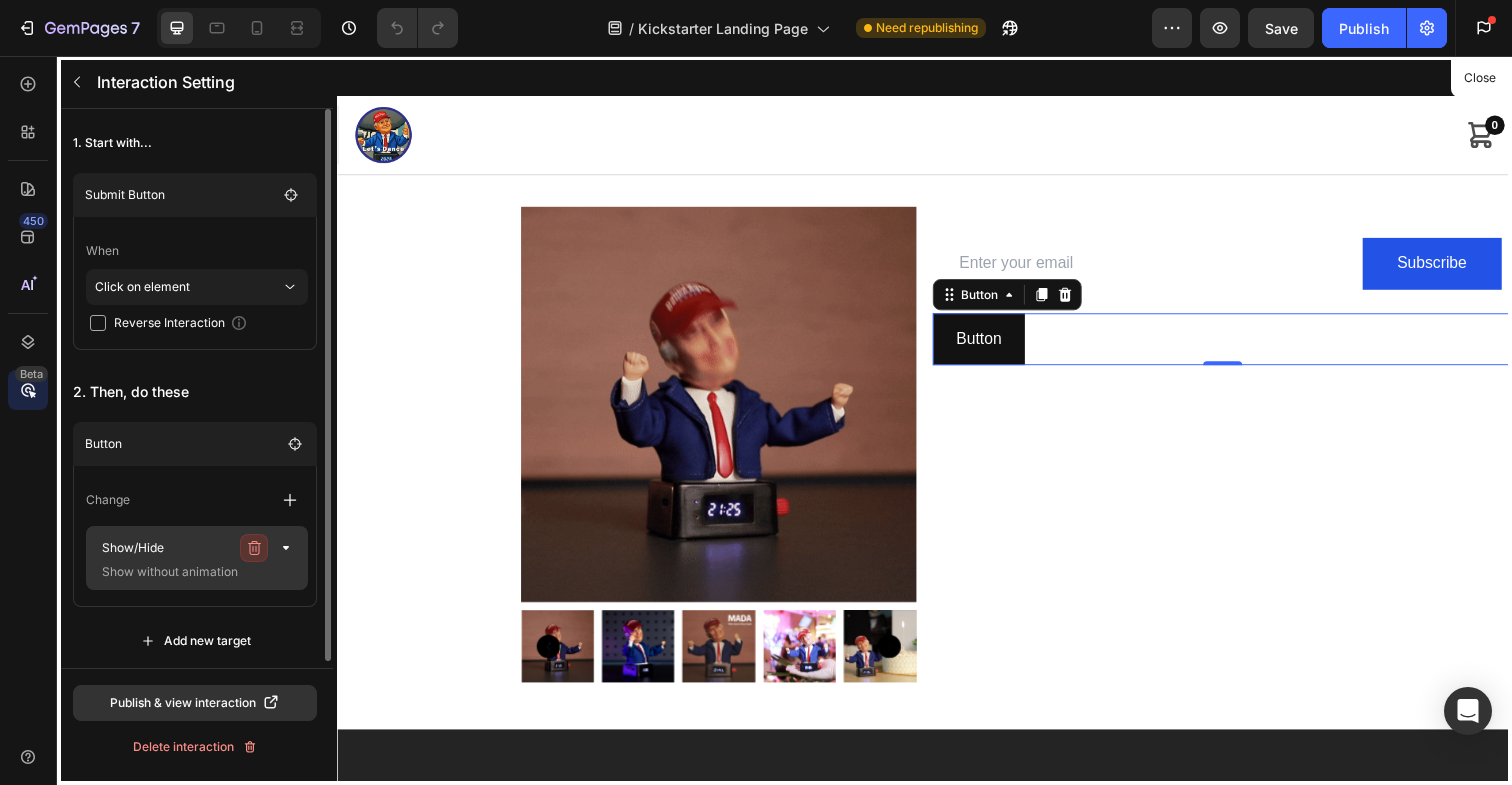 click 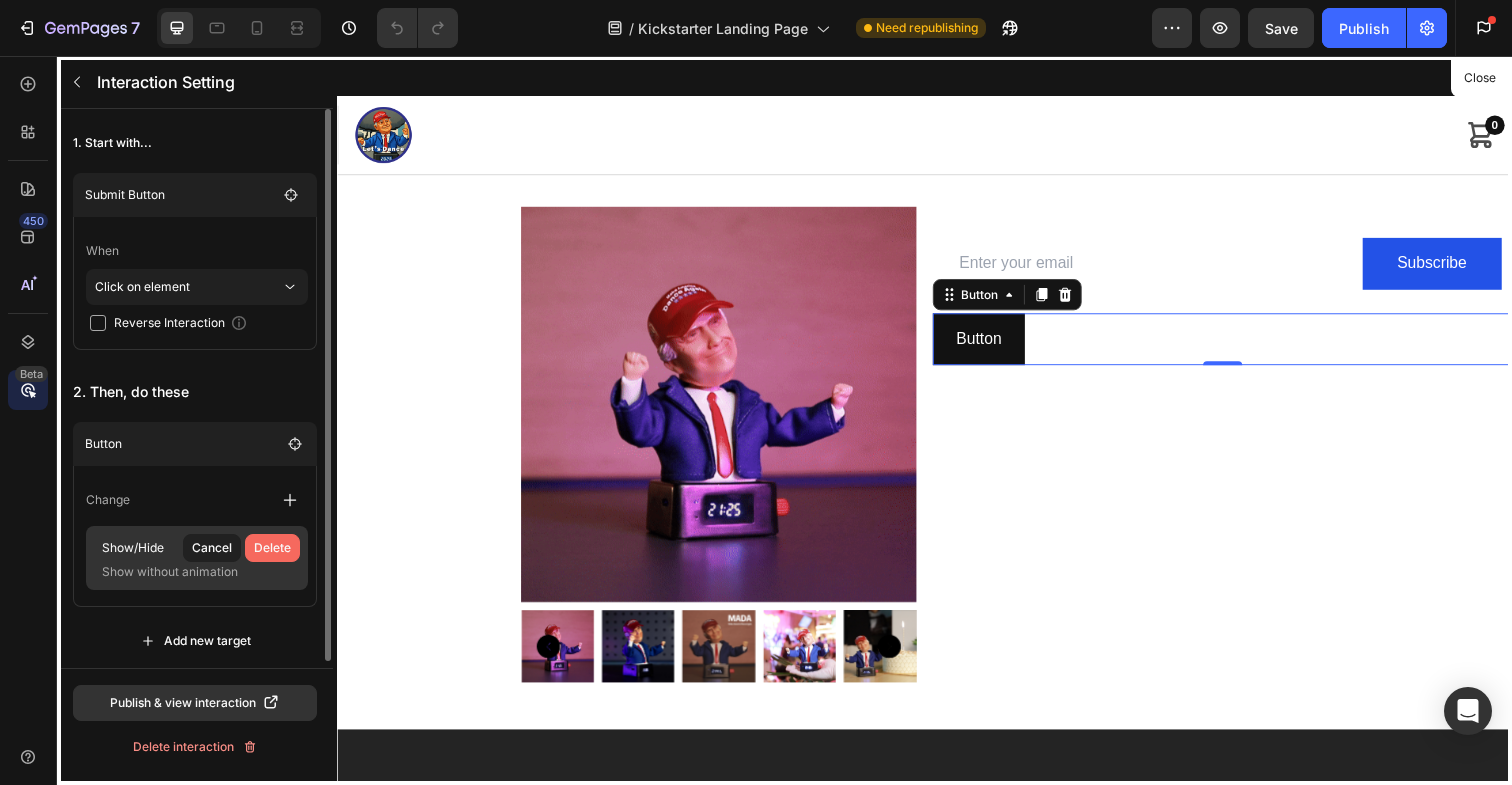 click on "Delete" at bounding box center (272, 548) 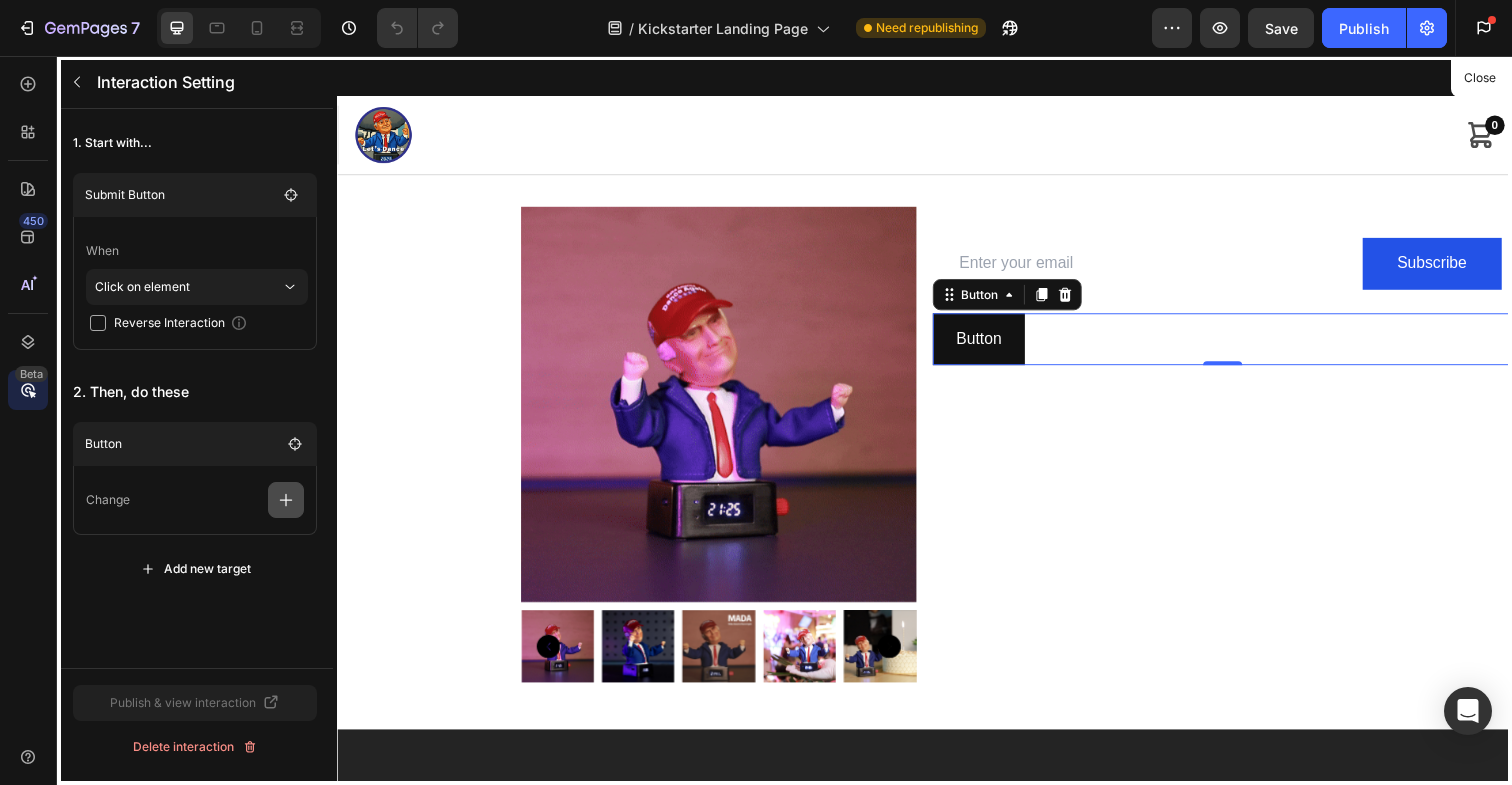 click 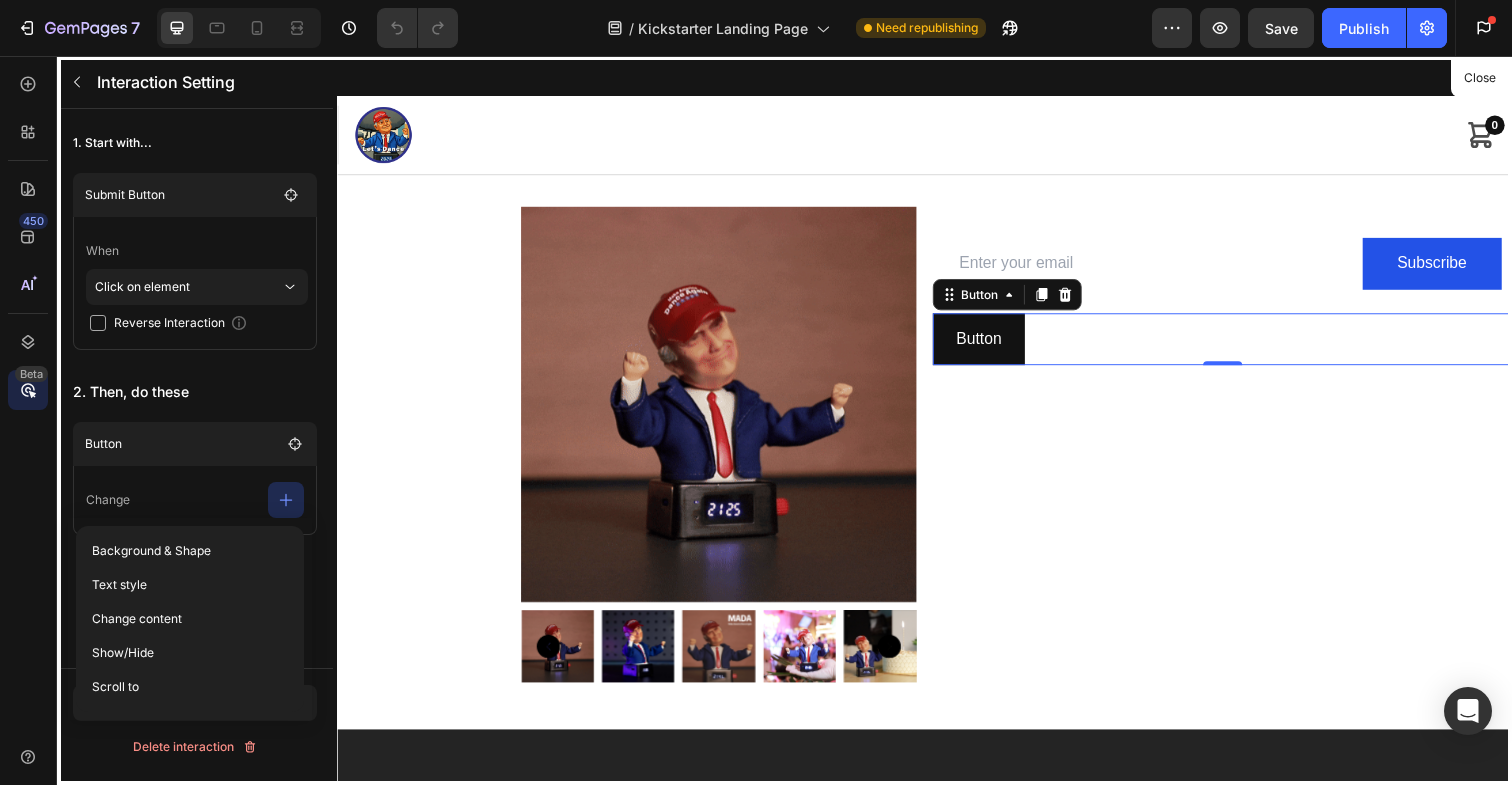 click on "1. Start with... Submit Button When Click on element Reverse Interaction 2. Then, do these Button Change  Add new target" at bounding box center (195, 356) 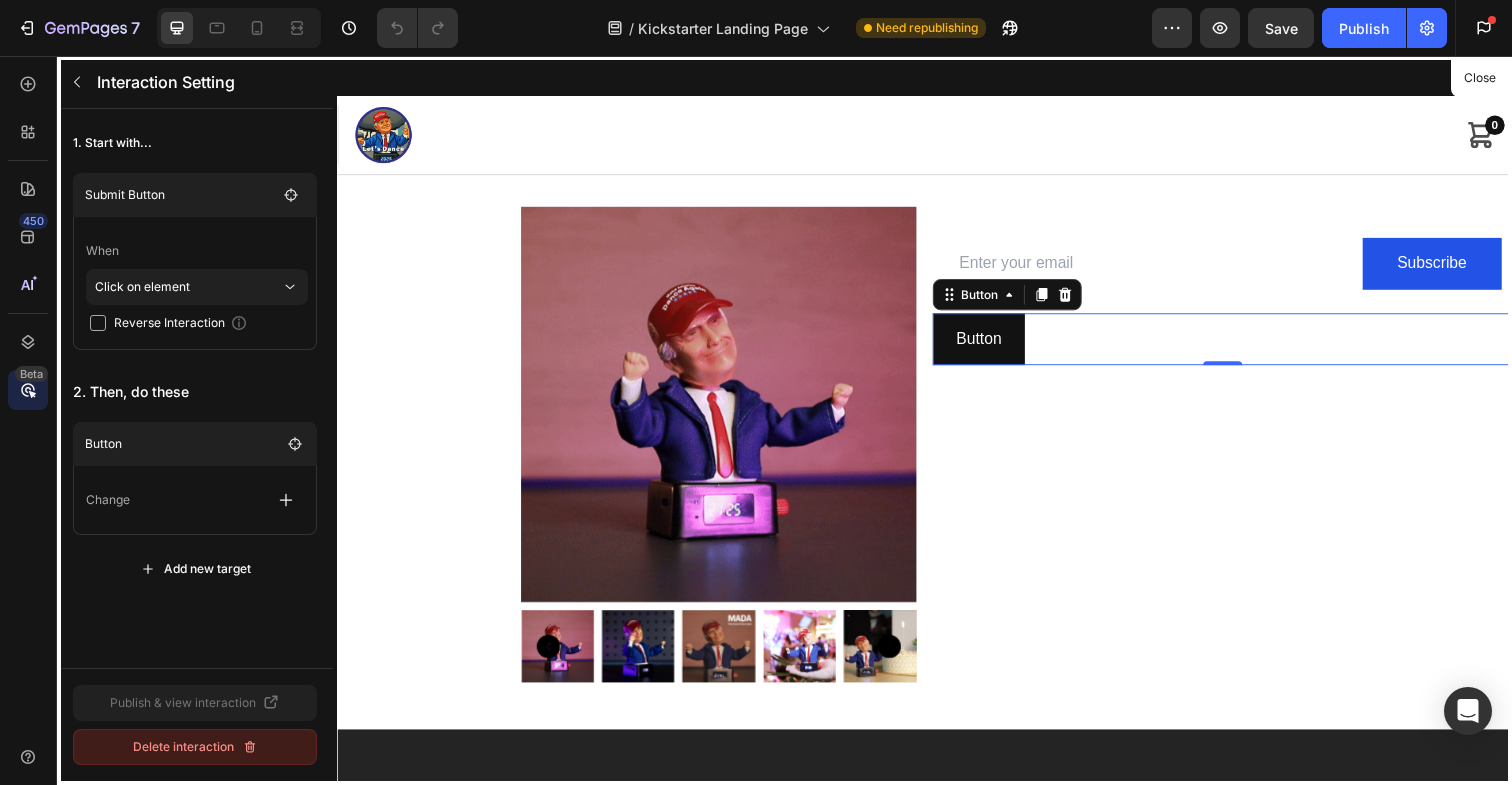 click on "Delete interaction" 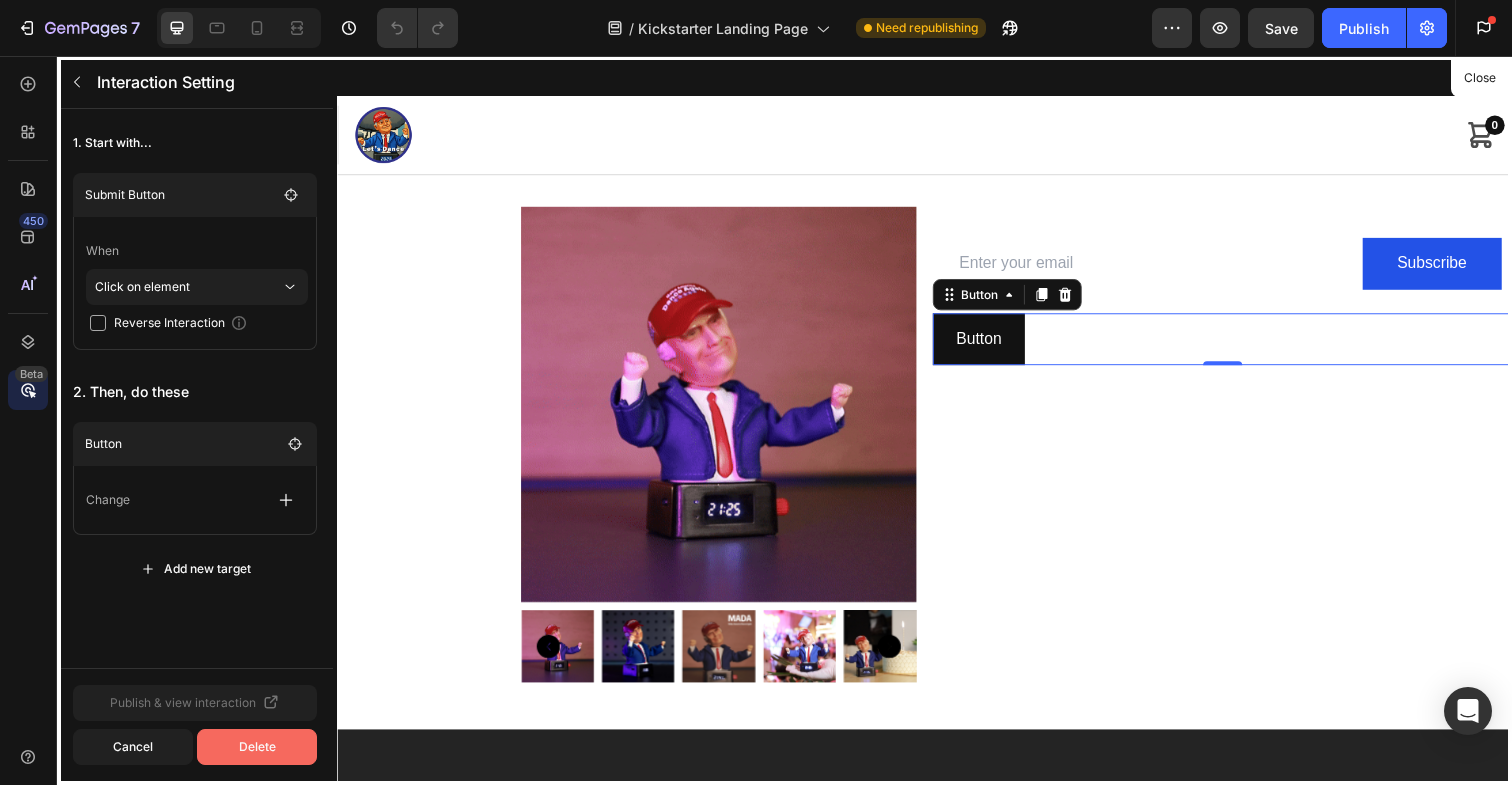 click on "Delete" at bounding box center (257, 747) 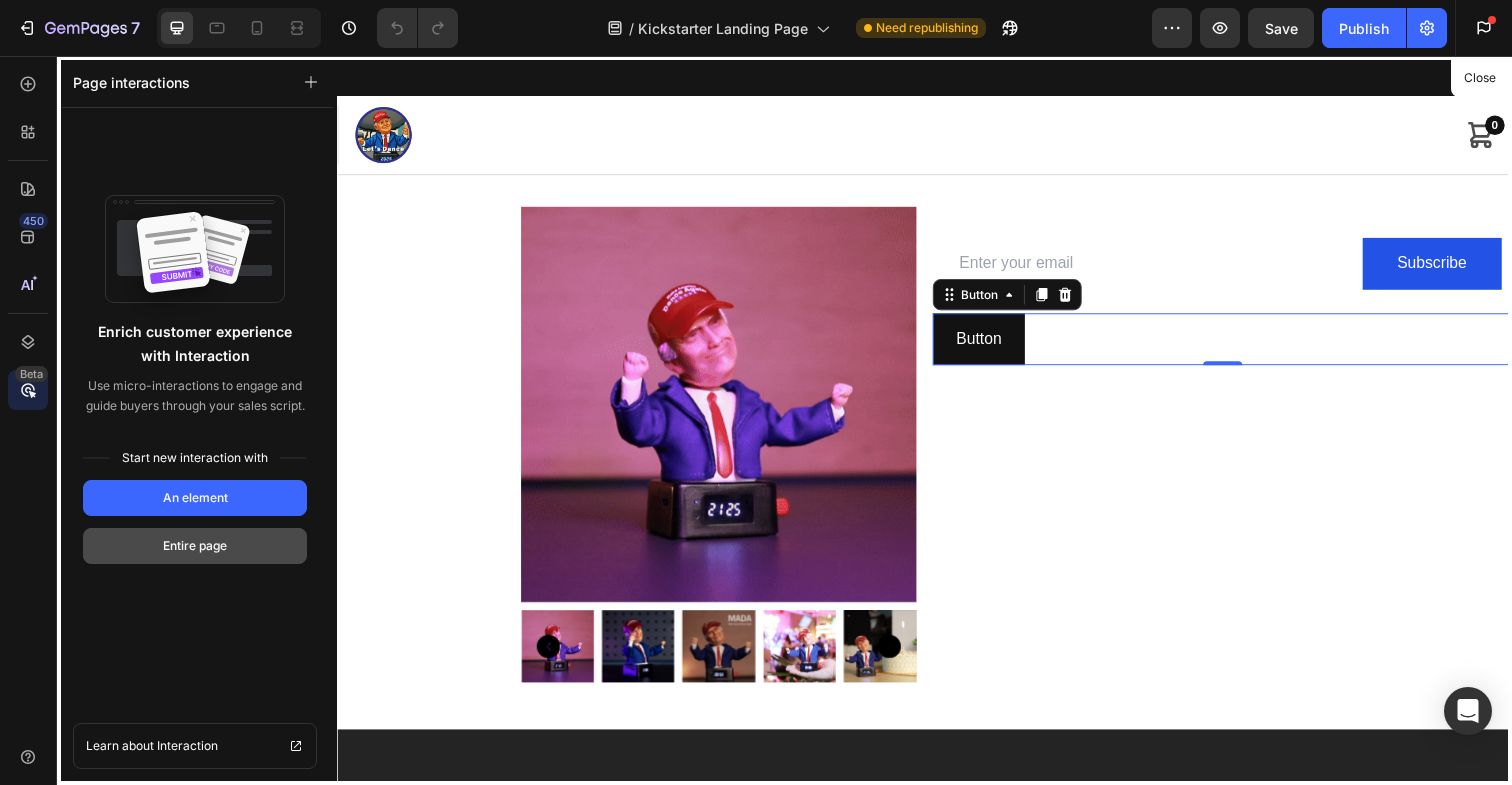 click on "Entire page" at bounding box center (195, 546) 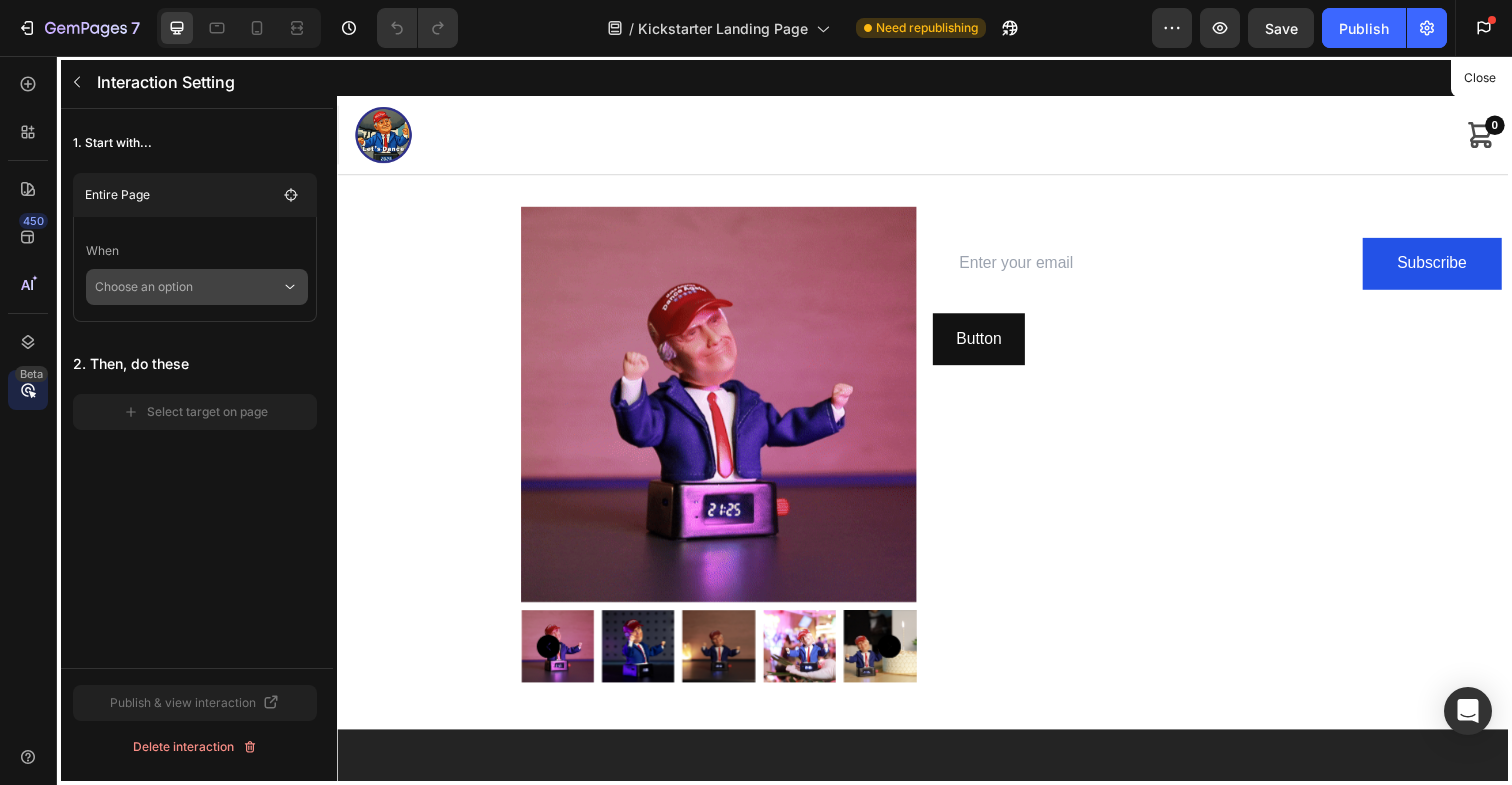 click on "Choose an option" at bounding box center (188, 287) 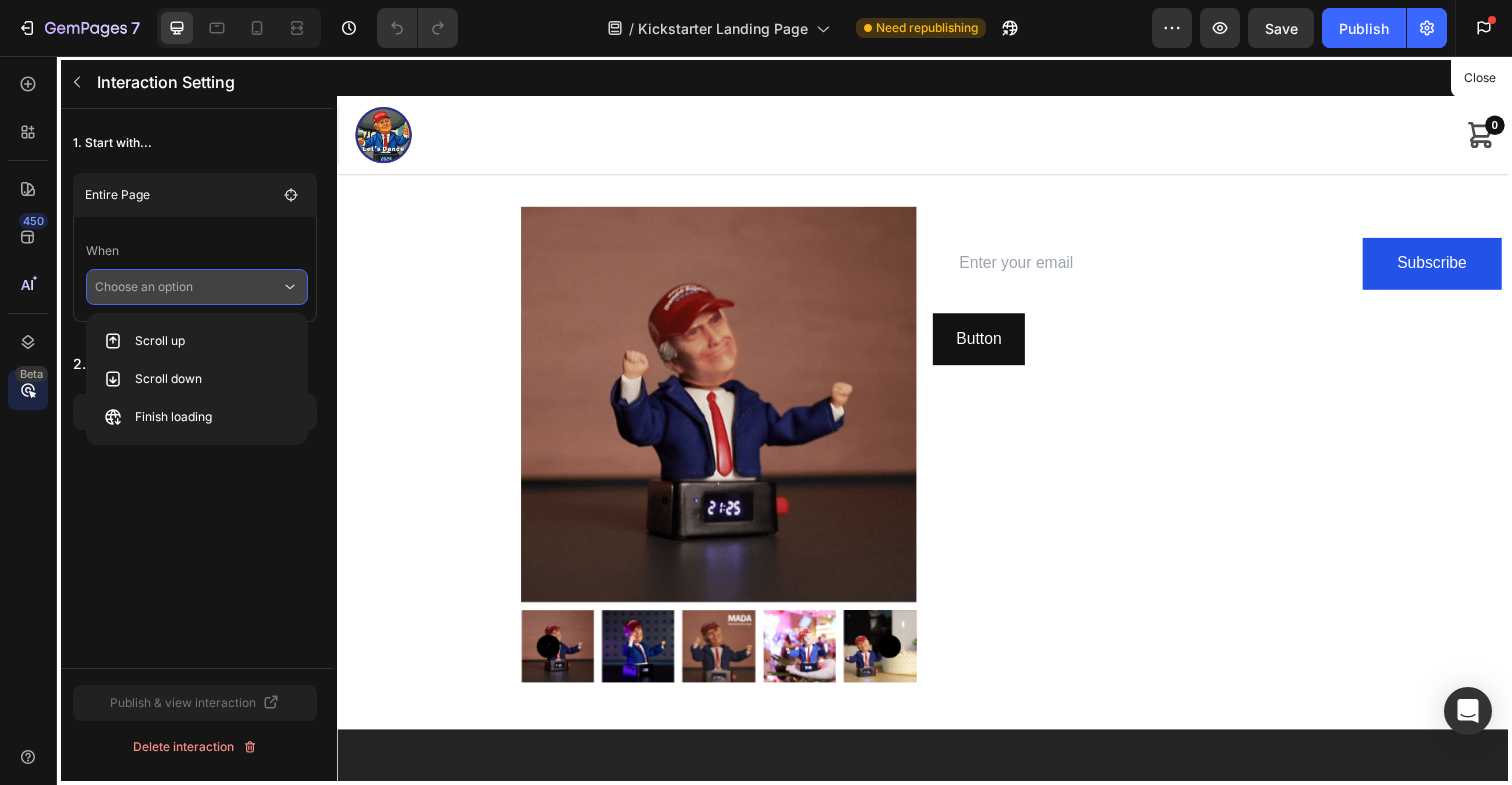 click on "Choose an option" at bounding box center [188, 287] 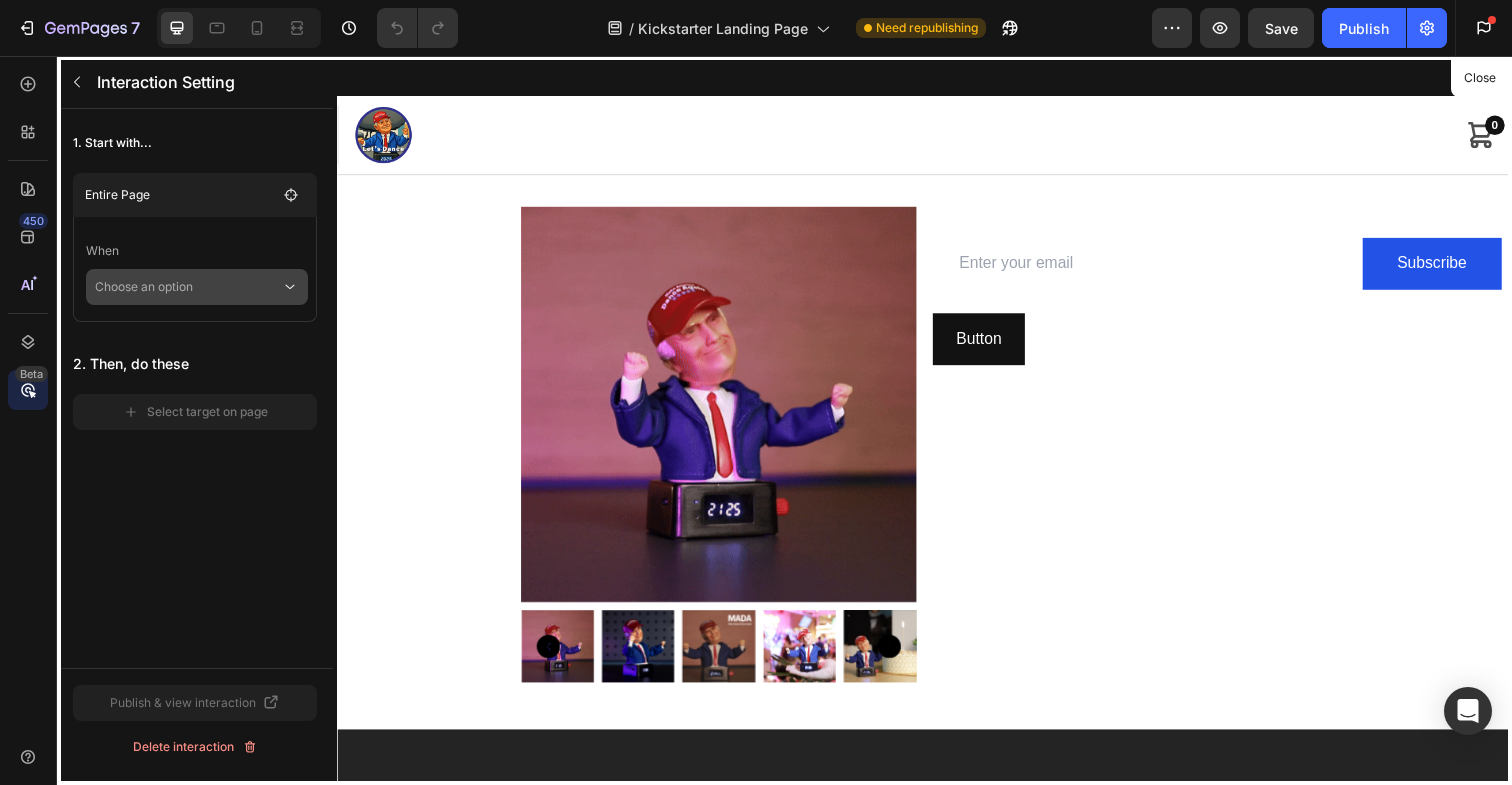 click on "Choose an option" at bounding box center [188, 287] 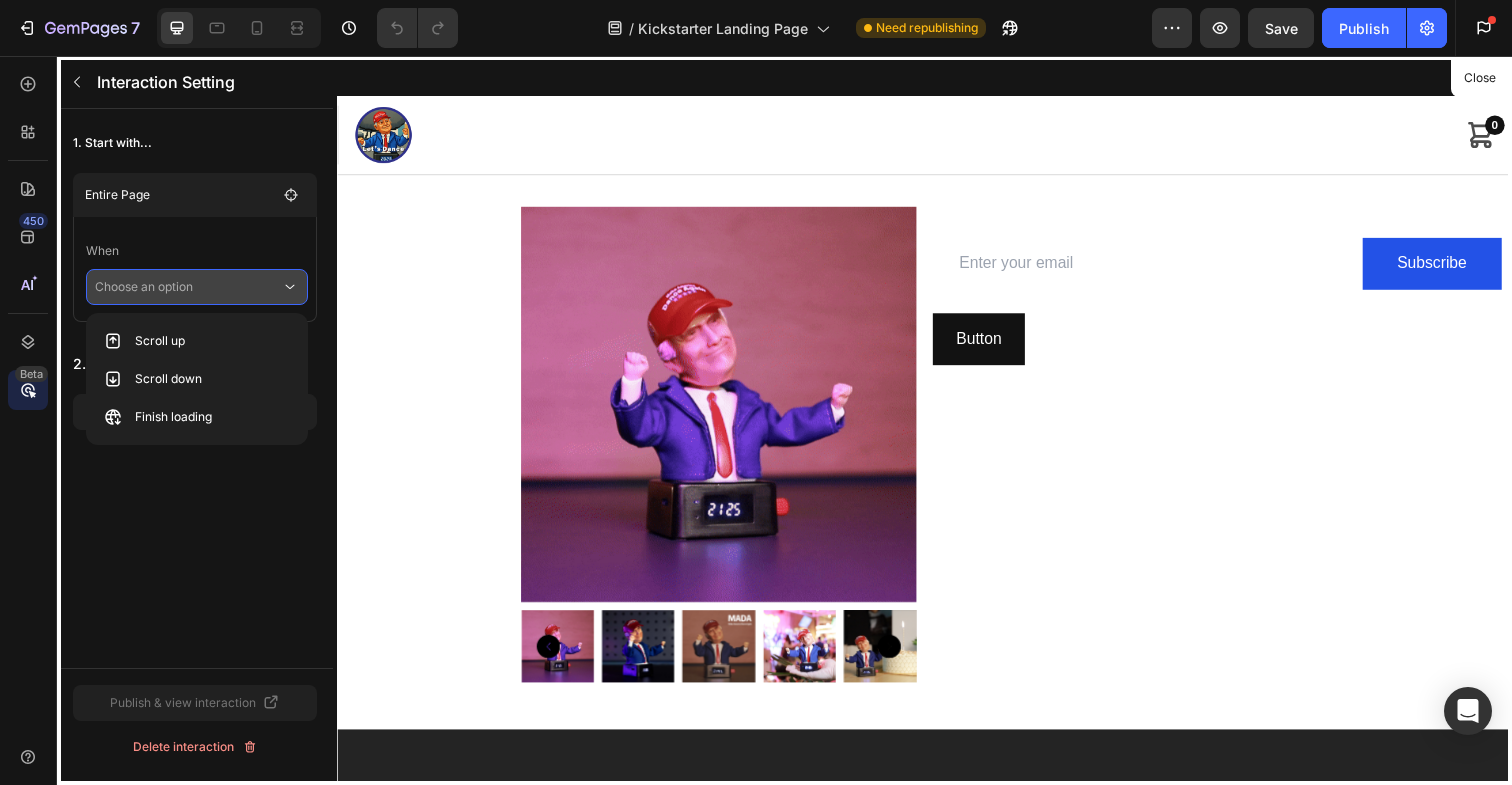 click on "1. Start with... Entire Page When Choose an option 2. Then, do these  Select target on page" at bounding box center (195, 388) 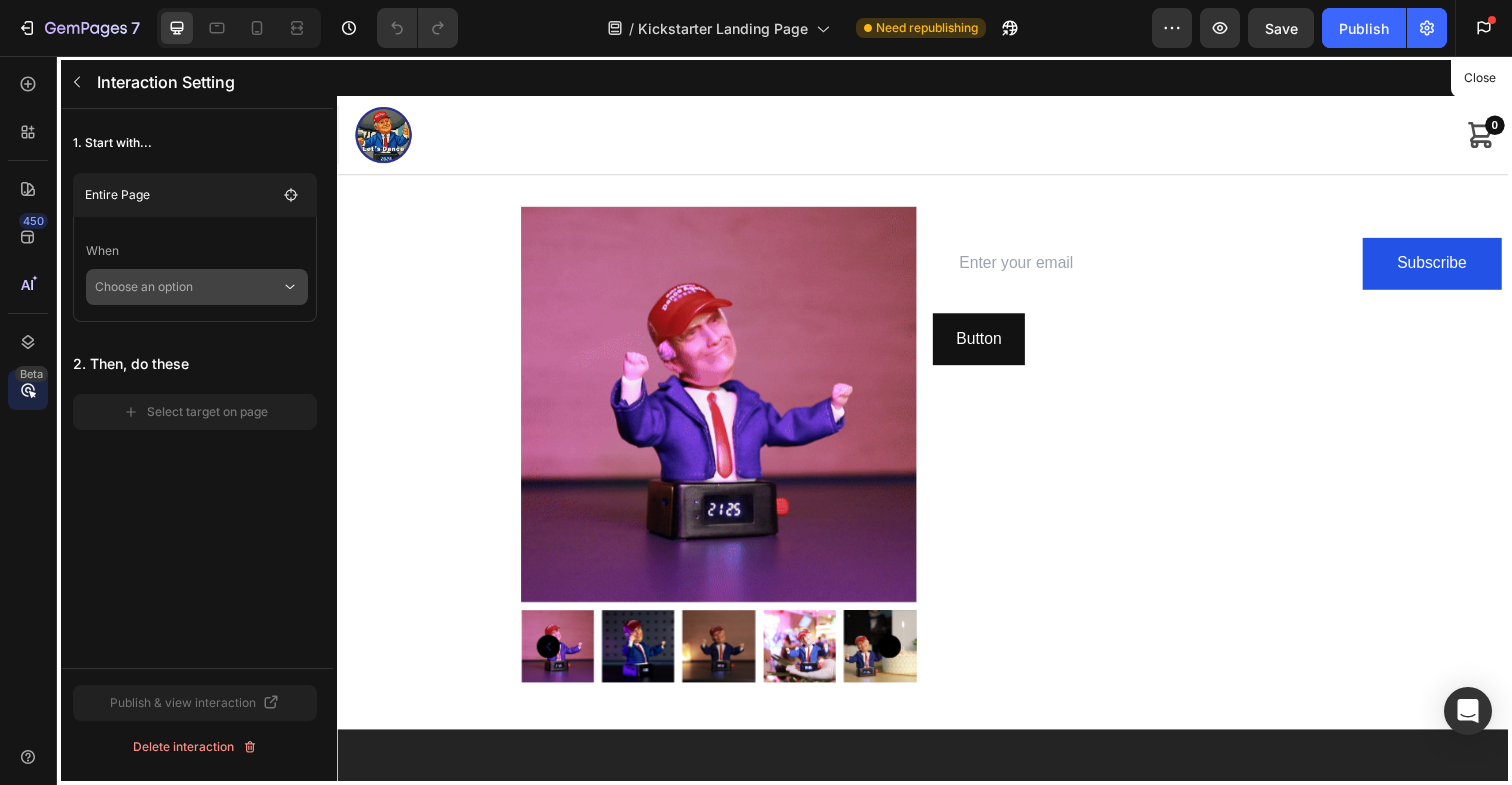 click on "Choose an option" at bounding box center [188, 287] 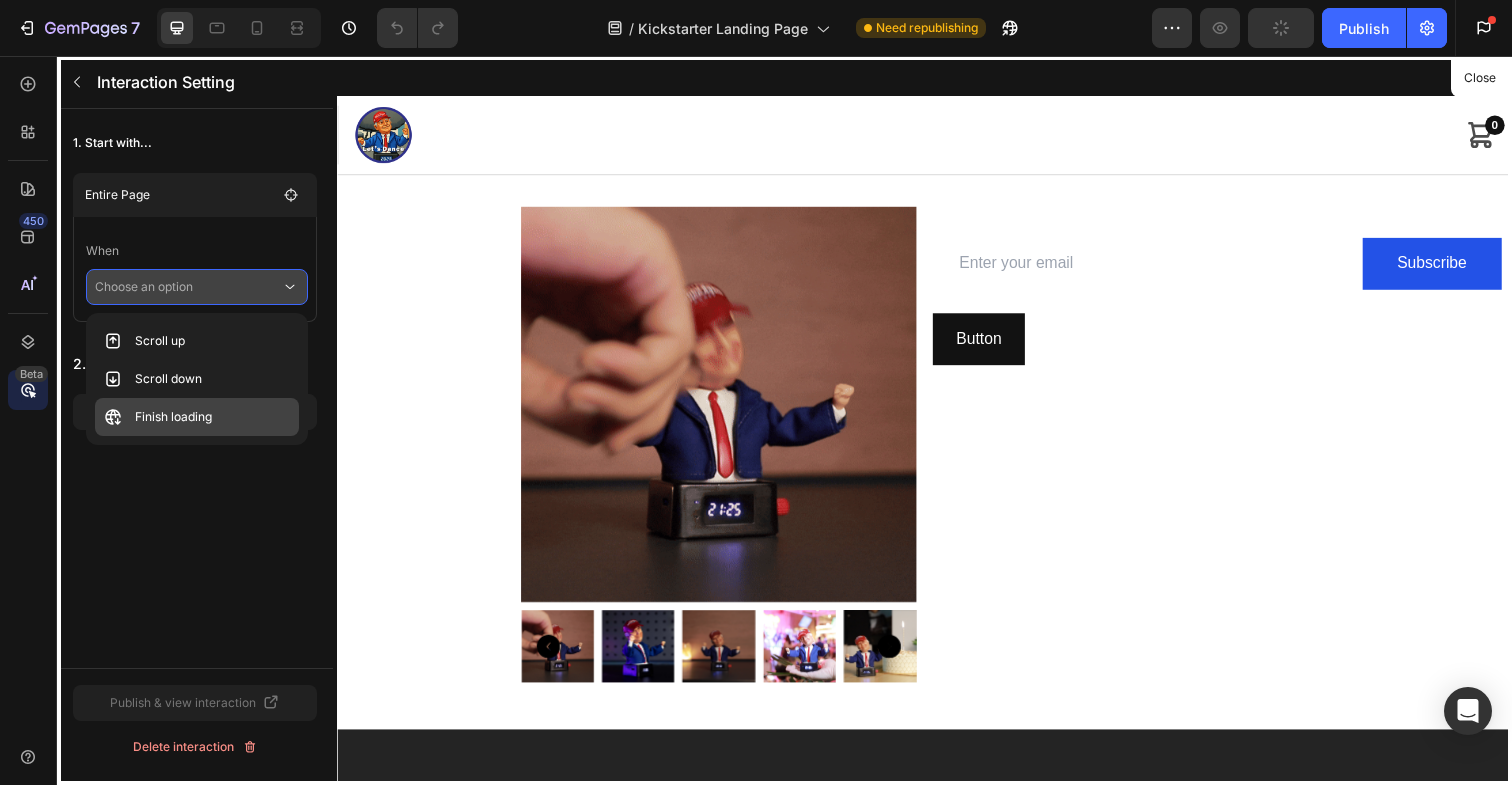 click on "Finish loading" at bounding box center (173, 417) 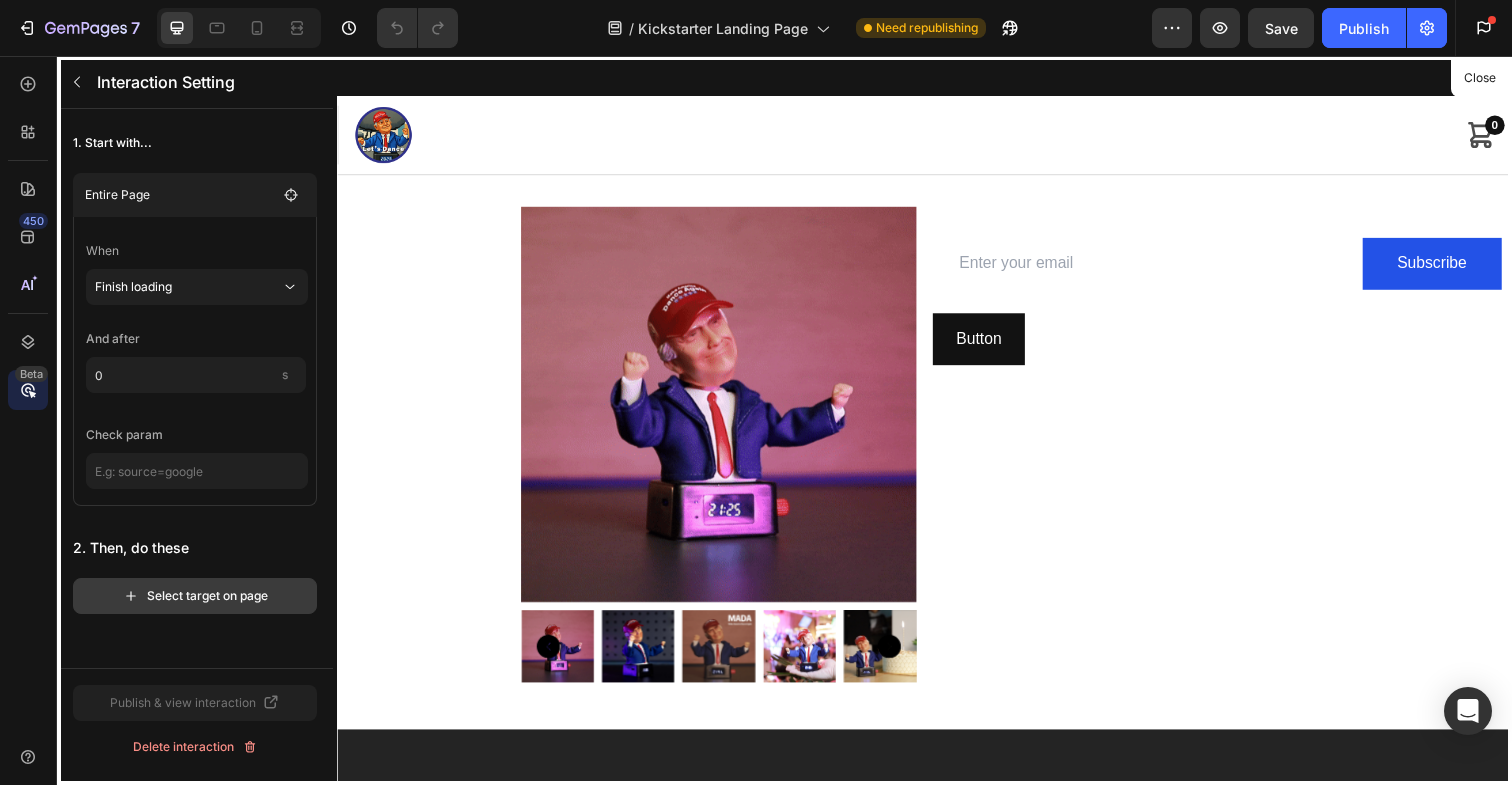click on "Select target on page" at bounding box center (195, 596) 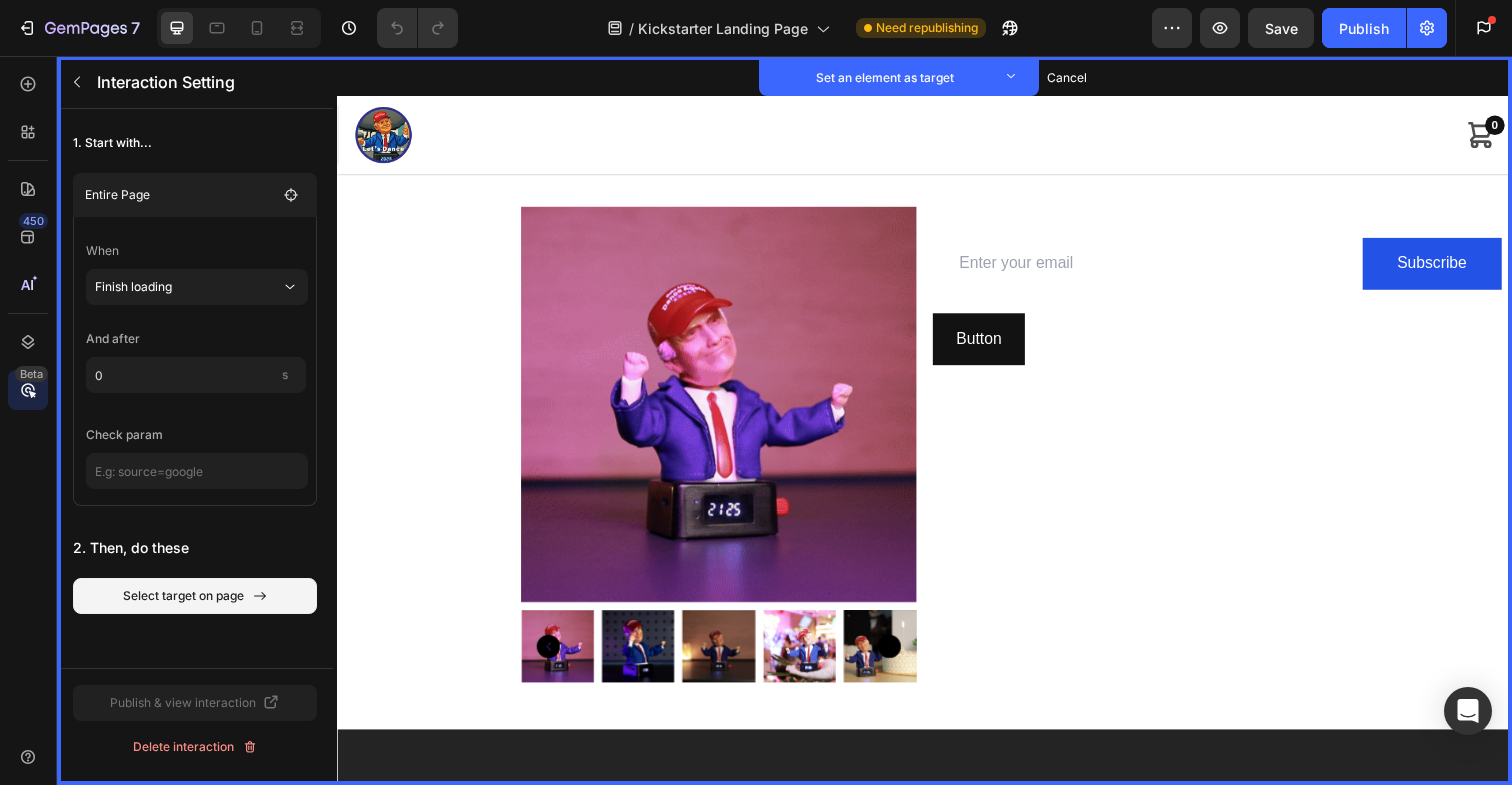 click on "Cancel" at bounding box center [1067, 78] 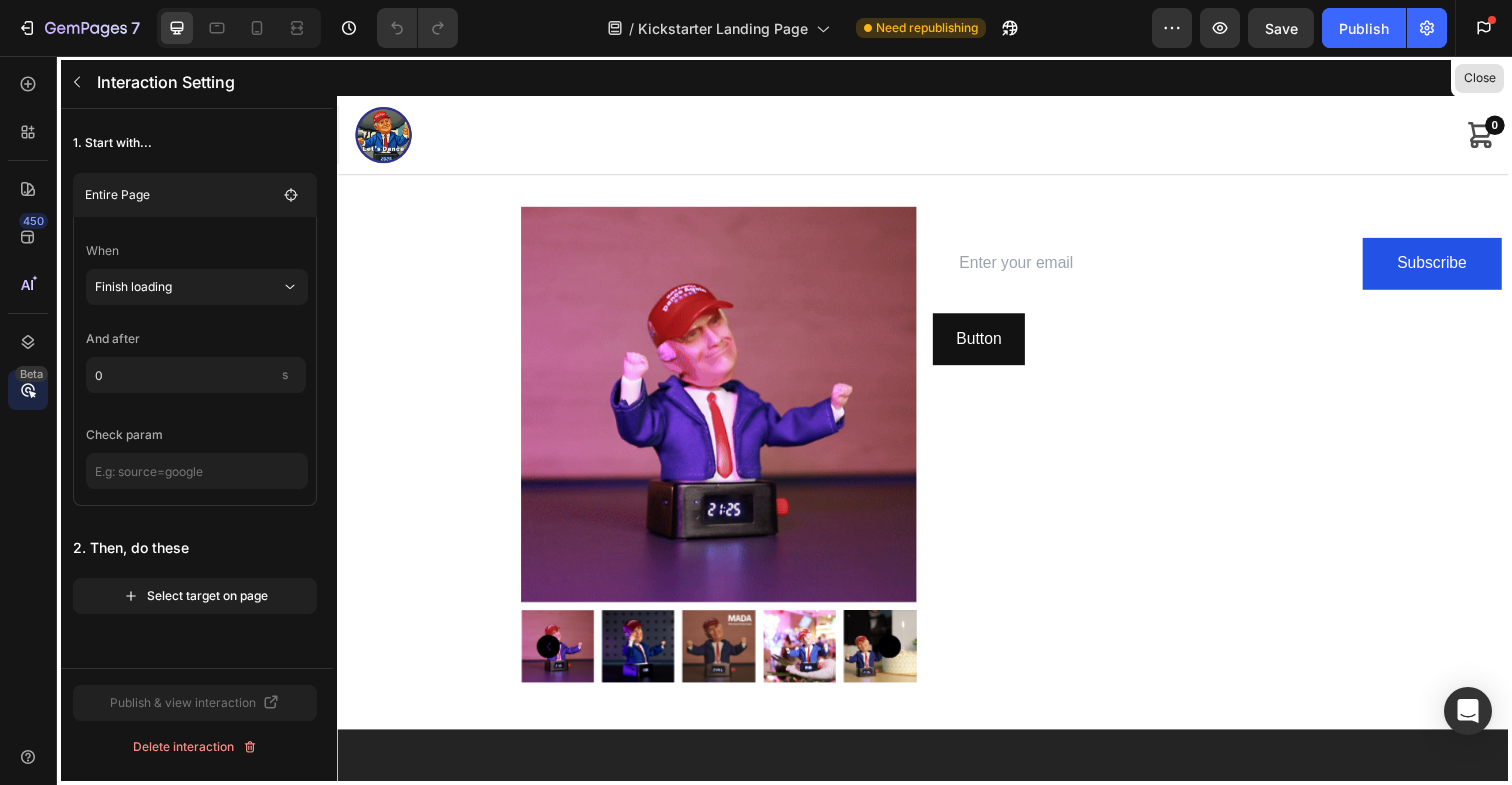 click on "Close" at bounding box center (1479, 78) 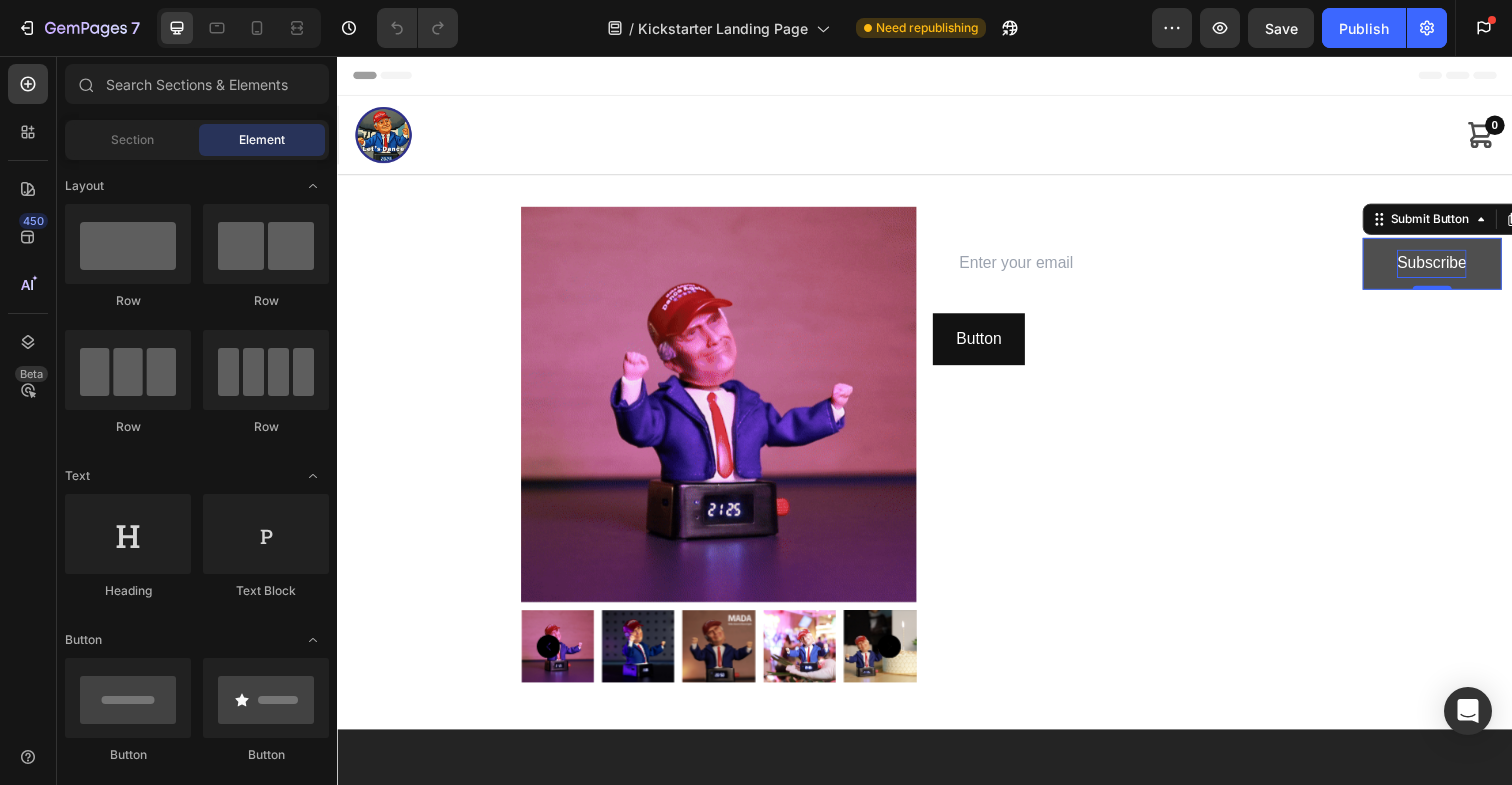 click on "Subscribe" at bounding box center (1454, 268) 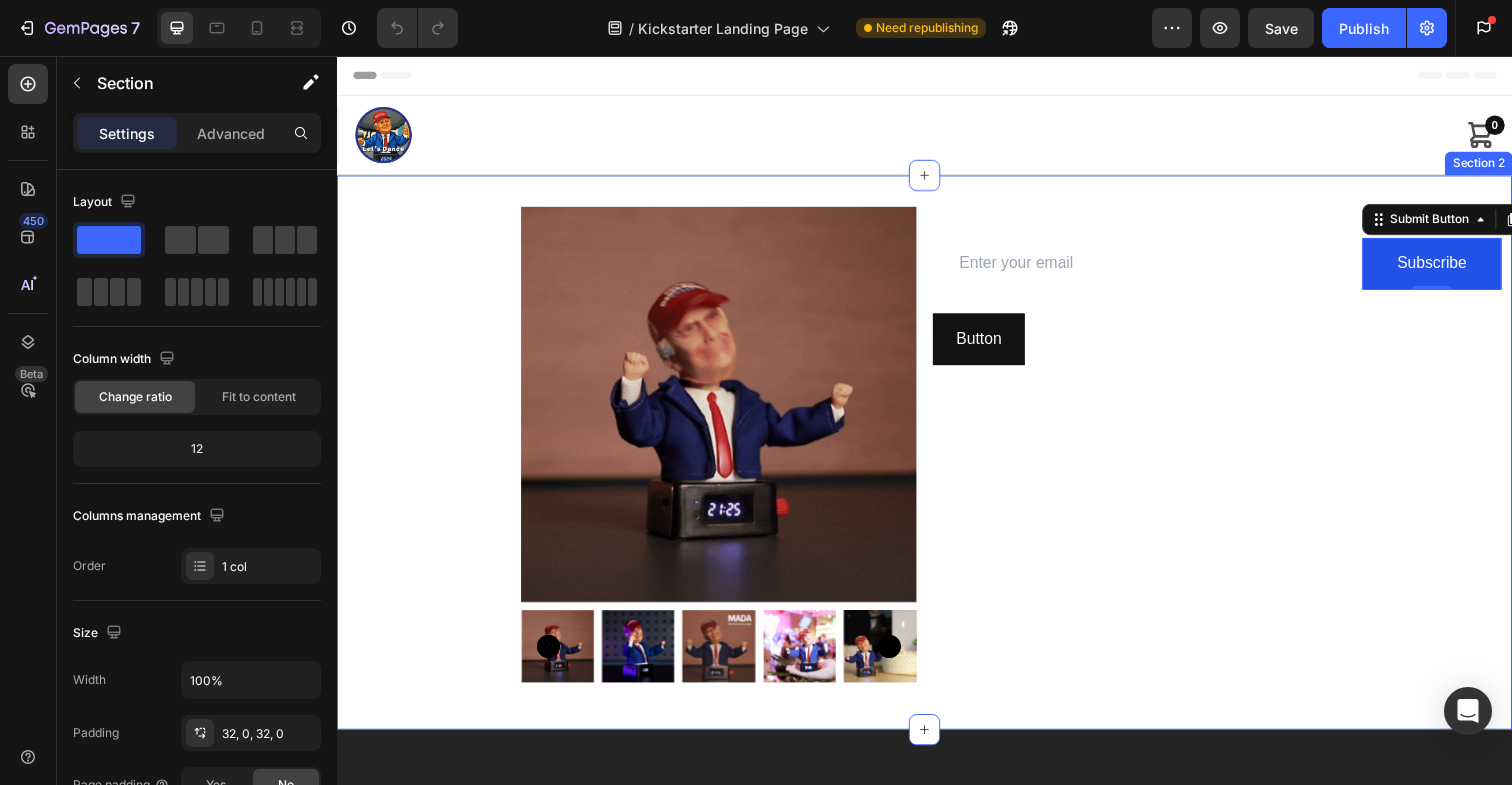 click on "Product Images Product Email Field Subscribe Submit Button   0 Row Newsletter Button Button Row Section 2" at bounding box center [937, 461] 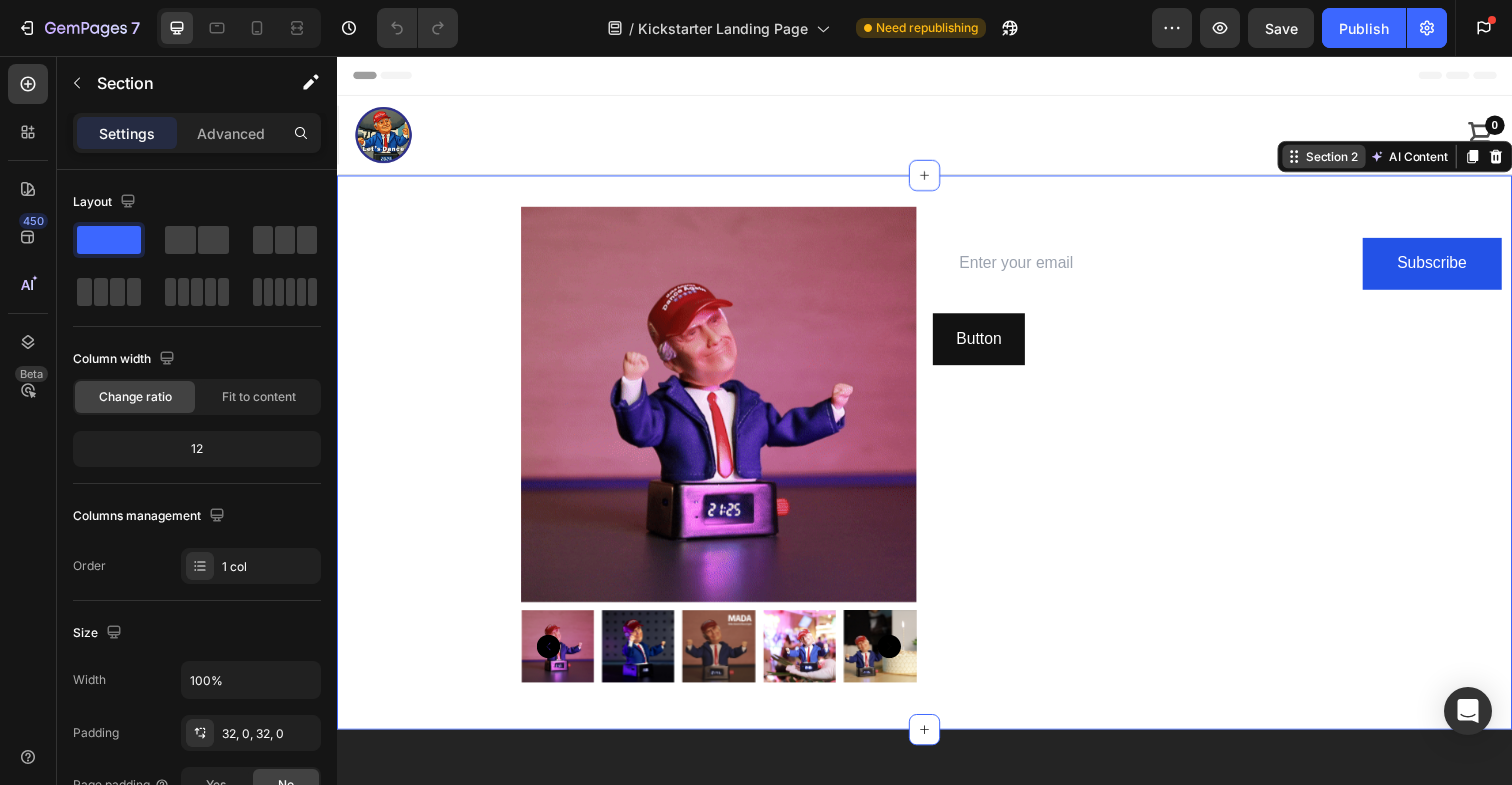 click 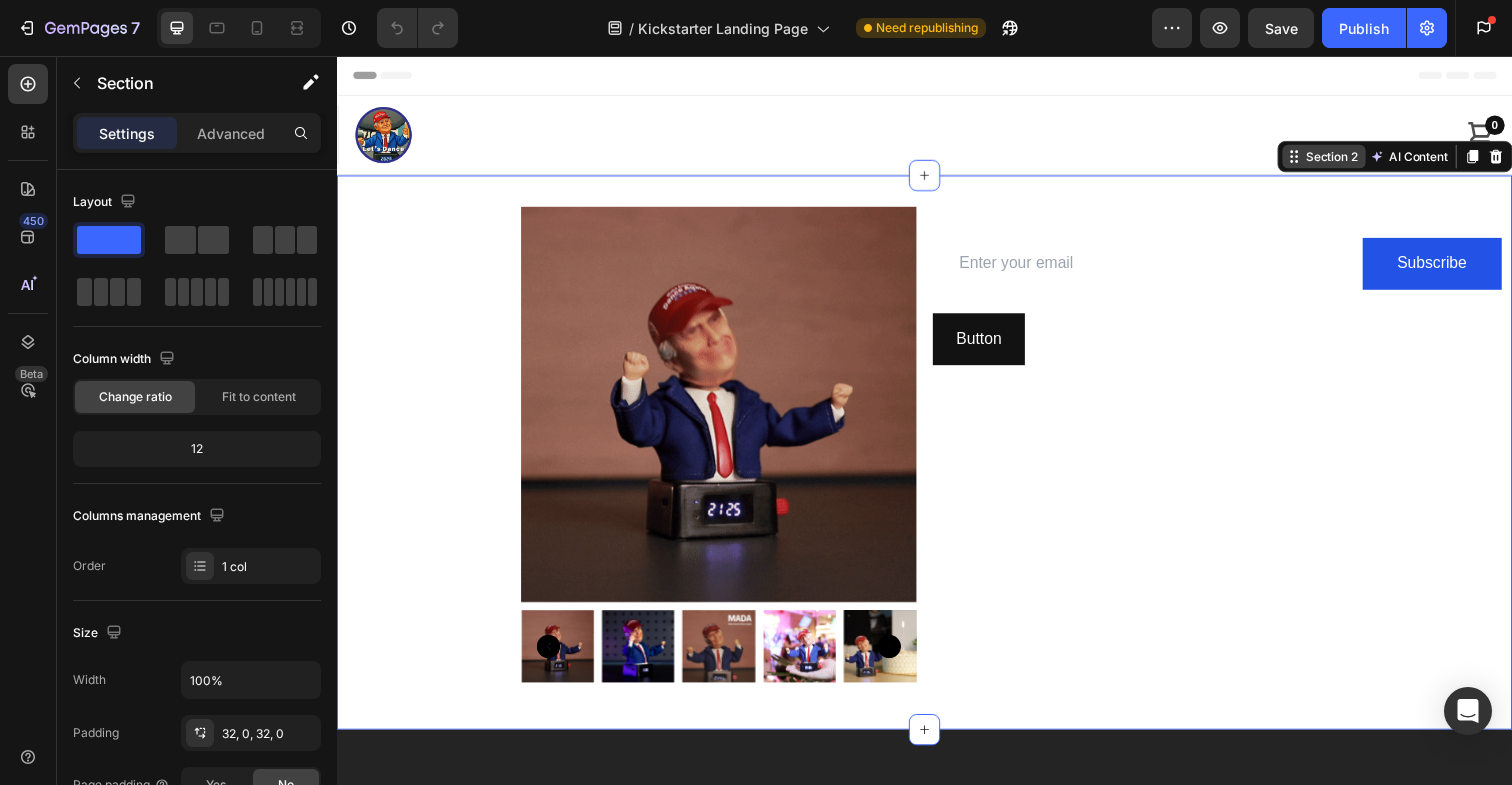click 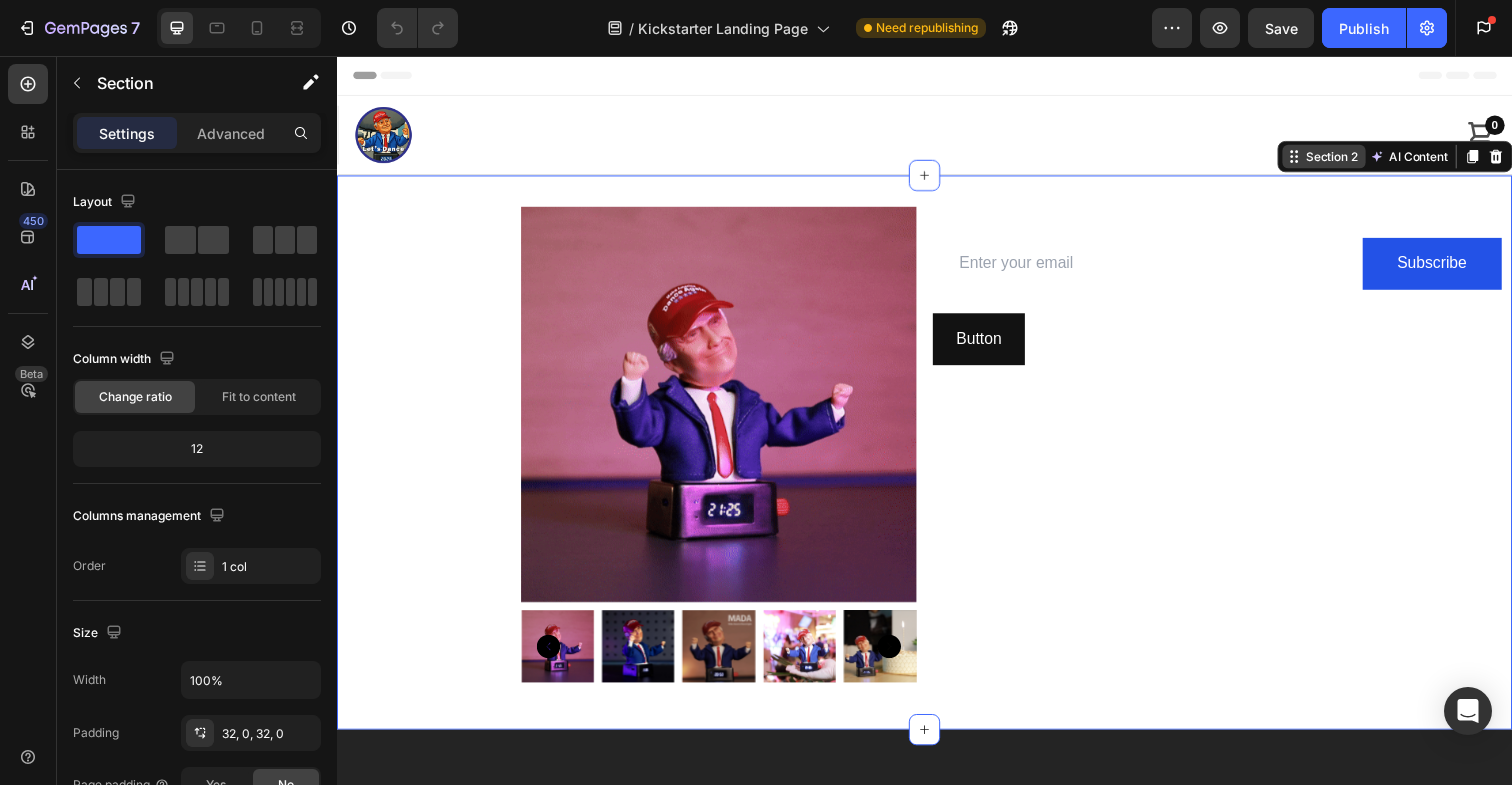 click on "Section 2" at bounding box center [1352, 159] 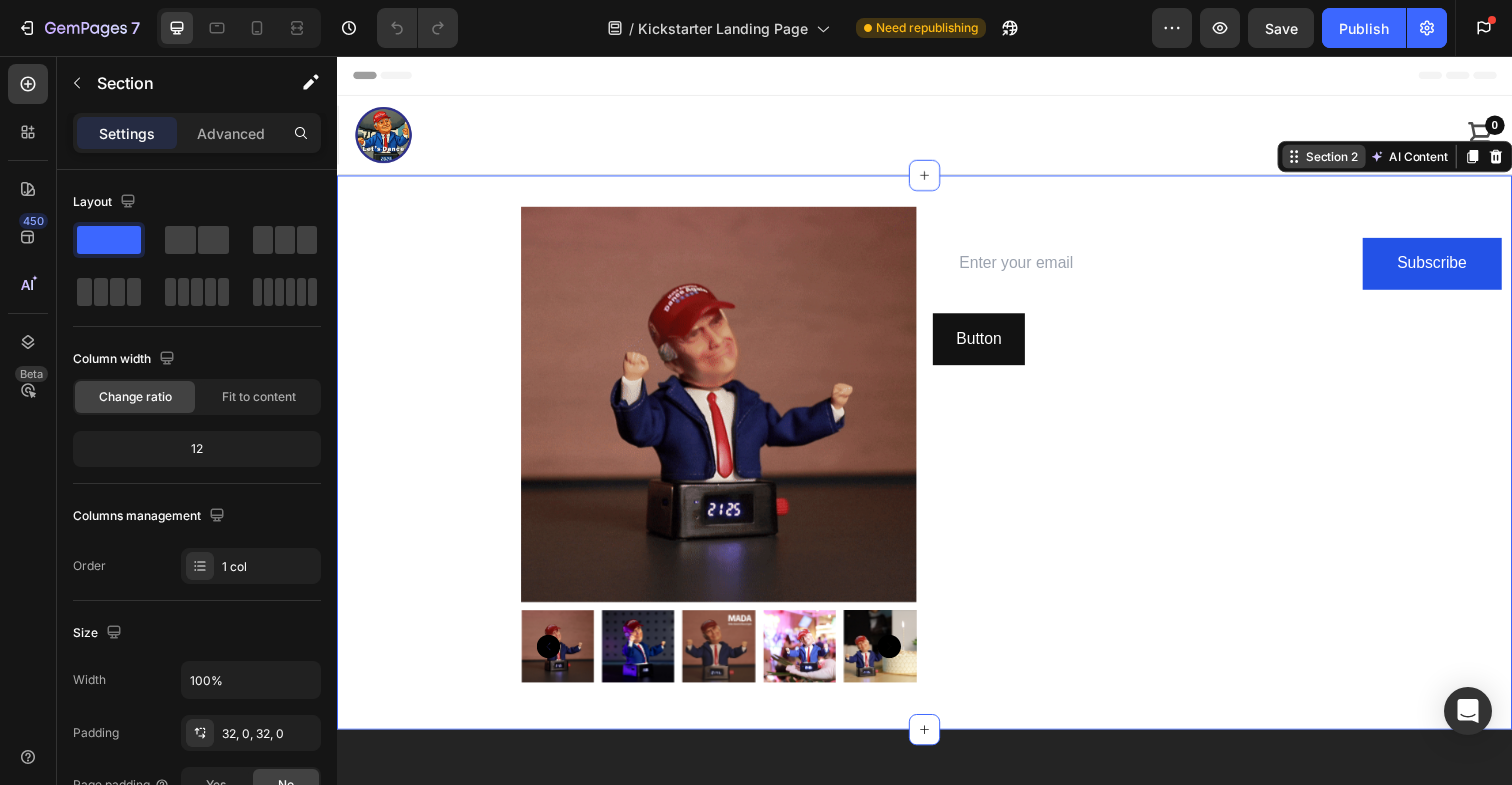 click on "Section 2" at bounding box center [1352, 159] 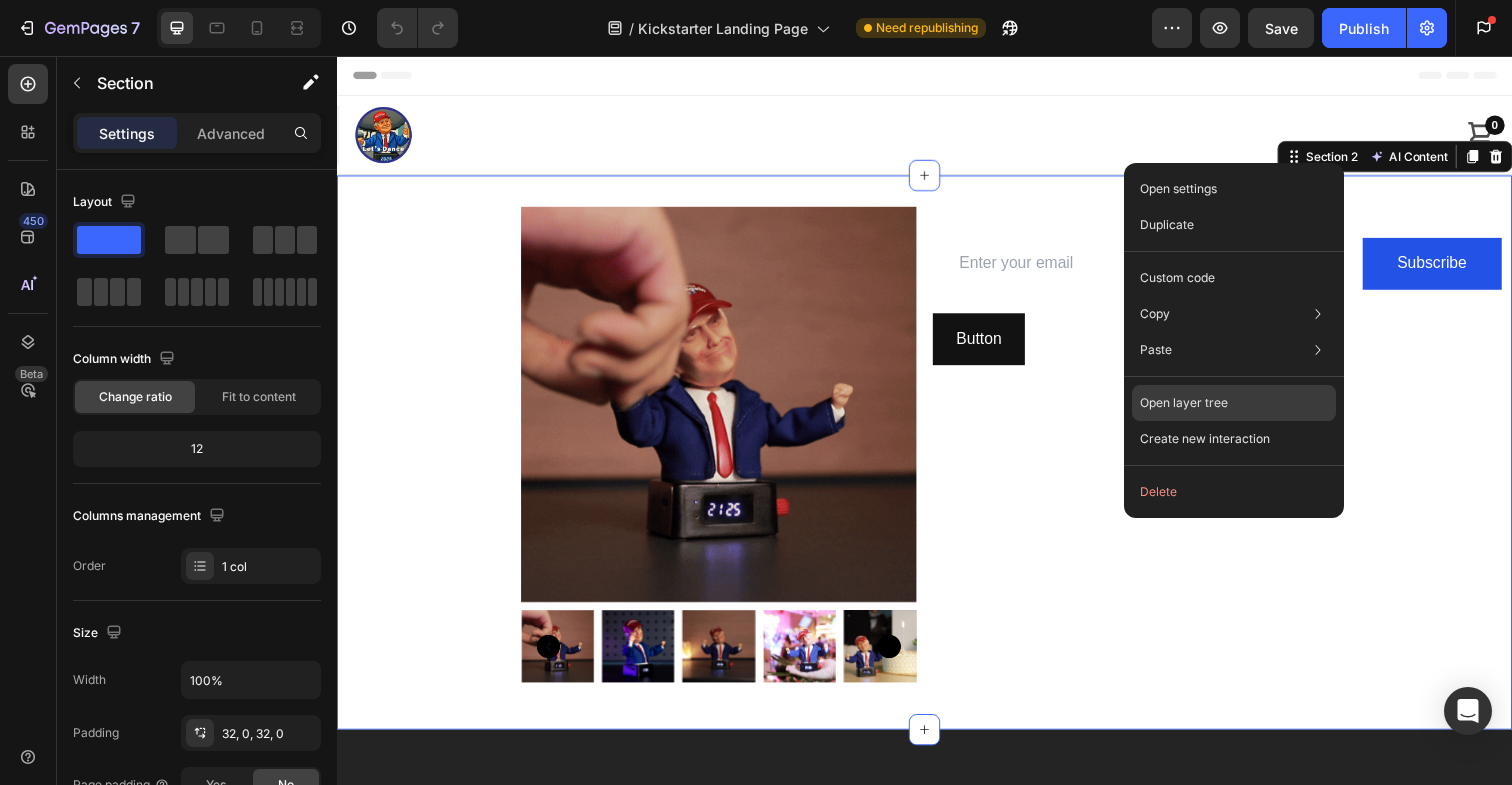 click on "Open layer tree" 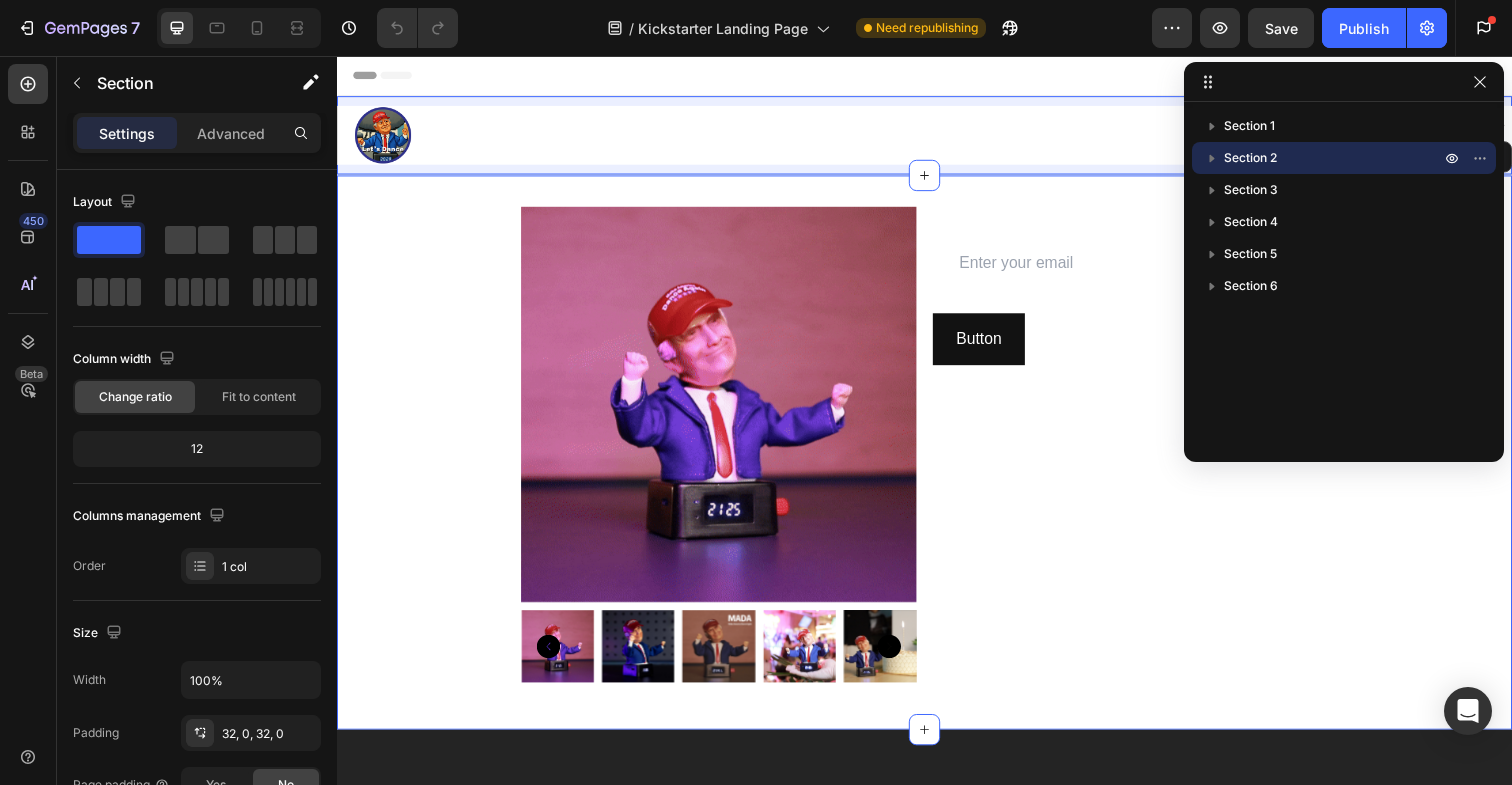 drag, startPoint x: 1235, startPoint y: 190, endPoint x: 1235, endPoint y: 148, distance: 42 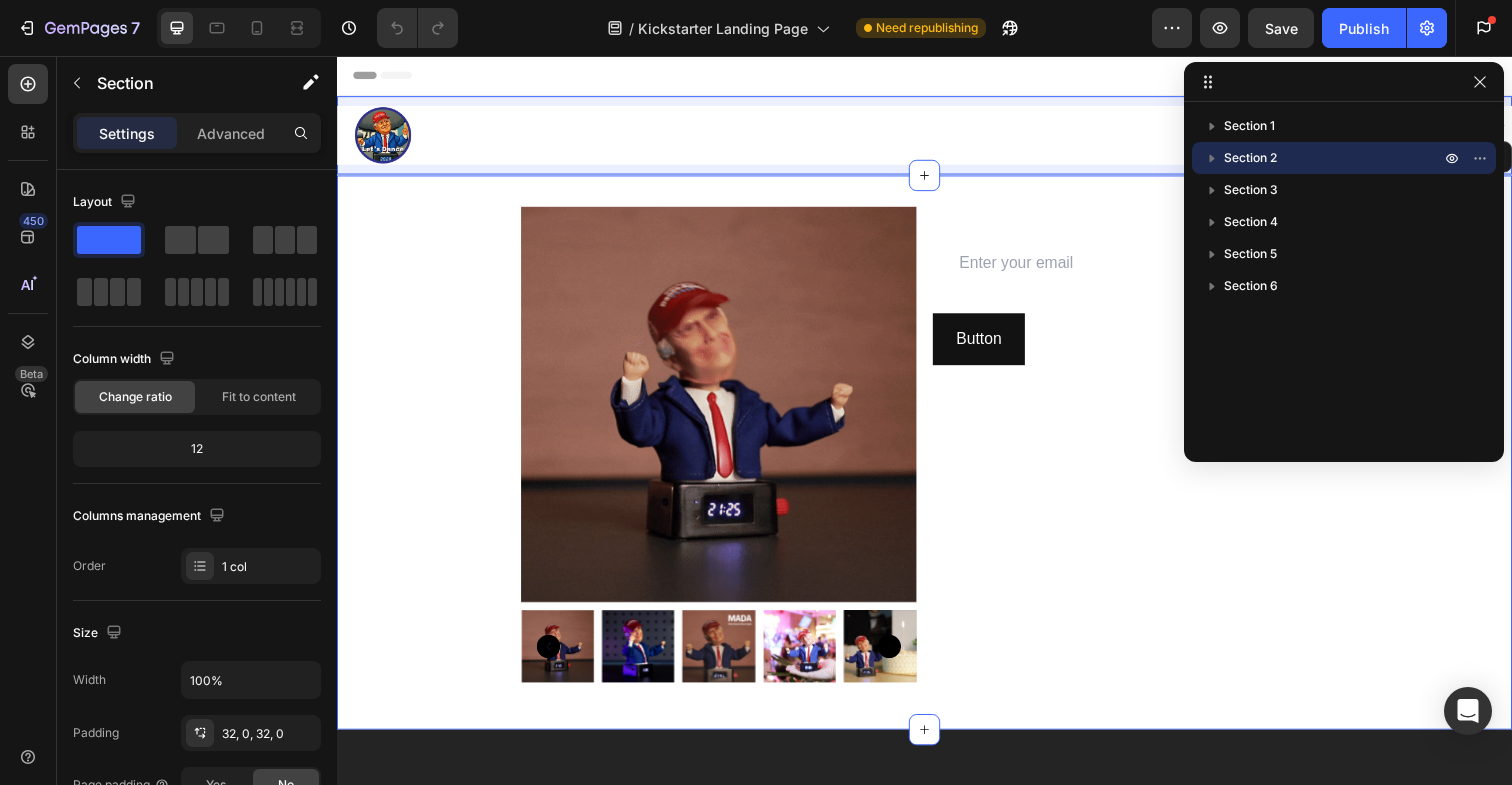 click on "Section 1 Section 2 Section 3 Section 4 Section 5 Section 6" at bounding box center (1344, 275) 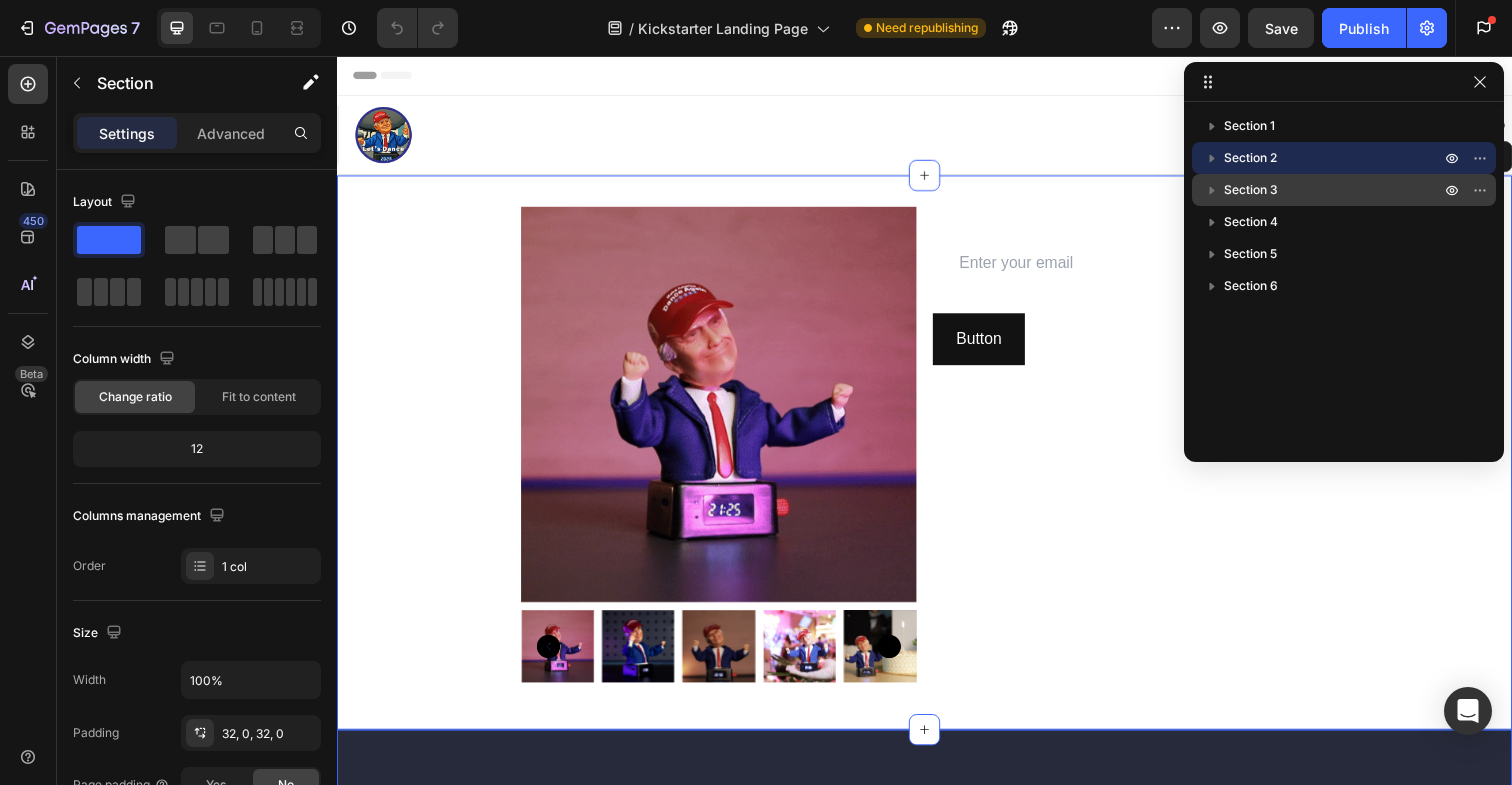 drag, startPoint x: 1235, startPoint y: 148, endPoint x: 1236, endPoint y: 183, distance: 35.014282 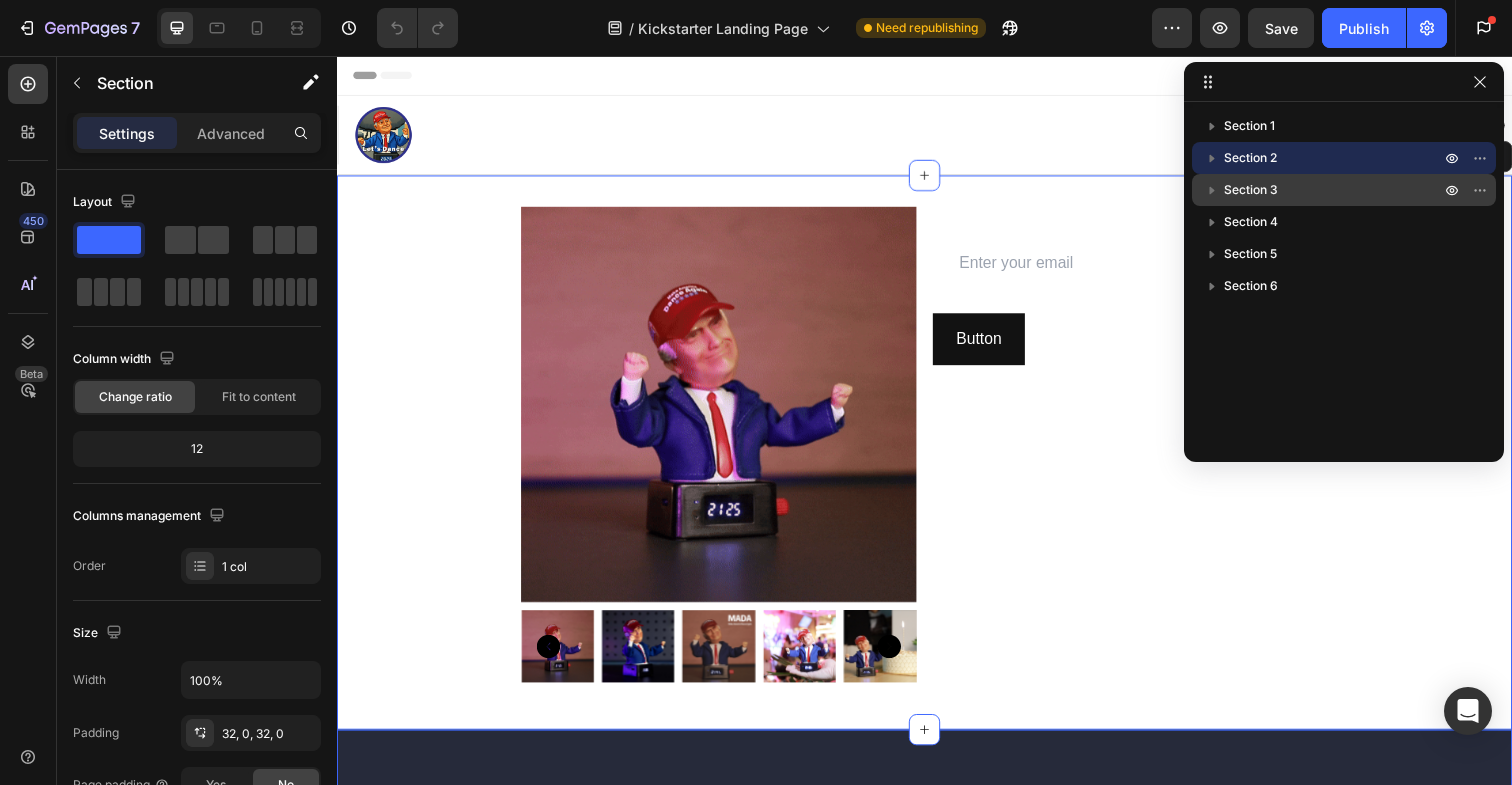 click on "Section 1 Section 2 Section 3 Section 4 Section 5 Section 6" at bounding box center (1344, 275) 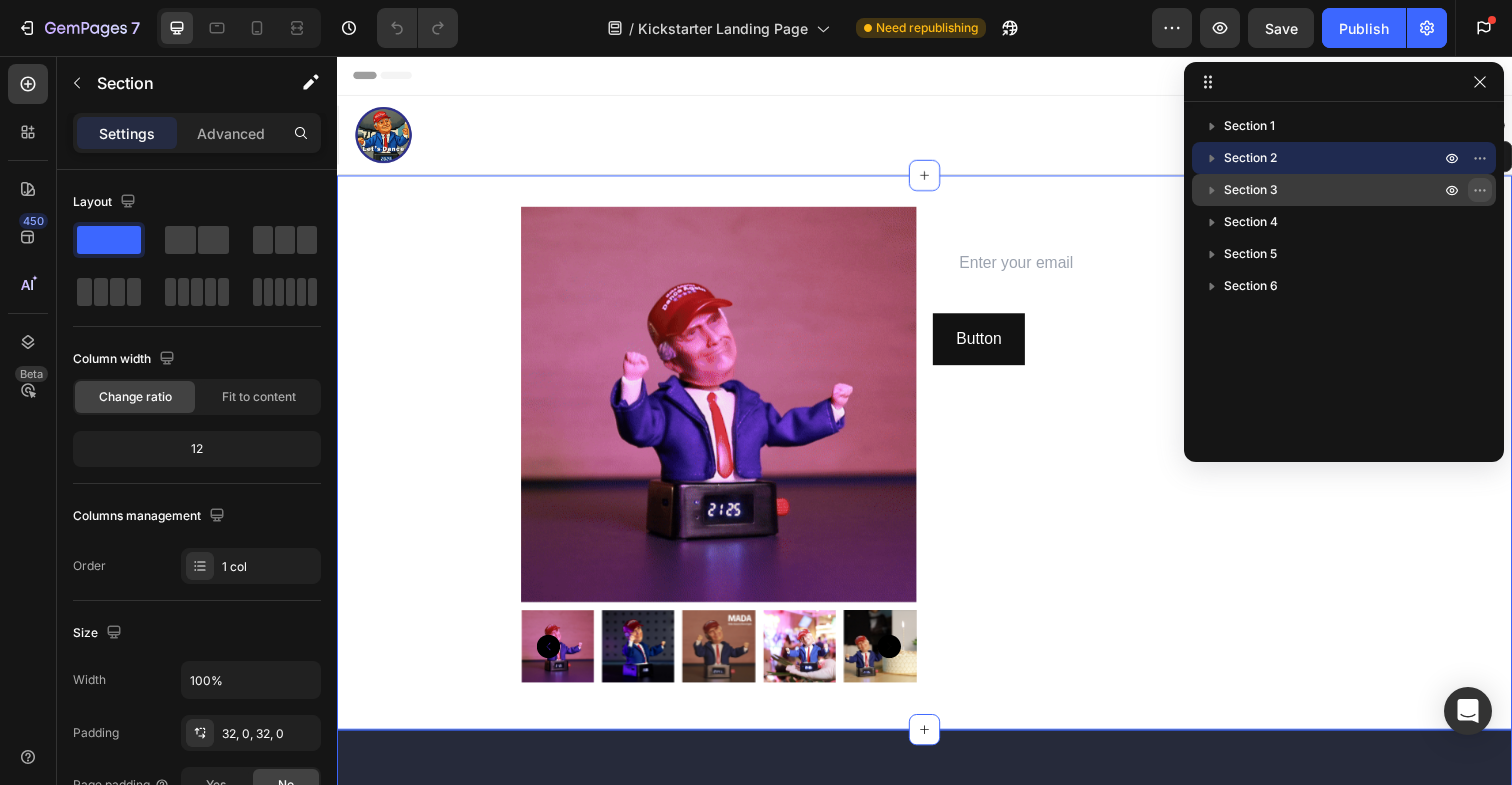 click 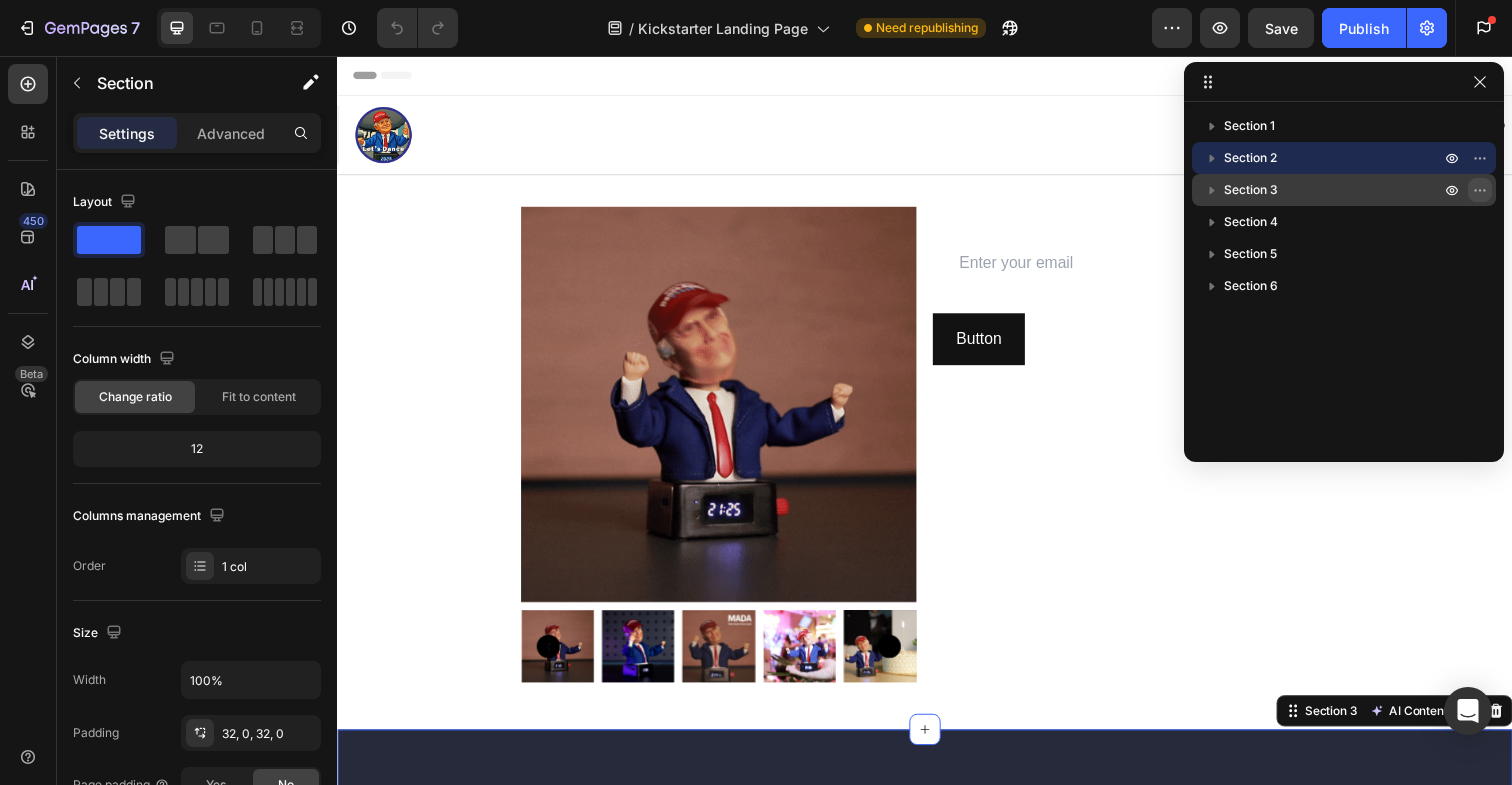 scroll, scrollTop: 548, scrollLeft: 0, axis: vertical 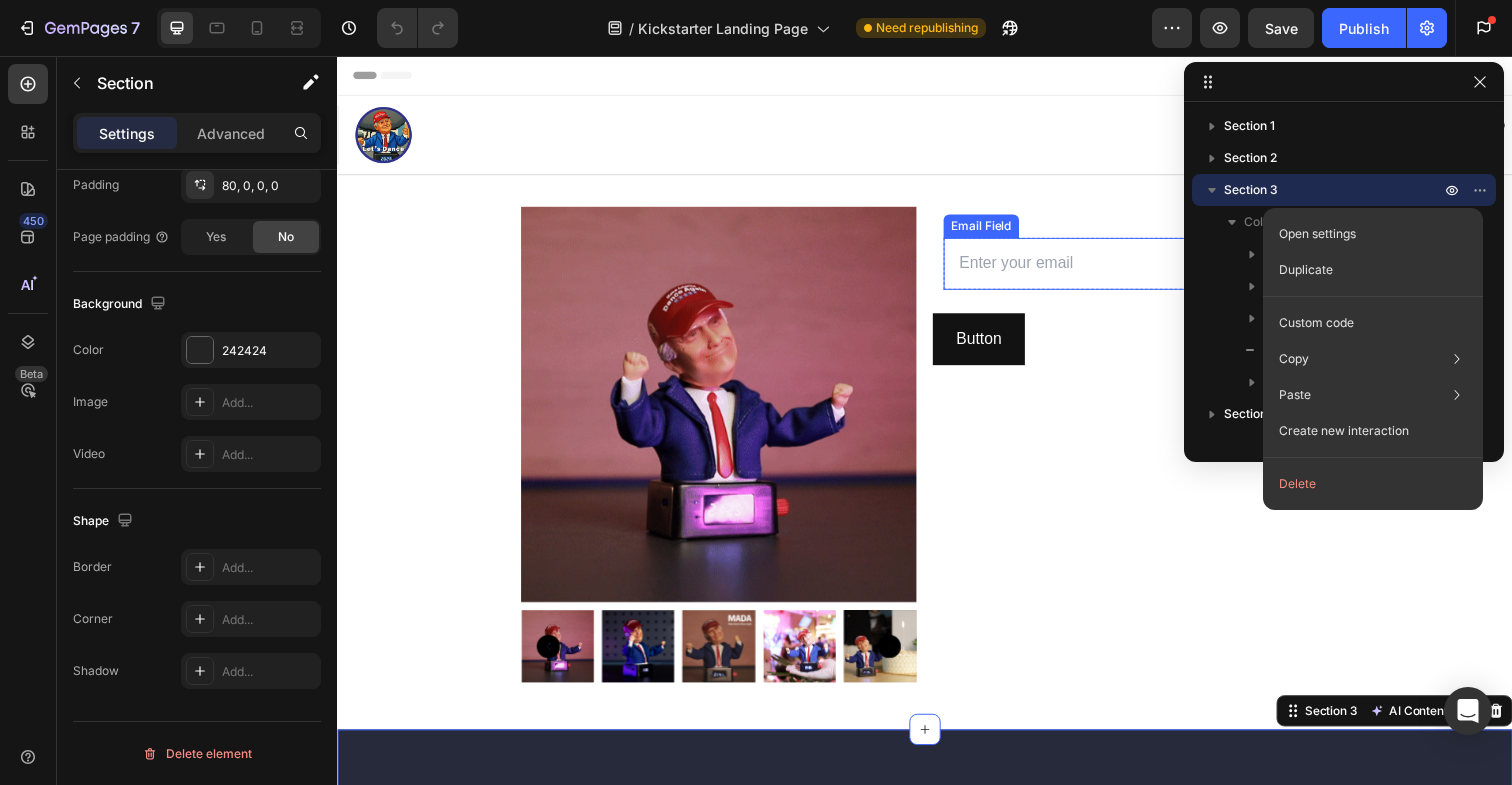 click at bounding box center (1170, 268) 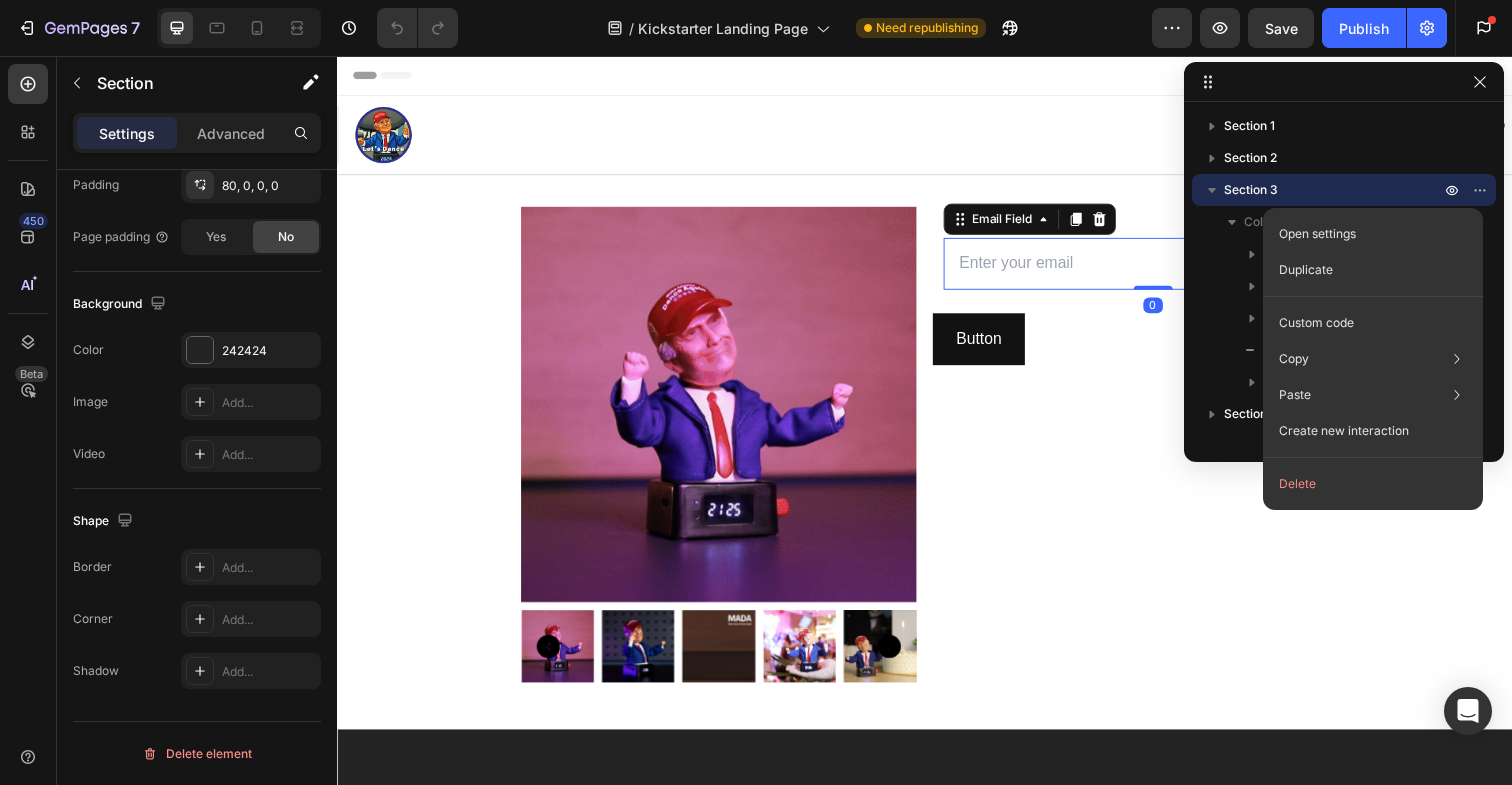 scroll, scrollTop: 186, scrollLeft: 0, axis: vertical 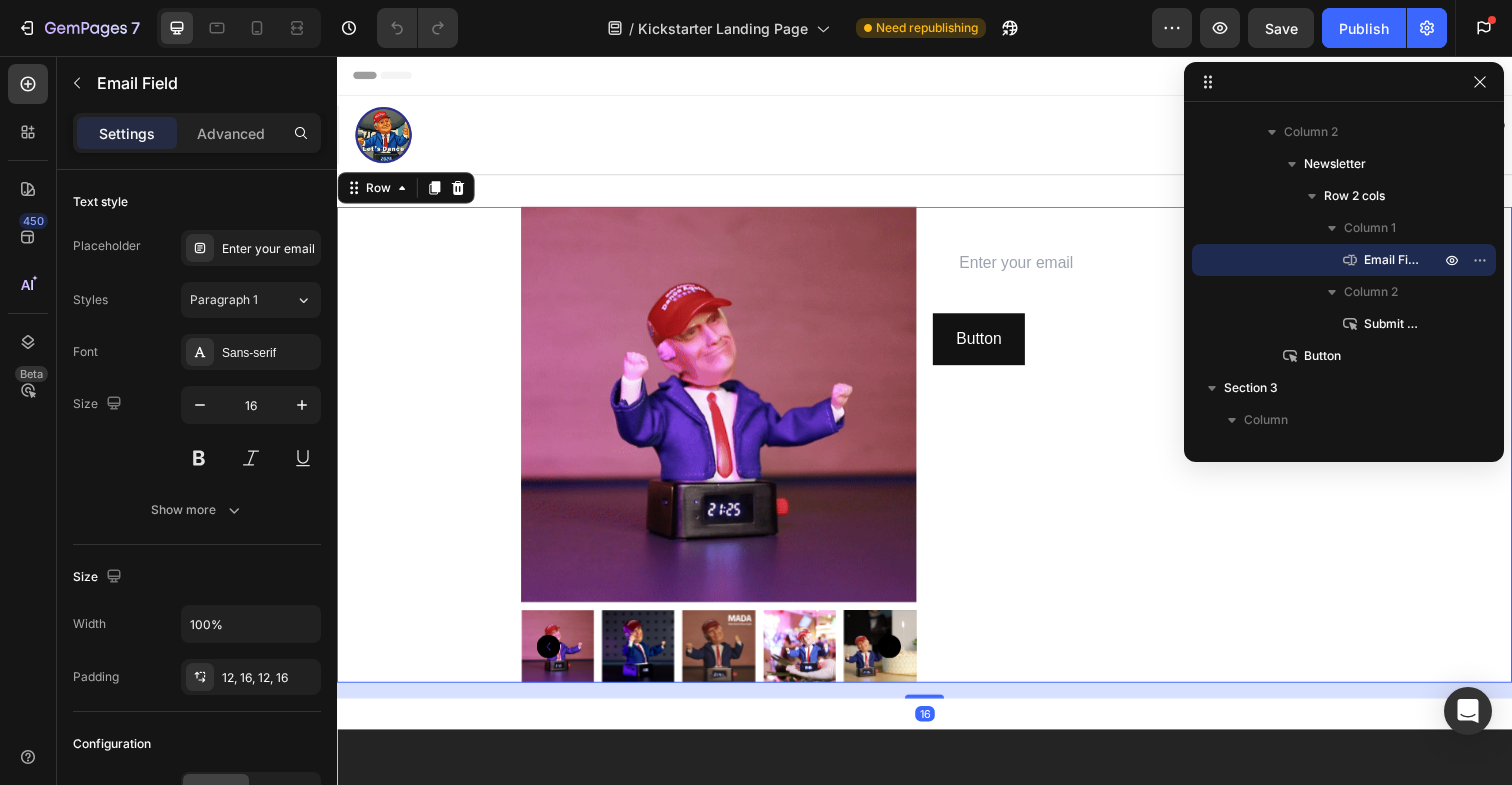 click on "Email Field Subscribe Submit Button Row Newsletter Button Button" at bounding box center (1241, 453) 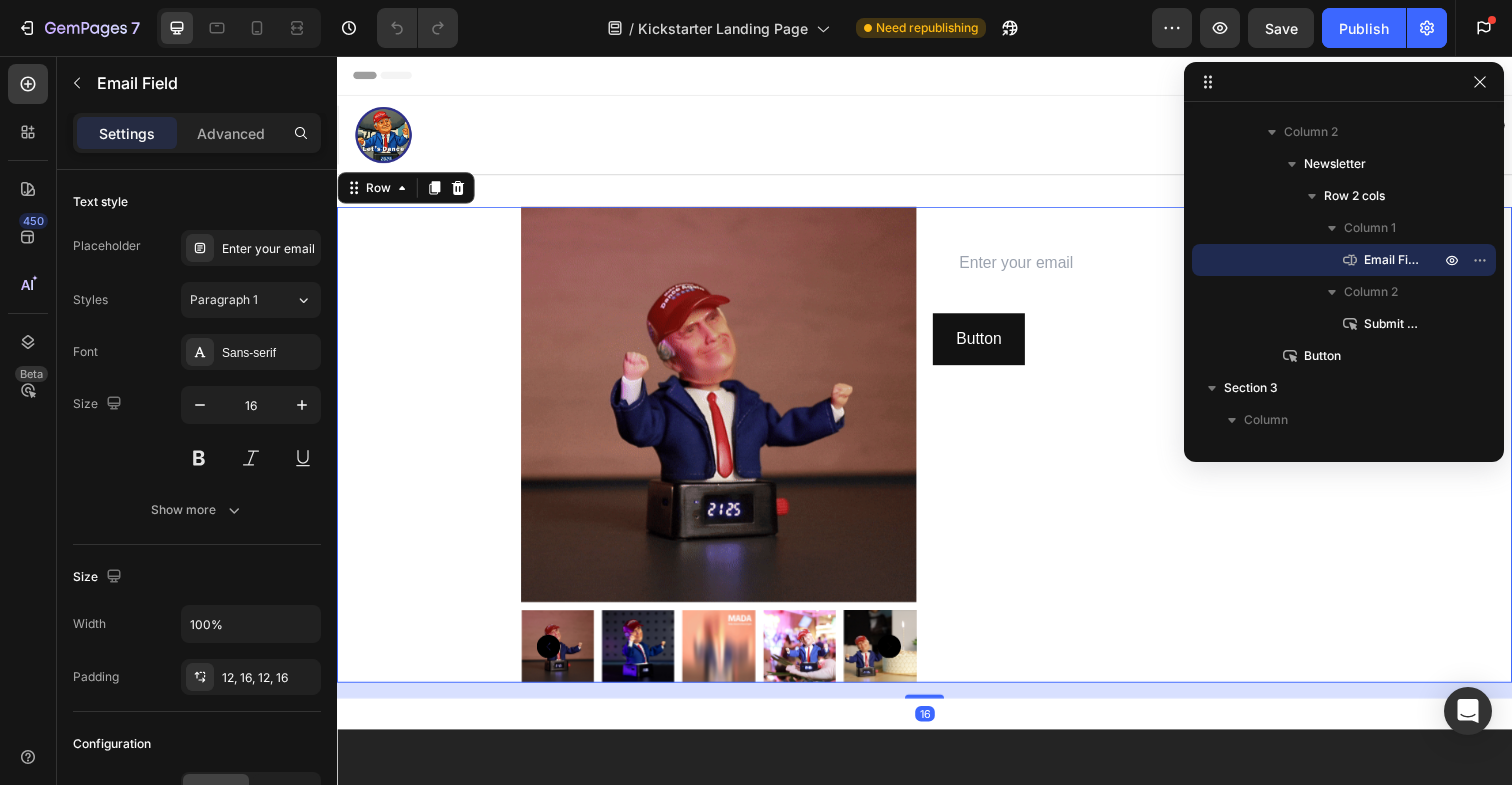 scroll, scrollTop: 0, scrollLeft: 0, axis: both 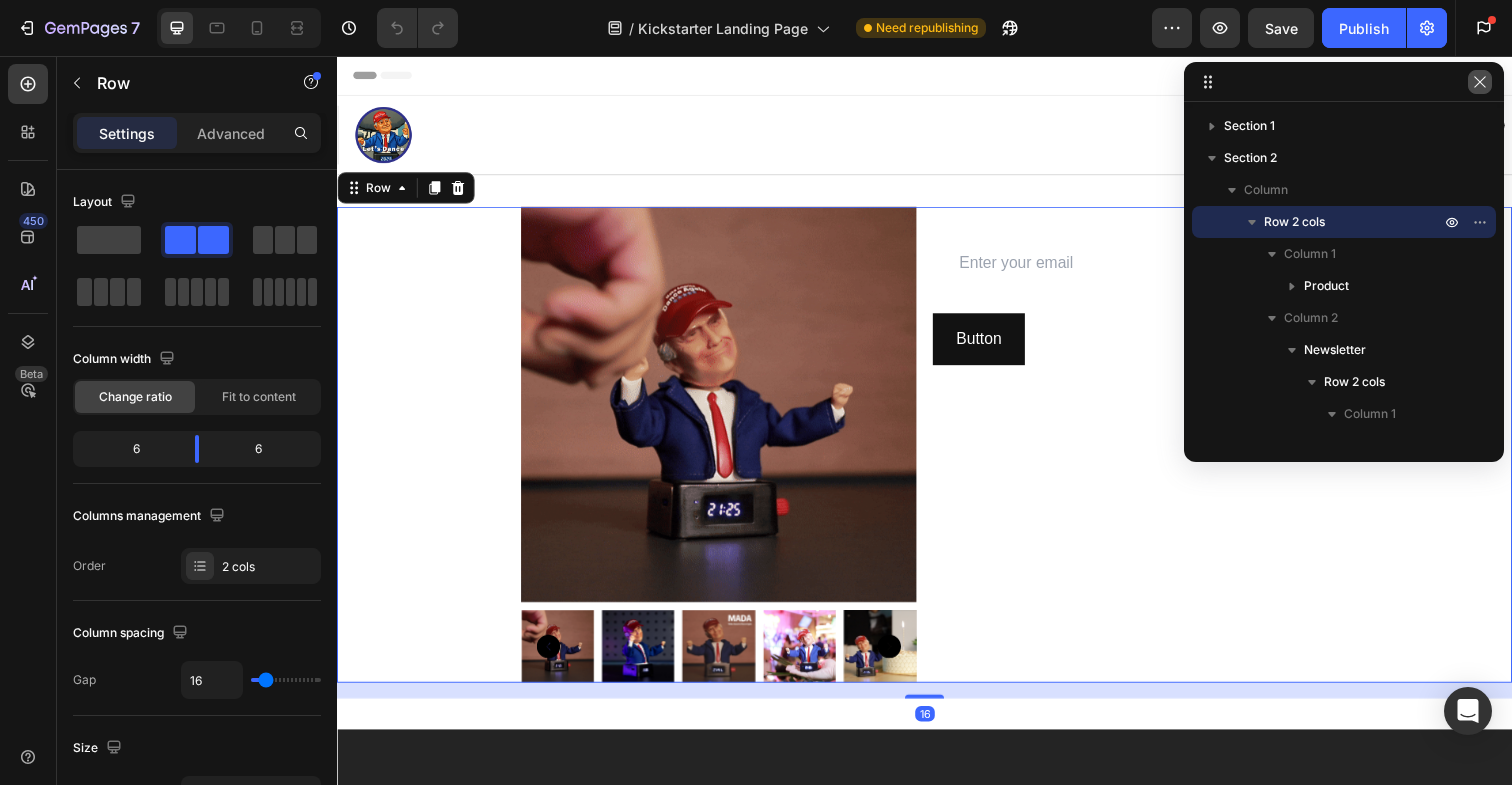 click at bounding box center (1480, 82) 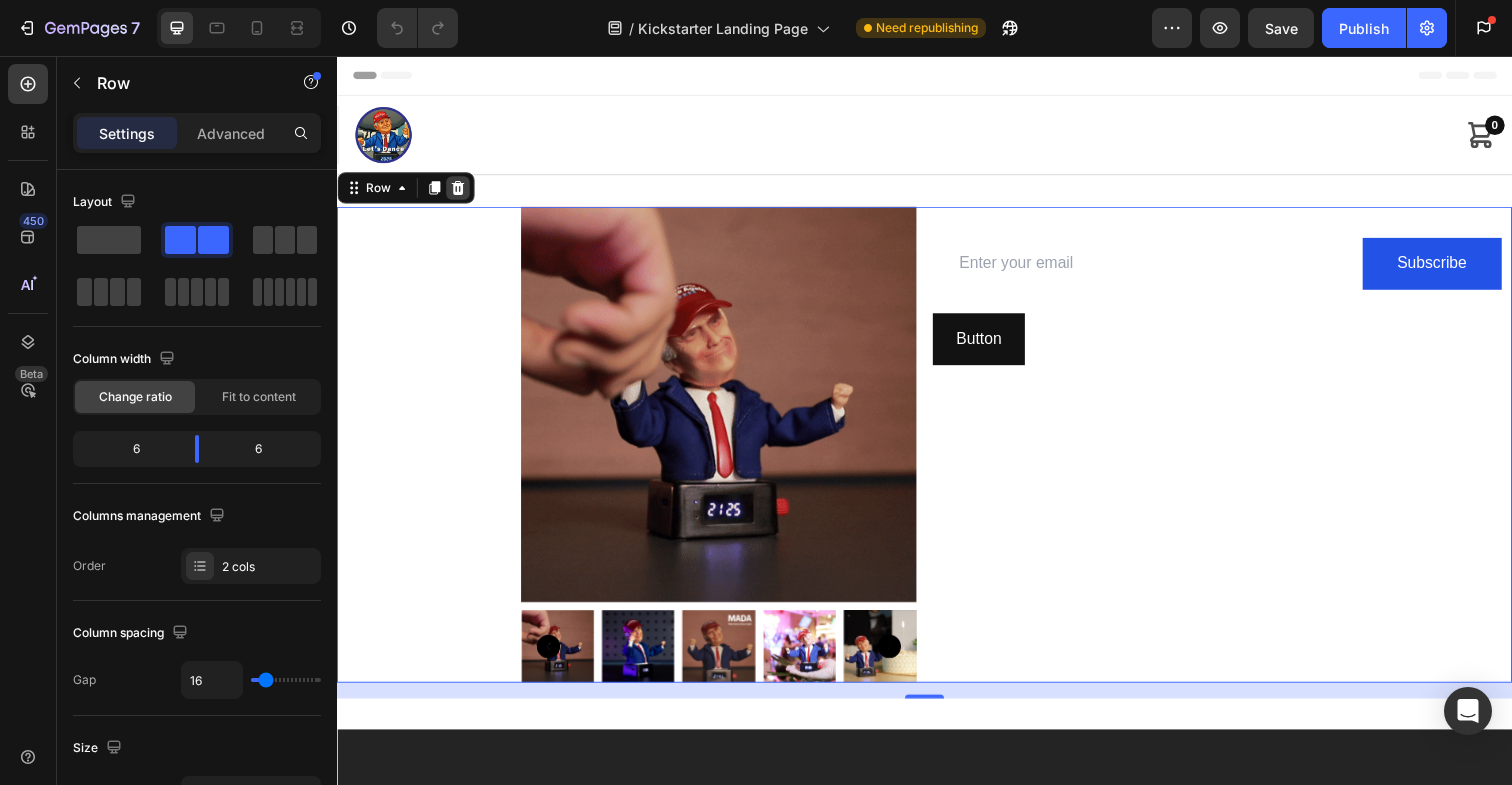 click at bounding box center (460, 191) 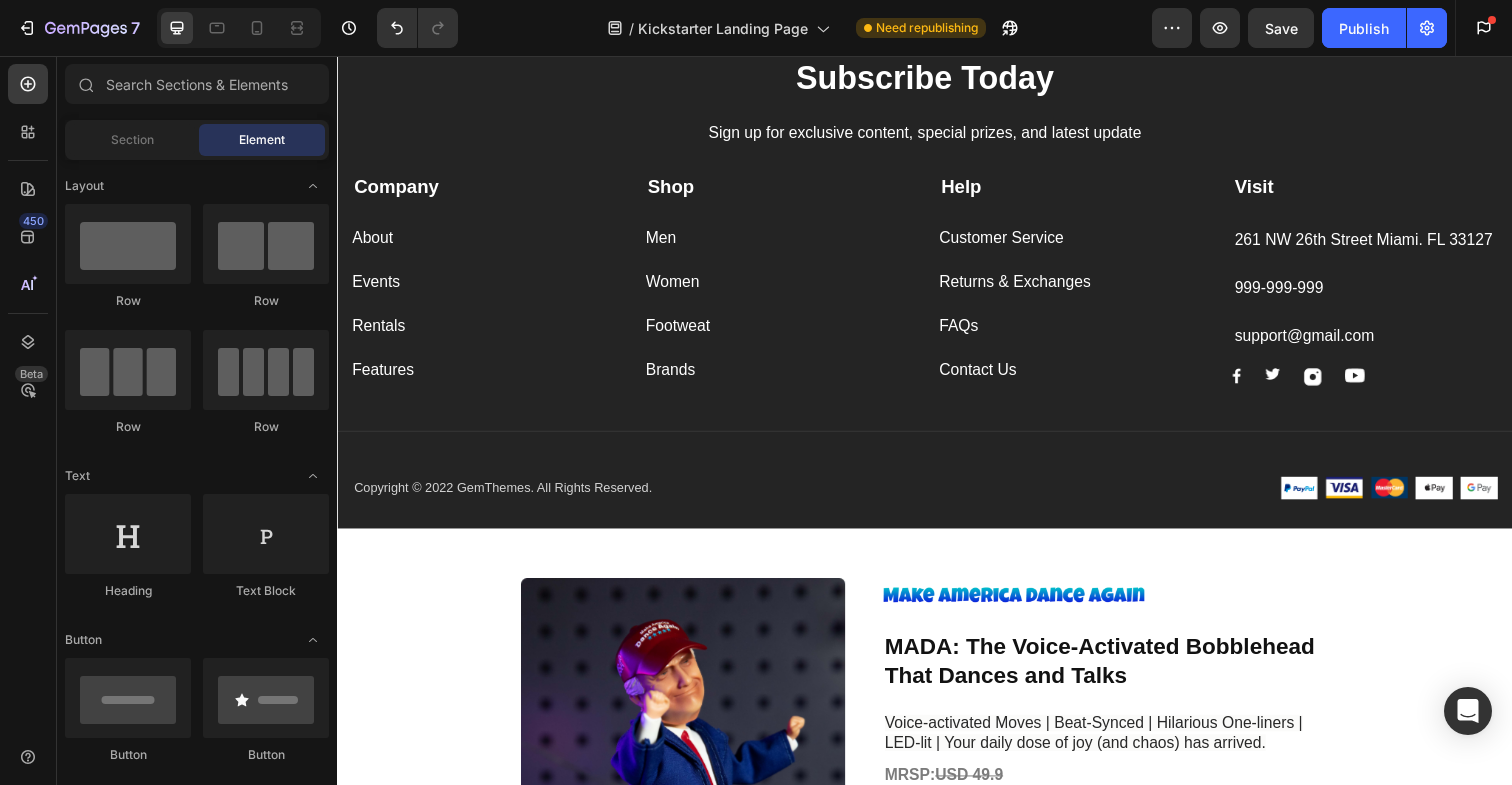 scroll, scrollTop: 0, scrollLeft: 0, axis: both 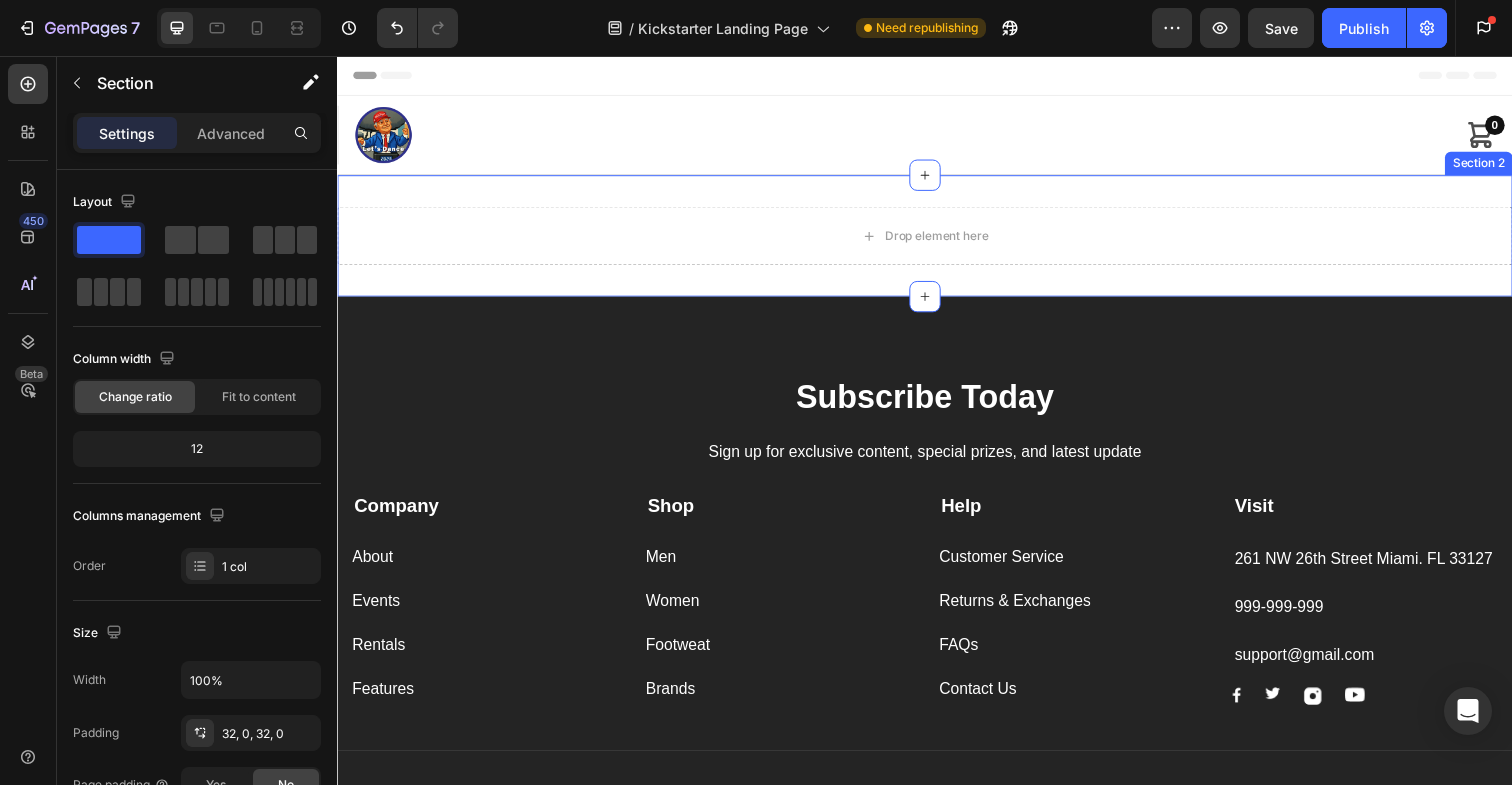 click on "Drop element here Section 2" at bounding box center [937, 240] 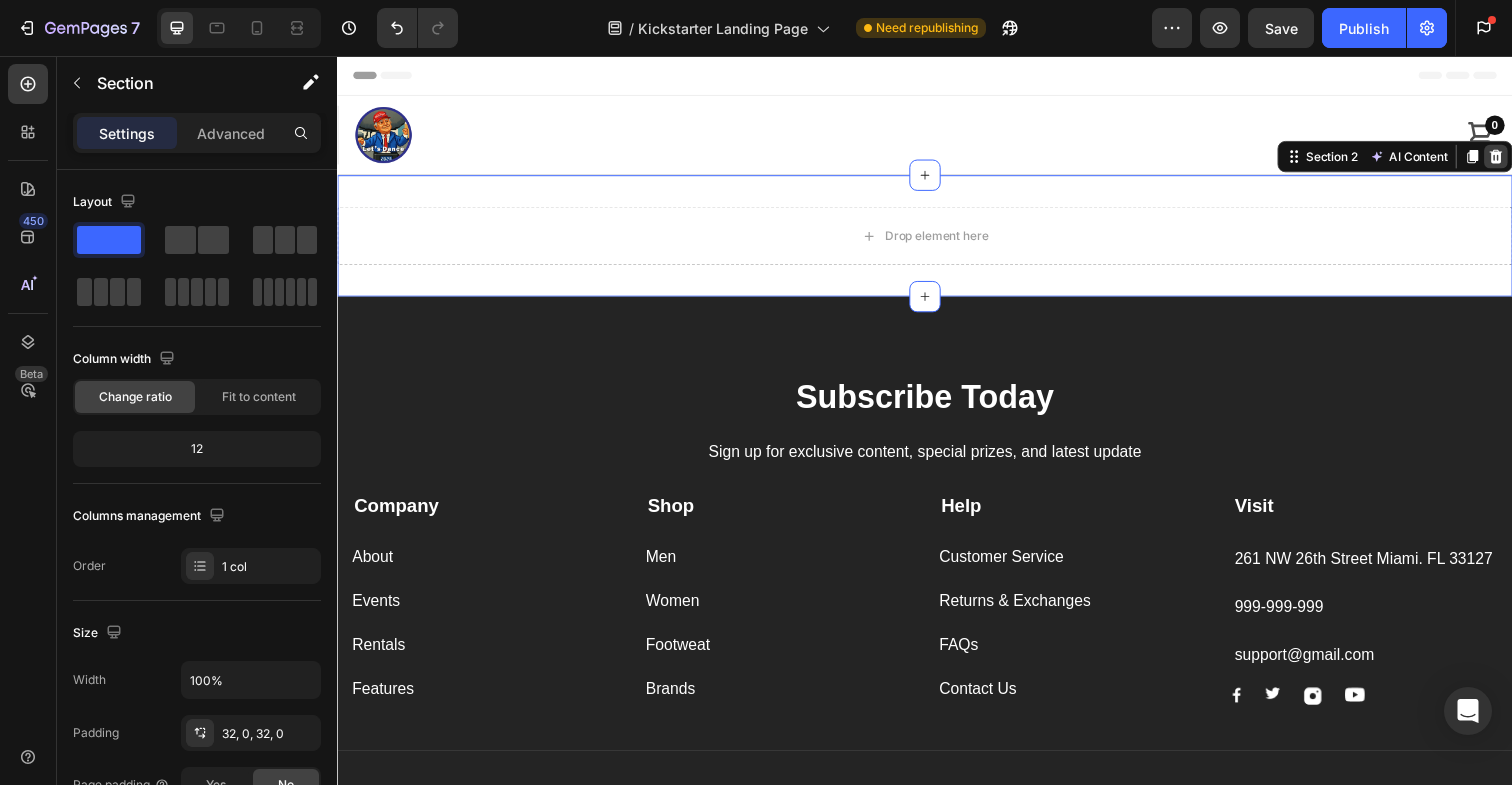 click 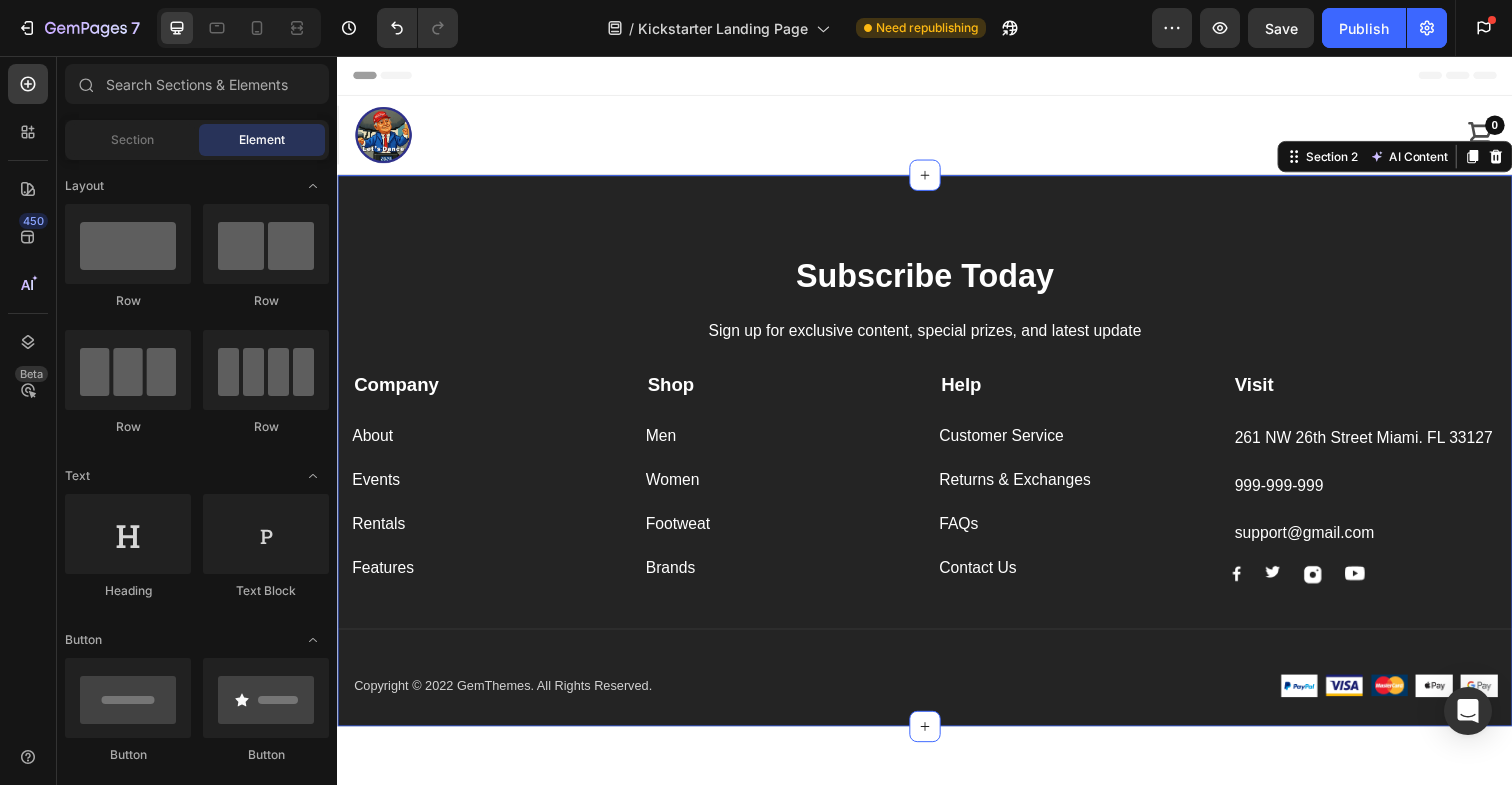 click on "Subscribe Today Heading Sign up for exclusive content, special prizes, and latest update Text block Row Company Text block About Button Events Button Rentals Button Features Button Shop Text block Men Button Women Button Footweat Button Brands Button Help Text block Customer Service Button Returns & Exchanges Button FAQs Button Contact Us Button Visit Text block 261 NW 26th Street Miami. FL 33127 Text block 999-999-999 Text block support@gmail.com Text block Image Image Image Image Row Row Company Shop Help Visit Accordion Row                Title Line Copyright © 2022 GemThemes. All Rights Reserved. Text block Image Image Image Image Image Row Row Section 2   AI Content Write with GemAI What would you like to describe here? Tone and Voice Persuasive Product MADA: The Voice-Activated Bobblehead That Dances and Talks Show more Generate" at bounding box center [937, 459] 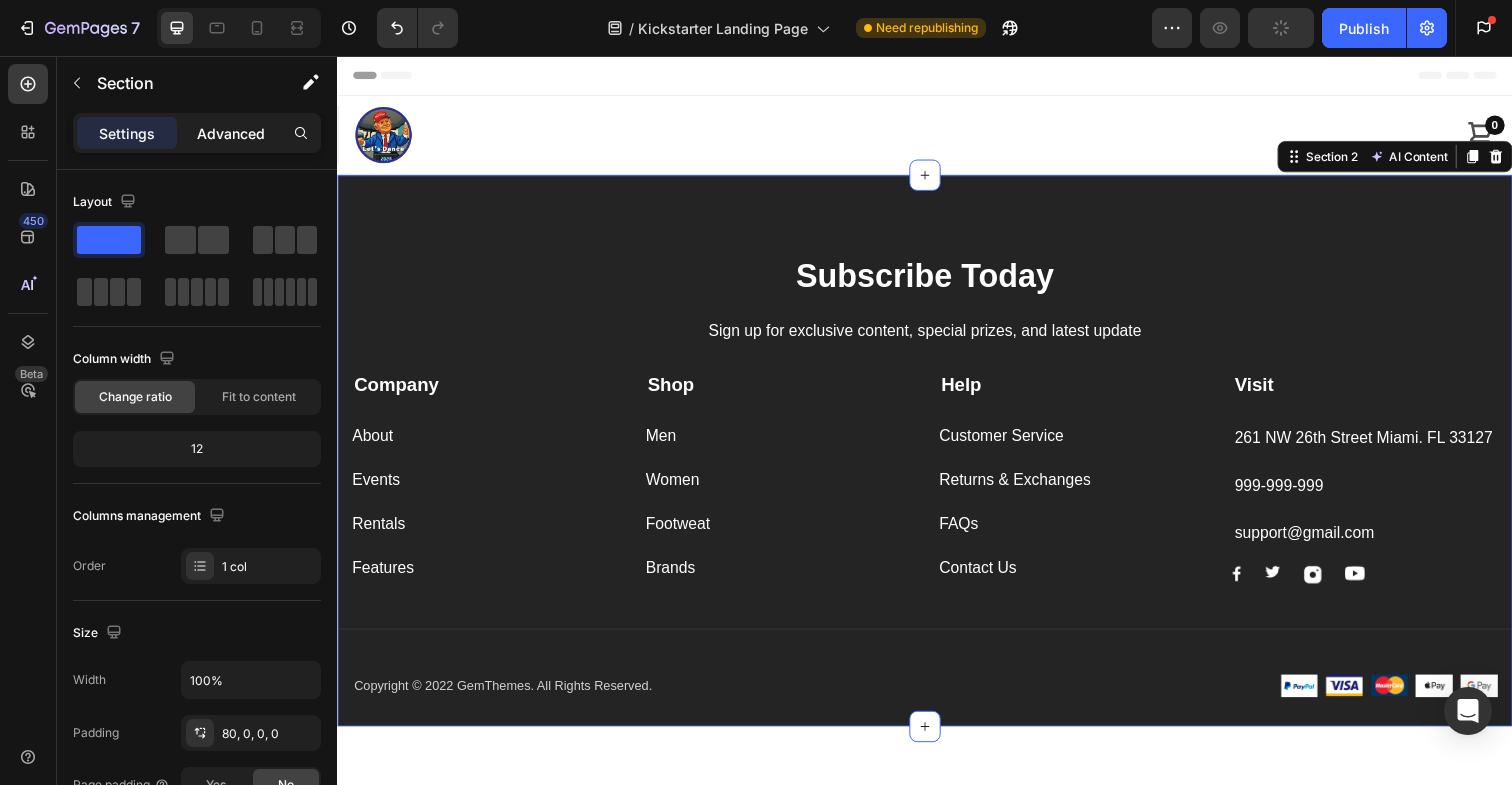click on "Advanced" at bounding box center (231, 133) 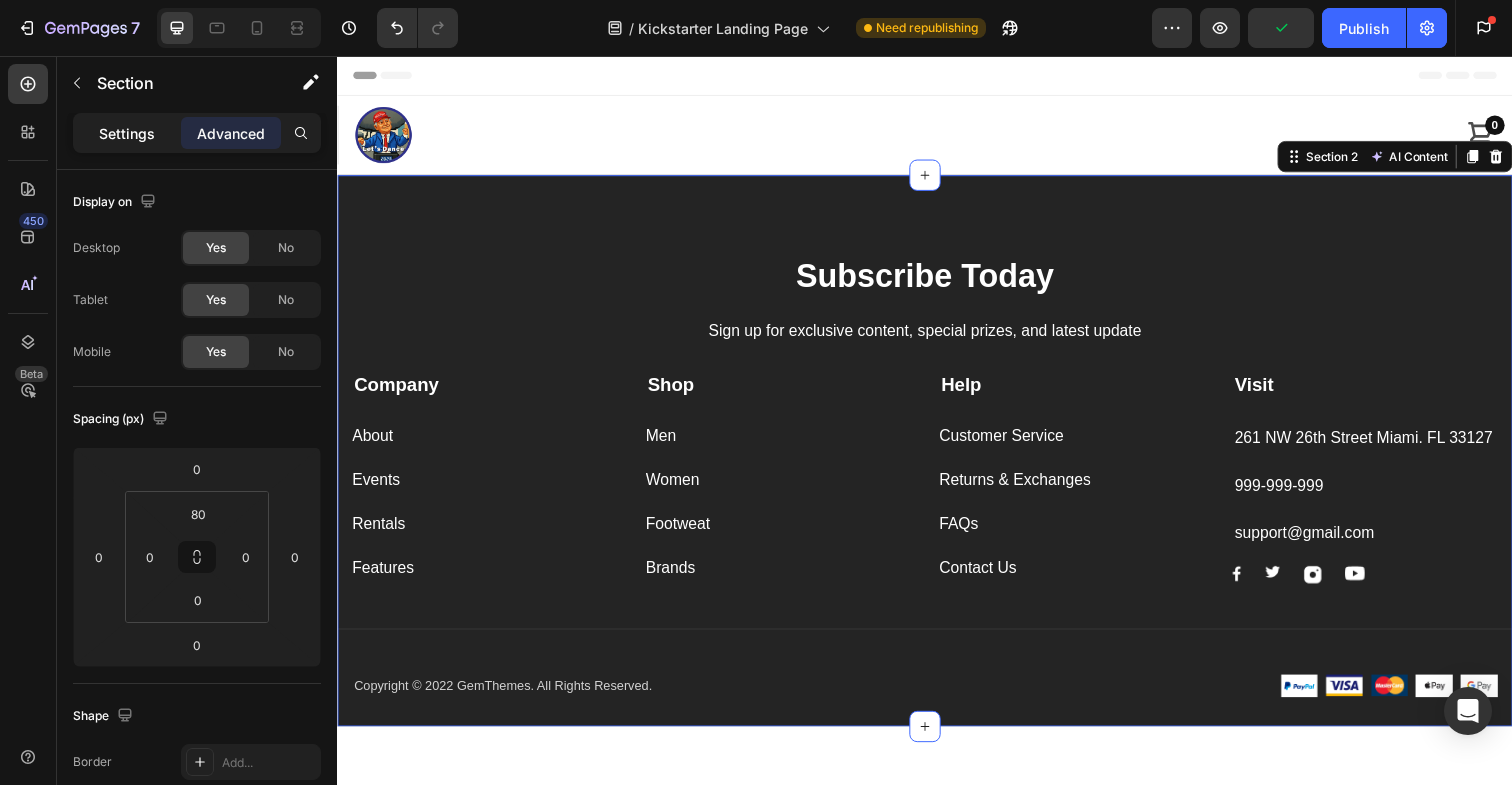 click on "Settings" at bounding box center (127, 133) 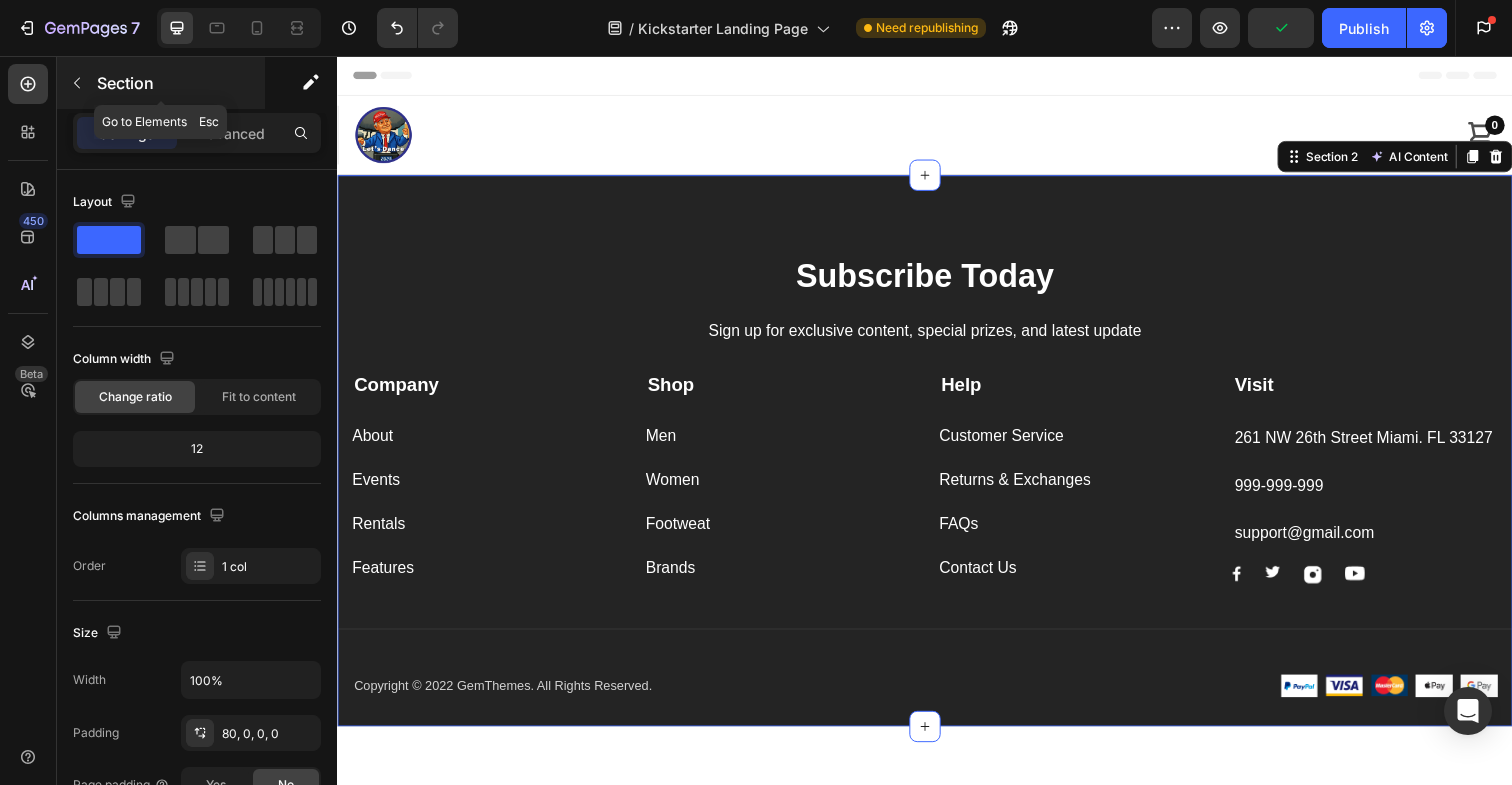 click at bounding box center (77, 83) 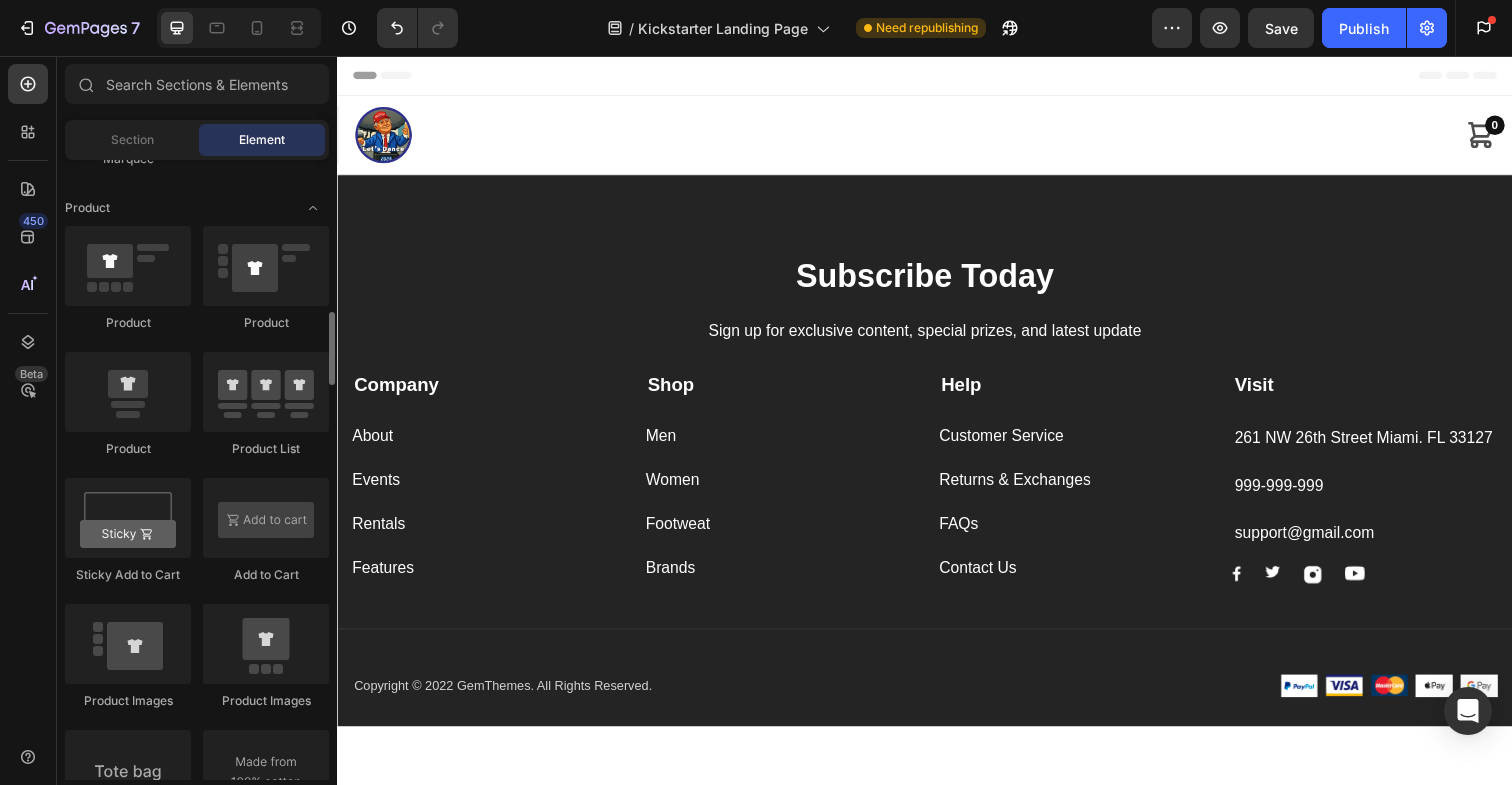 scroll, scrollTop: 2668, scrollLeft: 0, axis: vertical 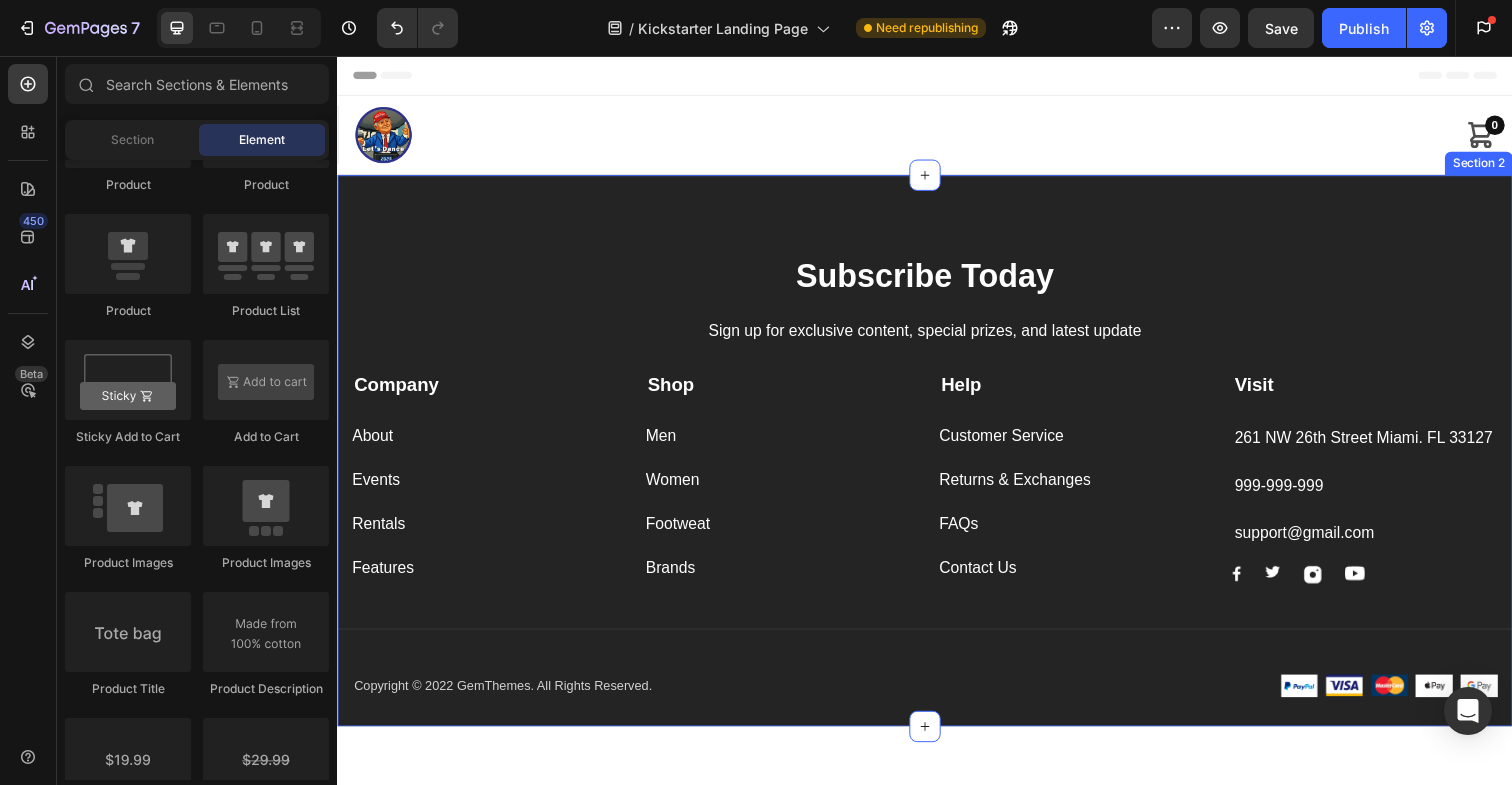 click on "Subscribe Today Heading Sign up for exclusive content, special prizes, and latest update Text block Row Company Text block About Button Events Button Rentals Button Features Button Shop Text block Men Button Women Button Footweat Button Brands Button Help Text block Customer Service Button Returns & Exchanges Button FAQs Button Contact Us Button Visit Text block 261 NW 26th Street Miami. FL 33127 Text block 999-999-999 Text block support@gmail.com Text block Image Image Image Image Row Row Company Shop Help Visit Accordion Row                Title Line Copyright © 2022 GemThemes. All Rights Reserved. Text block Image Image Image Image Image Row Row Section 2" at bounding box center [937, 459] 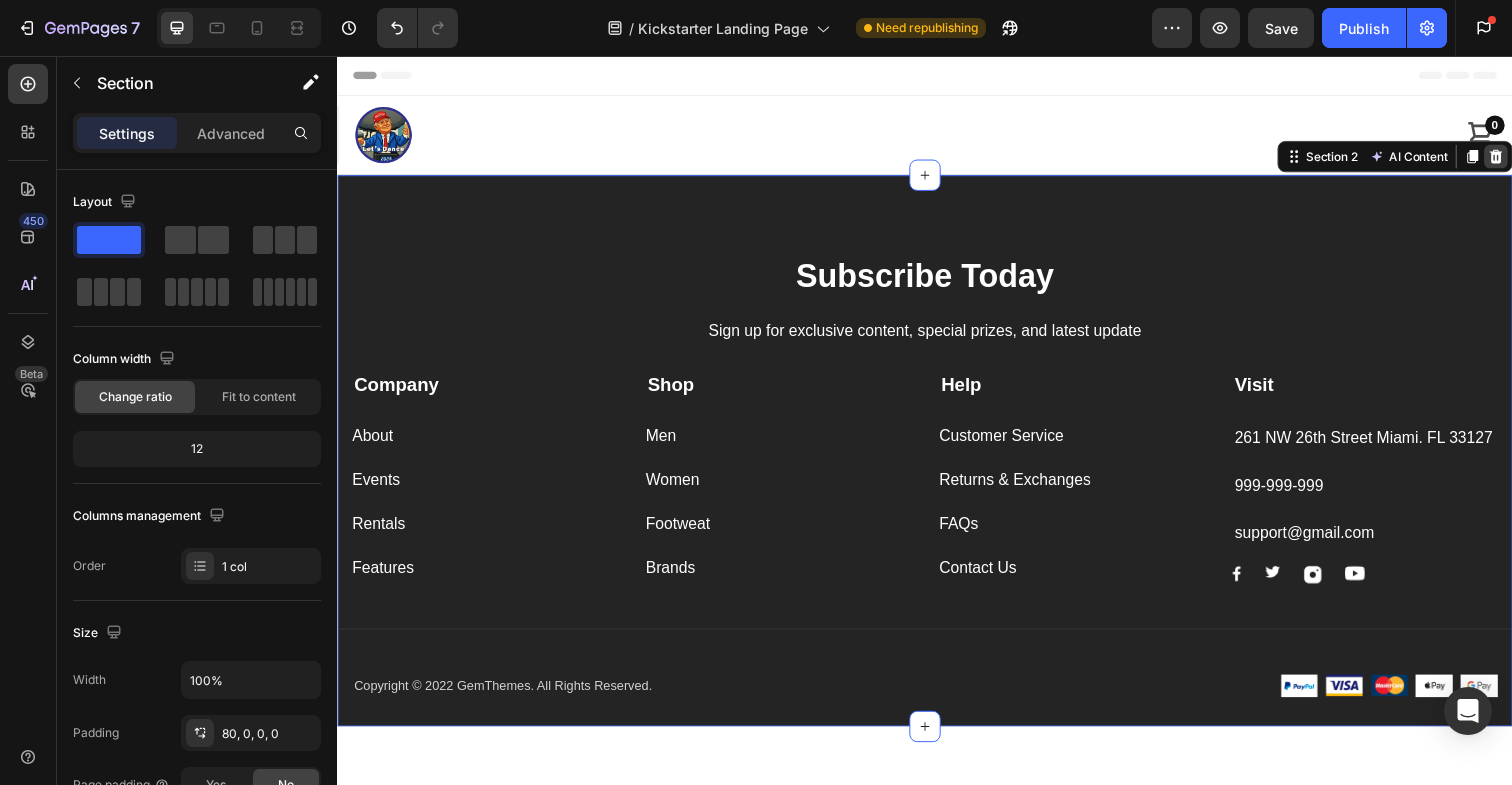 click at bounding box center [1520, 159] 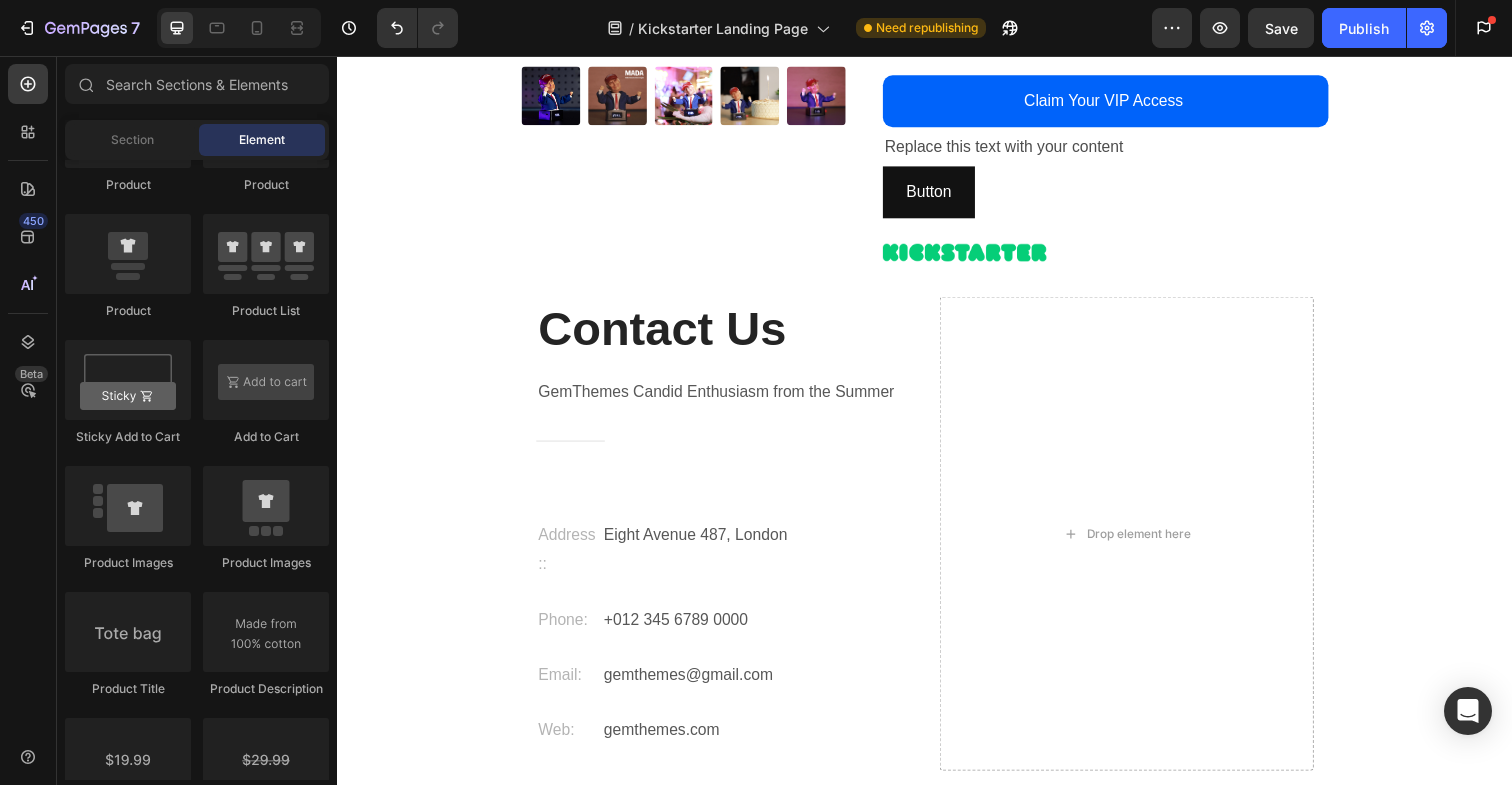 scroll, scrollTop: 496, scrollLeft: 0, axis: vertical 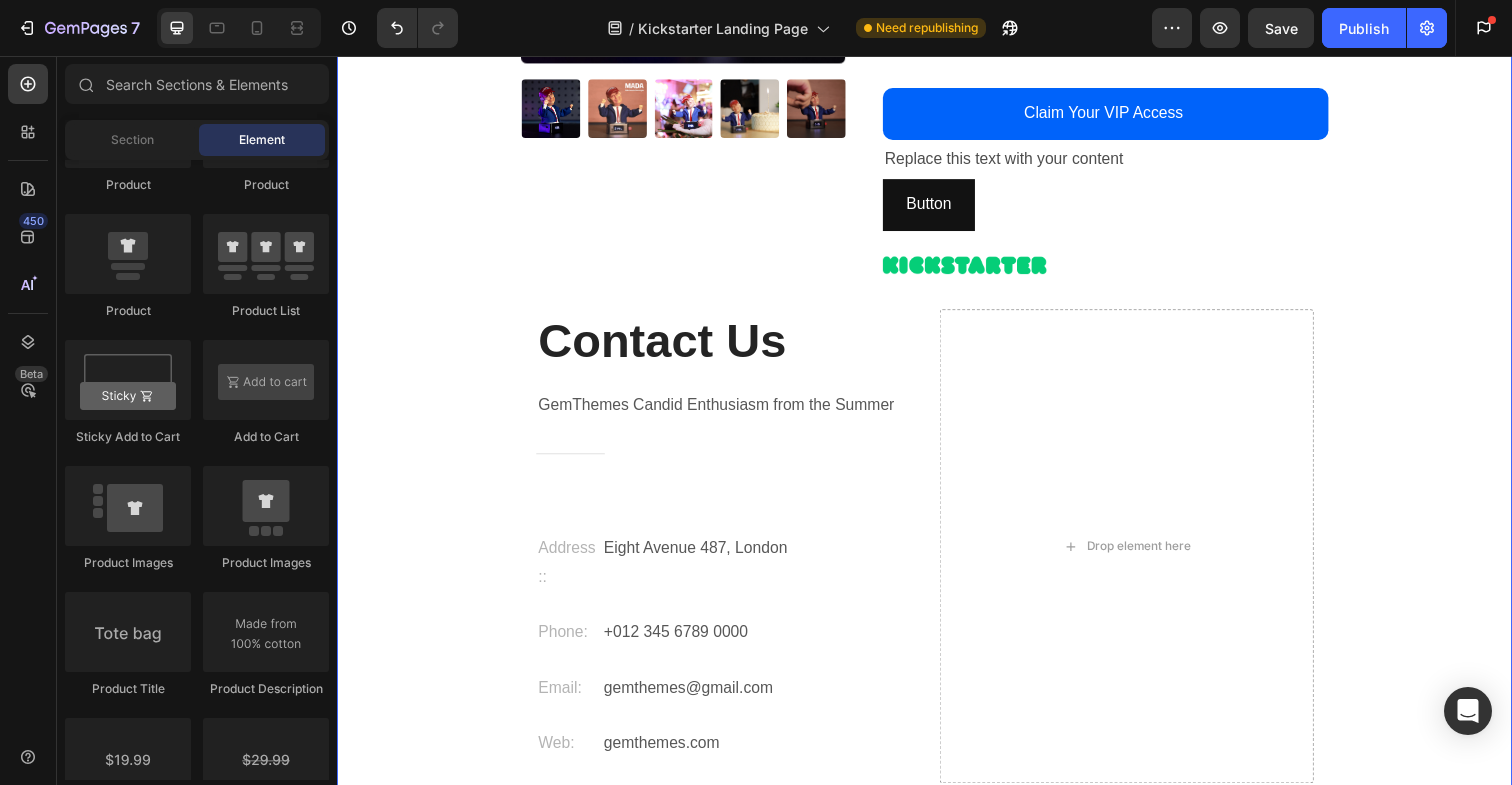 click on "Product Images Image Row MADA: The Voice-Activated Bobblehead That Dances and Talks Product Title Voice-activated Moves | Beat-Synced | Hilarious One-liners | LED-lit | Your daily dose of joy (and chaos) has arrived. Text Block Row MRSP:  USD 49.9 Text Block 📣  LIMITED Reserve your spot for   $1 — unlock  early VIP access  (48% OFF)   before launch and get the   Deluxe Gift Bundle .   Text Block Row Claim Your VIP Access Add to Cart Replace this text with your content Text Block Button Button Row Image Row Row Product Contact Us Heading GemThemes Candid Enthusiasm from the Summer Text block                Title Line Address:: Text block Eight Avenue 487, London Text block Row Phone: Text block +012 345 6789 0000 Text block Row Email: Text block gemthemes@gmail.com Text block Row Web: Text block gemthemes.com Text block Row
Drop element here Row Email Field Subscribe Submit Button Row Newsletter Section 2   AI Content Write with GemAI What would you like to describe here? Tone and Voice" at bounding box center (937, 343) 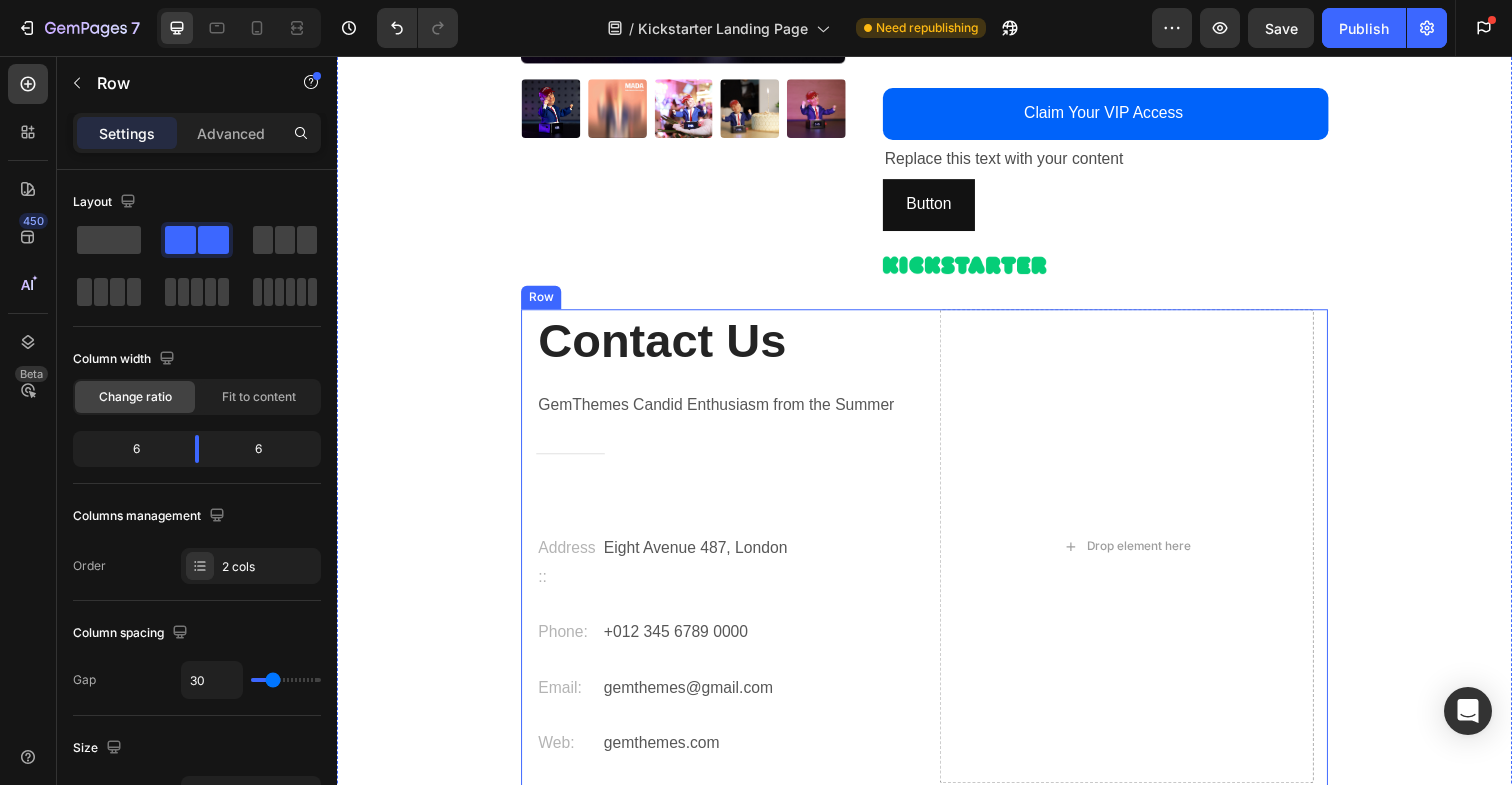 click on "Contact Us Heading GemThemes Candid Enthusiasm from the Summer Text block                Title Line Address:: Text block Eight Avenue 487, London Text block Row Phone: Text block +012 345 6789 0000 Text block Row Email: Text block gemthemes@gmail.com Text block Row Web: Text block gemthemes.com Text block Row" at bounding box center (731, 557) 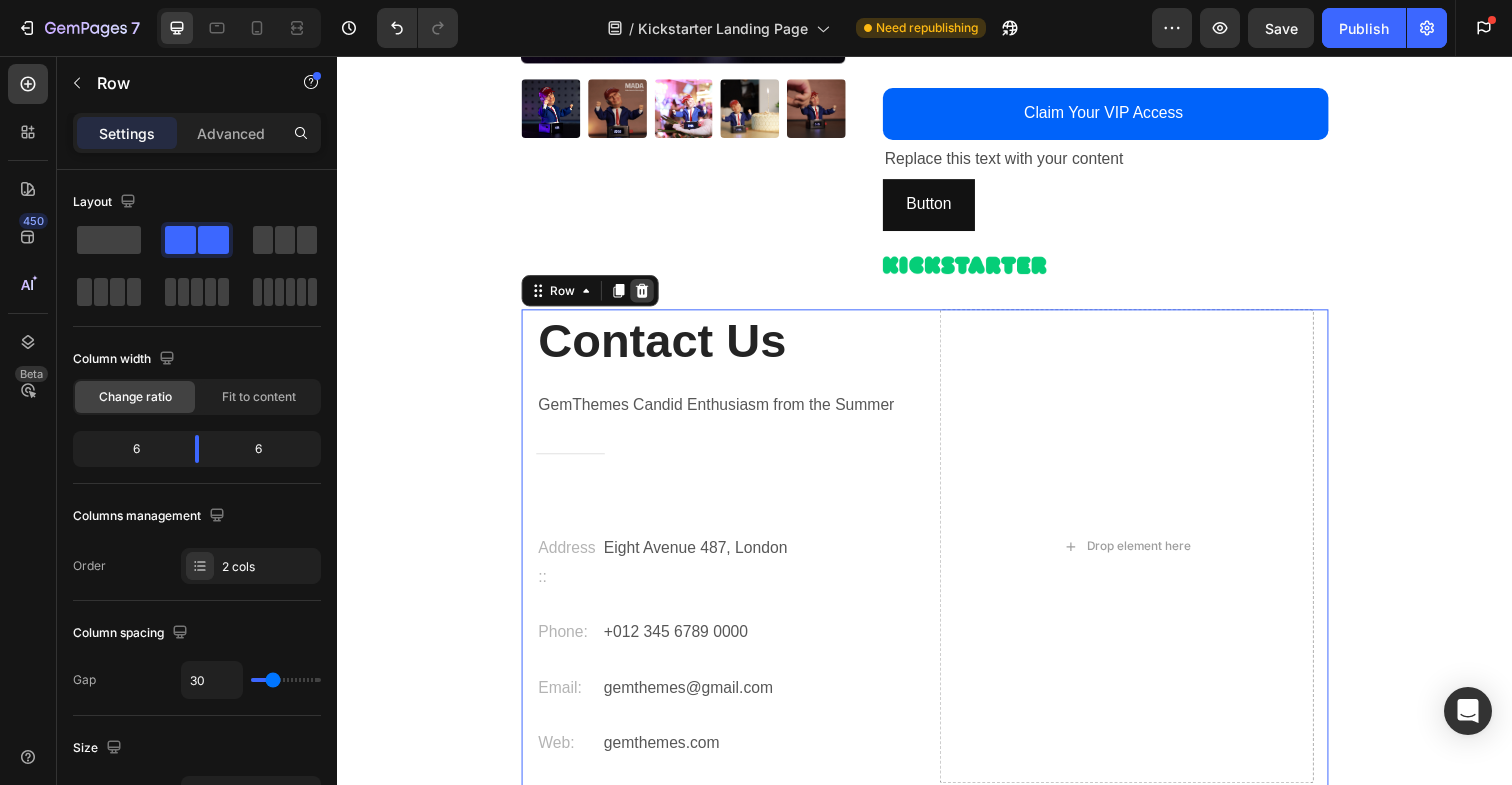 click 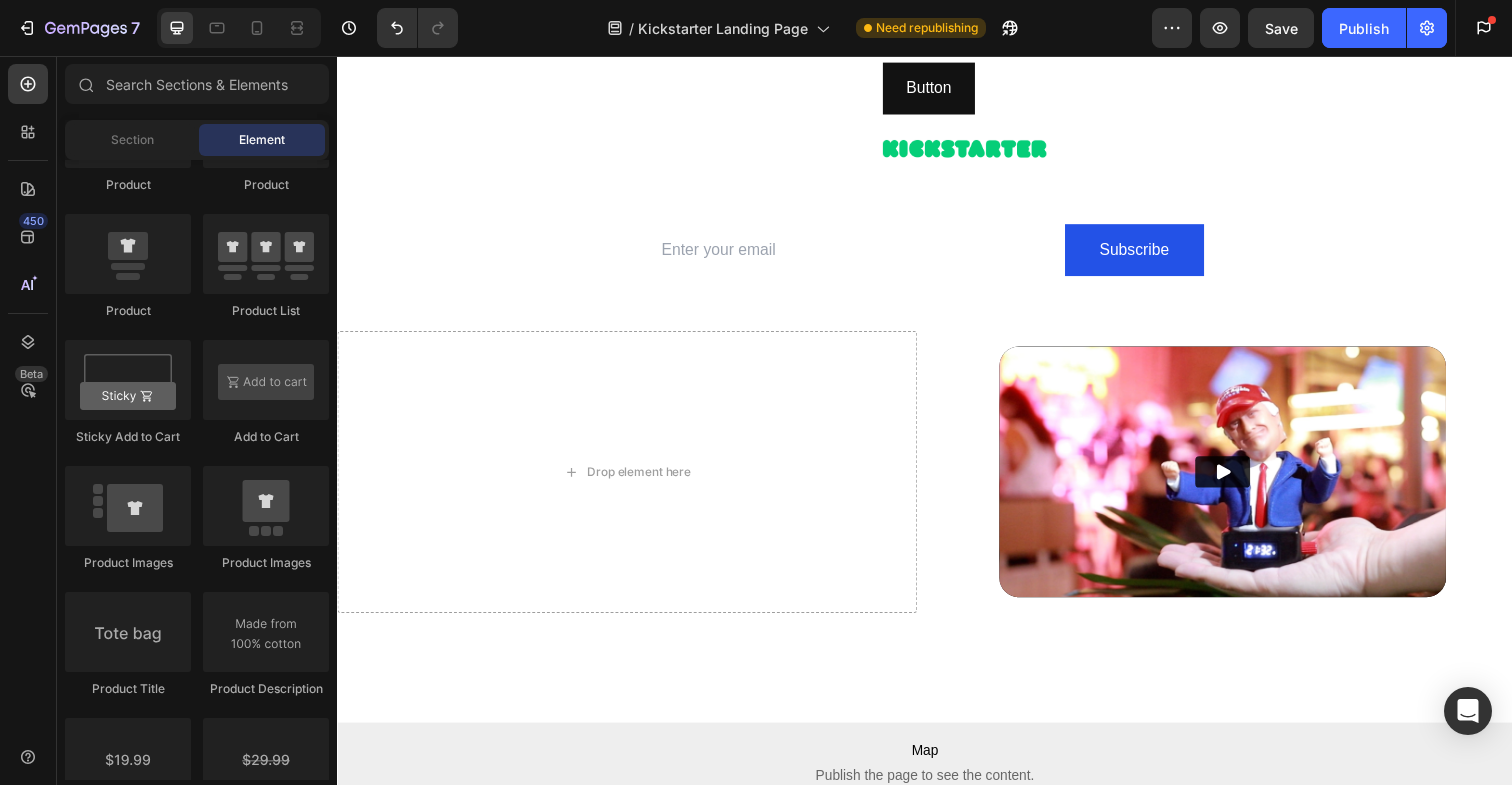 scroll, scrollTop: 559, scrollLeft: 0, axis: vertical 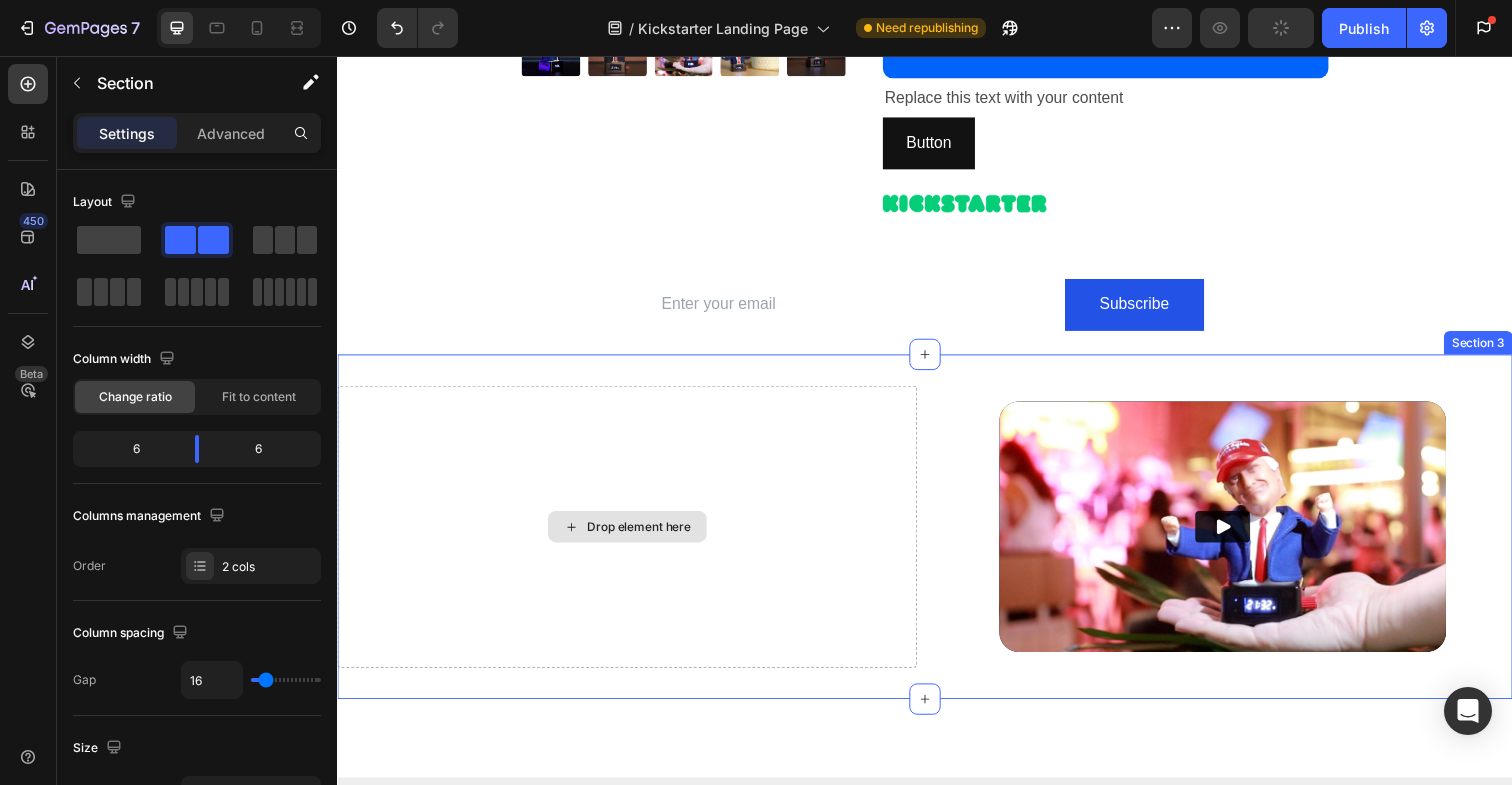 click on "Drop element here" at bounding box center (633, 537) 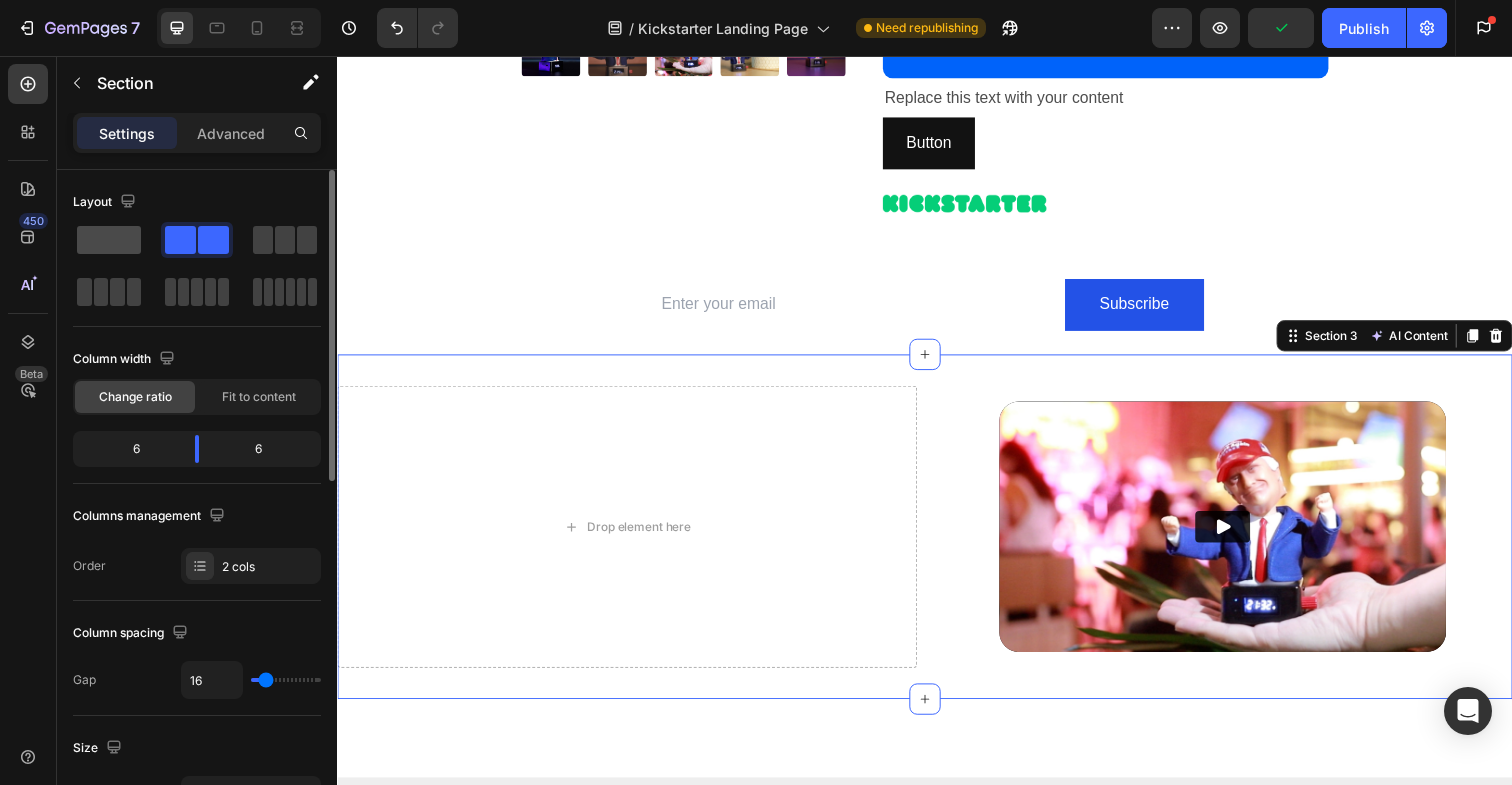 click 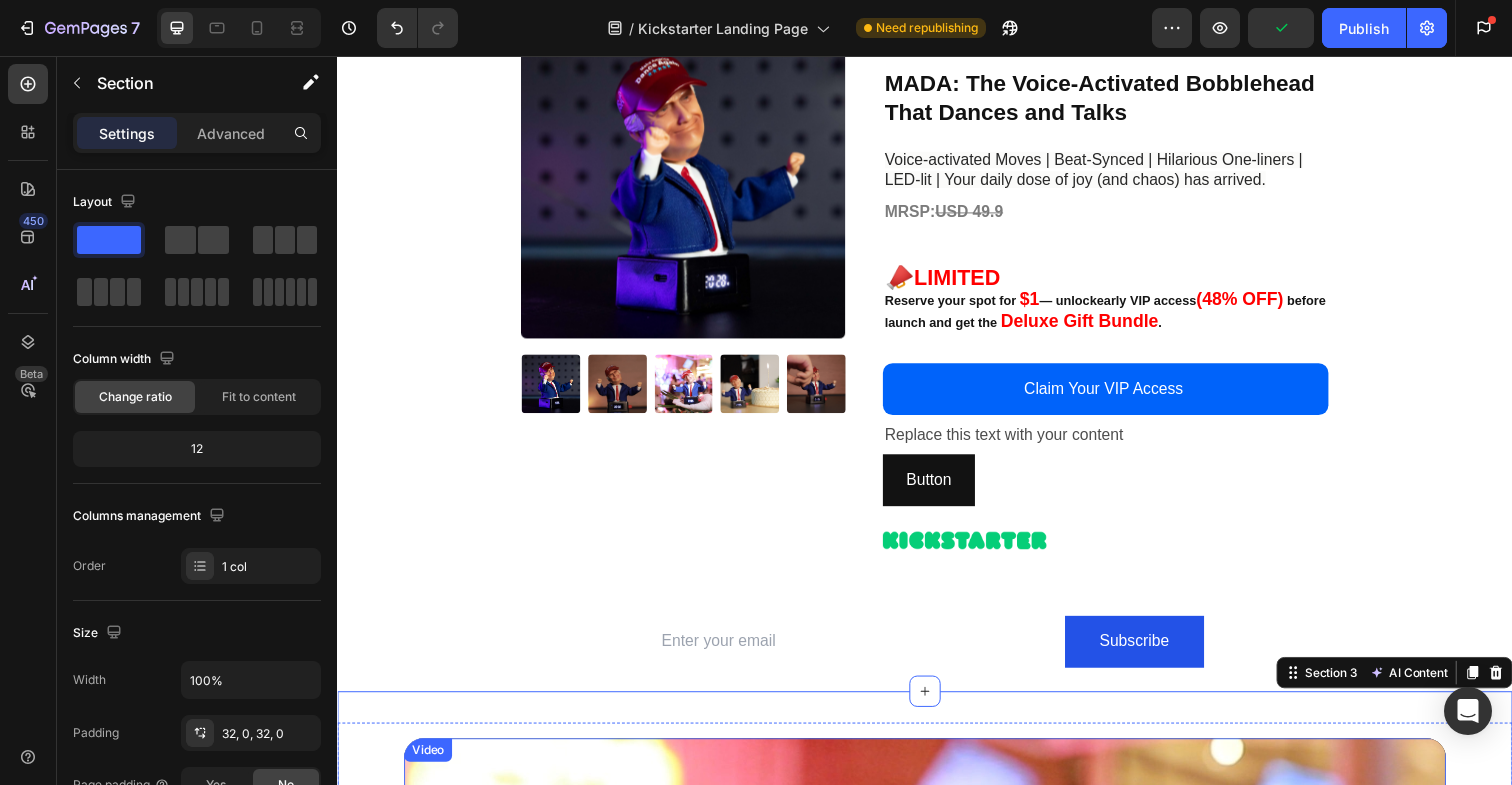 scroll, scrollTop: 222, scrollLeft: 0, axis: vertical 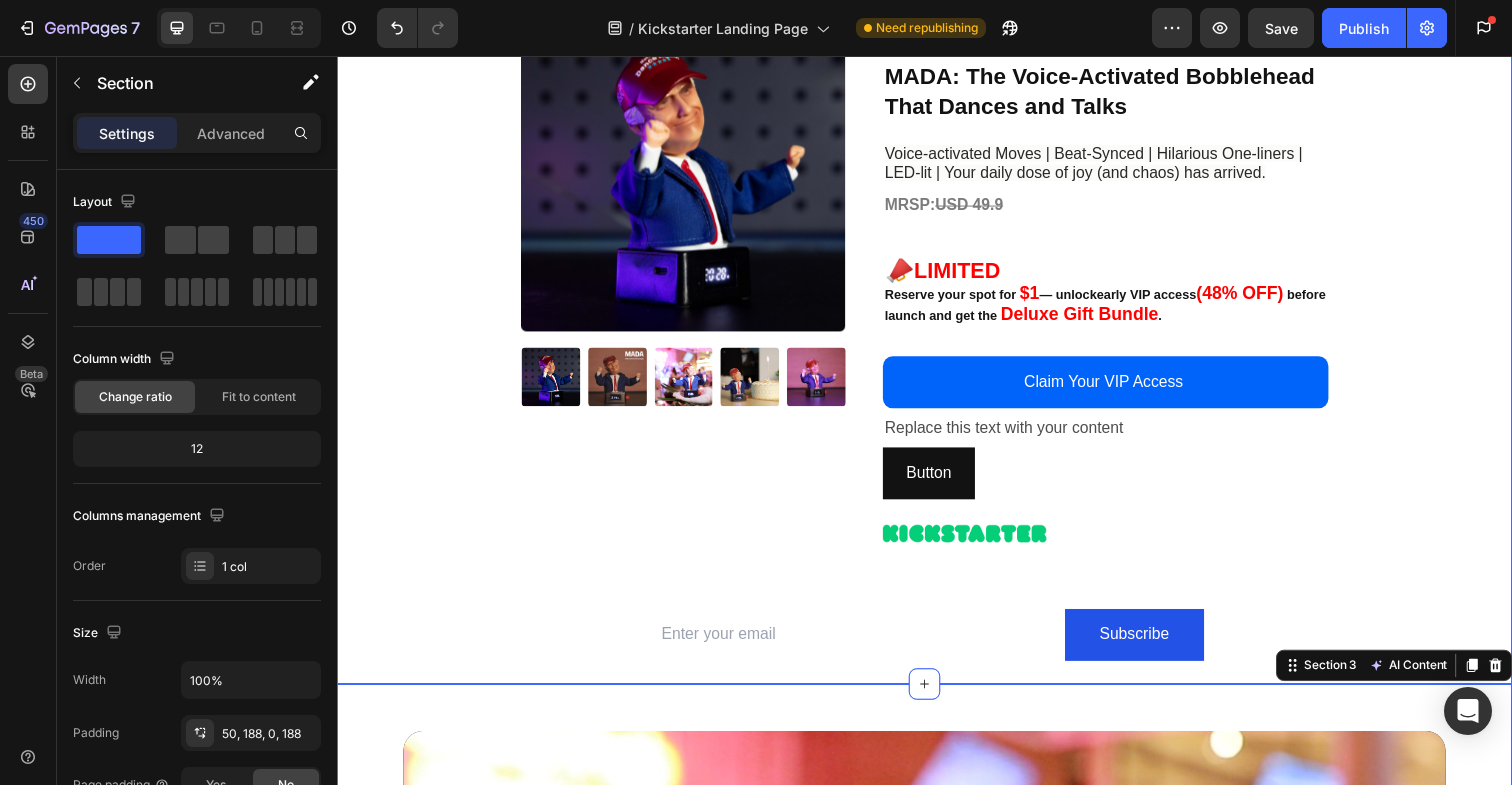 click on "Product Images Image Row MADA: The Voice-Activated Bobblehead That Dances and Talks Product Title Voice-activated Moves | Beat-Synced | Hilarious One-liners | LED-lit | Your daily dose of joy (and chaos) has arrived. Text Block Row MRSP:  USD 49.9 Text Block 📣  LIMITED Reserve your spot for   $1 — unlock  early VIP access  (48% OFF)   before launch and get the   Deluxe Gift Bundle .   Text Block Row Claim Your VIP Access Add to Cart Replace this text with your content Text Block Button Button Row Image Row Row Product Email Field Subscribe Submit Button Row Newsletter Section 2" at bounding box center (937, 327) 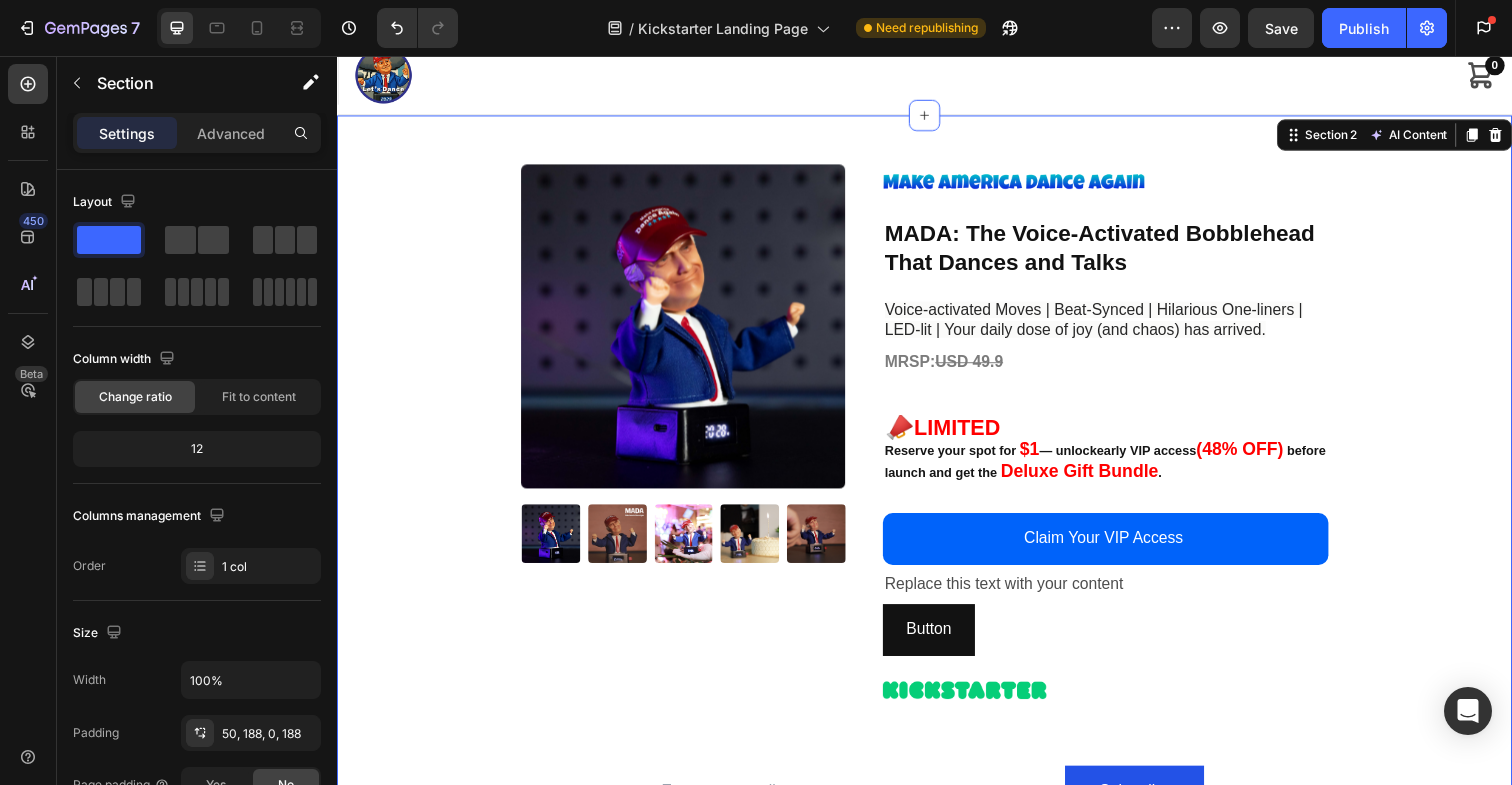 scroll, scrollTop: 84, scrollLeft: 0, axis: vertical 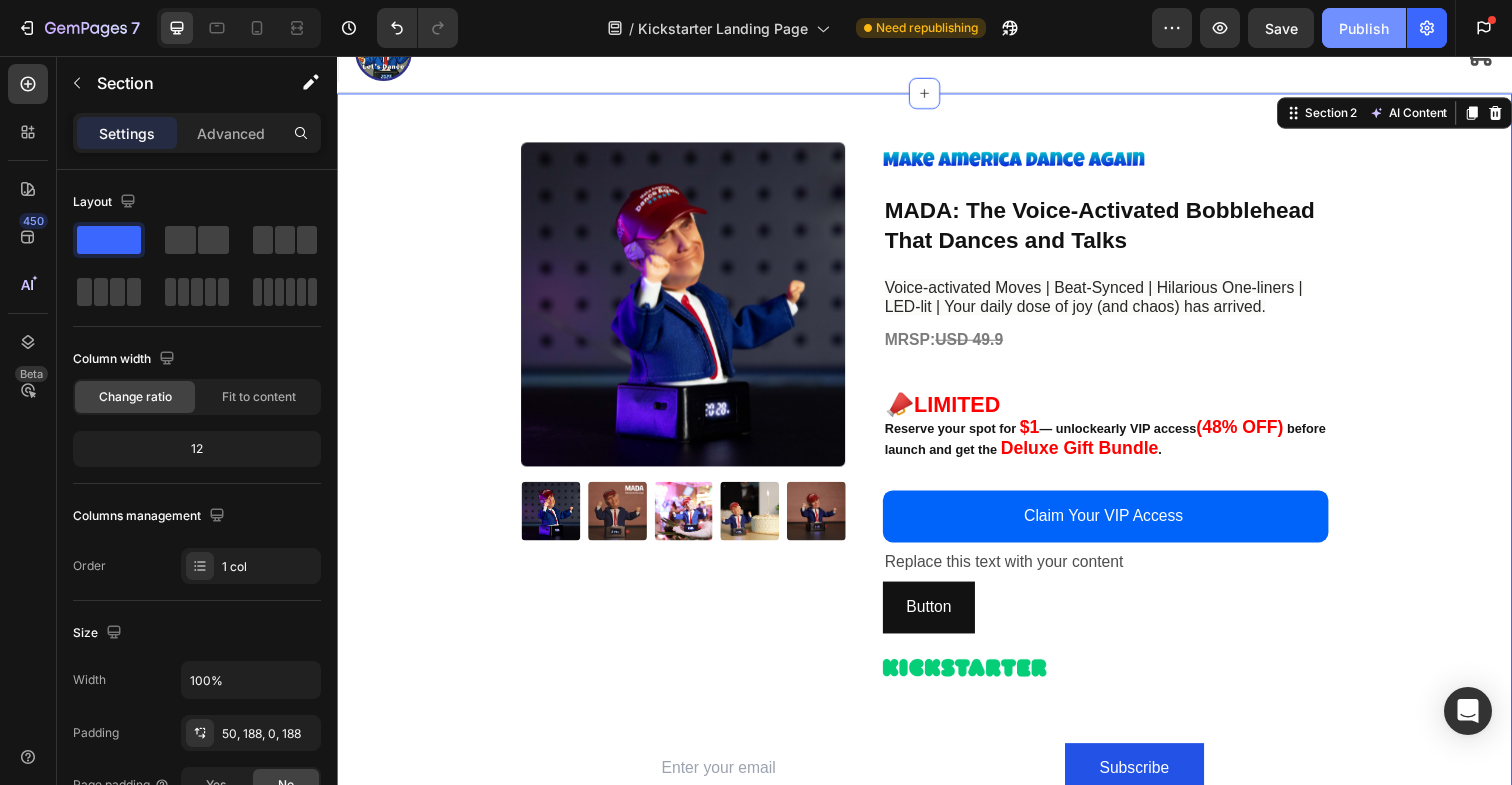click on "Publish" at bounding box center [1364, 28] 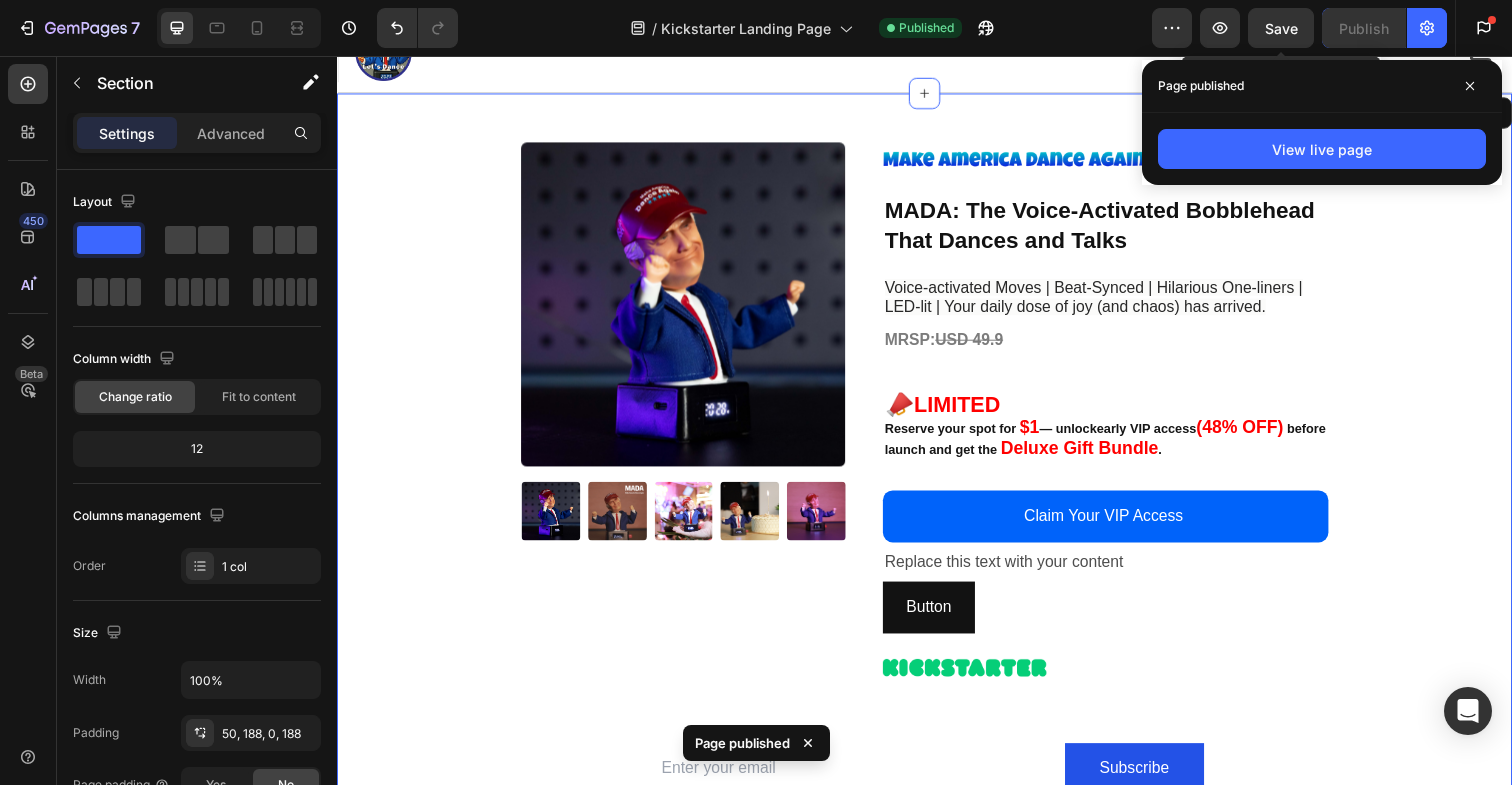 click on "View live page" at bounding box center (1322, 149) 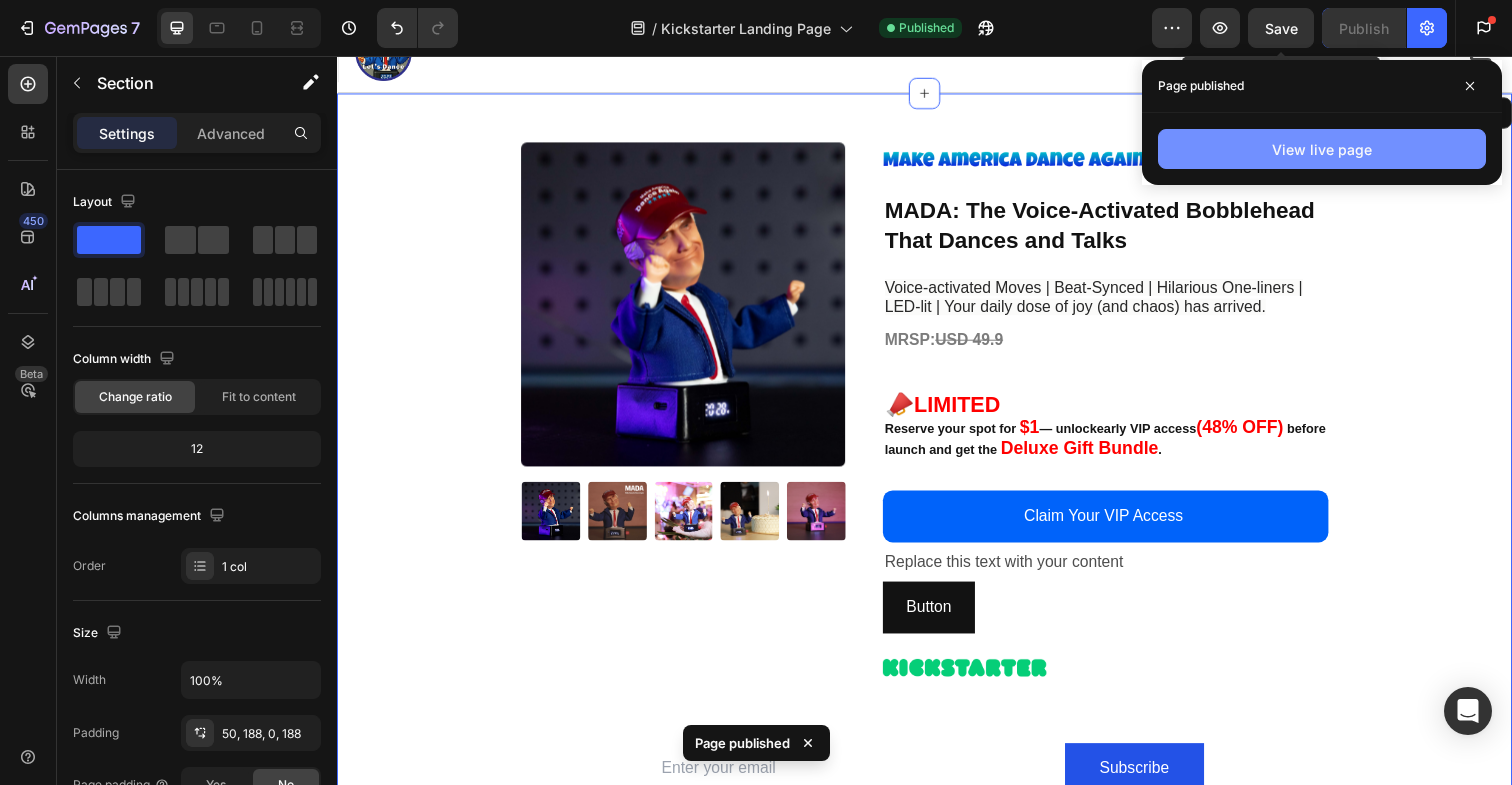 click on "View live page" at bounding box center [1322, 149] 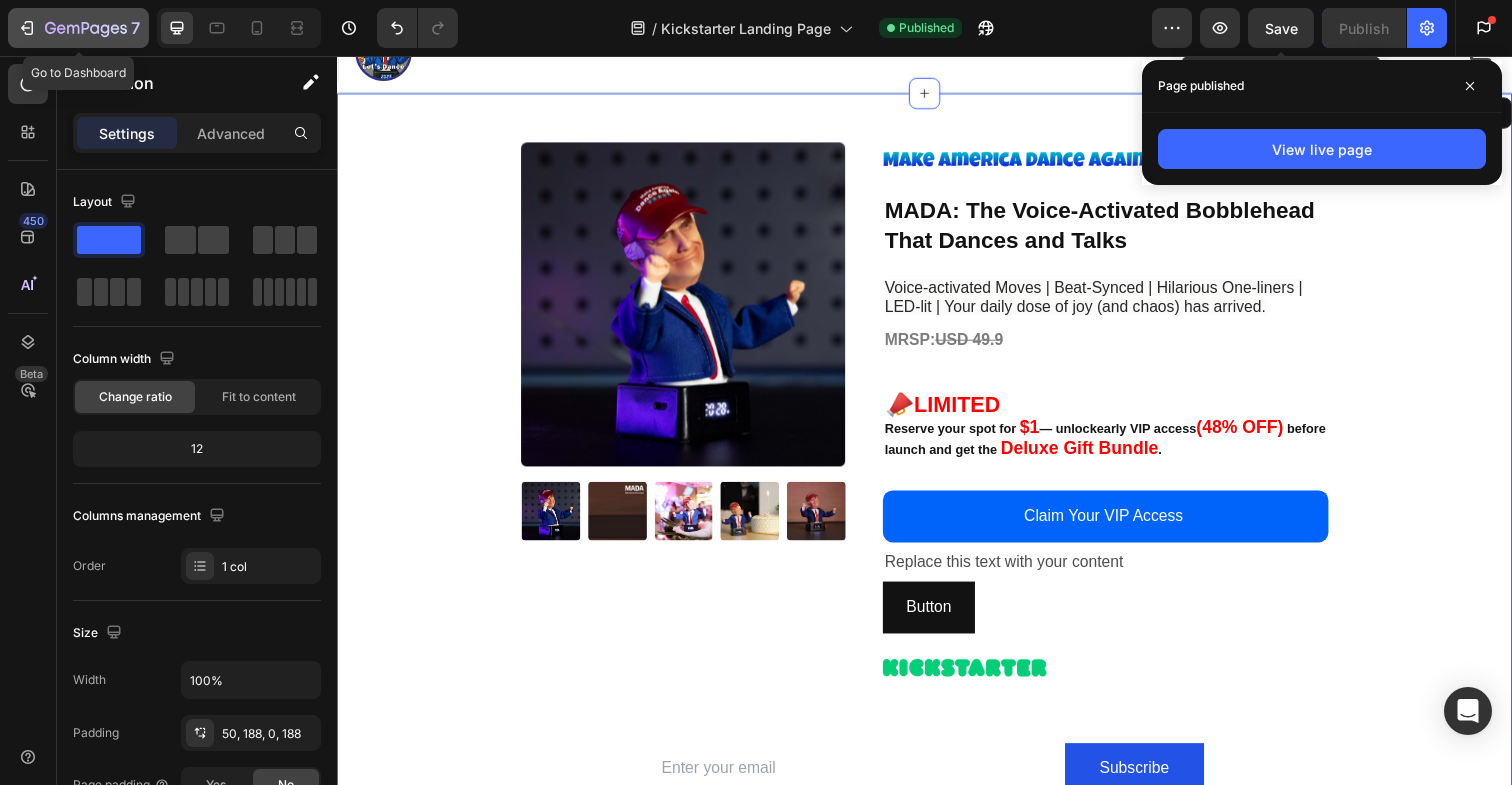 click on "7" 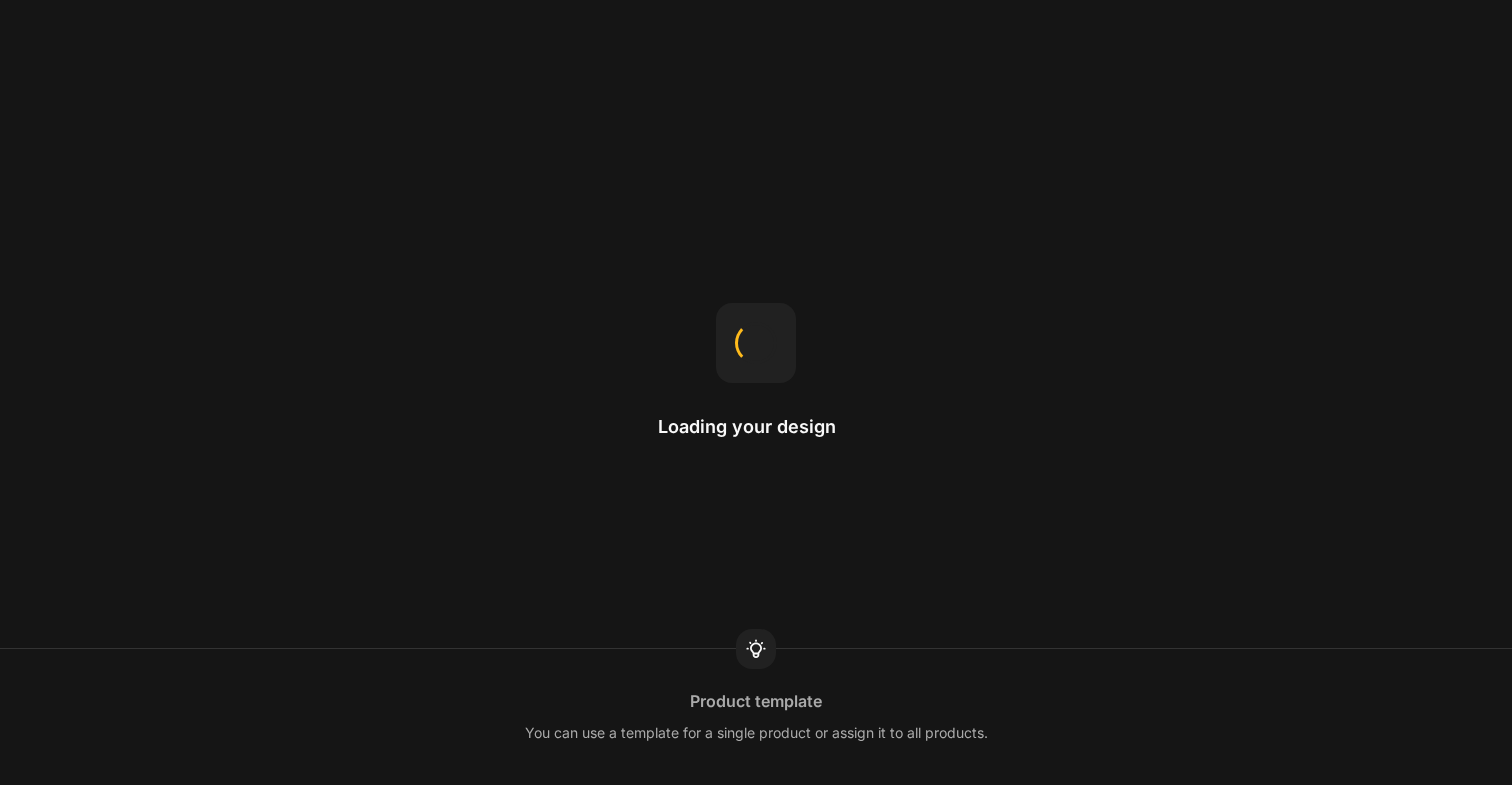 scroll, scrollTop: 0, scrollLeft: 0, axis: both 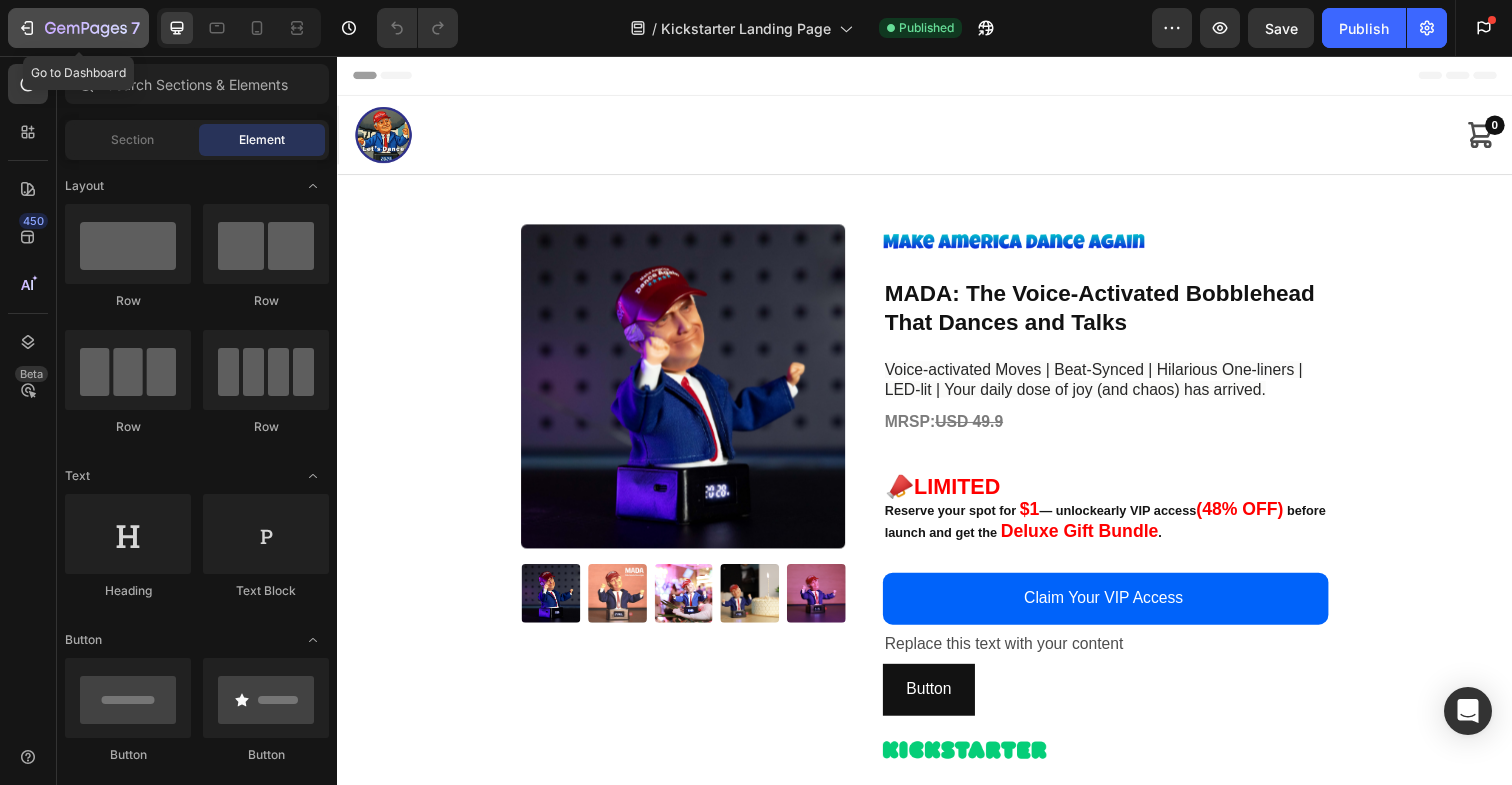 click 